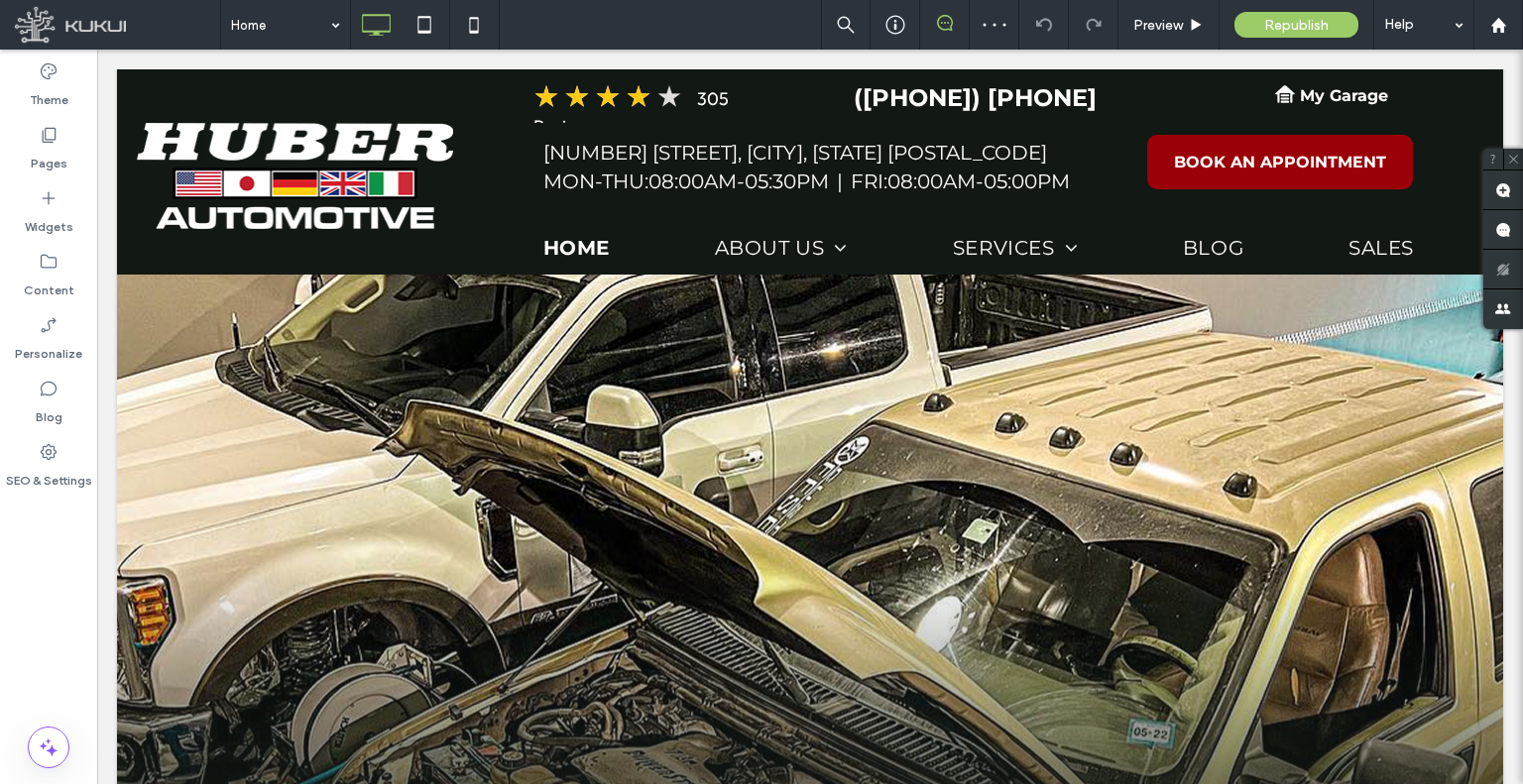 scroll, scrollTop: 0, scrollLeft: 0, axis: both 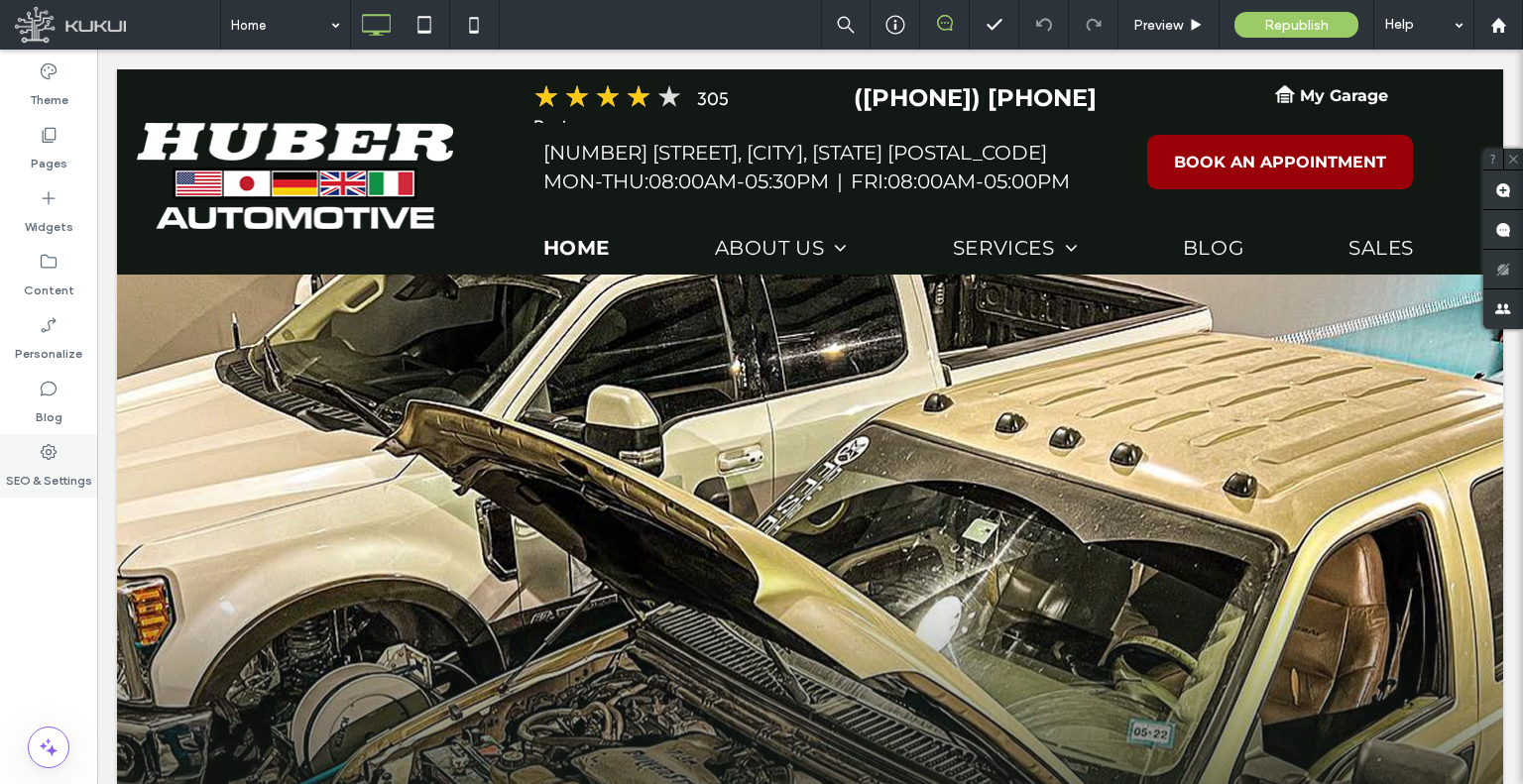 click on "SEO & Settings" at bounding box center (49, 466) 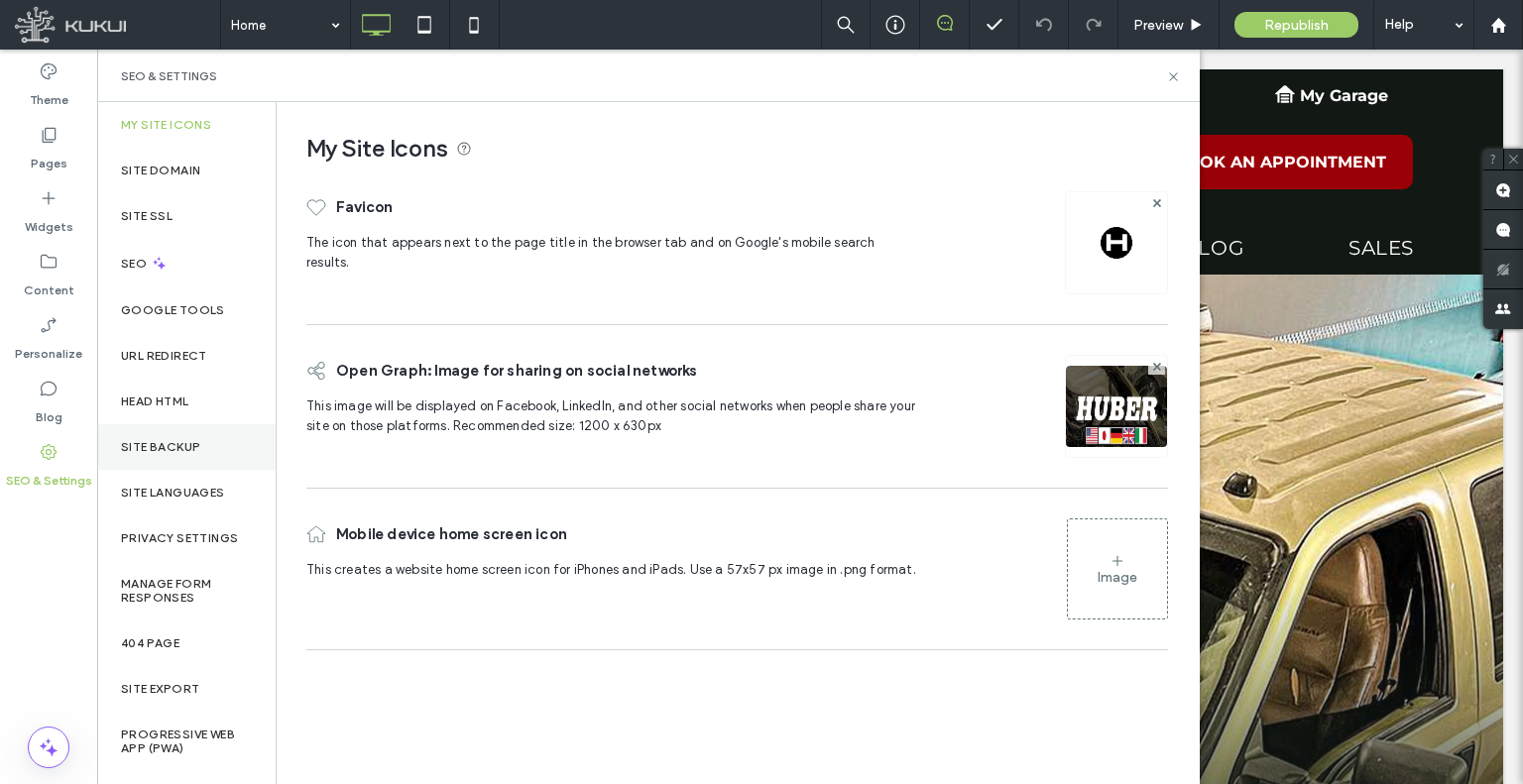 click on "Site Backup" at bounding box center (161, 447) 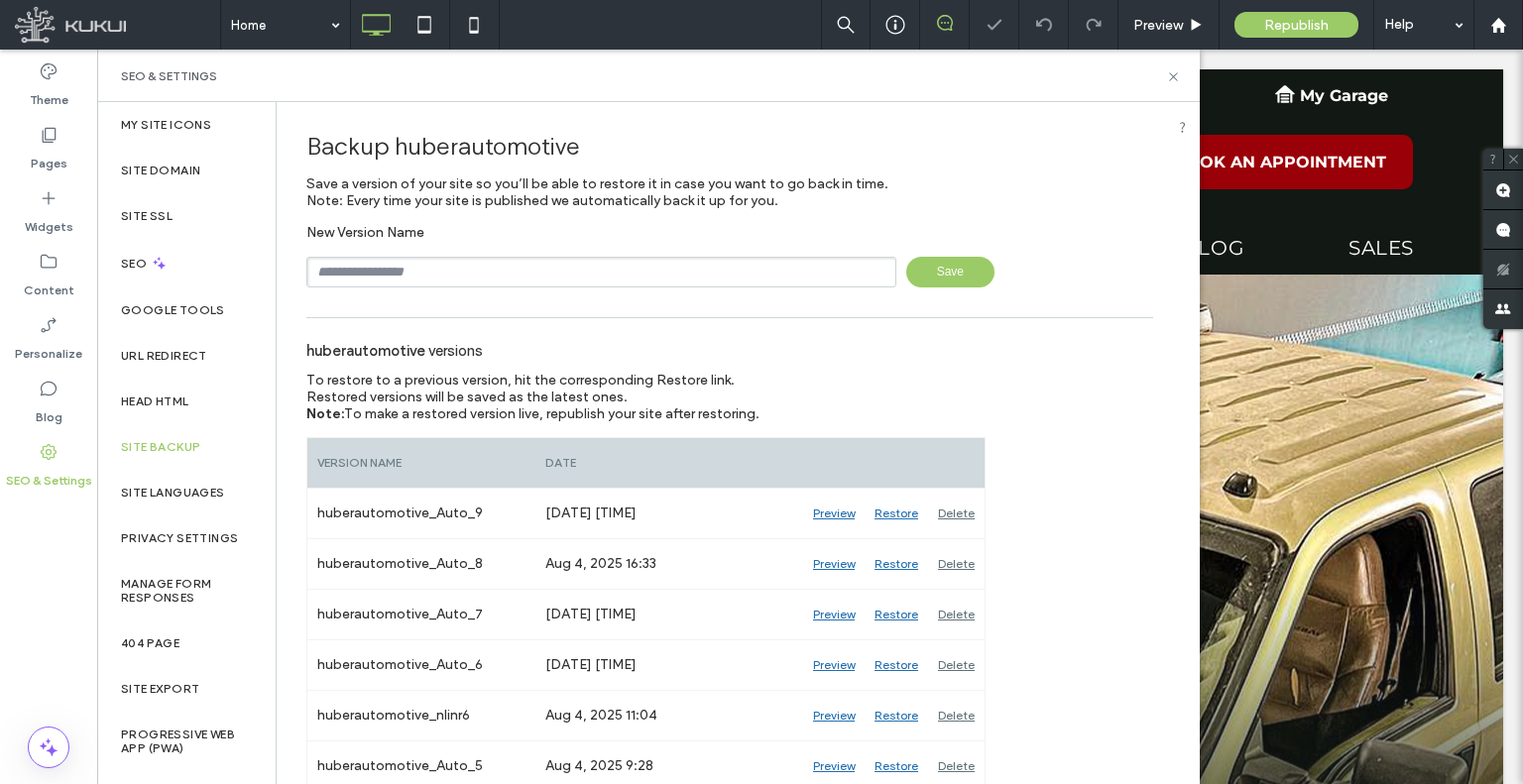 click at bounding box center (601, 272) 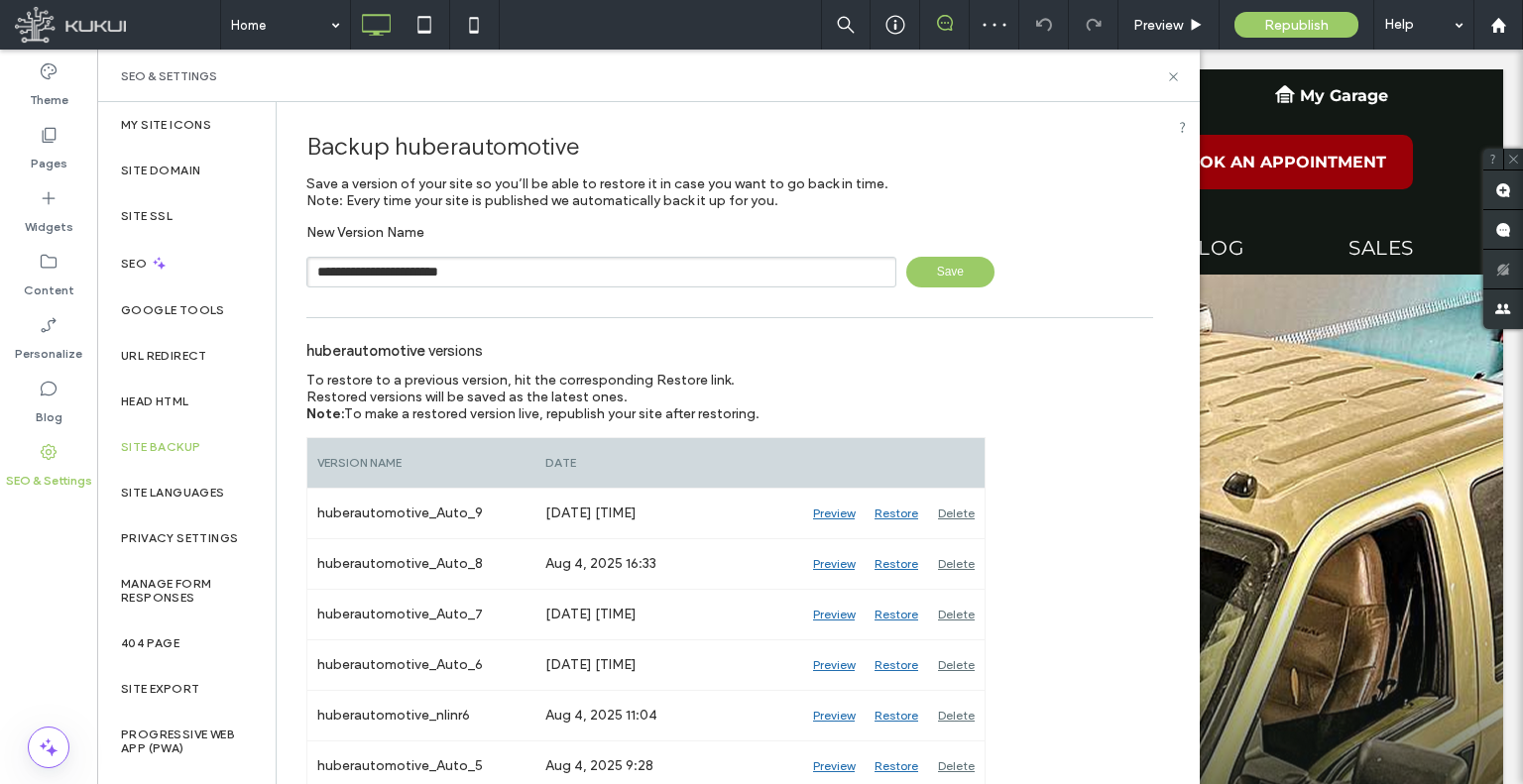 click on "Save" at bounding box center (950, 272) 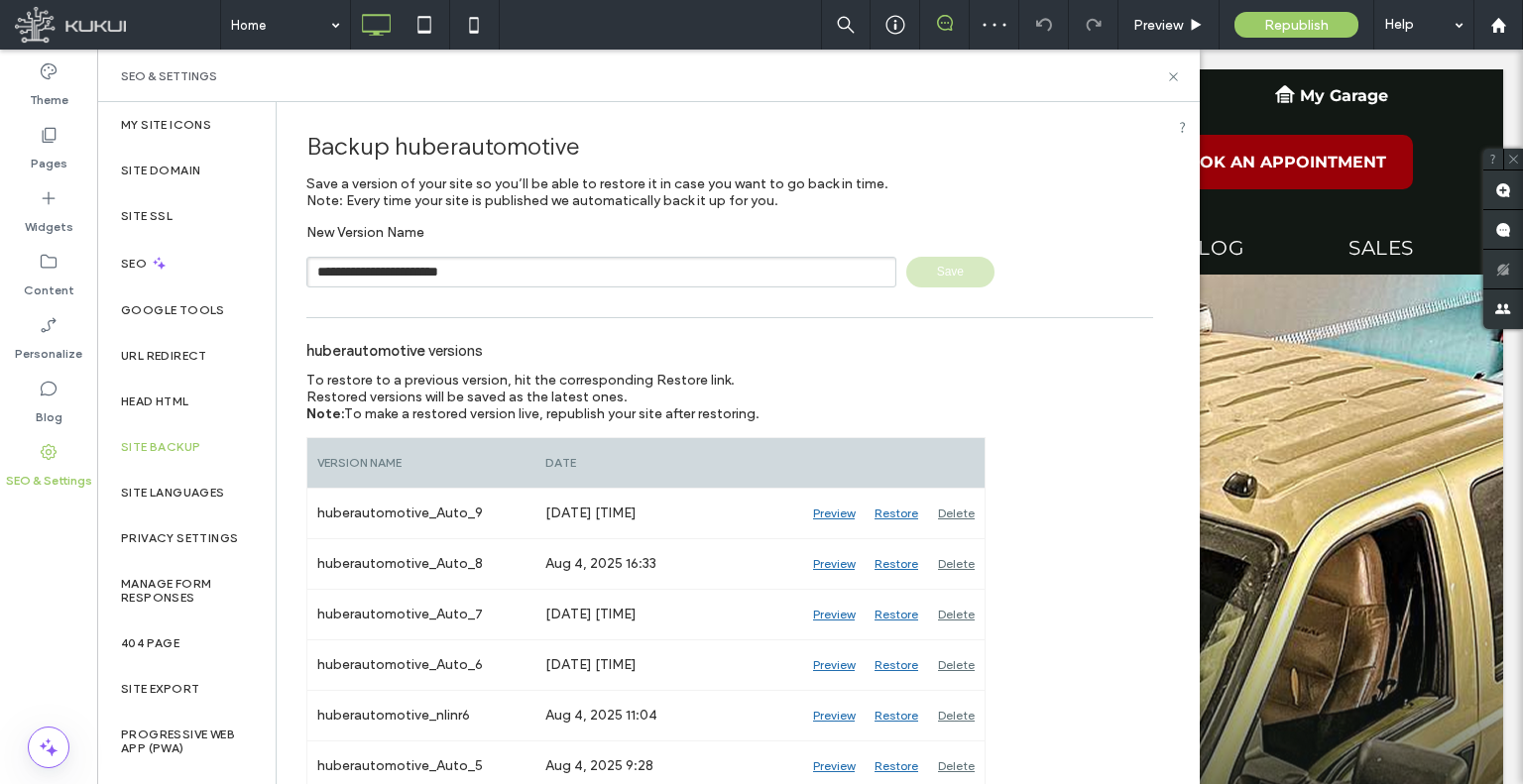 type 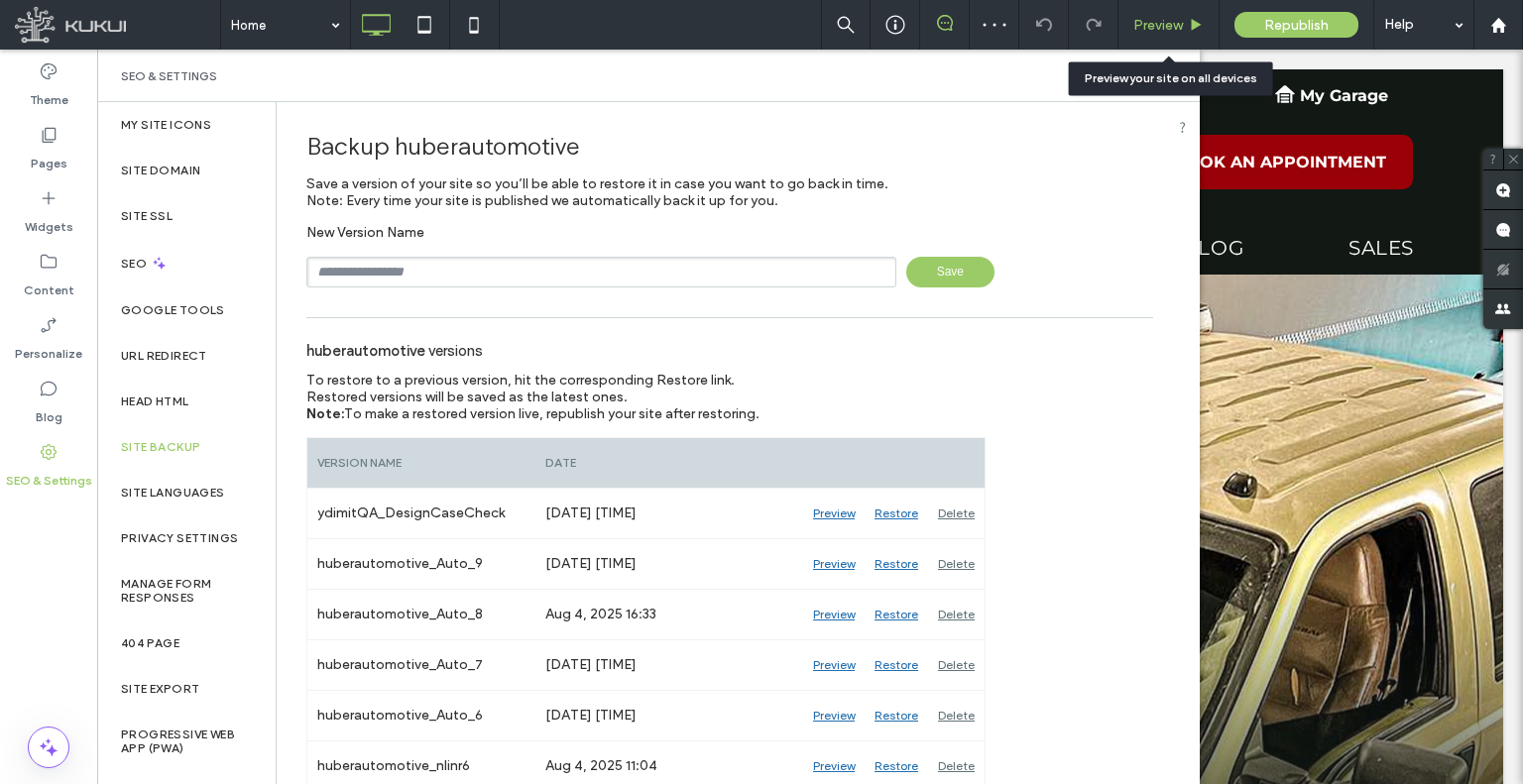 click on "Preview" at bounding box center [1169, 25] 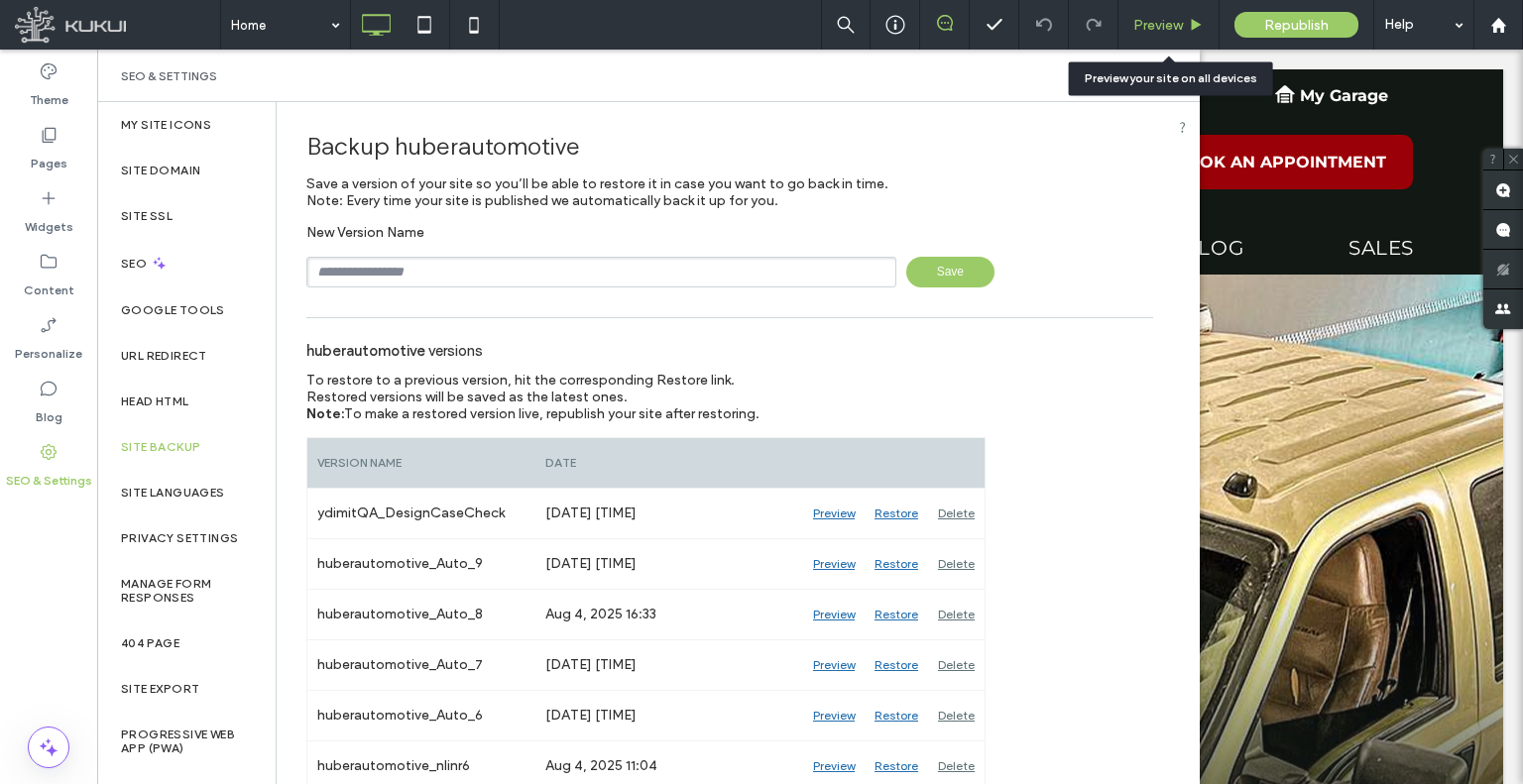 click on "Preview" at bounding box center [1169, 25] 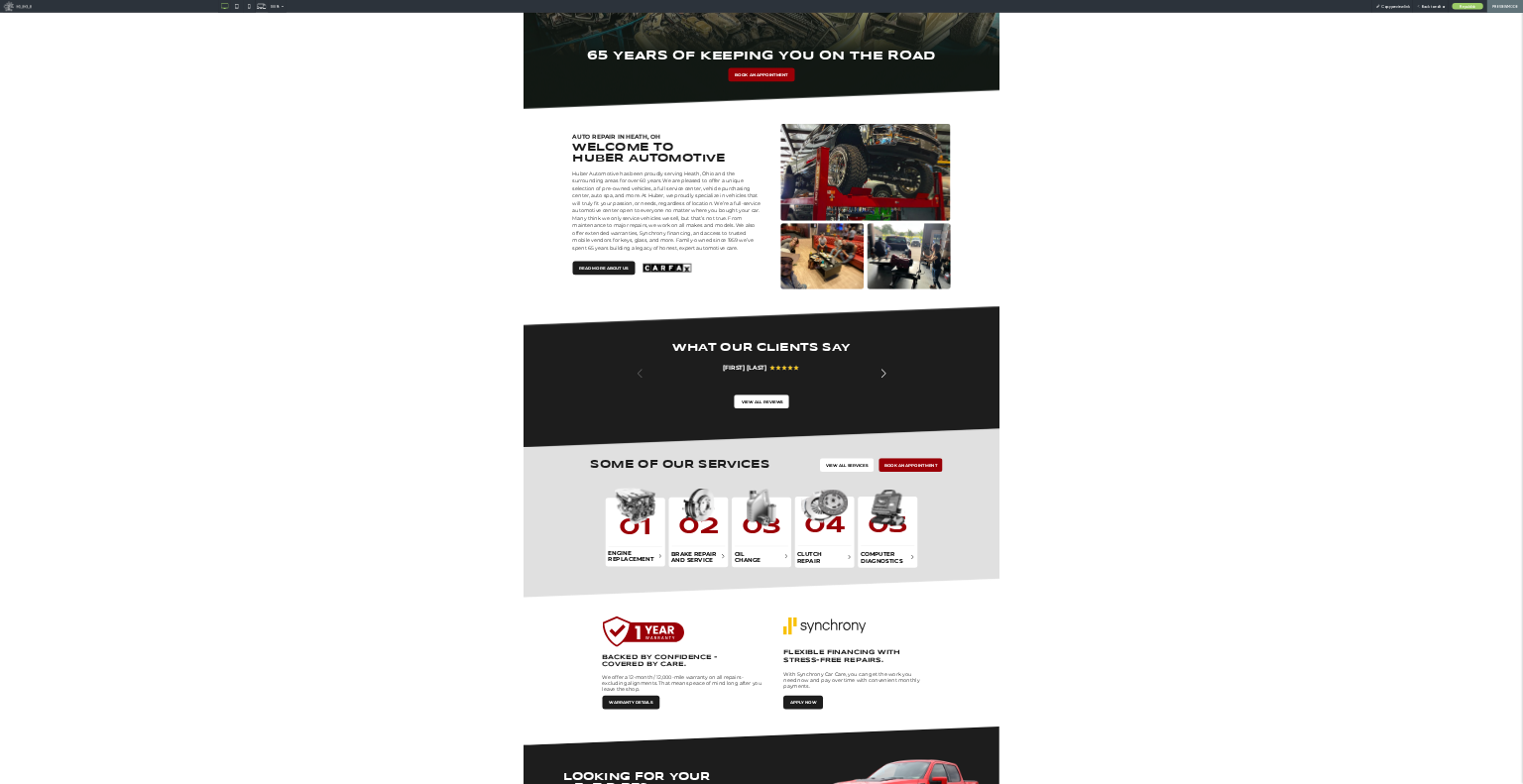 scroll, scrollTop: 0, scrollLeft: 0, axis: both 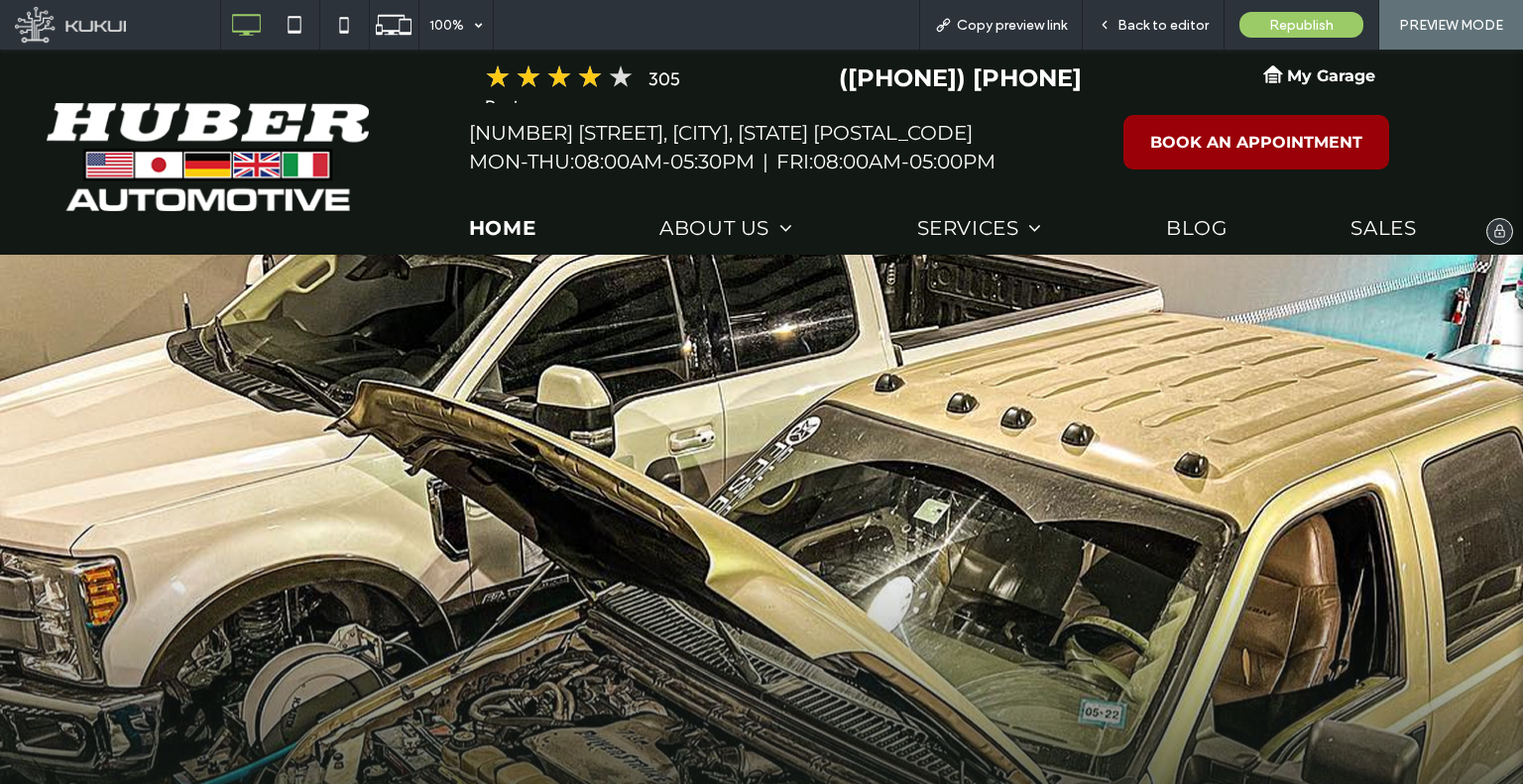 drag, startPoint x: 486, startPoint y: 77, endPoint x: 464, endPoint y: 79, distance: 22.090722 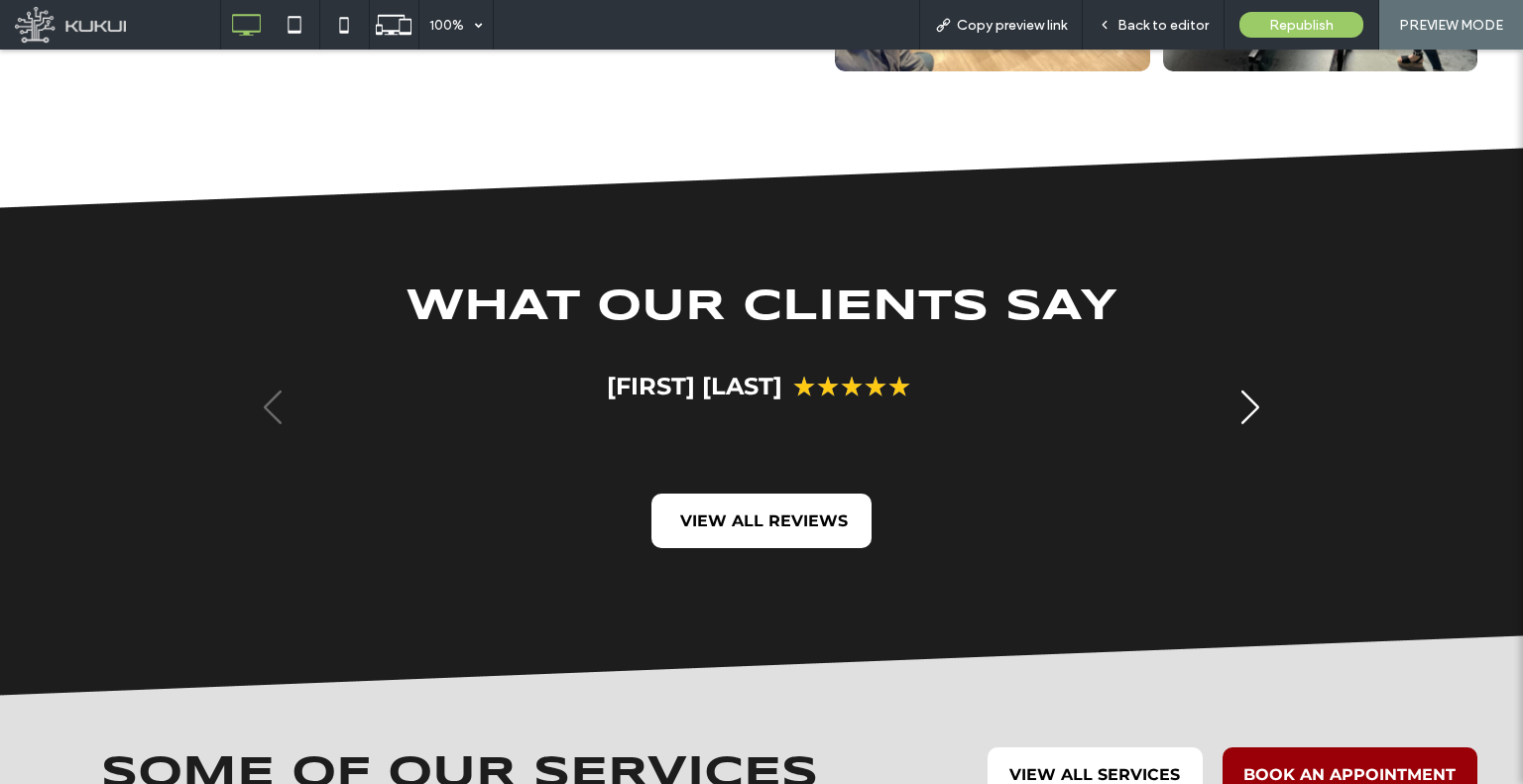 scroll, scrollTop: 1784, scrollLeft: 0, axis: vertical 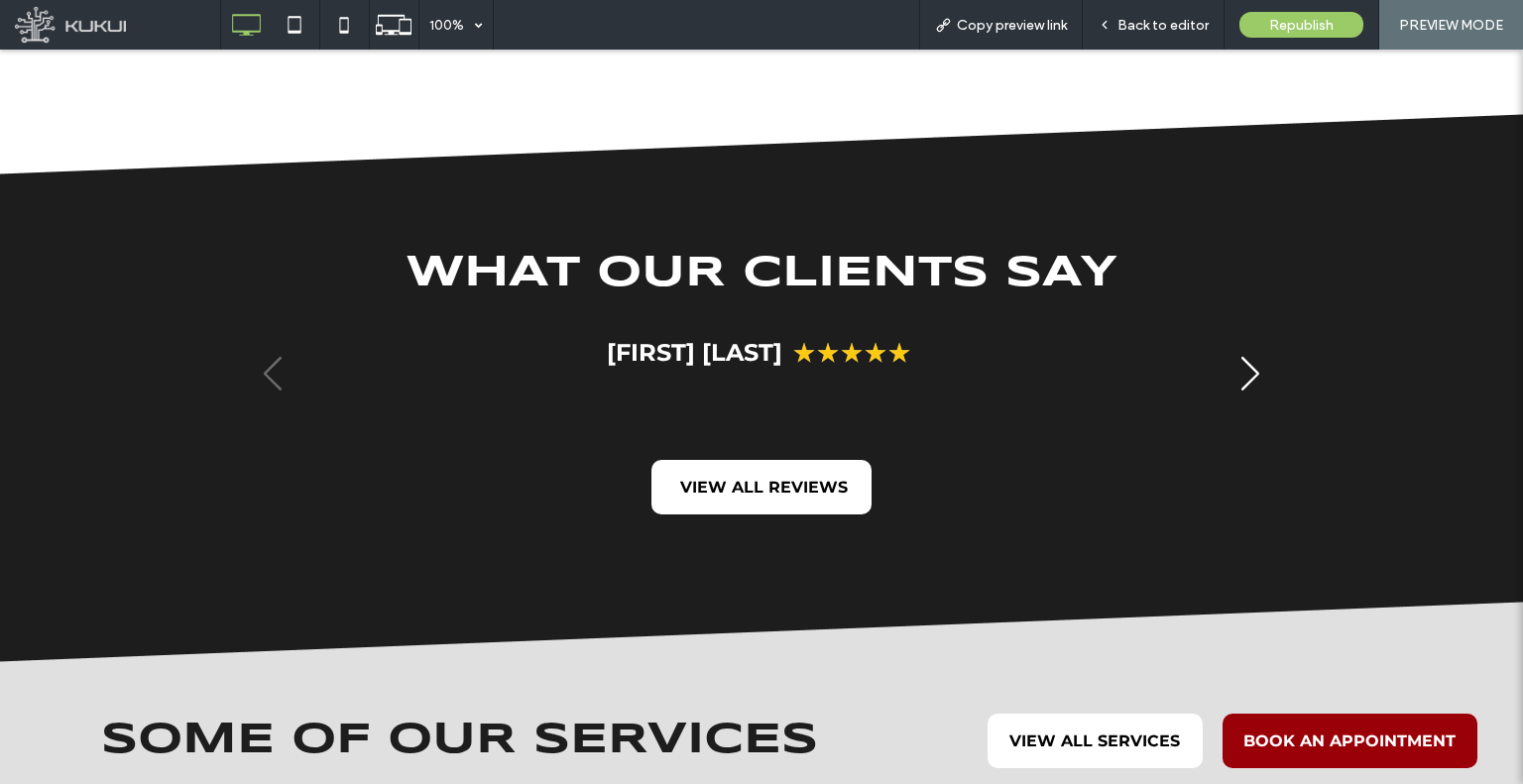 click on "Steve pennington ★ ★ ★ ★ ★ Tim got it done! I knew going into this I was going to be negative on my trade in but that didn’t phase him. Family business and atmosphere is hard to come by in the car business
Tristin Hafer ★ ★ ★ ★ ★ Tim and Emily were amazing to deal with
Trevor Brokaw ★ ★ ★ ★ ★ Thank you Tim and Emily ! Thank you so much !! You guys are amazing !
Katie Brokaw ★ ★ ★ ★ ★ We recently helped my mom purchase a vehicle from this dealership, and the experience was fantastic thanks to Tim! He was incredibly friendly, patient, and really listened to what she was looking for—never pushy or too salesy. It made the whole proce
... Read more
ss smooth and comfortable. Highly recommend working with Tim if you’re in the market for a vehicle!
Hide
Lauren M. Nappier ★ ★ ★ ★ ★" at bounding box center (762, 373) 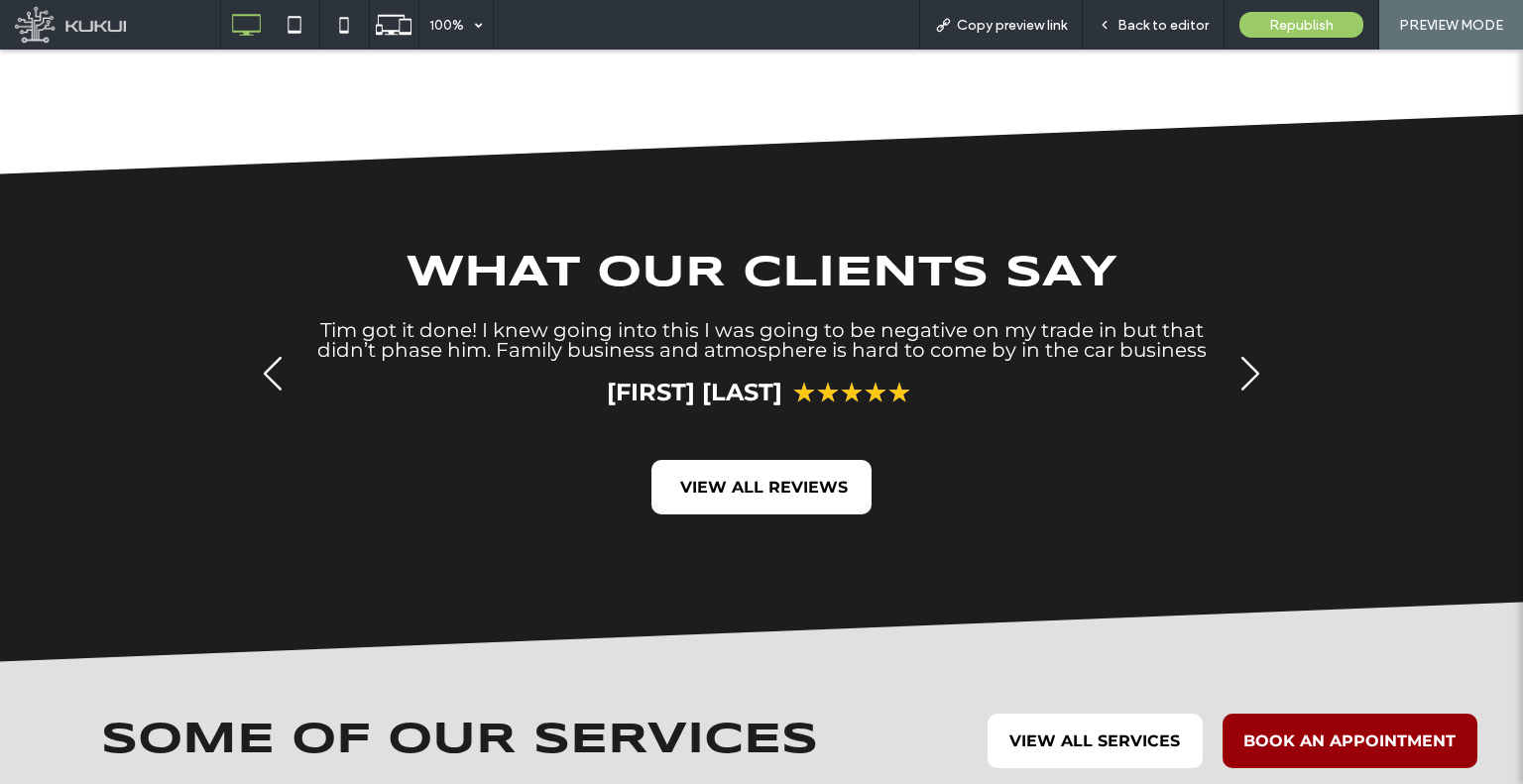 click on "Tim got it done! I knew going into this I was going to be negative on my trade in but that didn’t phase him. Family business and atmosphere is hard to come by in the car business
Tristin Hafer ★ ★ ★ ★ ★" at bounding box center (762, 363) 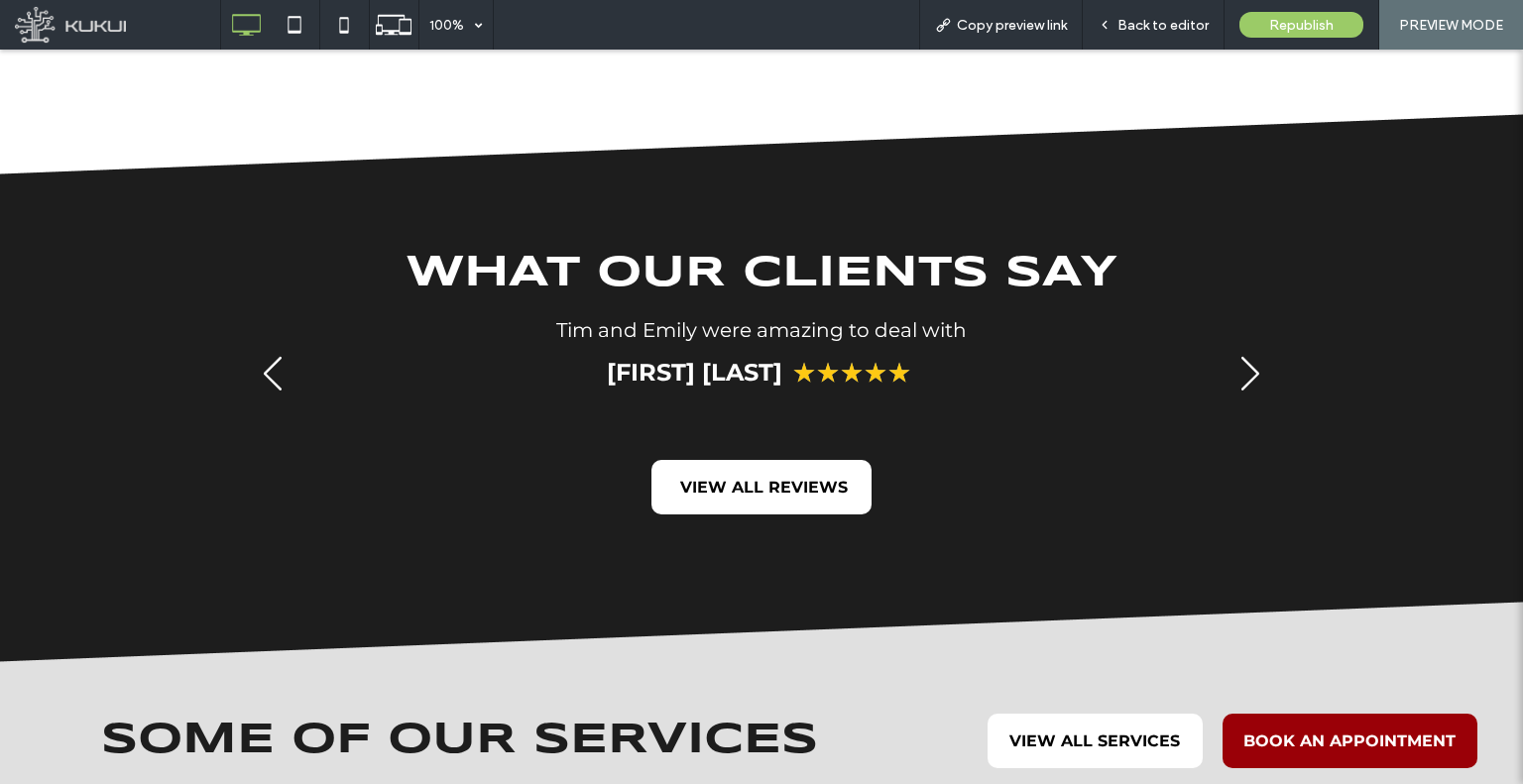 click on "Tim and Emily were amazing to deal with
Trevor Brokaw ★ ★ ★ ★ ★" at bounding box center [762, 353] 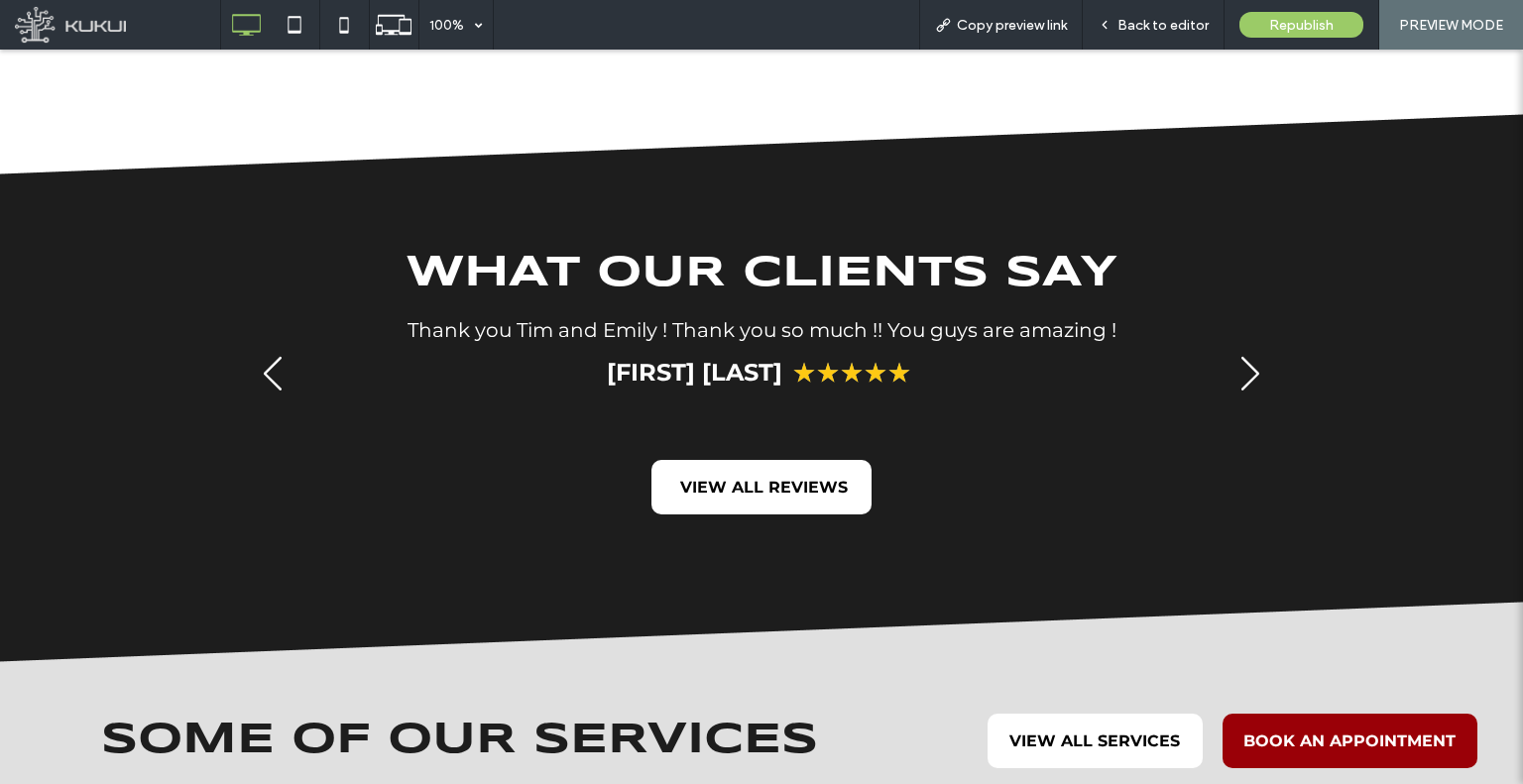 click on "Thank you Tim and Emily ! Thank you so much !! You guys are amazing !
Katie Brokaw ★ ★ ★ ★ ★" at bounding box center [762, 353] 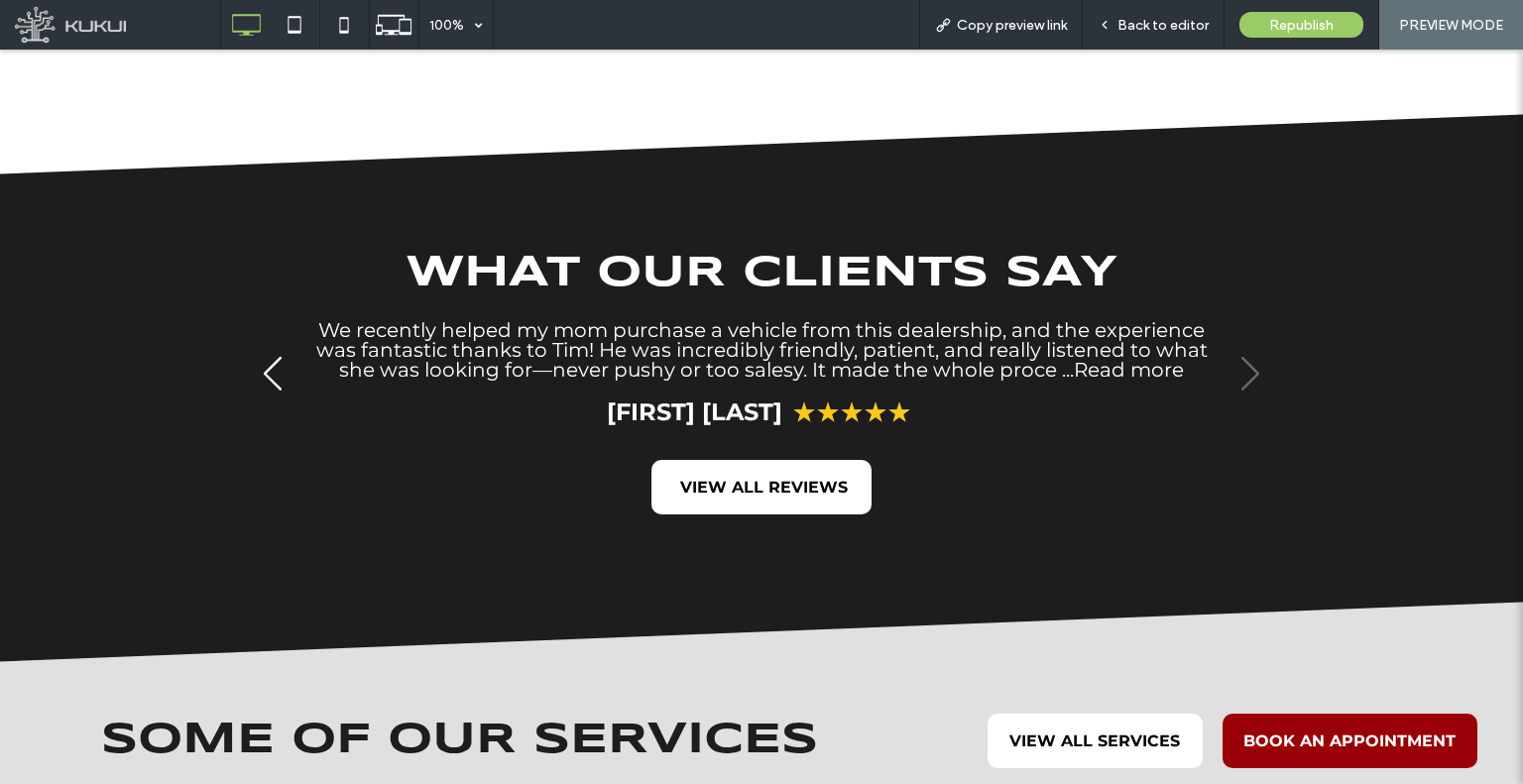 click on "We recently helped my mom purchase a vehicle from this dealership, and the experience was fantastic thanks to Tim! He was incredibly friendly, patient, and really listened to what she was looking for—never pushy or too salesy. It made the whole proce
... Read more
ss smooth and comfortable. Highly recommend working with Tim if you’re in the market for a vehicle!
Hide" at bounding box center [762, 350] 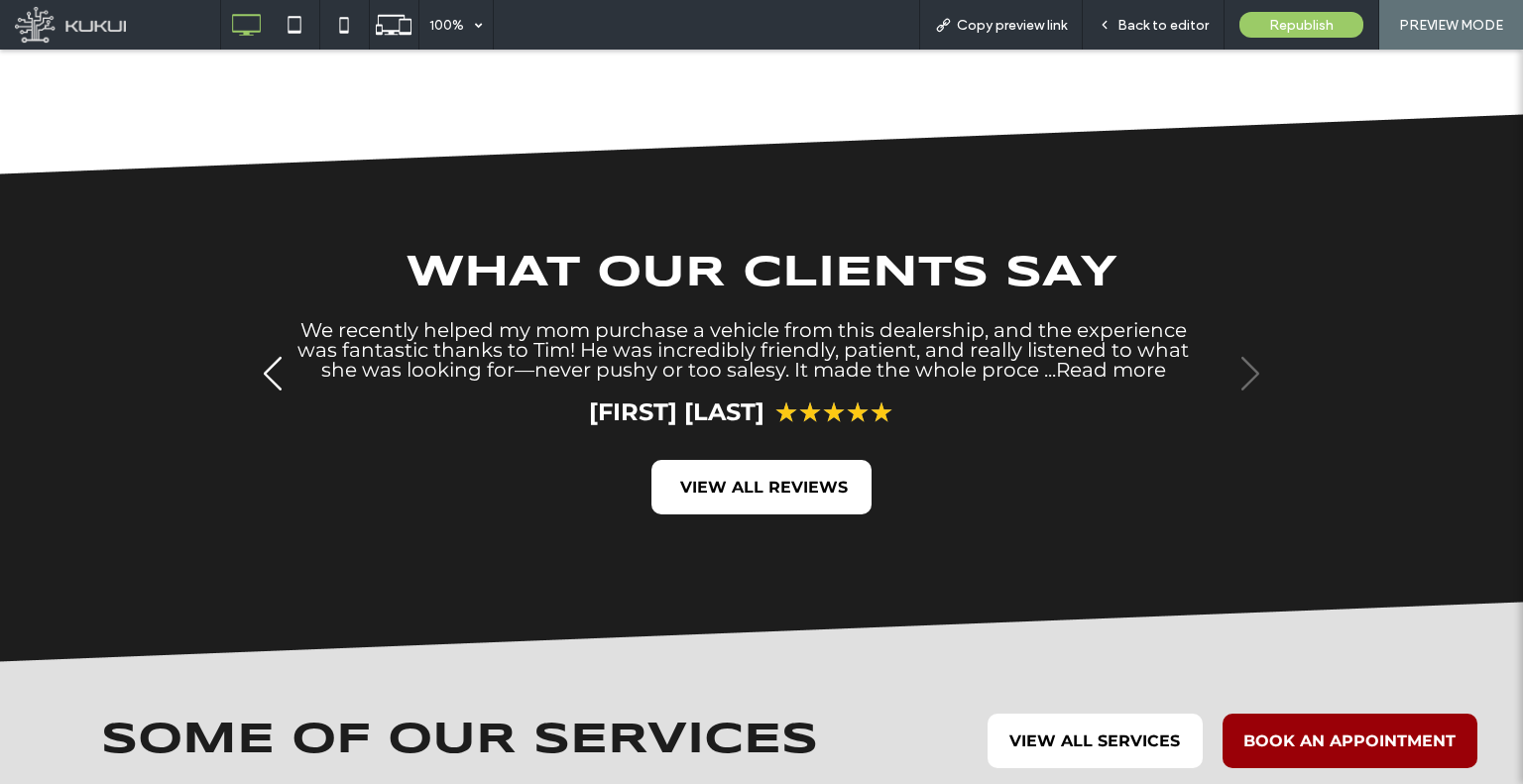 click on "We recently helped my mom purchase a vehicle from this dealership, and the experience was fantastic thanks to Tim! He was incredibly friendly, patient, and really listened to what she was looking for—never pushy or too salesy. It made the whole proce
... Read more
ss smooth and comfortable. Highly recommend working with Tim if you’re in the market for a vehicle!
Hide" at bounding box center [743, 350] 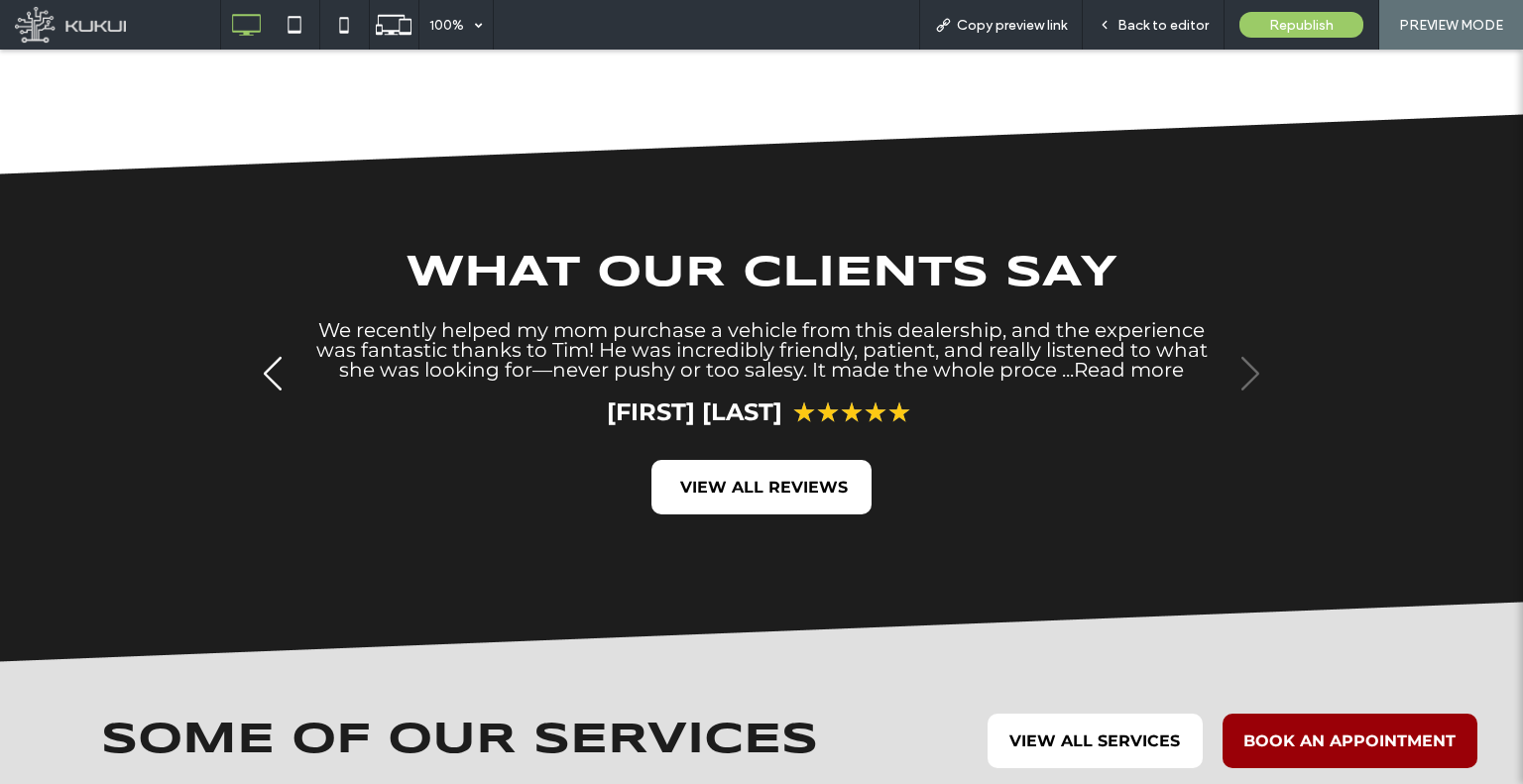 click on "We recently helped my mom purchase a vehicle from this dealership, and the experience was fantastic thanks to Tim! He was incredibly friendly, patient, and really listened to what she was looking for—never pushy or too salesy. It made the whole proce
... Read more
ss smooth and comfortable. Highly recommend working with Tim if you’re in the market for a vehicle!
Hide" at bounding box center [762, 350] 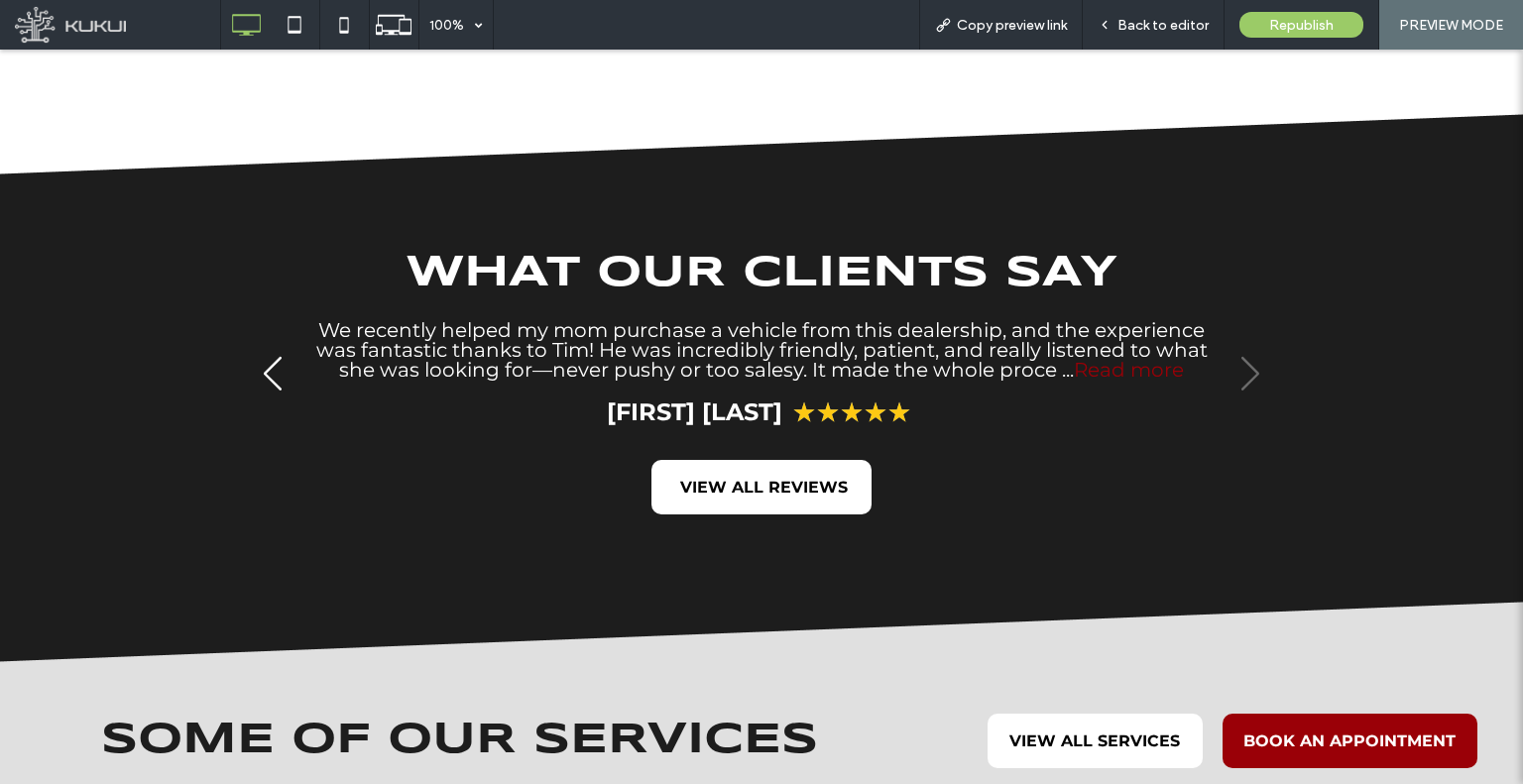 click on "Read more" at bounding box center [1128, 370] 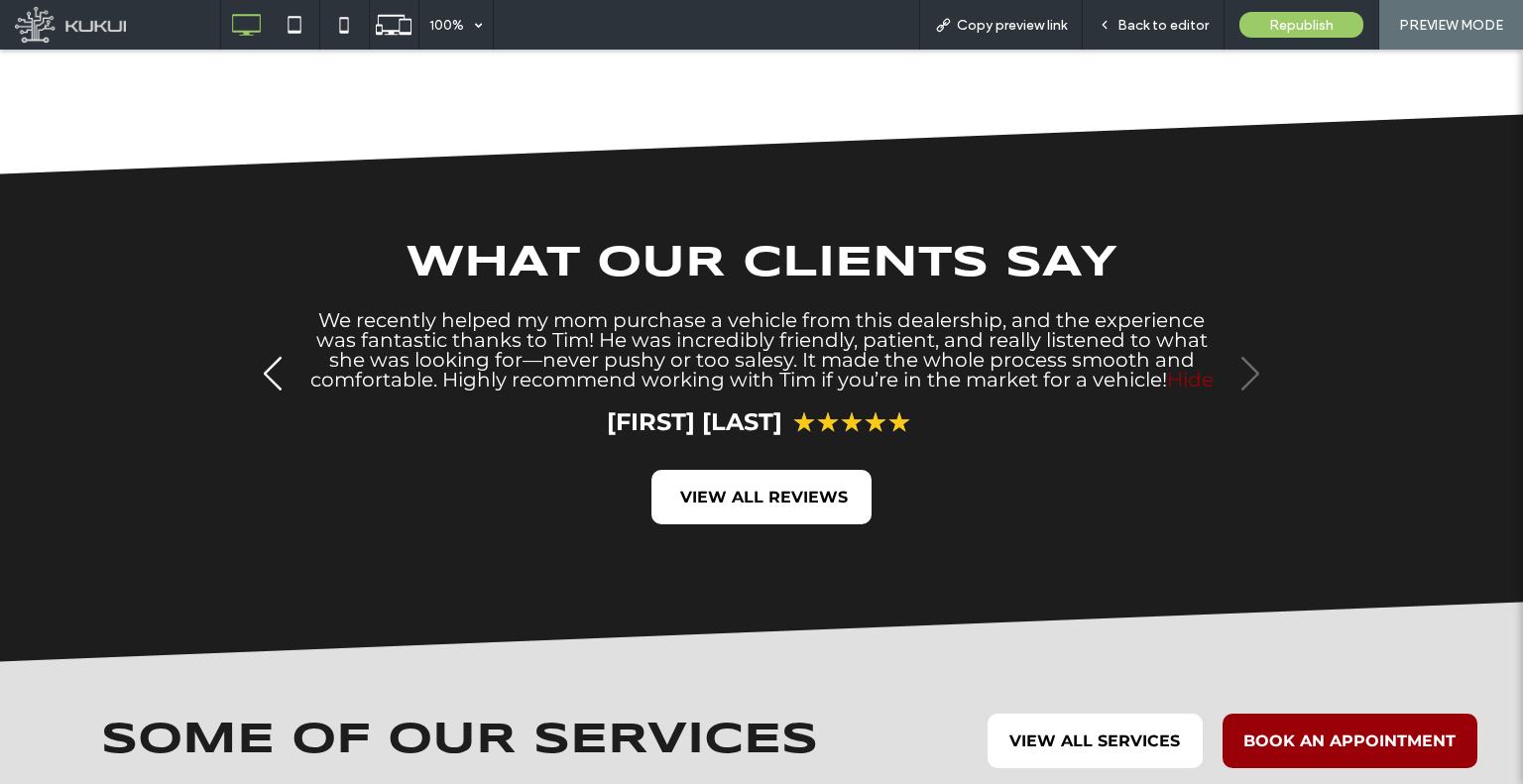 click on "Hide" at bounding box center (1190, 380) 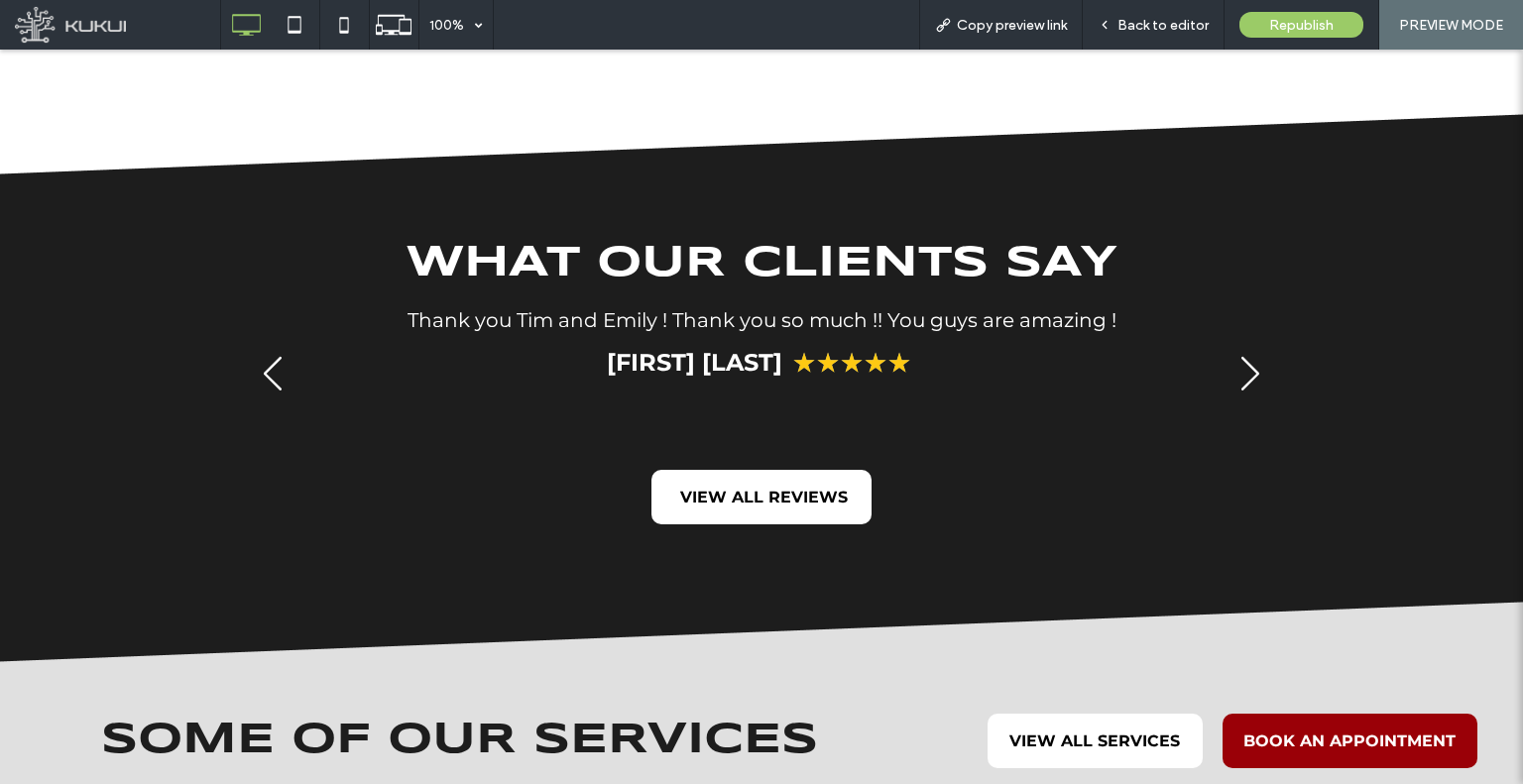 click on "★" at bounding box center [876, 363] 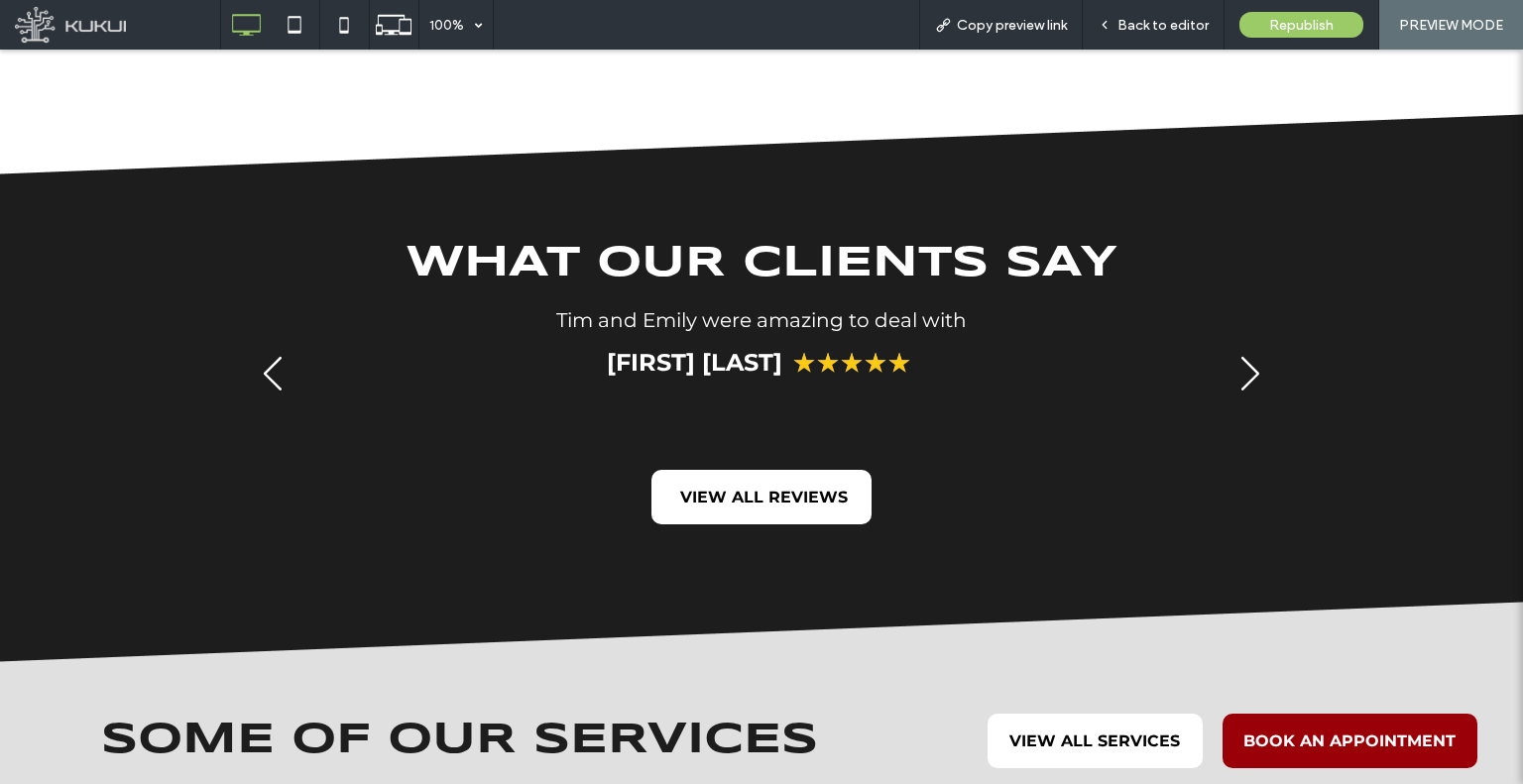 click on "Trevor Brokaw ★ ★ ★ ★ ★" at bounding box center (762, 361) 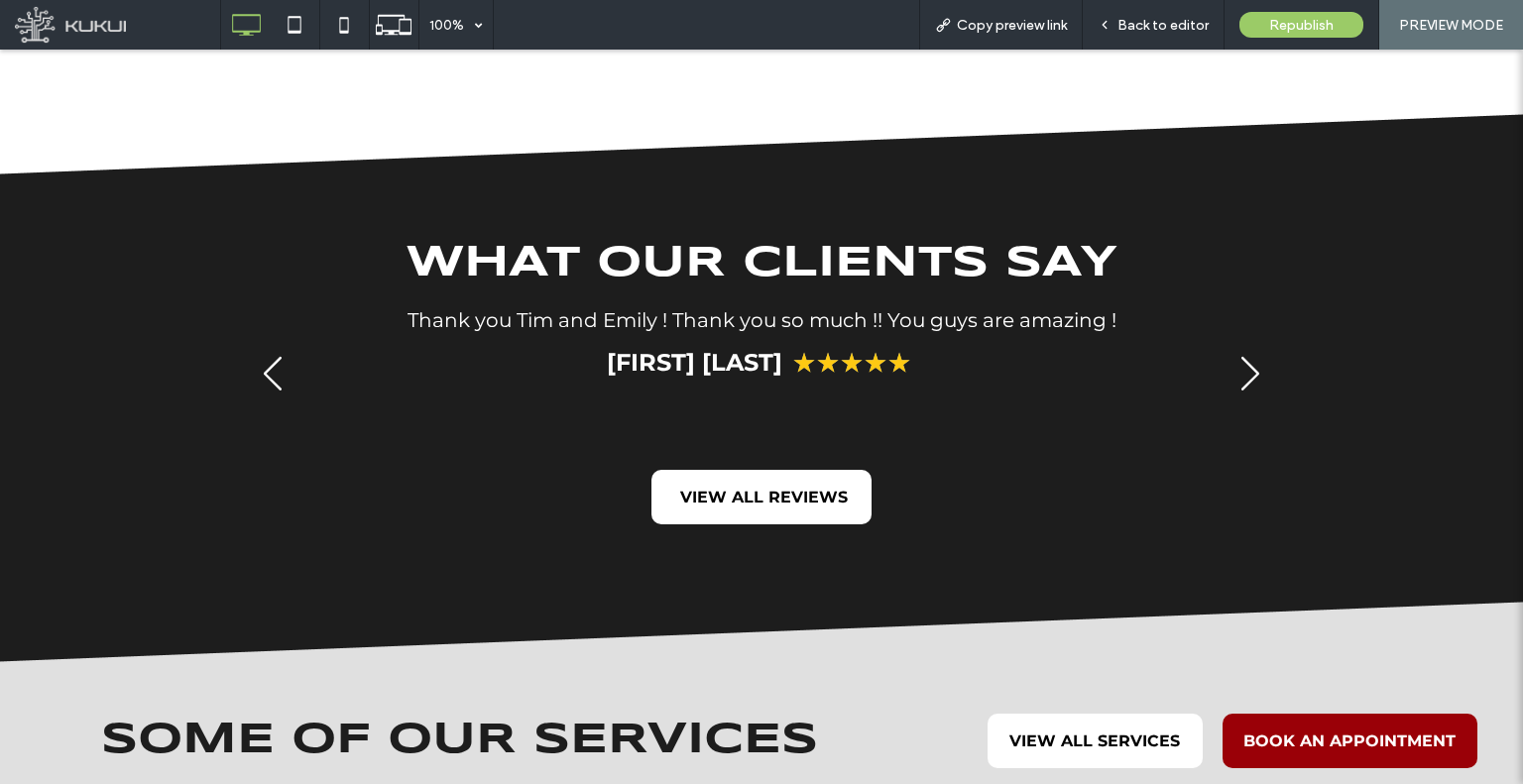 click on "Katie Brokaw ★ ★ ★ ★ ★" at bounding box center (762, 361) 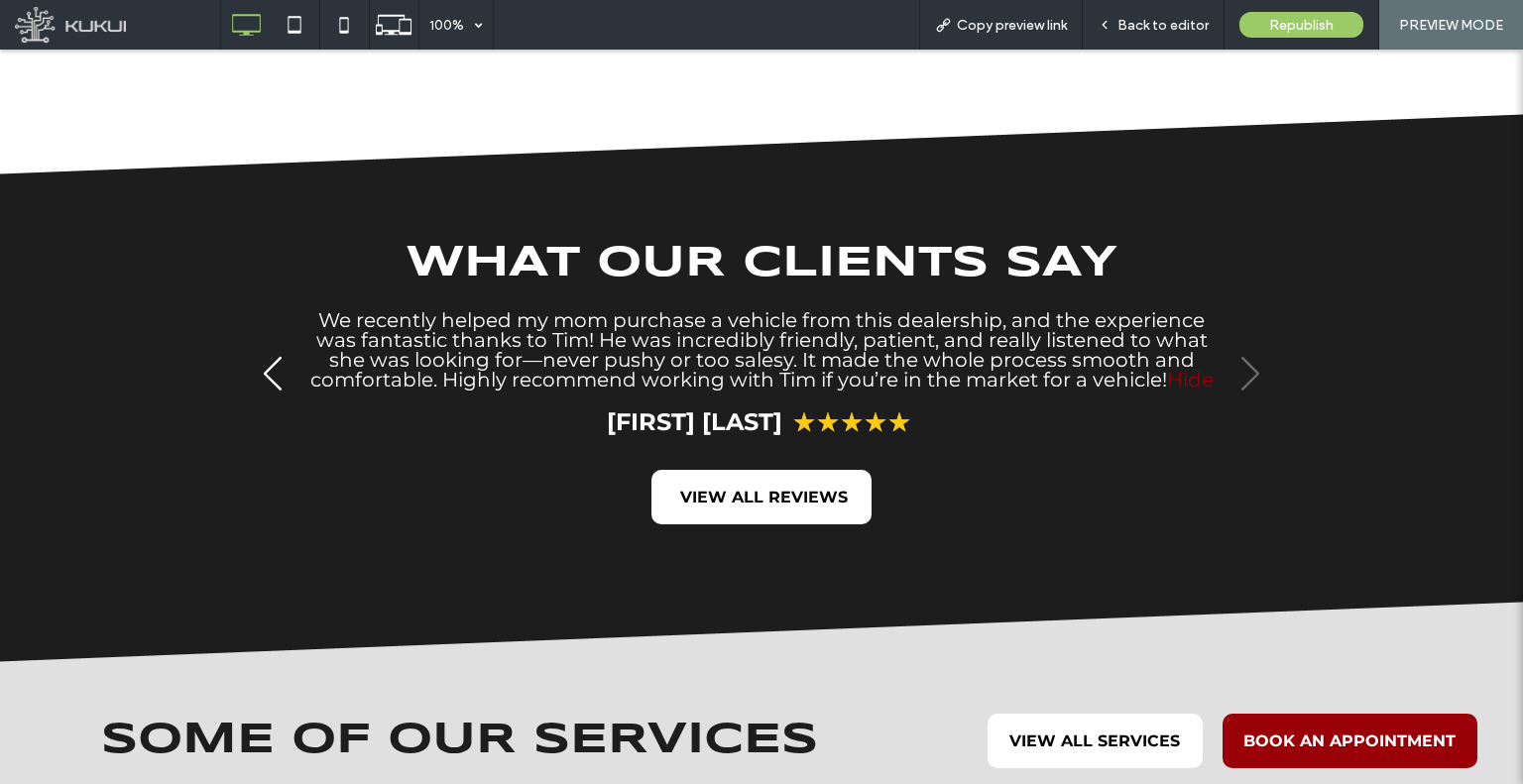 click on "Hide" at bounding box center (1190, 380) 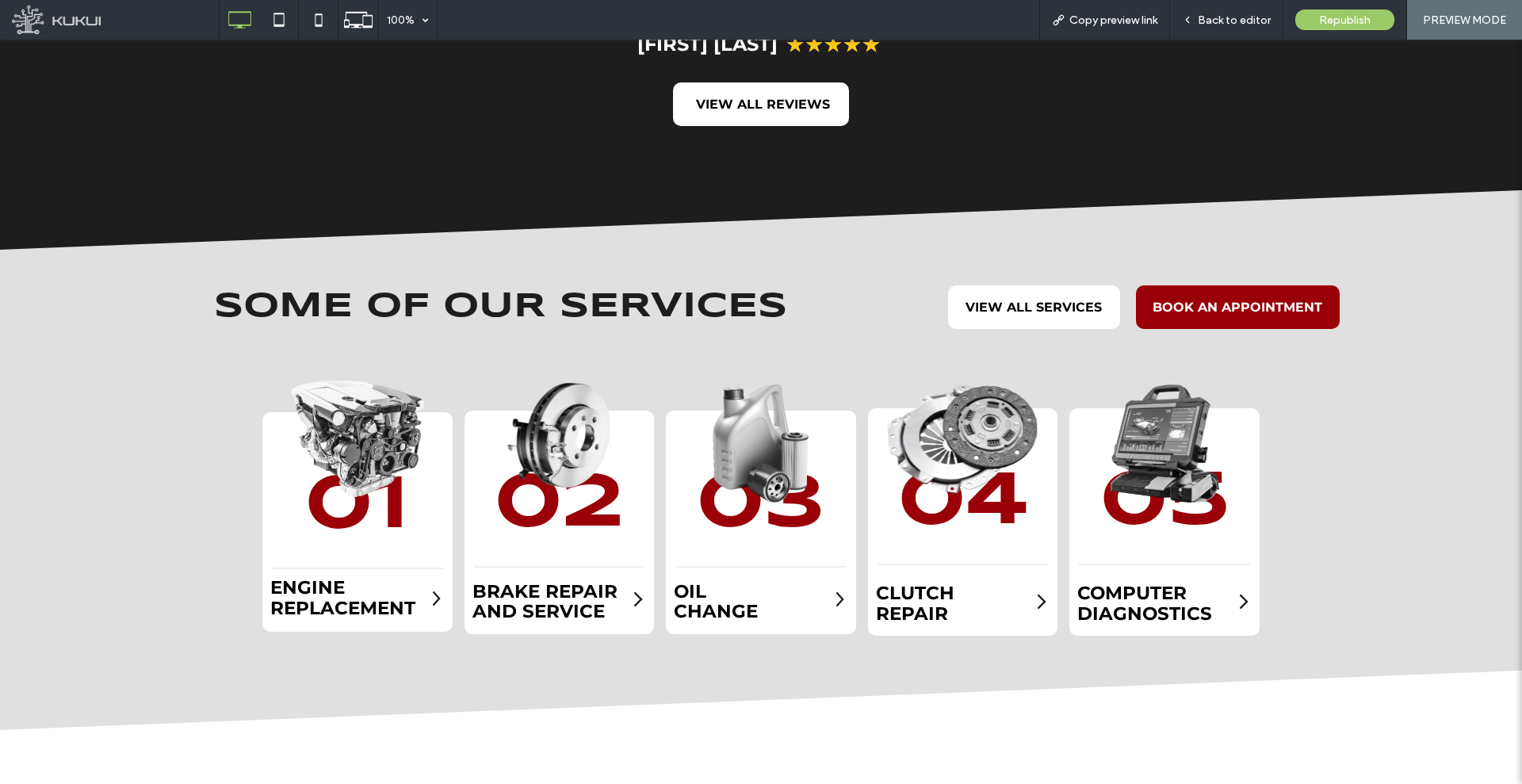 scroll, scrollTop: 1823, scrollLeft: 0, axis: vertical 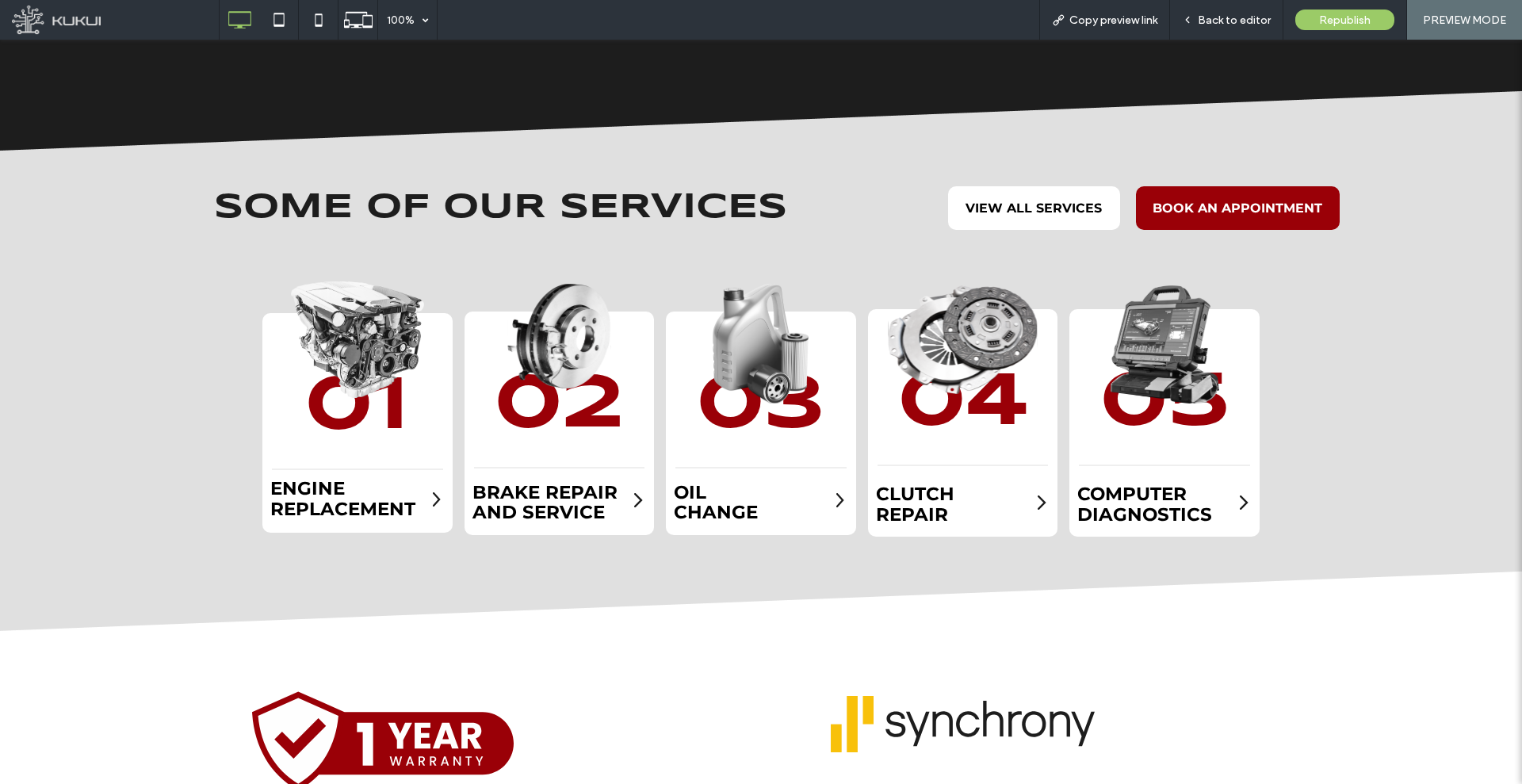 drag, startPoint x: 1337, startPoint y: 87, endPoint x: 1371, endPoint y: 53, distance: 48.083261 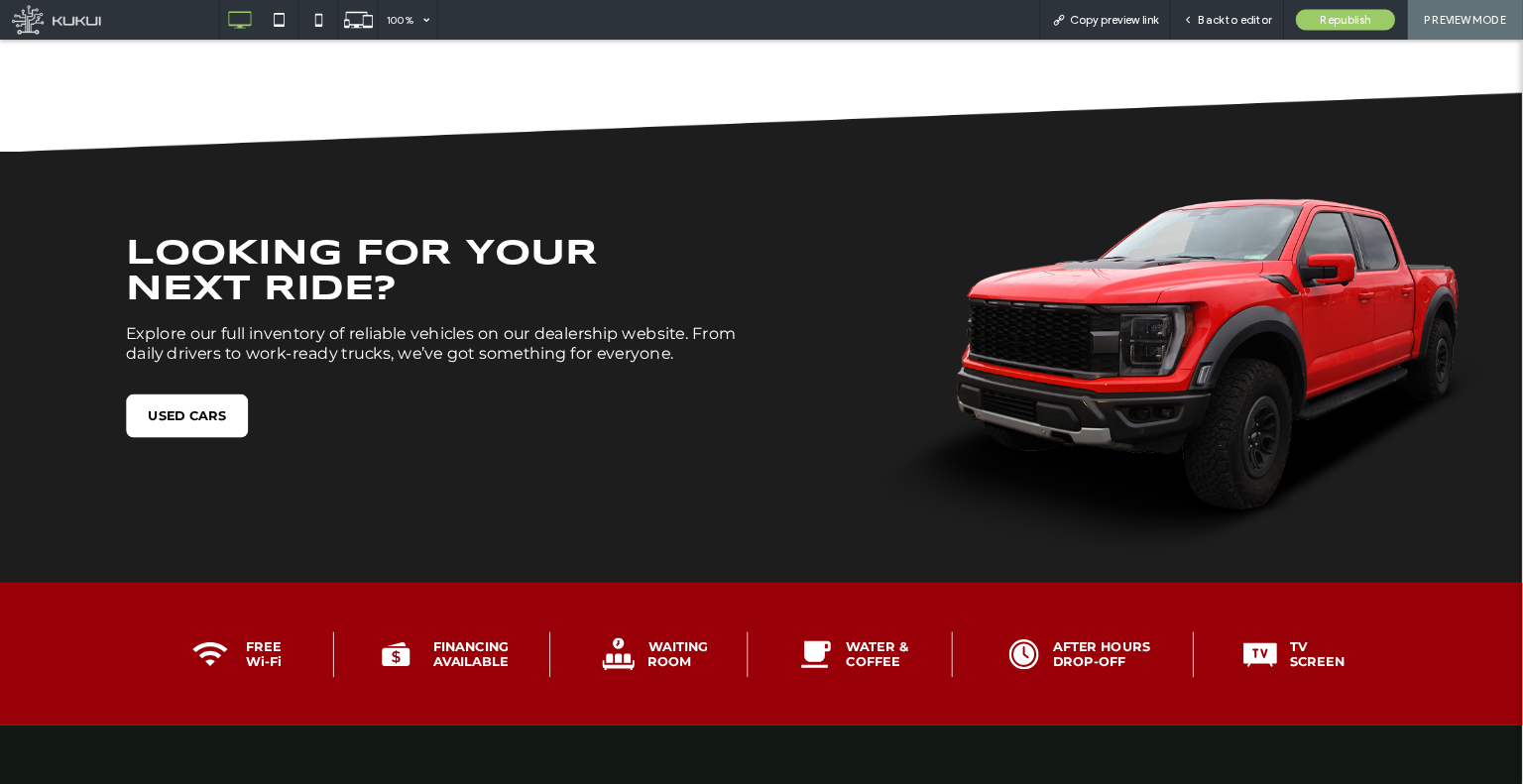 scroll, scrollTop: 3470, scrollLeft: 0, axis: vertical 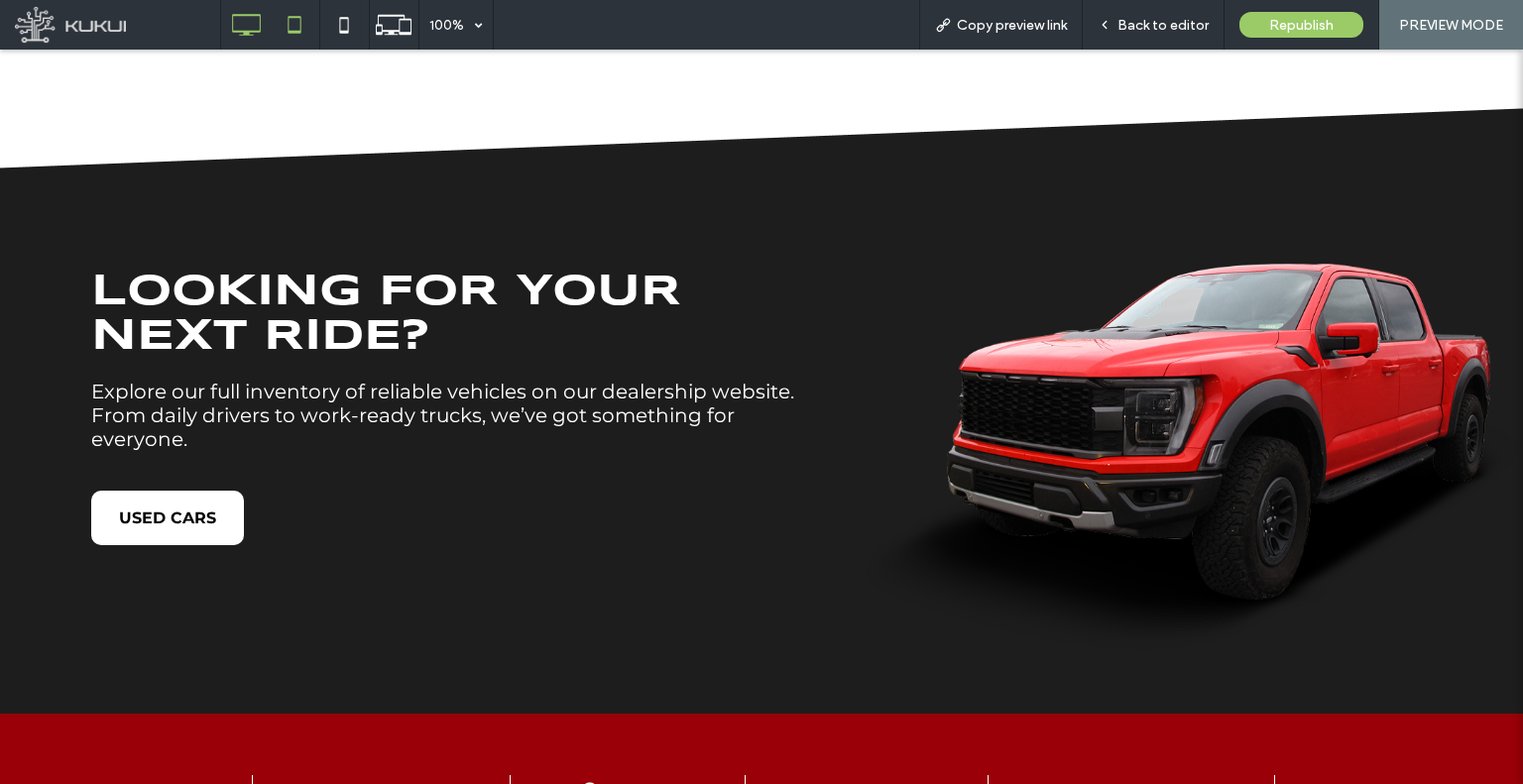 click 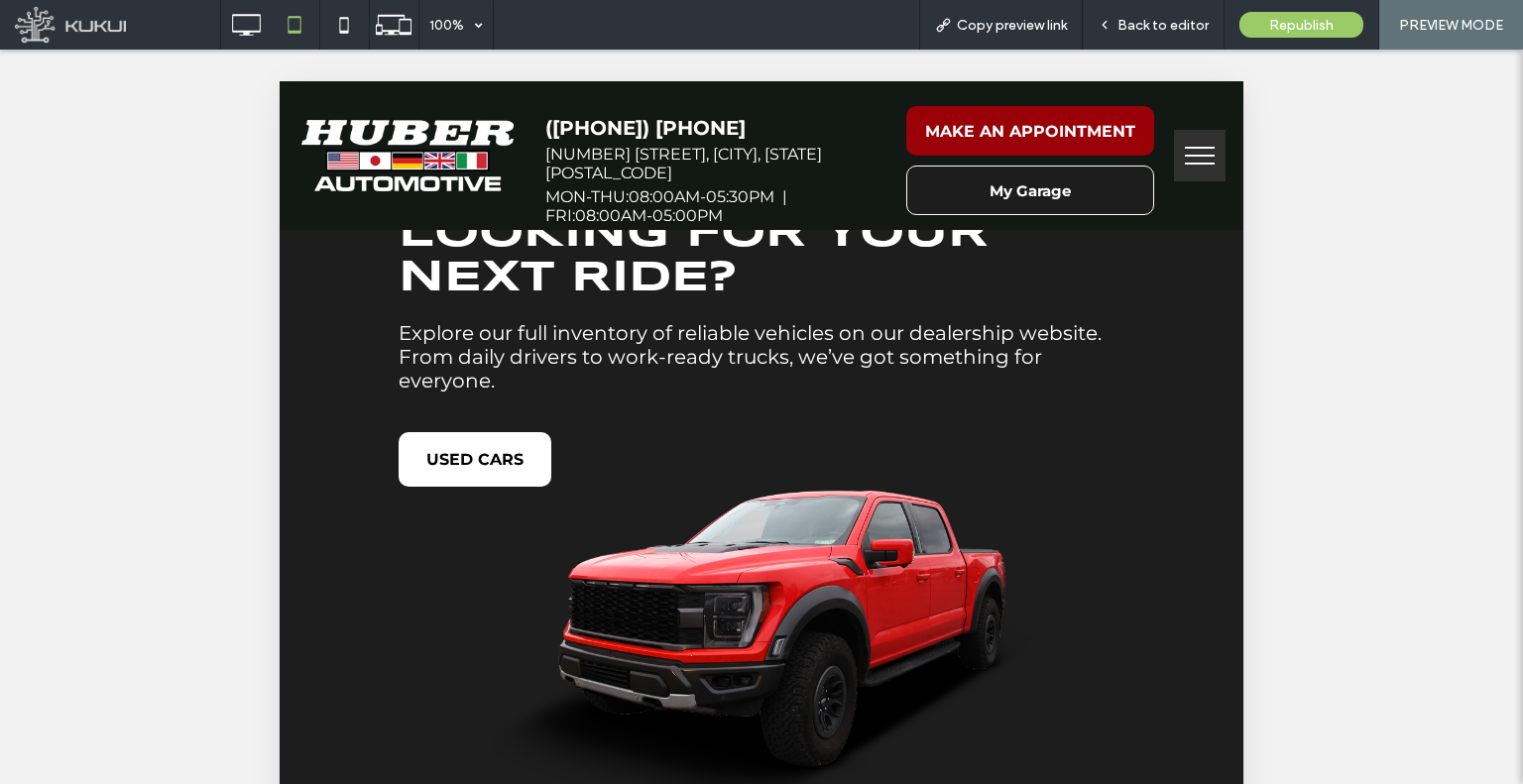 scroll, scrollTop: 4461, scrollLeft: 0, axis: vertical 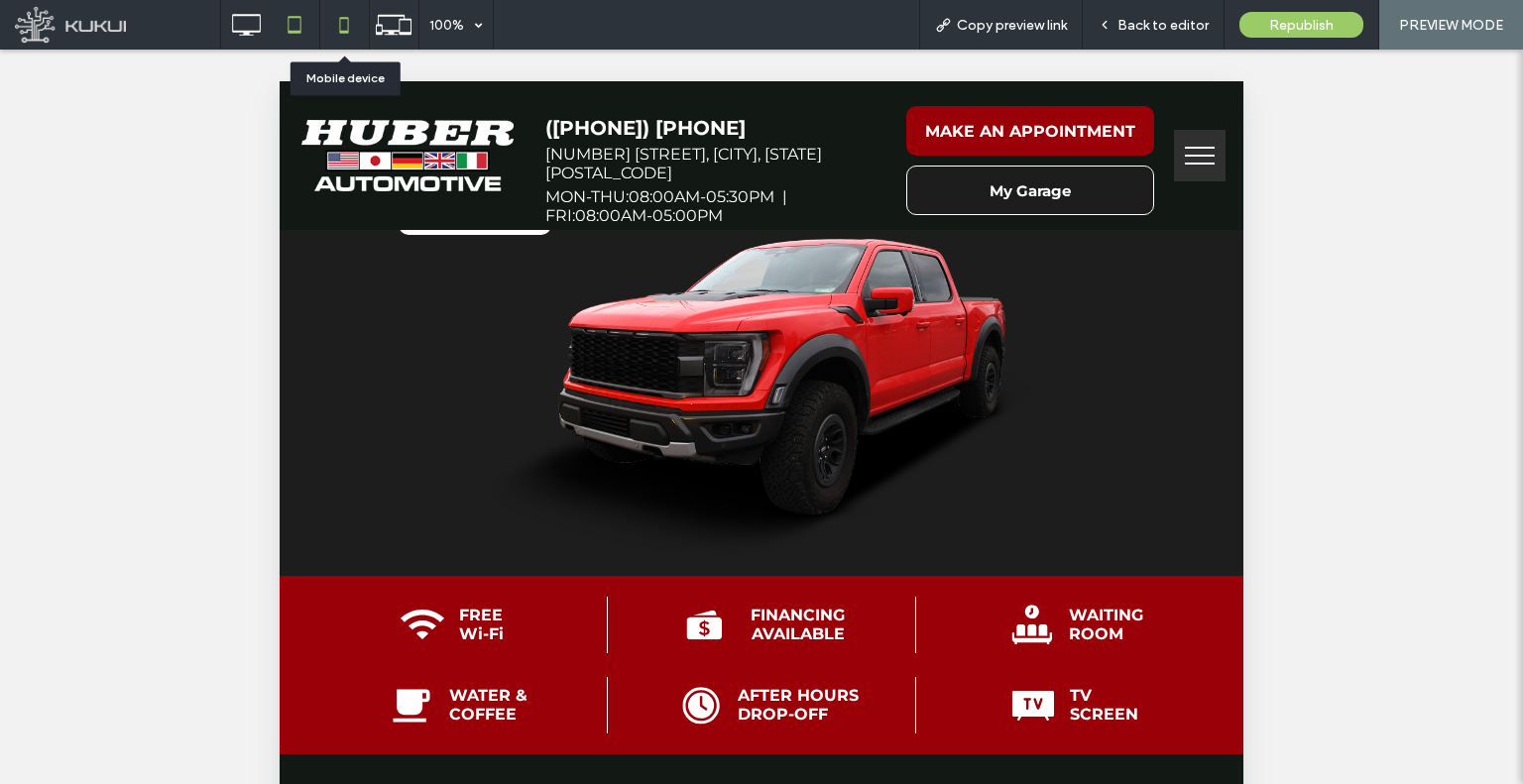 click 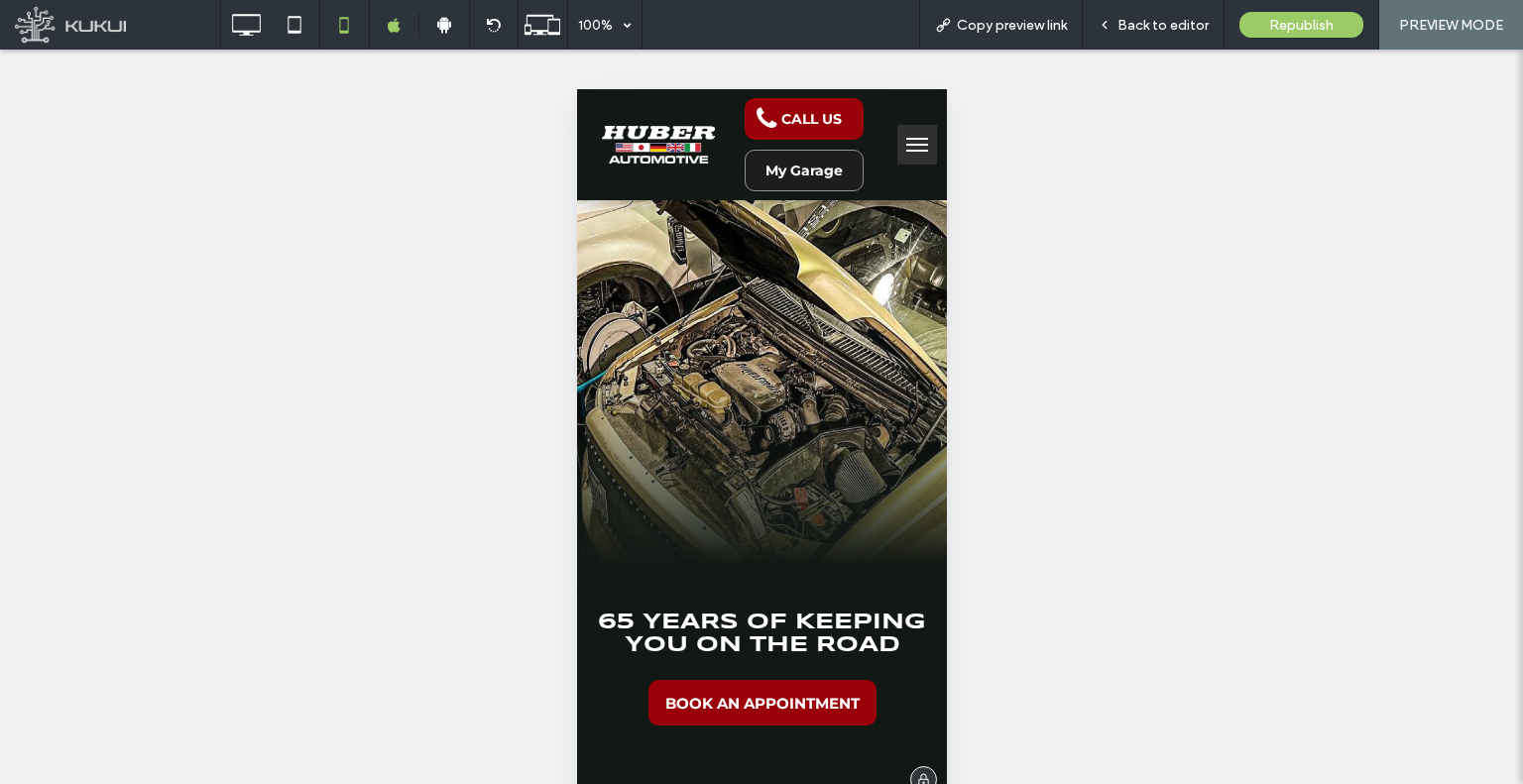 scroll, scrollTop: 0, scrollLeft: 0, axis: both 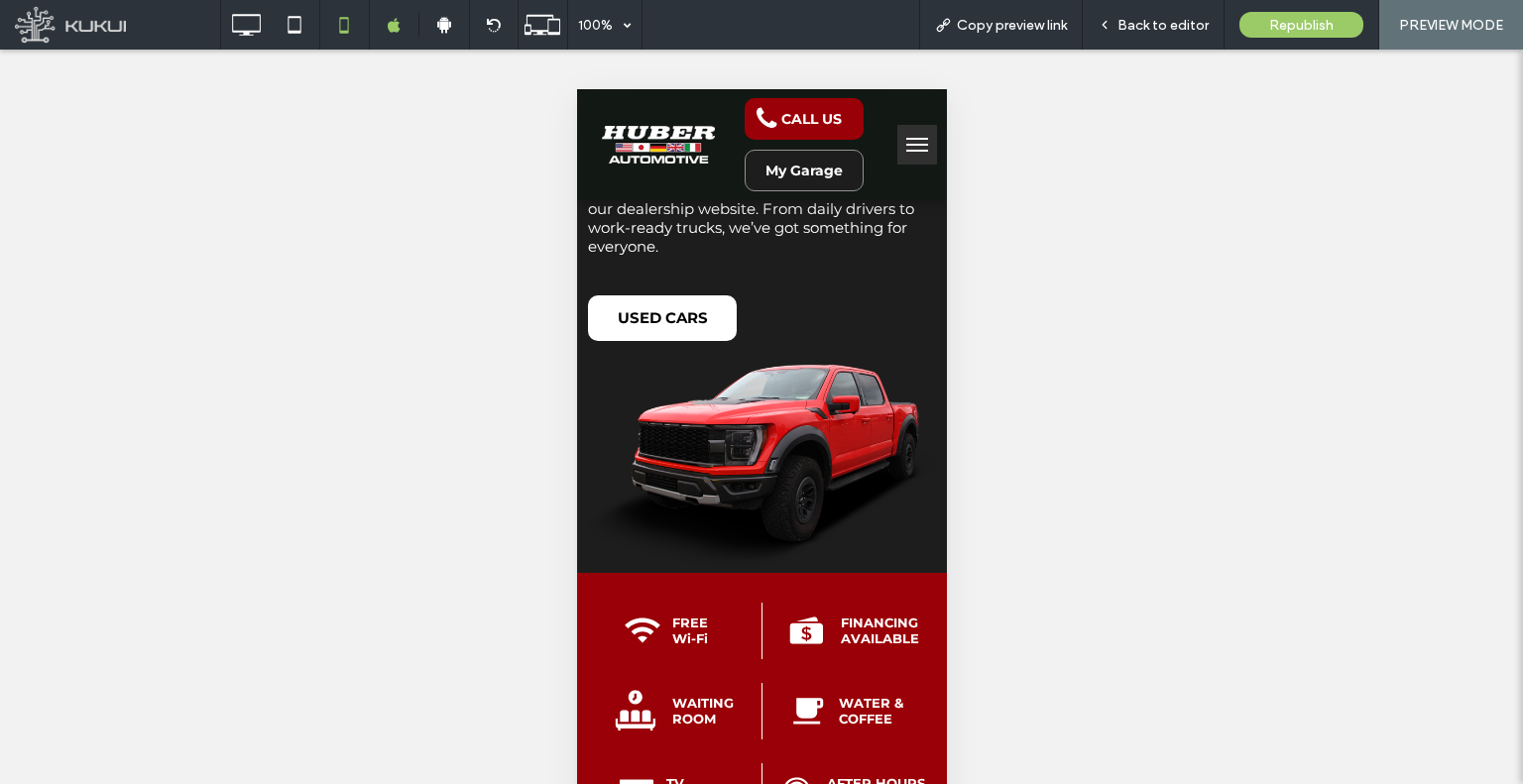 drag, startPoint x: 933, startPoint y: 236, endPoint x: 1515, endPoint y: 758, distance: 781.79793 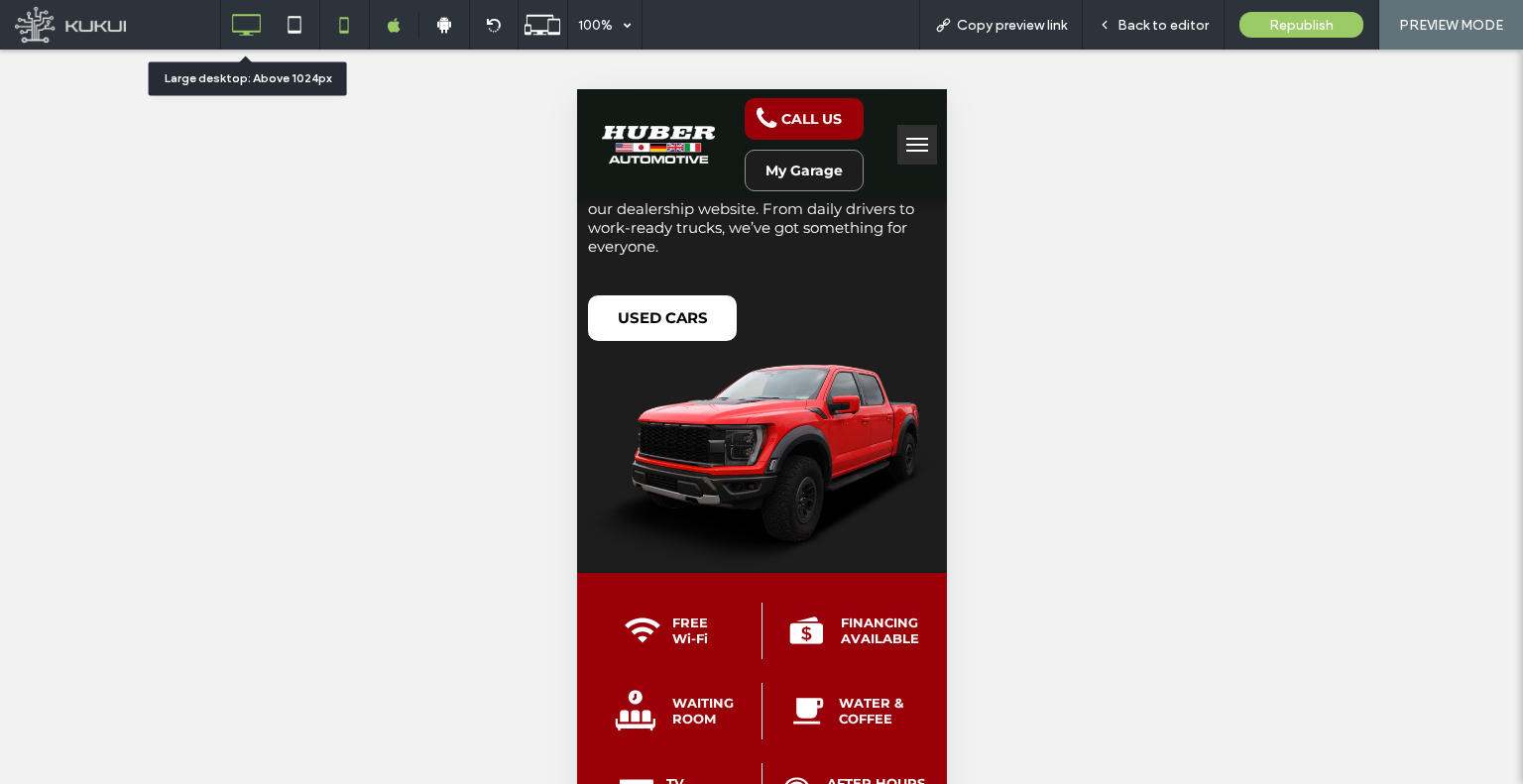 click 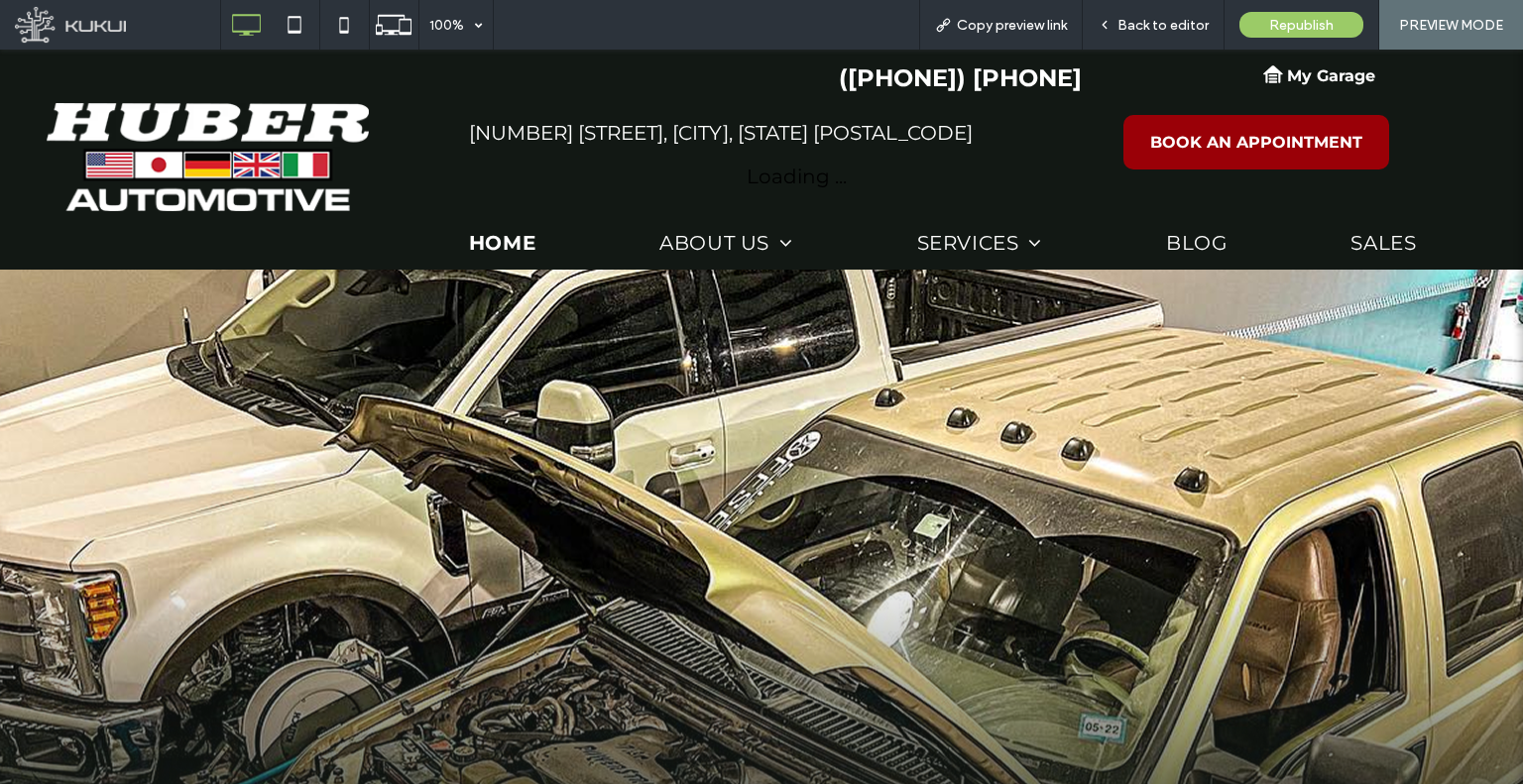 scroll, scrollTop: 0, scrollLeft: 0, axis: both 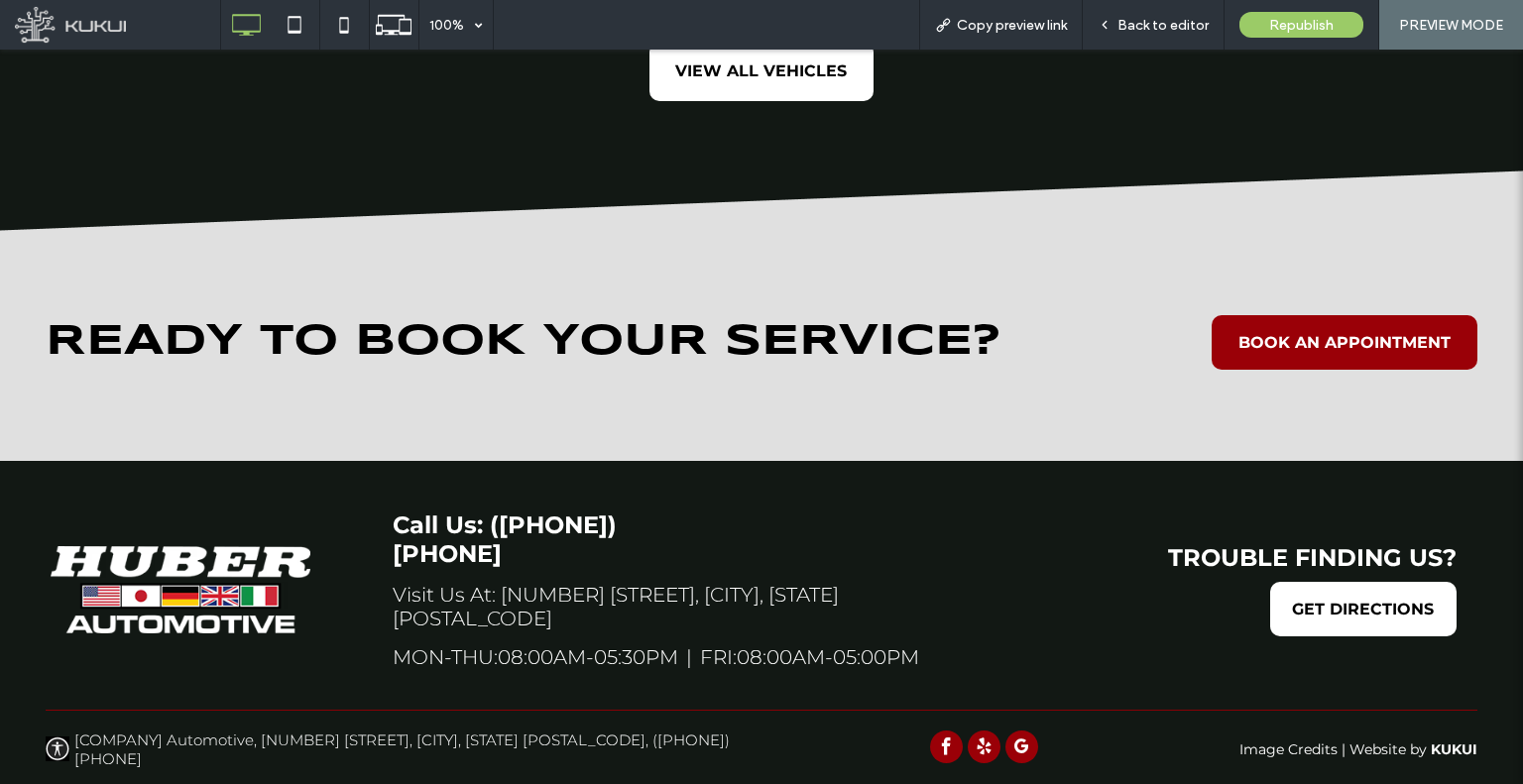 drag, startPoint x: 725, startPoint y: 240, endPoint x: 668, endPoint y: 660, distance: 423.8502 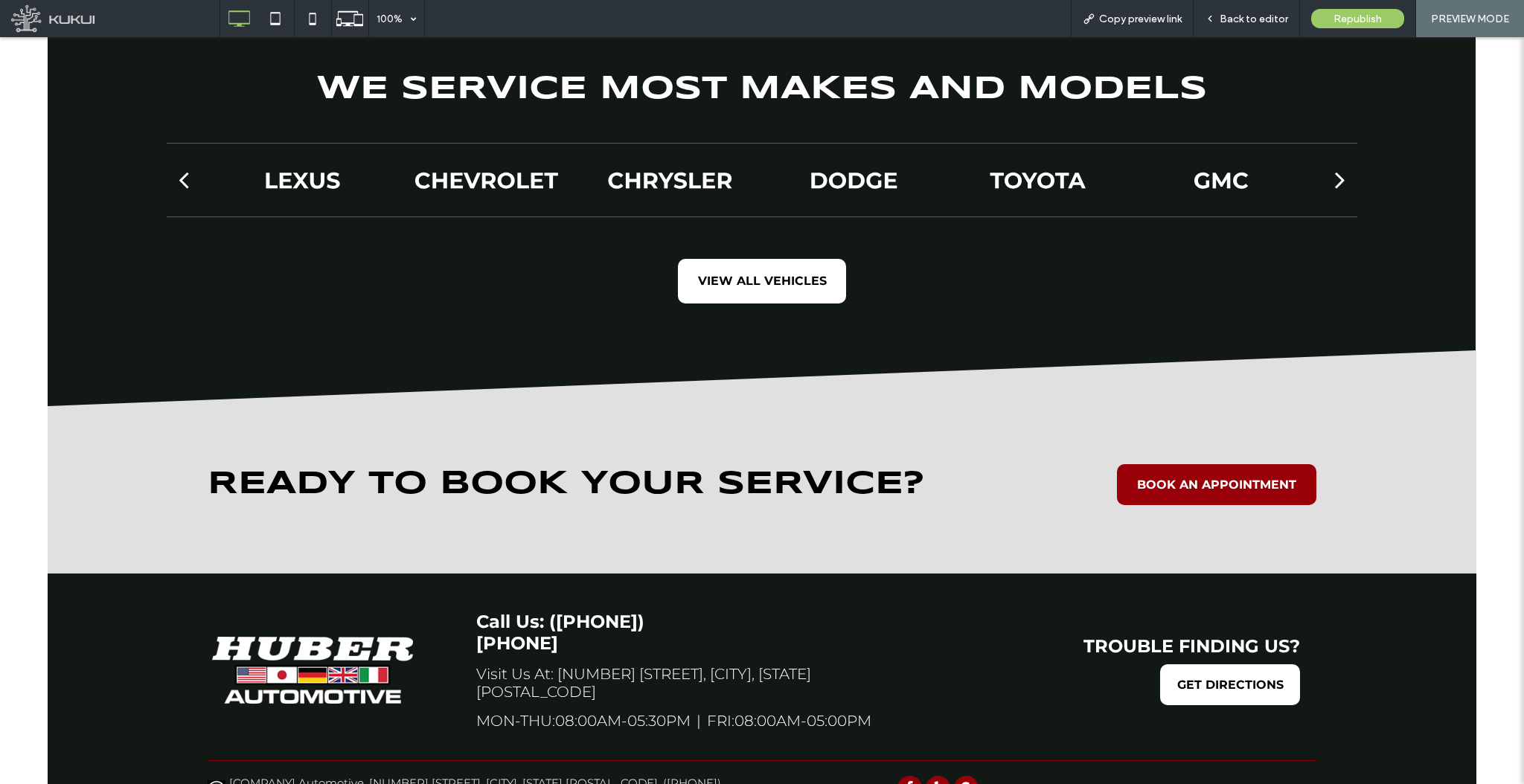 scroll, scrollTop: 3349, scrollLeft: 0, axis: vertical 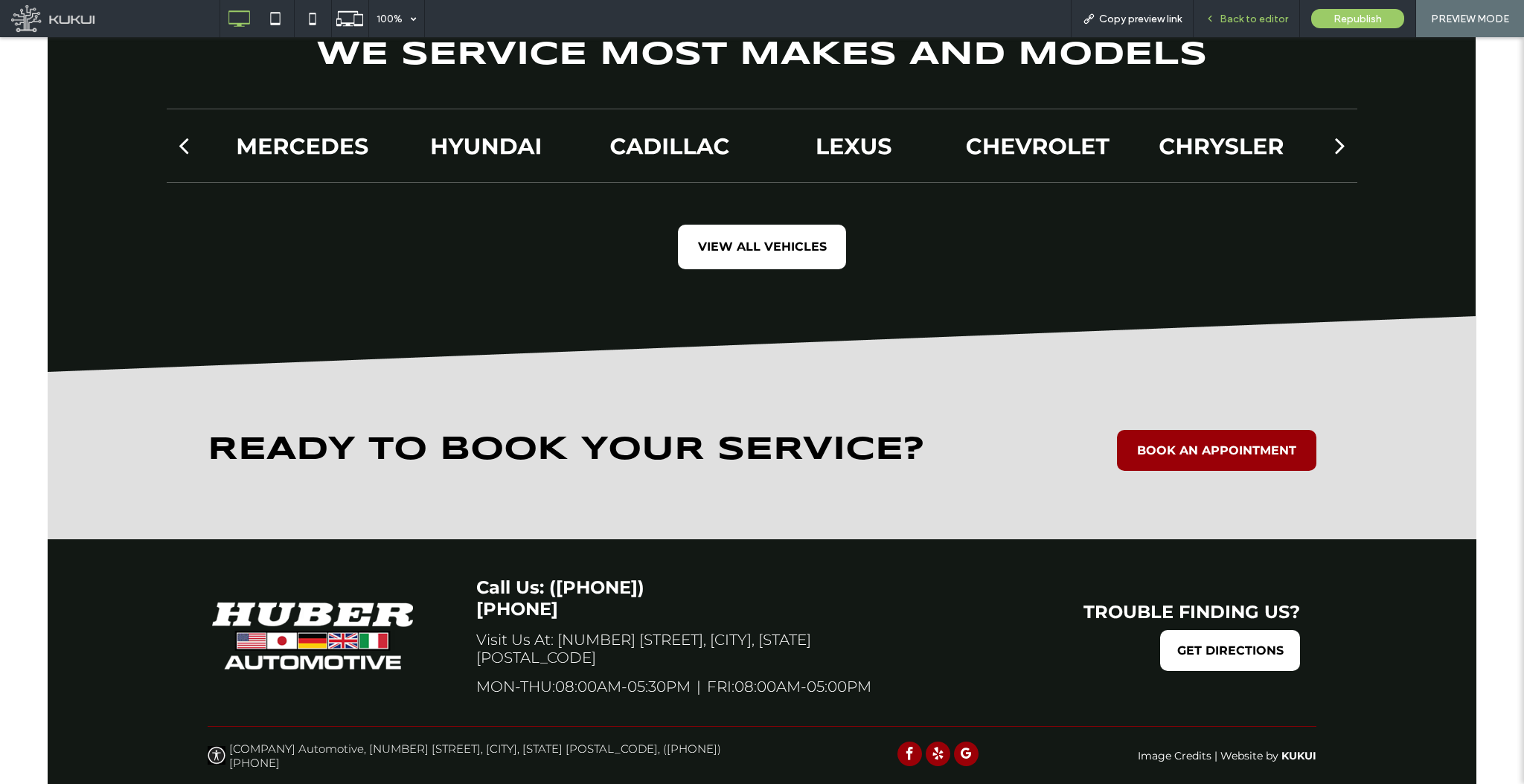 click on "Back to editor" at bounding box center (1246, 19) 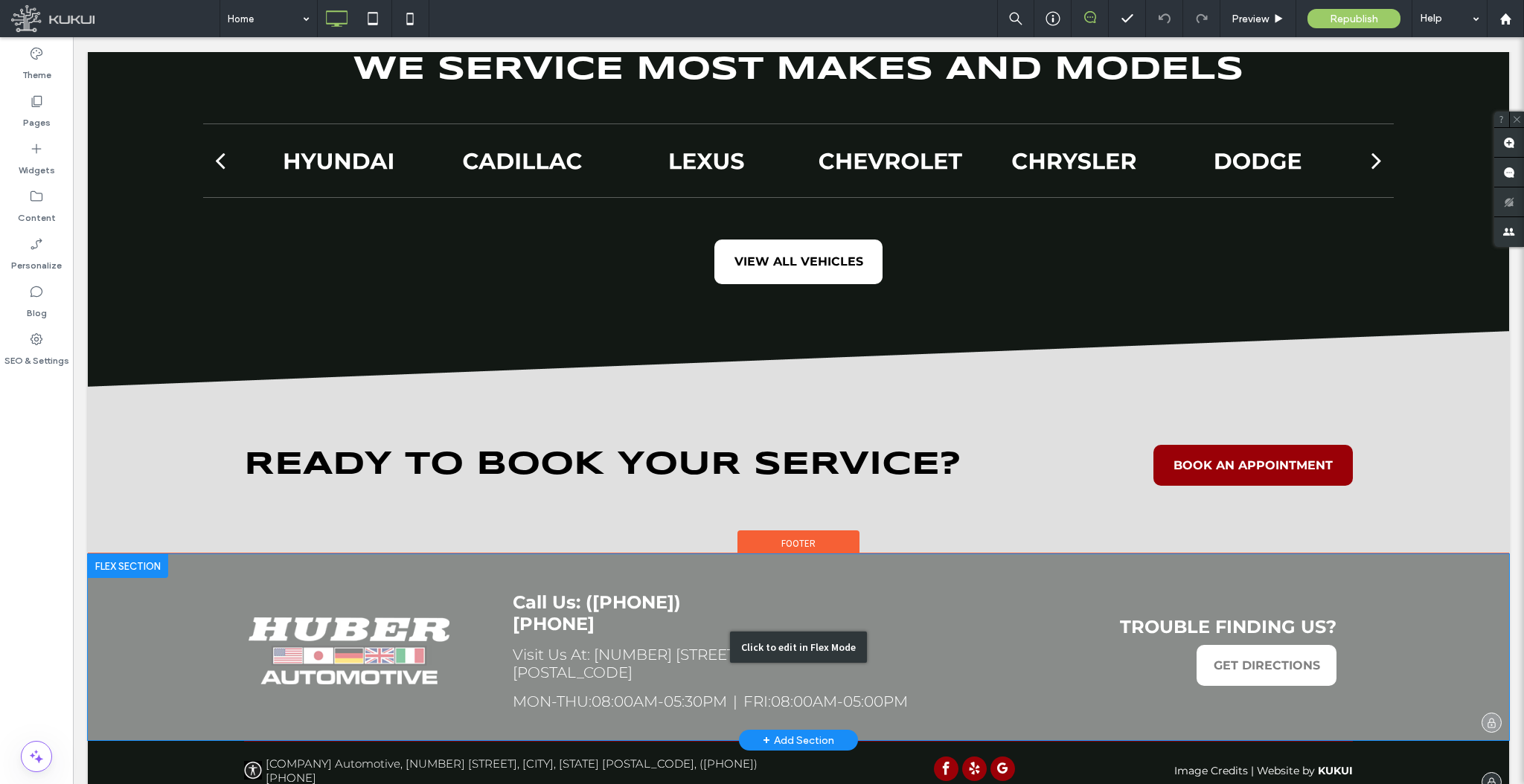 click on "Click to edit in Flex Mode" at bounding box center (798, 647) 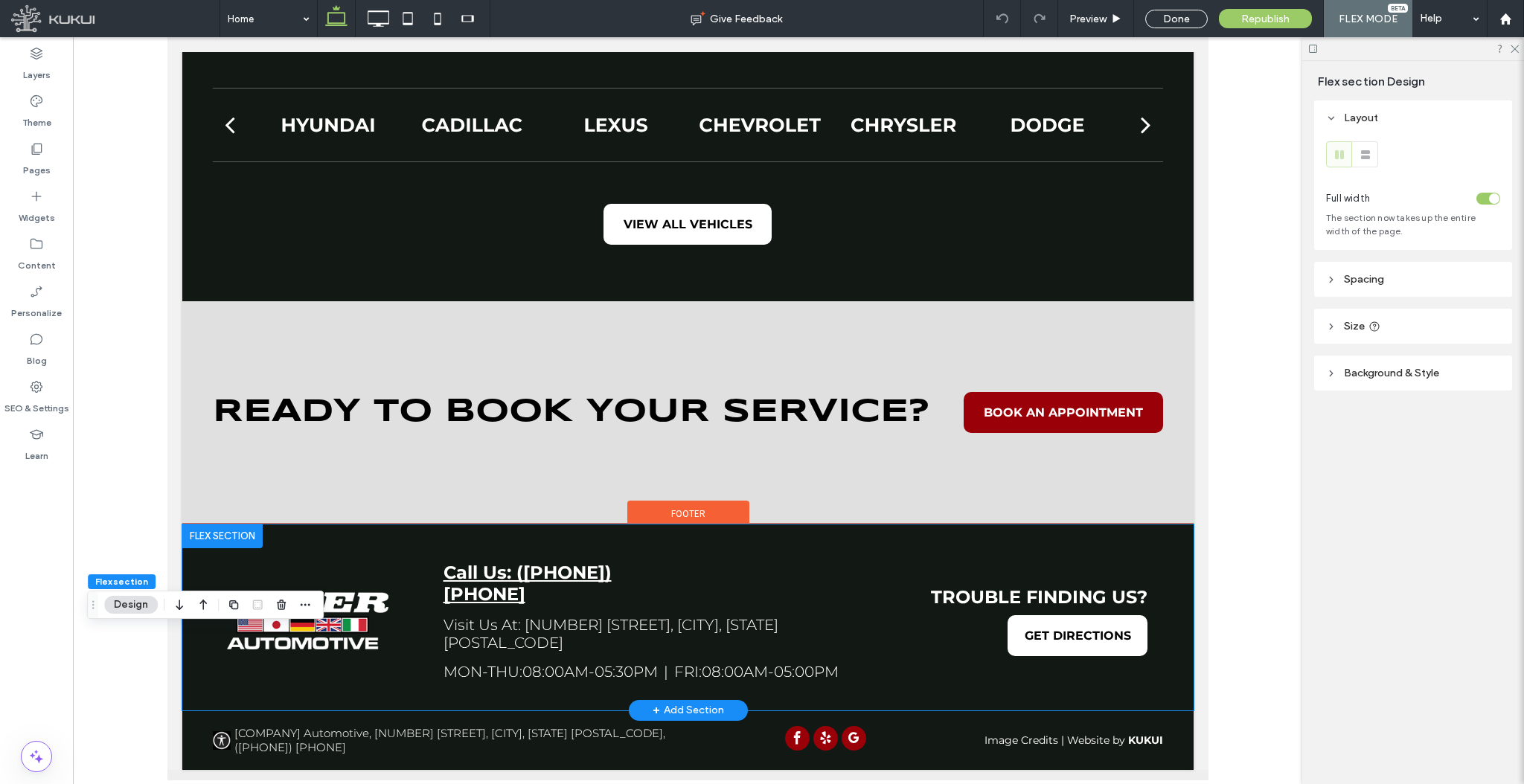 scroll, scrollTop: 3945, scrollLeft: 0, axis: vertical 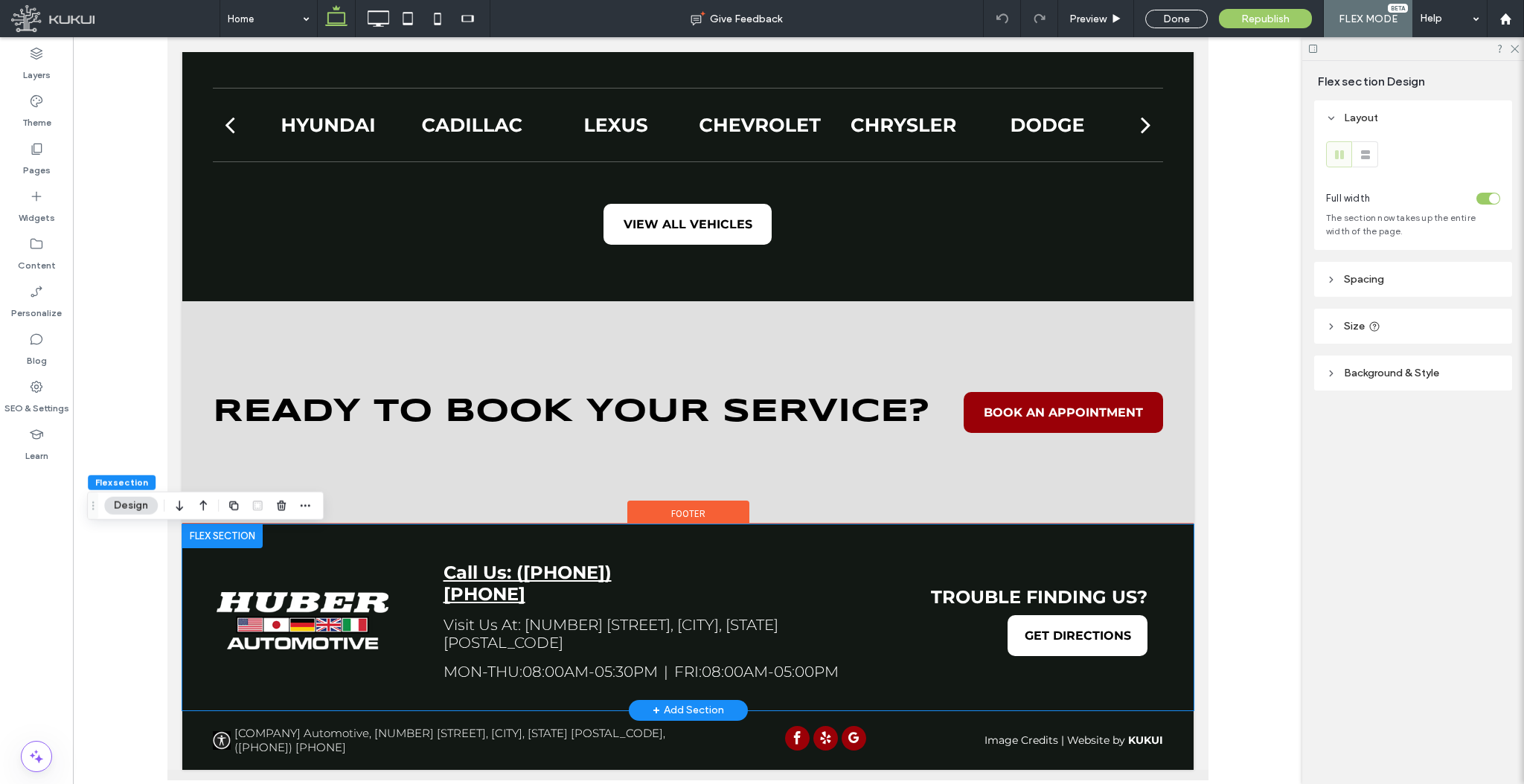 click on "Call Us: (740) 522-1122" at bounding box center [547, 583] 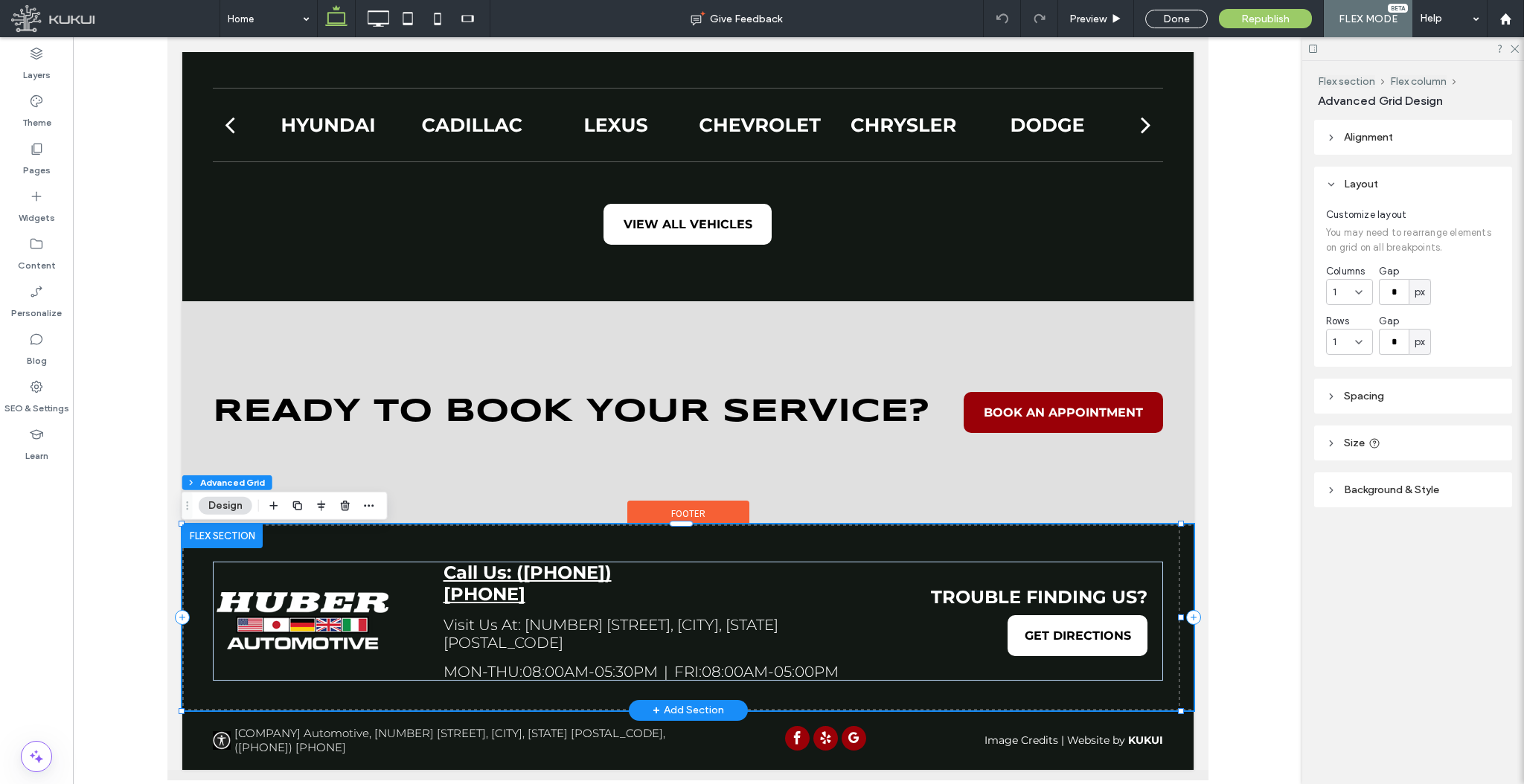 click on "Call Us: (740) 522-1122" at bounding box center (547, 583) 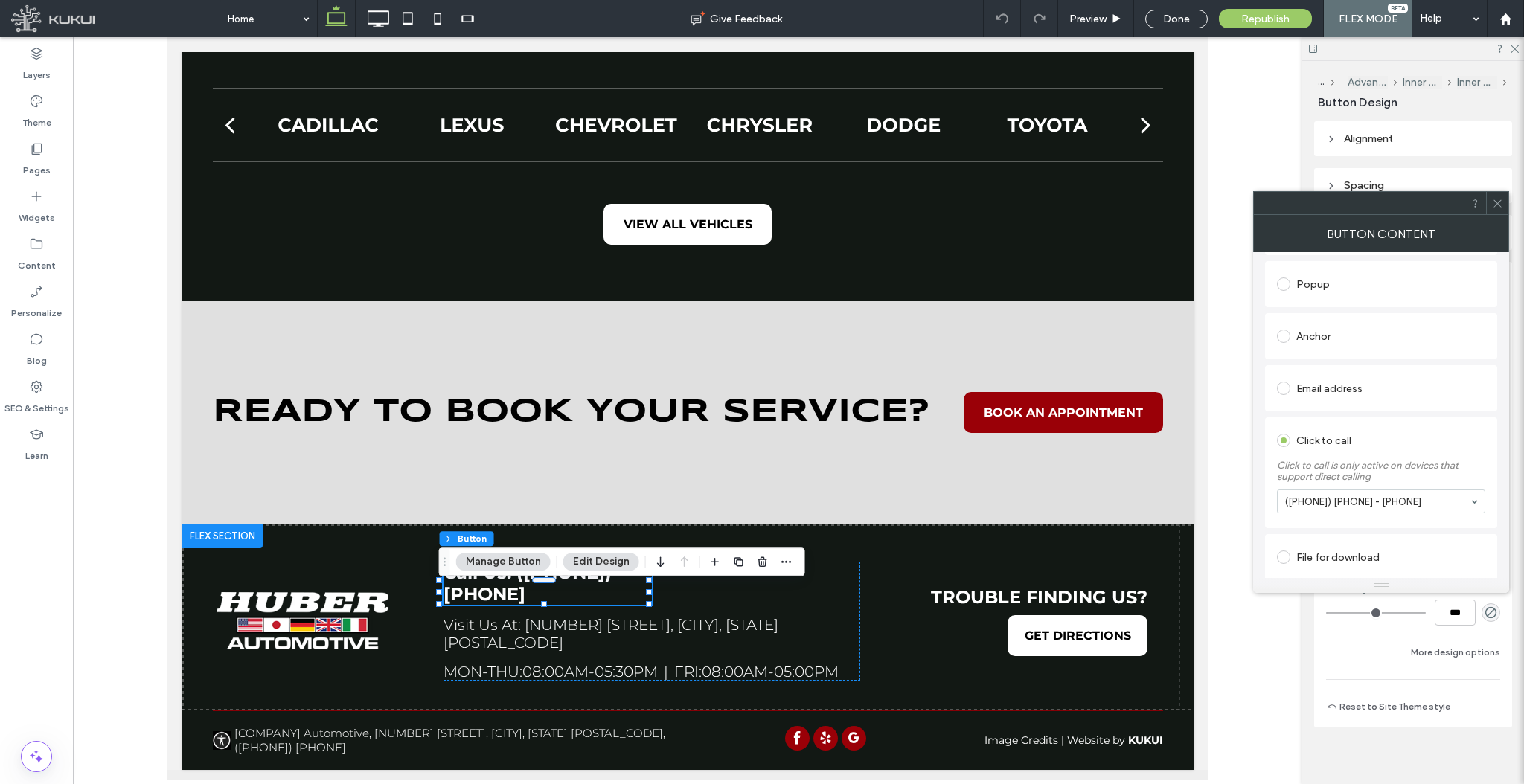 scroll, scrollTop: 310, scrollLeft: 0, axis: vertical 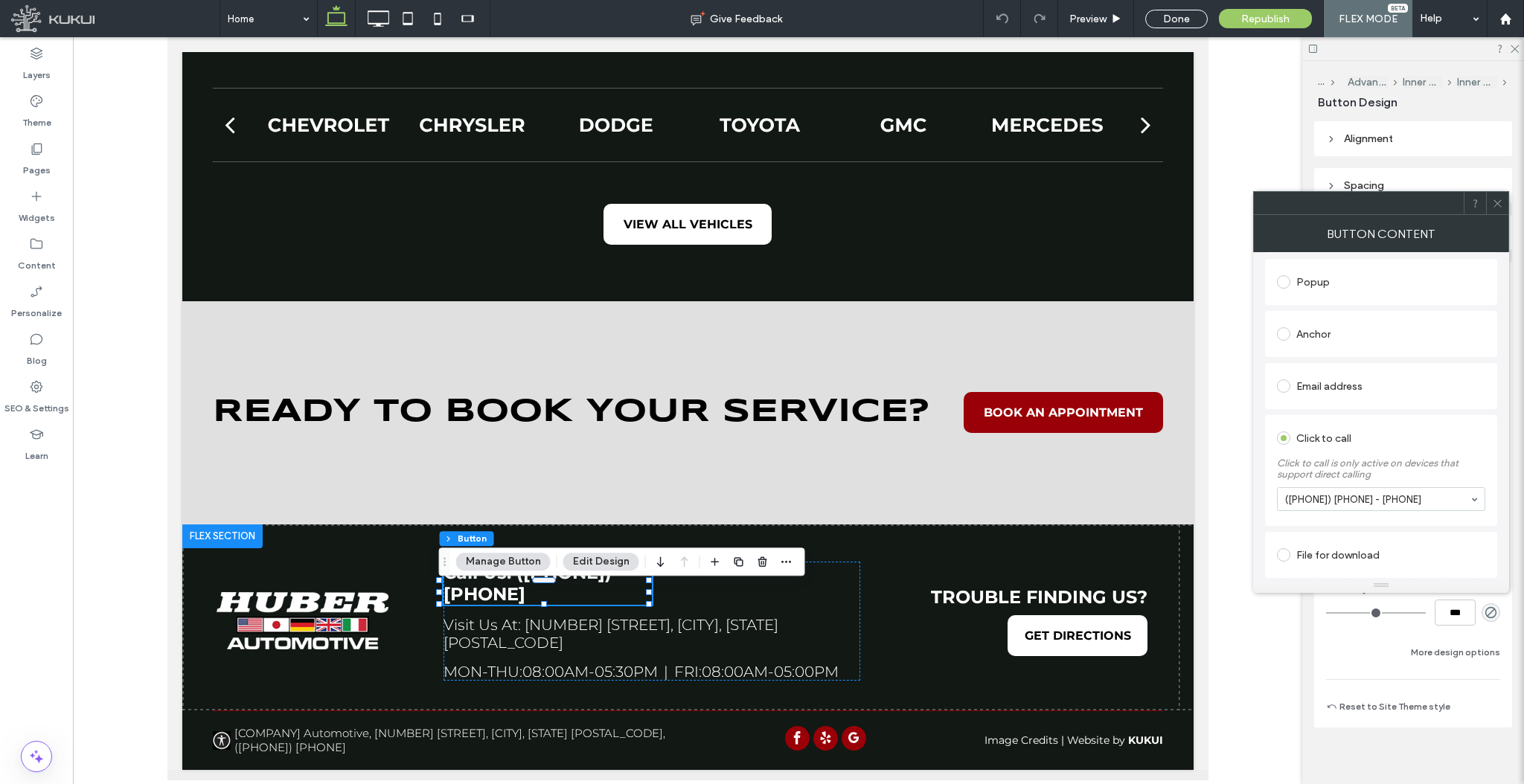 click at bounding box center [1497, 203] 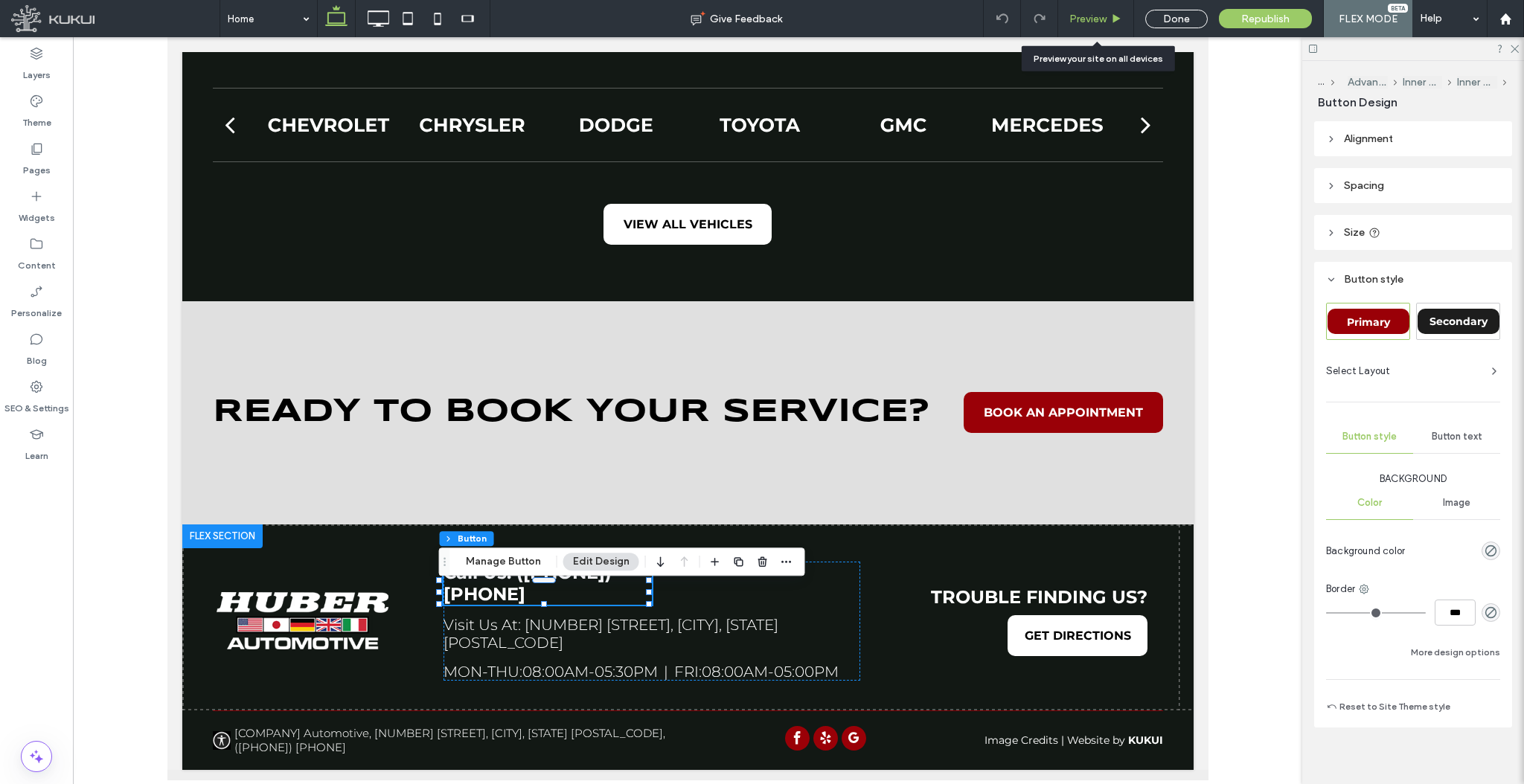 click on "Preview" at bounding box center [1096, 19] 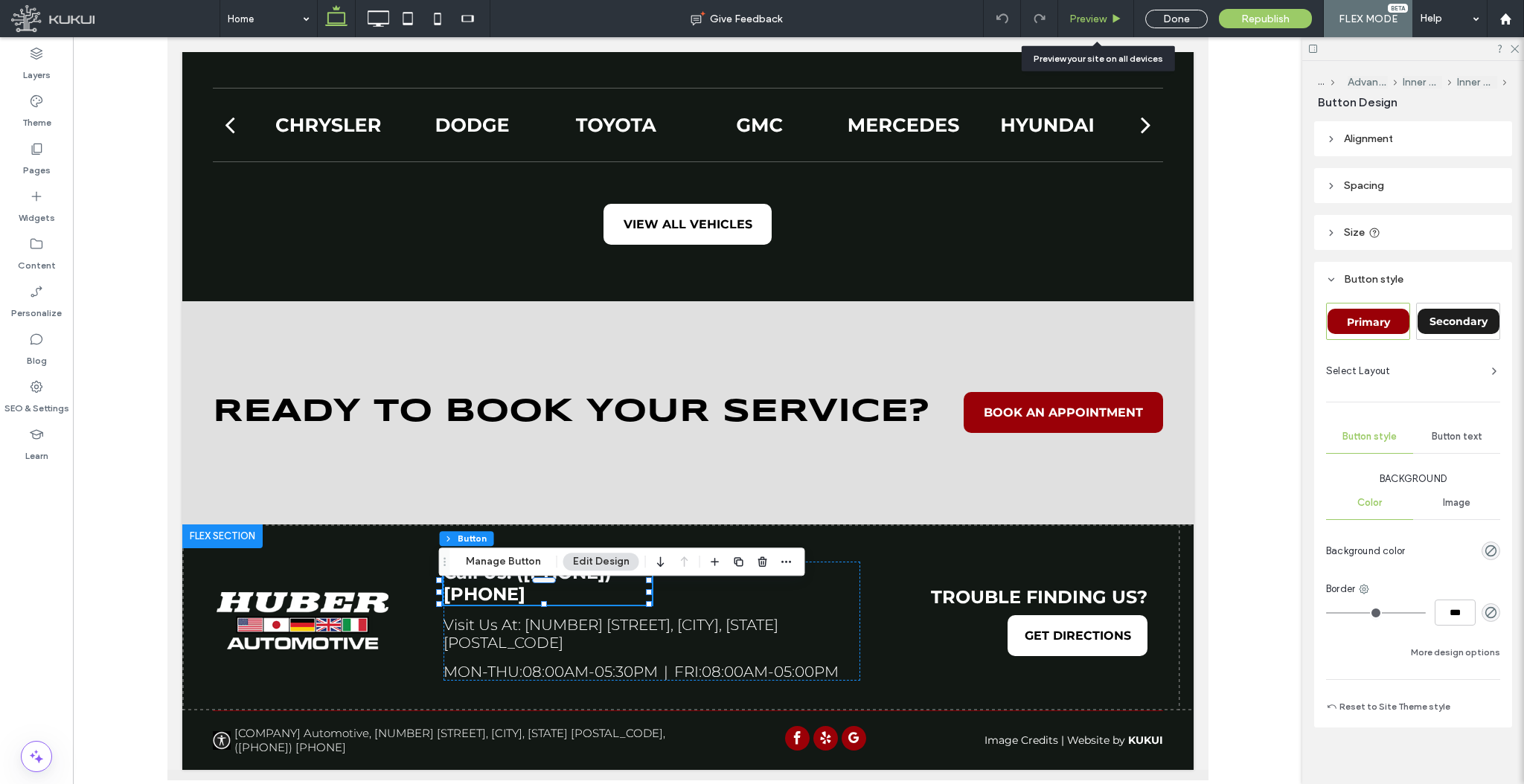 drag, startPoint x: 1081, startPoint y: 19, endPoint x: 857, endPoint y: 290, distance: 351.59209 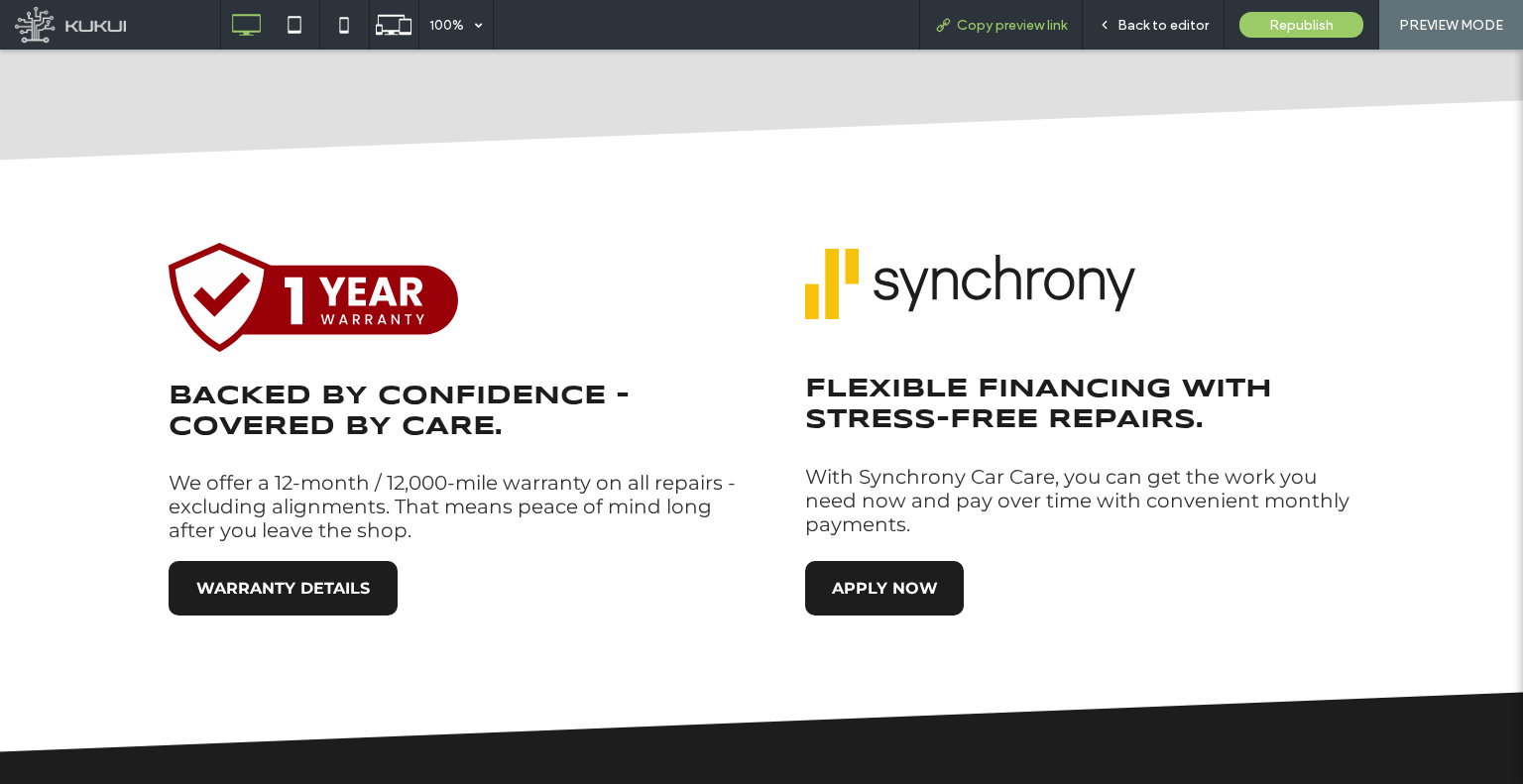 scroll, scrollTop: 2823, scrollLeft: 0, axis: vertical 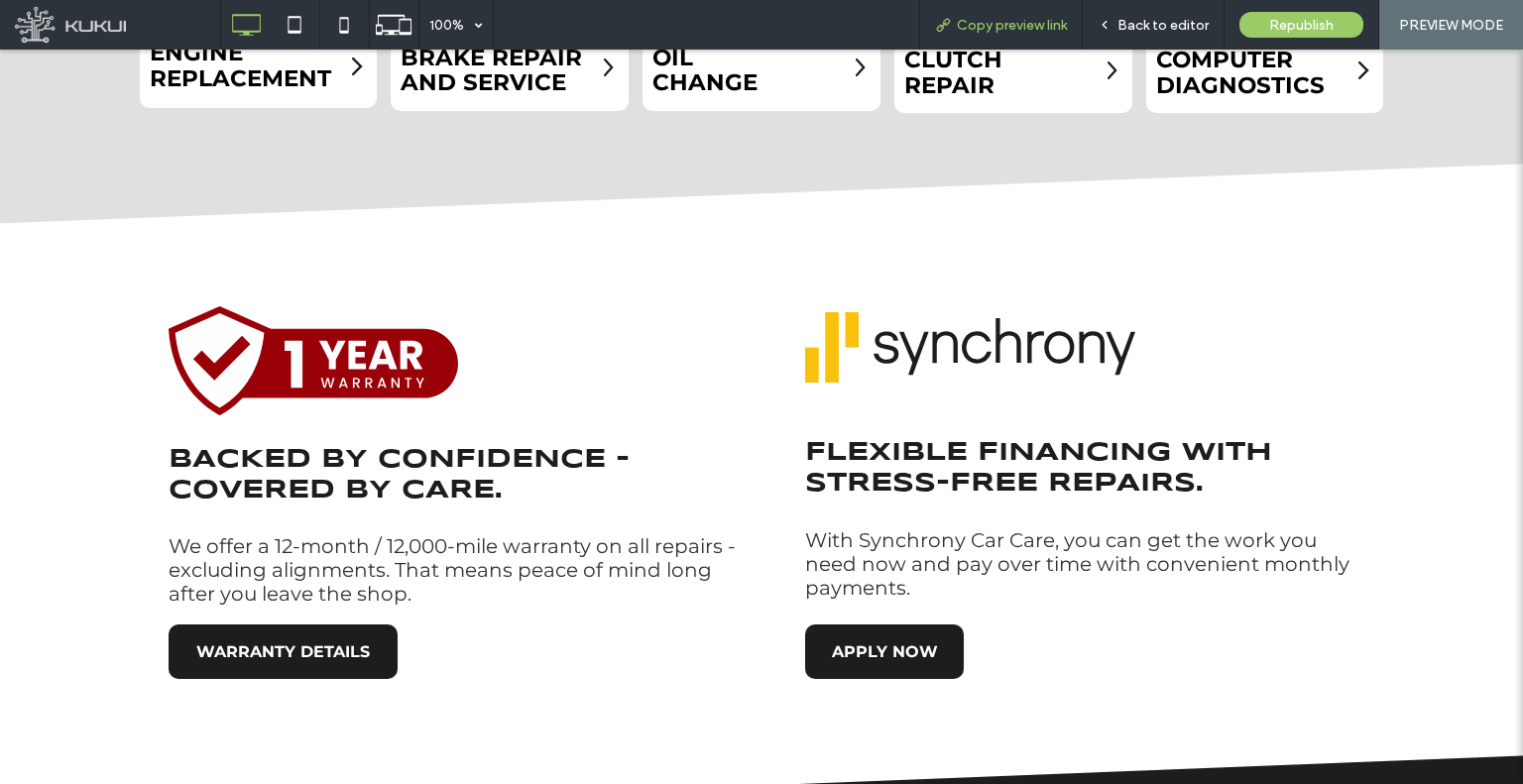 click on "Copy preview link" at bounding box center (1000, 25) 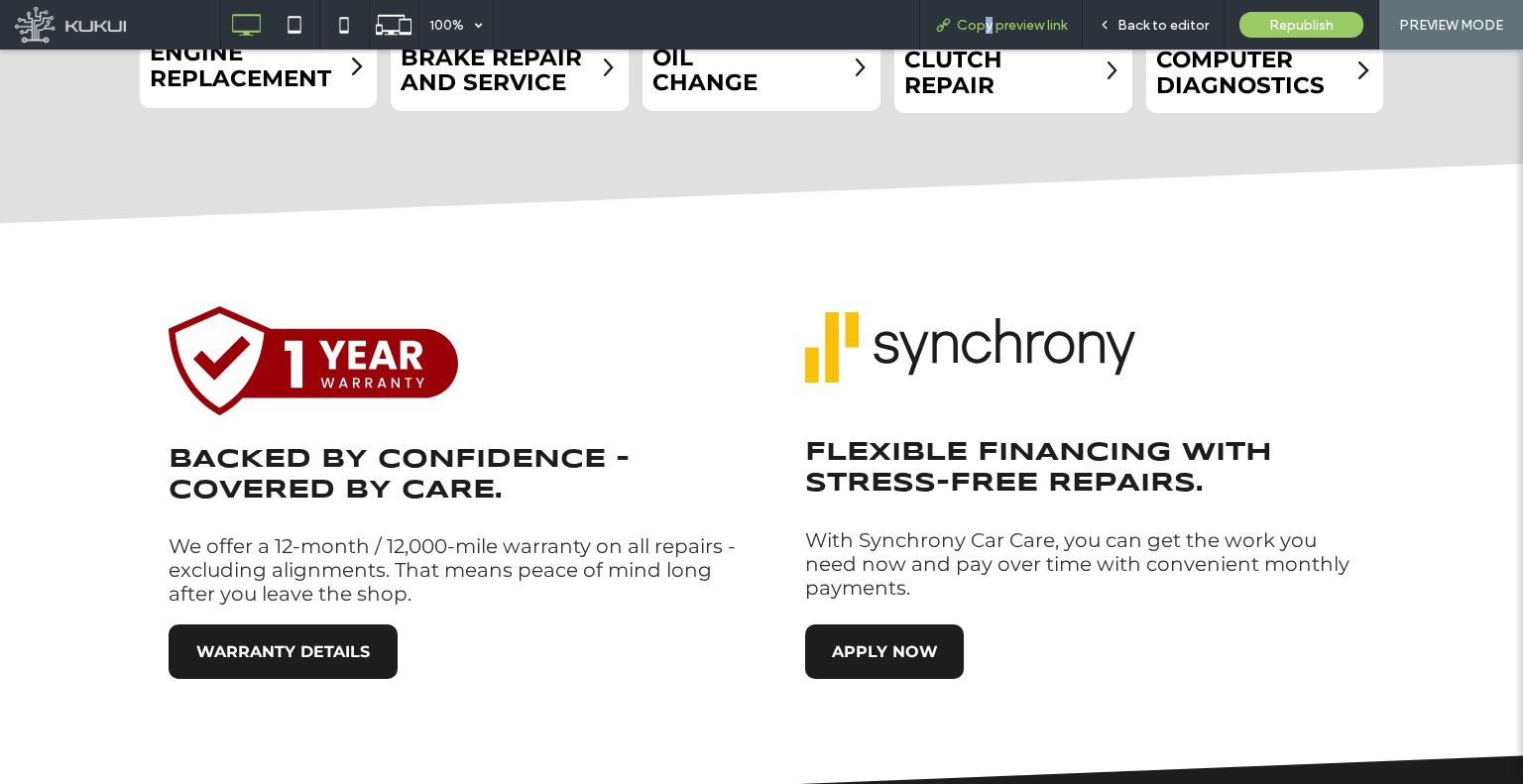 click on "Copy preview link" at bounding box center (1000, 25) 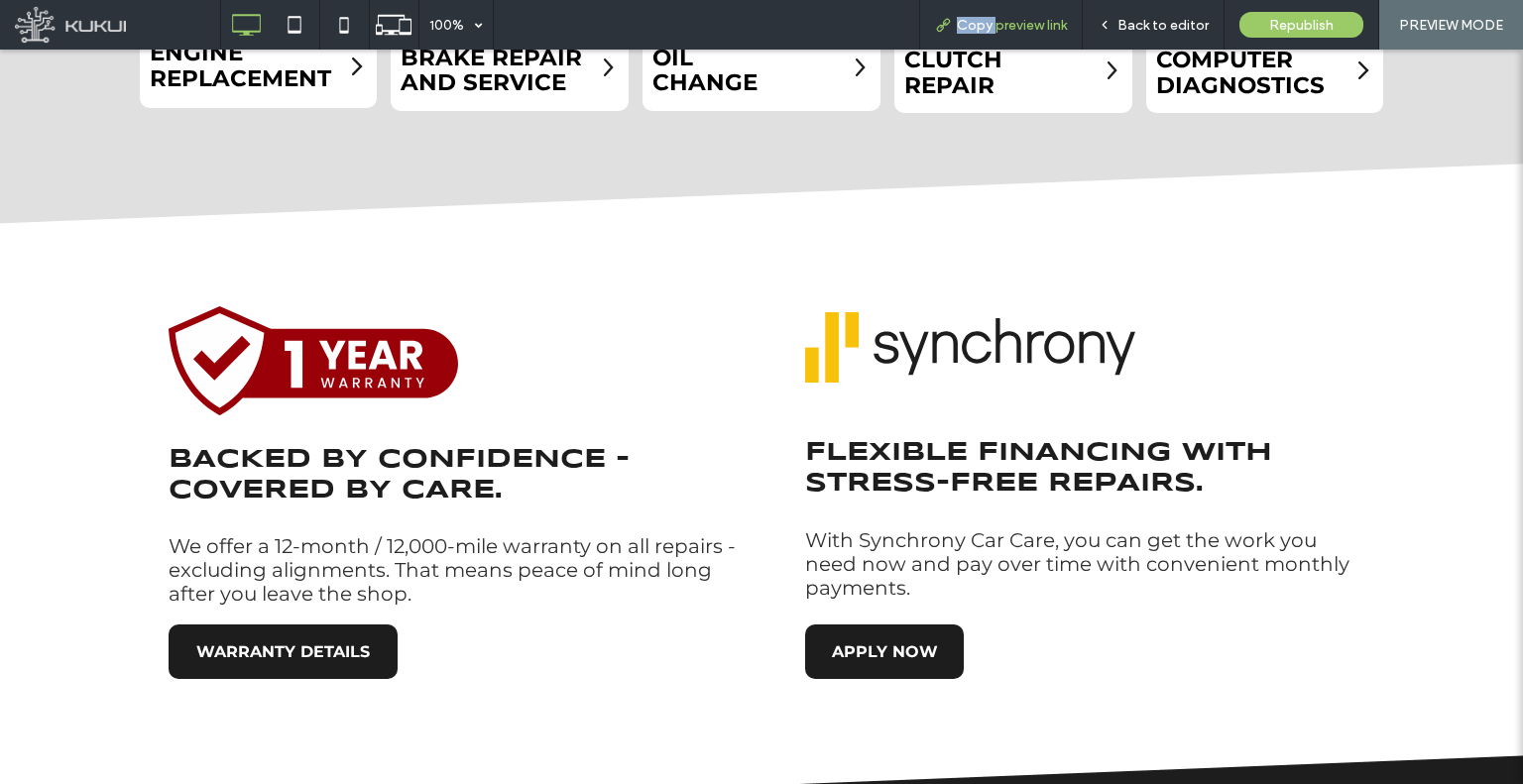 click on "Copy preview link" at bounding box center (1000, 25) 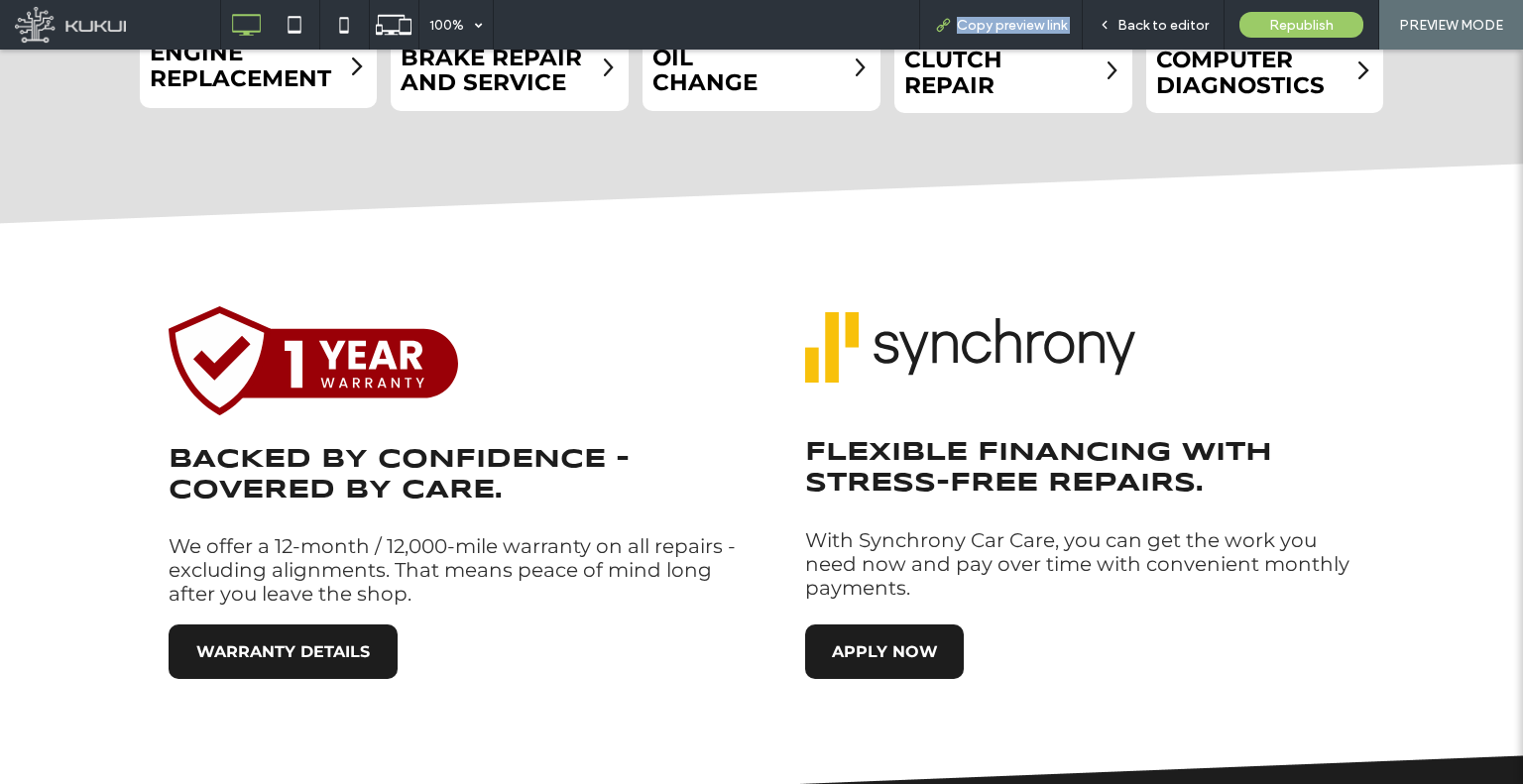 click on "Copy preview link" at bounding box center (1000, 25) 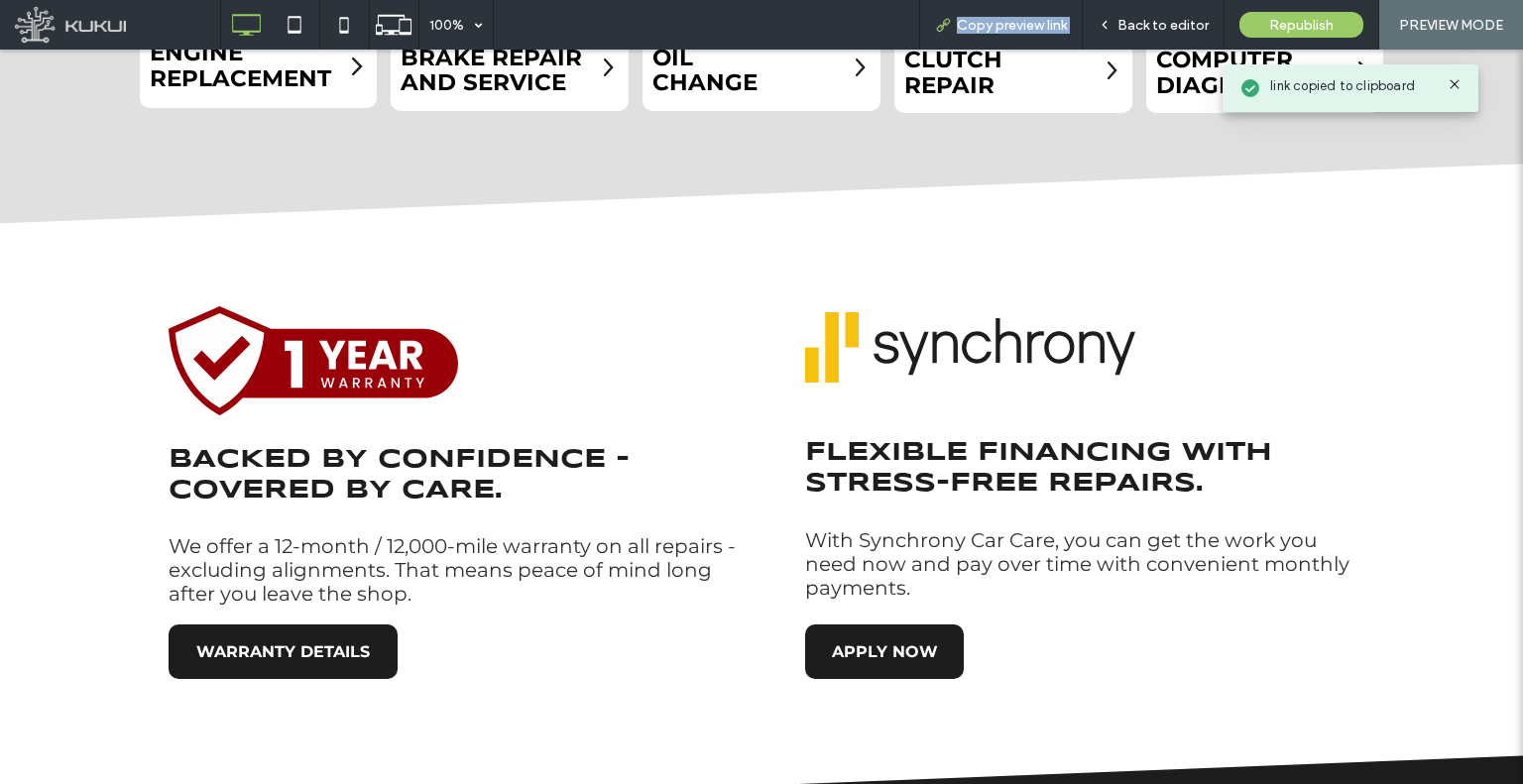 click on "Copy preview link" at bounding box center (1011, 25) 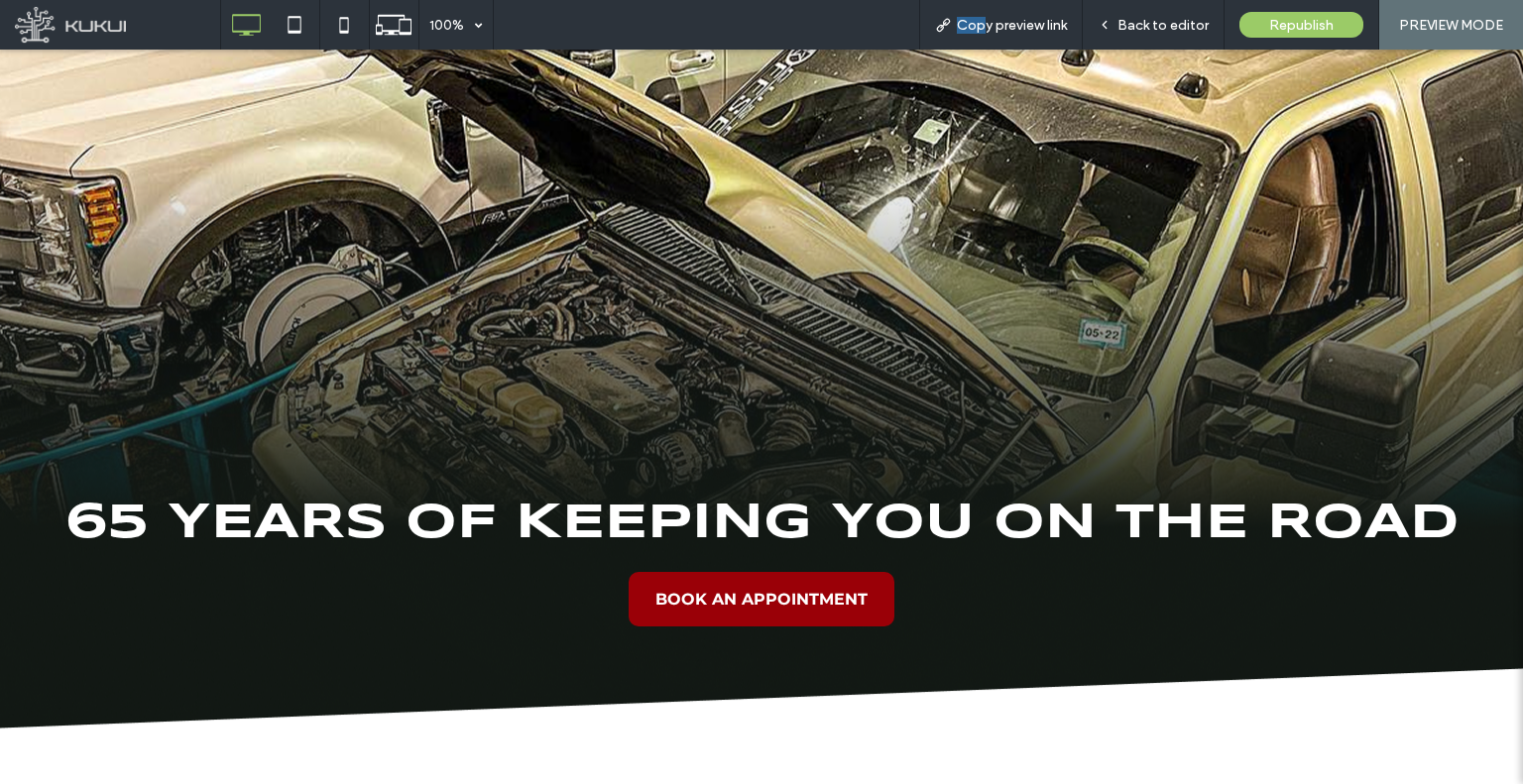scroll, scrollTop: 0, scrollLeft: 0, axis: both 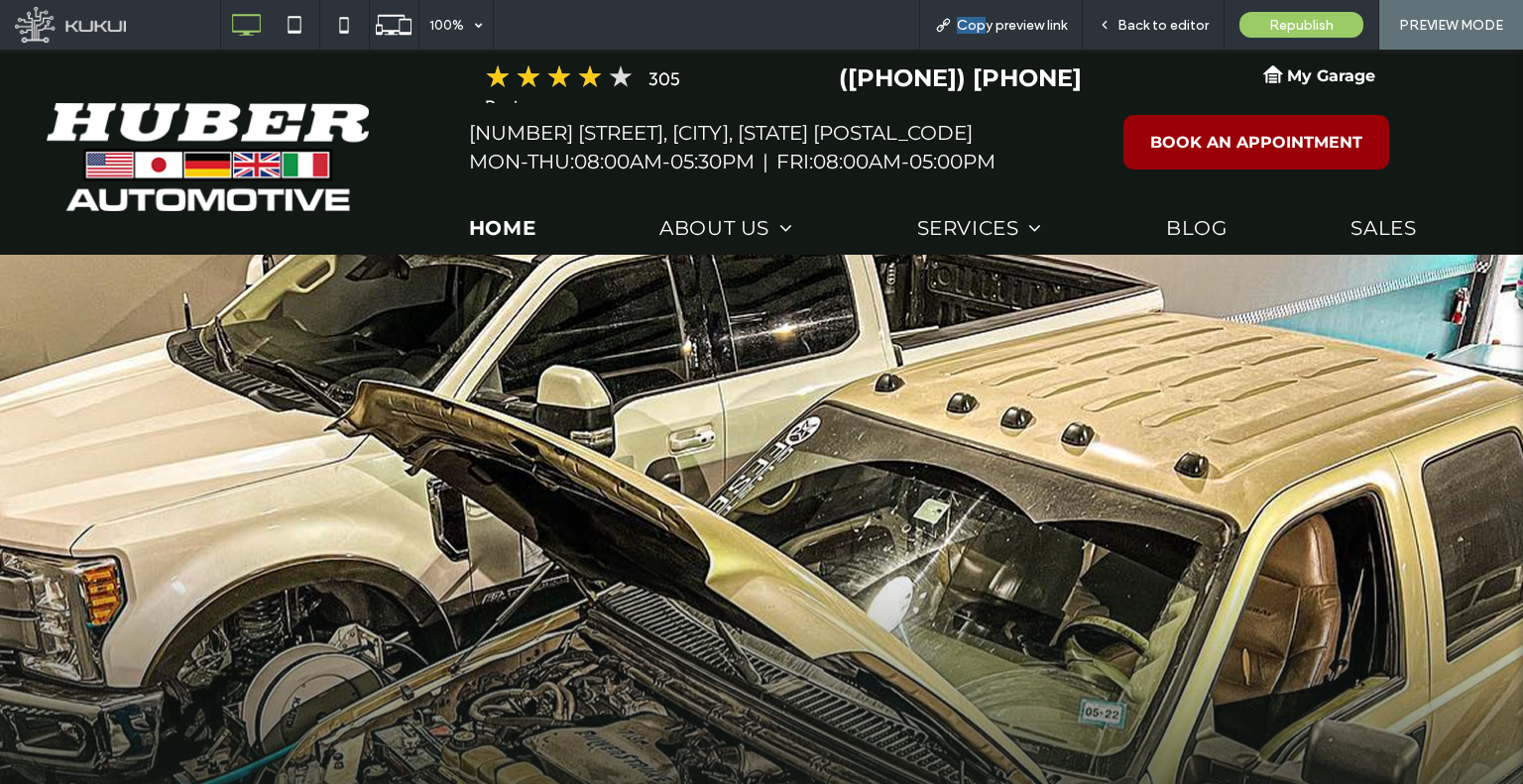 drag, startPoint x: 813, startPoint y: 270, endPoint x: 797, endPoint y: -50, distance: 320.39975 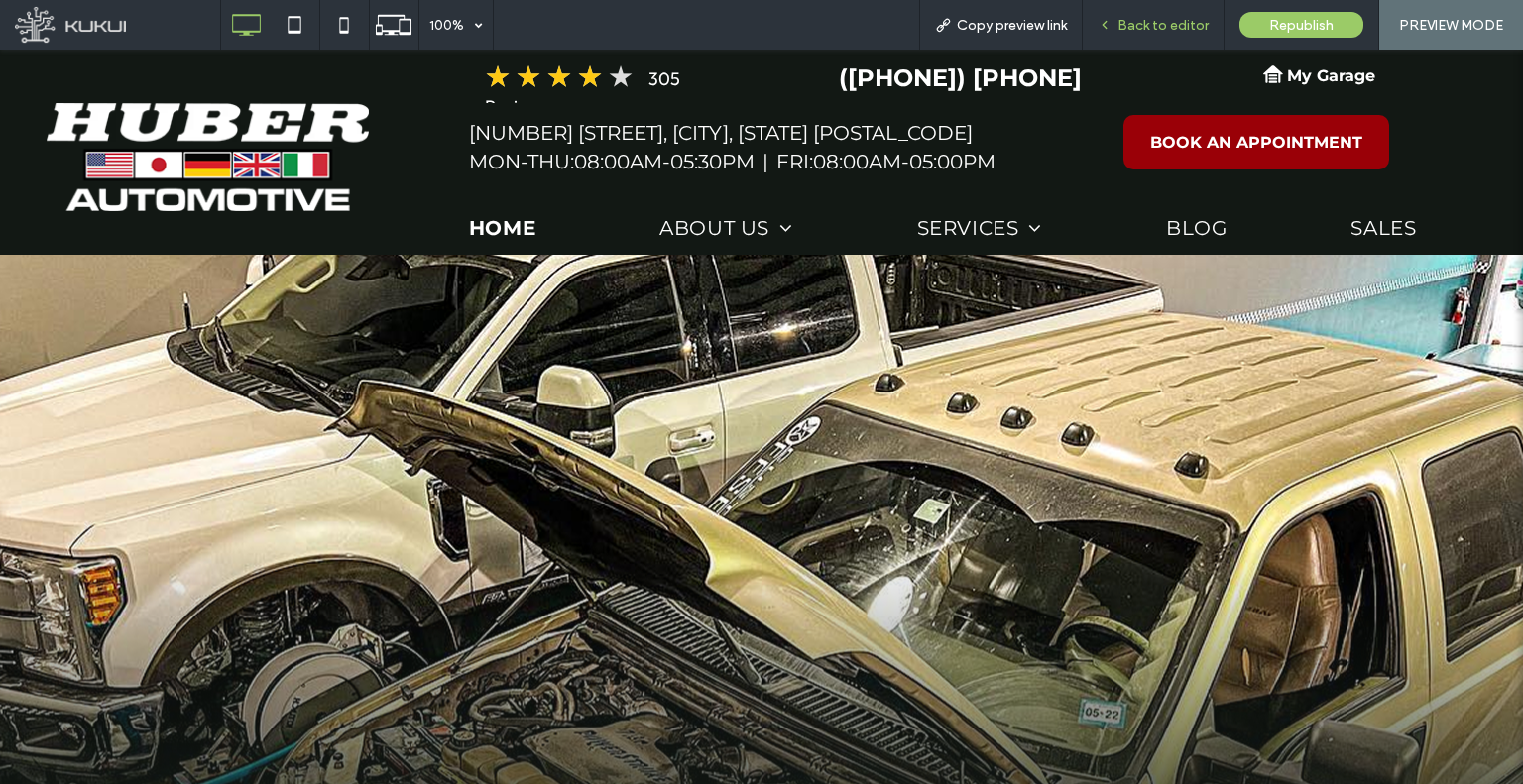 click on "Back to editor" at bounding box center (1163, 25) 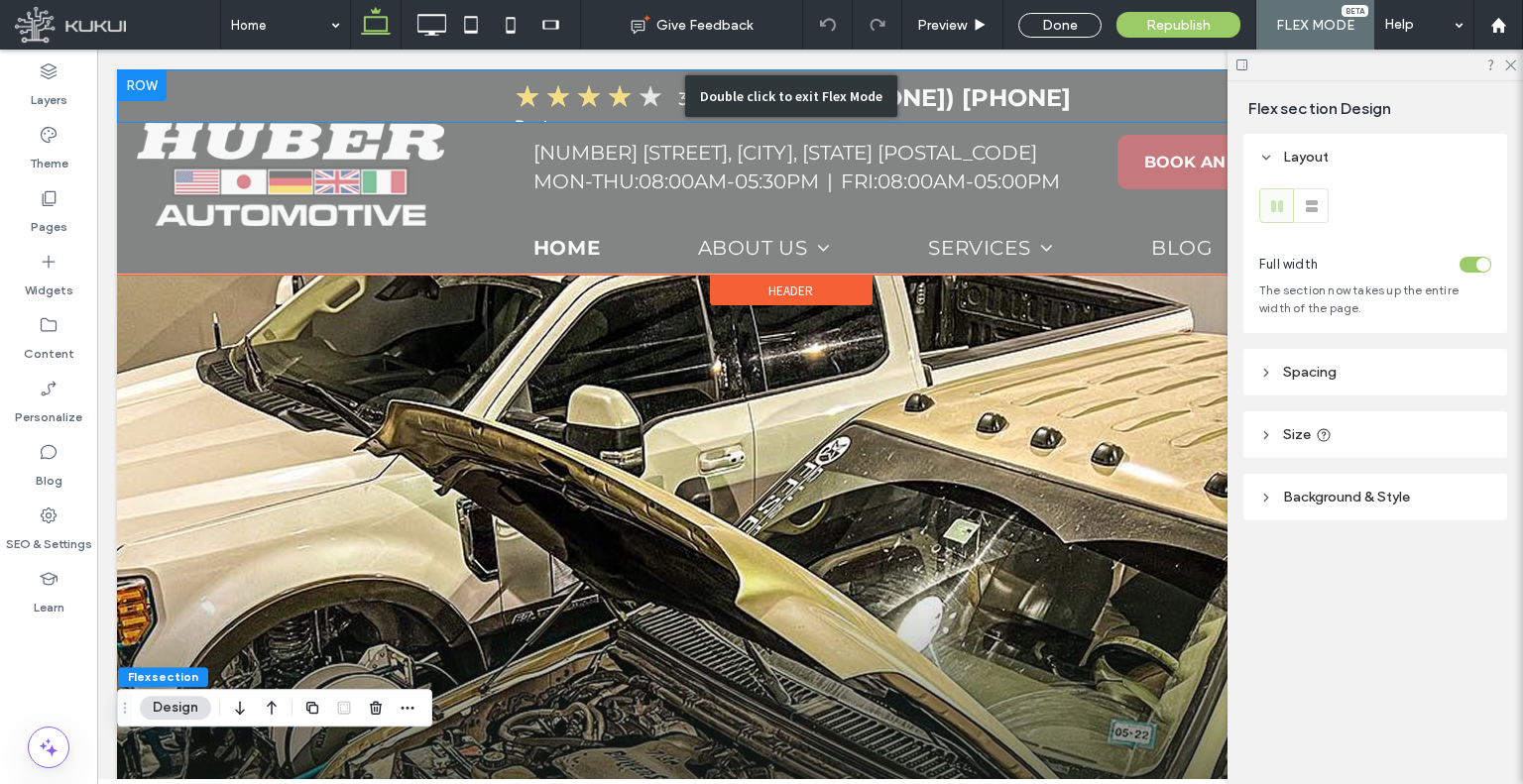 click on "Double click to exit Flex Mode" at bounding box center (790, 96) 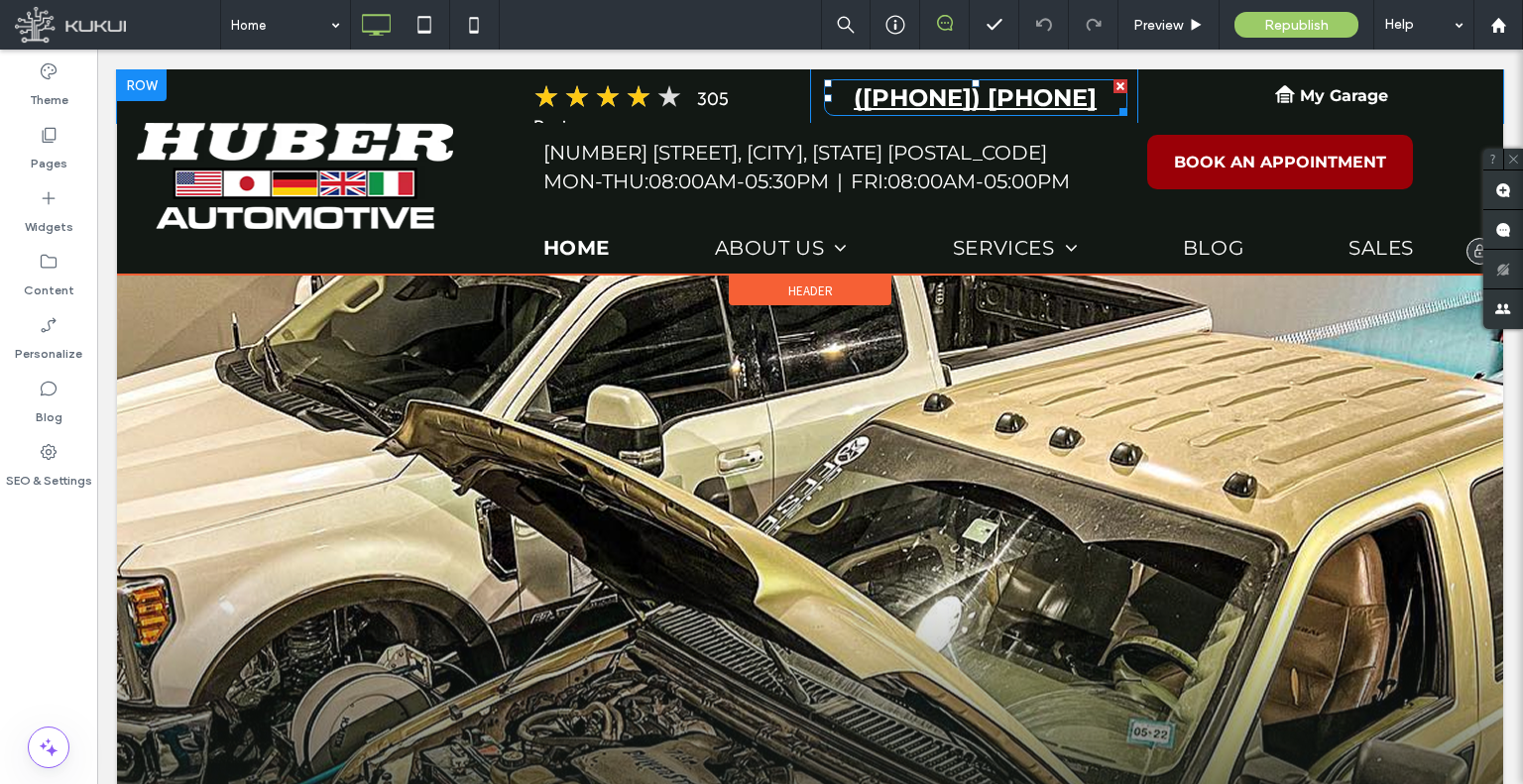 click on "(740) 522-1122" at bounding box center (975, 97) 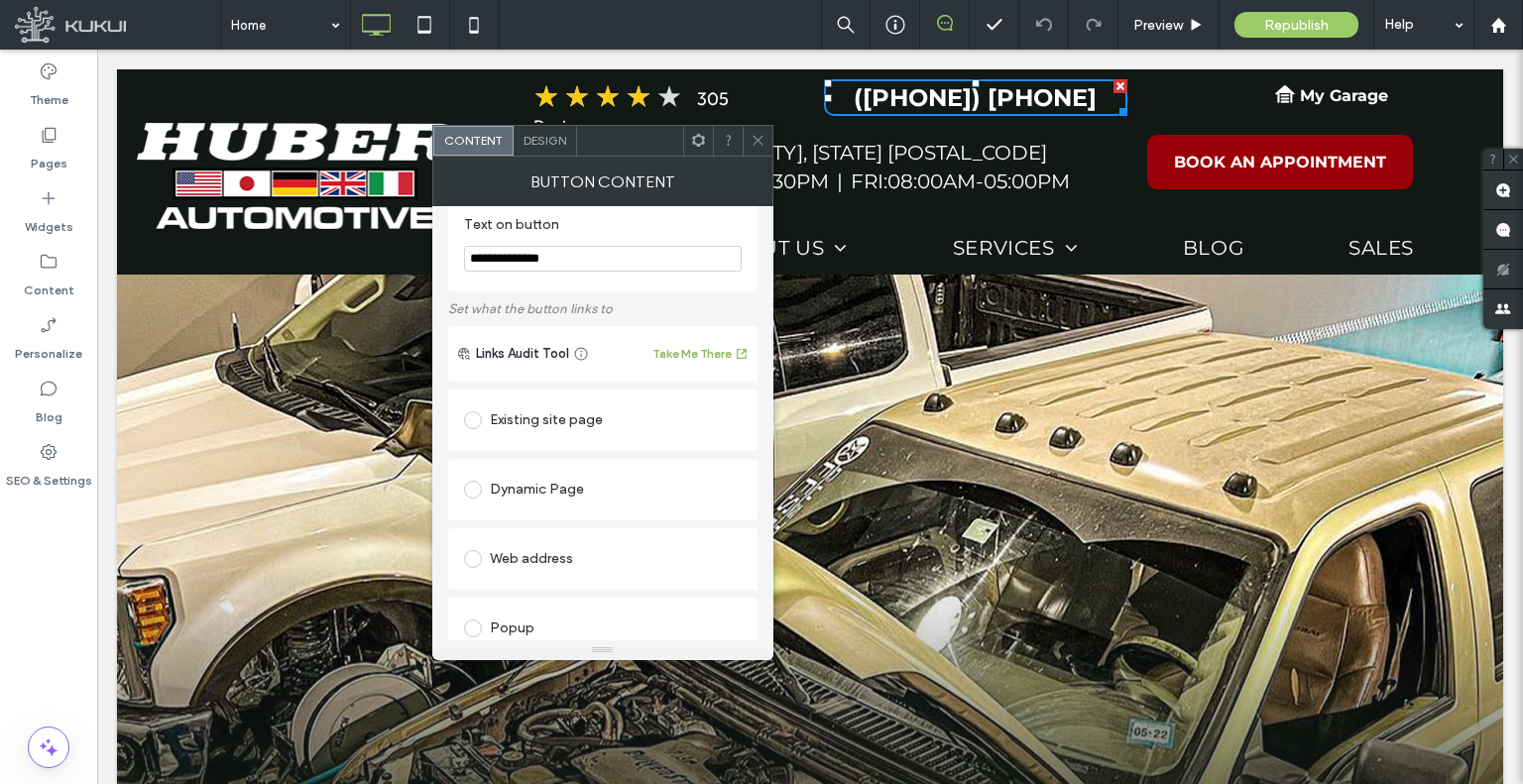 scroll, scrollTop: 396, scrollLeft: 0, axis: vertical 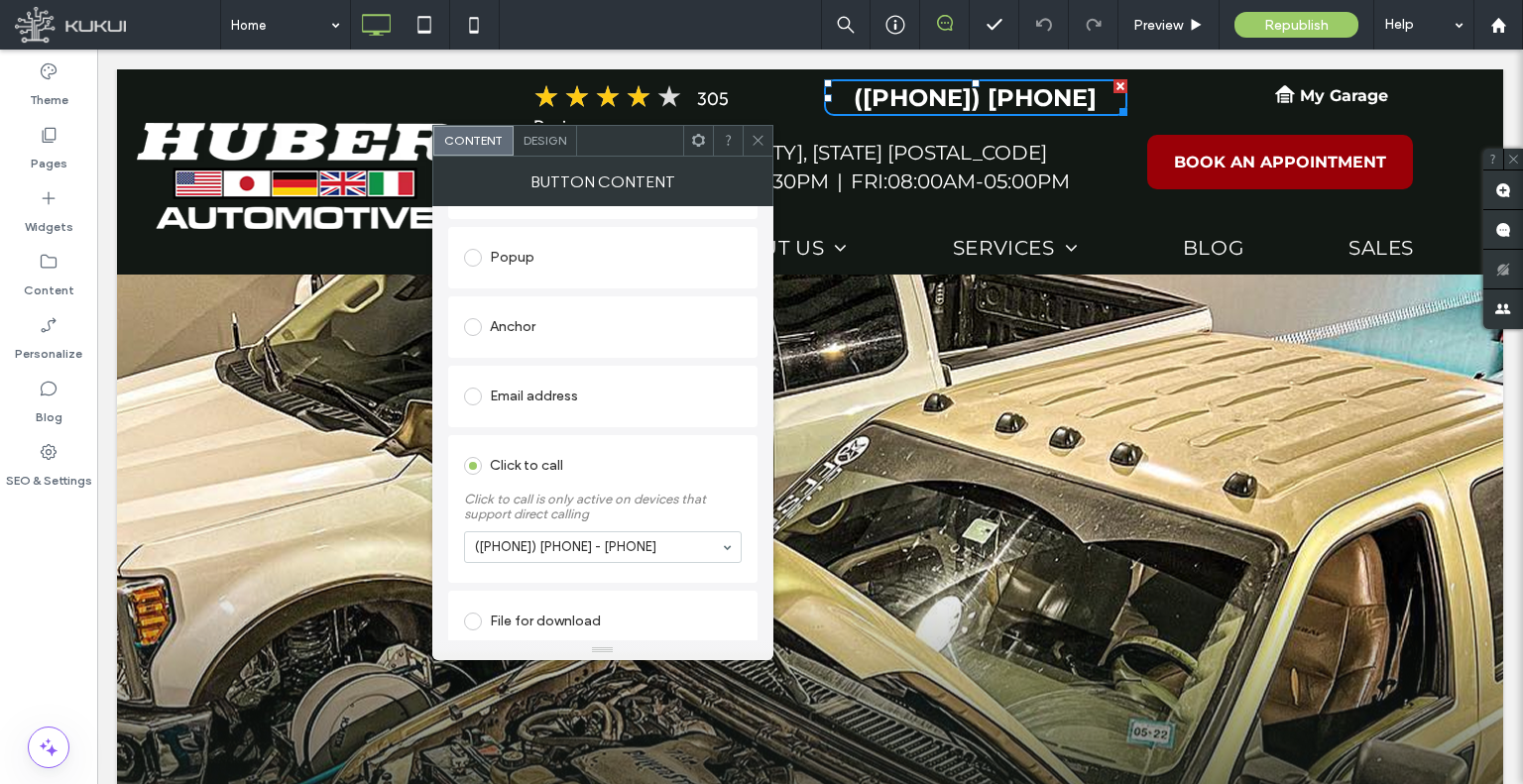 click 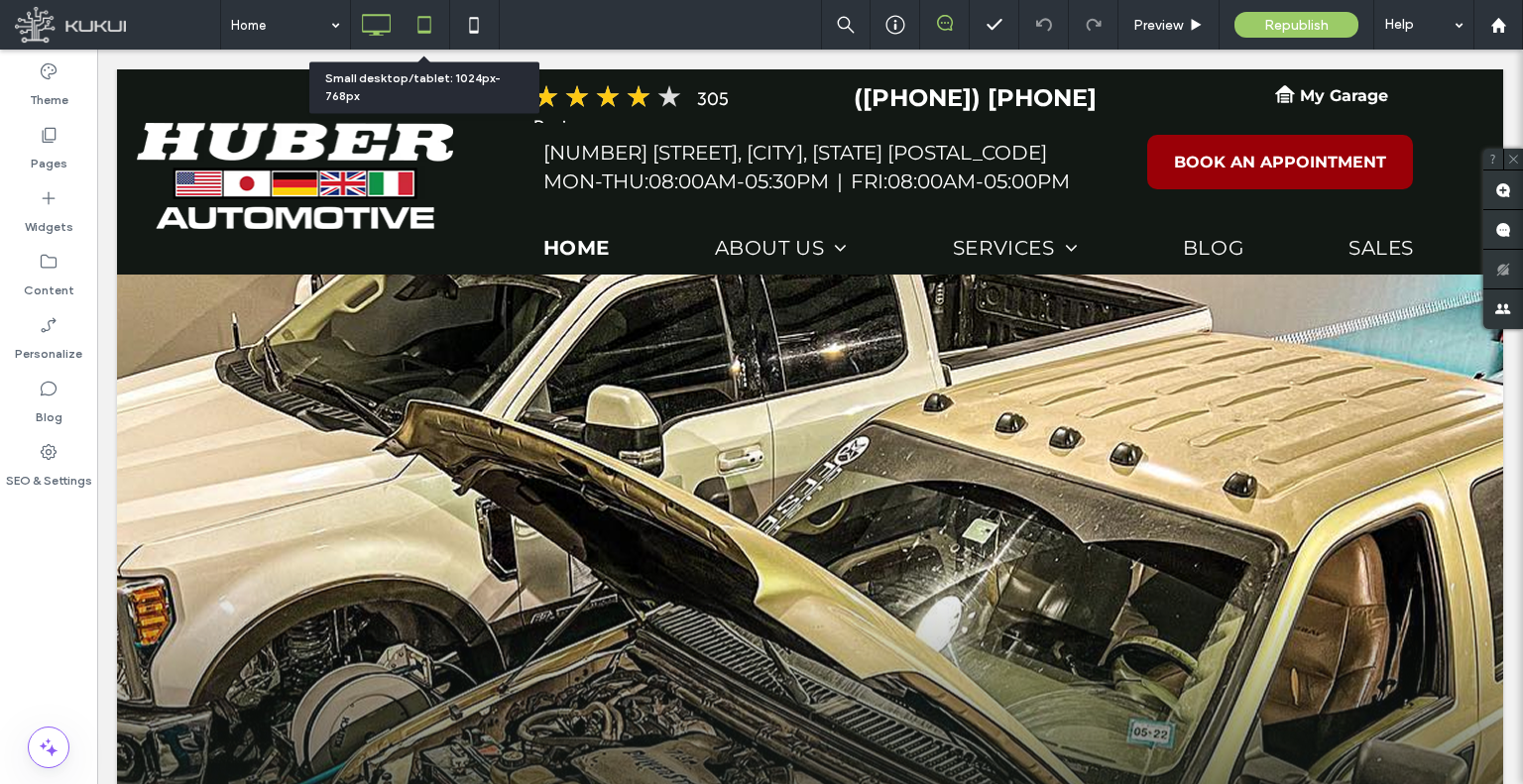 click 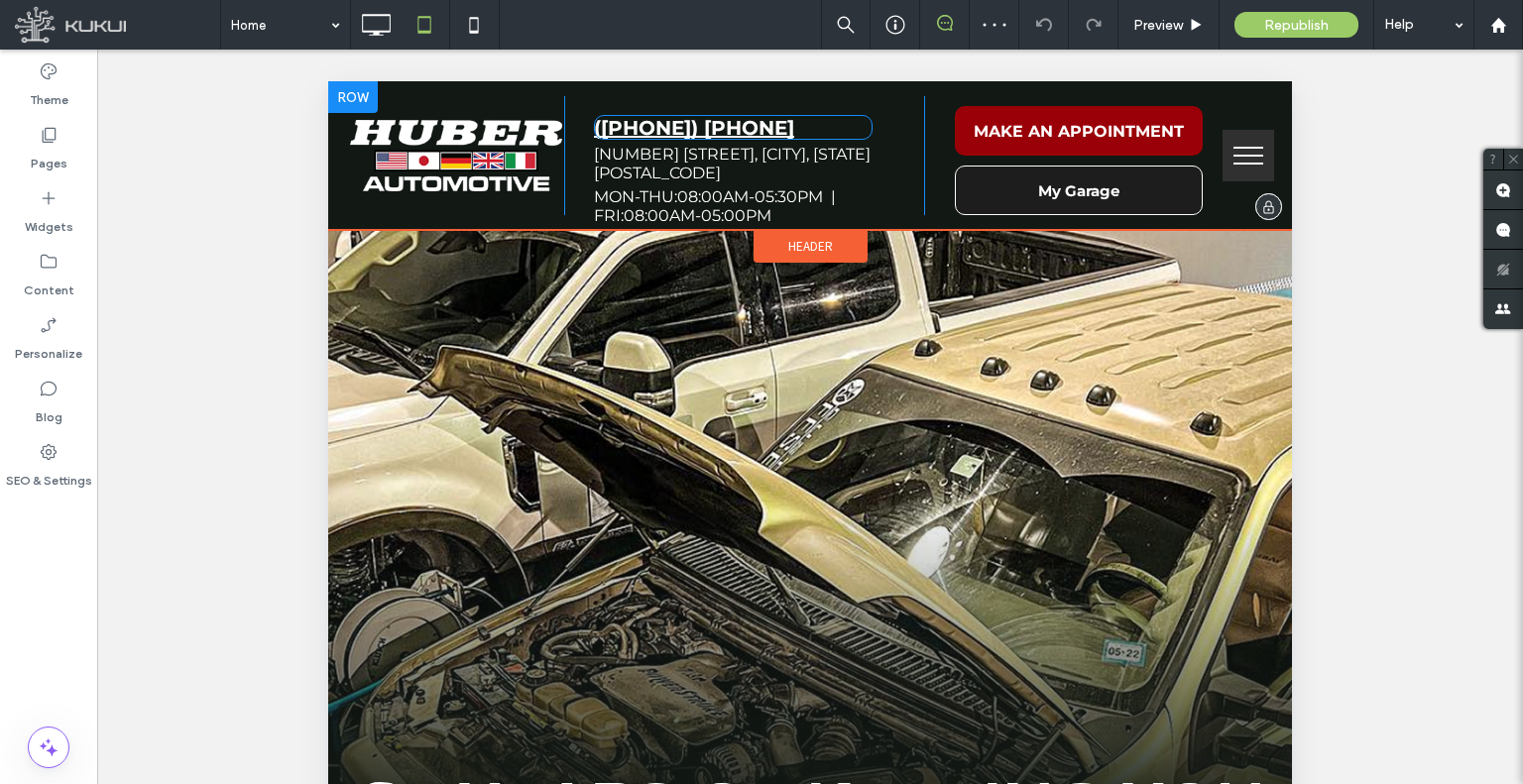 click on "(740) 281-5686" at bounding box center (694, 128) 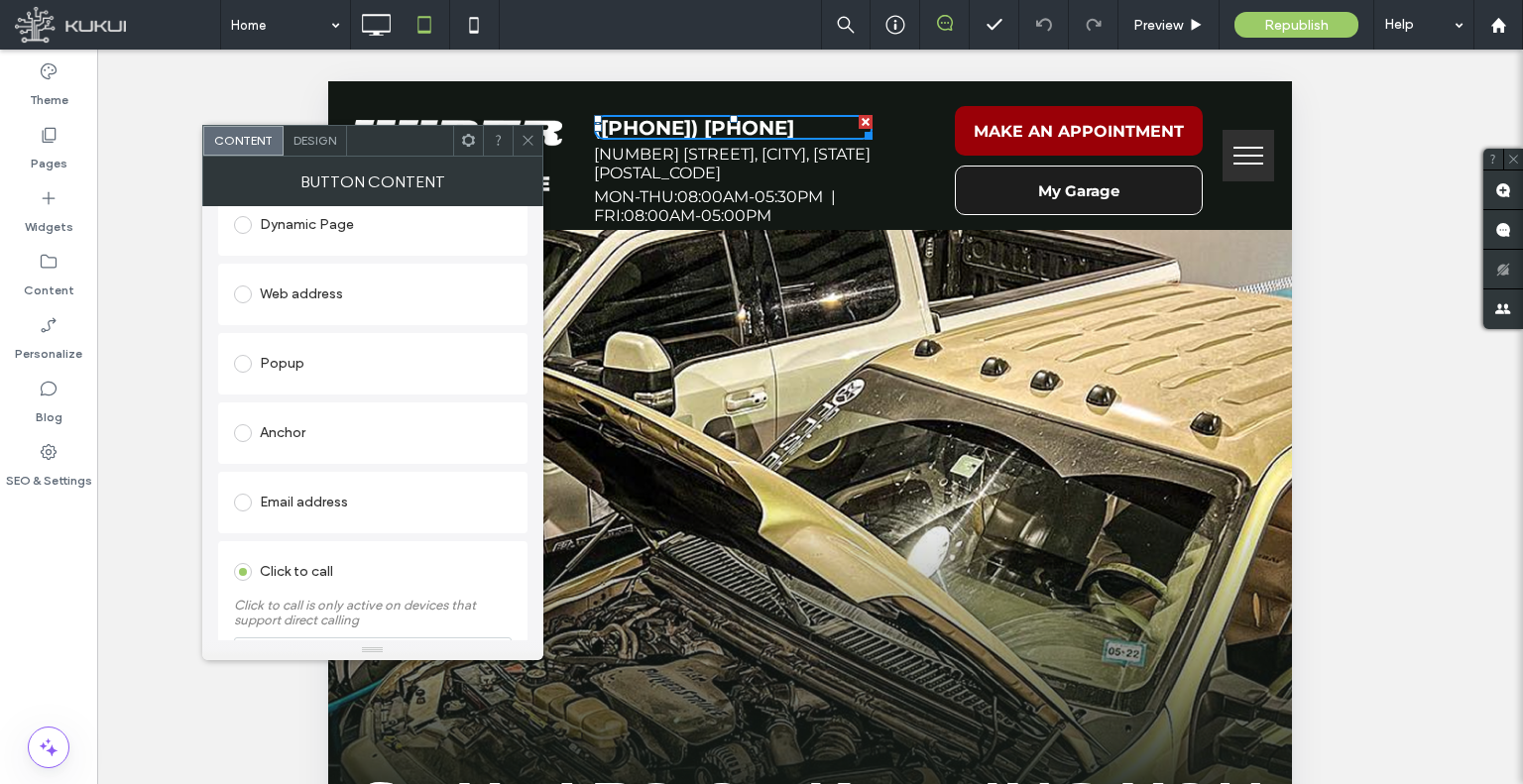 scroll, scrollTop: 213, scrollLeft: 0, axis: vertical 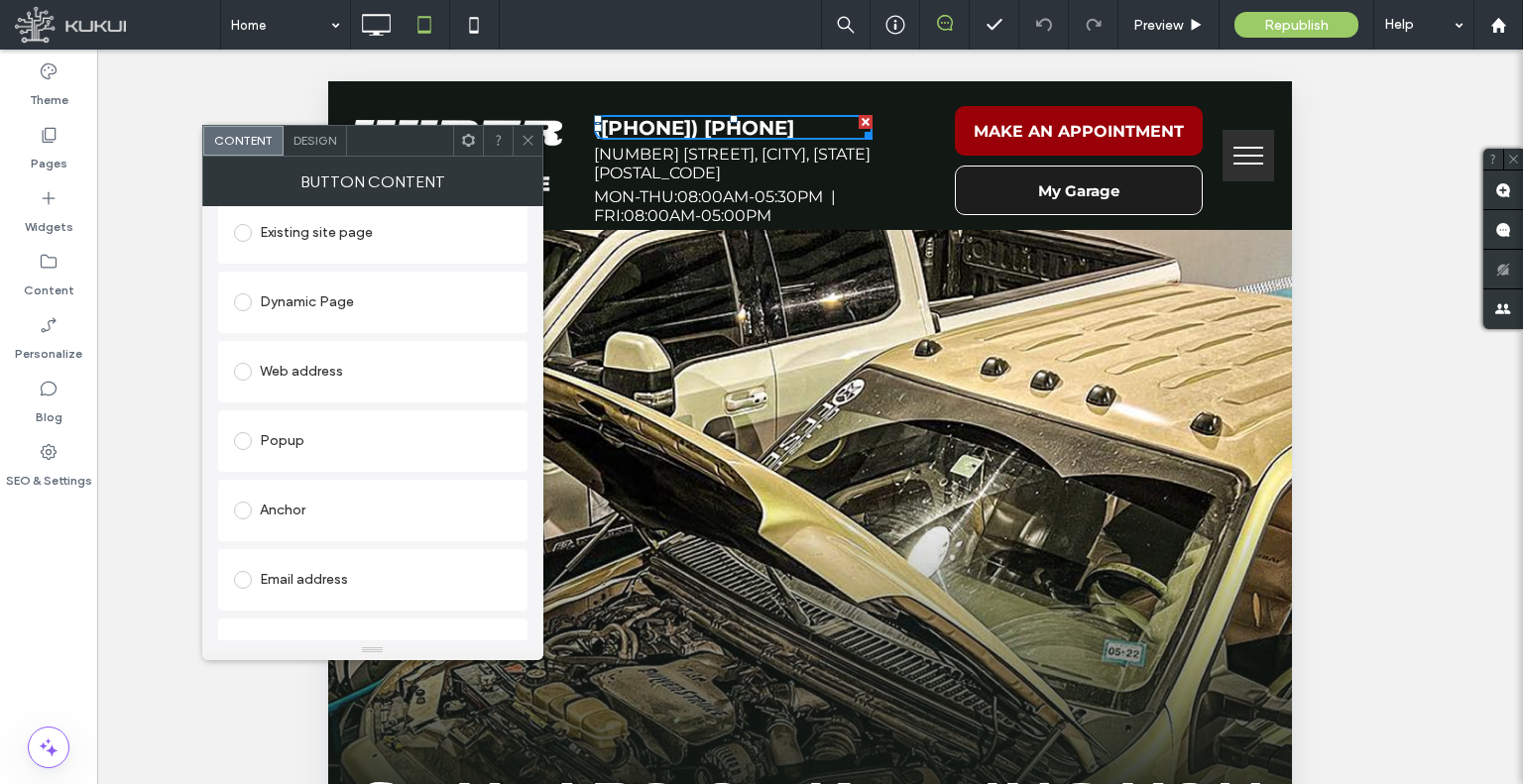 click 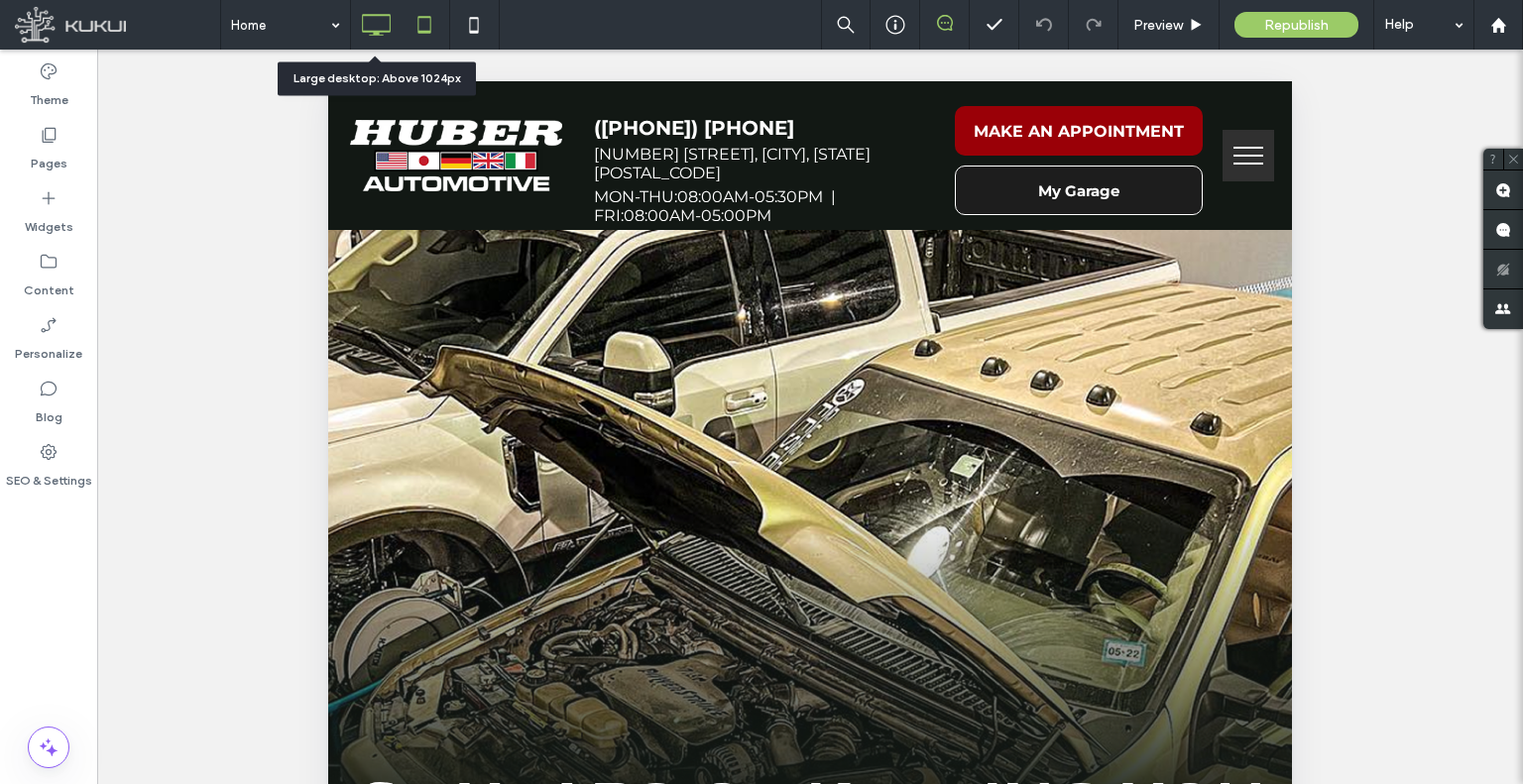 click 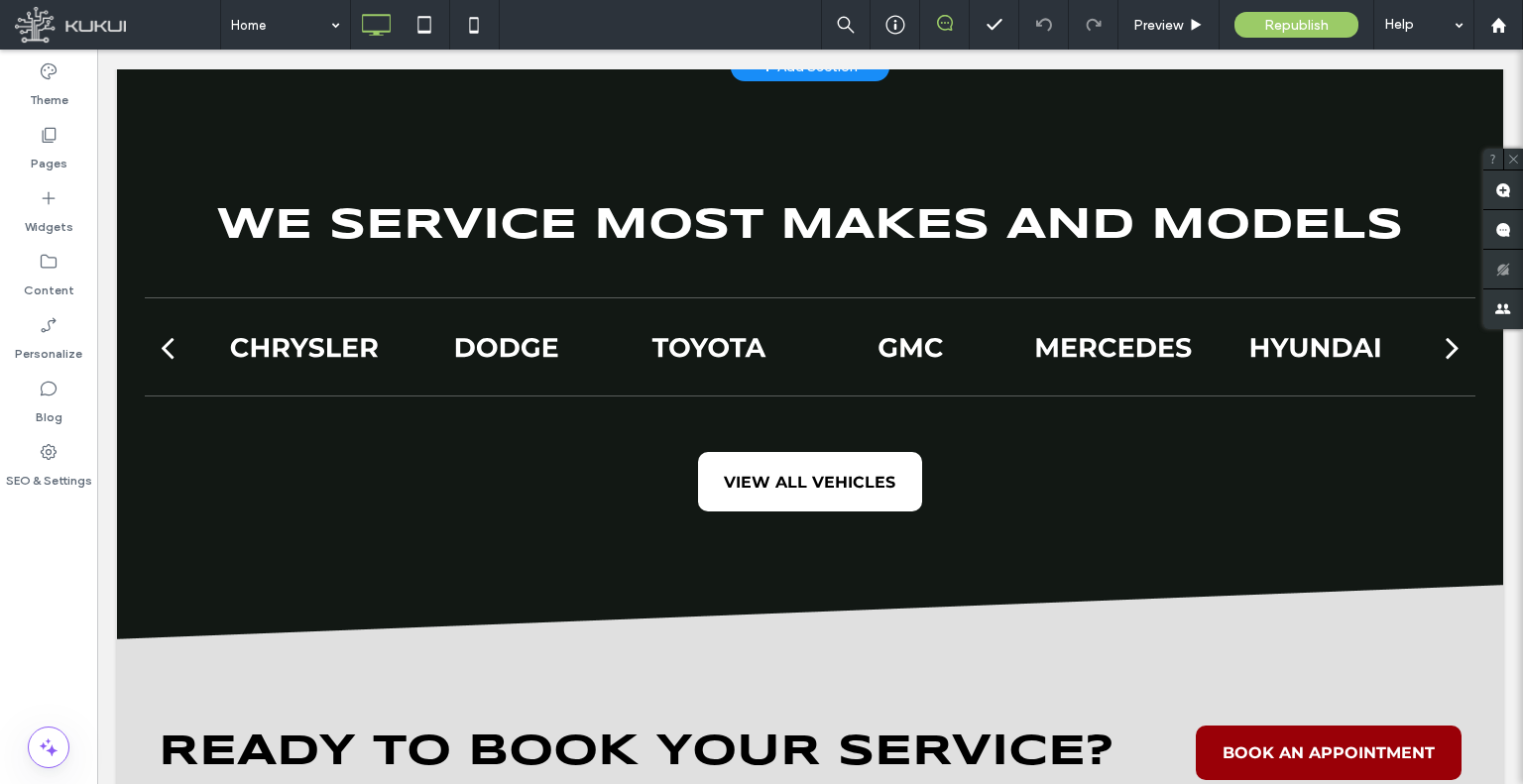 scroll, scrollTop: 4172, scrollLeft: 0, axis: vertical 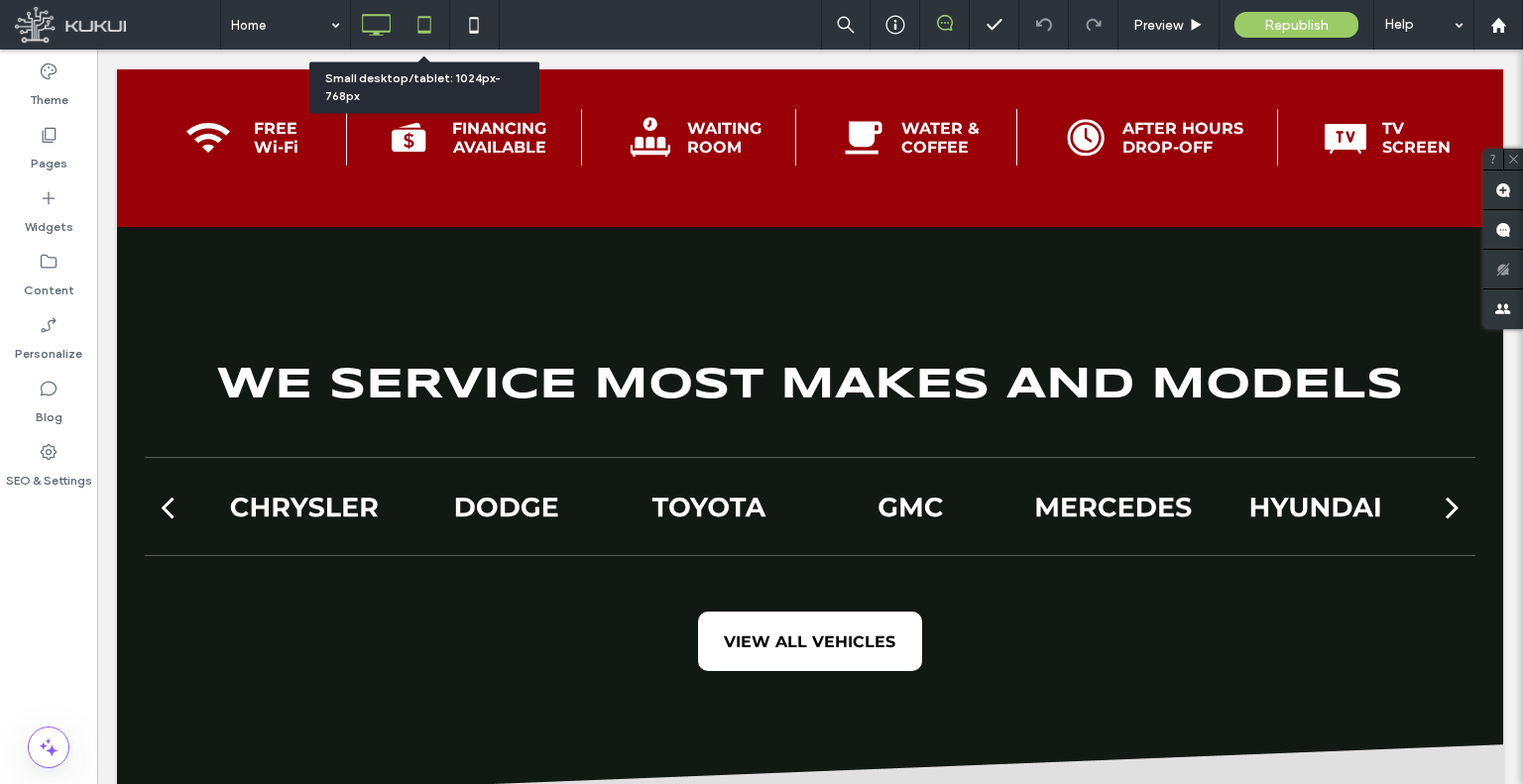click 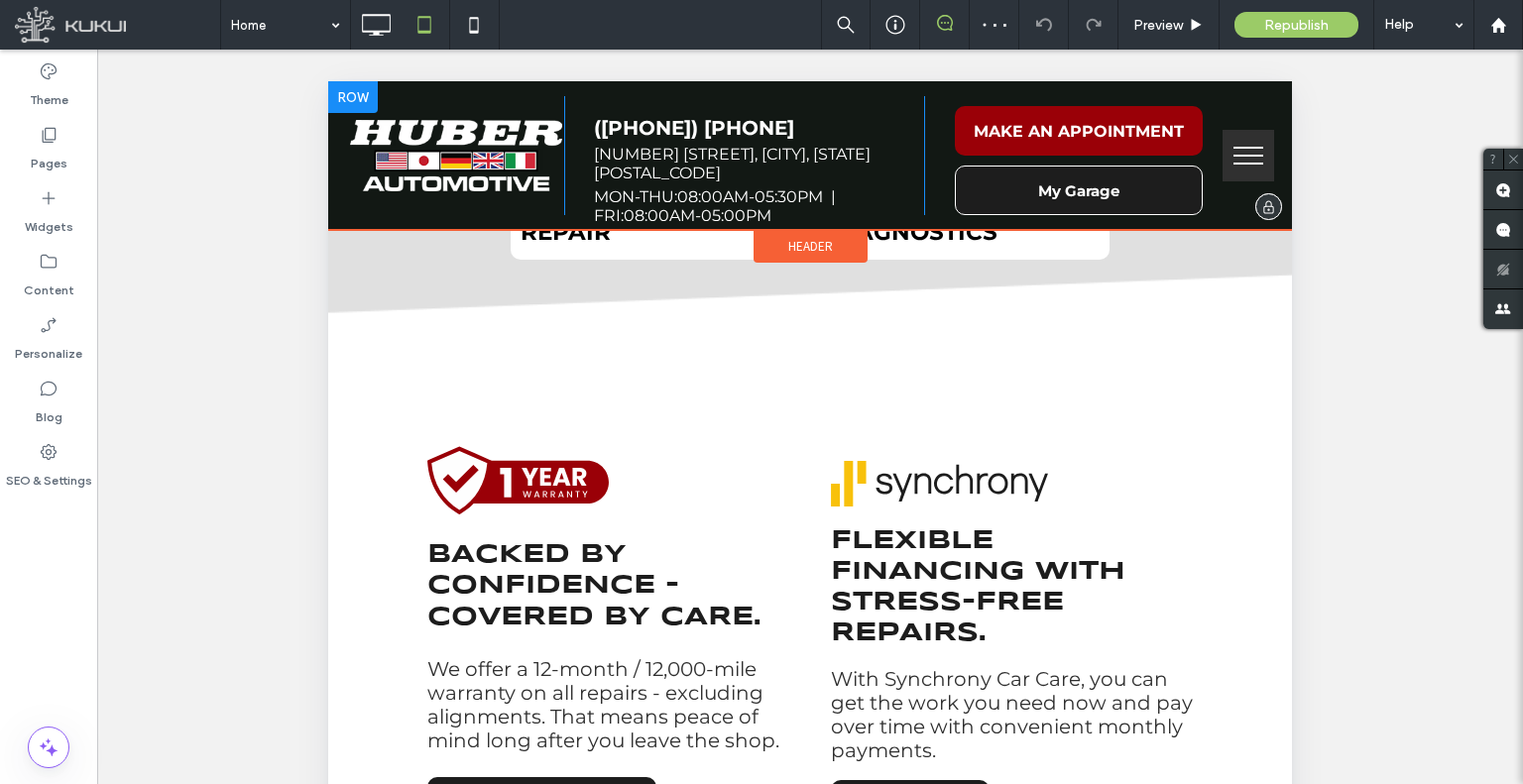 scroll, scrollTop: 3181, scrollLeft: 0, axis: vertical 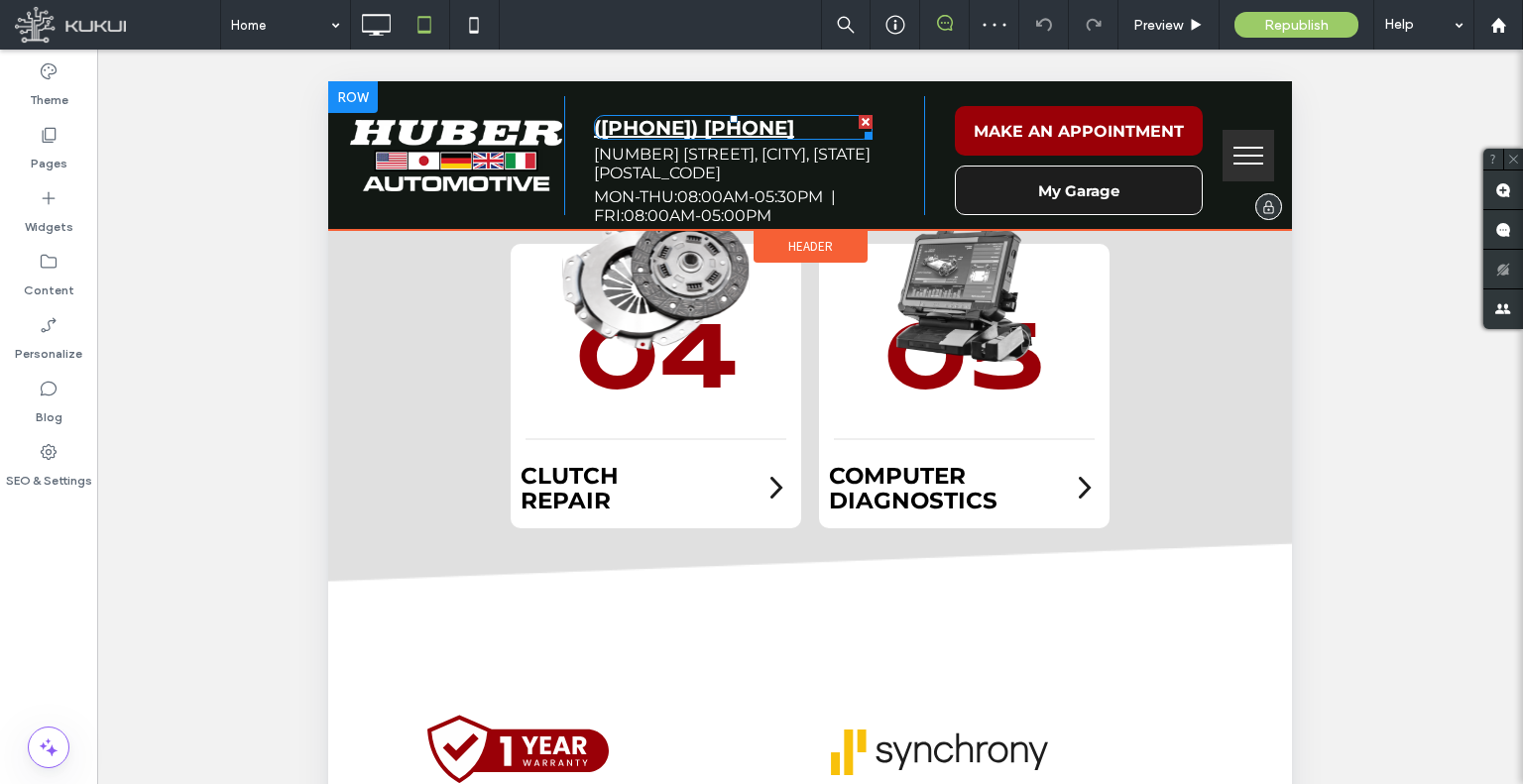 click on "(740) 281-5686" at bounding box center (694, 128) 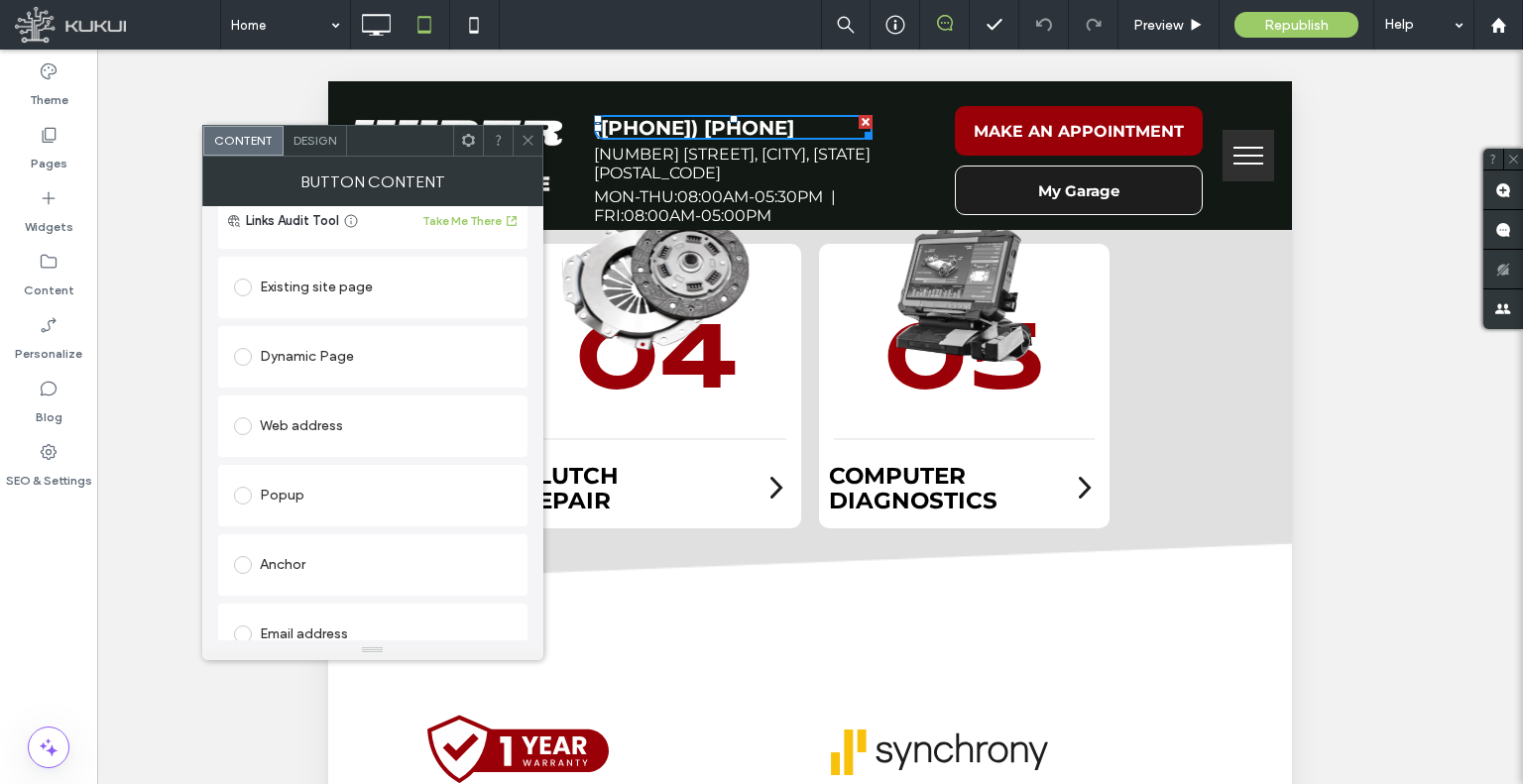 scroll, scrollTop: 411, scrollLeft: 0, axis: vertical 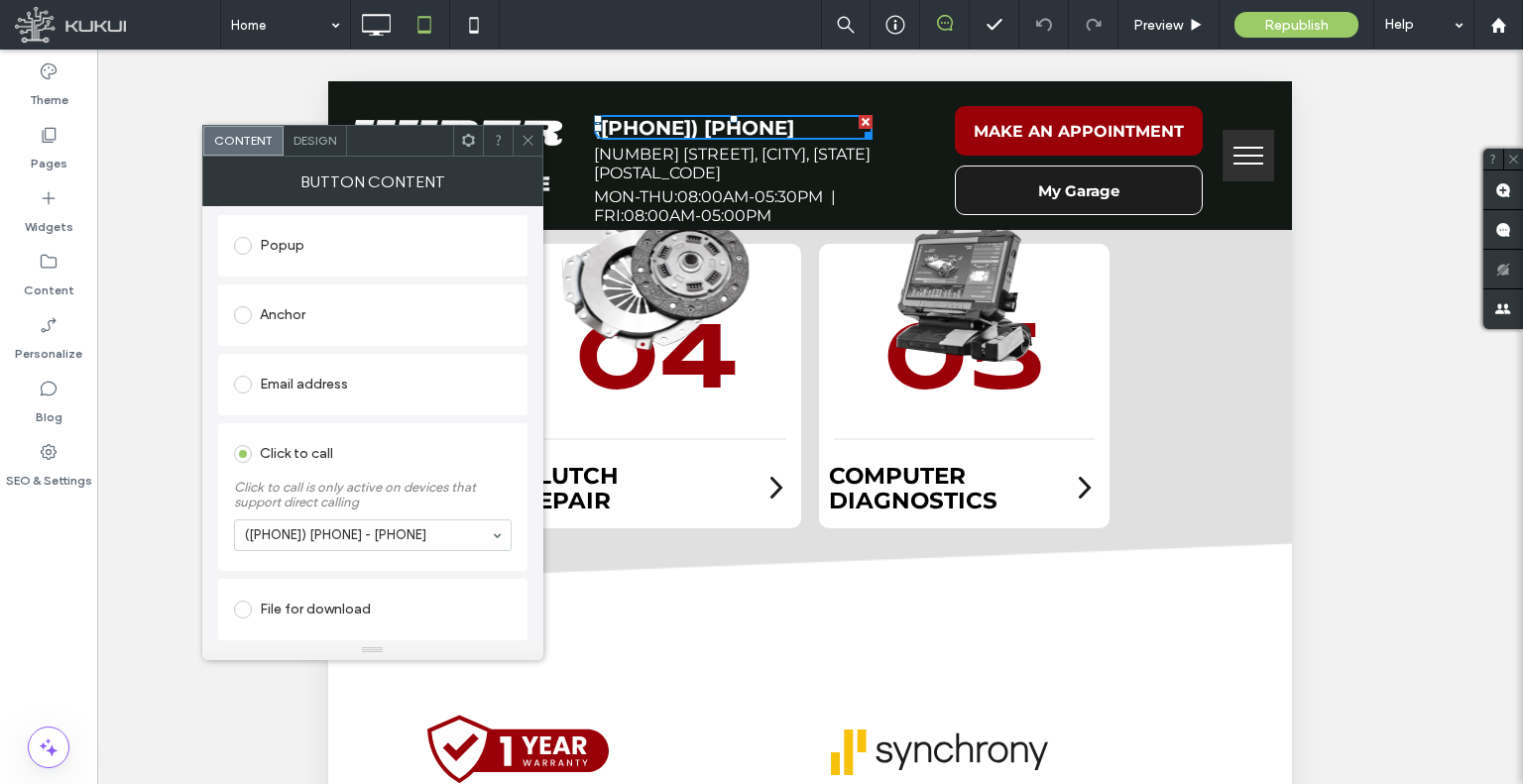 click 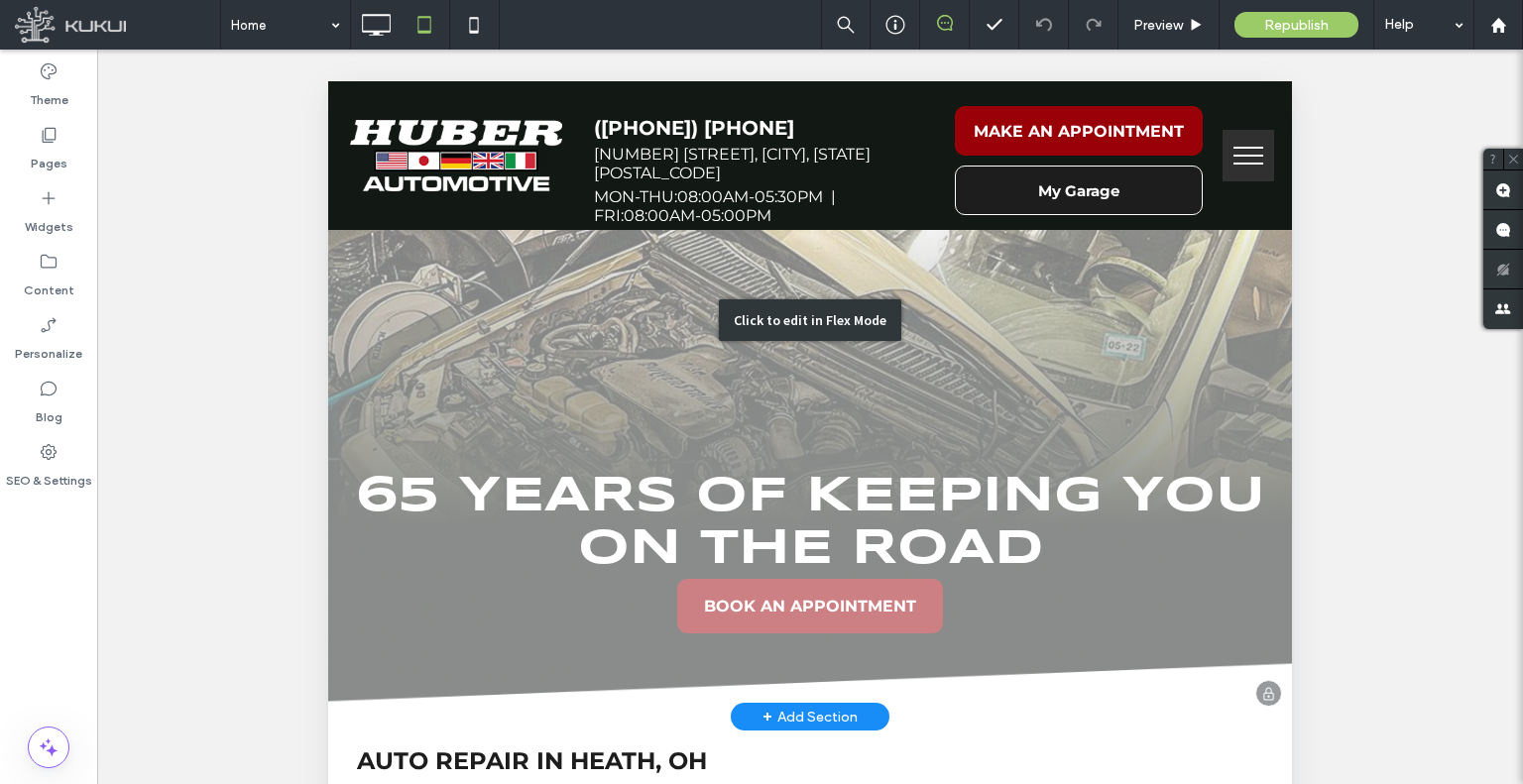 scroll, scrollTop: 0, scrollLeft: 0, axis: both 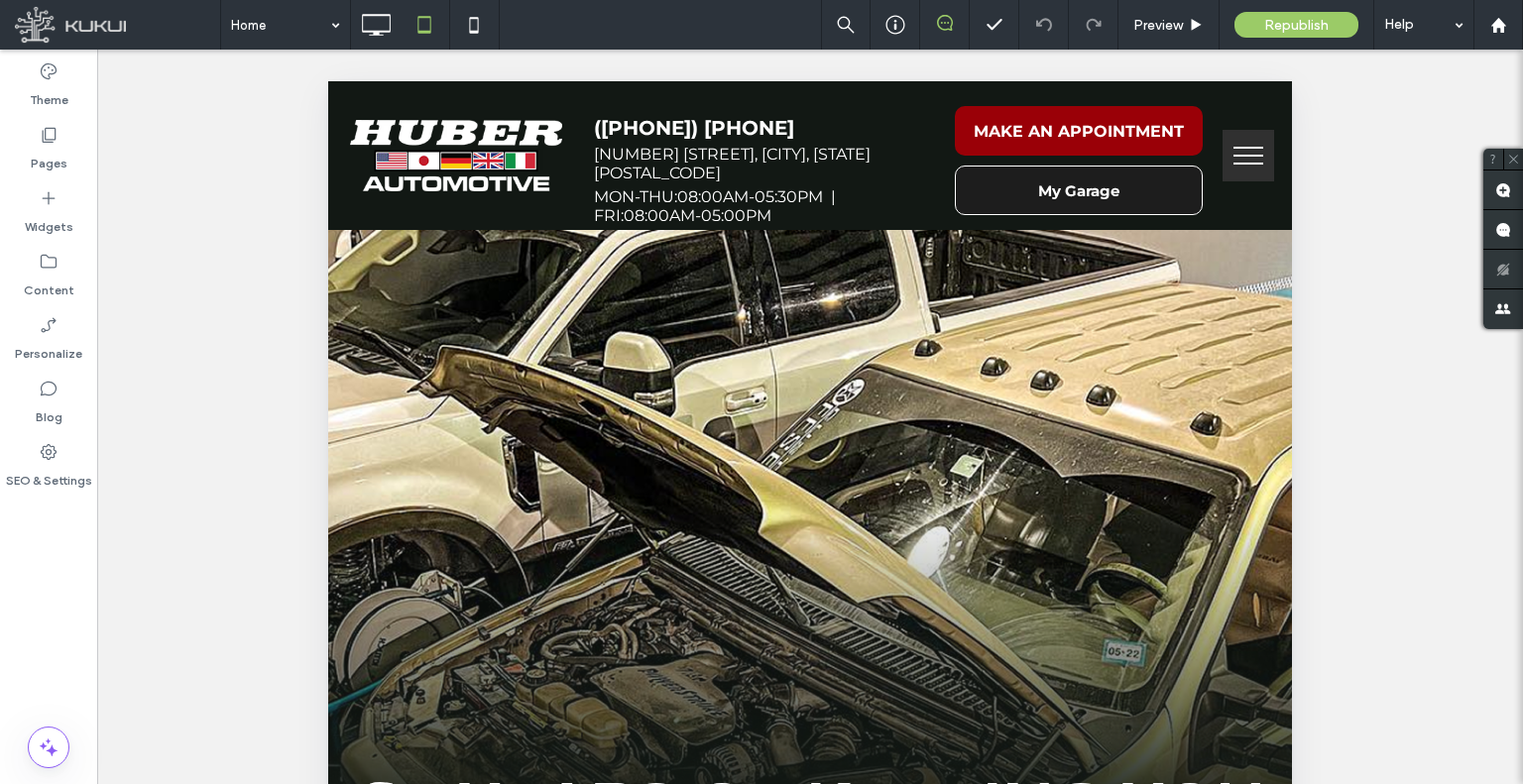 click at bounding box center (1248, 164) 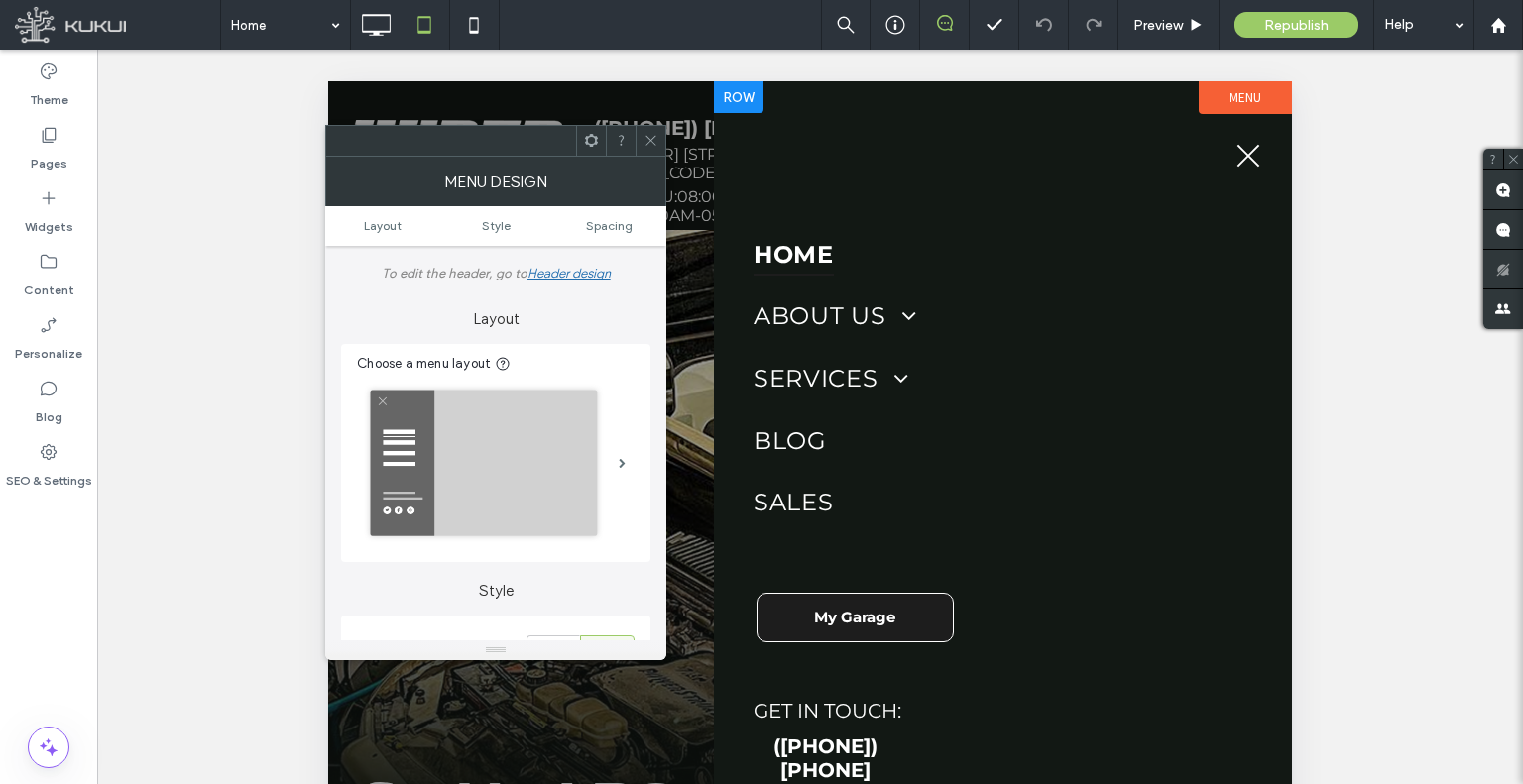 scroll, scrollTop: 297, scrollLeft: 0, axis: vertical 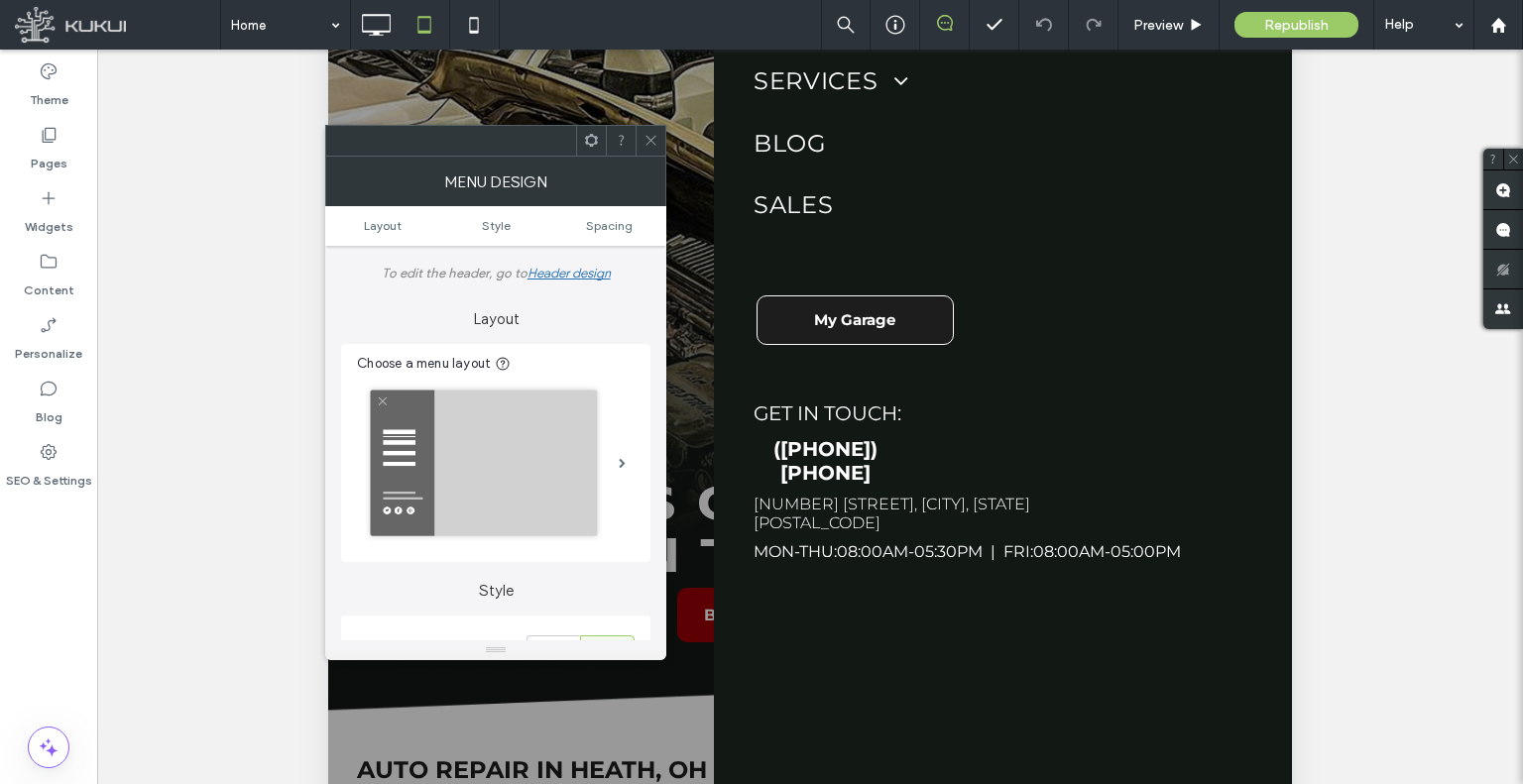 click 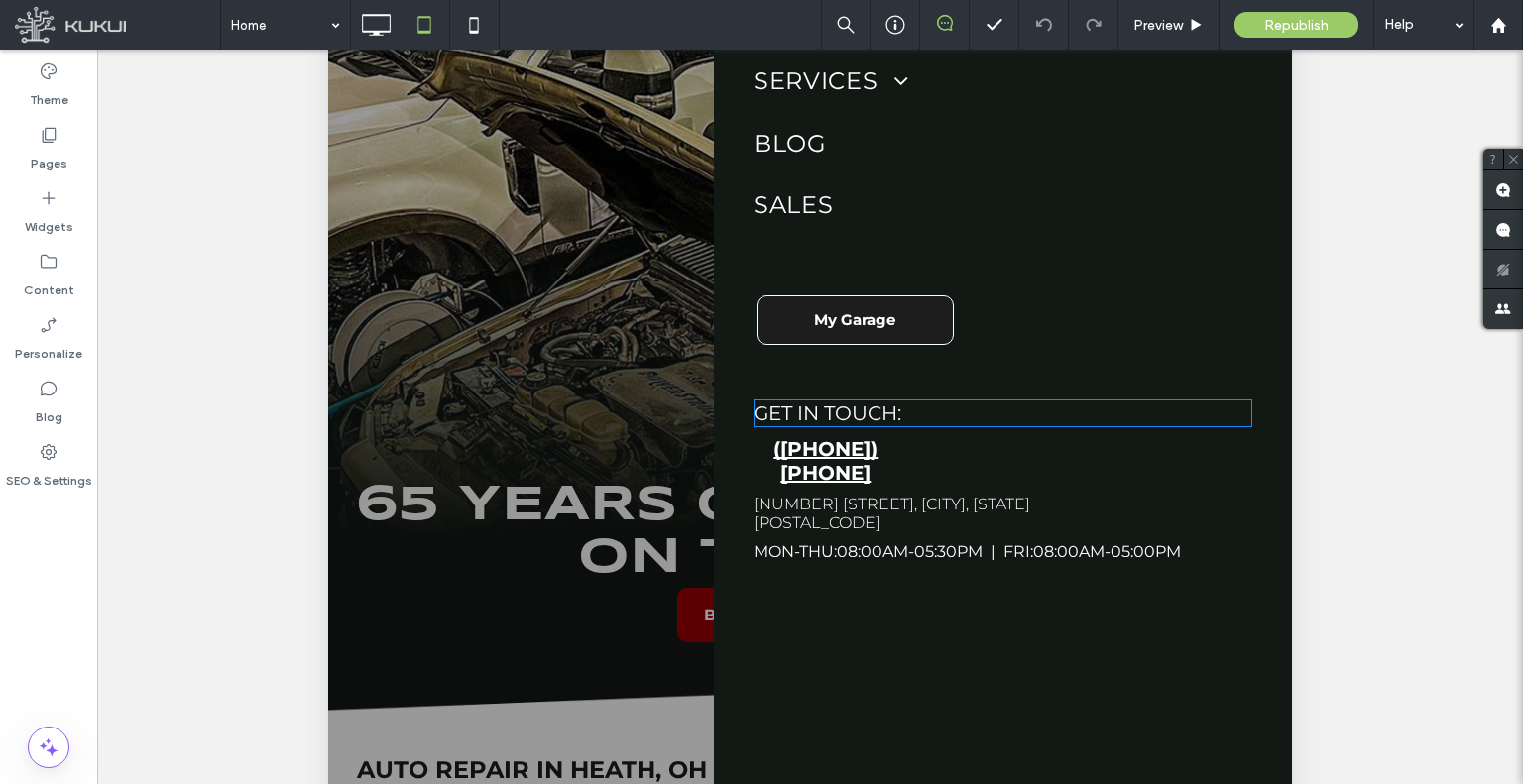 click on "(740) 522-1122" at bounding box center (826, 461) 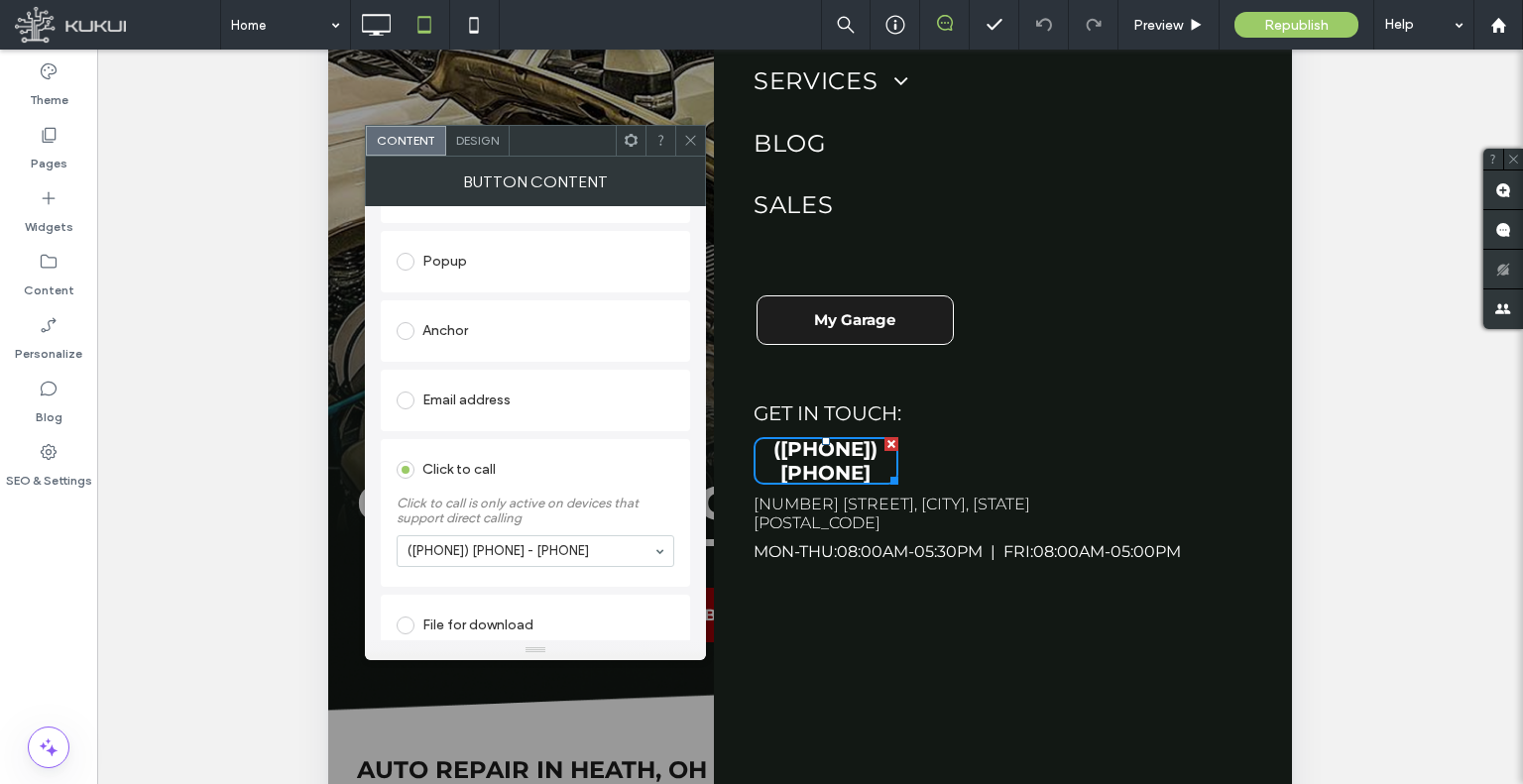 scroll, scrollTop: 396, scrollLeft: 0, axis: vertical 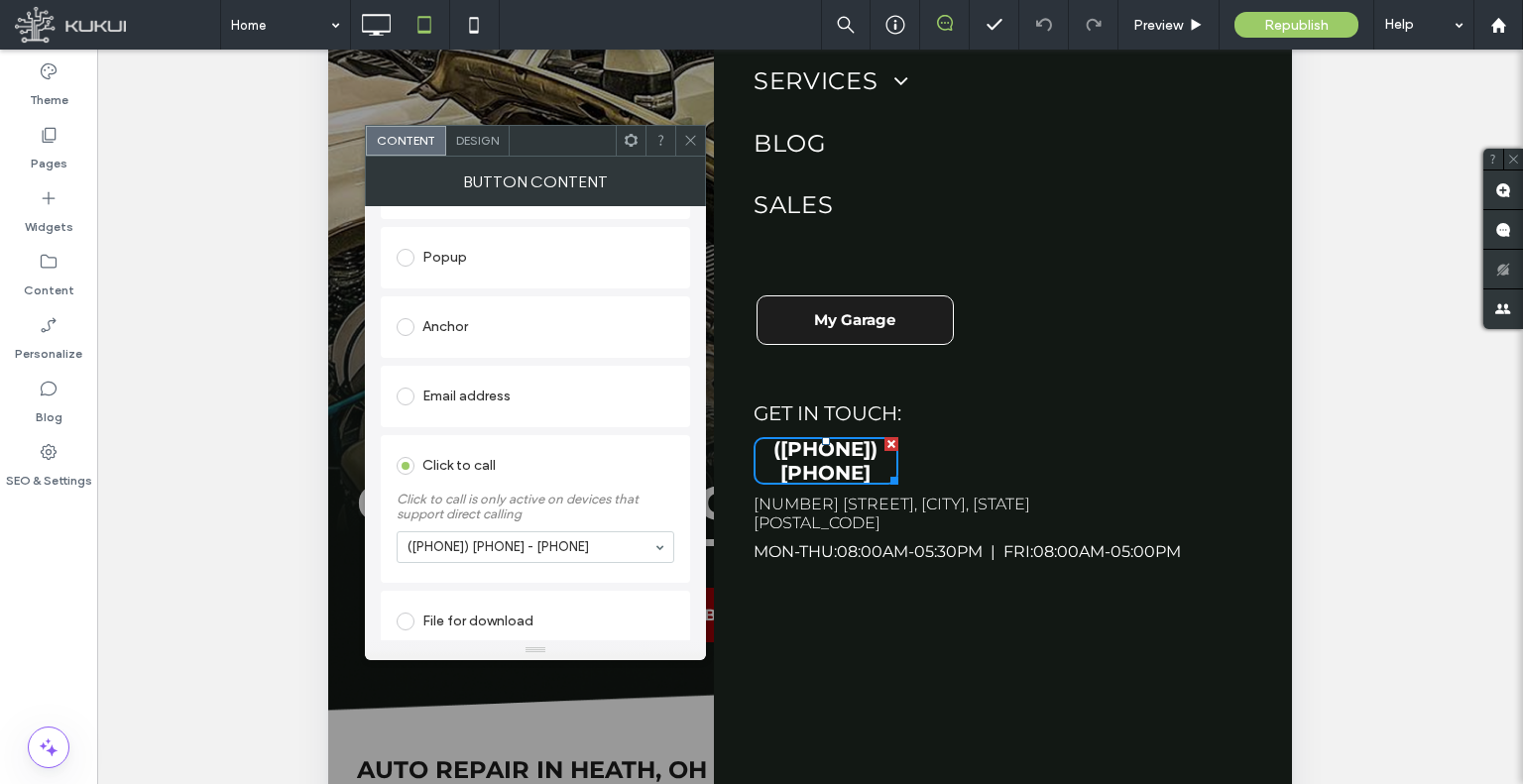 click 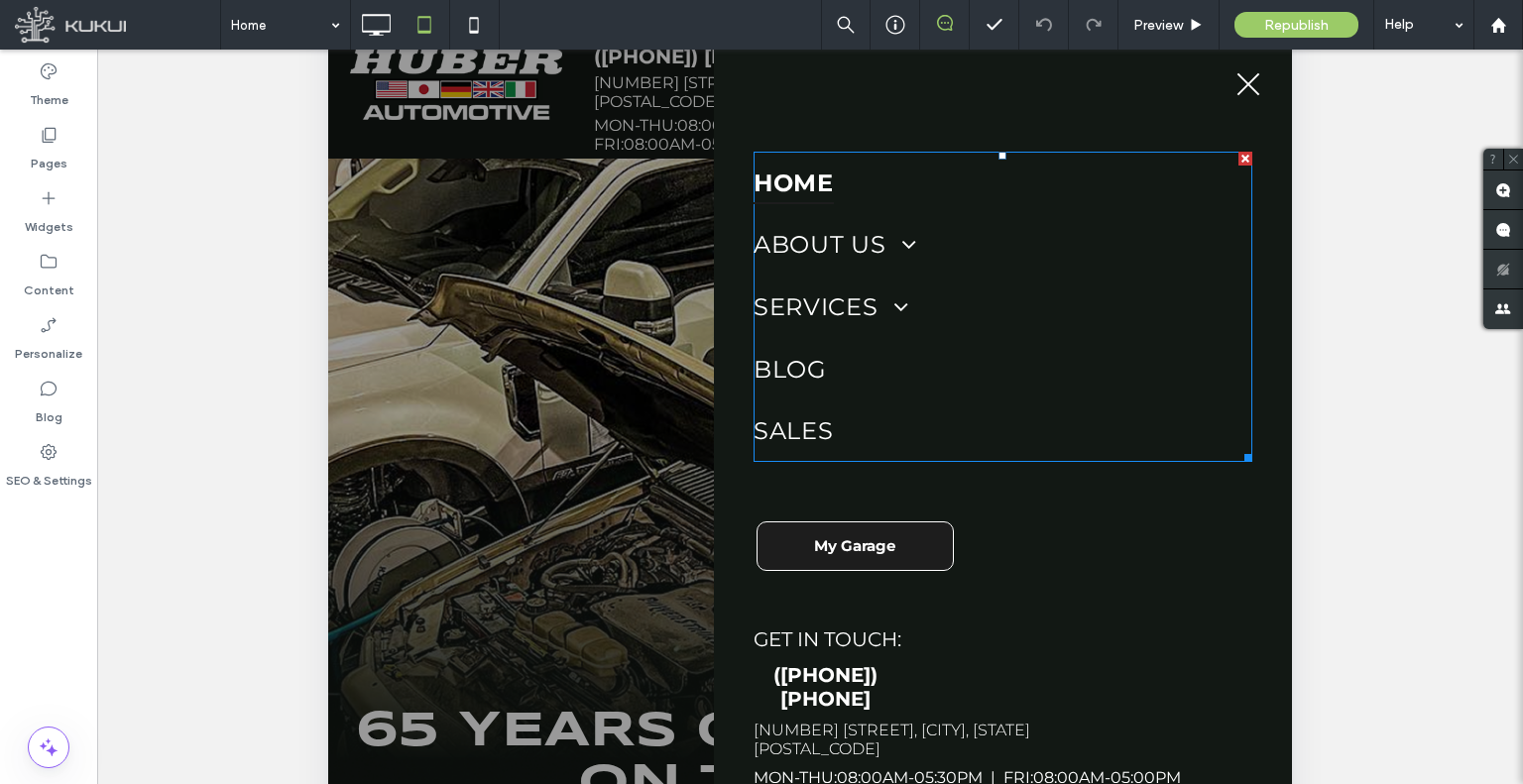 scroll, scrollTop: 0, scrollLeft: 0, axis: both 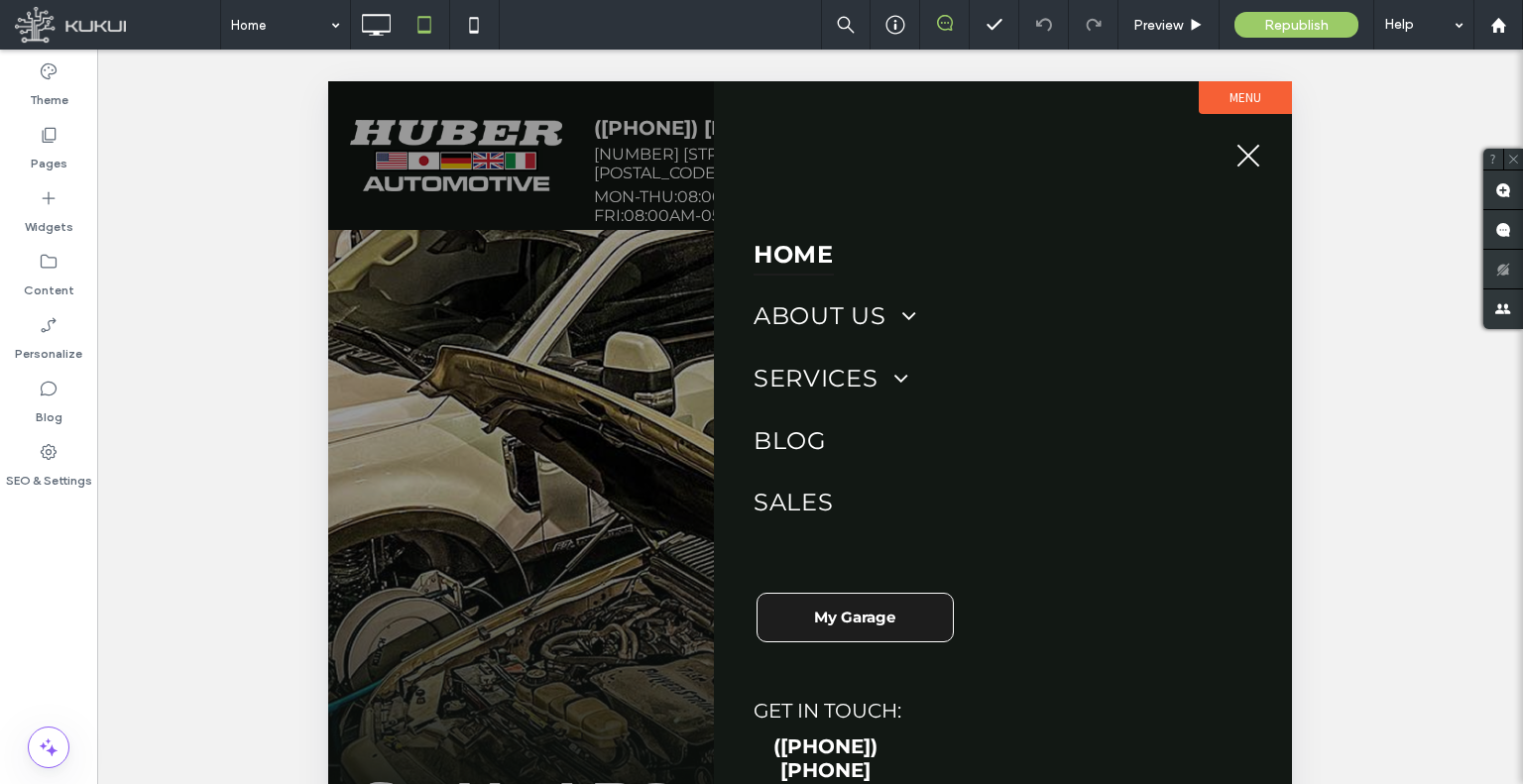 click at bounding box center (1248, 156) 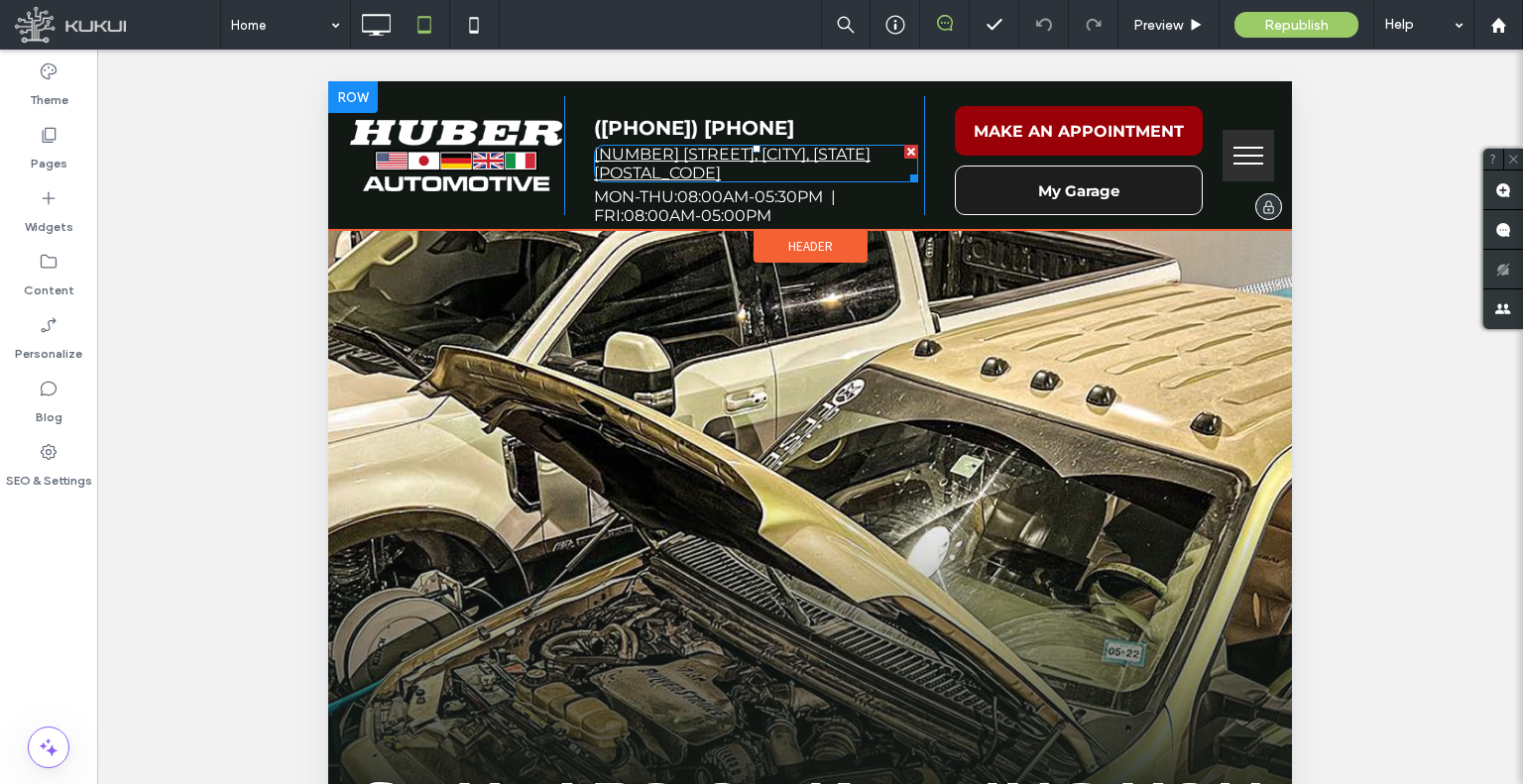 click on "1010 Hebron Road, Heath, OH 43056" at bounding box center (756, 164) 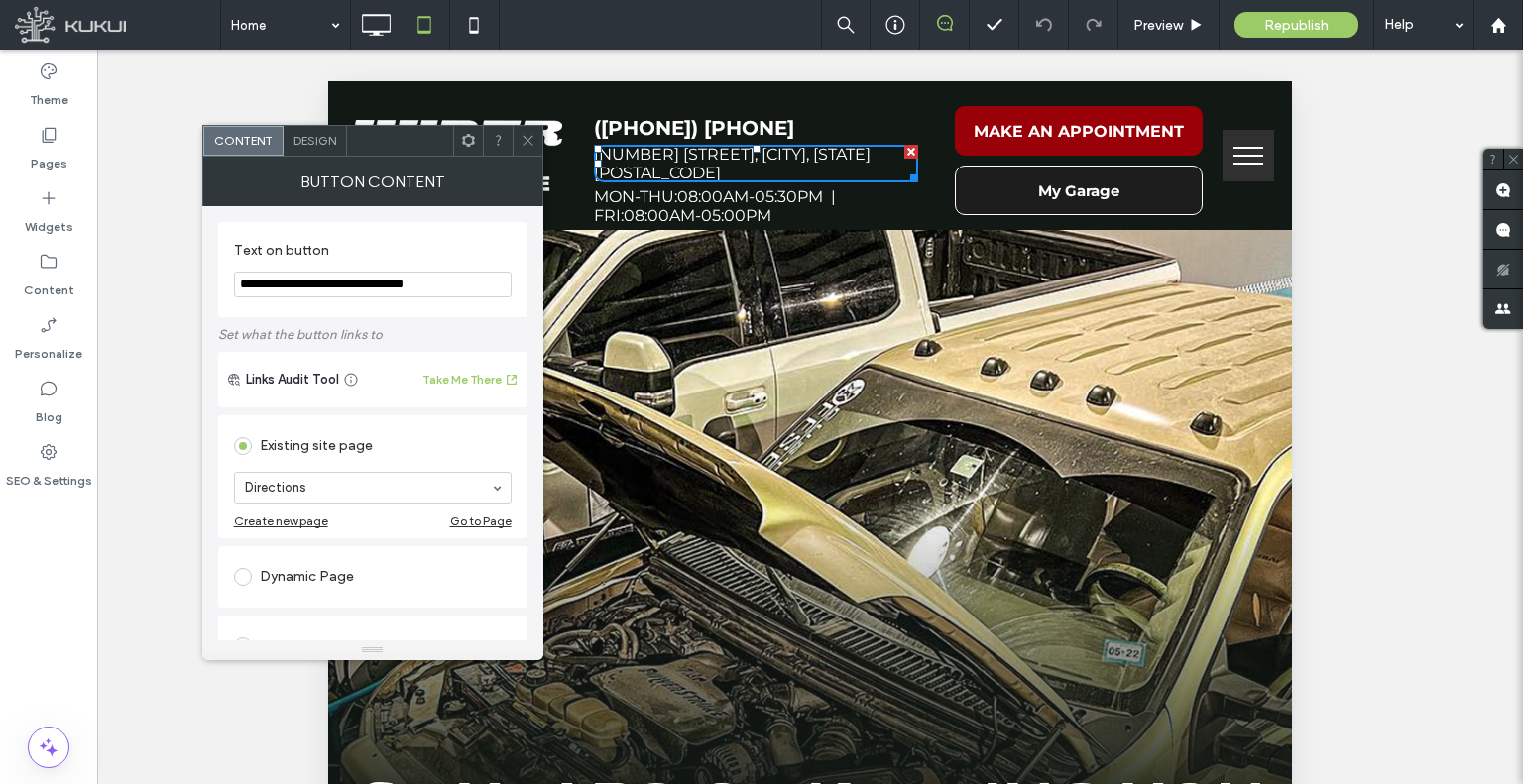 click on "Design" at bounding box center (315, 141) 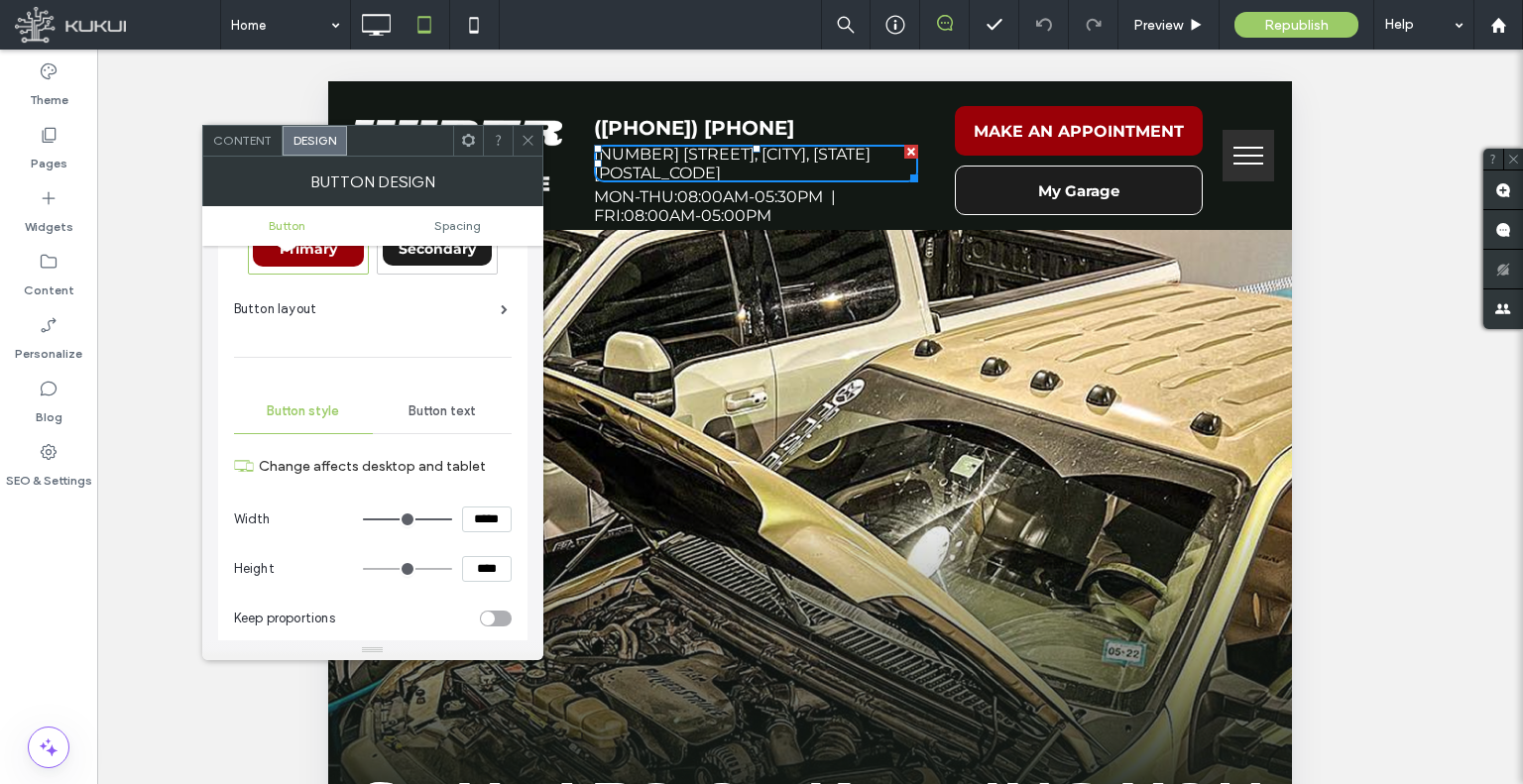 scroll, scrollTop: 99, scrollLeft: 0, axis: vertical 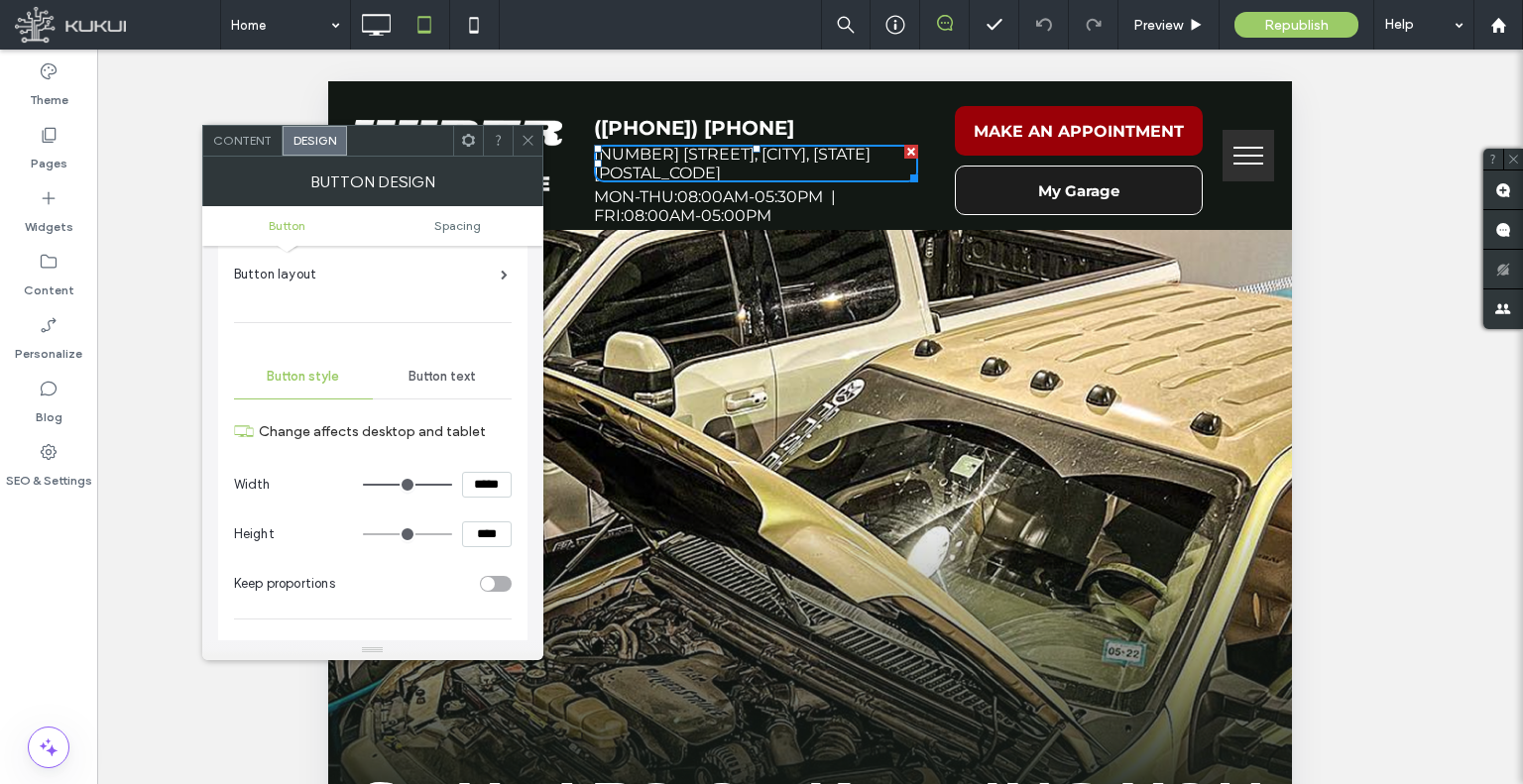 click on "Button text" at bounding box center (442, 377) 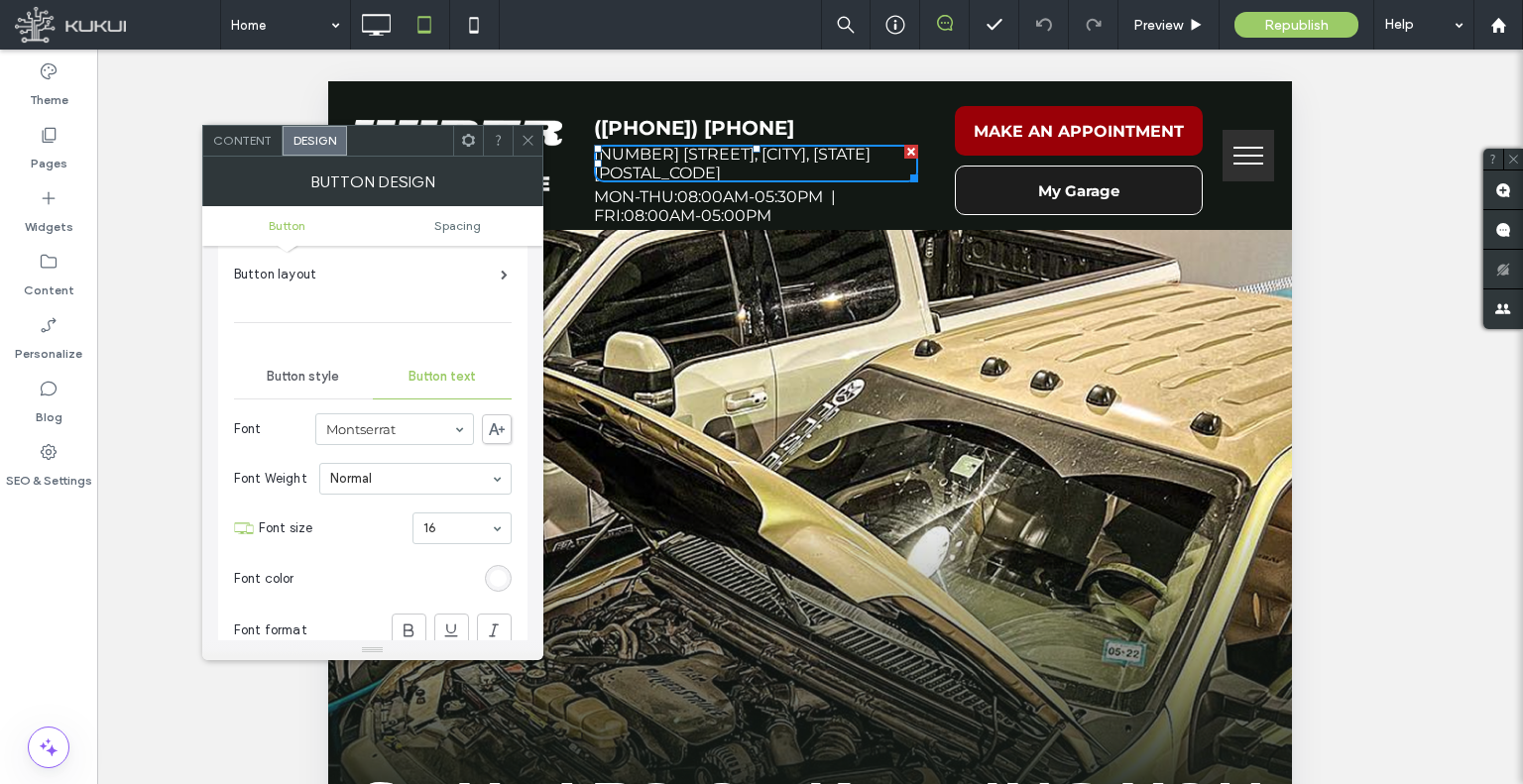 click 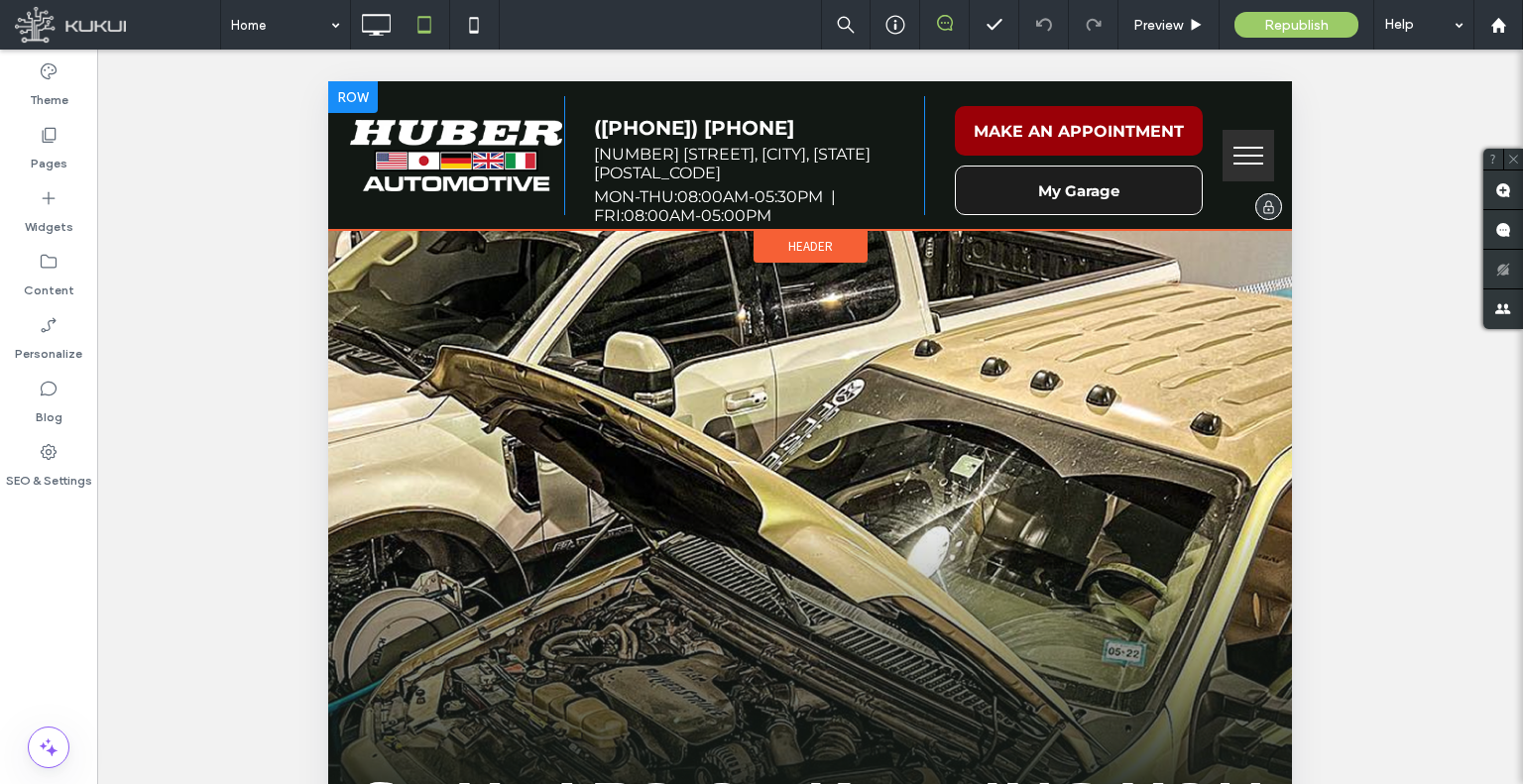 click at bounding box center (756, 196) 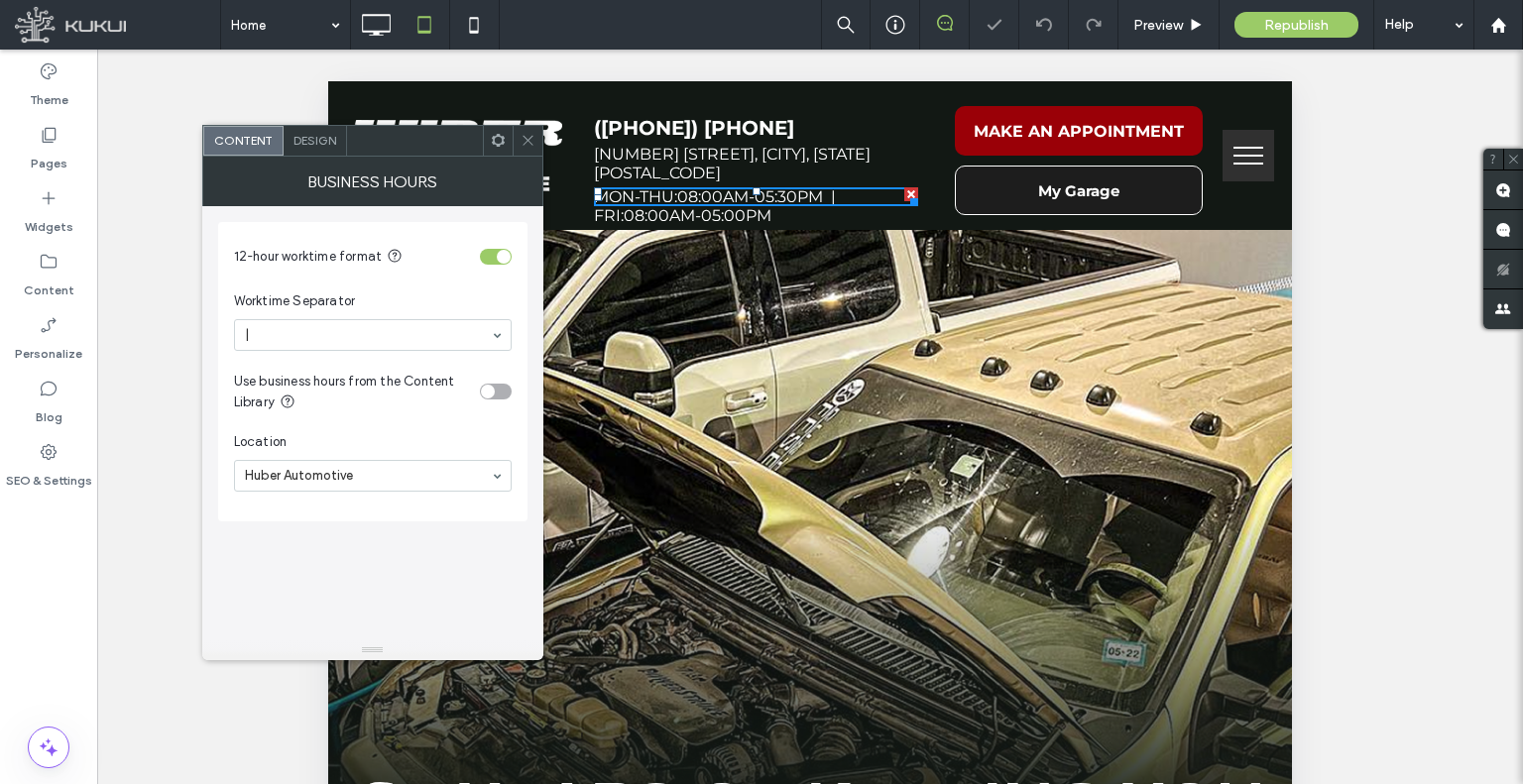 click on "Design" at bounding box center (315, 141) 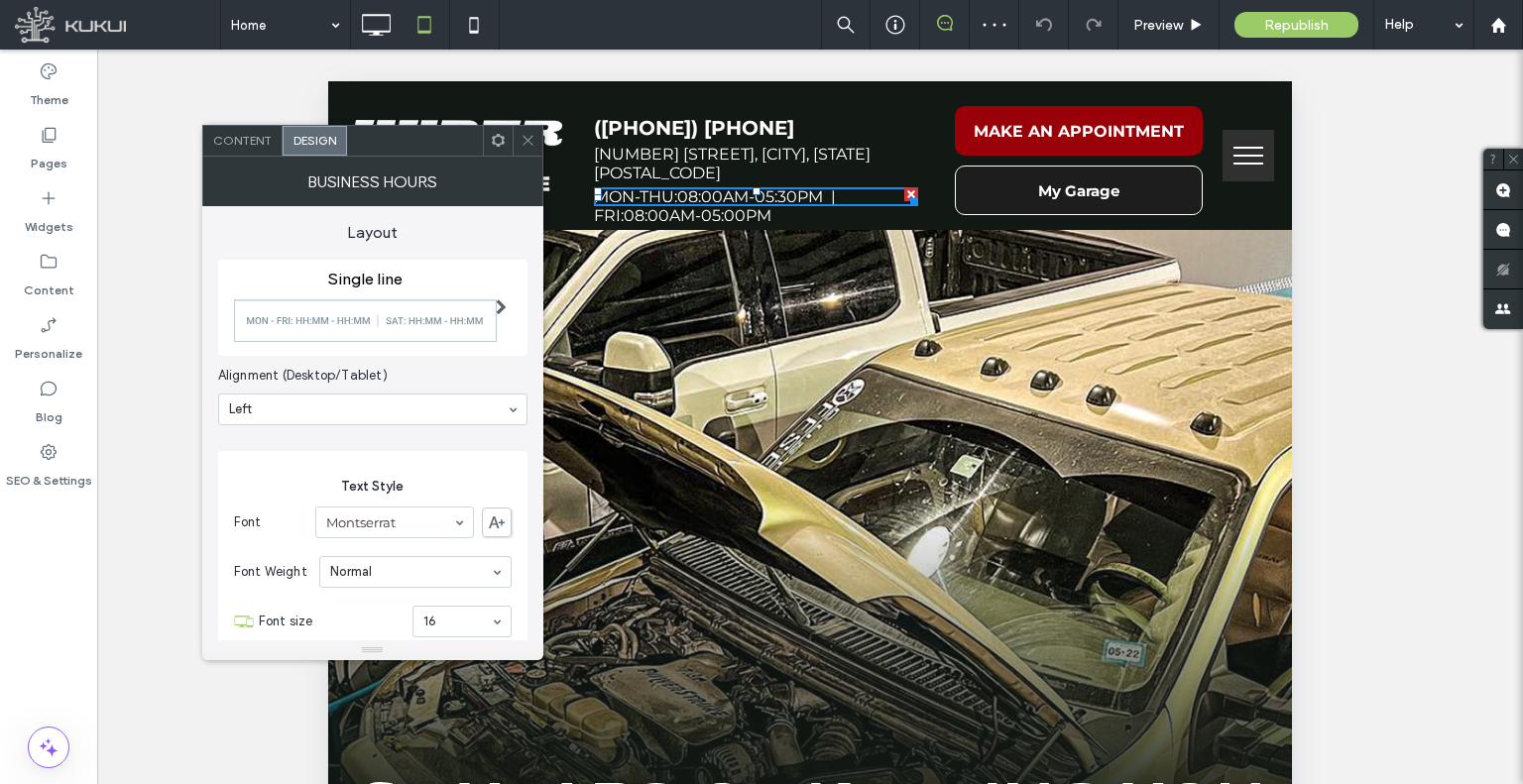 click on "Content" at bounding box center [242, 140] 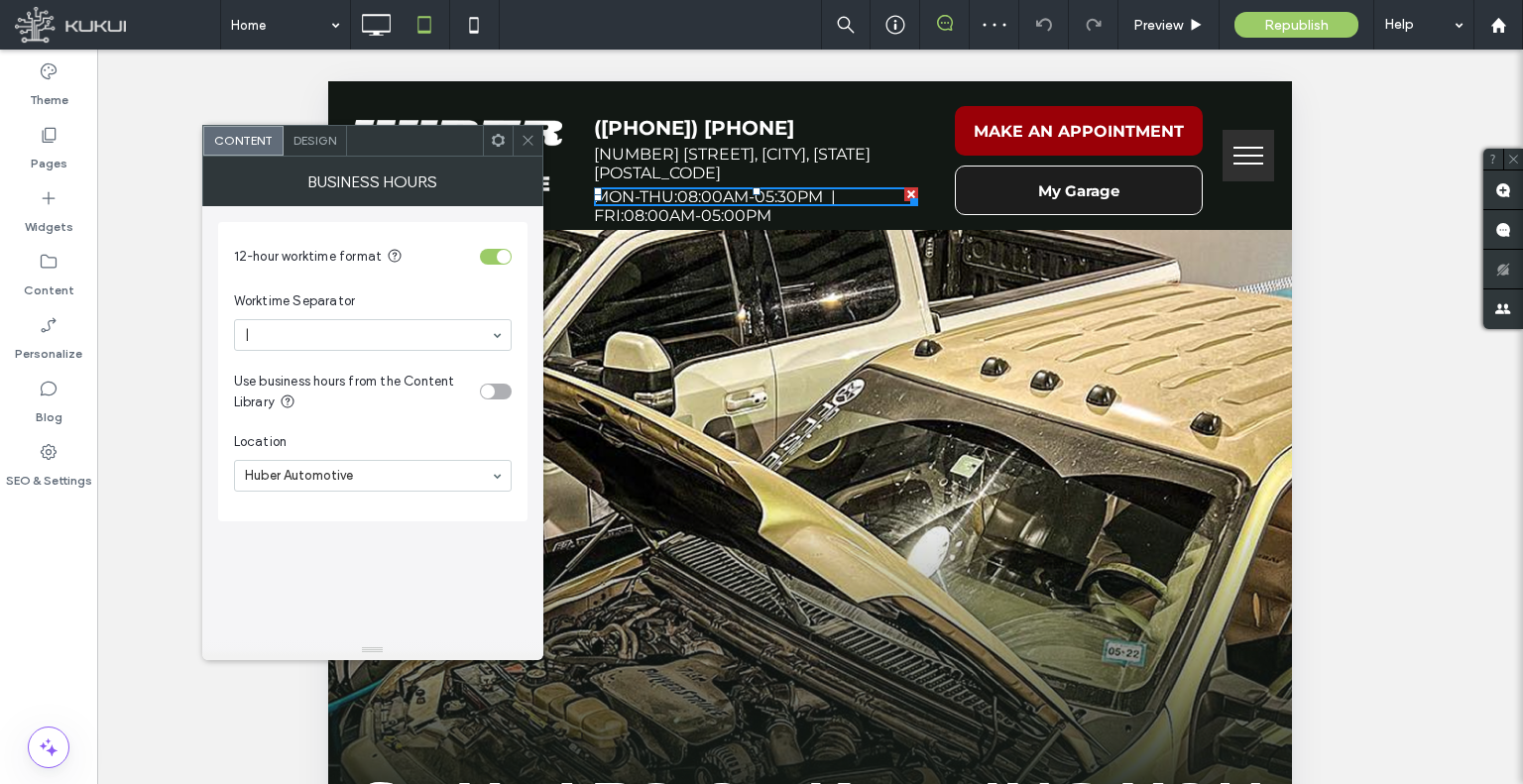 click 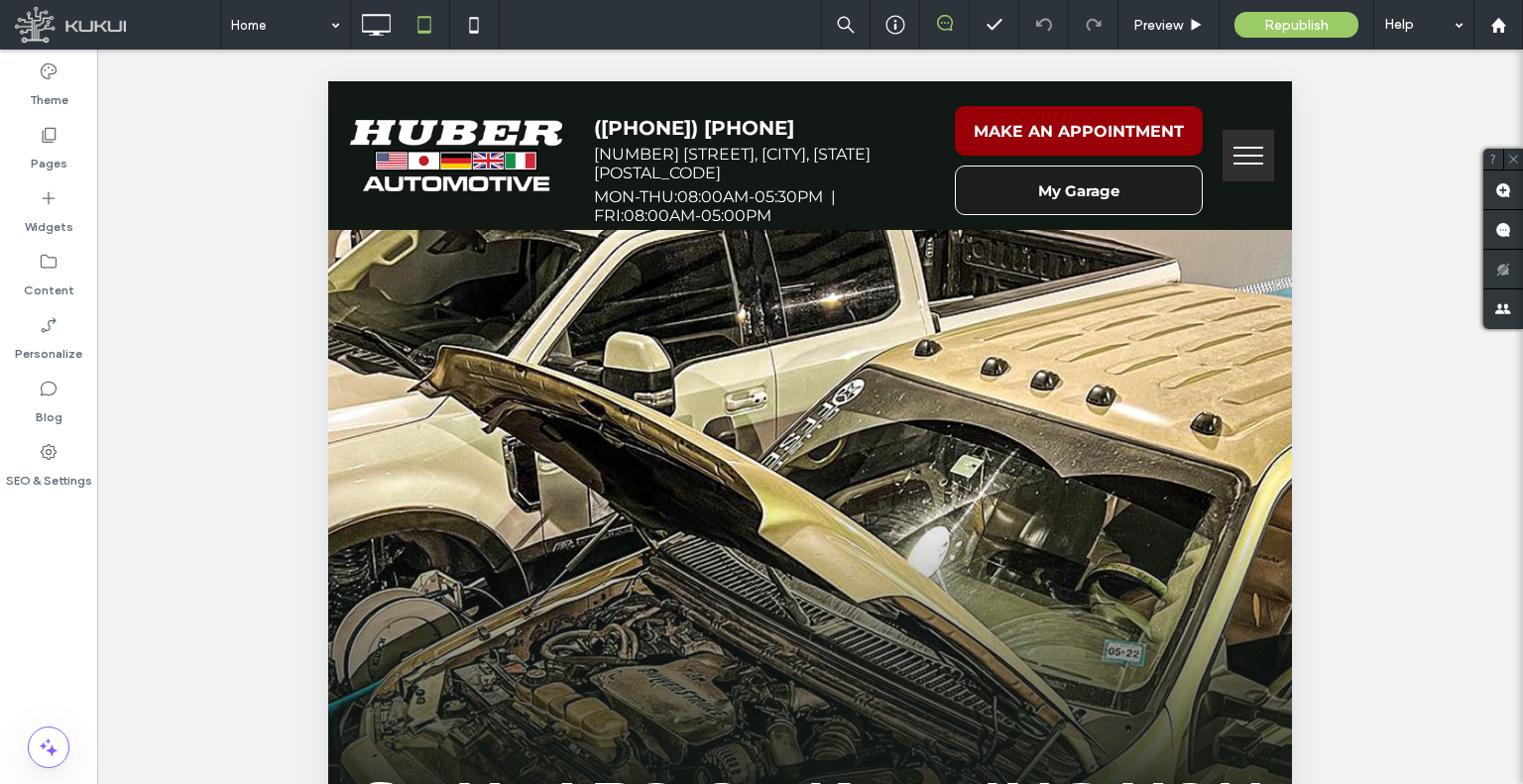 click on "Home Preview Republish Help" at bounding box center [872, 25] 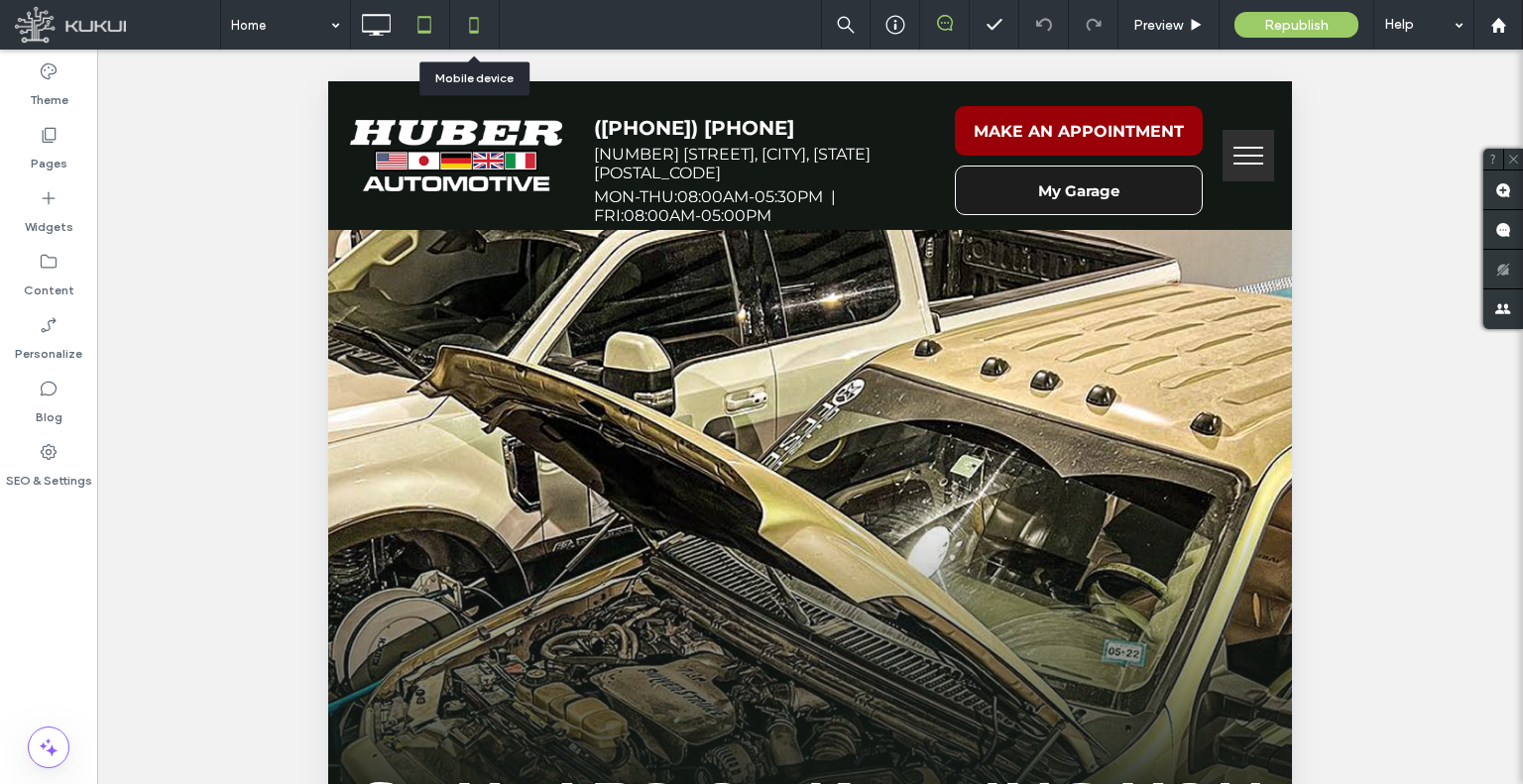 click 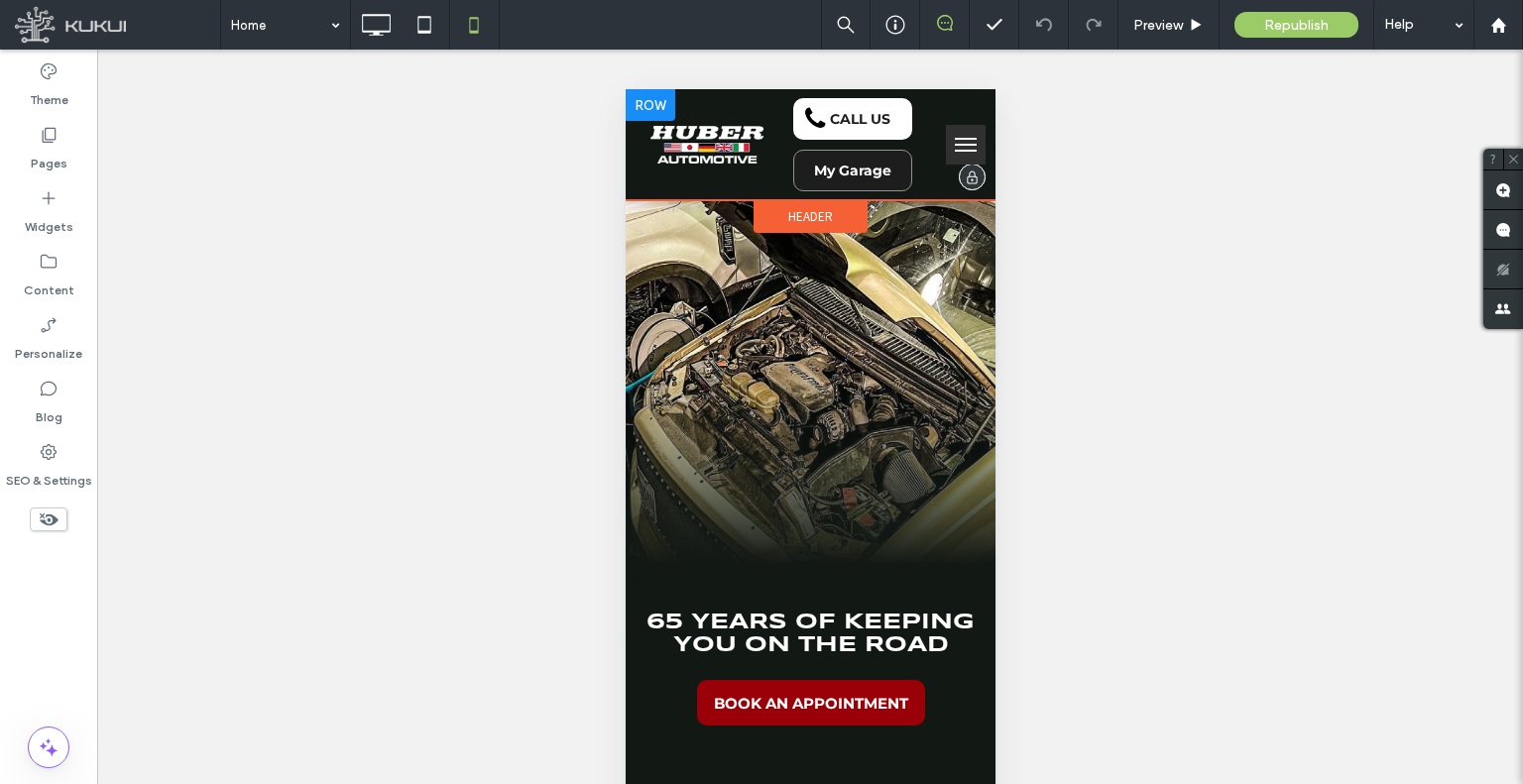 scroll, scrollTop: 0, scrollLeft: 0, axis: both 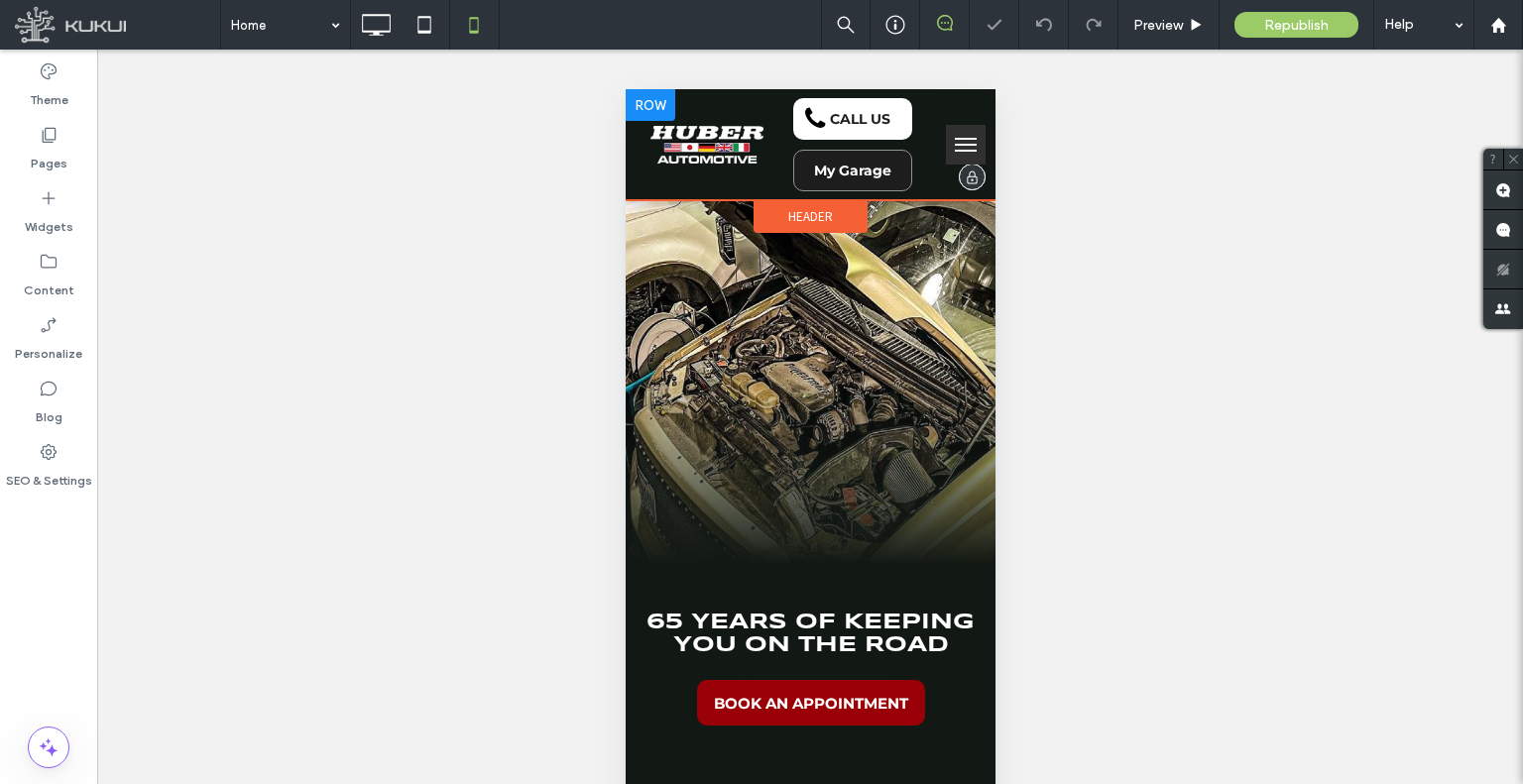 click at bounding box center [817, 119] 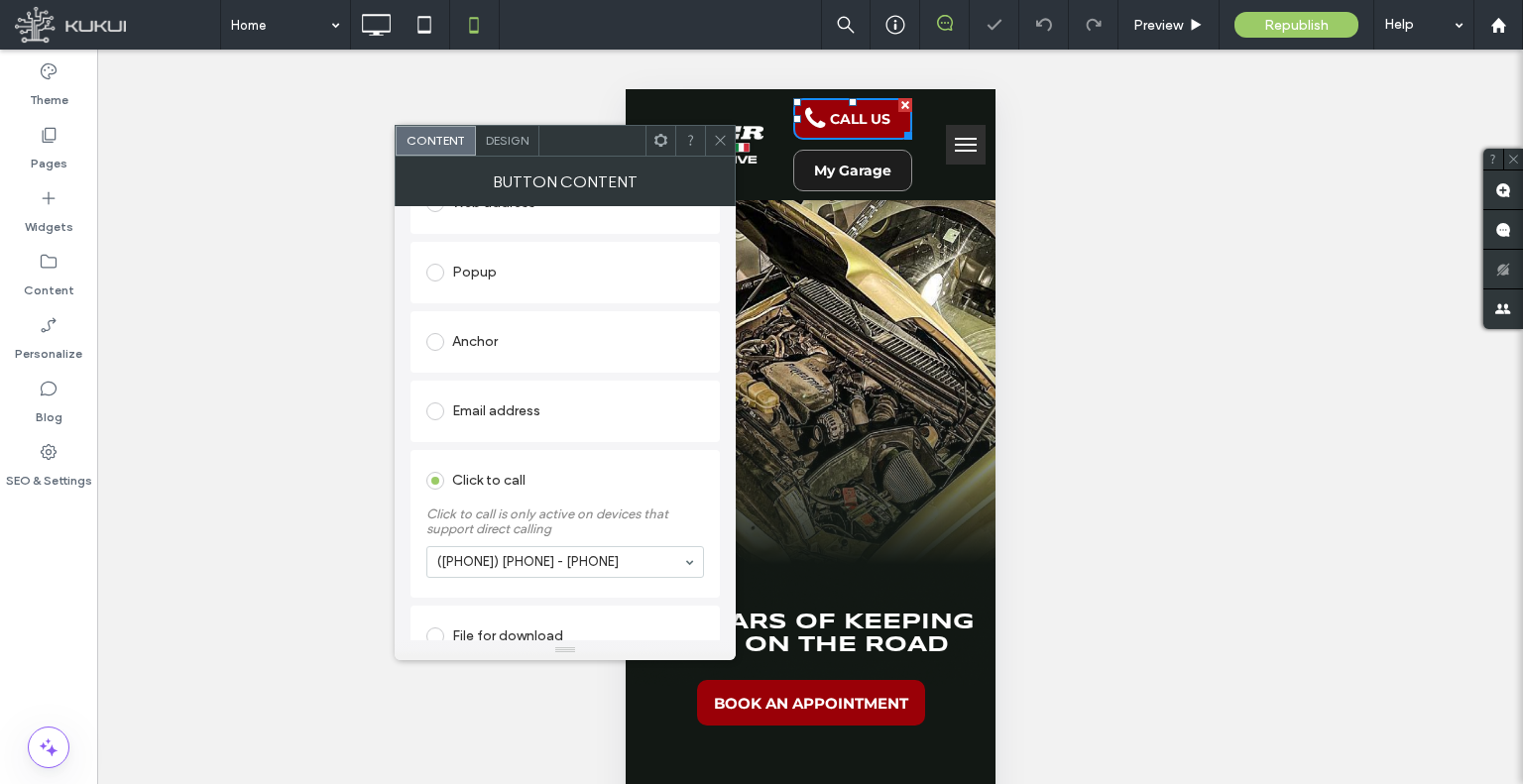 scroll, scrollTop: 396, scrollLeft: 0, axis: vertical 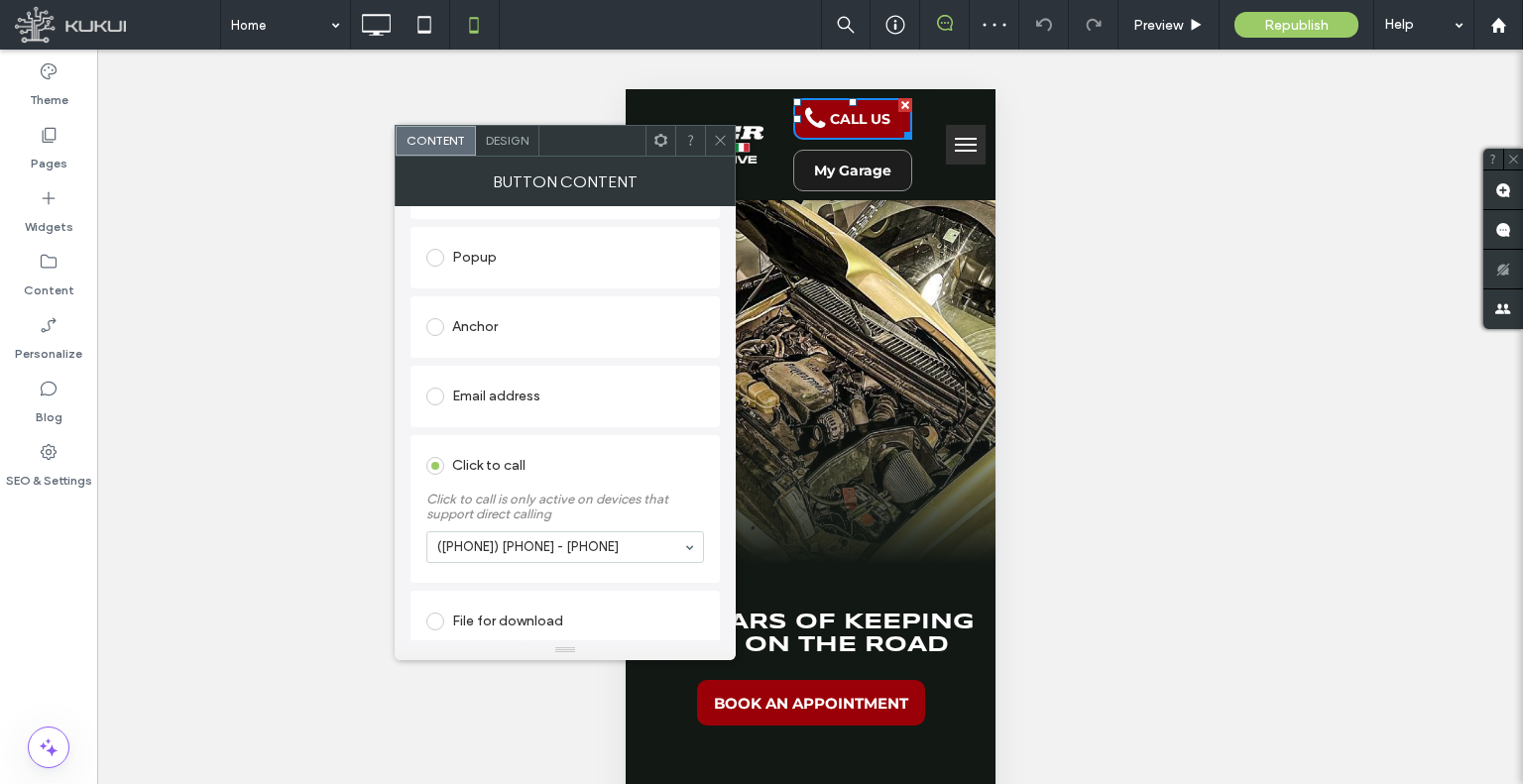 click 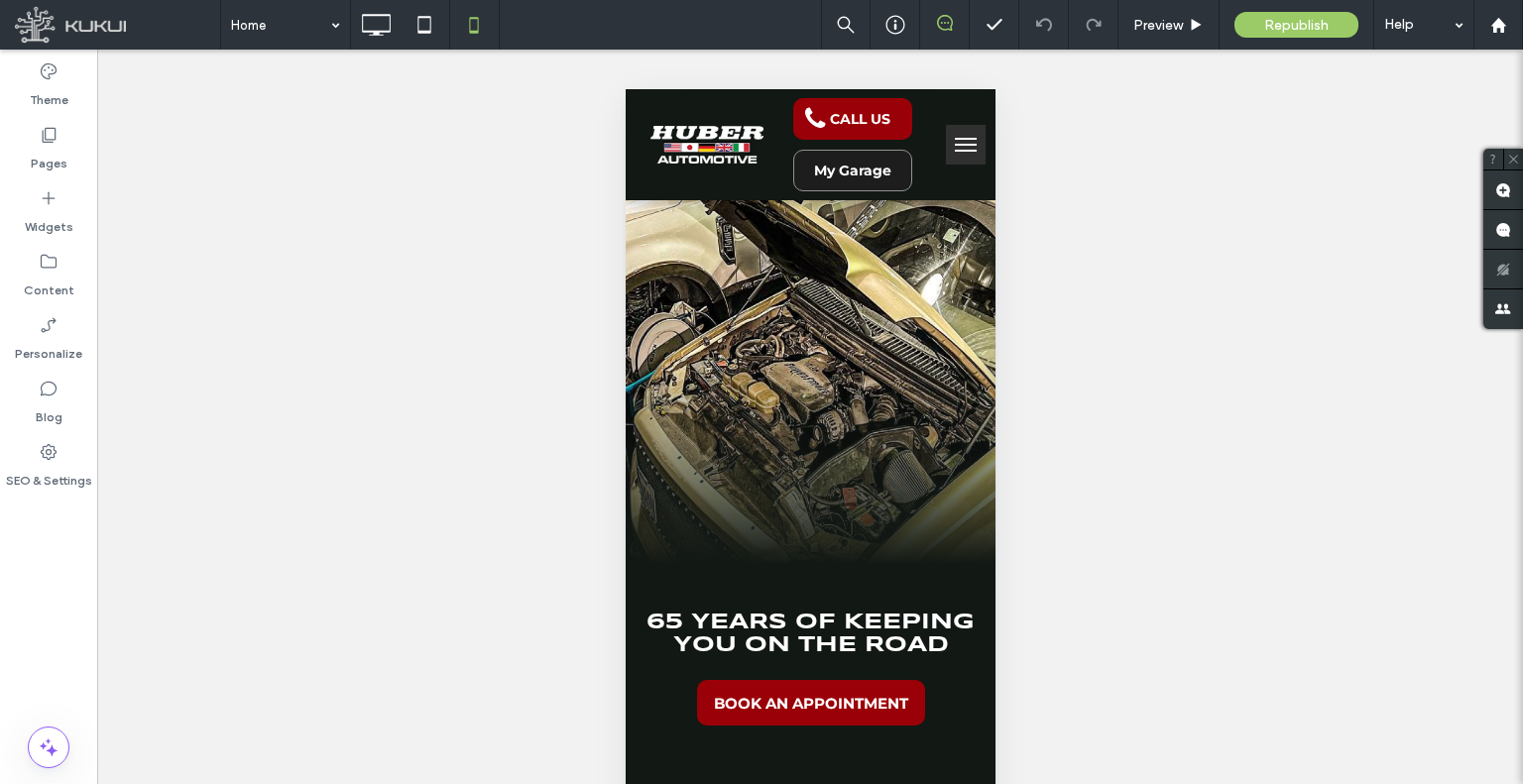 click at bounding box center [965, 145] 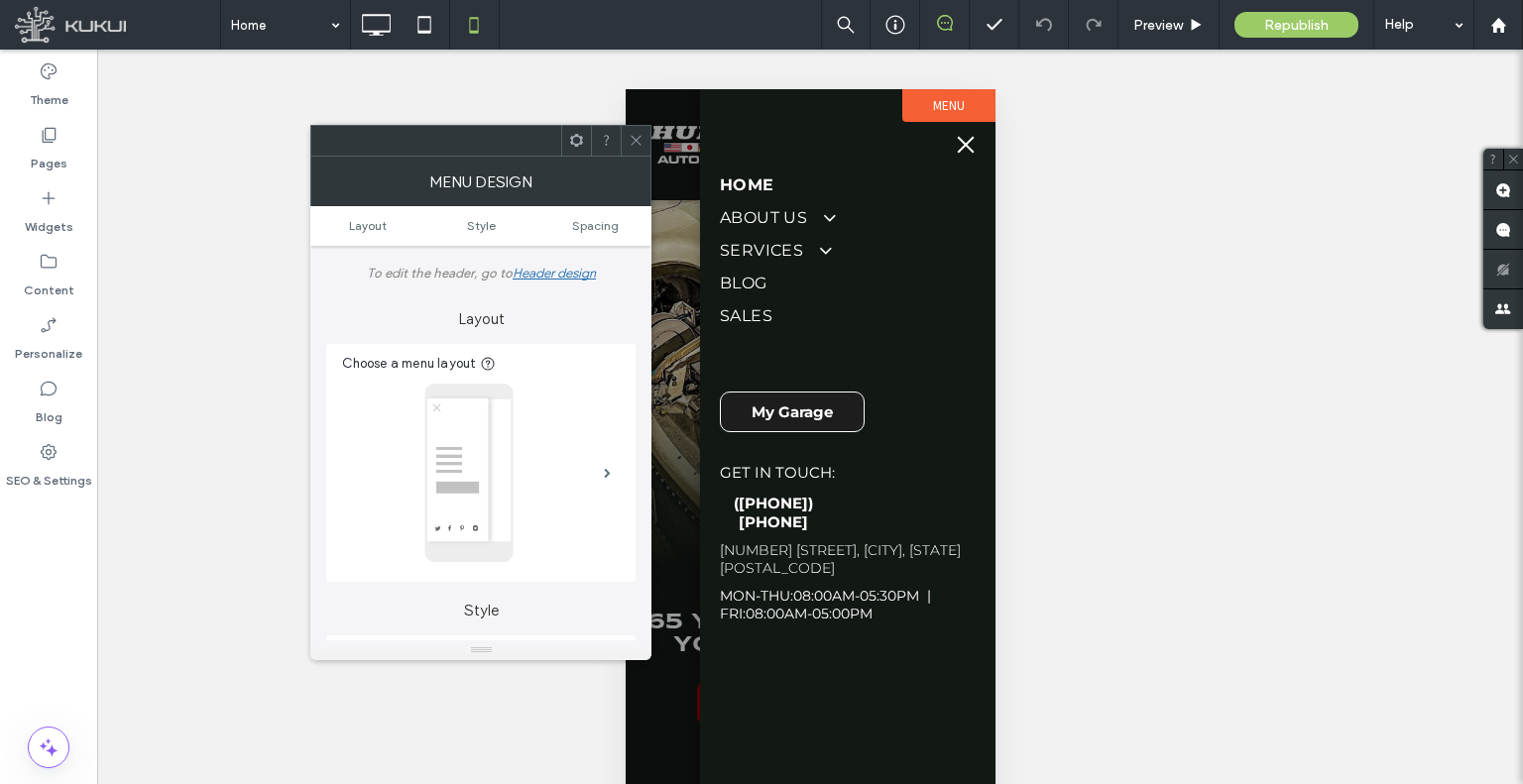 click 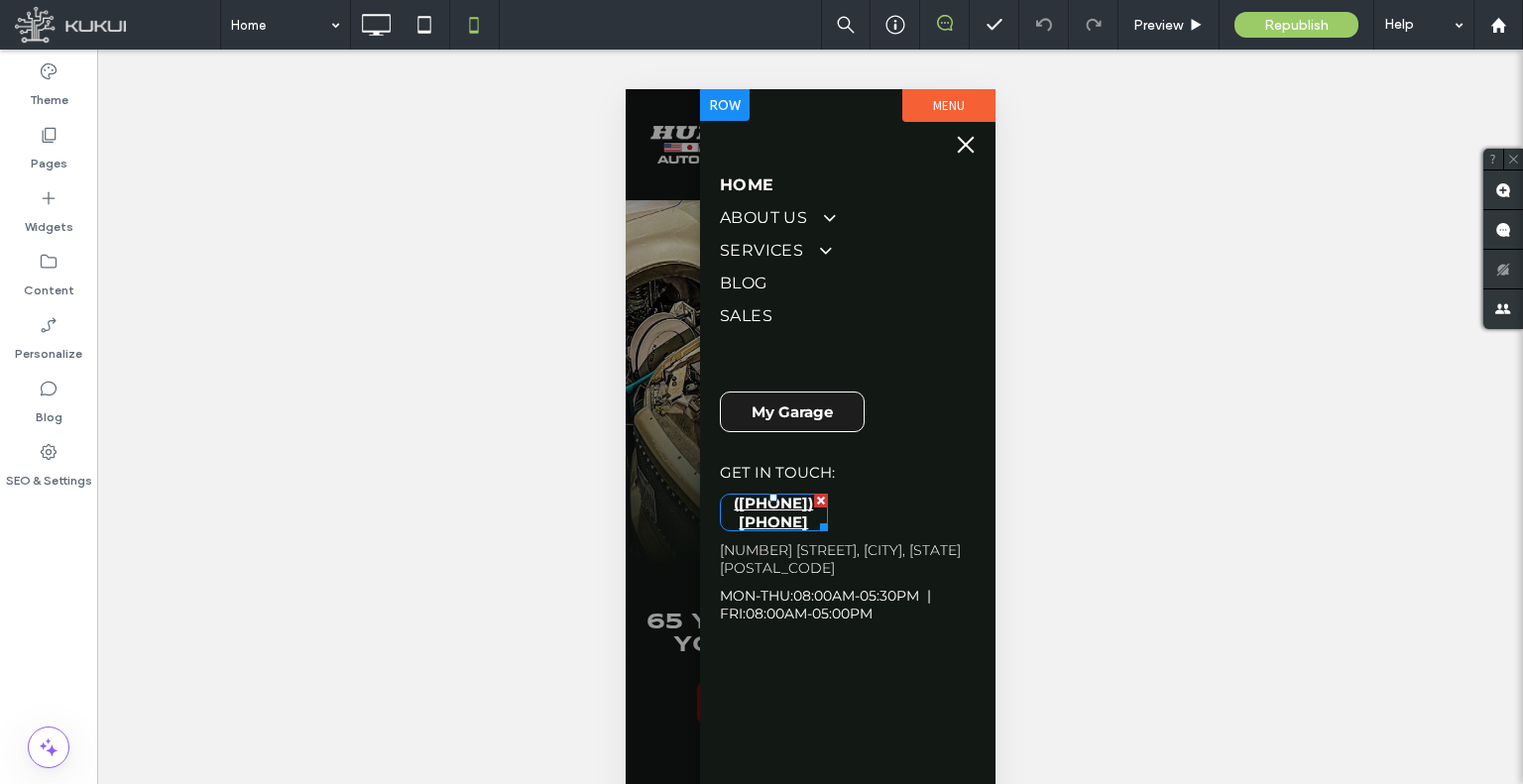 click on "(740) 522-1122" at bounding box center [772, 512] 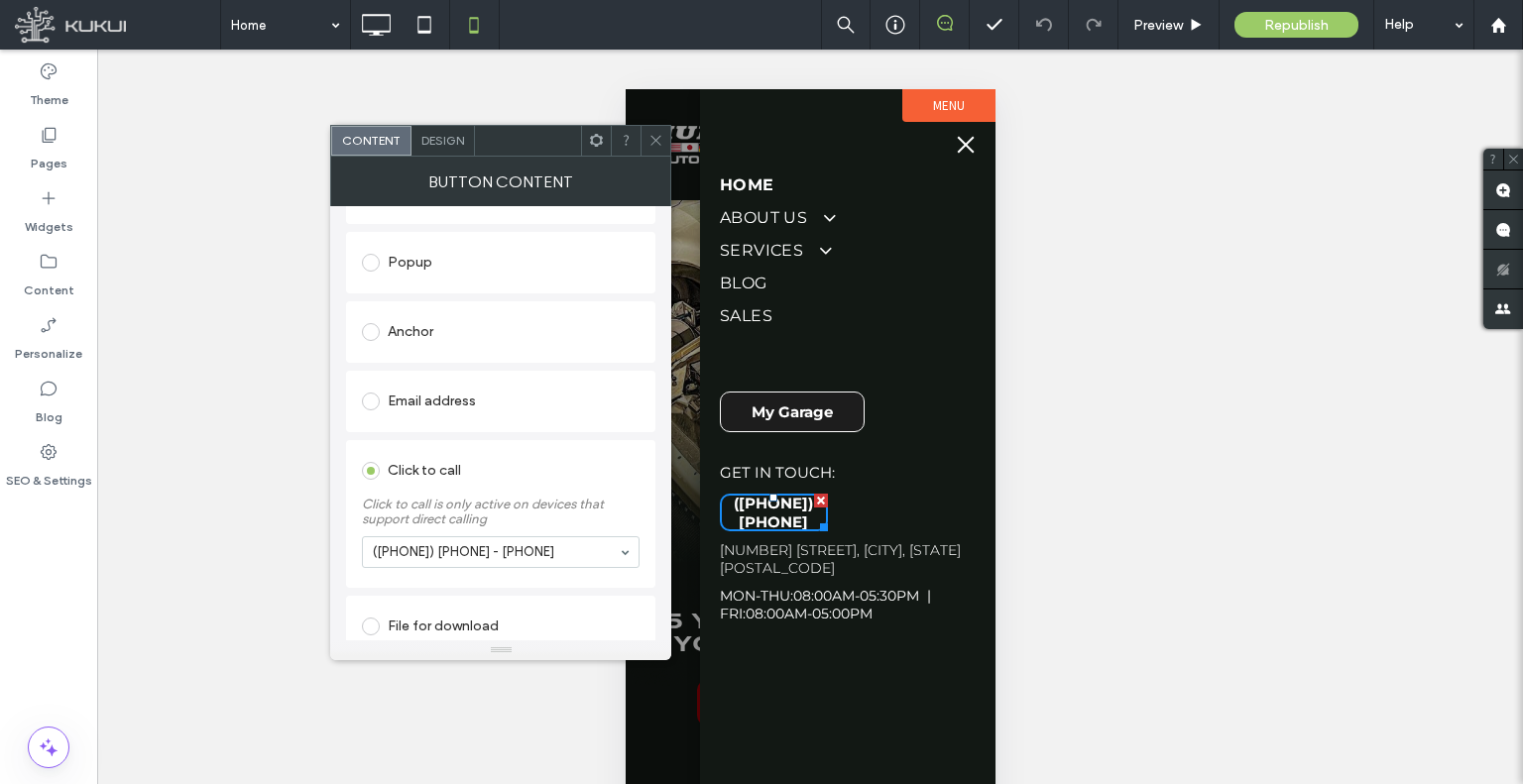 scroll, scrollTop: 411, scrollLeft: 0, axis: vertical 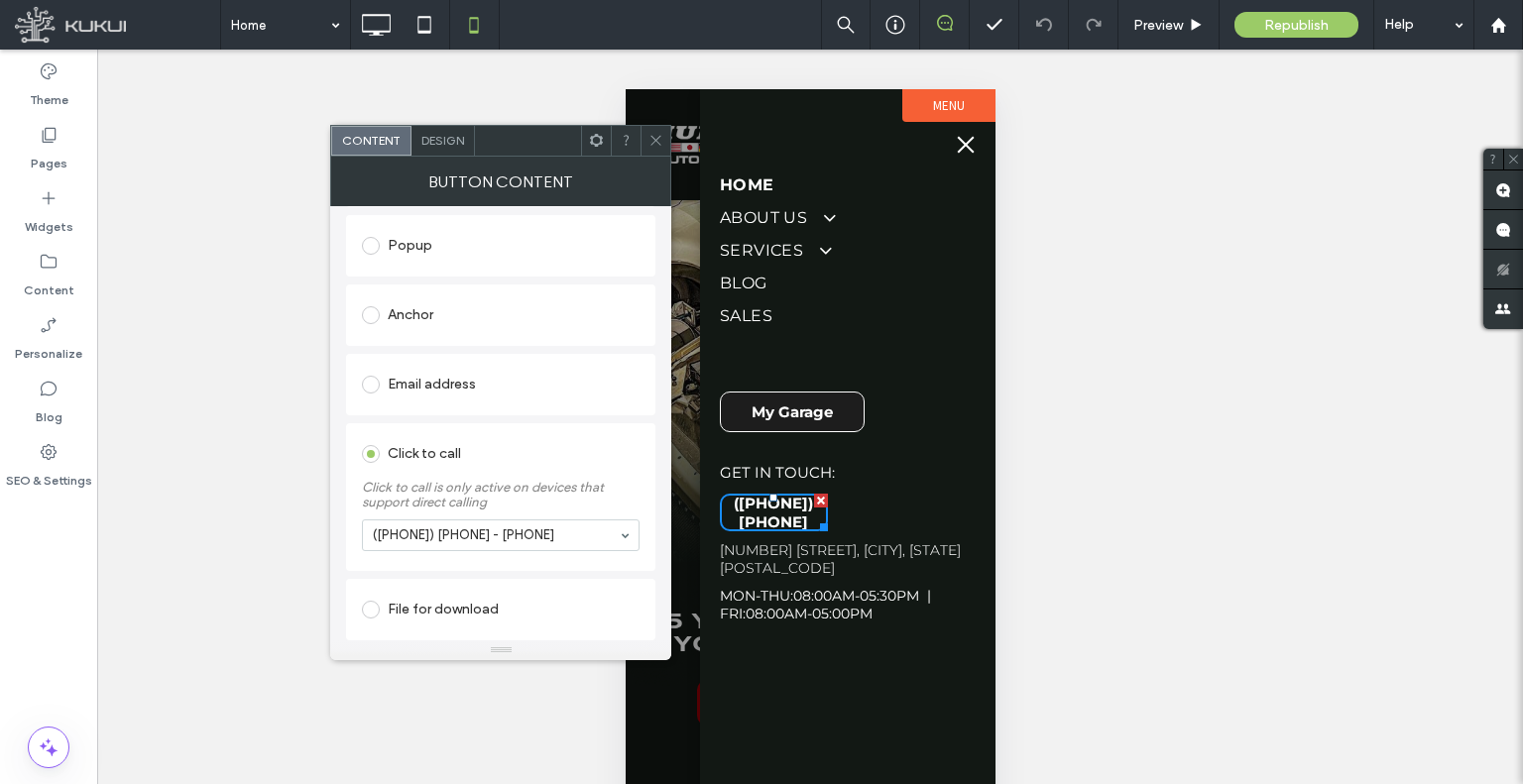 click at bounding box center (655, 141) 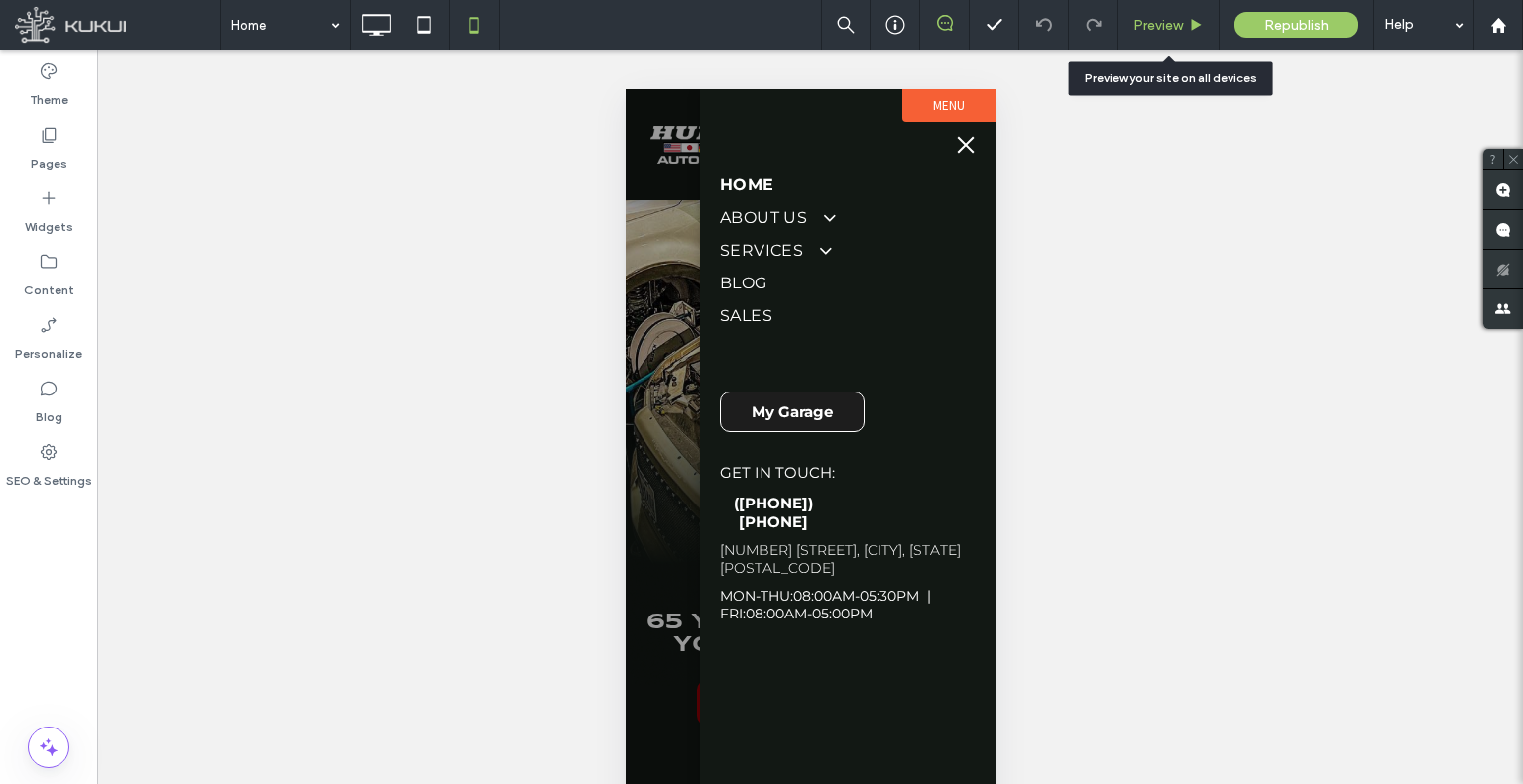 click on "Preview" at bounding box center (1158, 25) 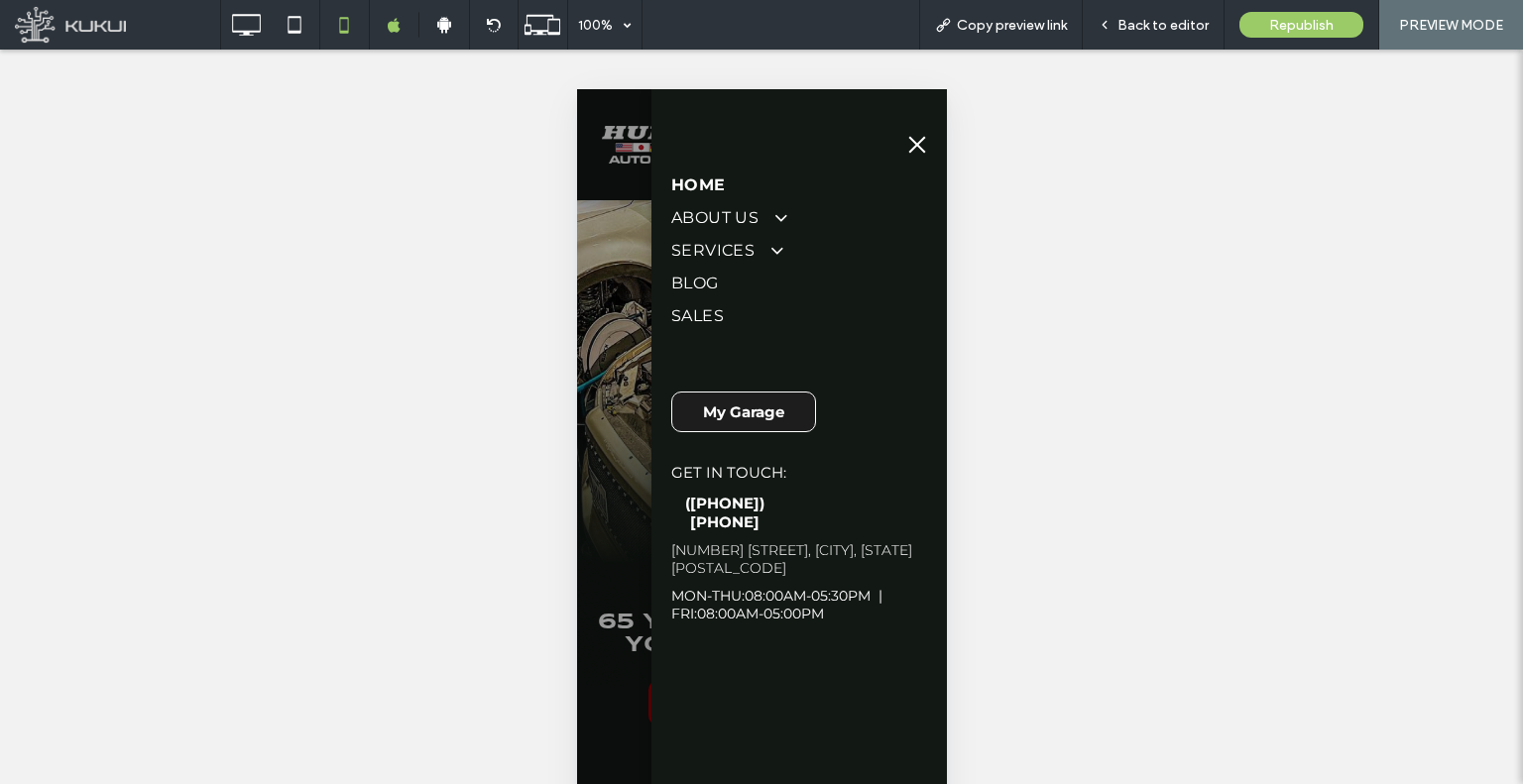 click at bounding box center [916, 145] 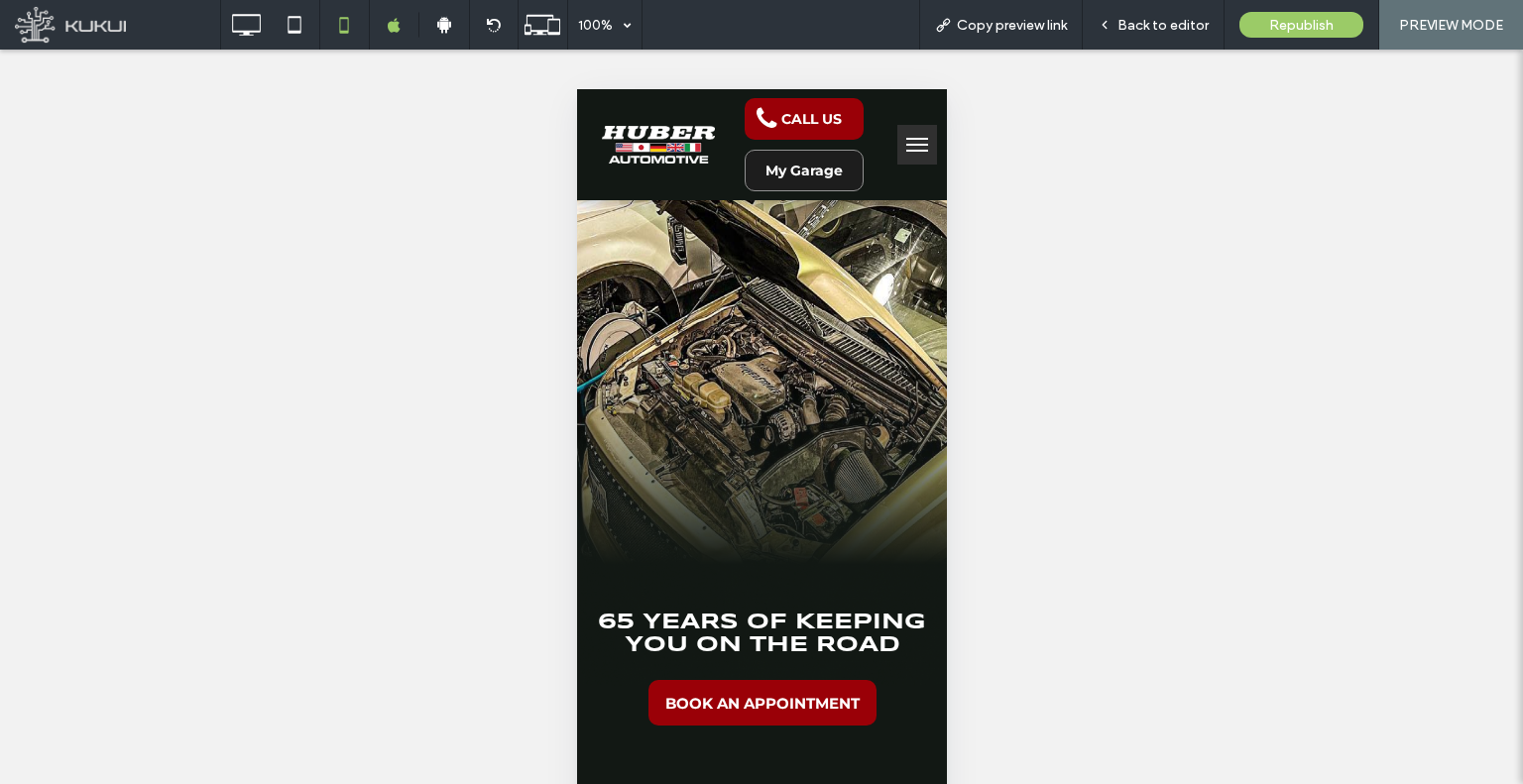 click at bounding box center (916, 145) 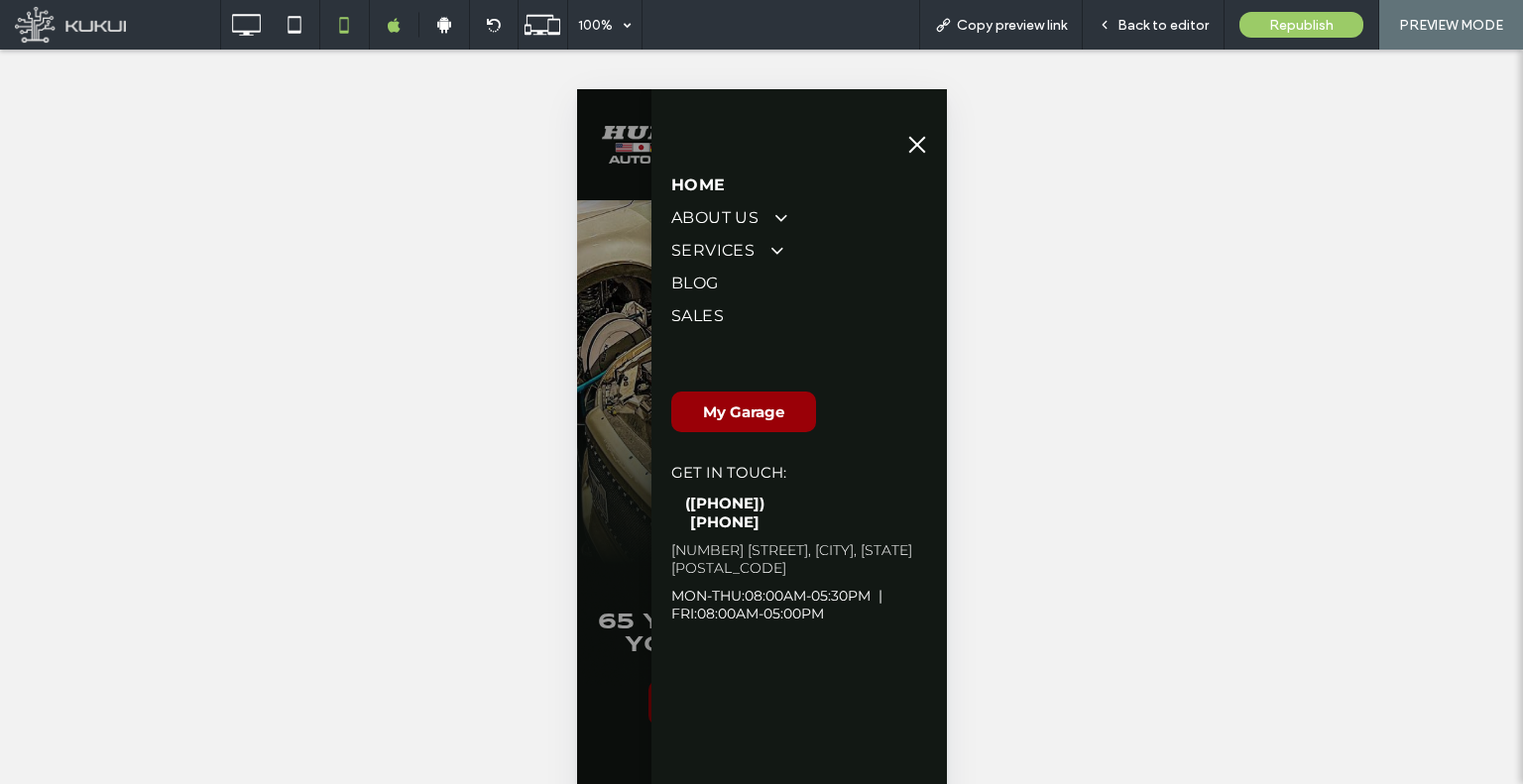 type 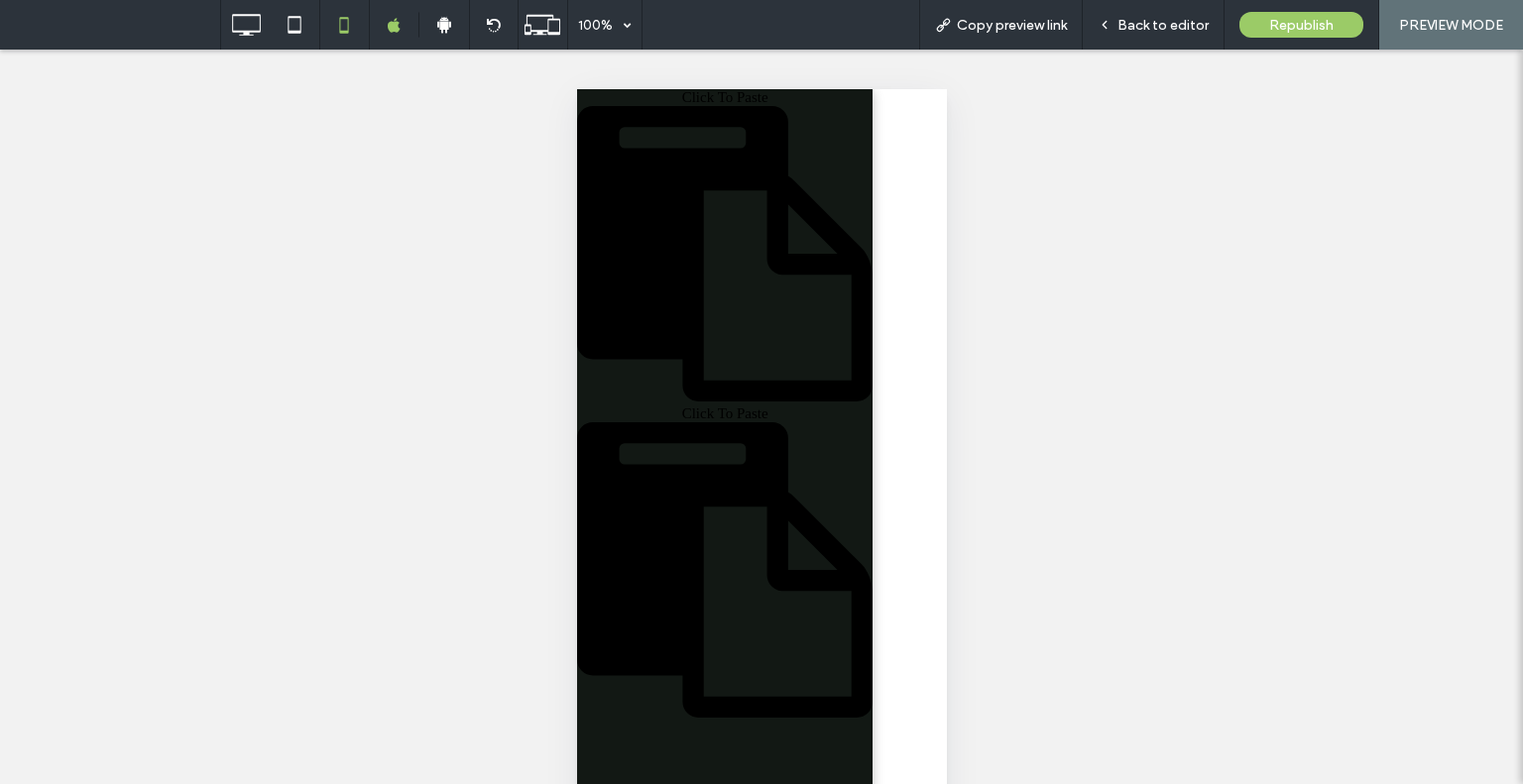 scroll, scrollTop: 0, scrollLeft: 0, axis: both 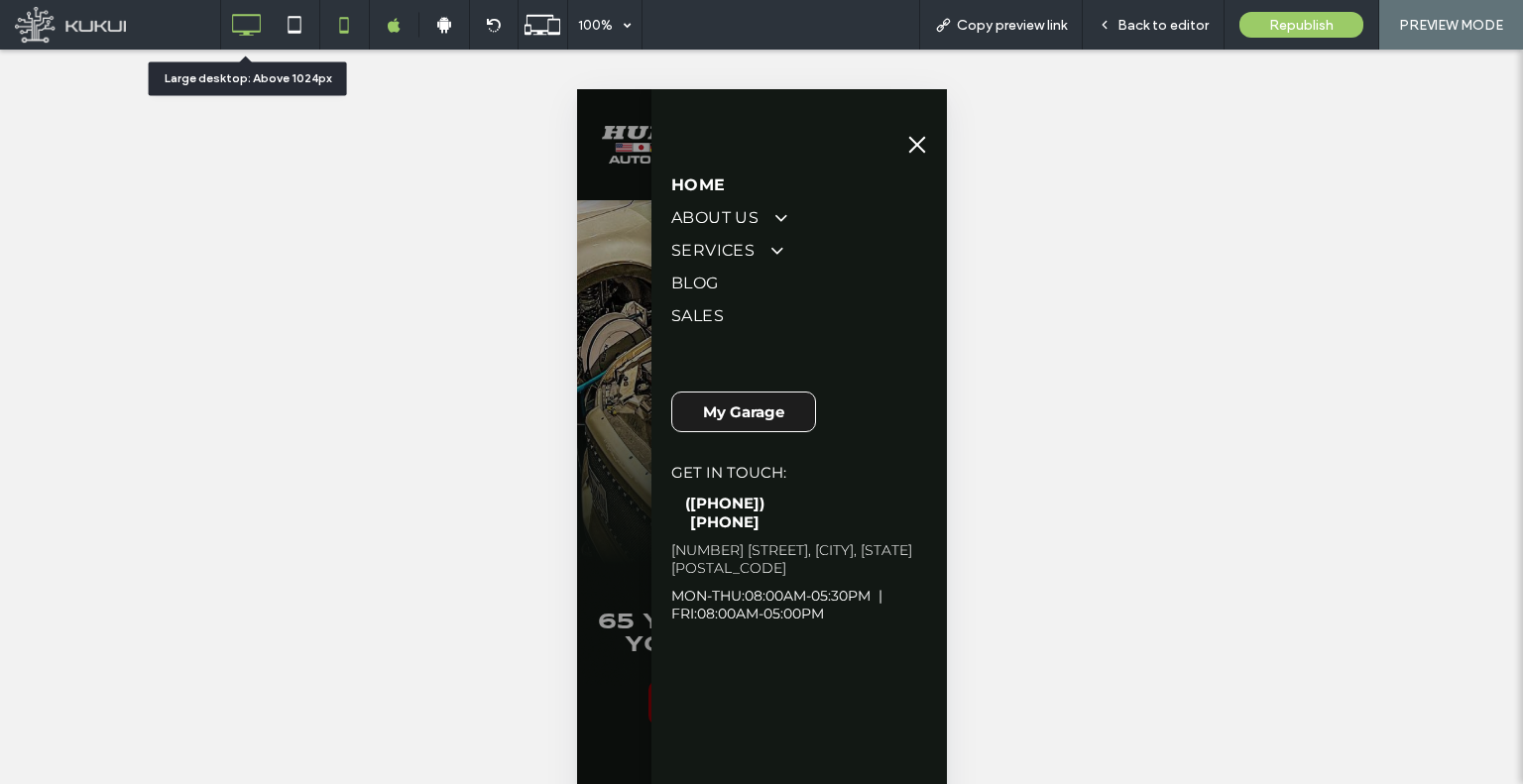 click at bounding box center (246, 25) 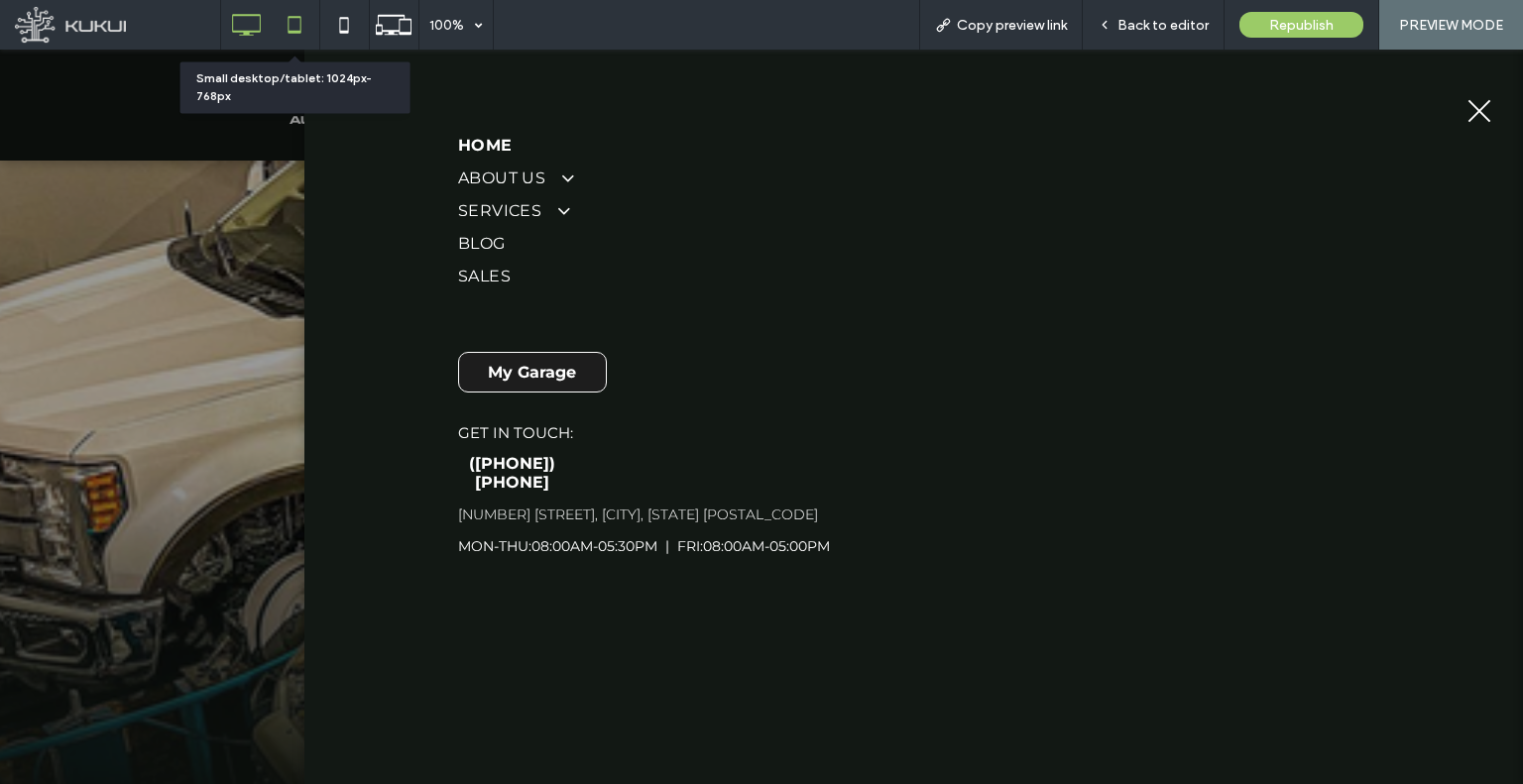 click 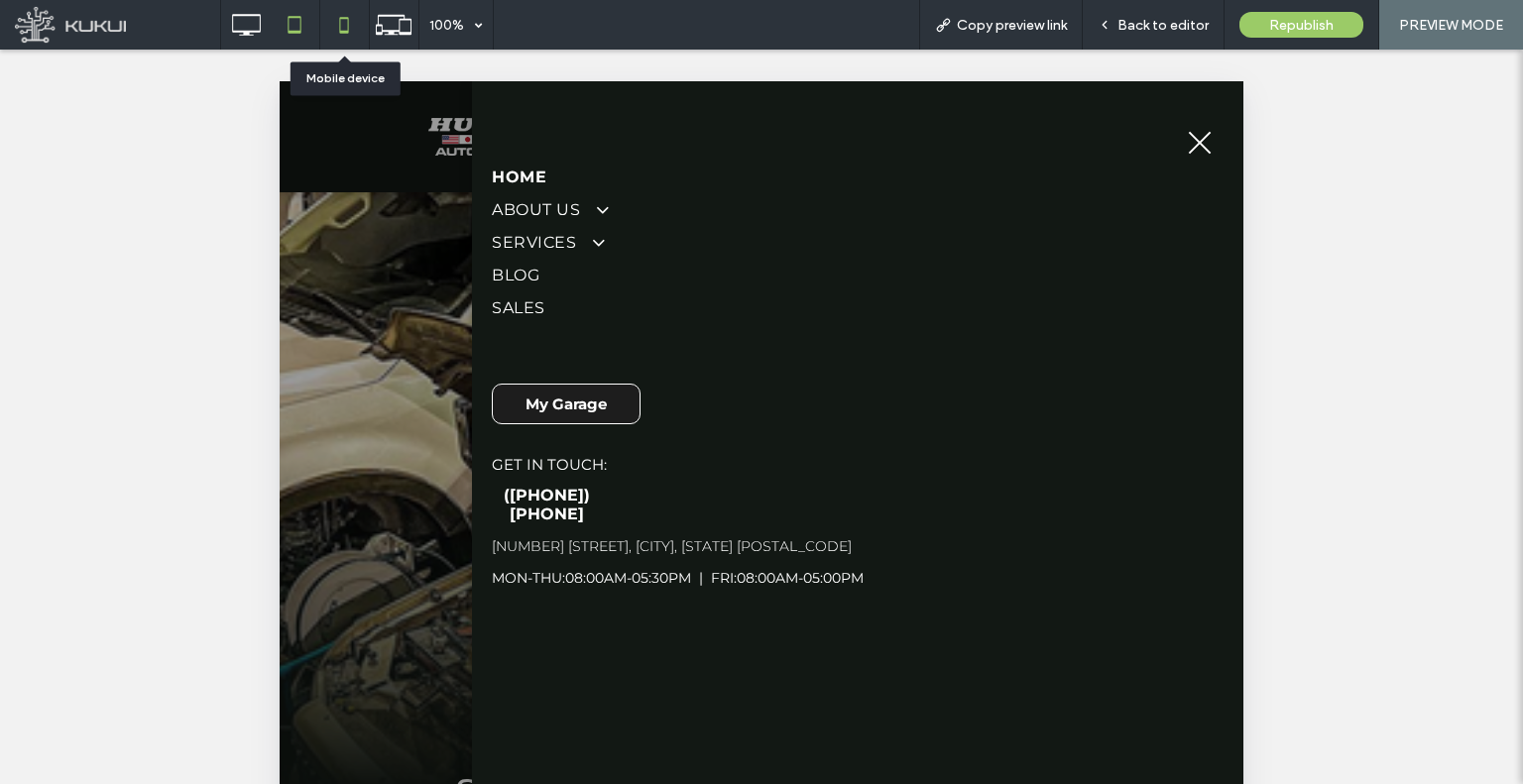 click 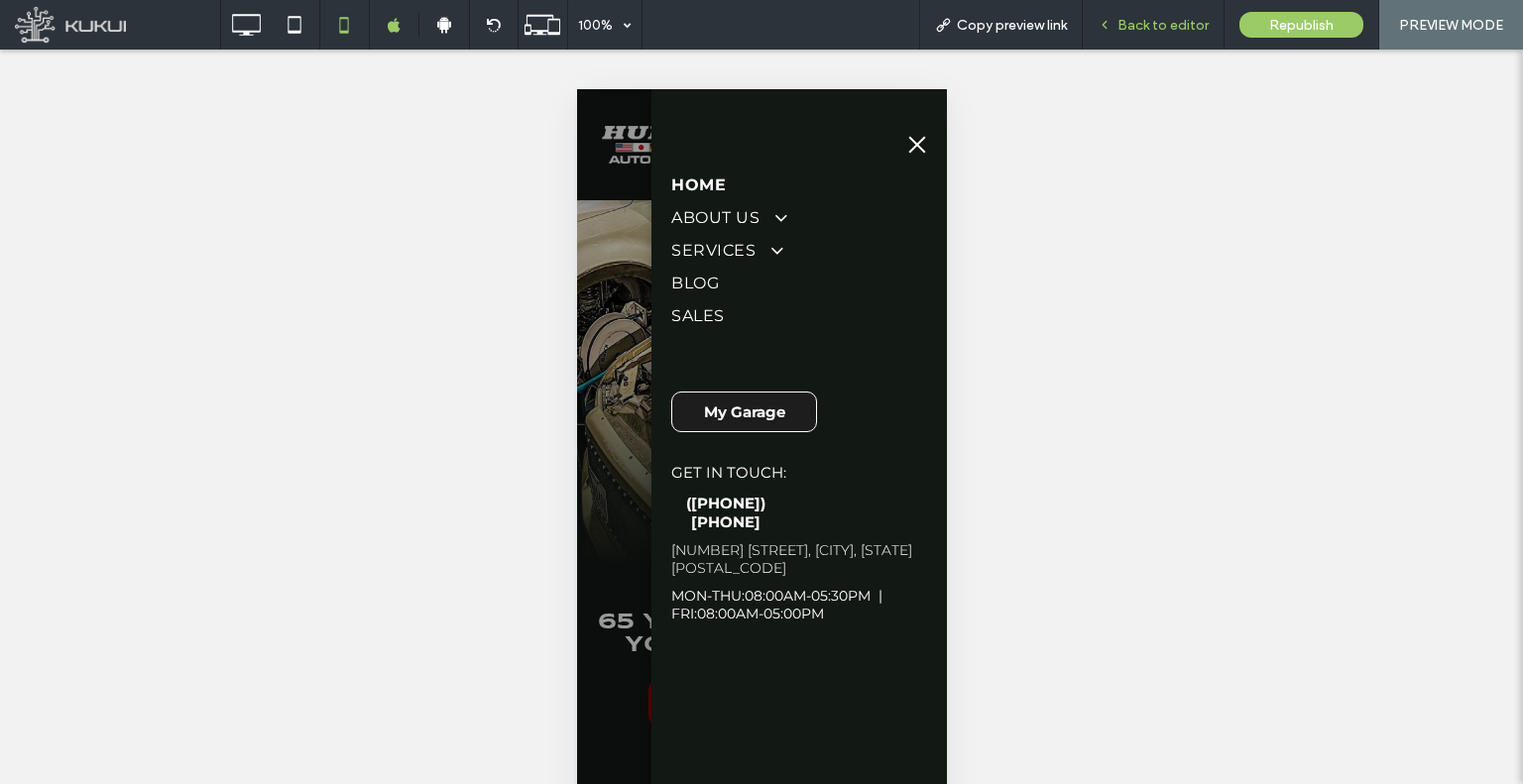 click on "Back to editor" at bounding box center (1153, 25) 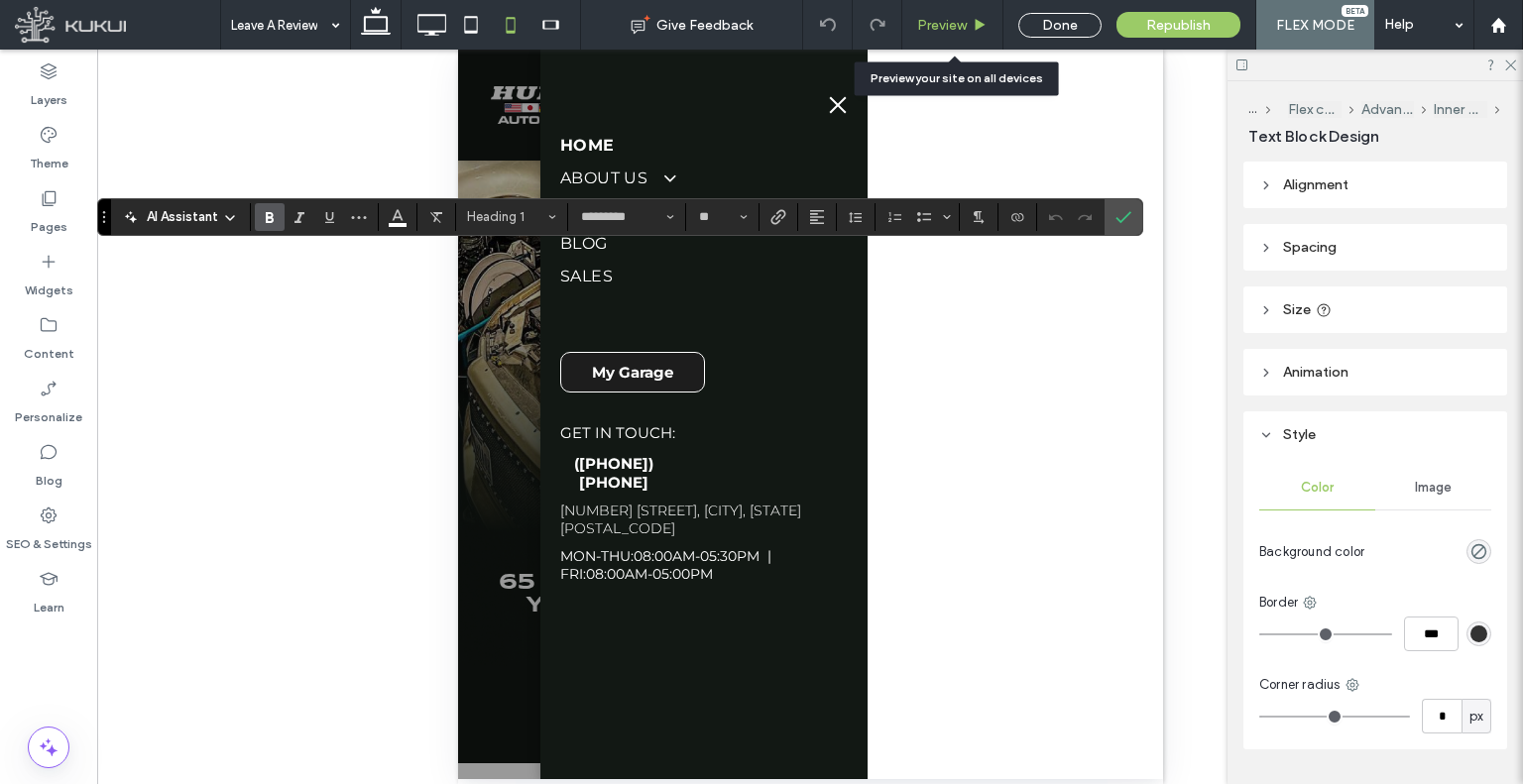 click on "Preview" at bounding box center (942, 25) 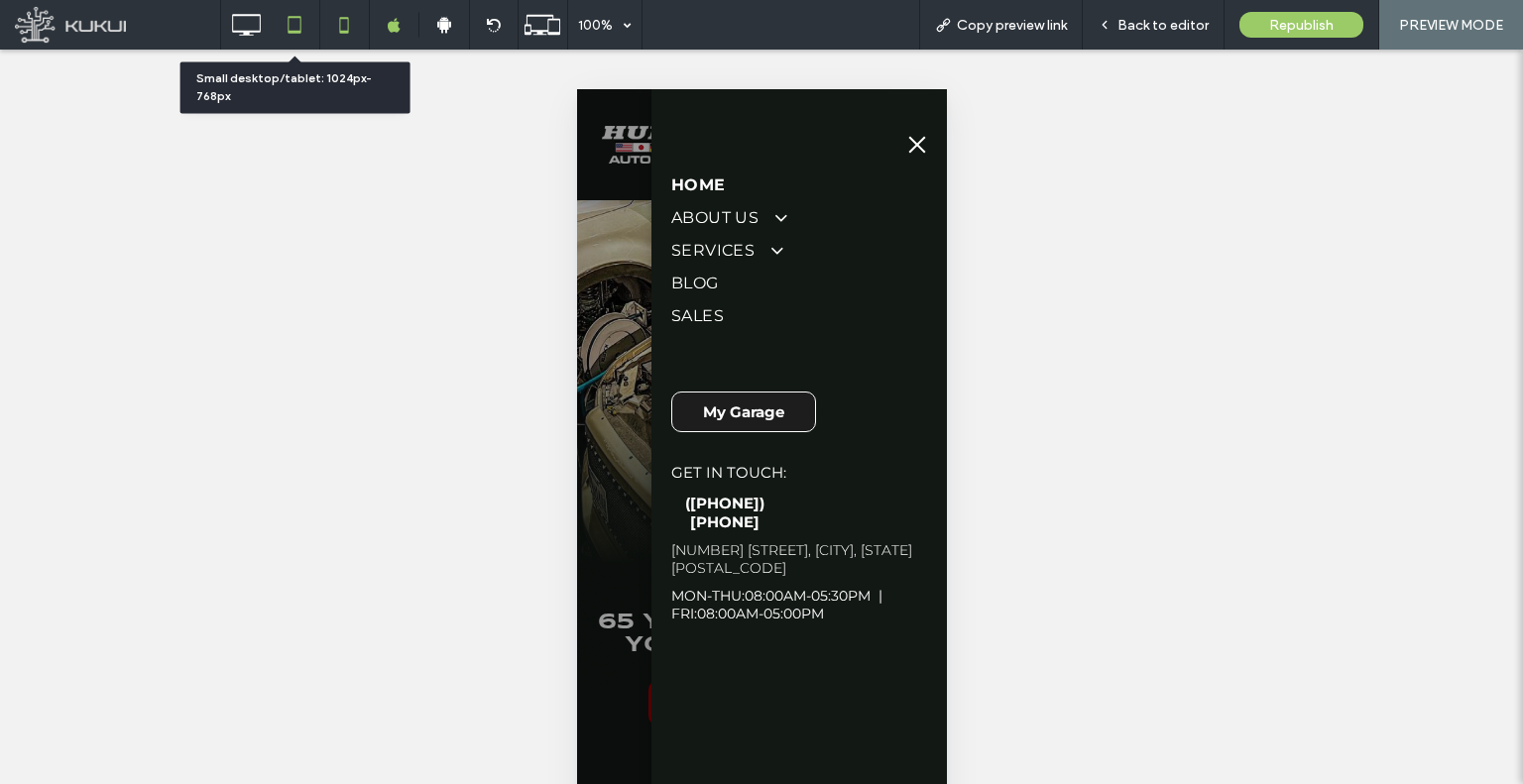 click at bounding box center [294, 25] 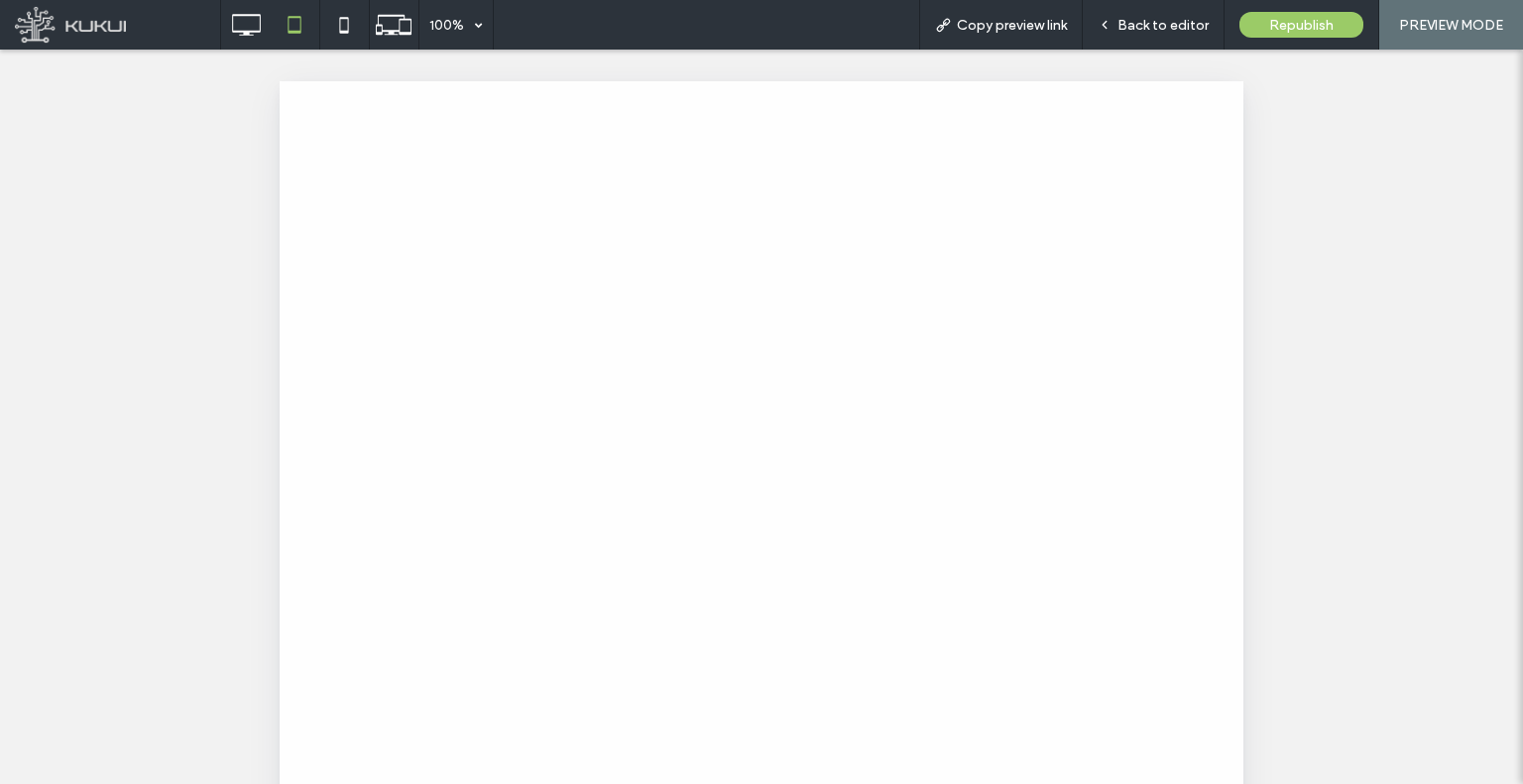 click at bounding box center [762, 392] 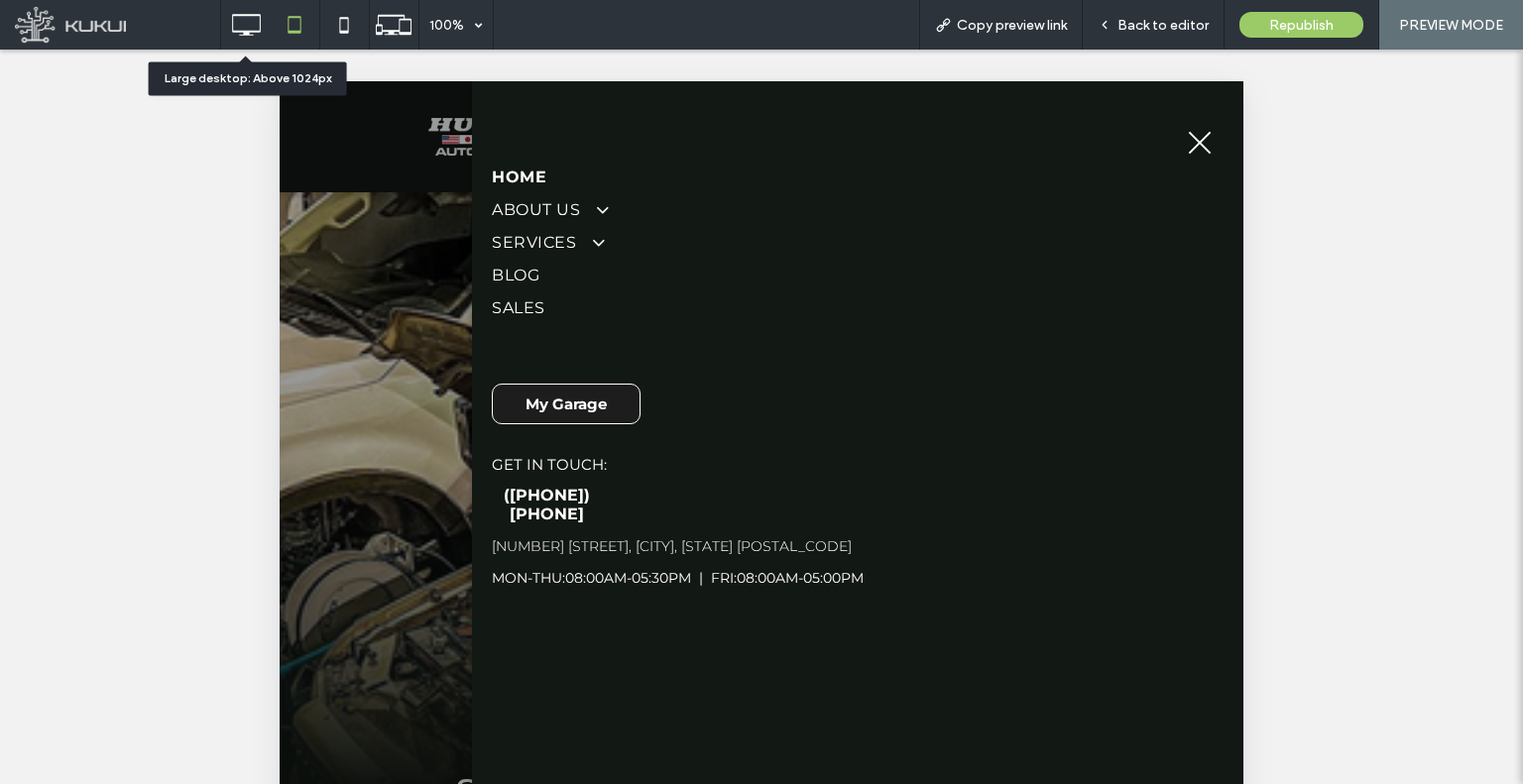 click 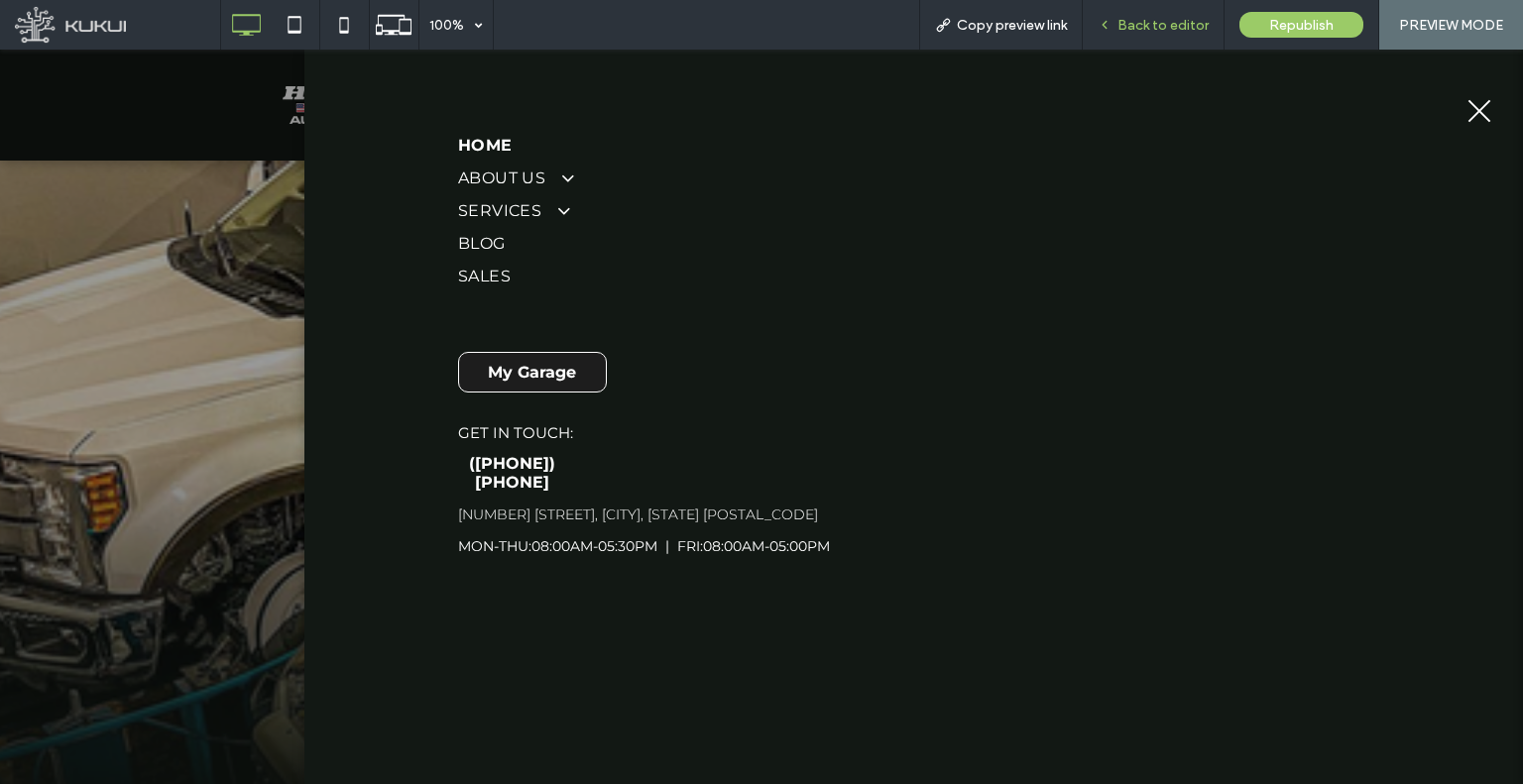 click on "Back to editor" at bounding box center (1163, 25) 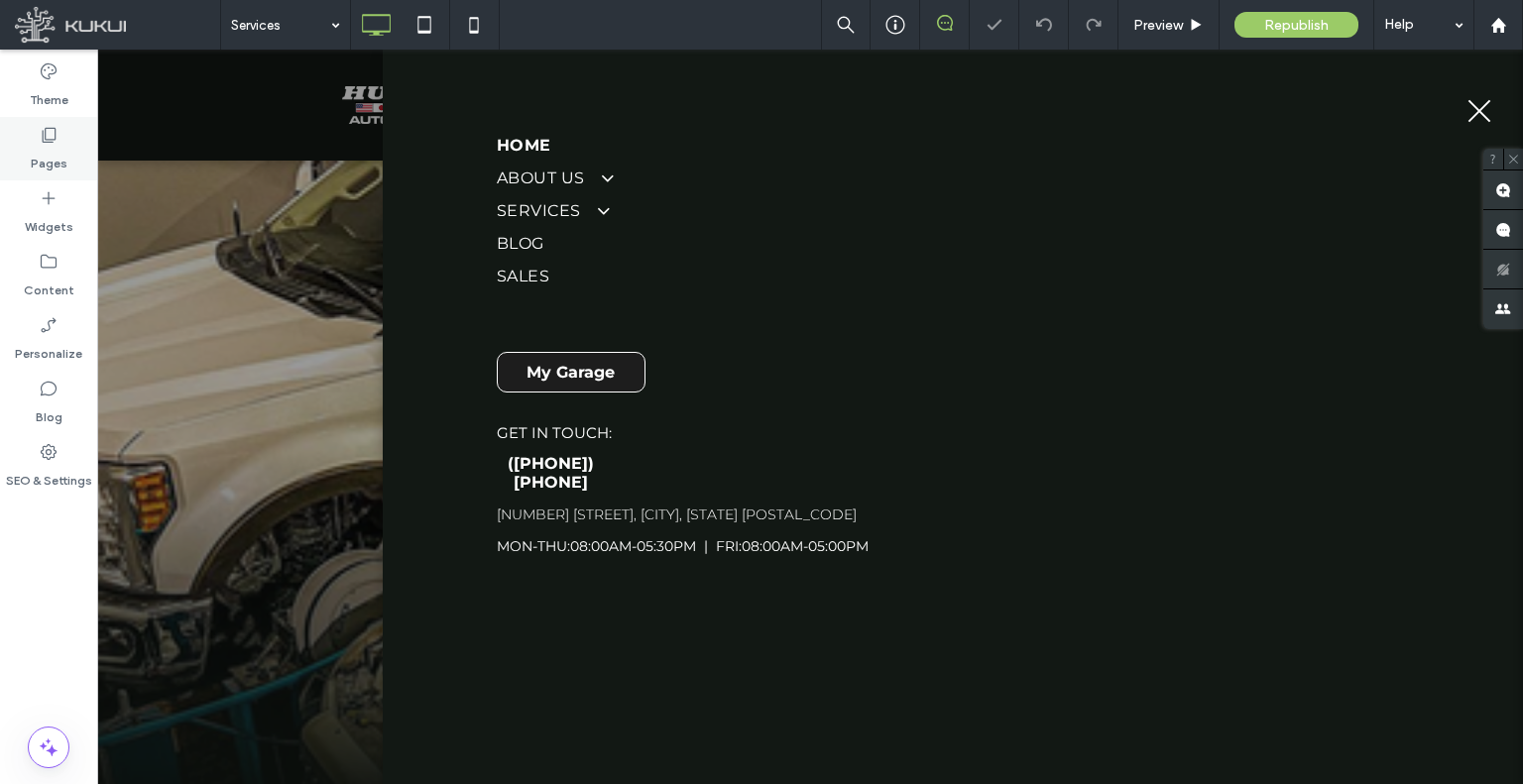 click on "Pages" at bounding box center [49, 159] 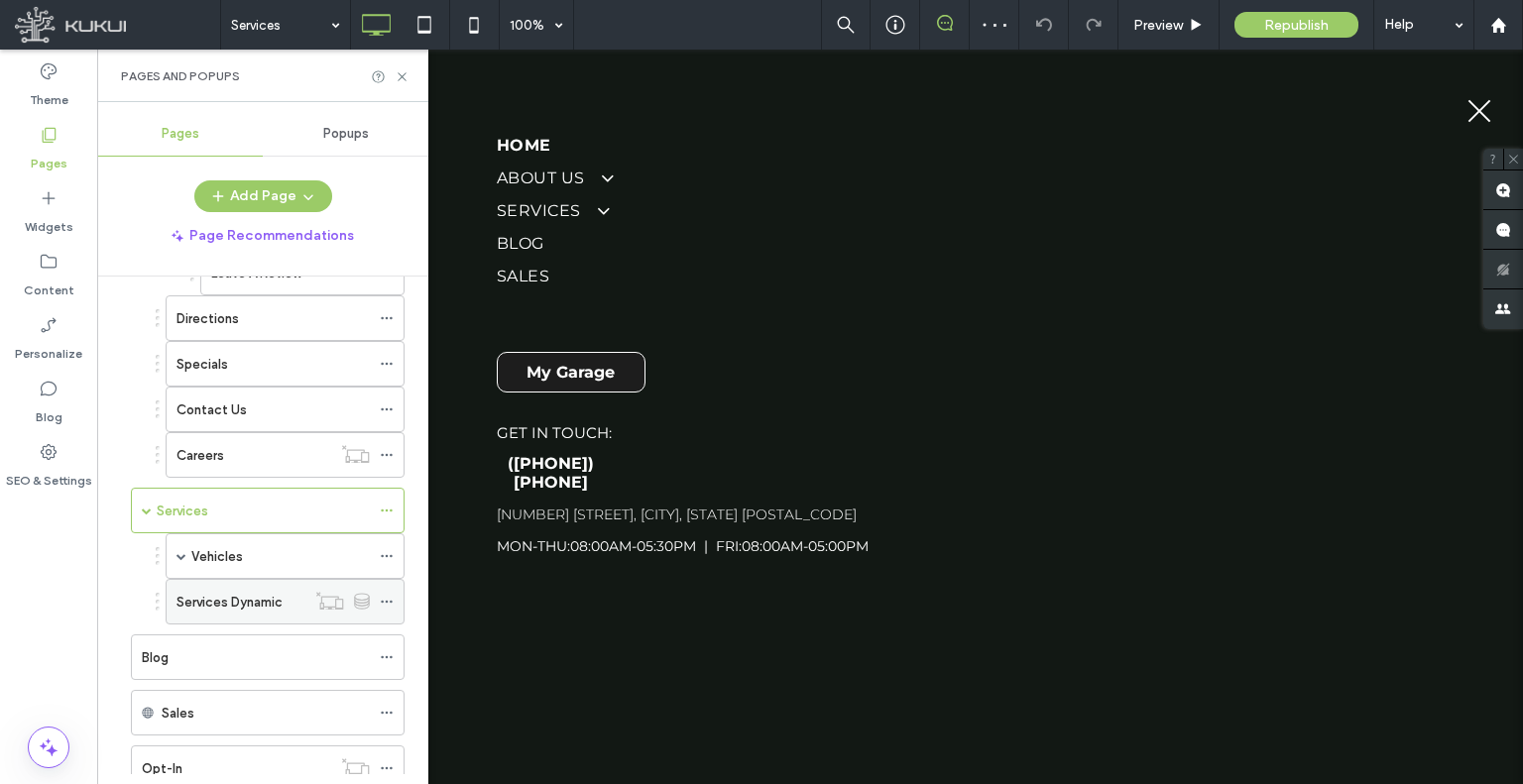 scroll, scrollTop: 297, scrollLeft: 0, axis: vertical 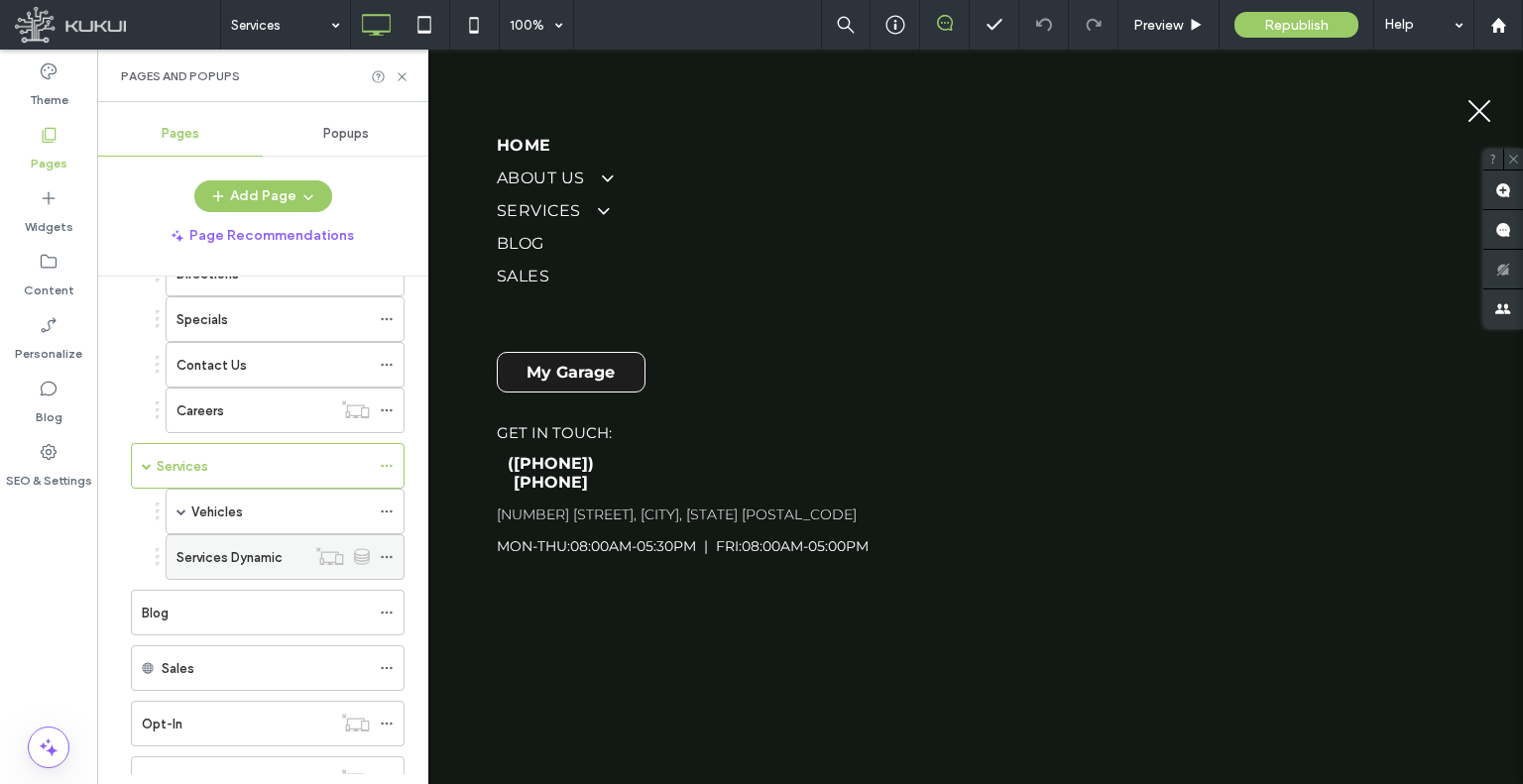 click on "Services Dynamic" at bounding box center (241, 557) 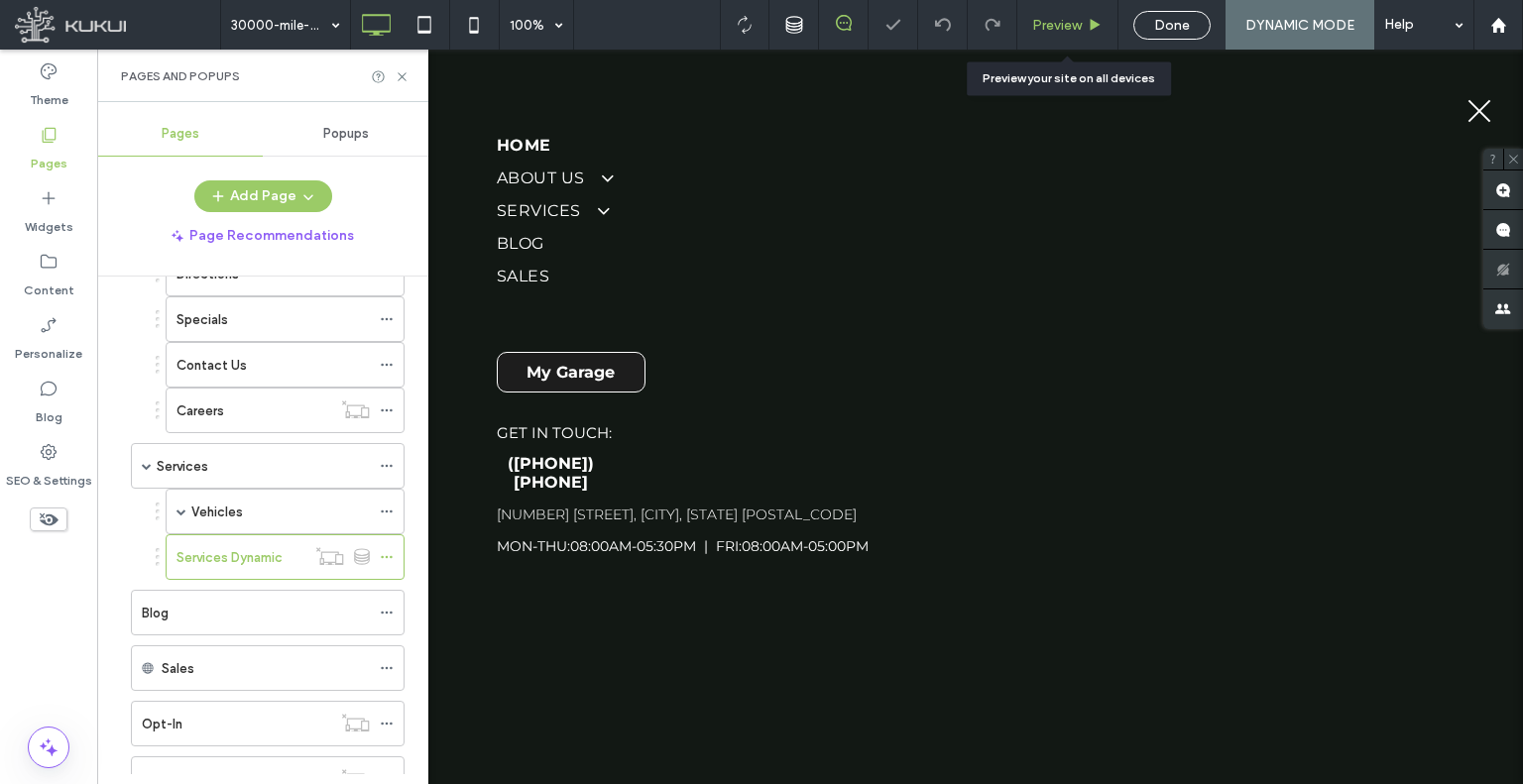 click on "Preview" at bounding box center (1057, 25) 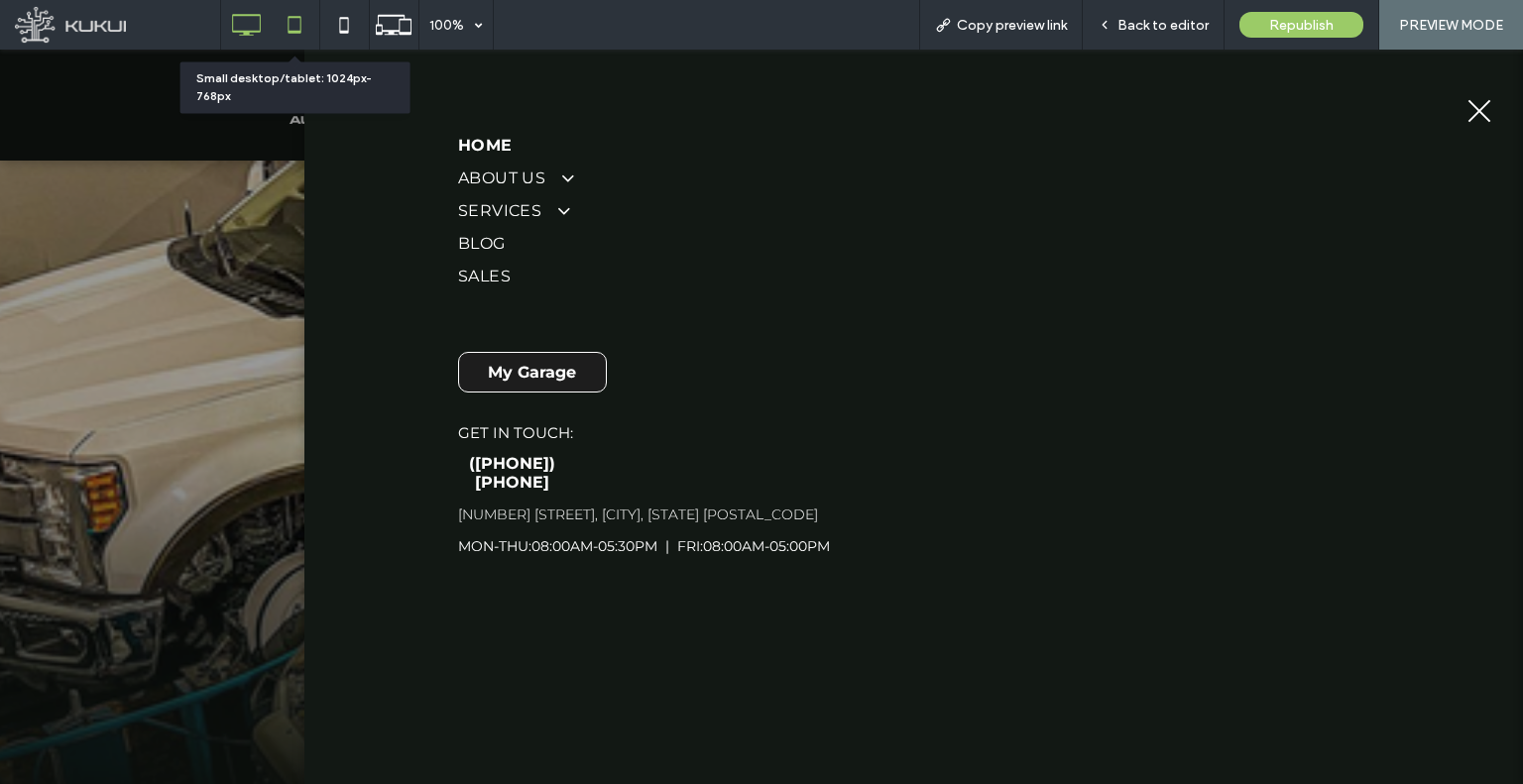 click 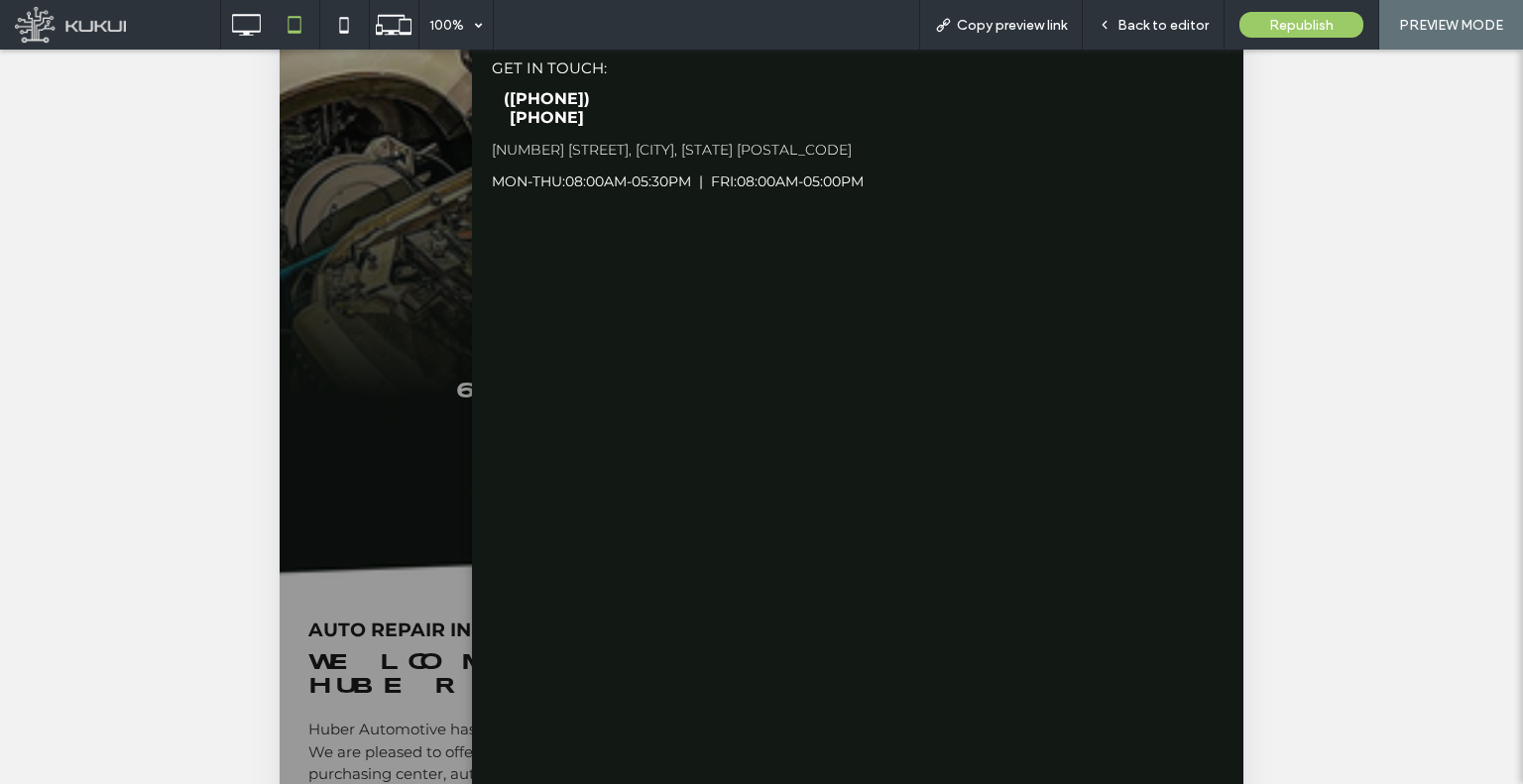 scroll, scrollTop: 597, scrollLeft: 0, axis: vertical 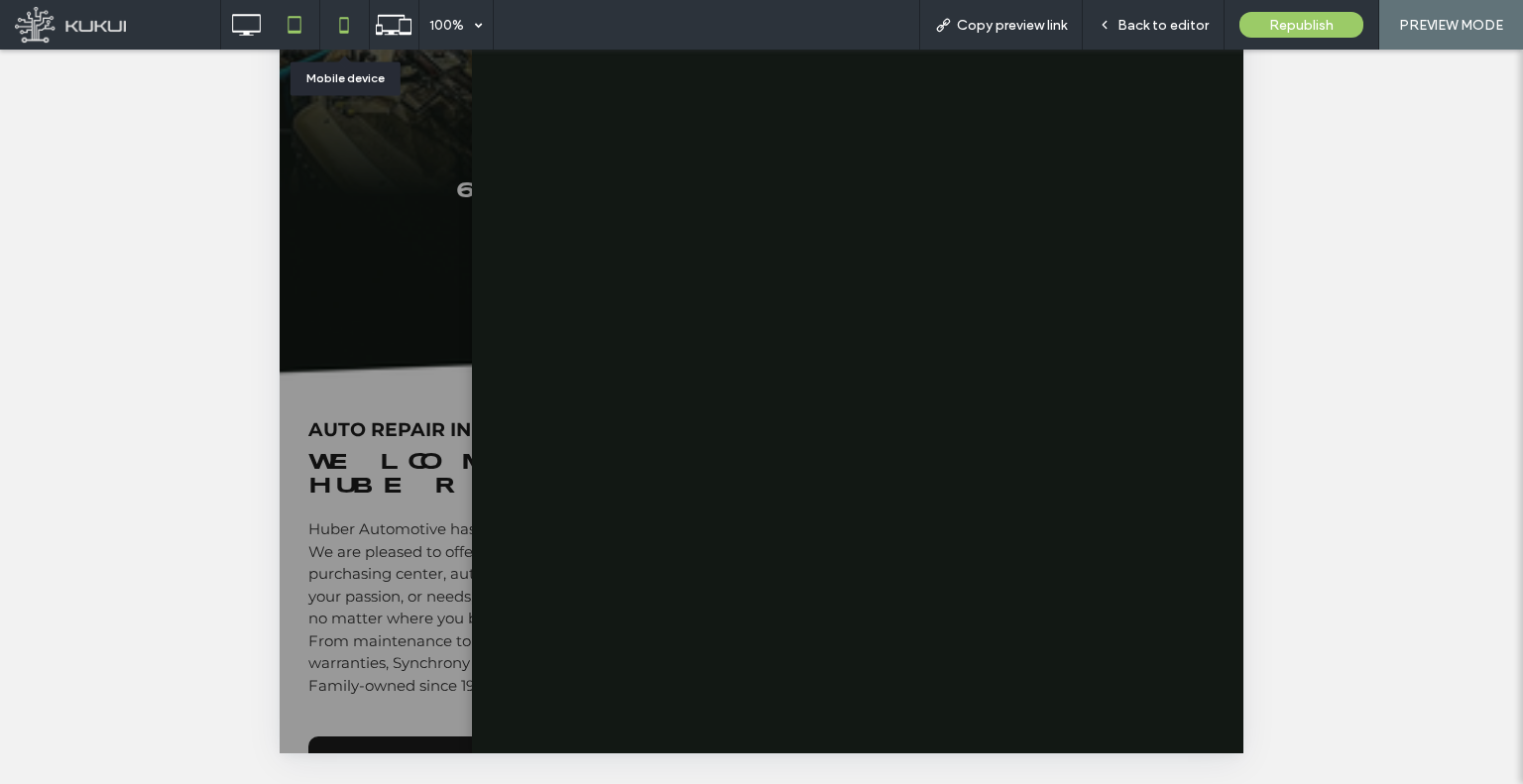 click 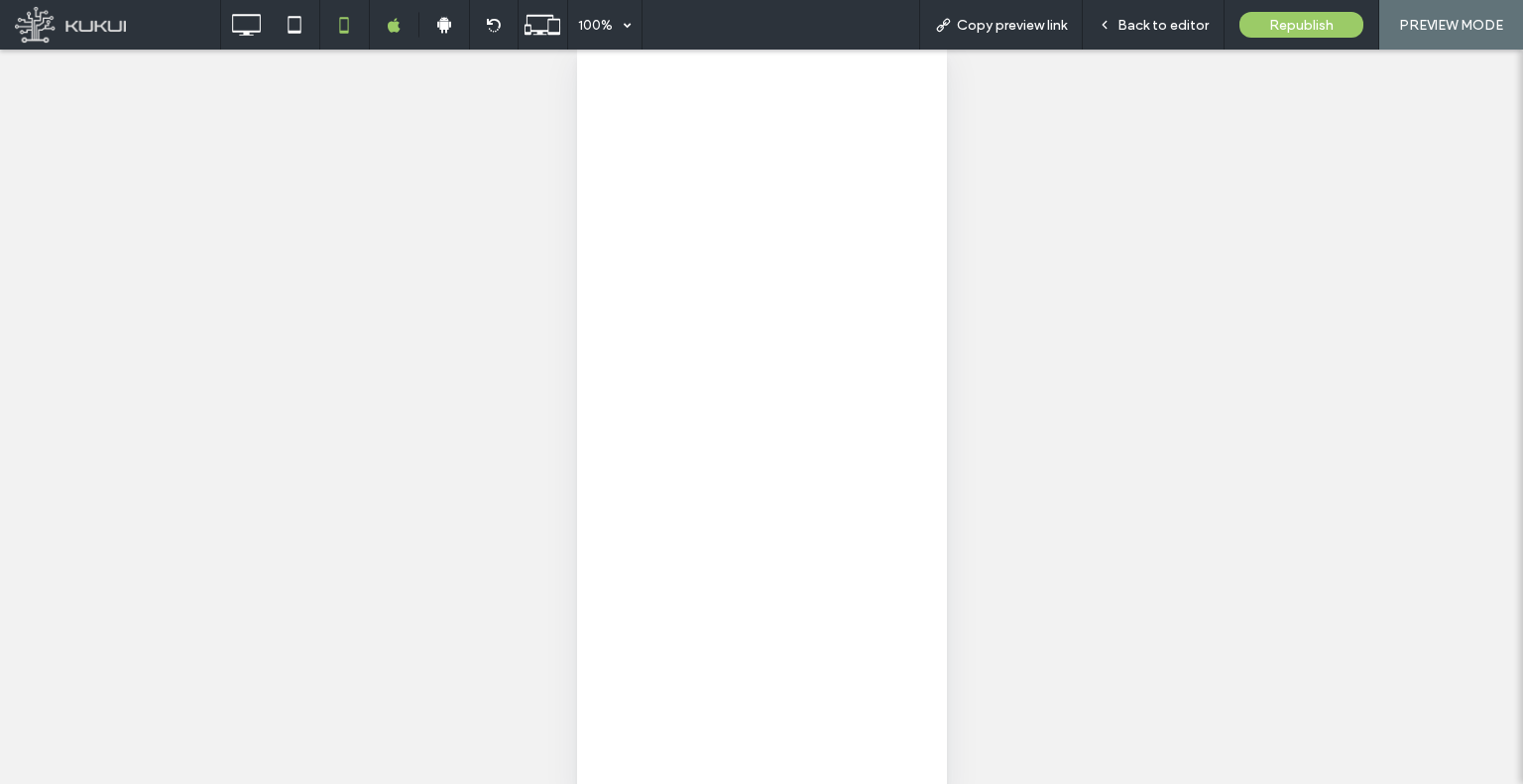 scroll, scrollTop: 36, scrollLeft: 0, axis: vertical 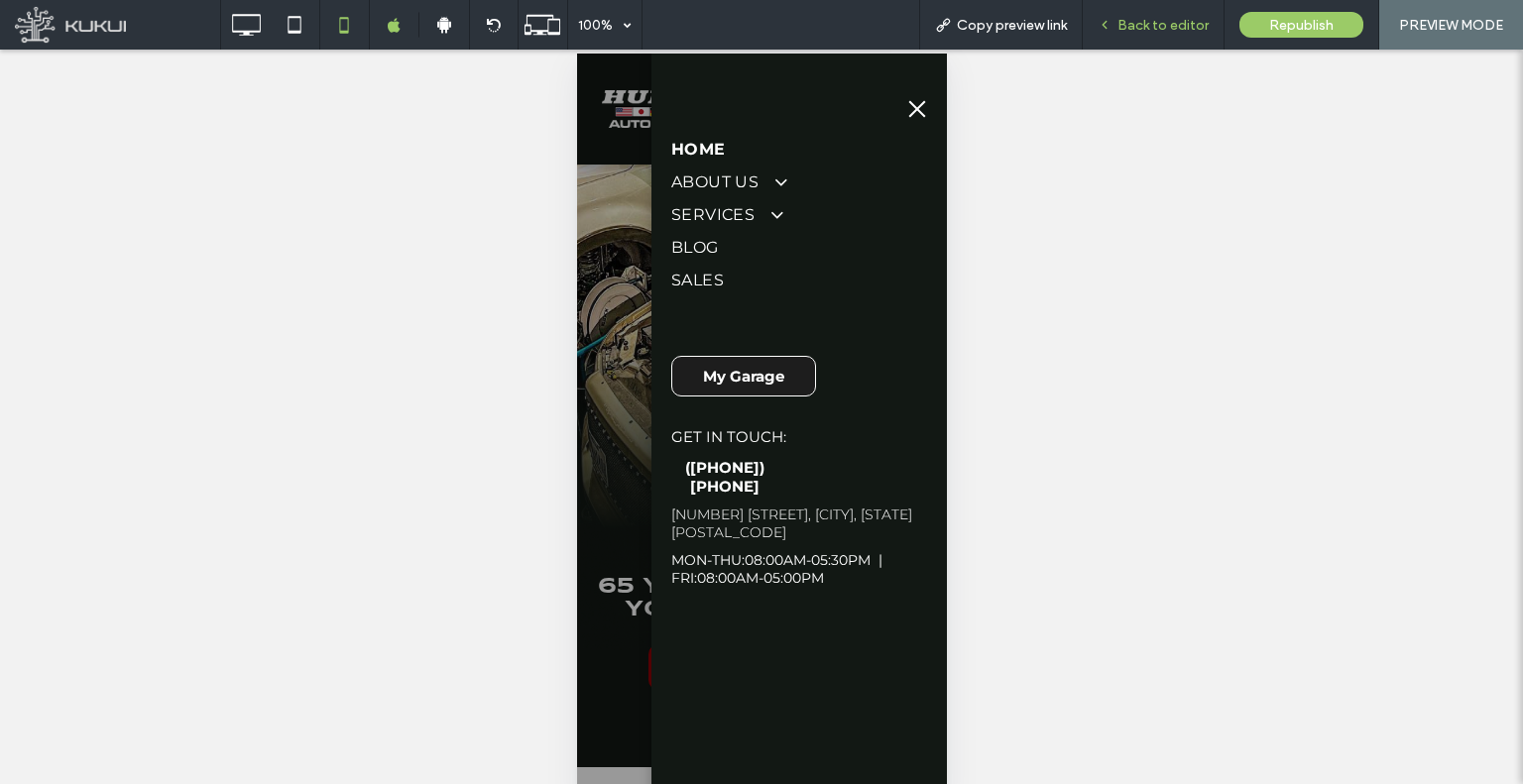 click 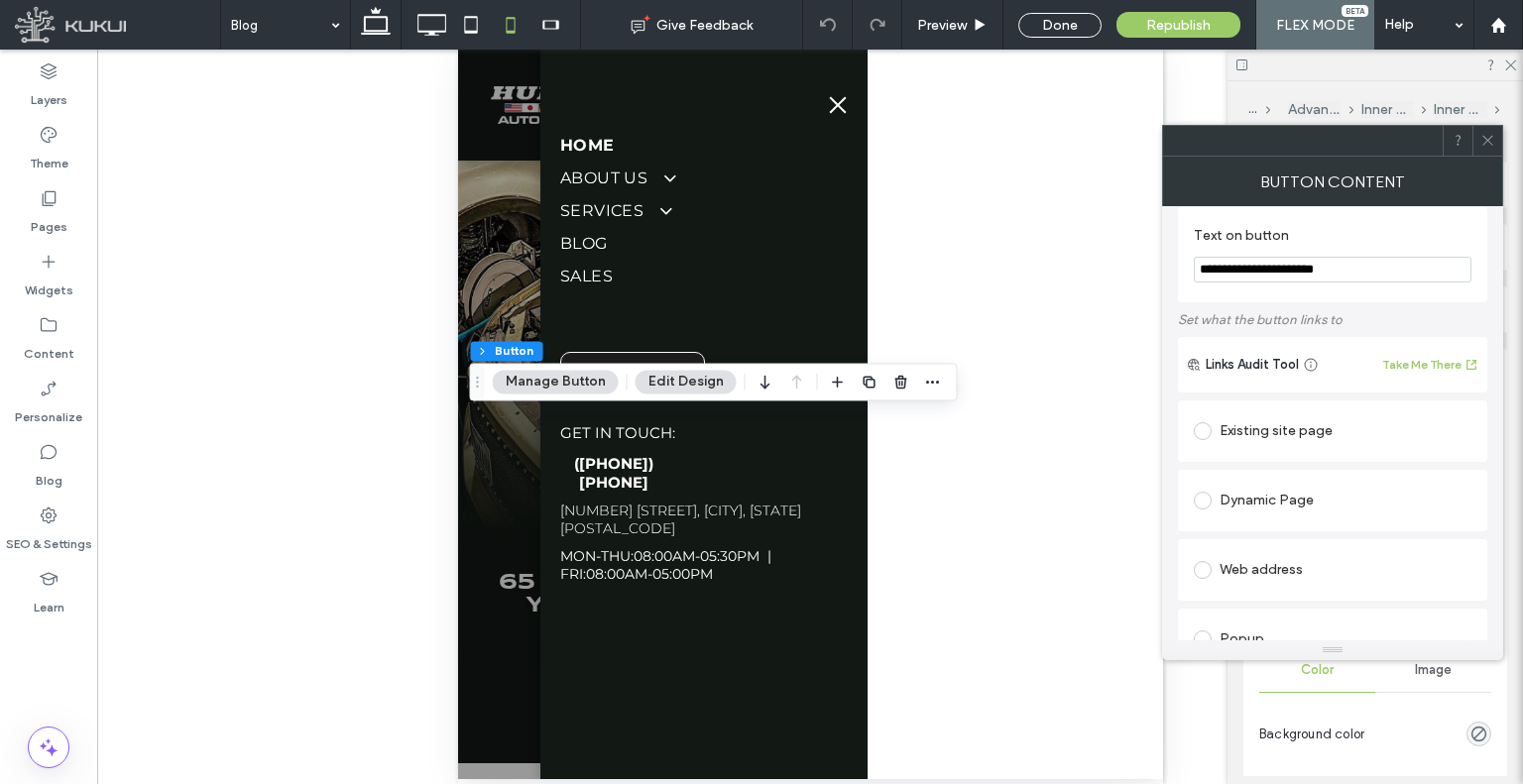 scroll, scrollTop: 0, scrollLeft: 0, axis: both 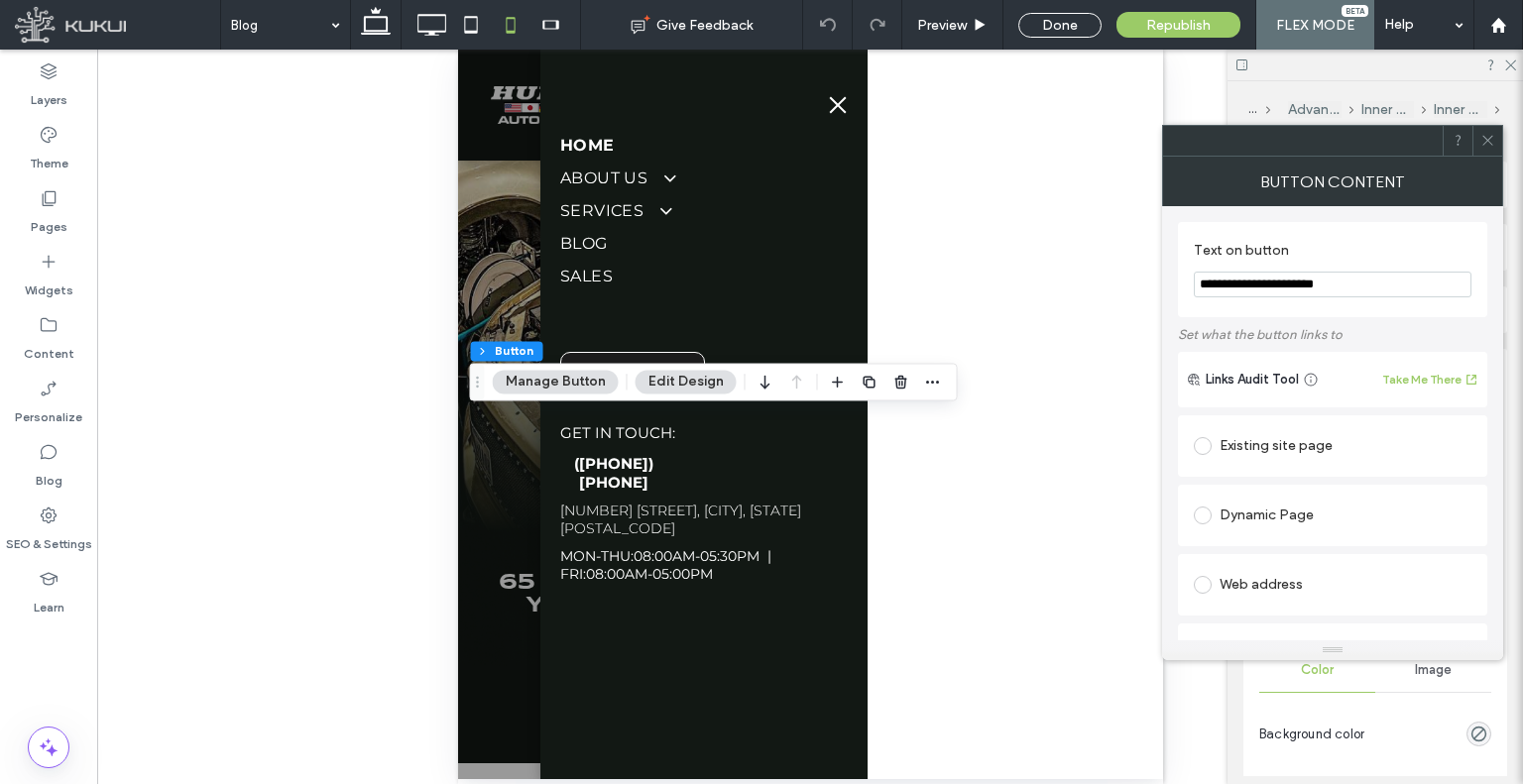 click on "Edit Design" at bounding box center (686, 382) 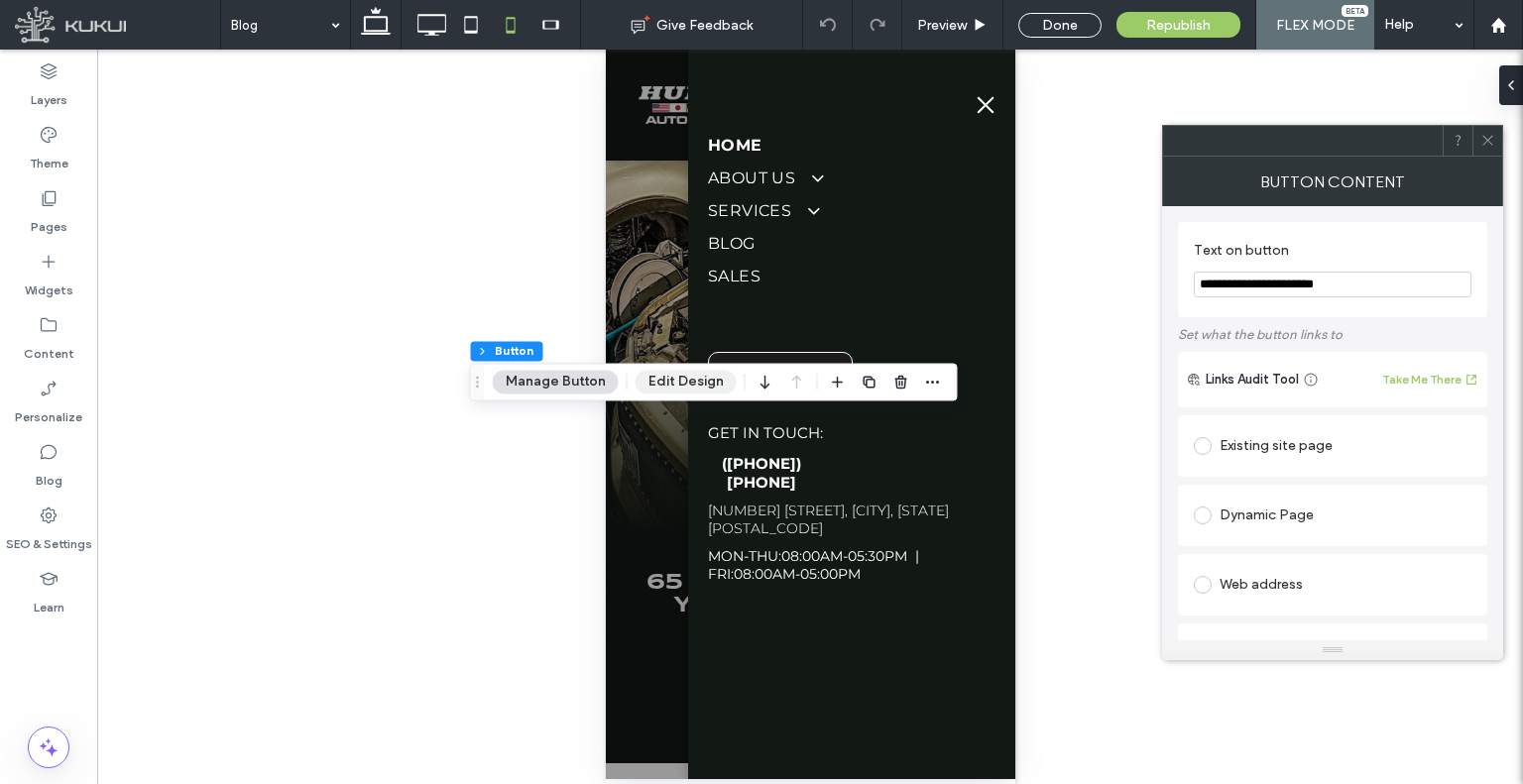 click on "Edit Design" at bounding box center (686, 382) 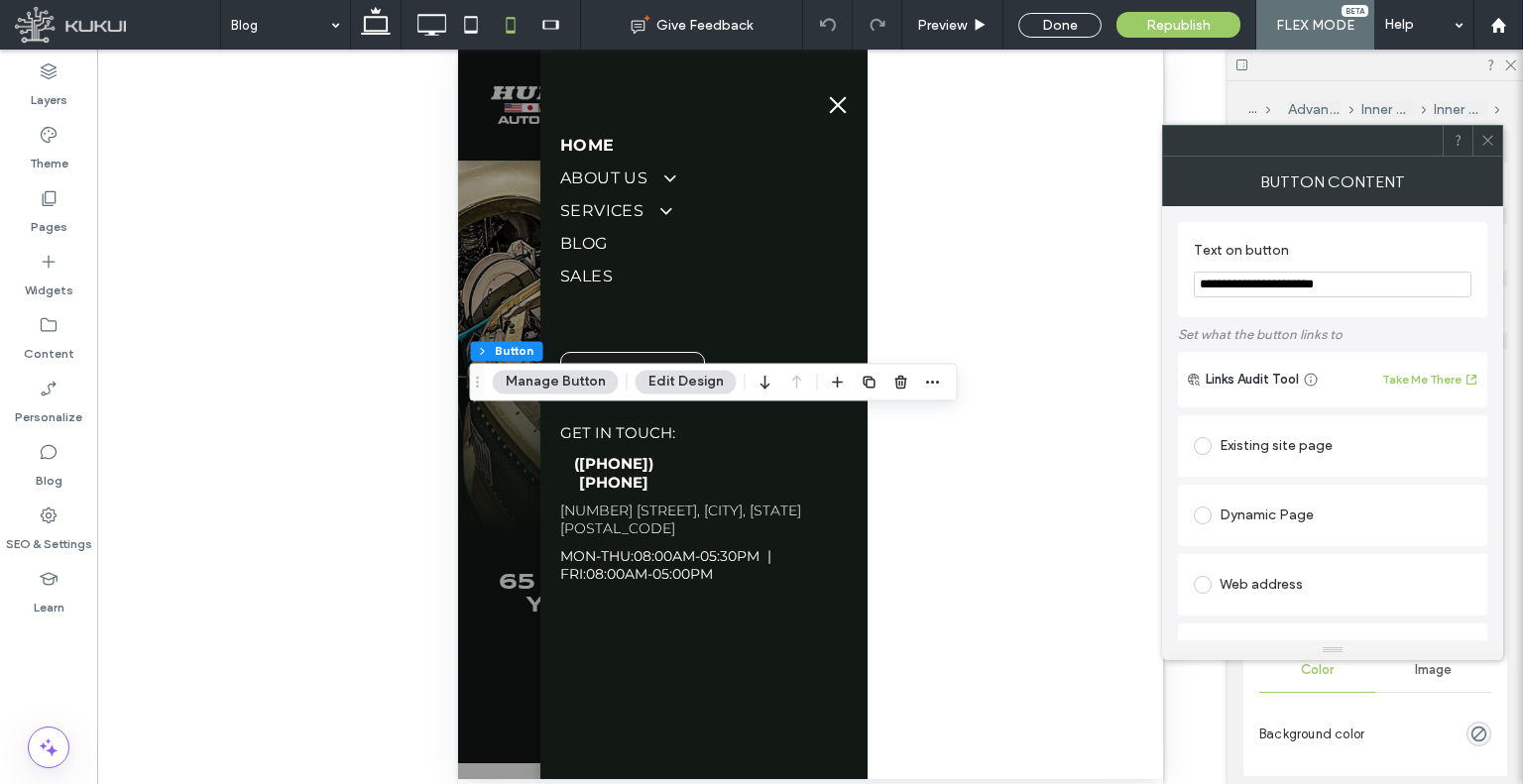 click at bounding box center [1487, 141] 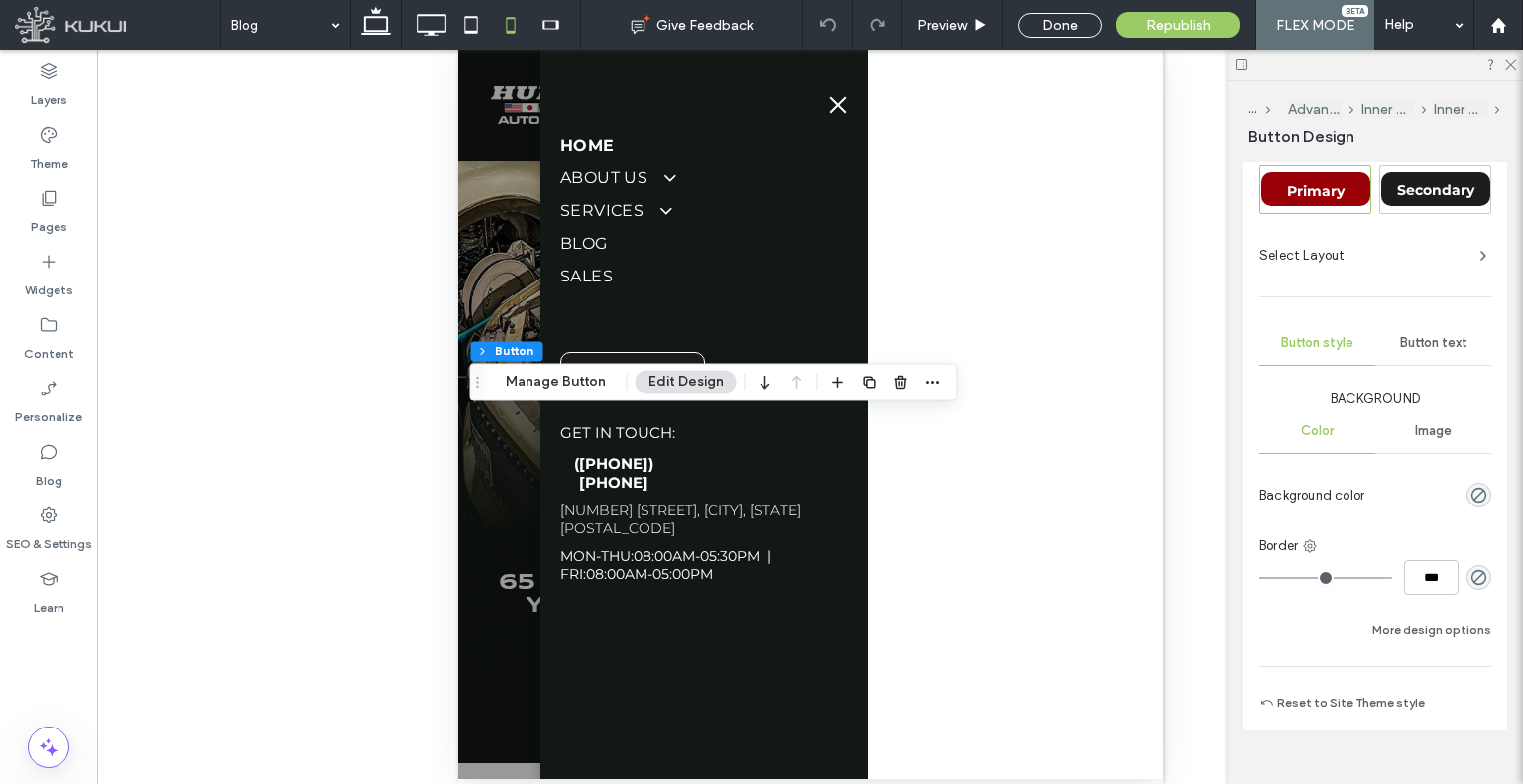 scroll, scrollTop: 271, scrollLeft: 0, axis: vertical 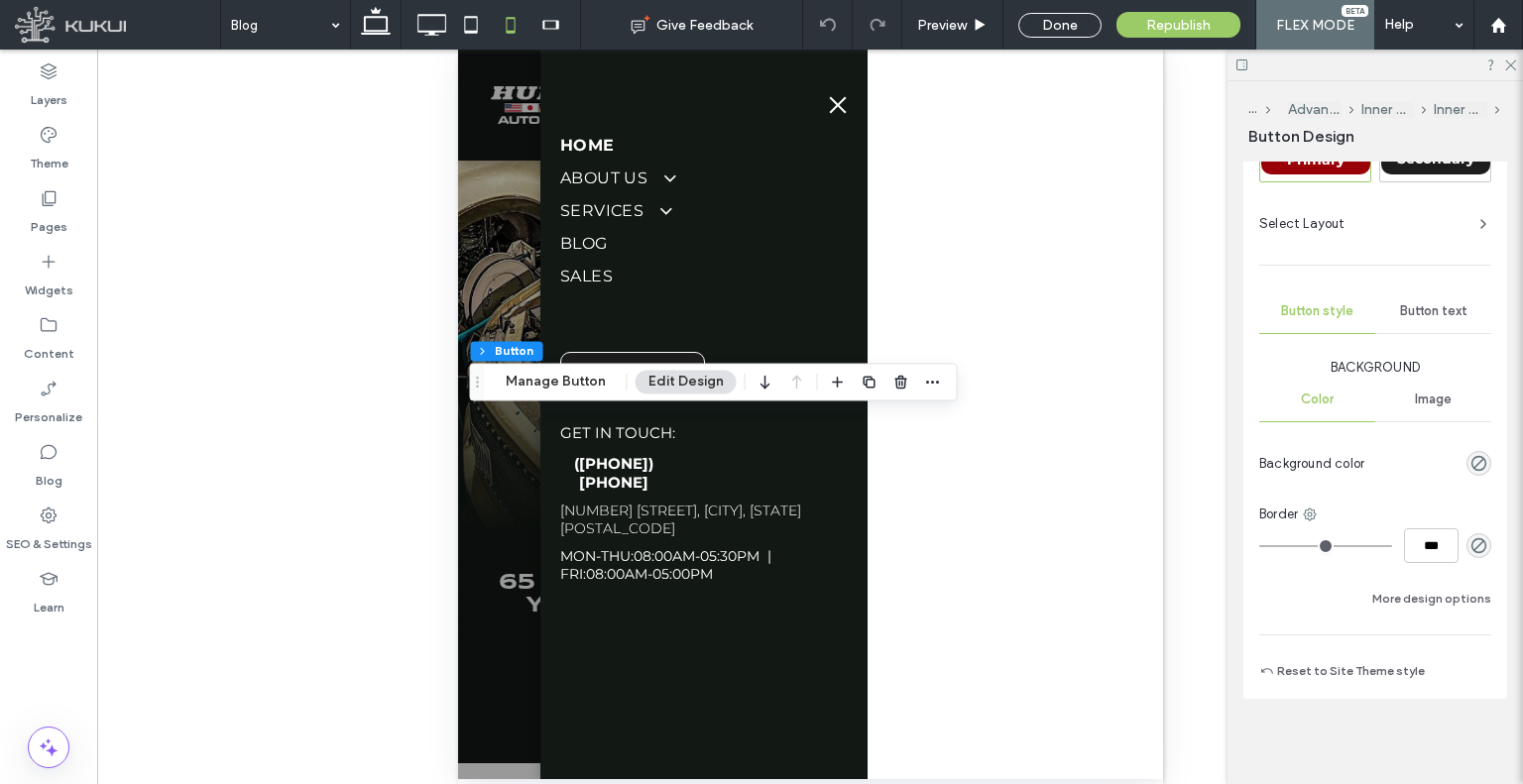 click on "Button text" at bounding box center [1434, 311] 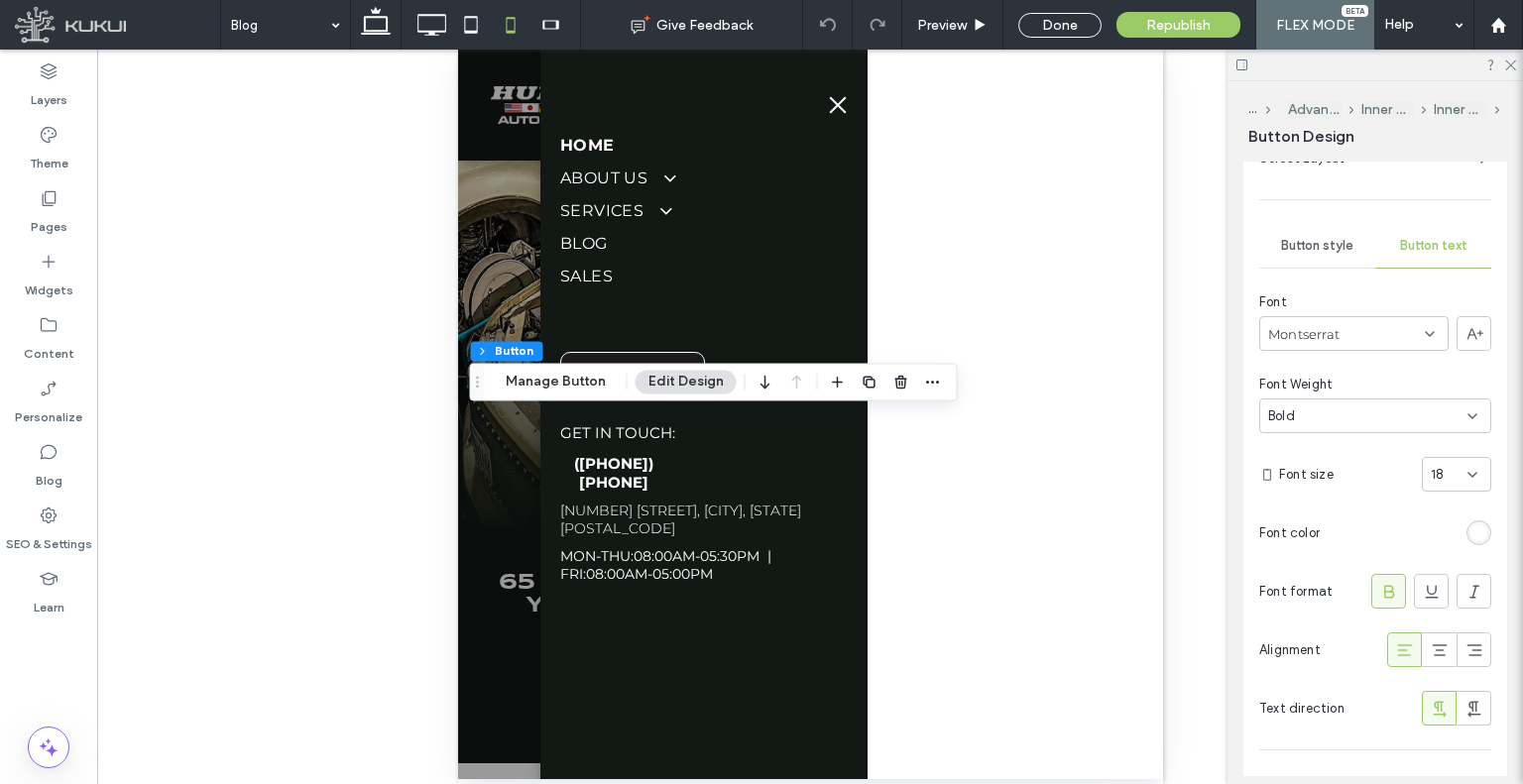 scroll, scrollTop: 370, scrollLeft: 0, axis: vertical 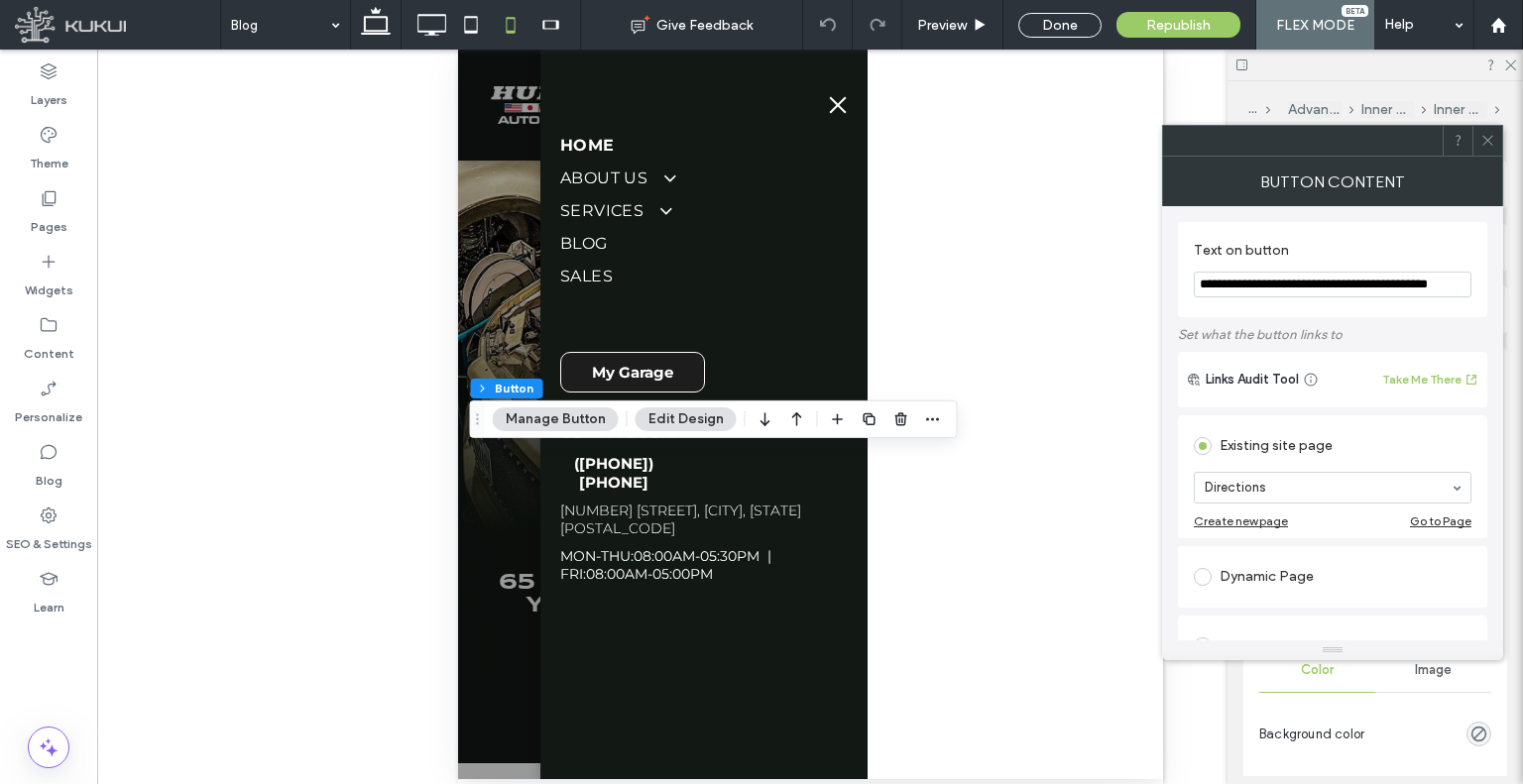 click at bounding box center [1487, 141] 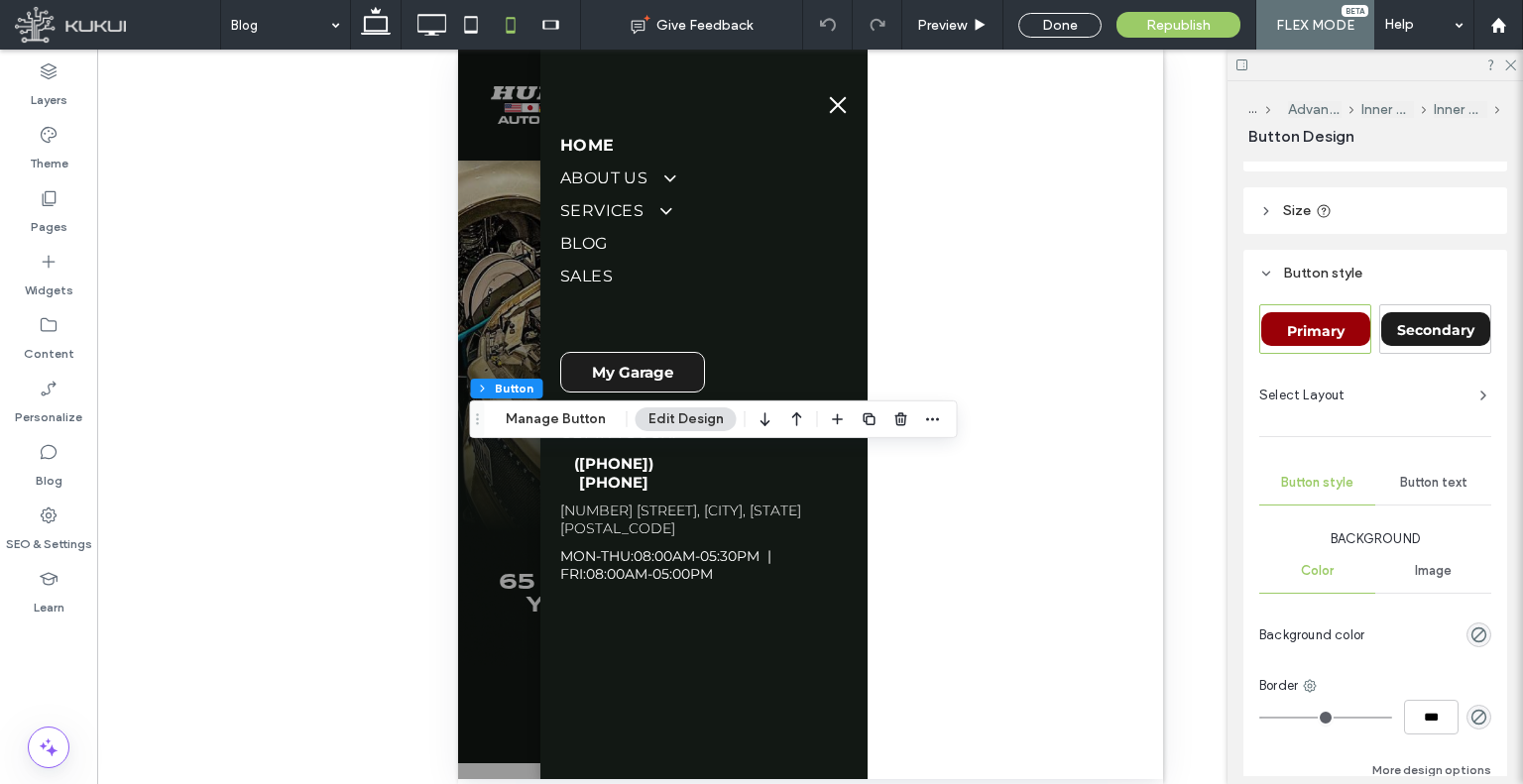 click on "Button text" at bounding box center [1433, 483] 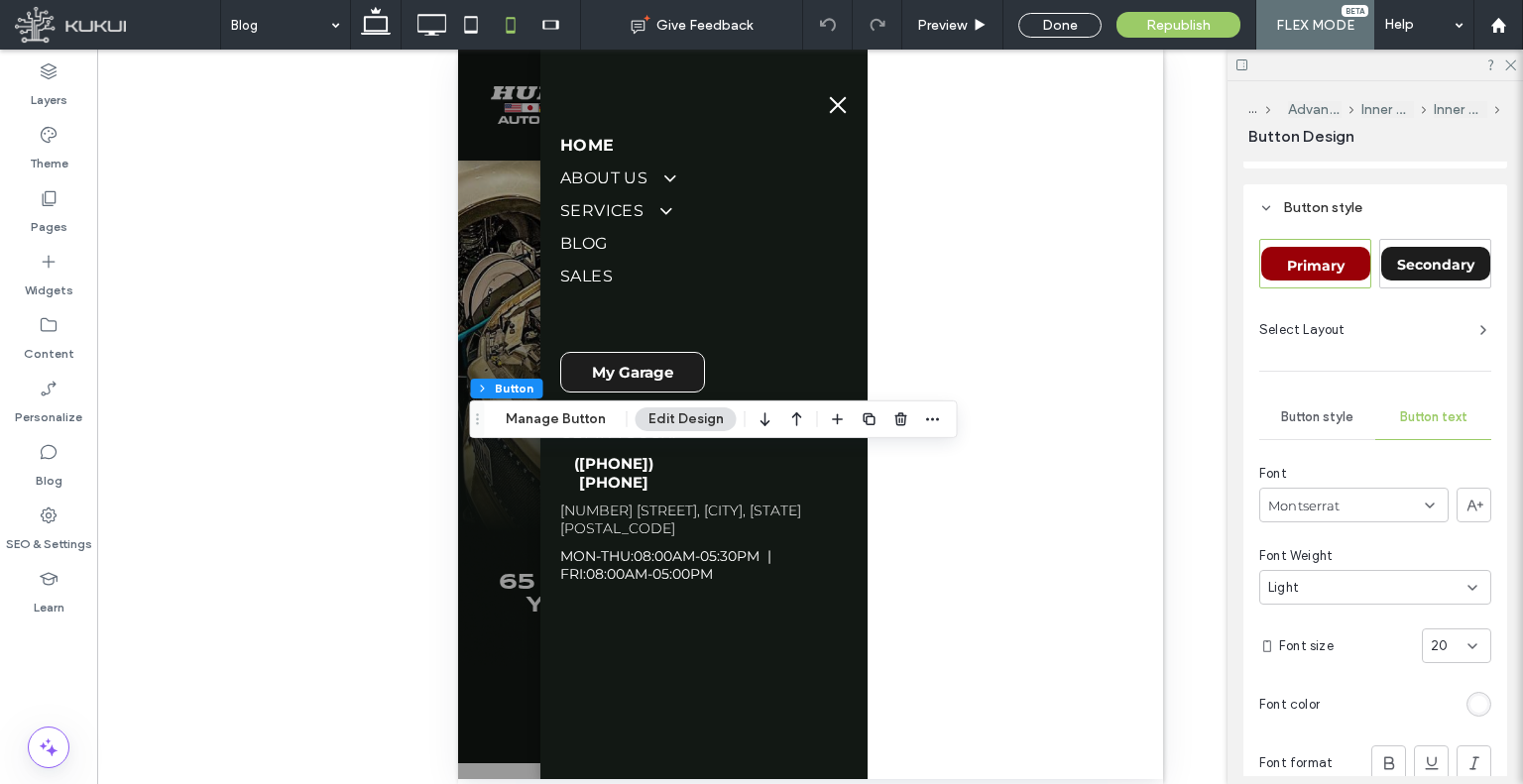 scroll, scrollTop: 198, scrollLeft: 0, axis: vertical 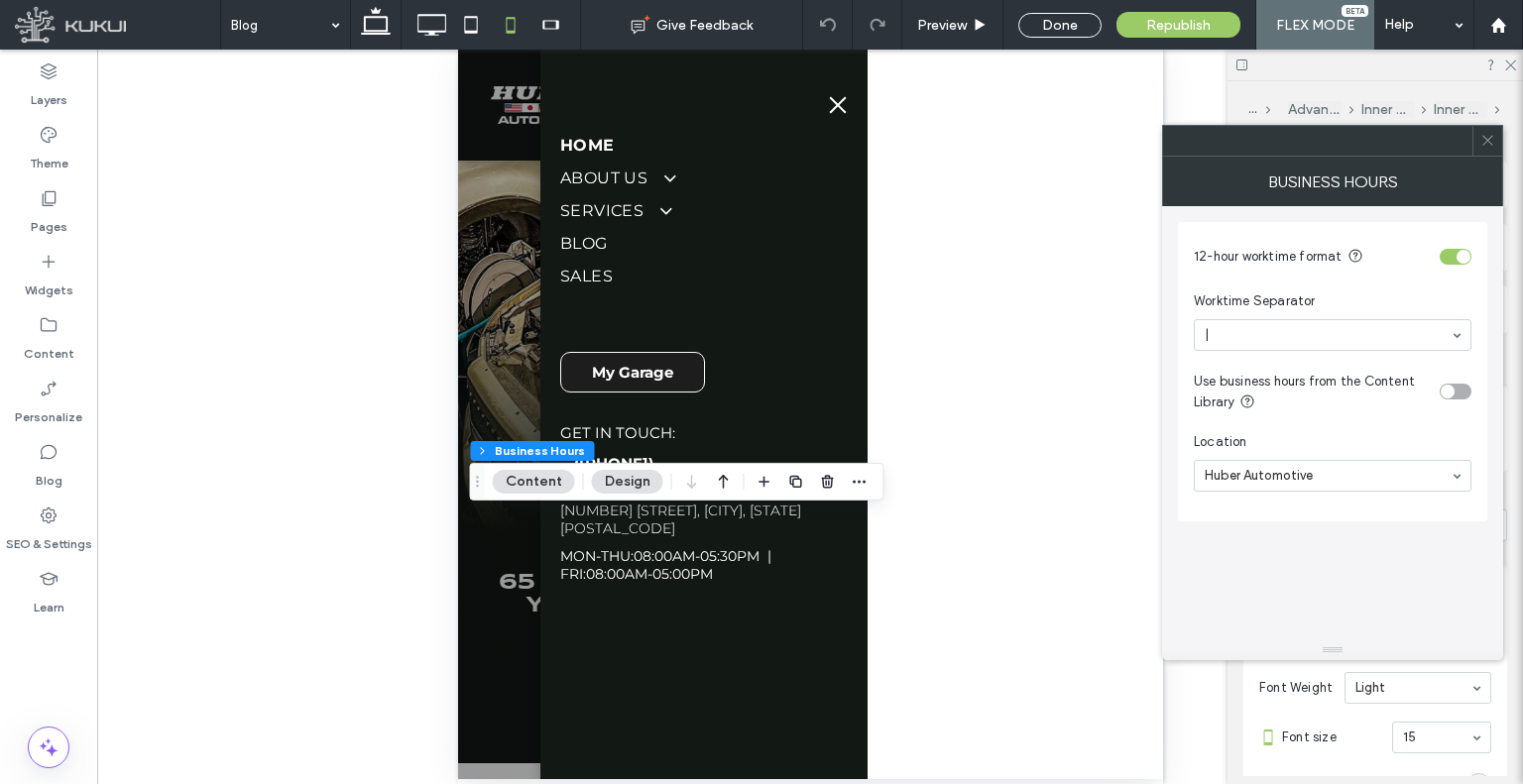 click at bounding box center (1487, 141) 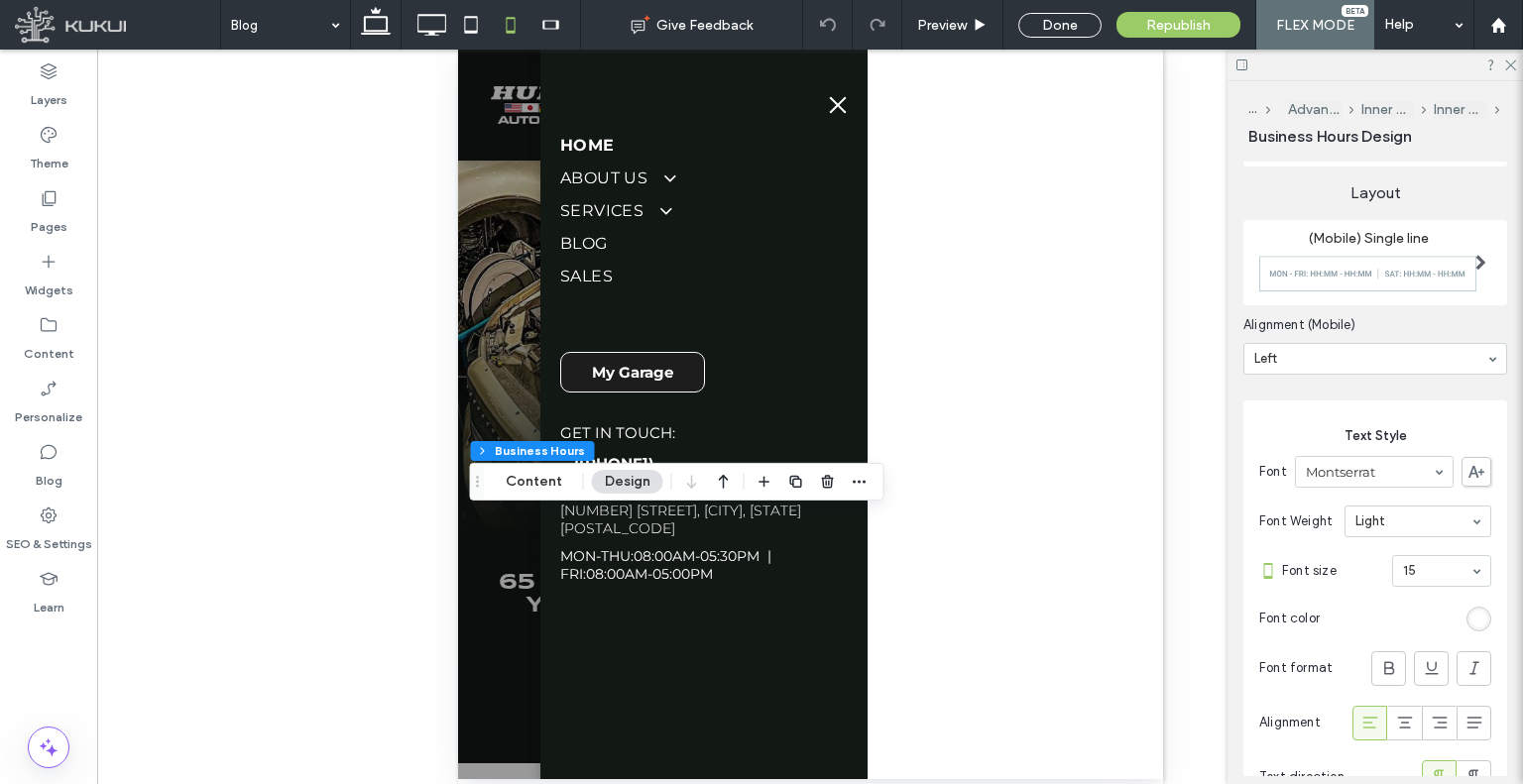 scroll, scrollTop: 198, scrollLeft: 0, axis: vertical 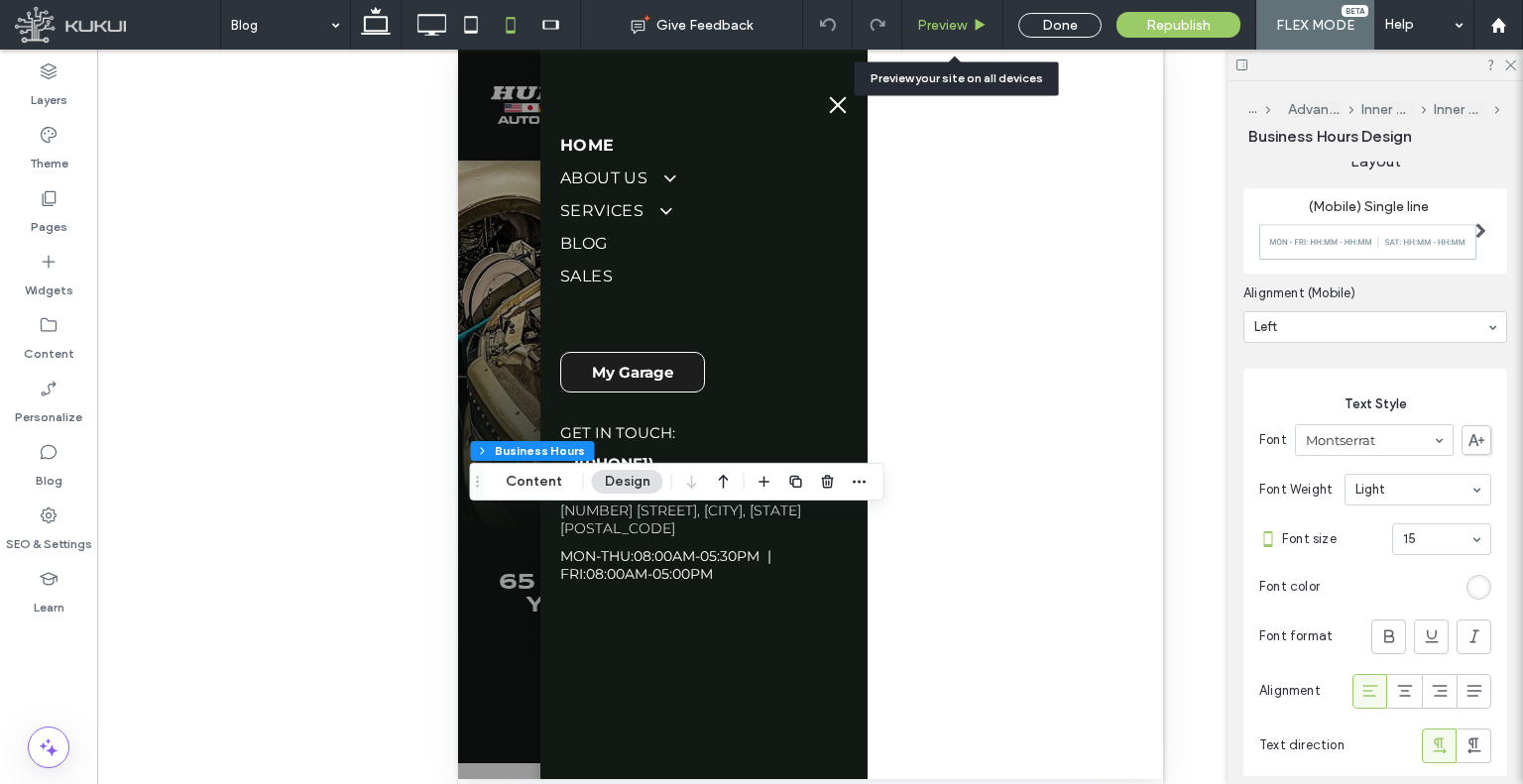 click on "Preview" at bounding box center [942, 25] 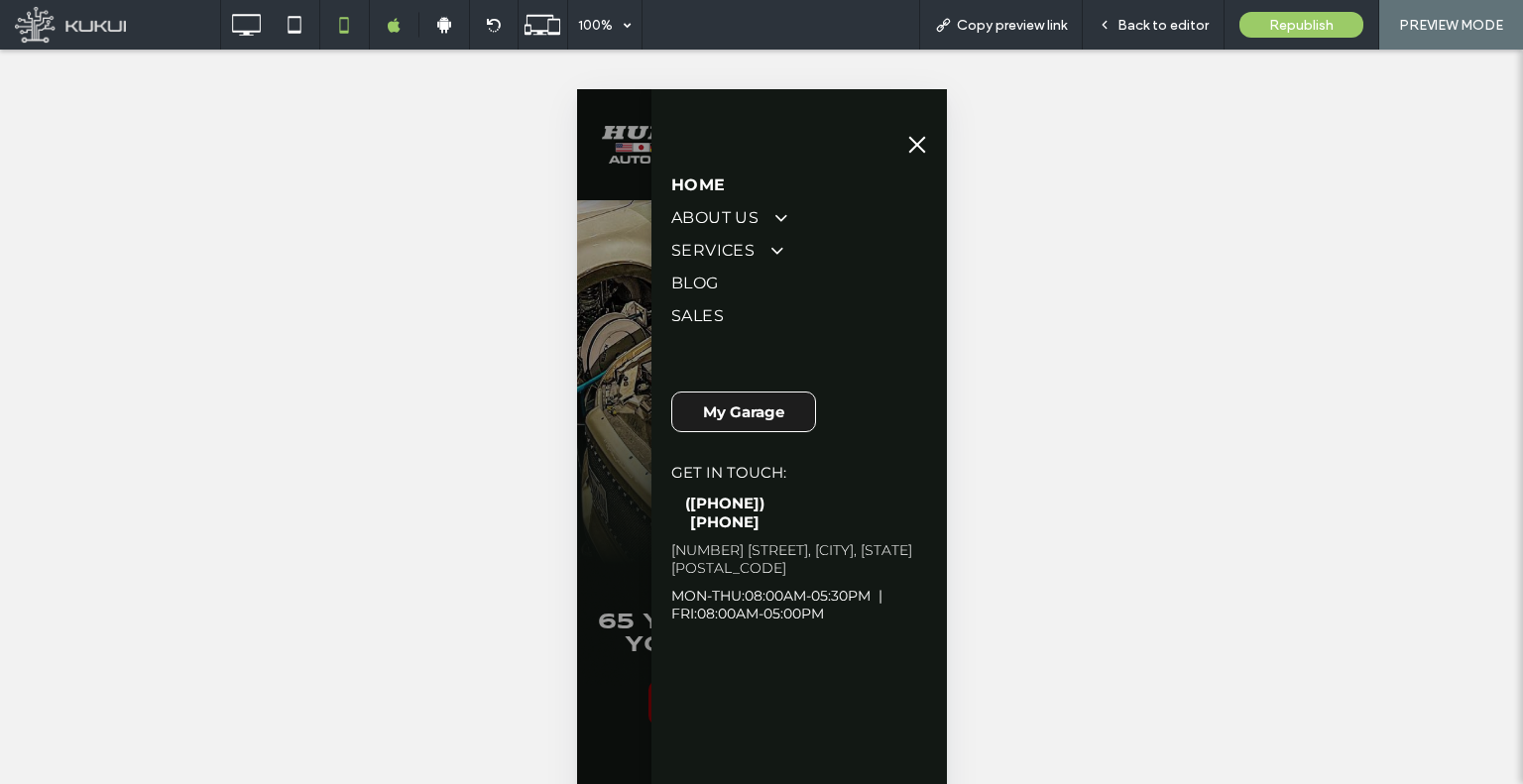 scroll, scrollTop: 35, scrollLeft: 0, axis: vertical 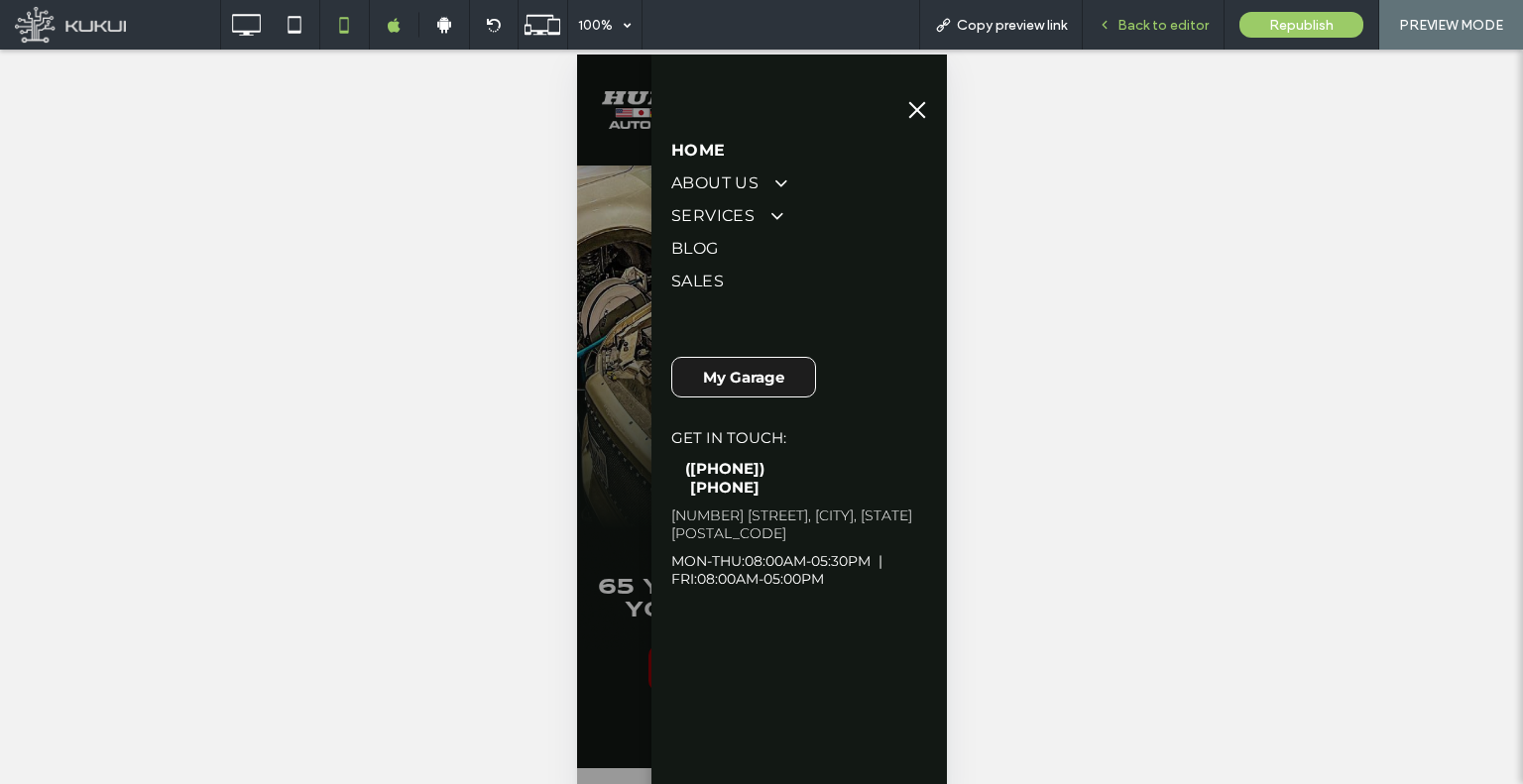 click on "Back to editor" at bounding box center [1163, 25] 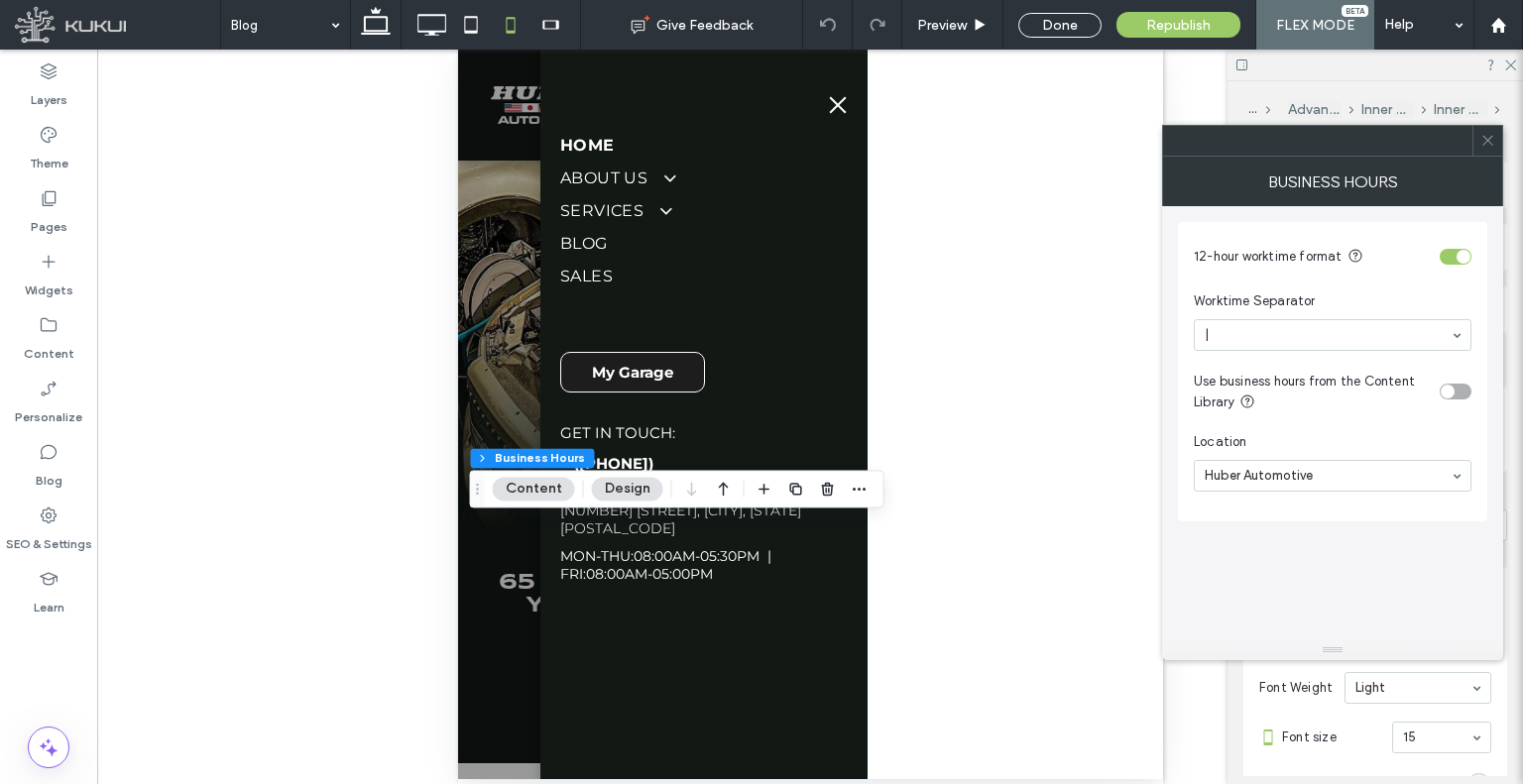 click at bounding box center [1487, 141] 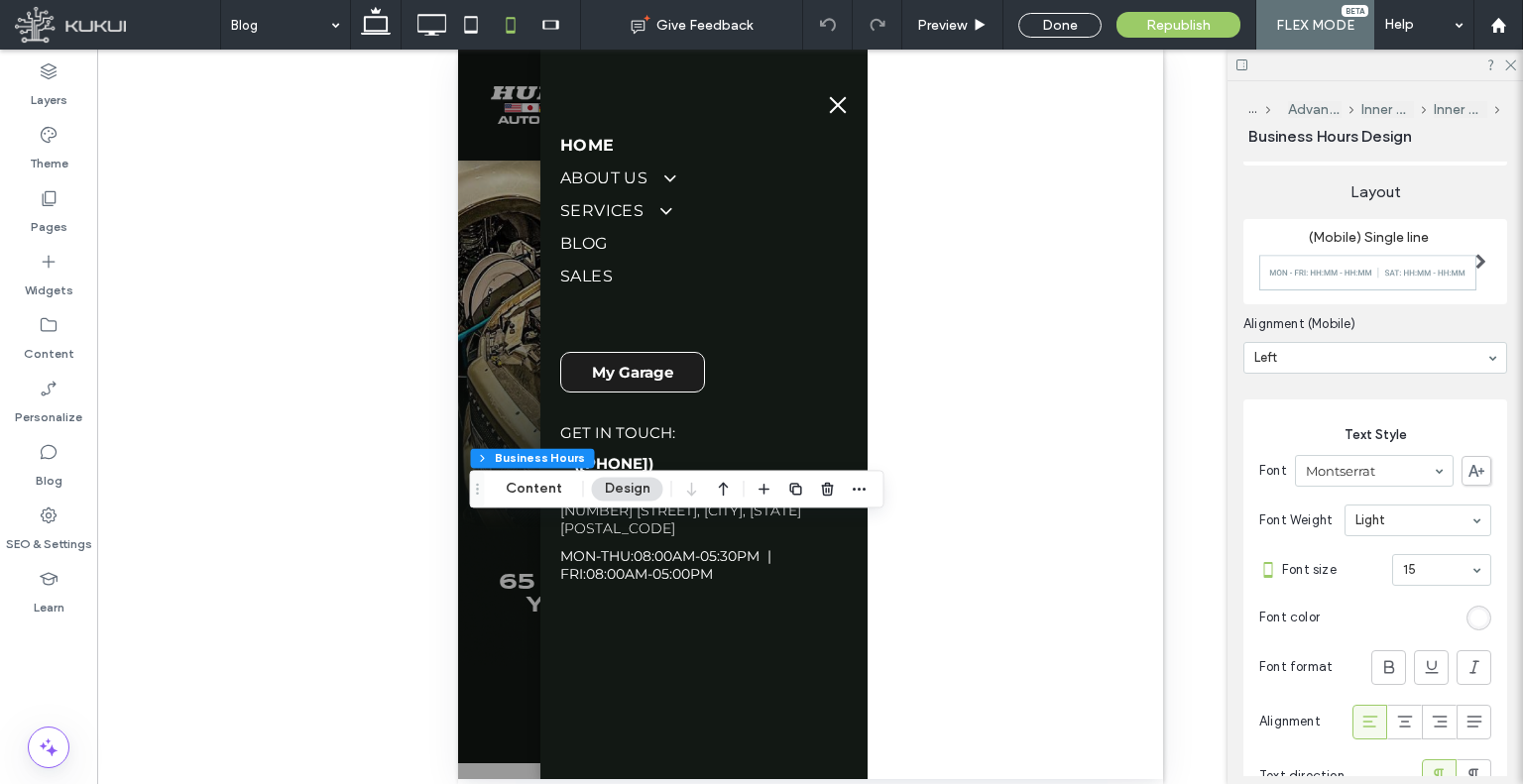 scroll, scrollTop: 198, scrollLeft: 0, axis: vertical 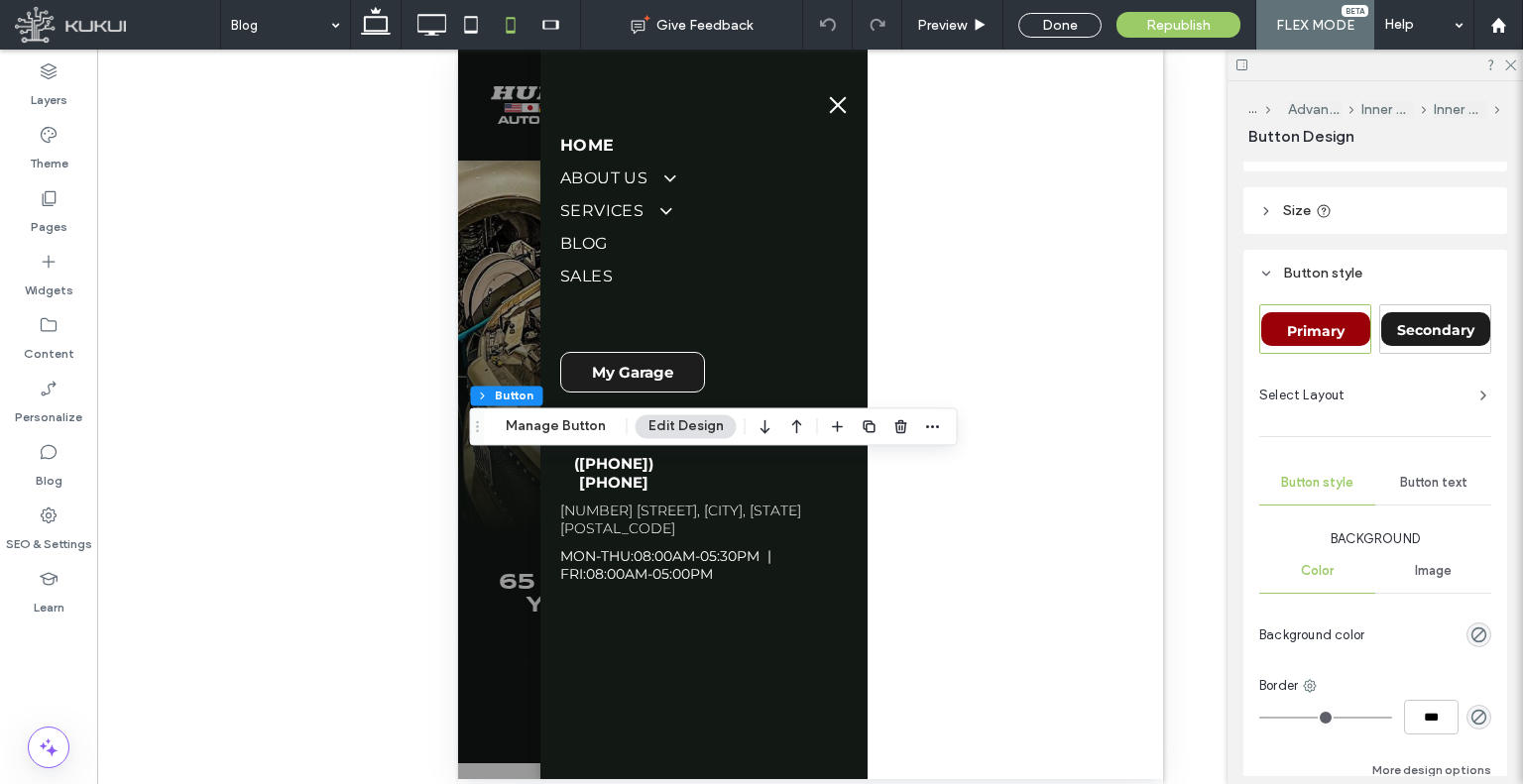 click on "Button text" at bounding box center [1433, 483] 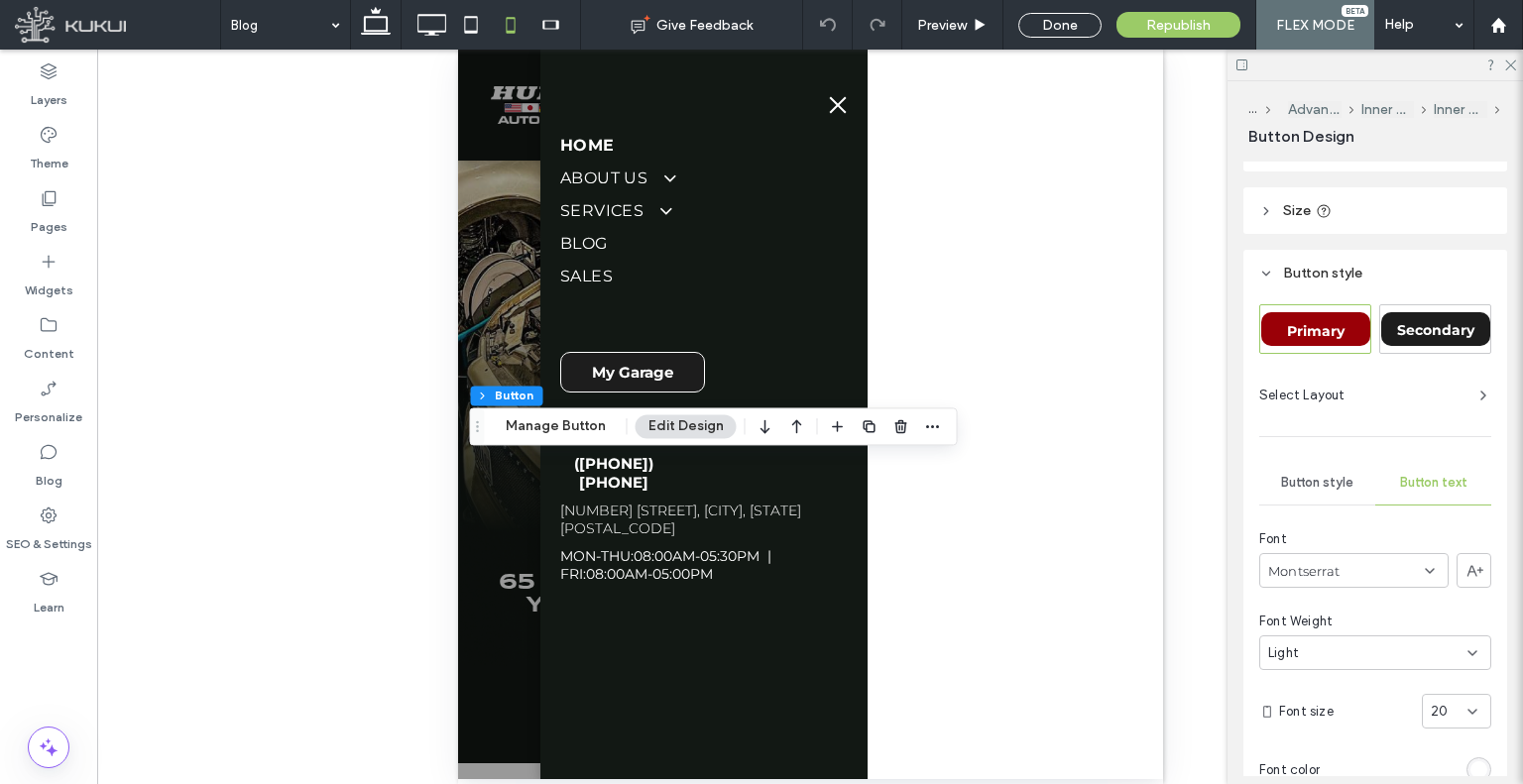 scroll, scrollTop: 198, scrollLeft: 0, axis: vertical 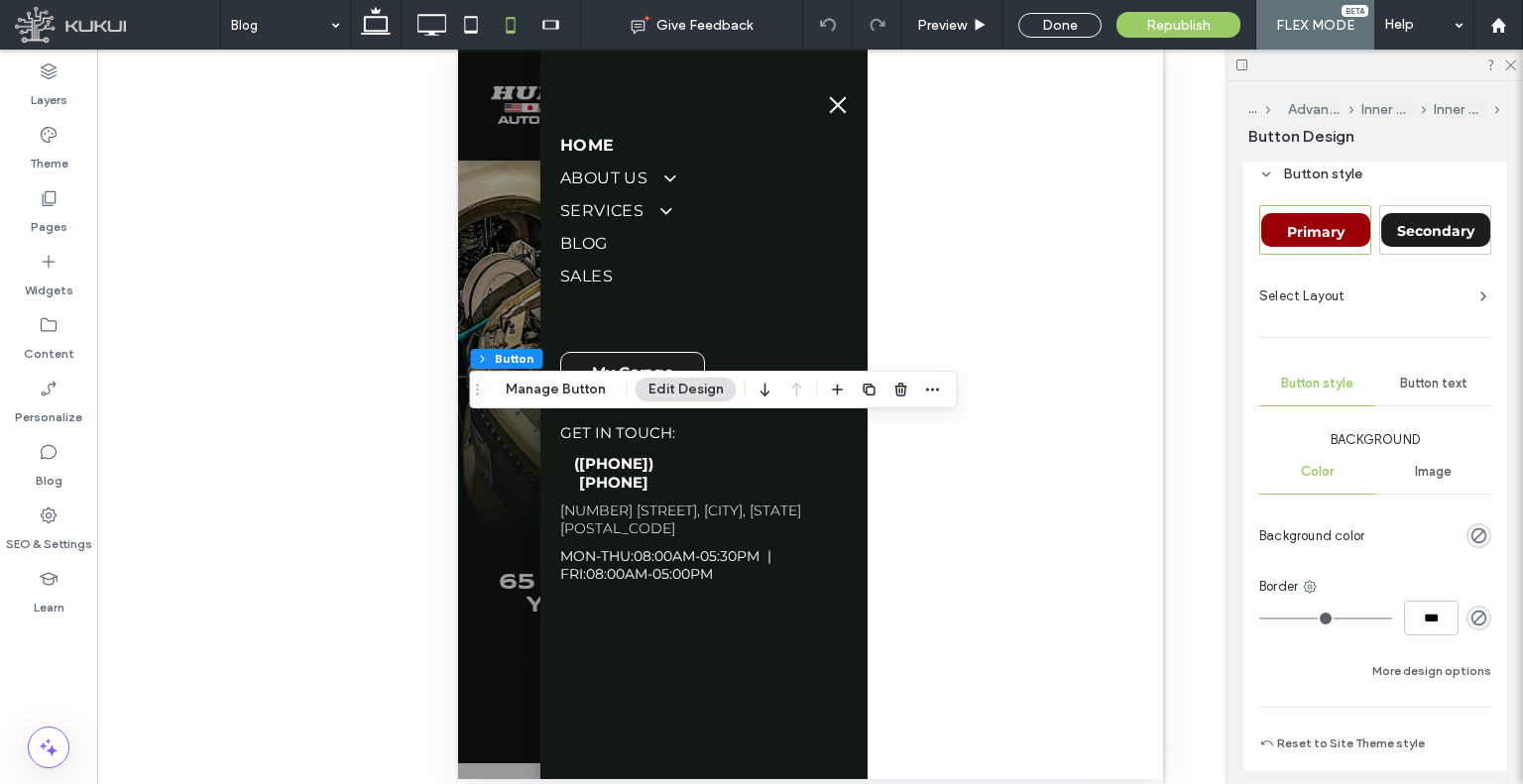 click on "Button text" at bounding box center [1434, 384] 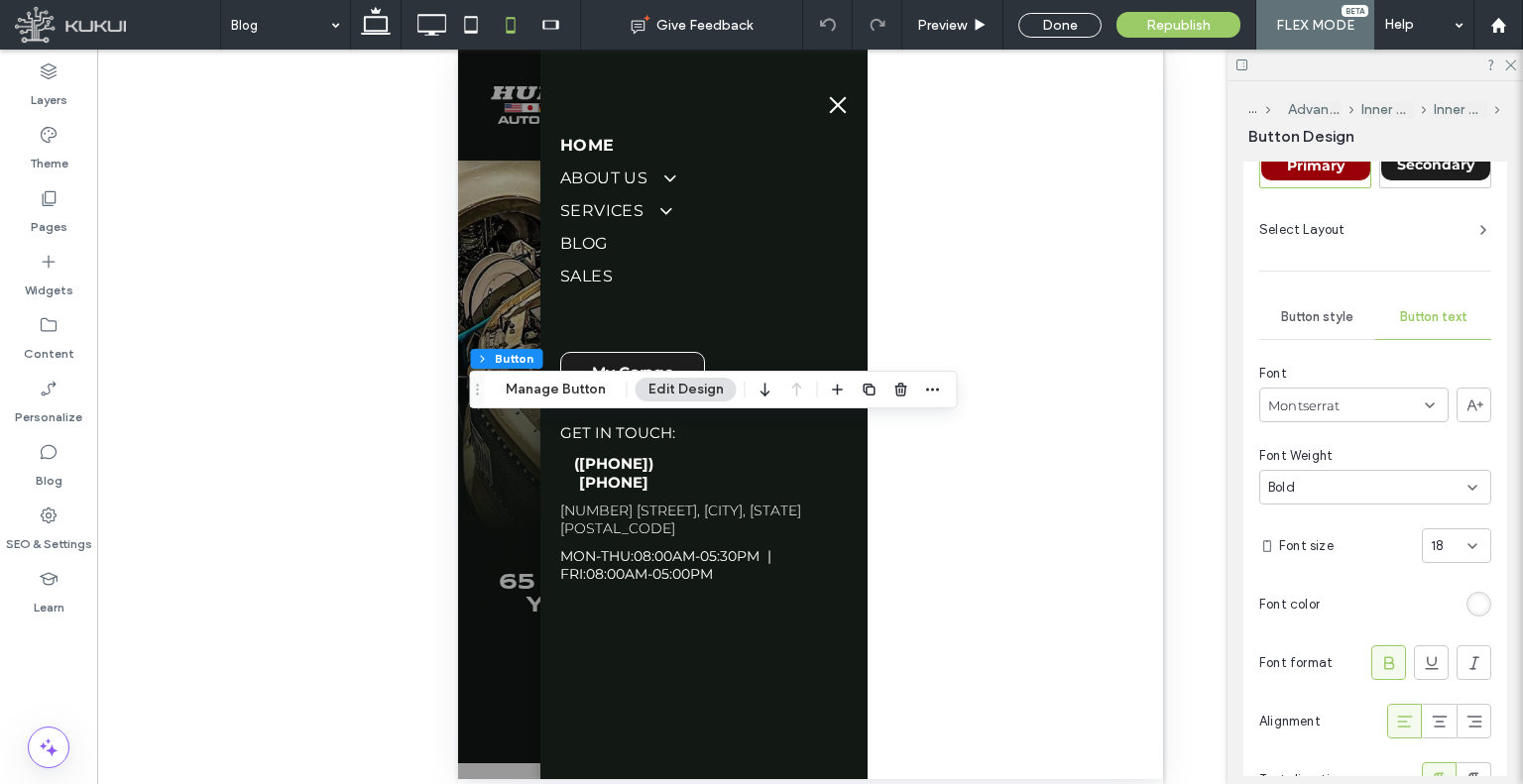 scroll, scrollTop: 297, scrollLeft: 0, axis: vertical 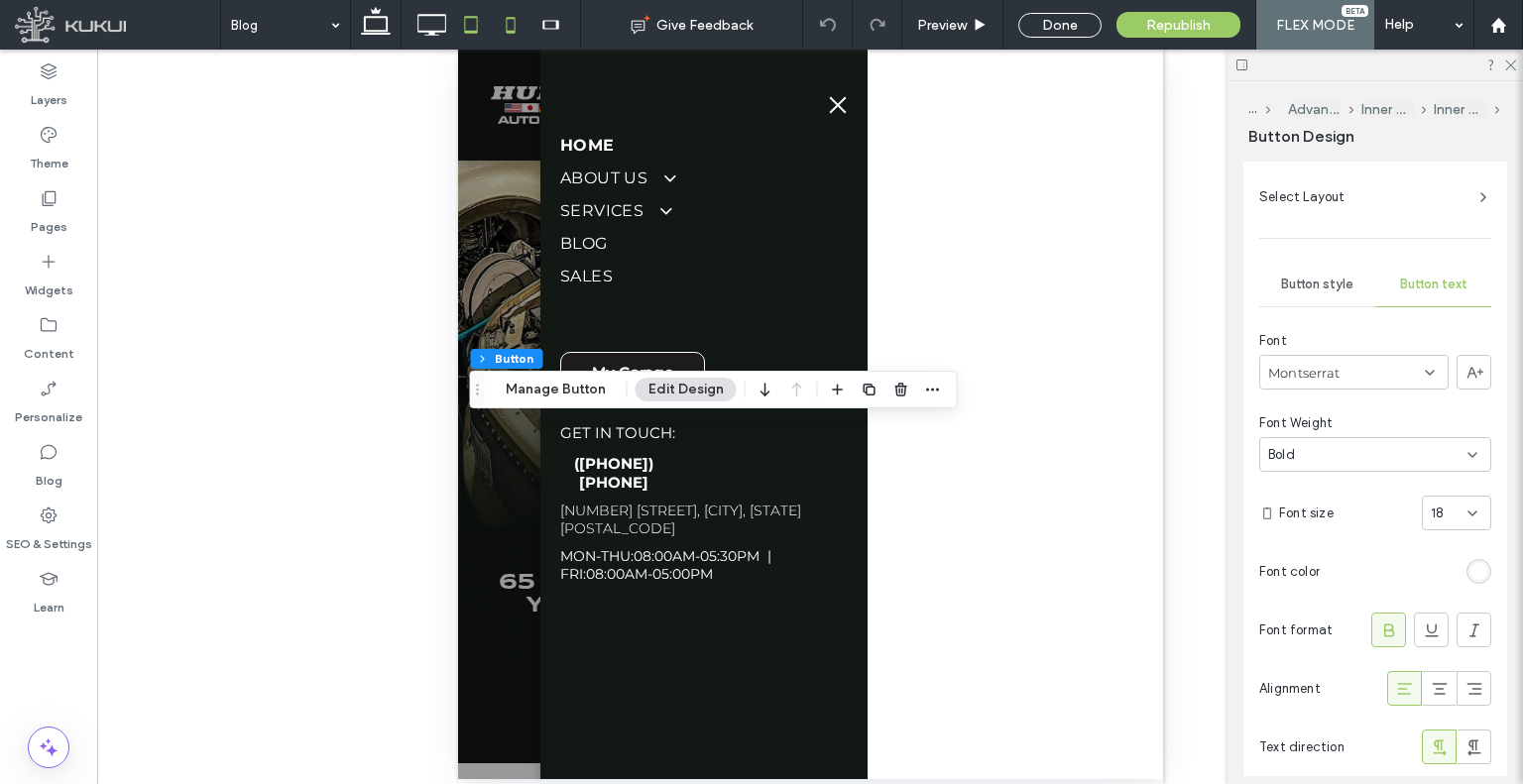 click 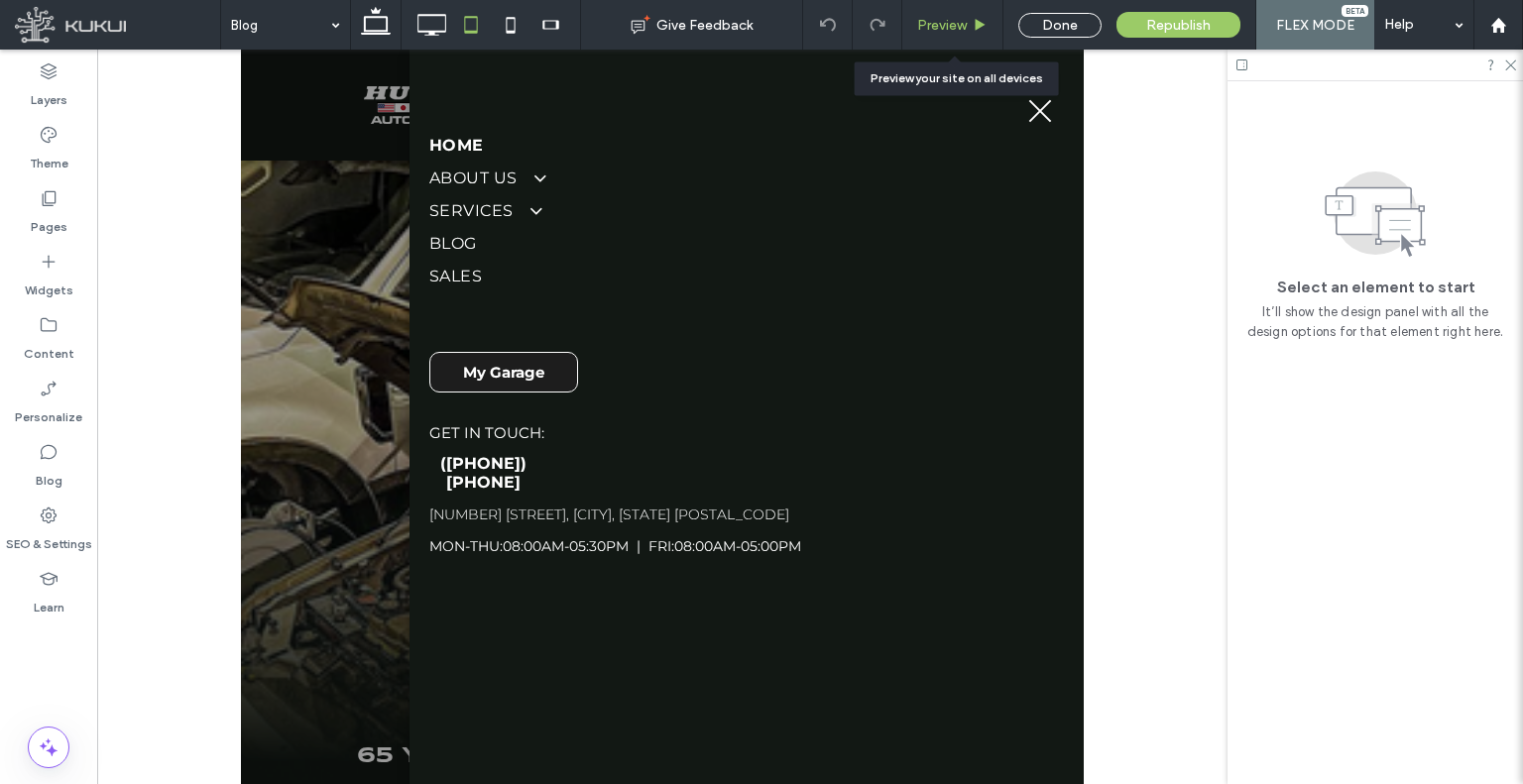 click on "Preview" at bounding box center [942, 25] 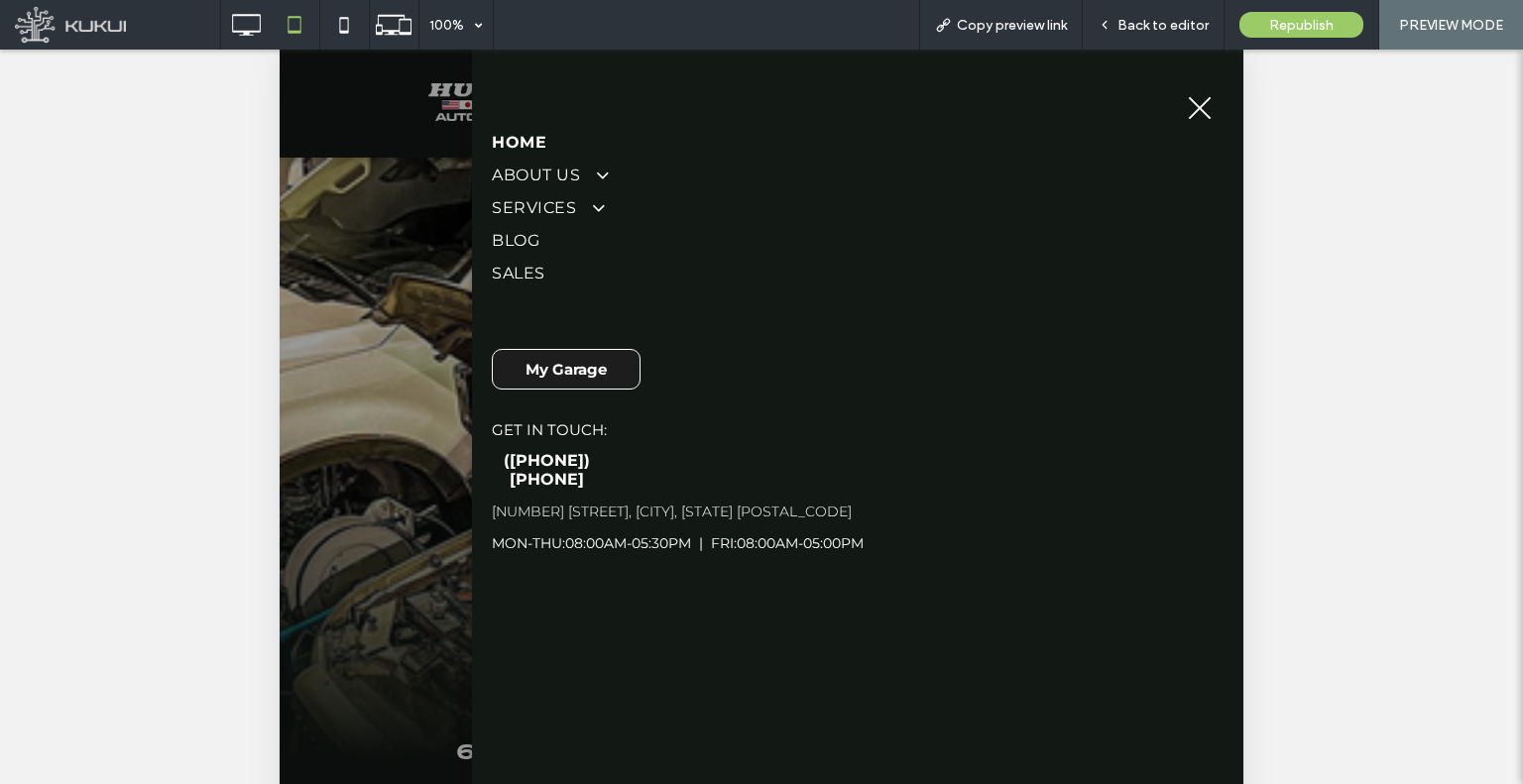 scroll, scrollTop: 0, scrollLeft: 0, axis: both 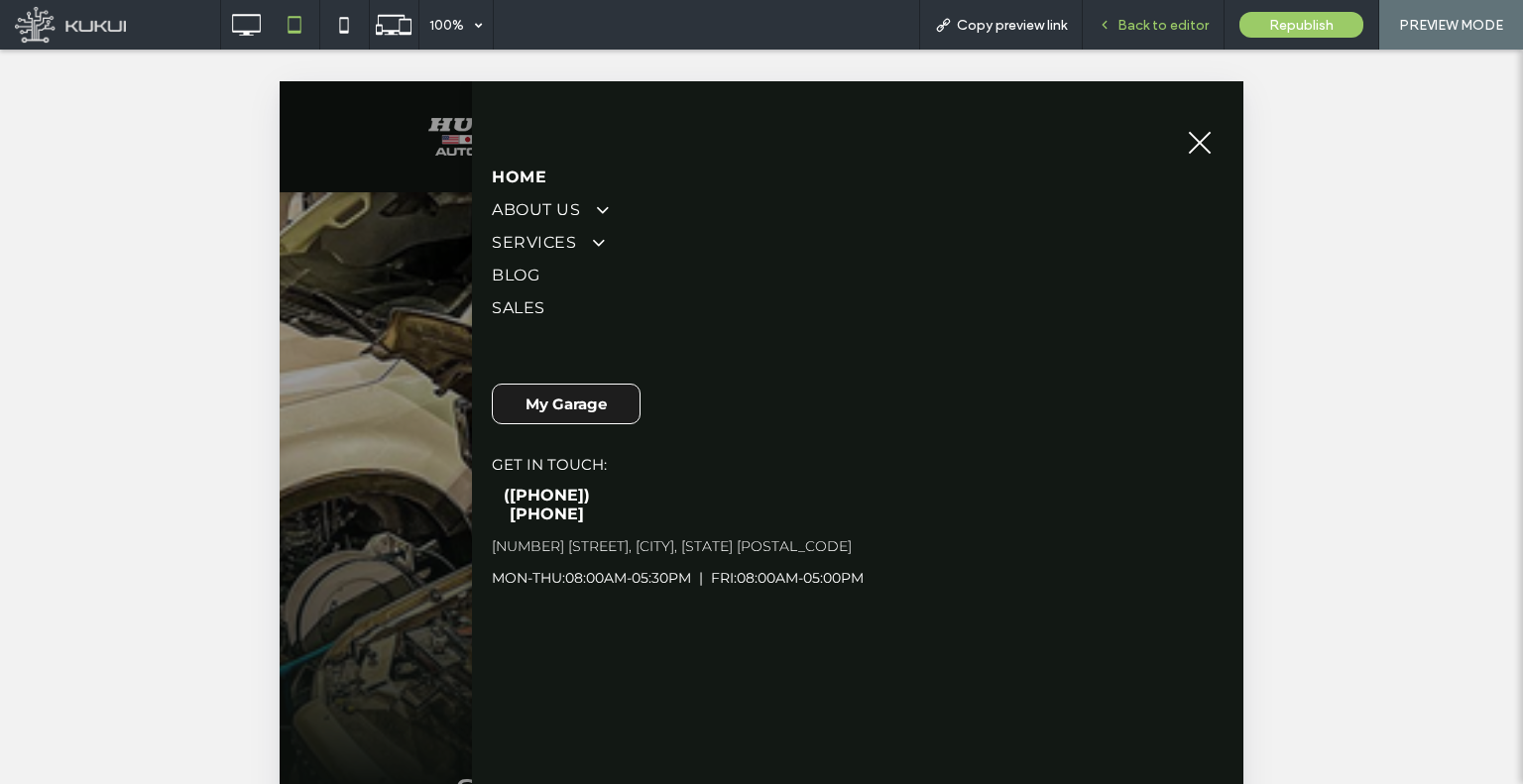 click on "Back to editor" at bounding box center (1163, 25) 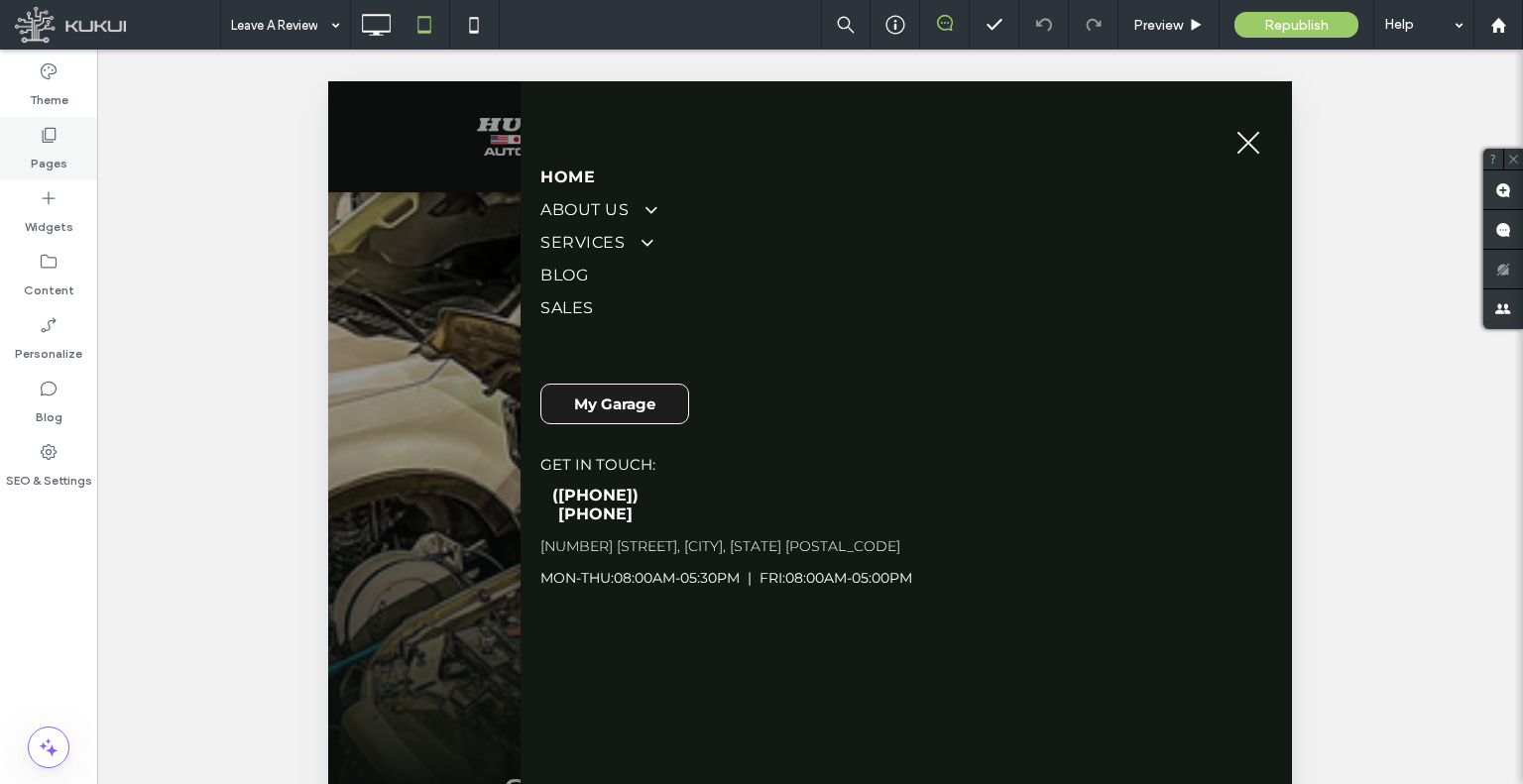 click on "Pages" at bounding box center [49, 159] 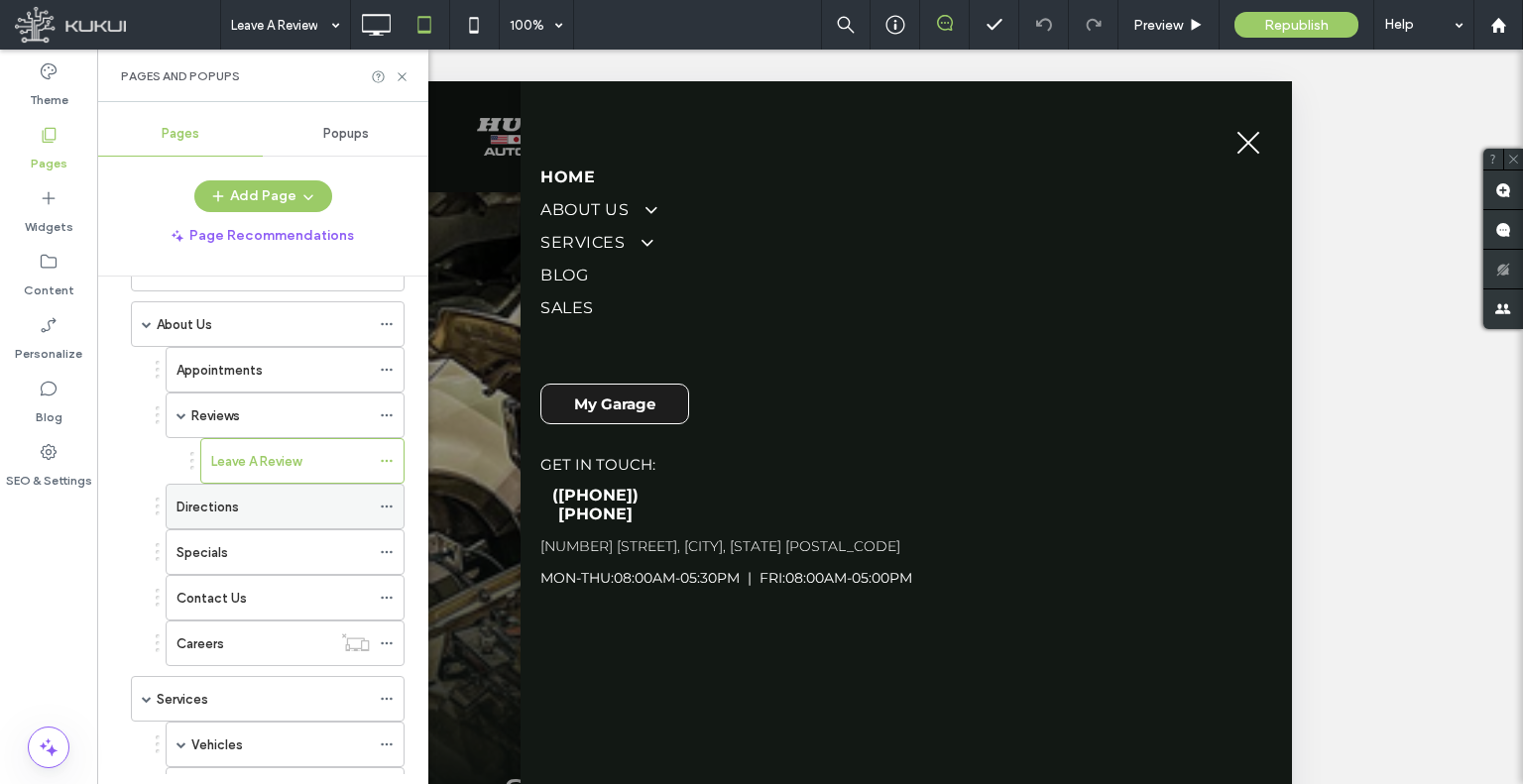 scroll, scrollTop: 198, scrollLeft: 0, axis: vertical 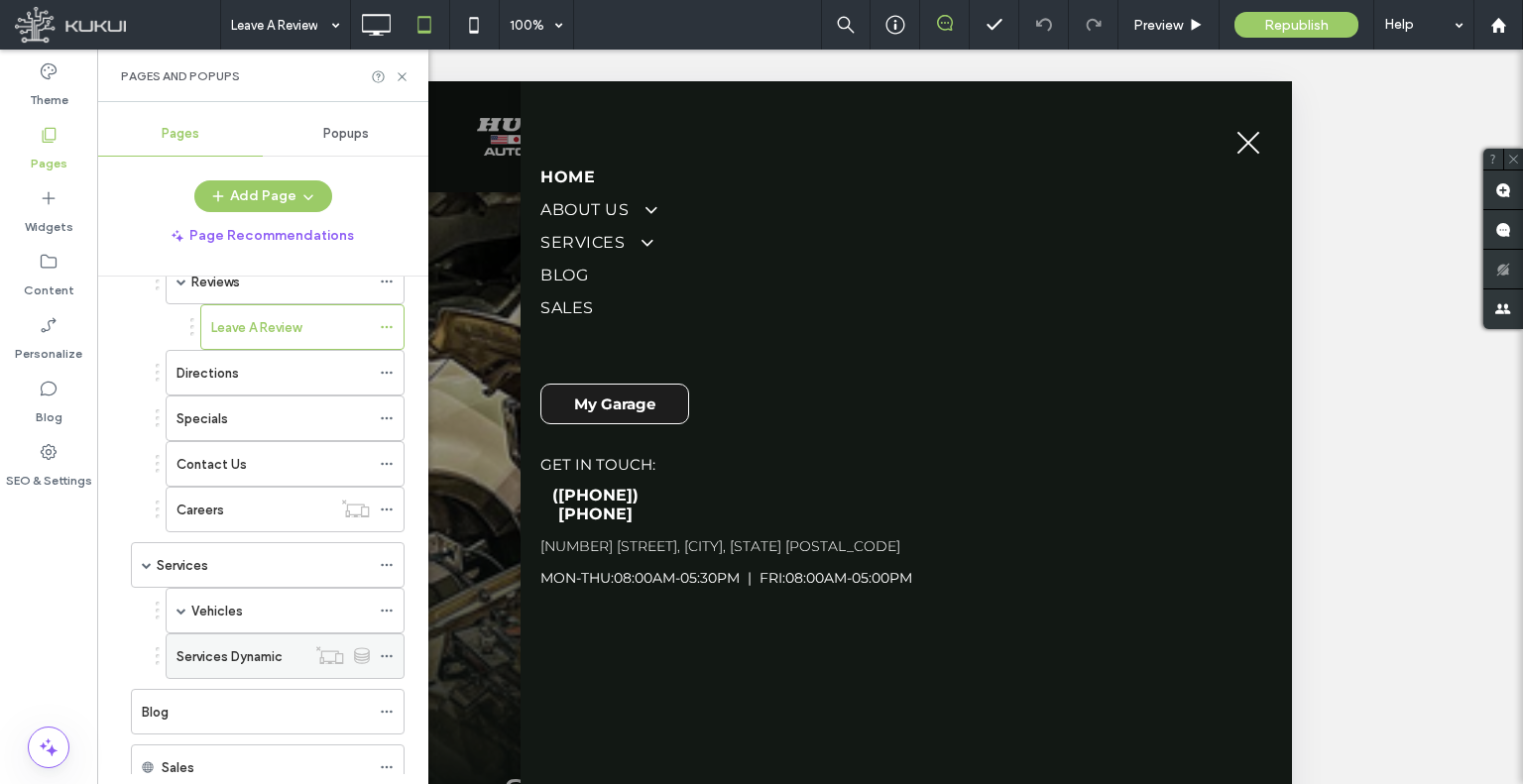 click on "Services Dynamic" at bounding box center (229, 656) 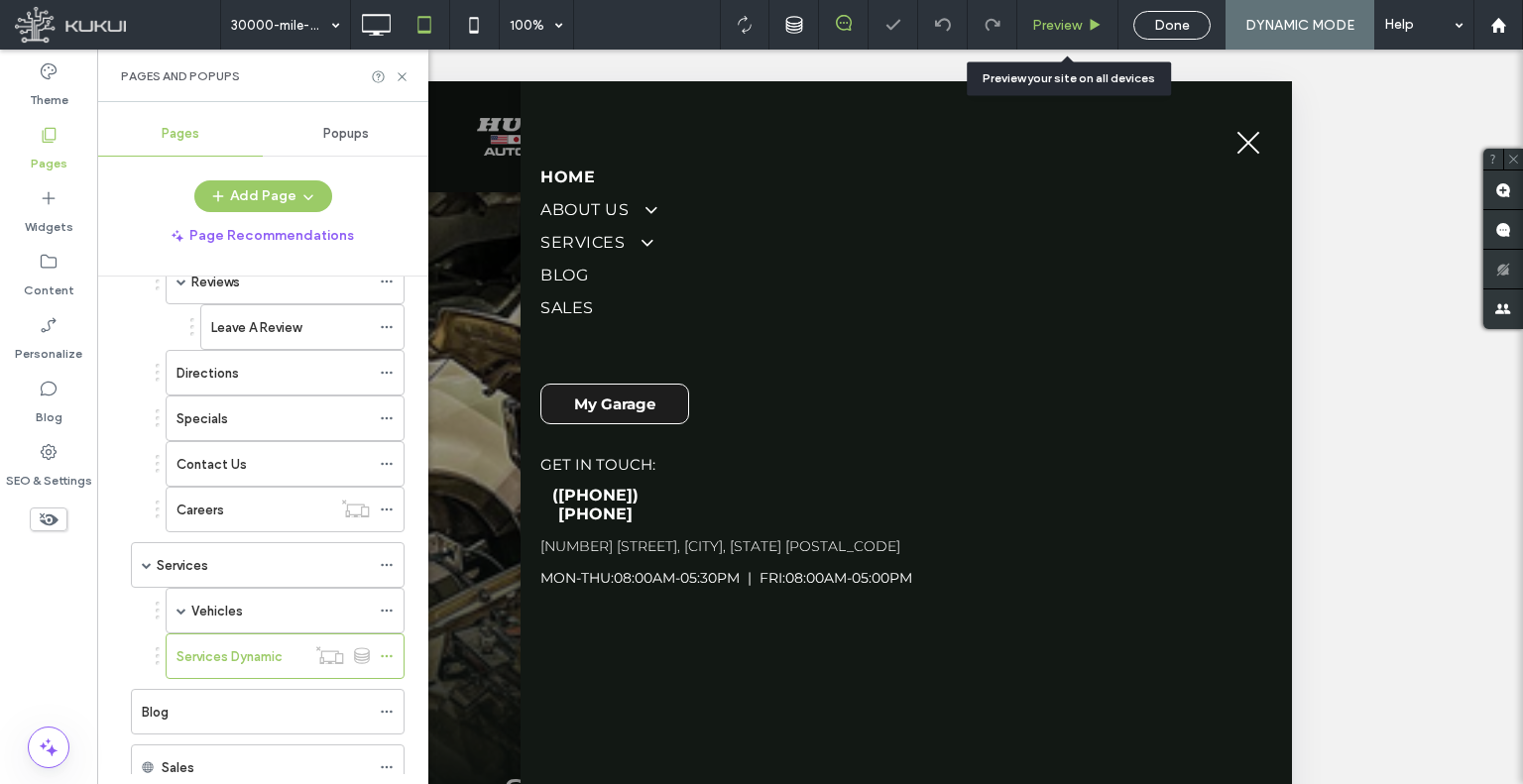 click on "Preview" at bounding box center [1057, 25] 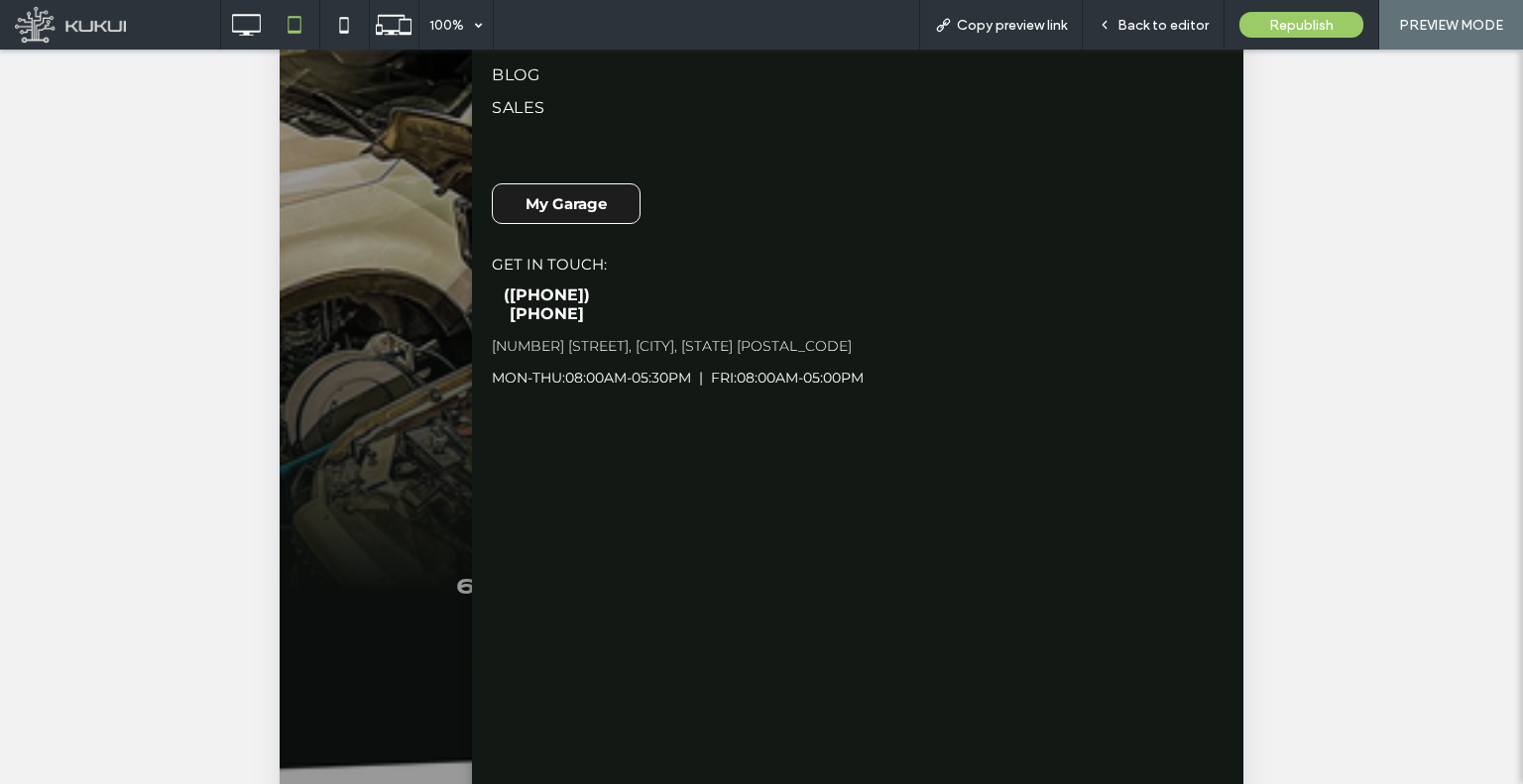 scroll, scrollTop: 0, scrollLeft: 0, axis: both 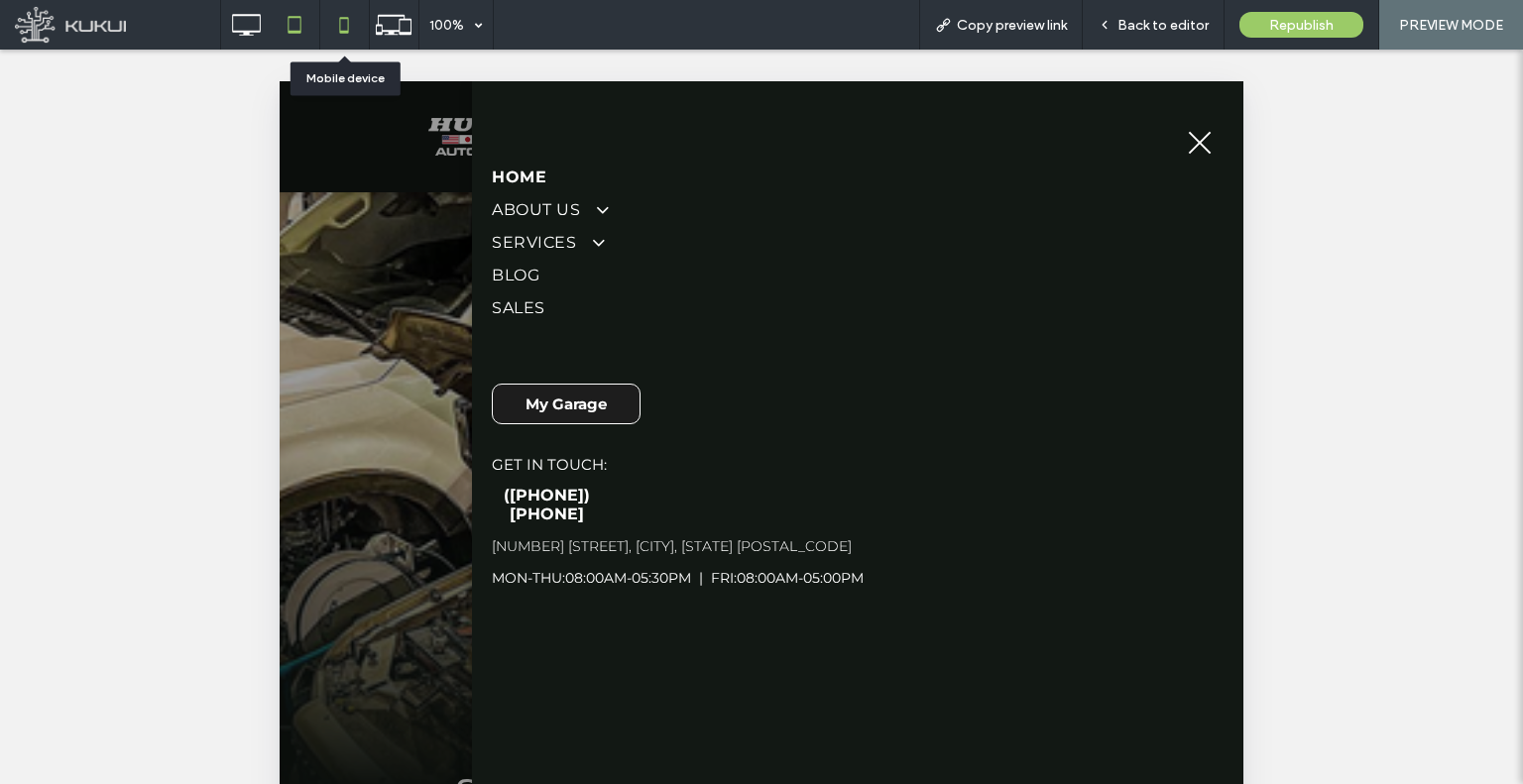 click 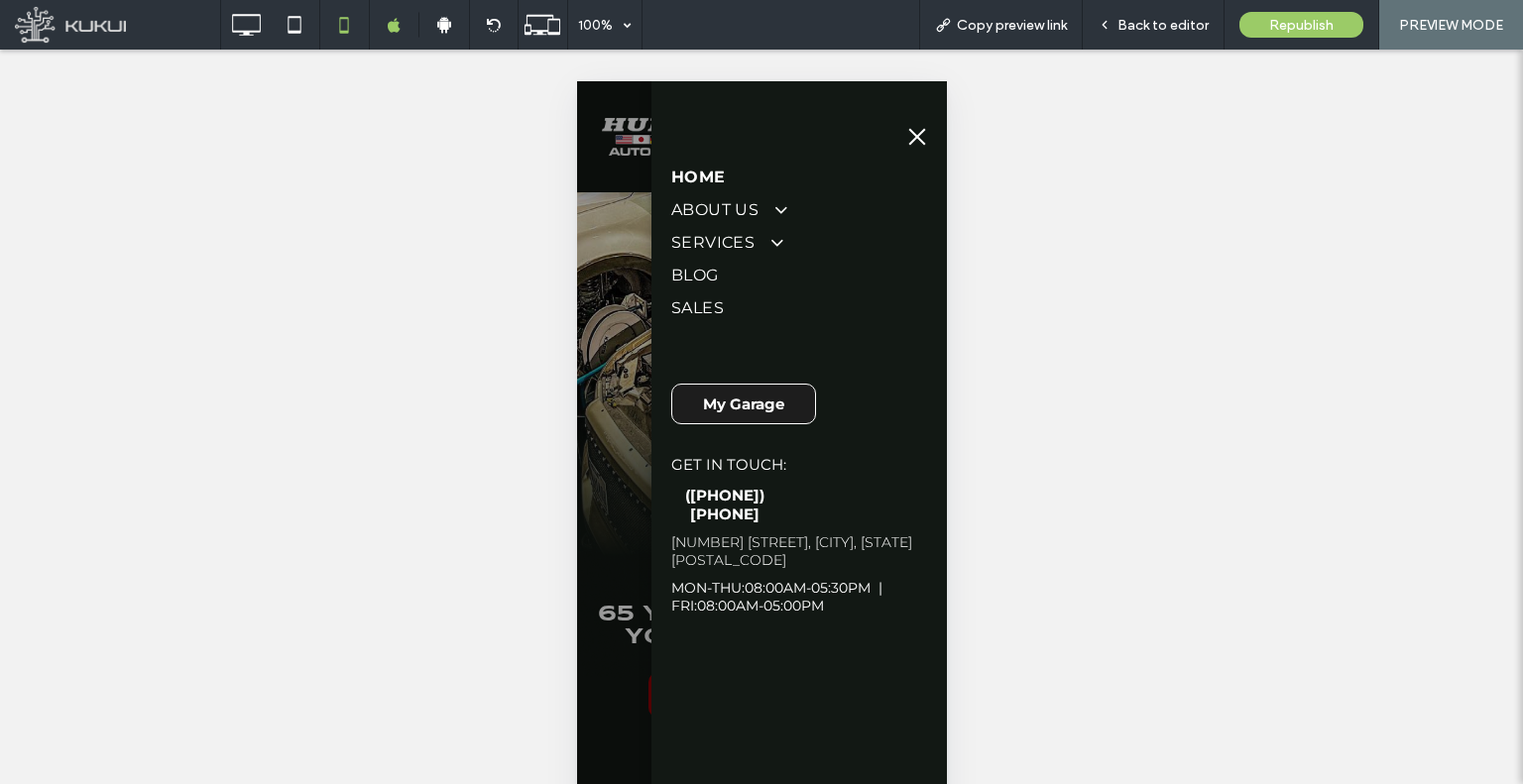 scroll, scrollTop: 35, scrollLeft: 0, axis: vertical 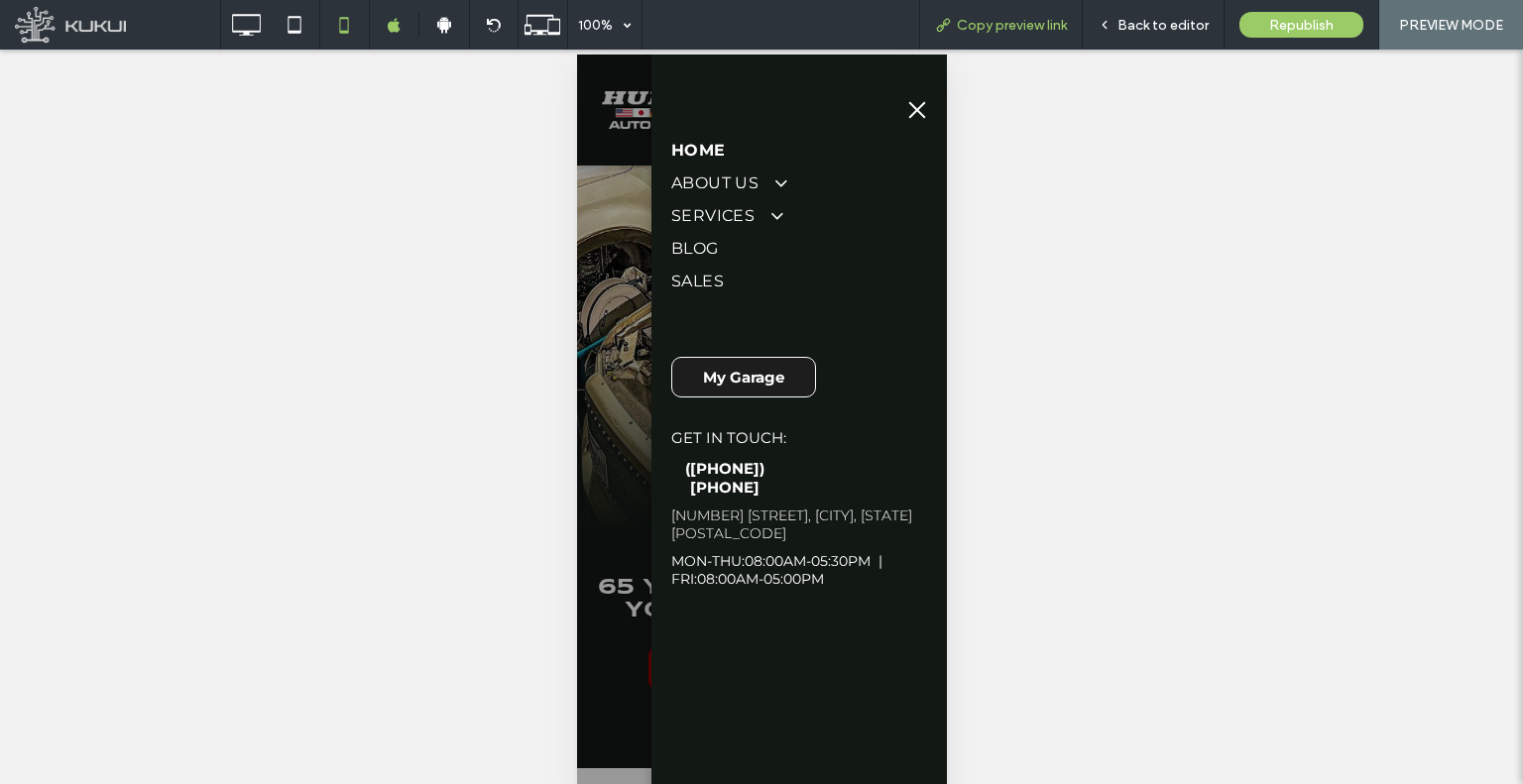 click on "Copy preview link" at bounding box center (1000, 25) 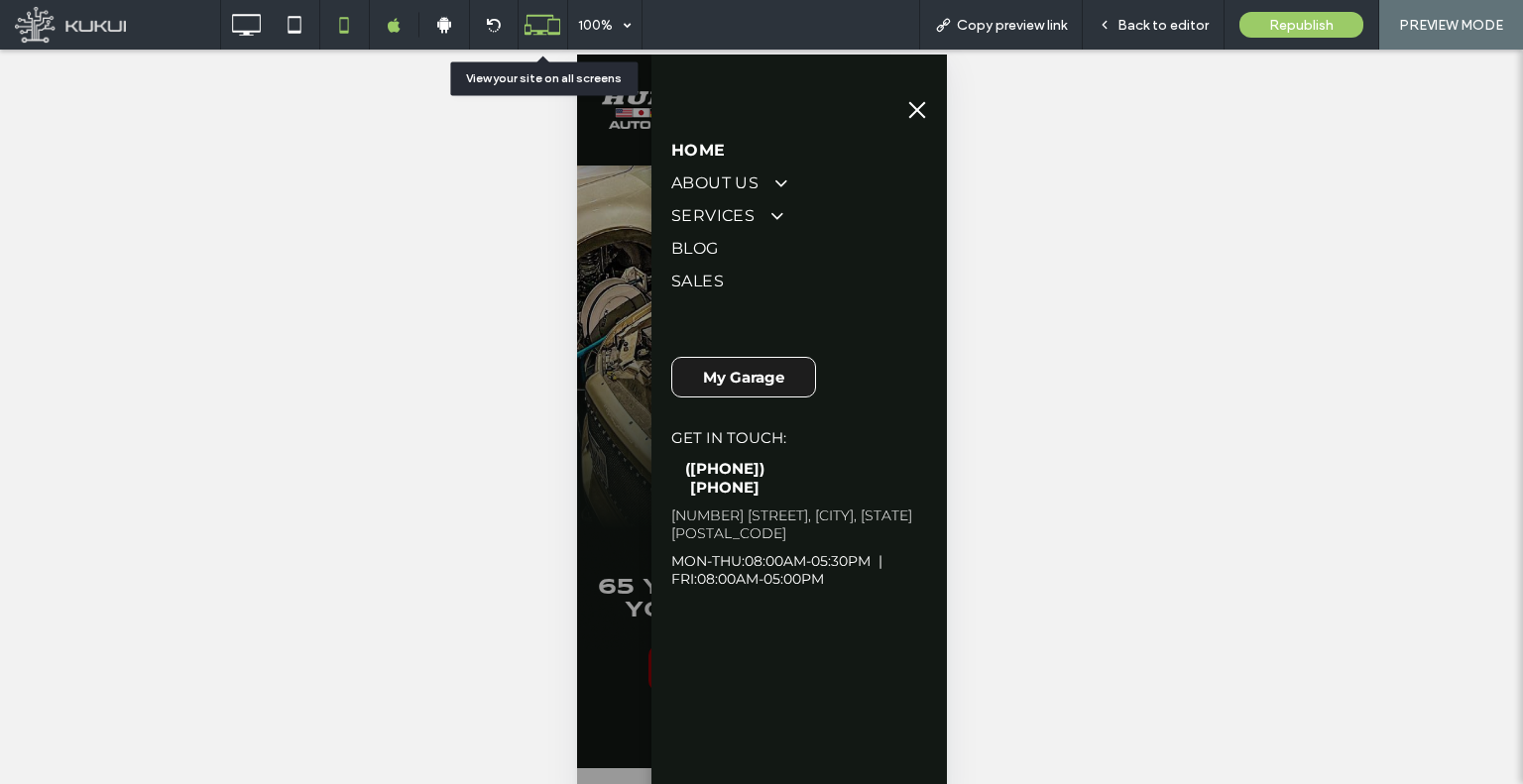 click at bounding box center (542, 25) 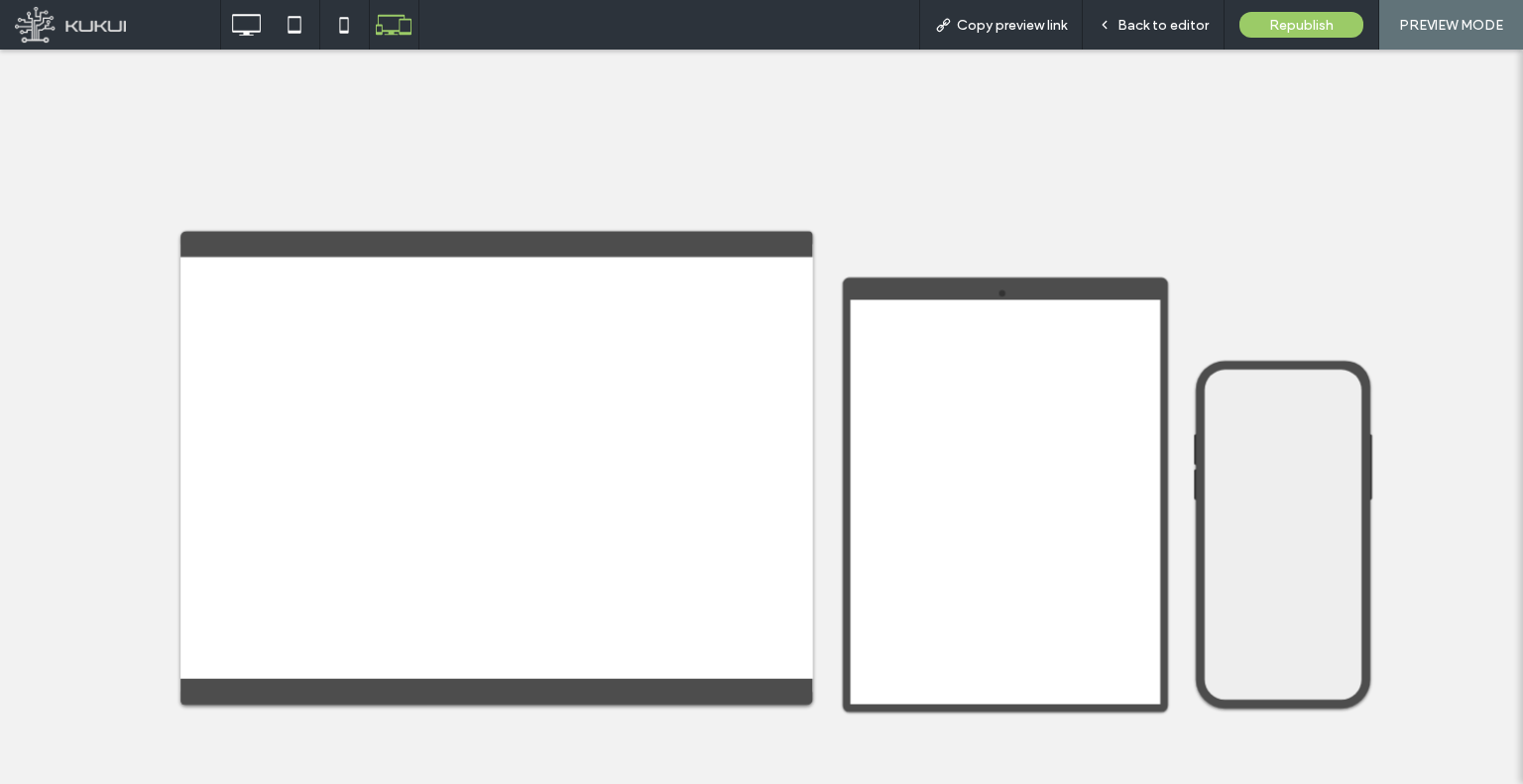 click at bounding box center [762, 392] 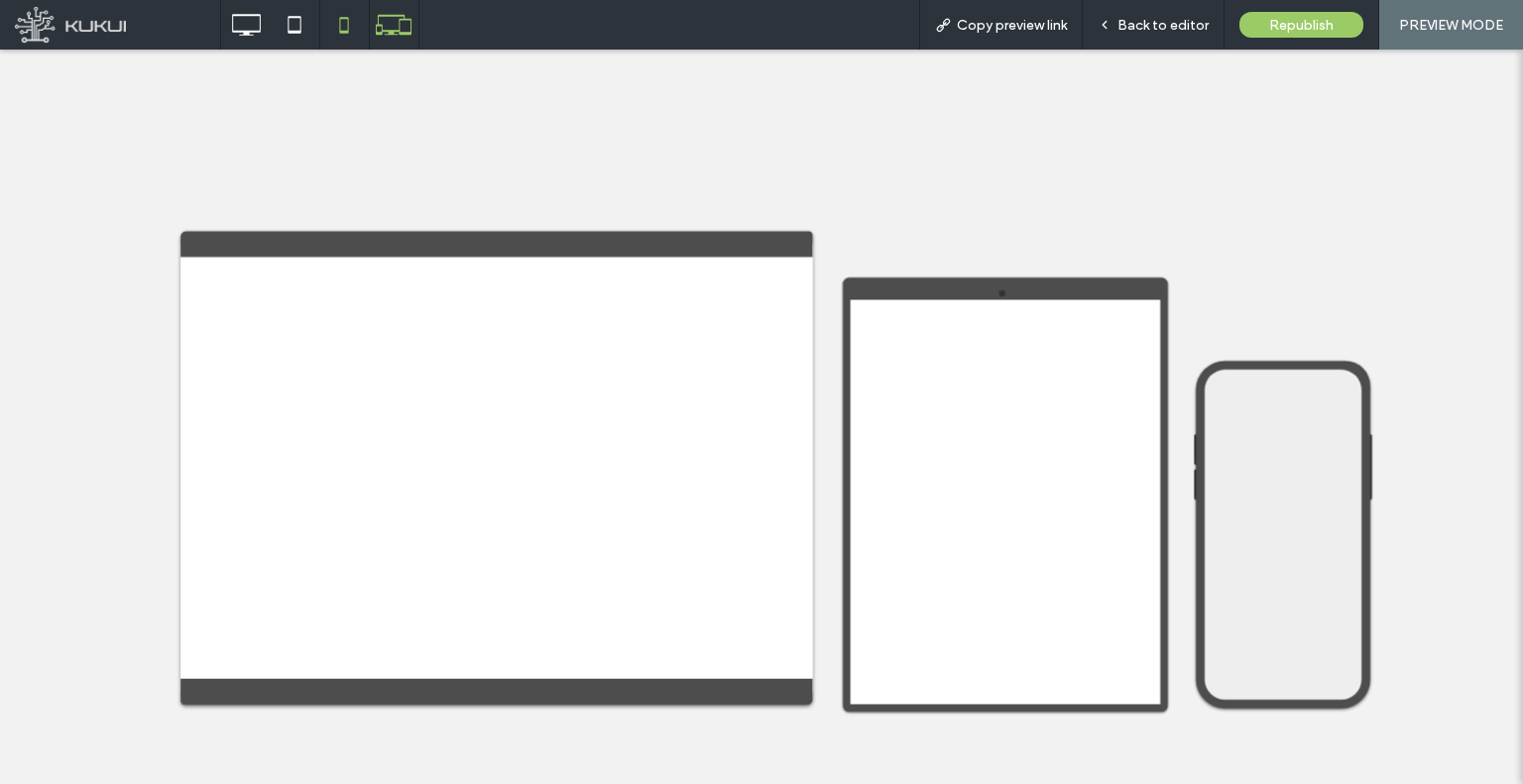 click 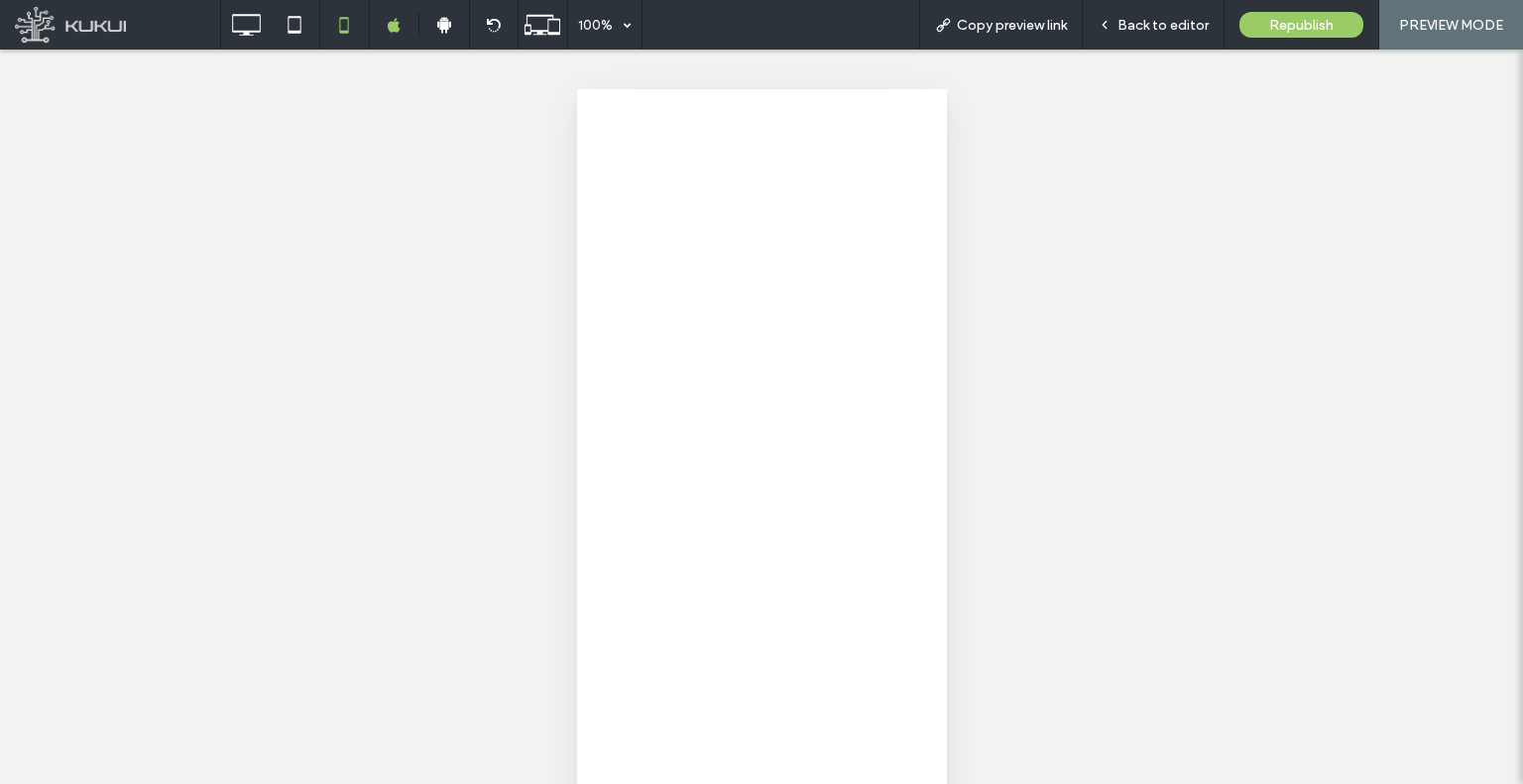 scroll, scrollTop: 0, scrollLeft: 0, axis: both 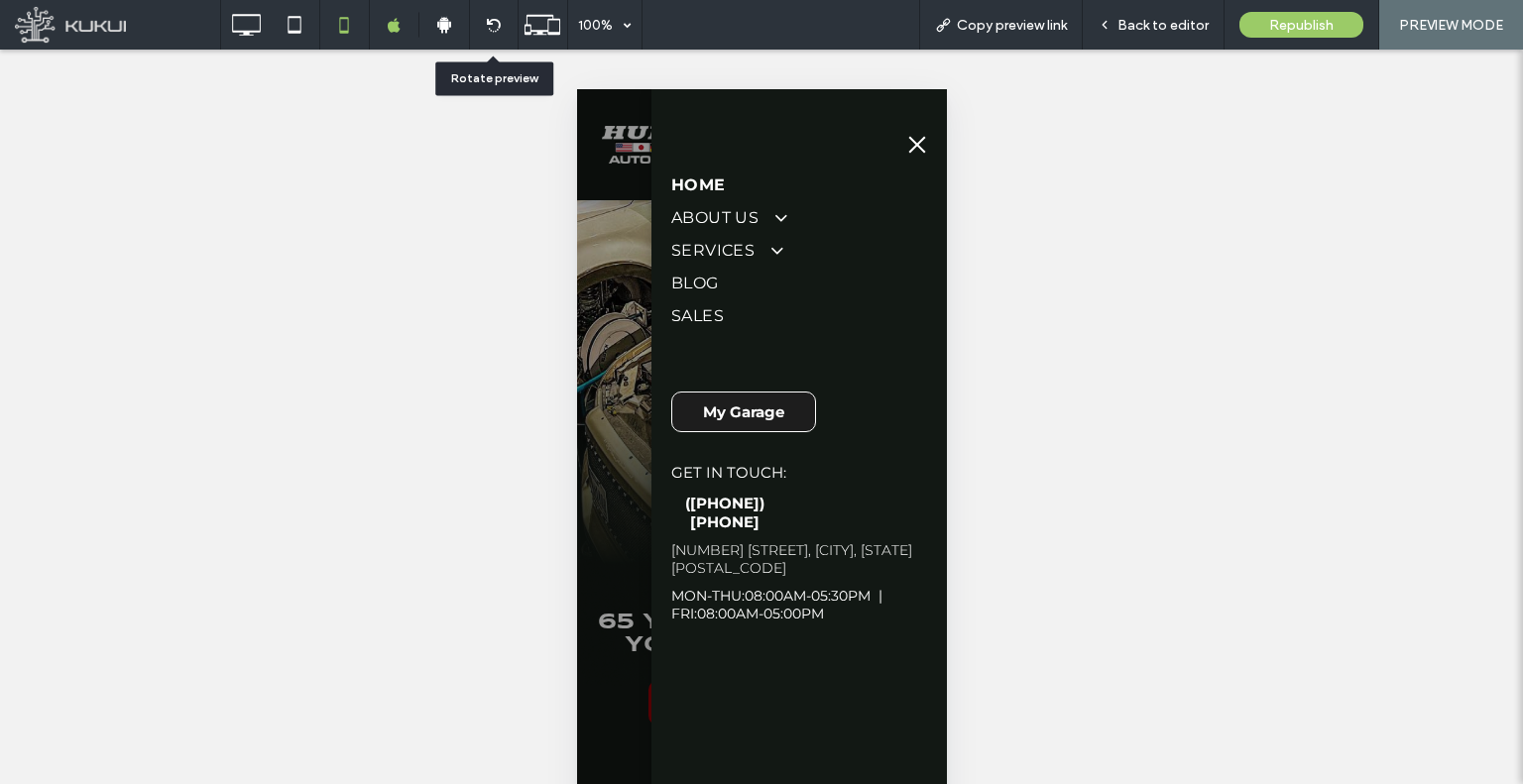 click at bounding box center (493, 25) 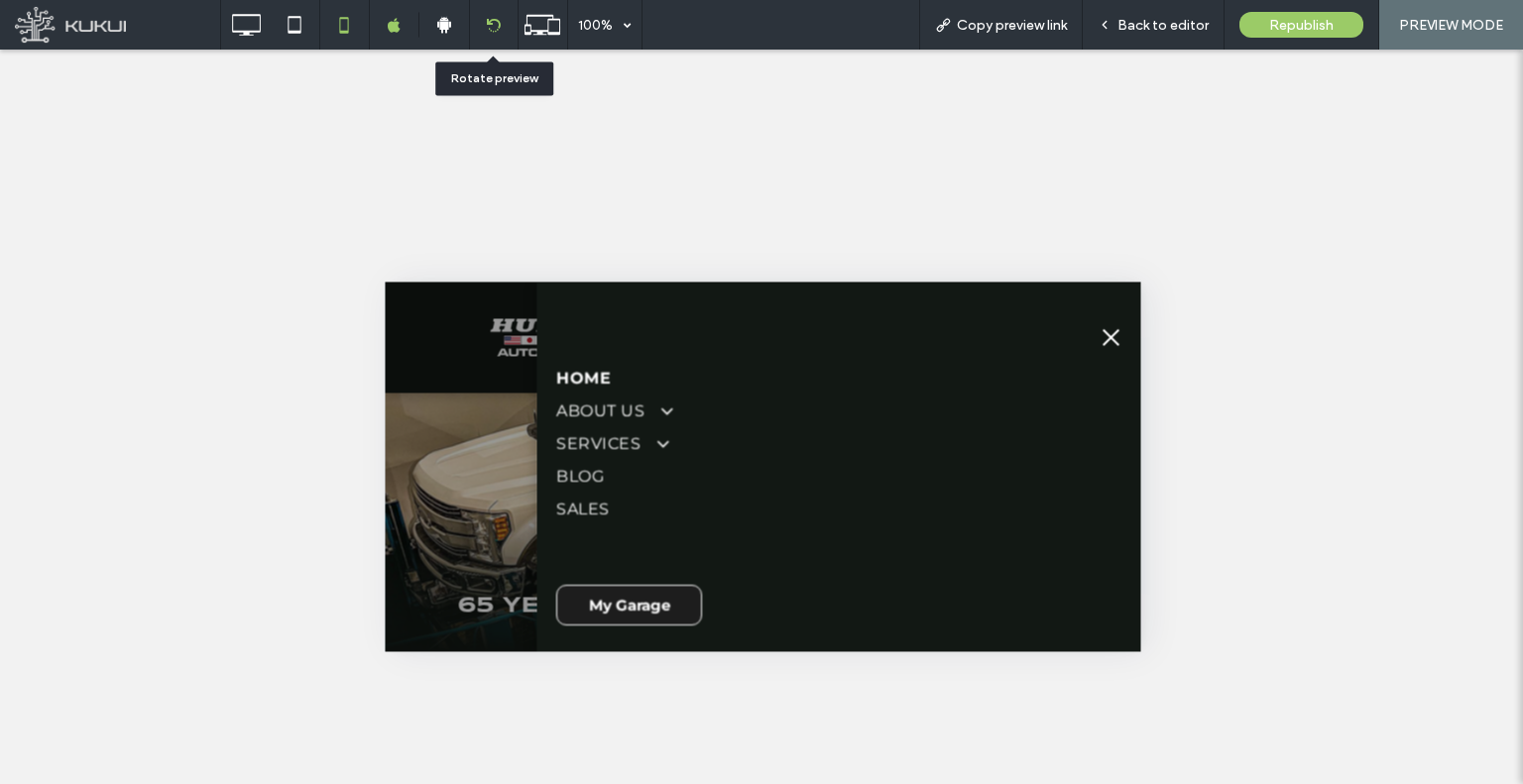 click at bounding box center (494, 25) 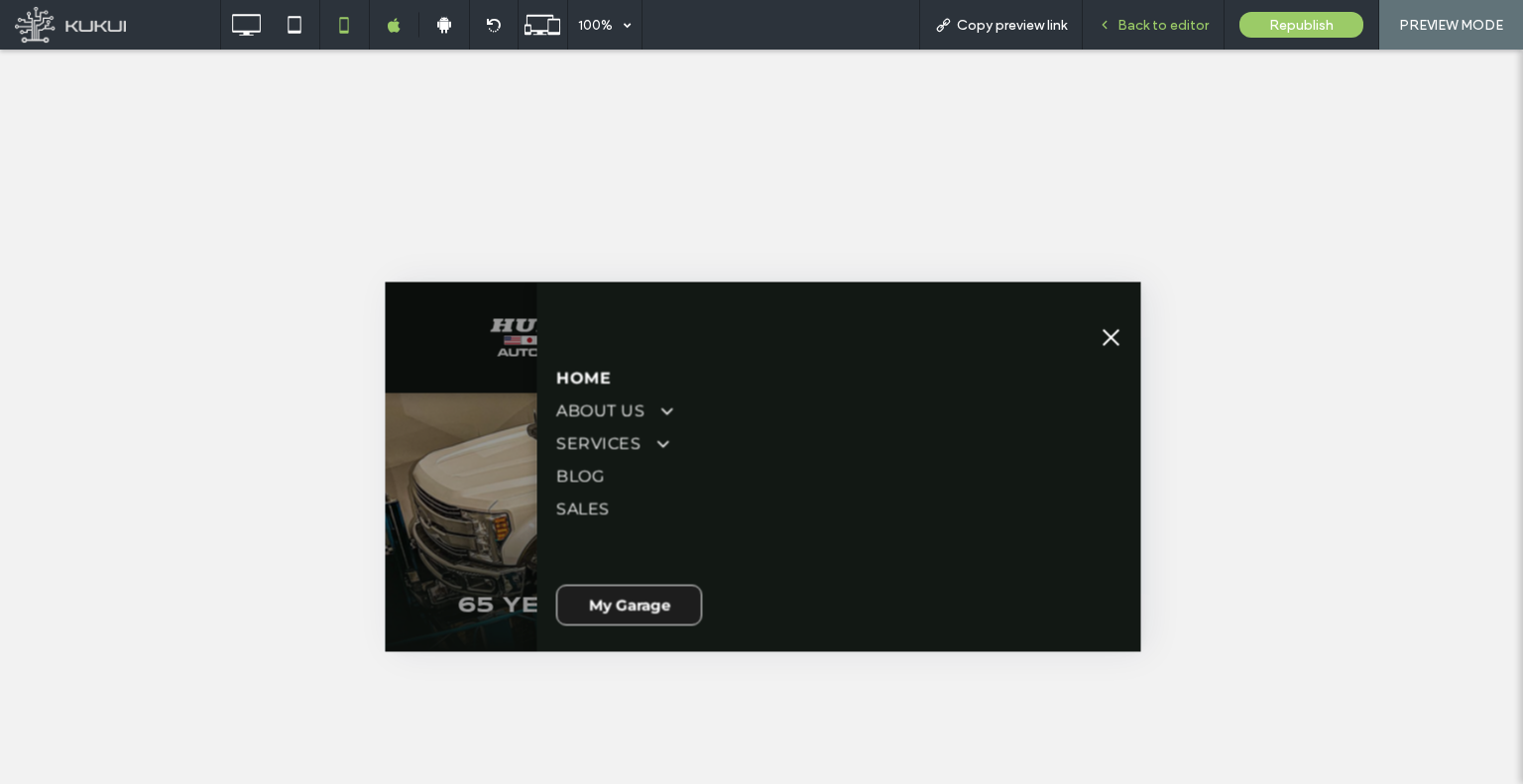 click on "Back to editor" at bounding box center (1163, 25) 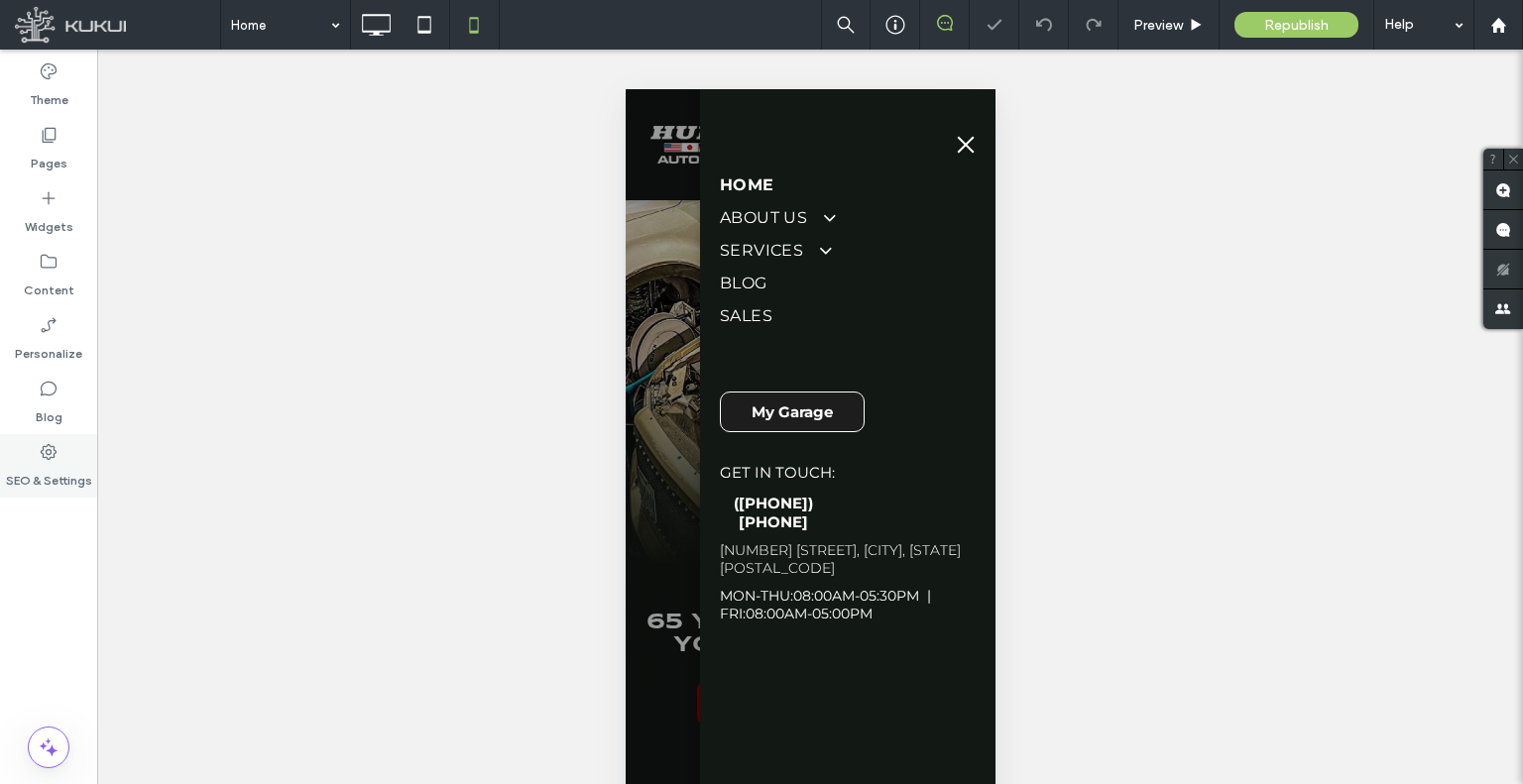 click on "SEO & Settings" at bounding box center [49, 466] 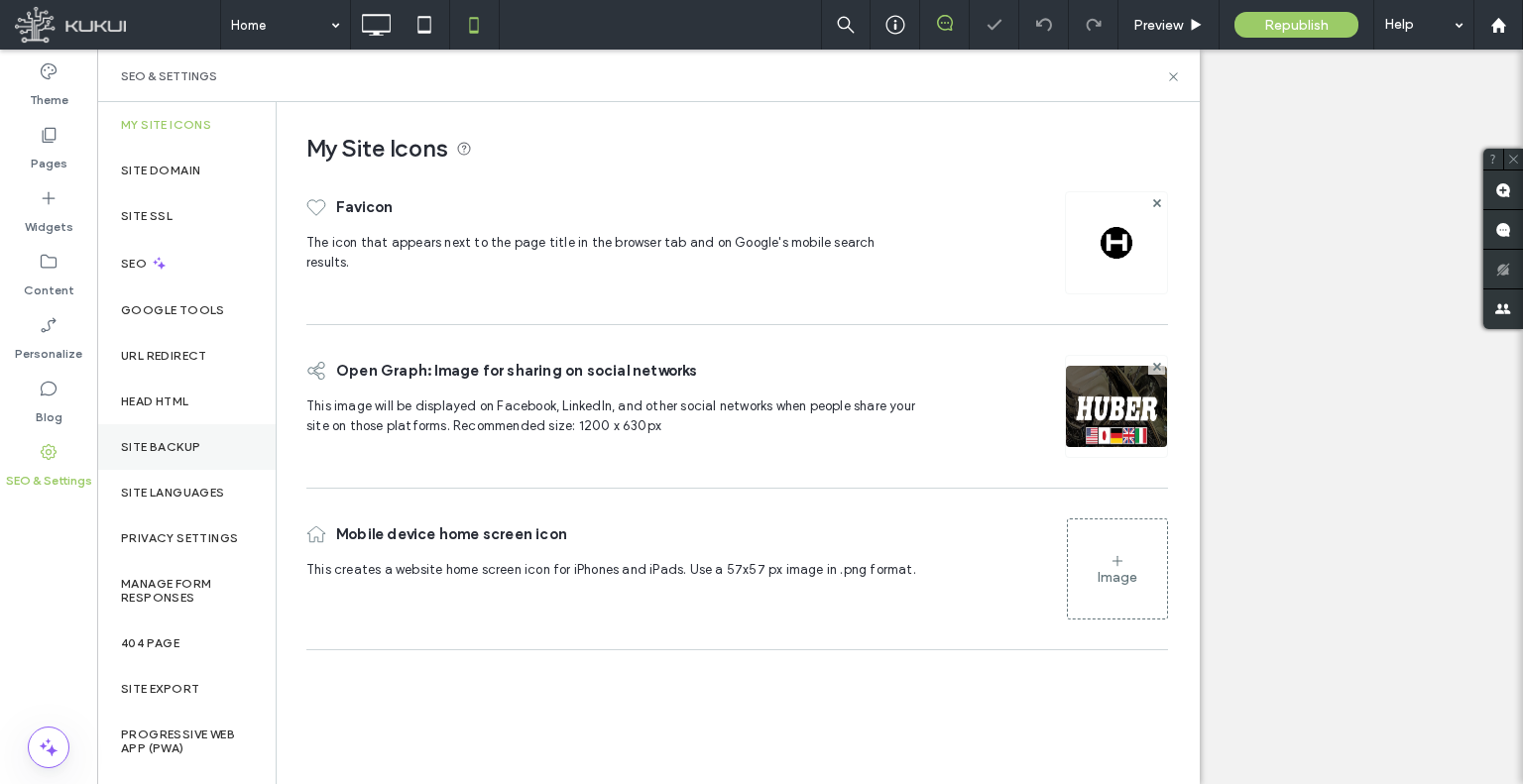 click on "Site Backup" at bounding box center [186, 447] 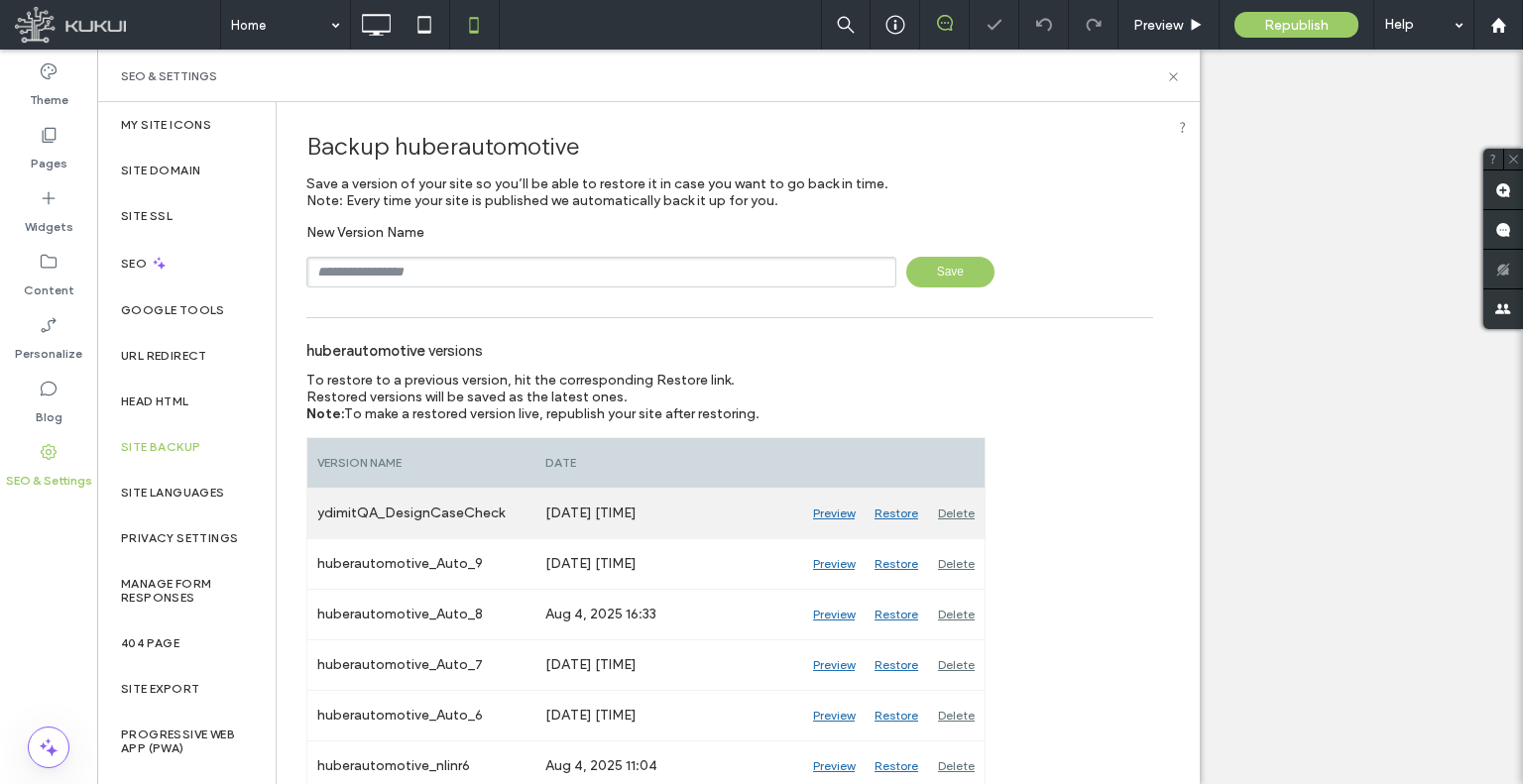 click on "Restore" at bounding box center [896, 513] 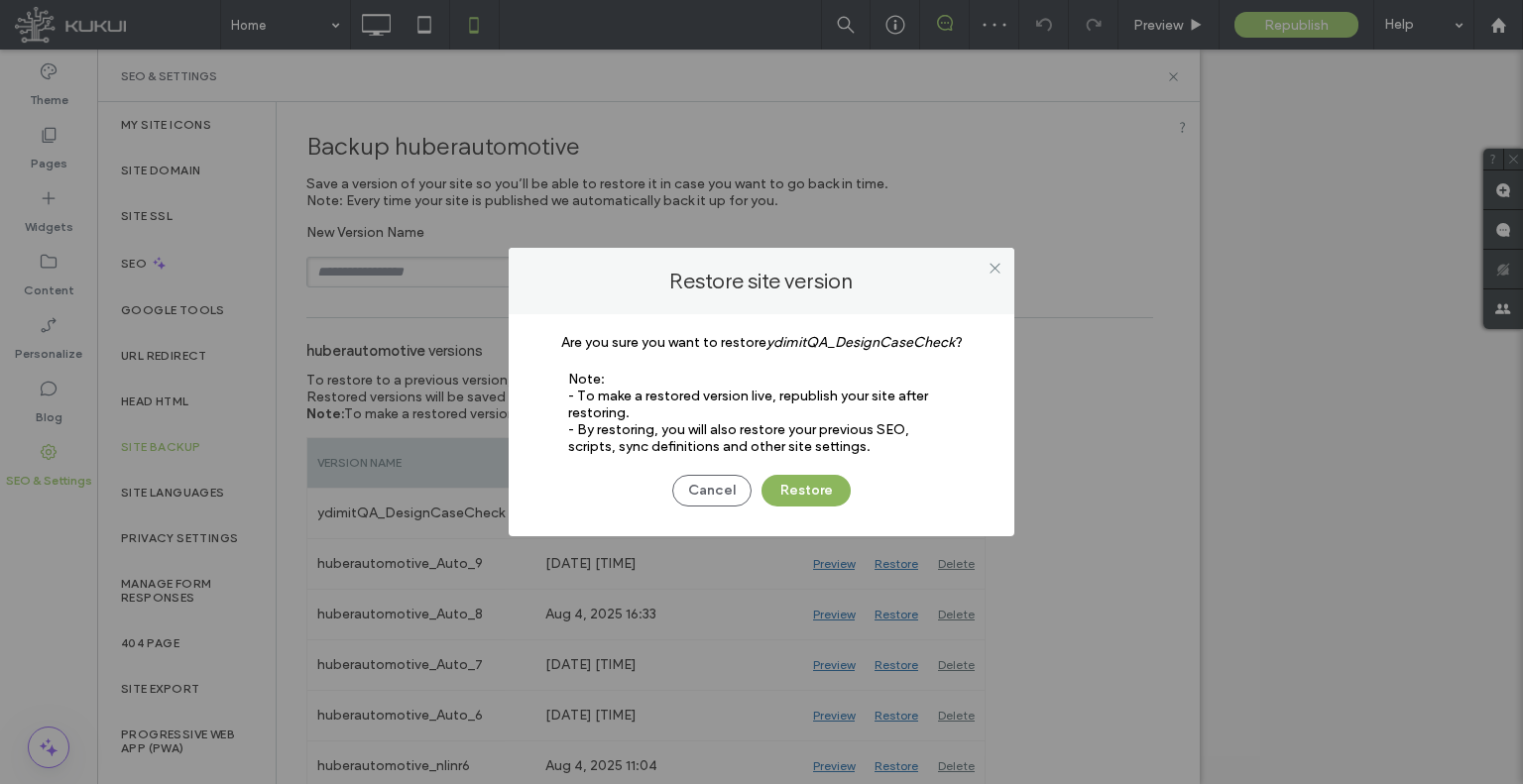 click on "Restore" at bounding box center [806, 491] 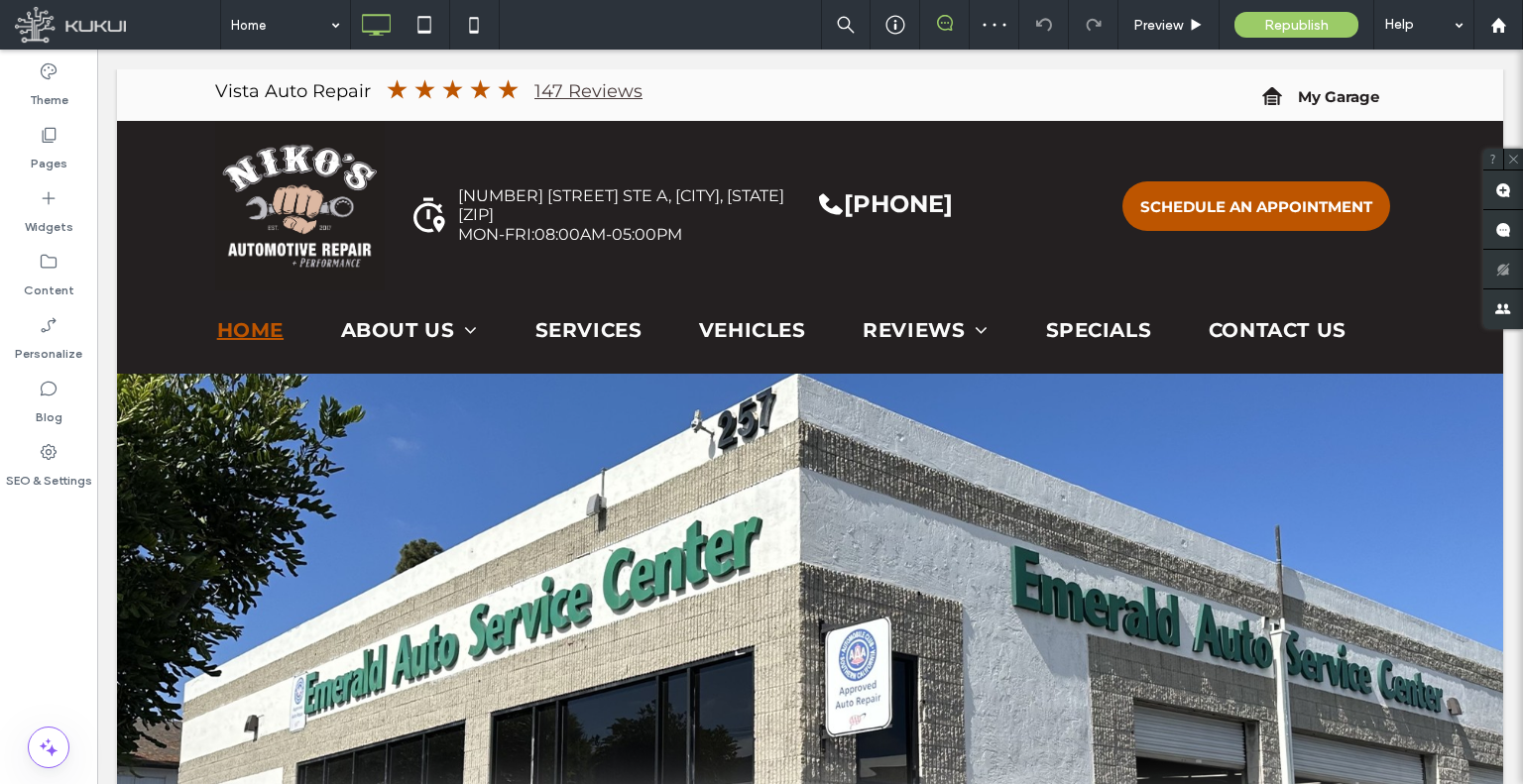 scroll, scrollTop: 0, scrollLeft: 0, axis: both 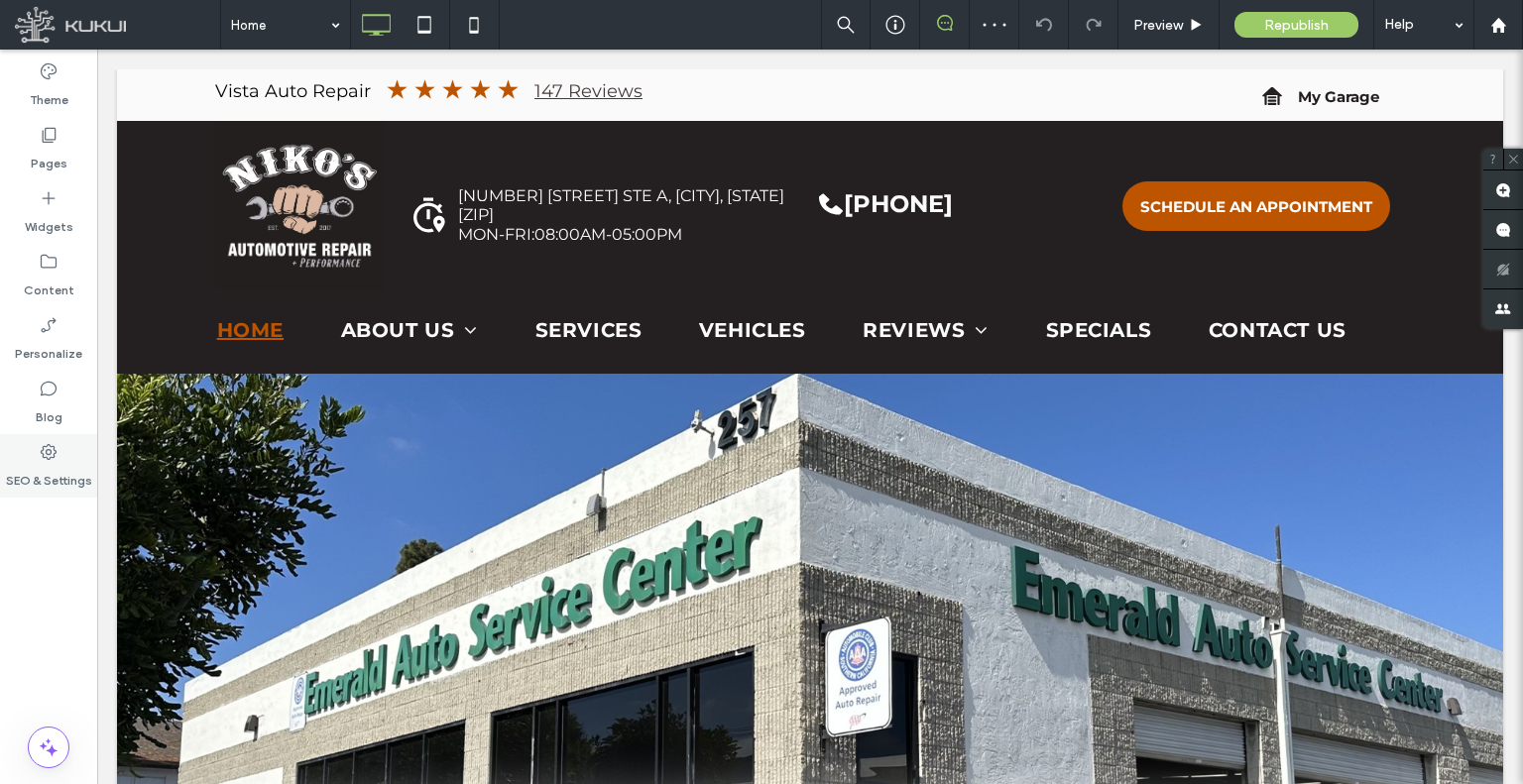click on "SEO & Settings" at bounding box center (49, 476) 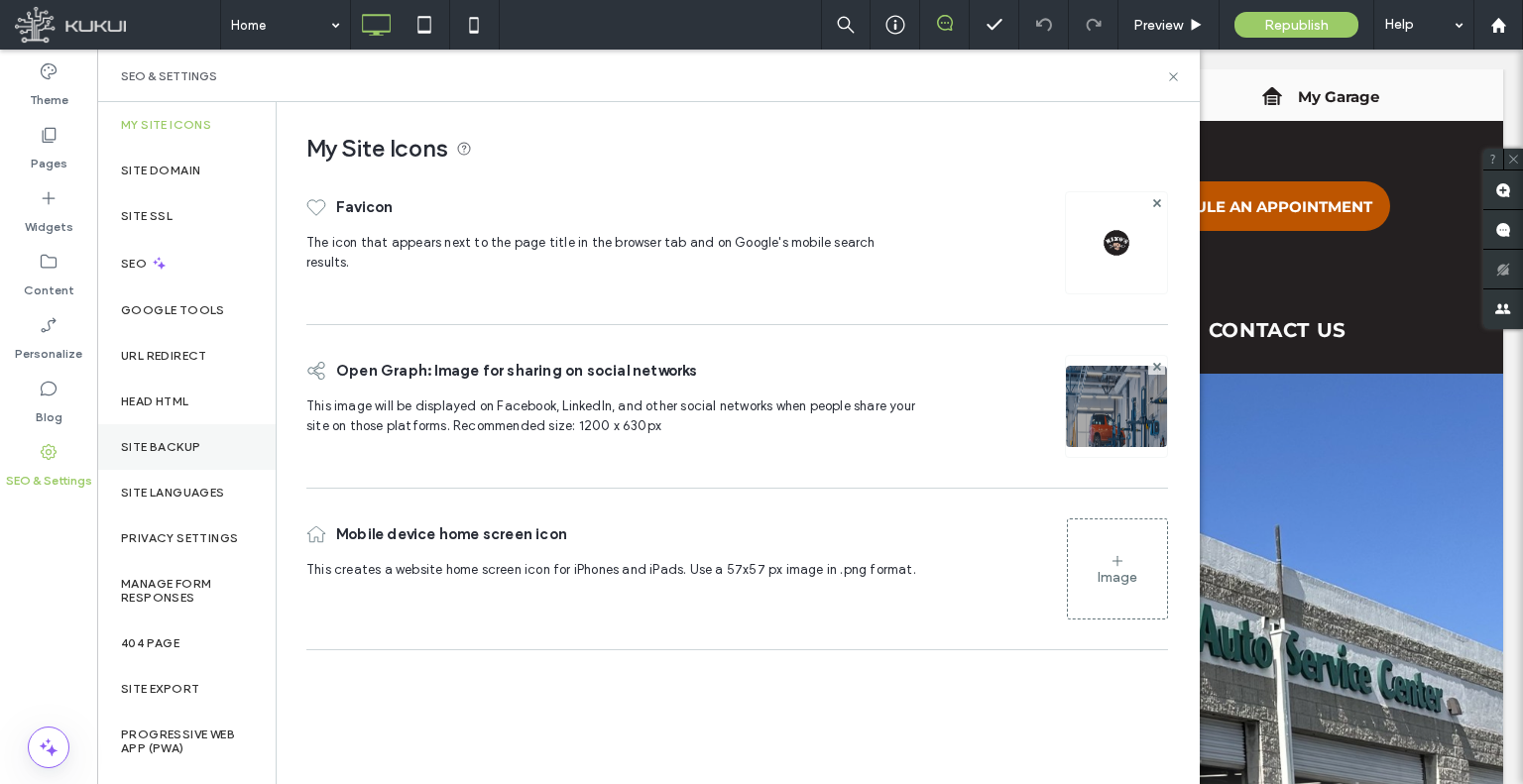 click on "Site Backup" at bounding box center [161, 447] 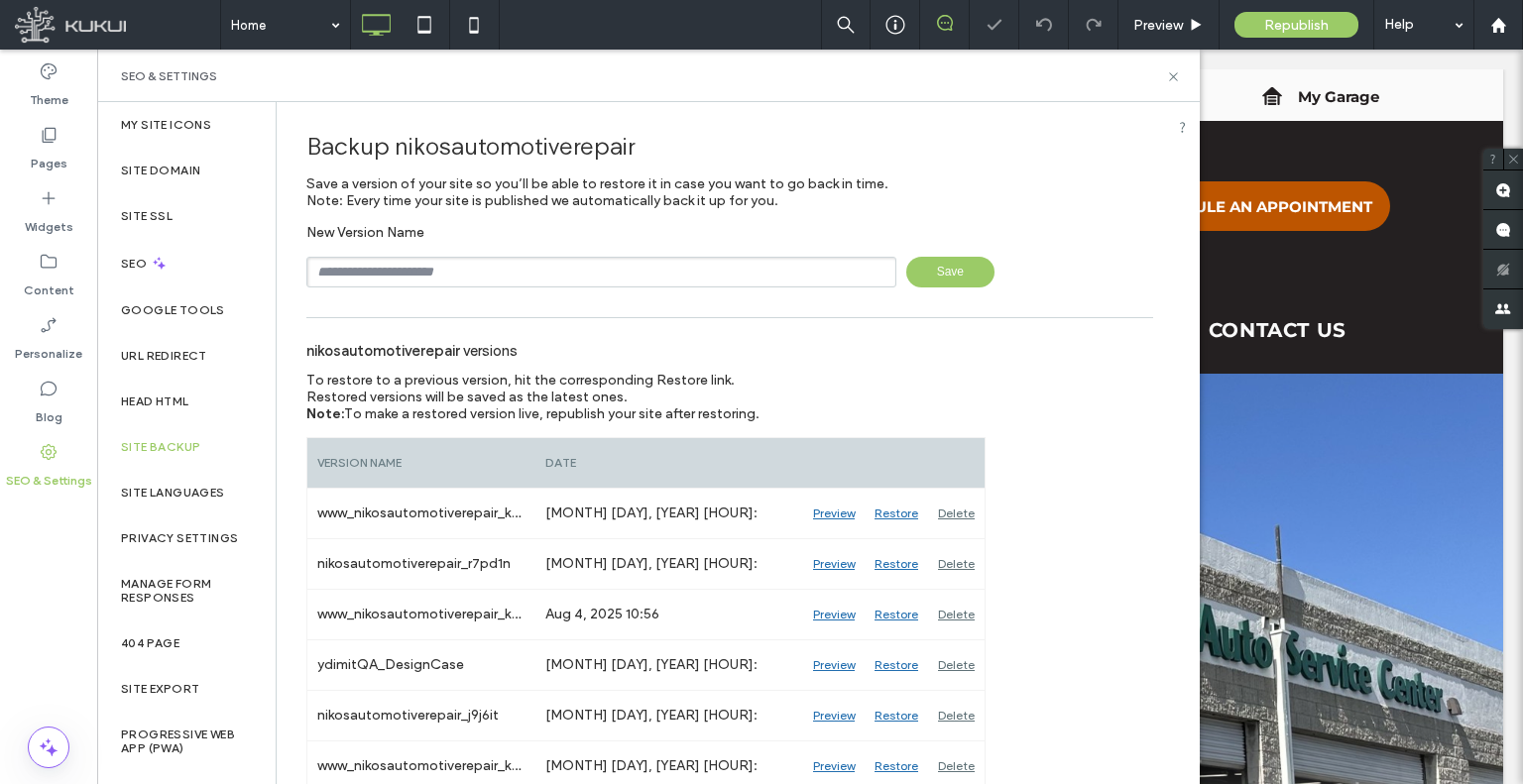 click on "Backup
nikosautomotiverepair
Save a version of your site so you’ll be able to restore it in case you want to go back in time.
Note: Every time your site is published we automatically back it up for you.
New Version Name
Save
nikosautomotiverepair
versions
To restore to a previous version, hit the corresponding Restore link.
Restored versions will be saved as the latest ones.
Note:  To make a restored version live, republish your site after restoring.
Version Name
Date
Preview" at bounding box center (730, 649) 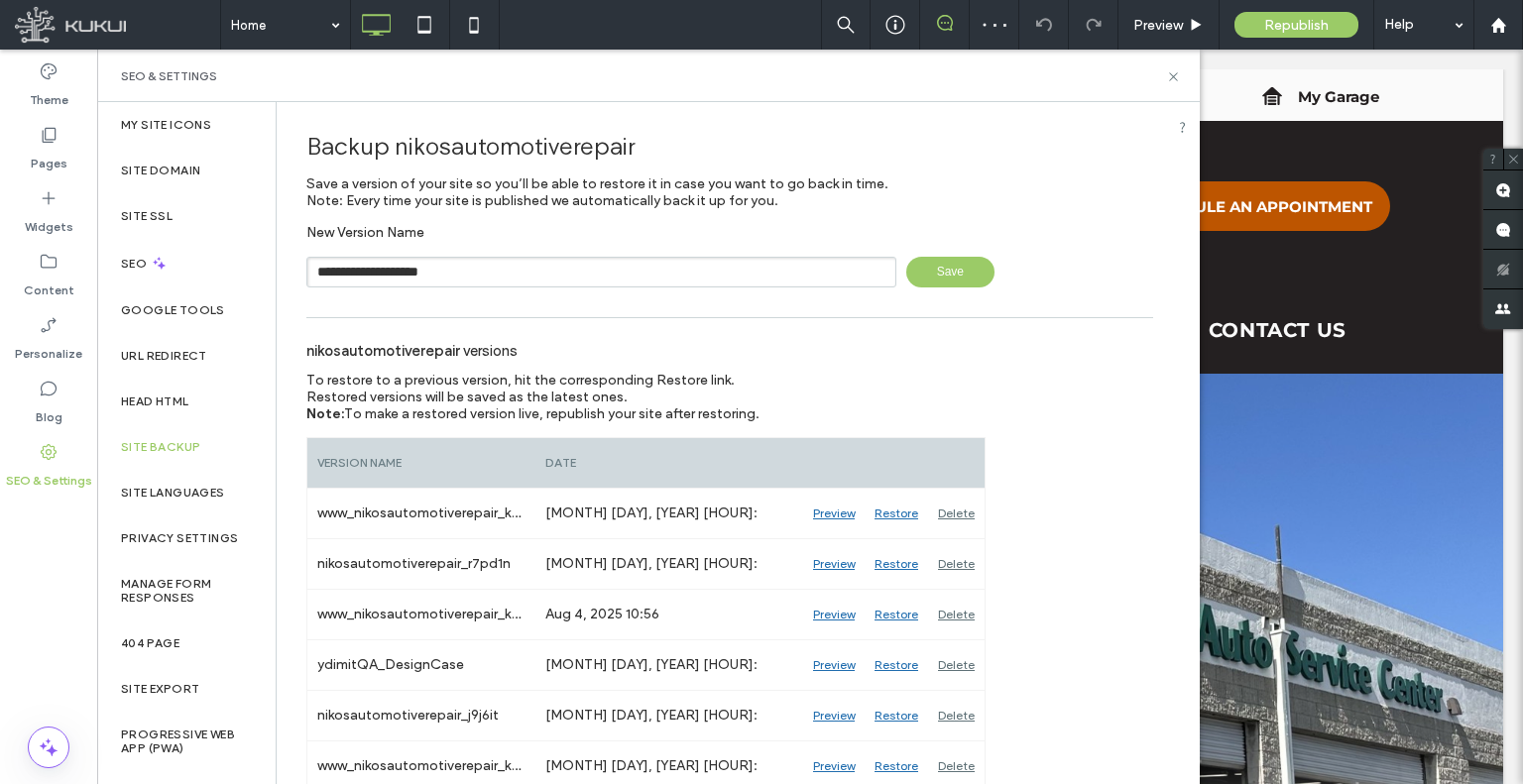 type on "**********" 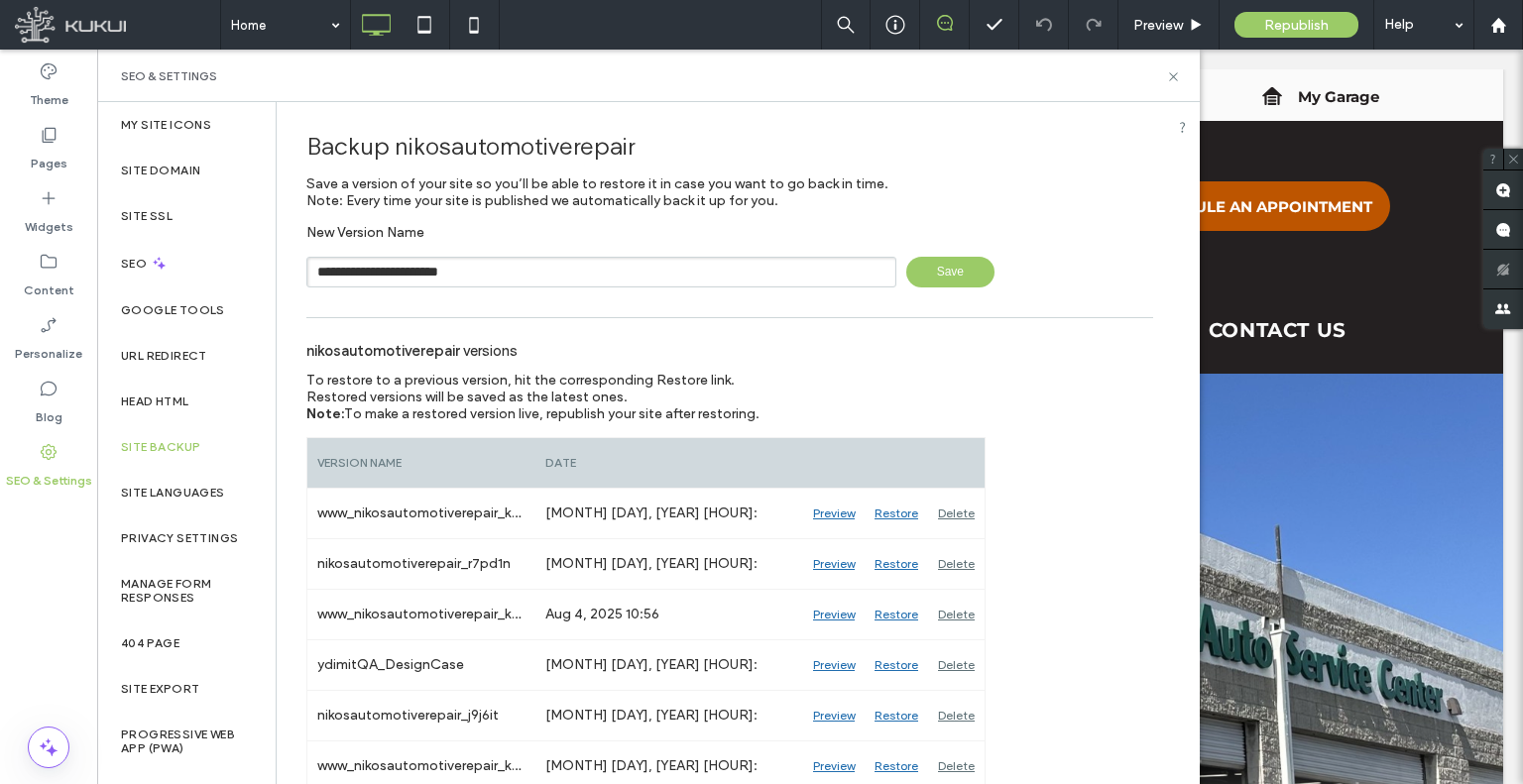 click on "Save" at bounding box center (950, 272) 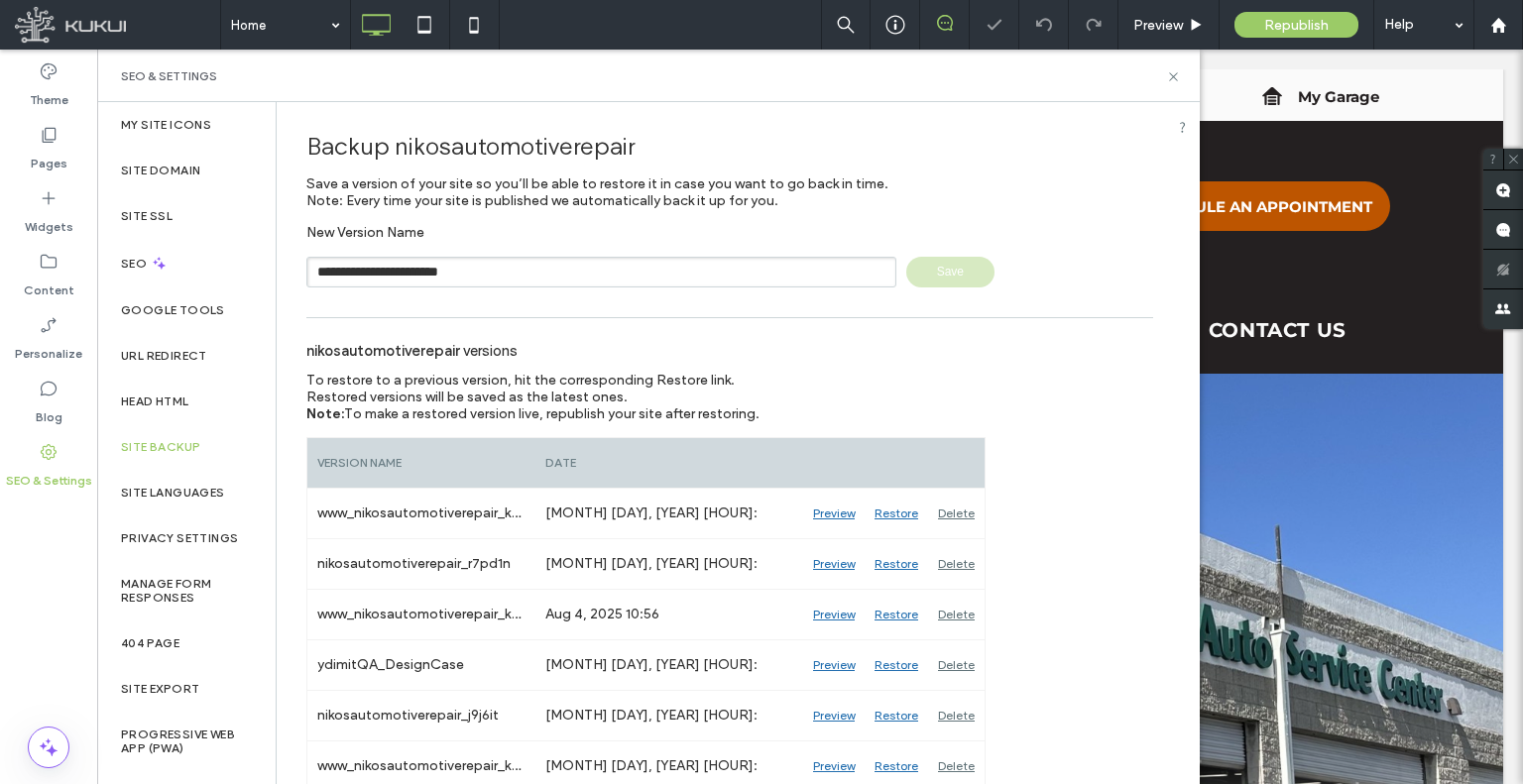 type 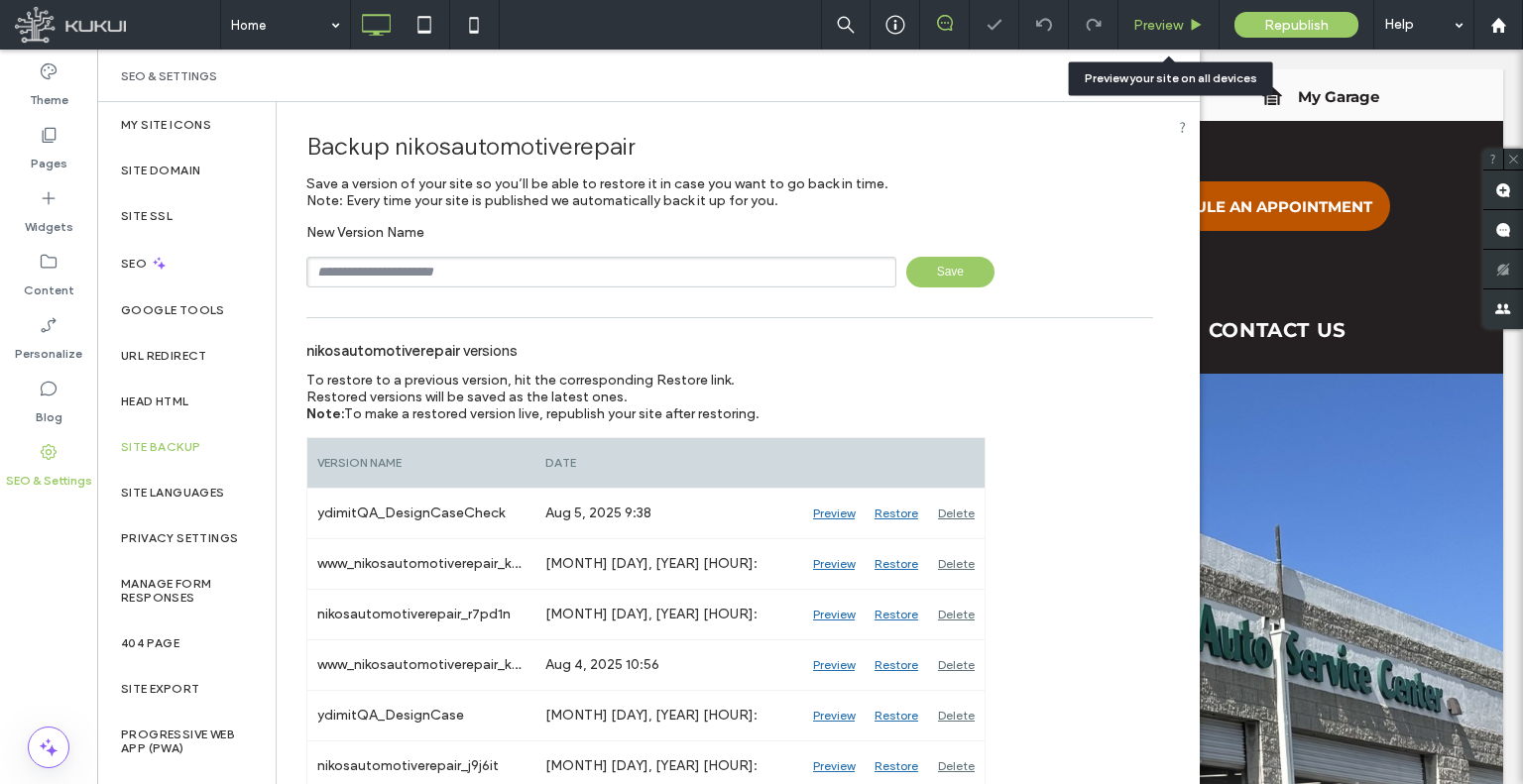 click on "Preview" at bounding box center [1158, 25] 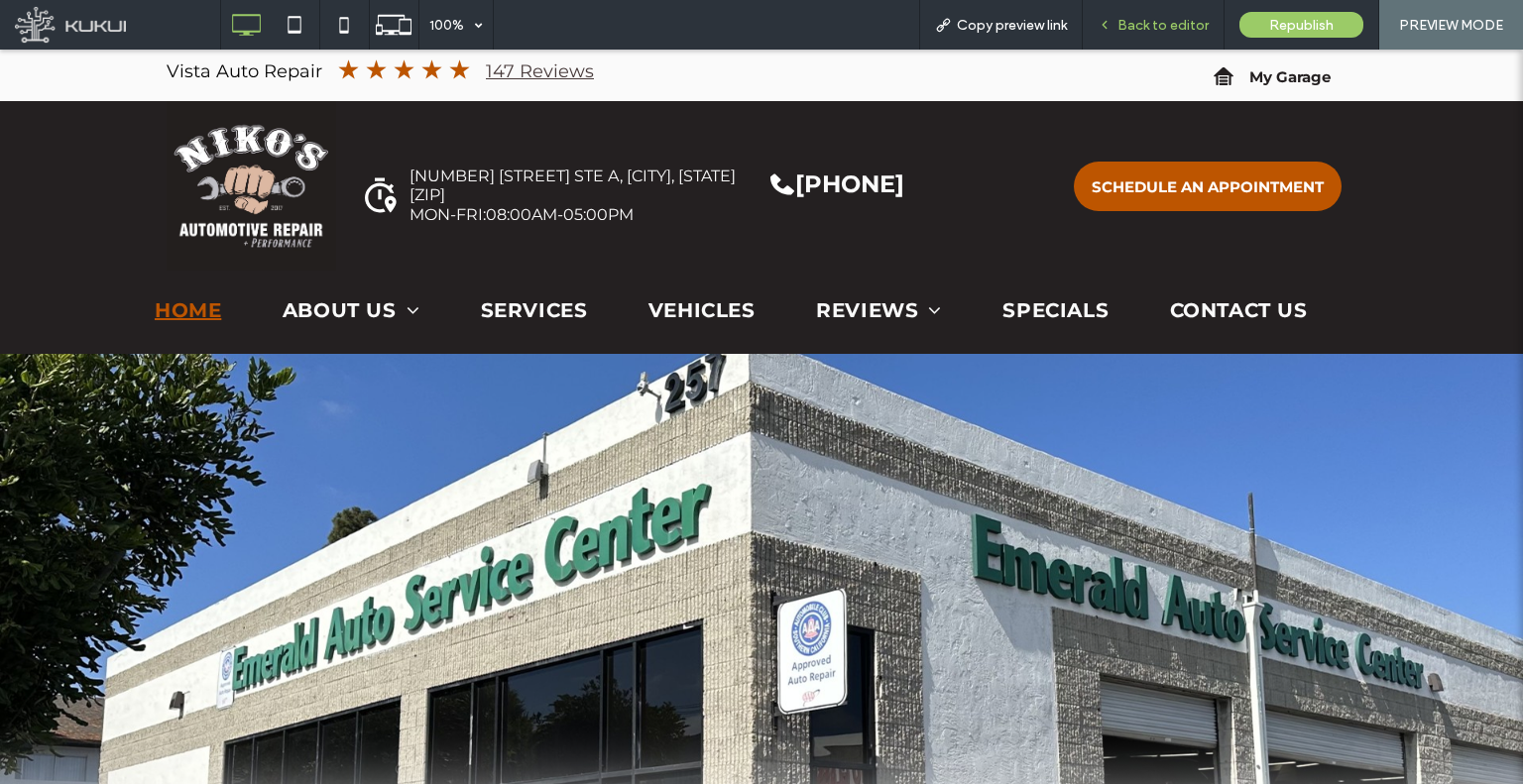 click on "Back to editor" at bounding box center [1153, 25] 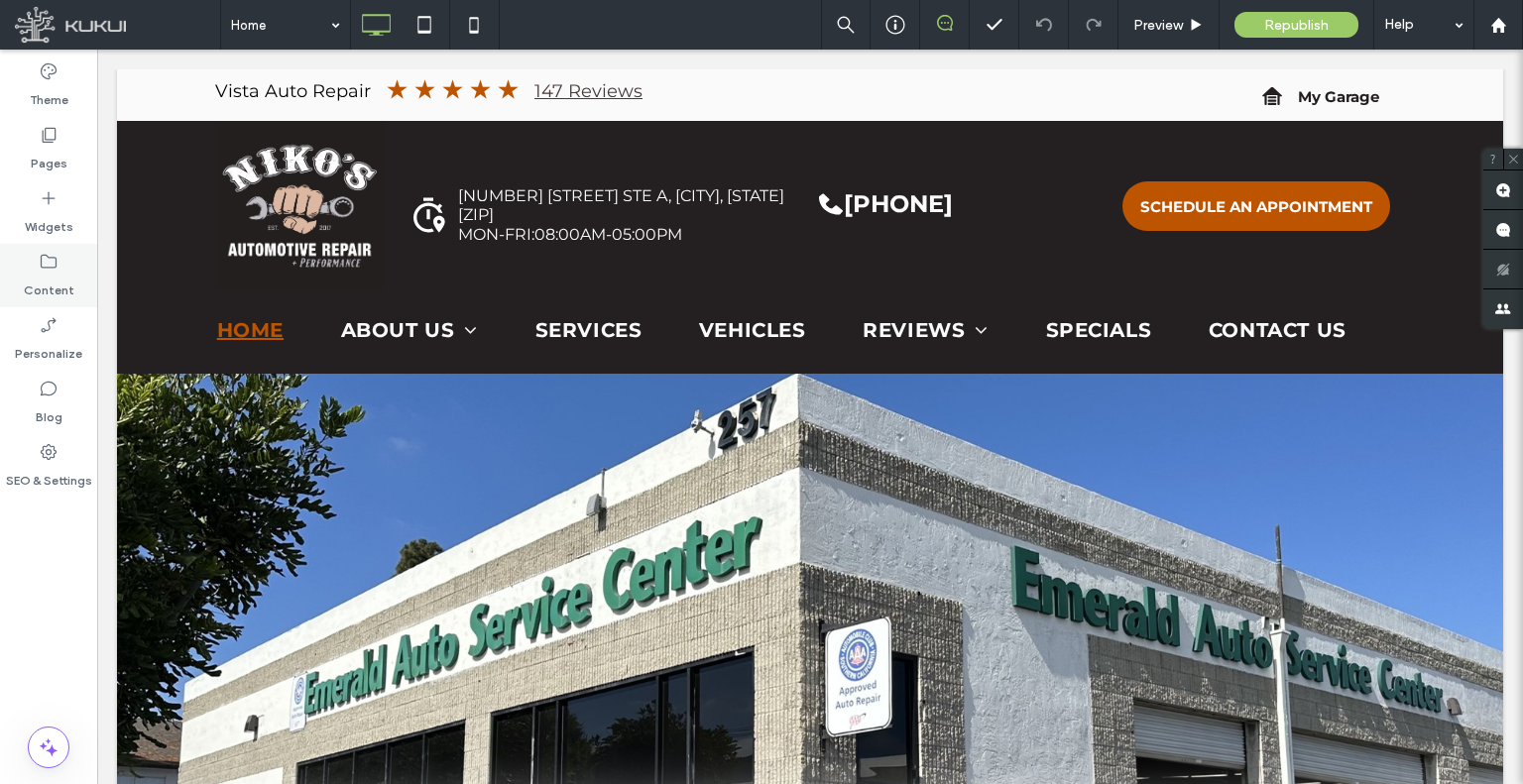 click on "Content" at bounding box center [49, 285] 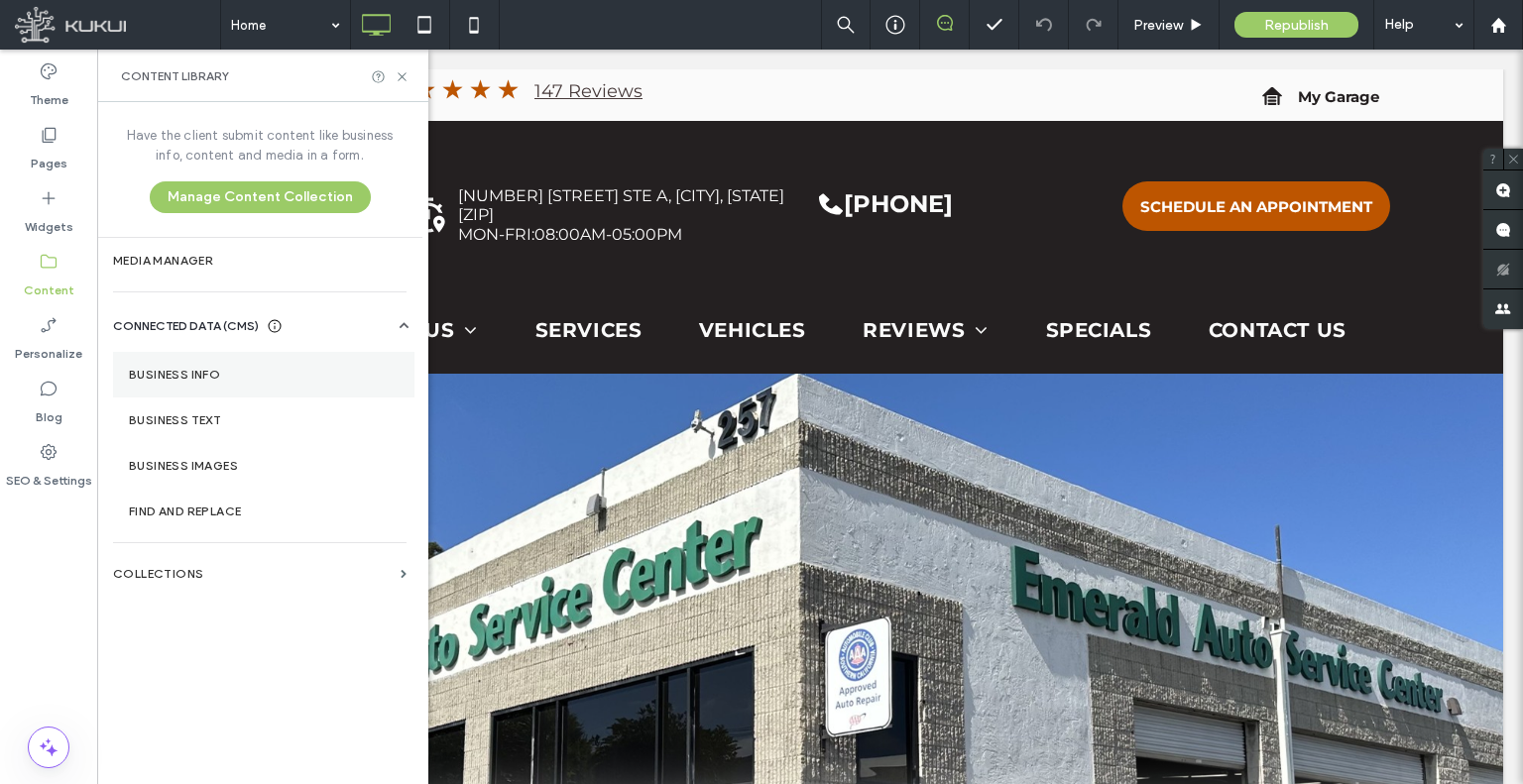 click on "Business Info" at bounding box center [264, 375] 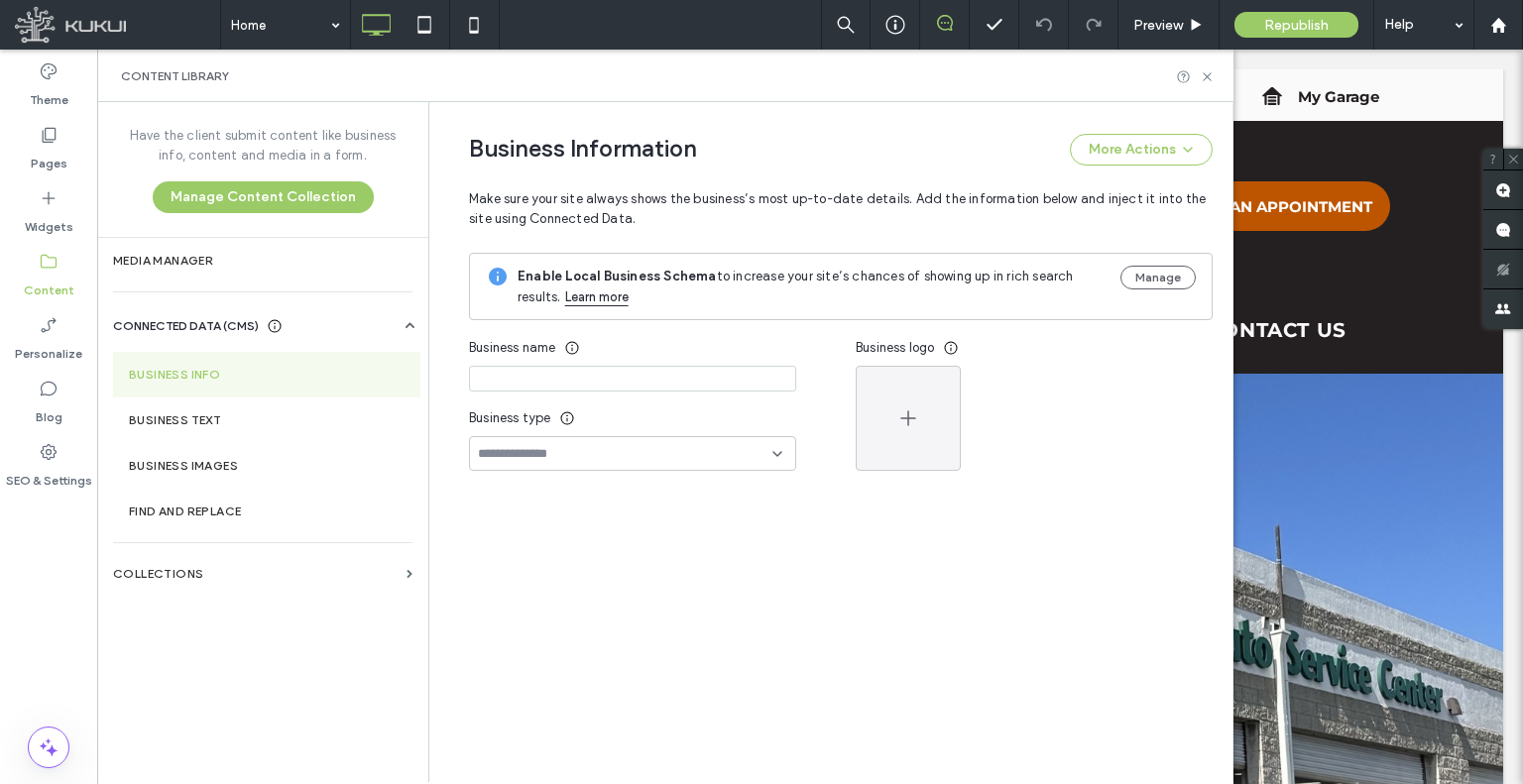 type on "**********" 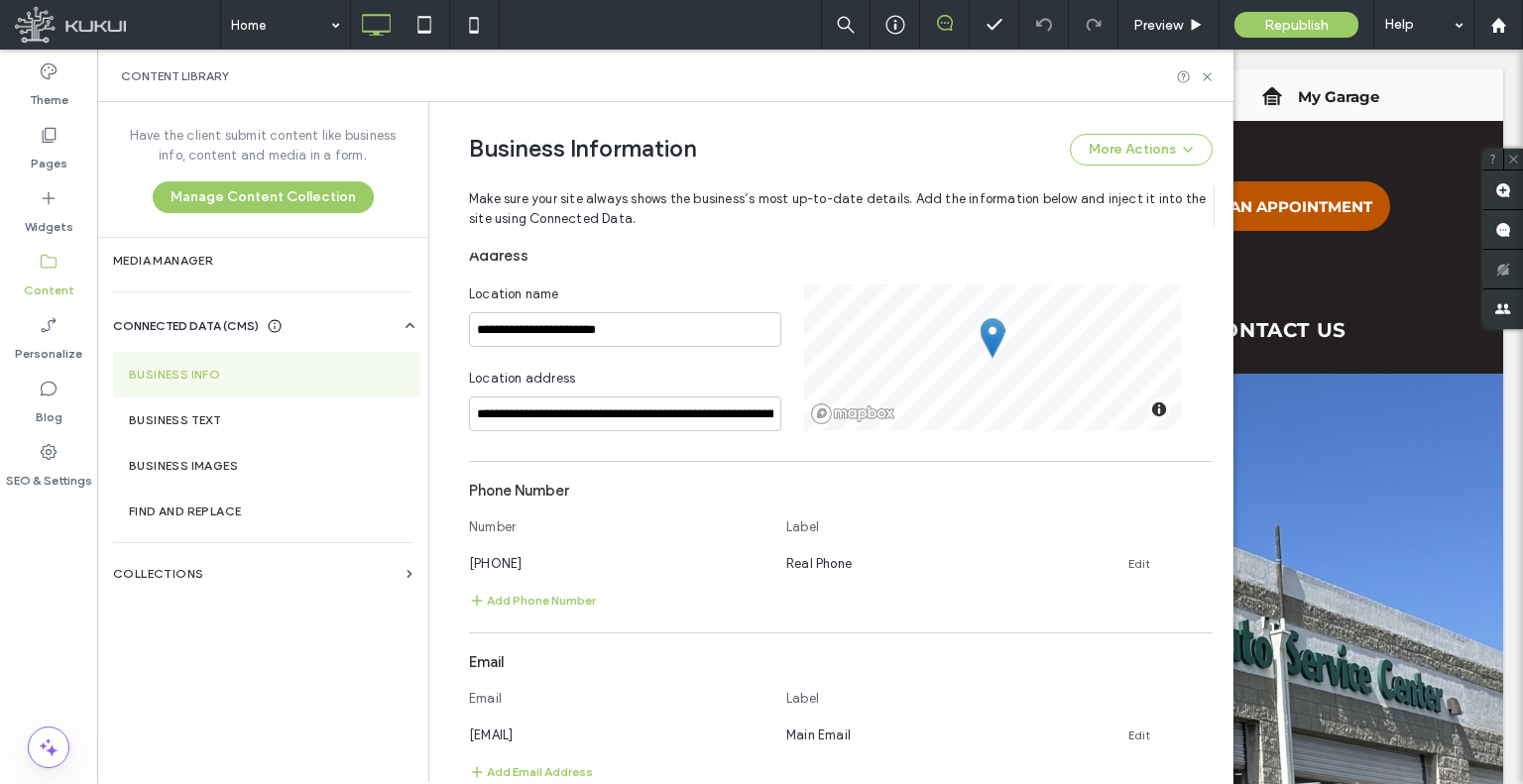 scroll, scrollTop: 526, scrollLeft: 0, axis: vertical 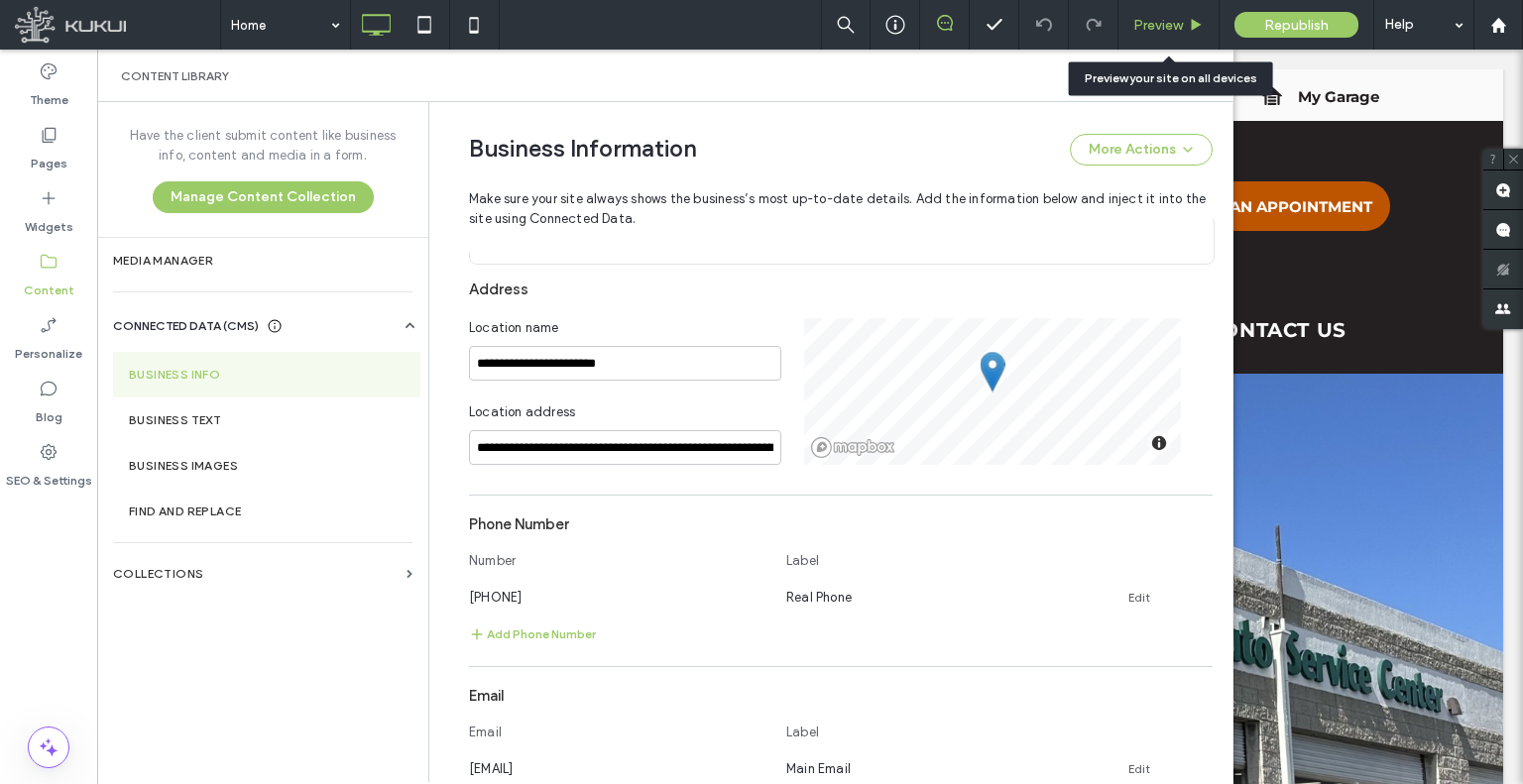 click on "Preview" at bounding box center [1158, 25] 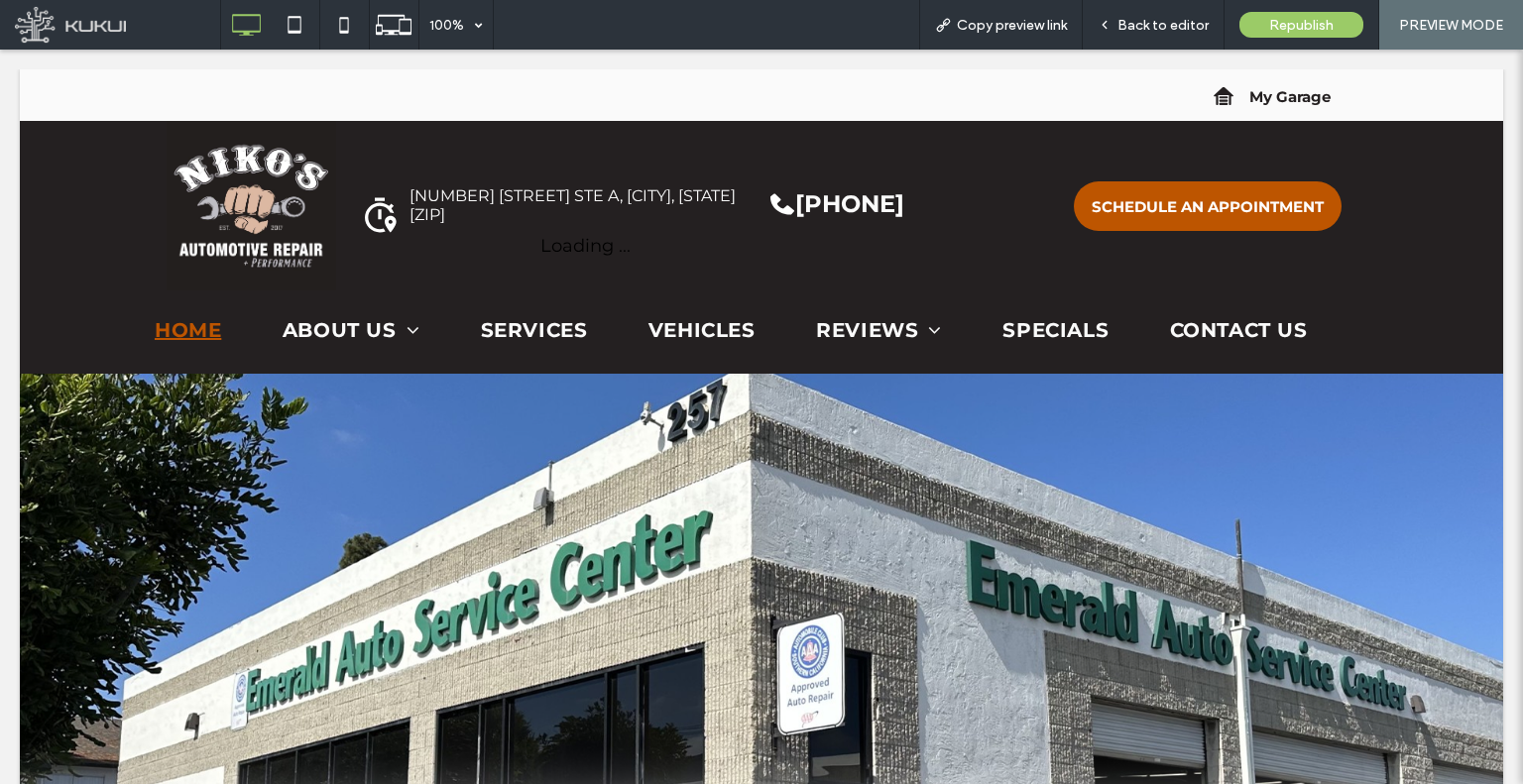 scroll, scrollTop: 0, scrollLeft: 0, axis: both 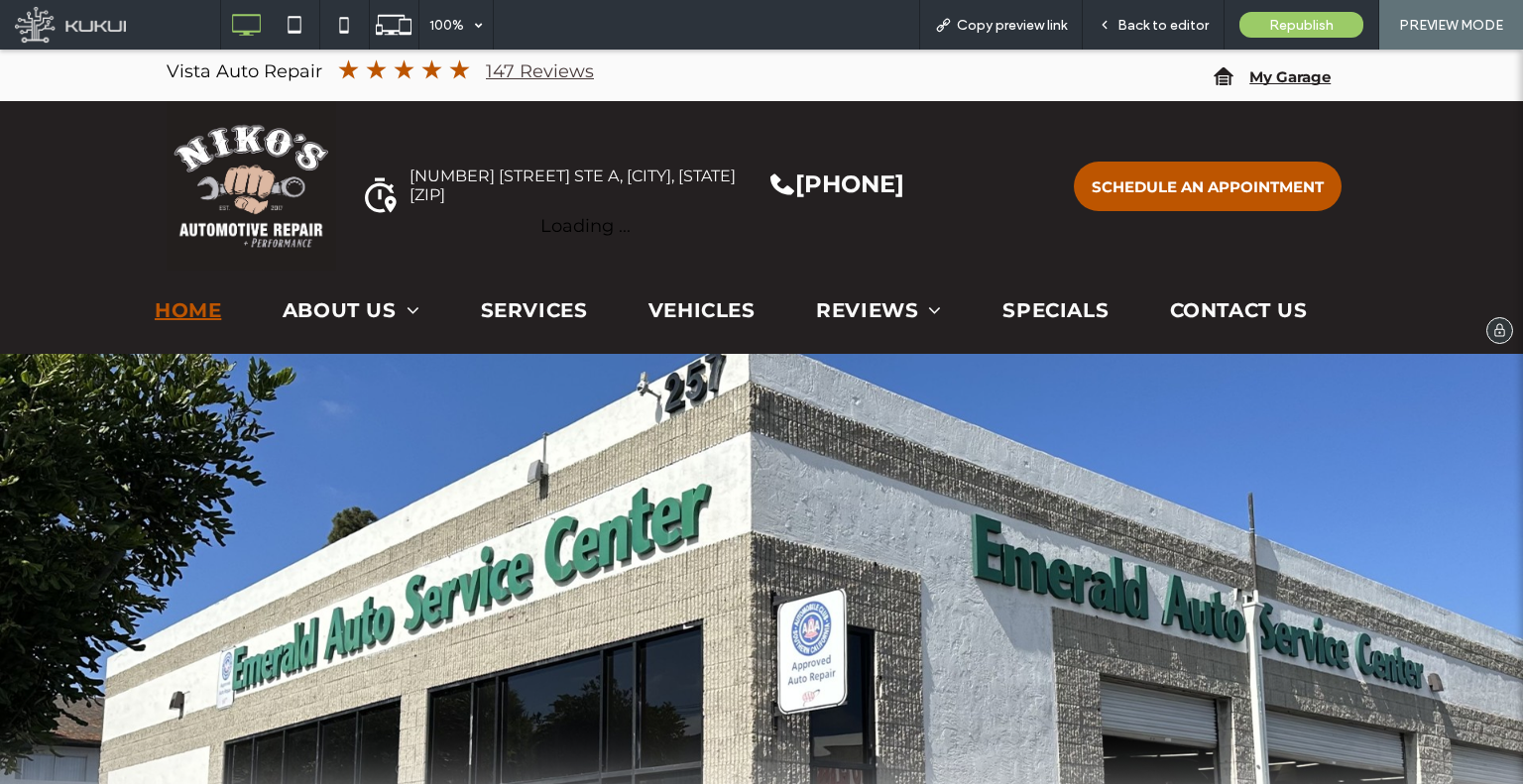click on "My Garage" at bounding box center (1290, 76) 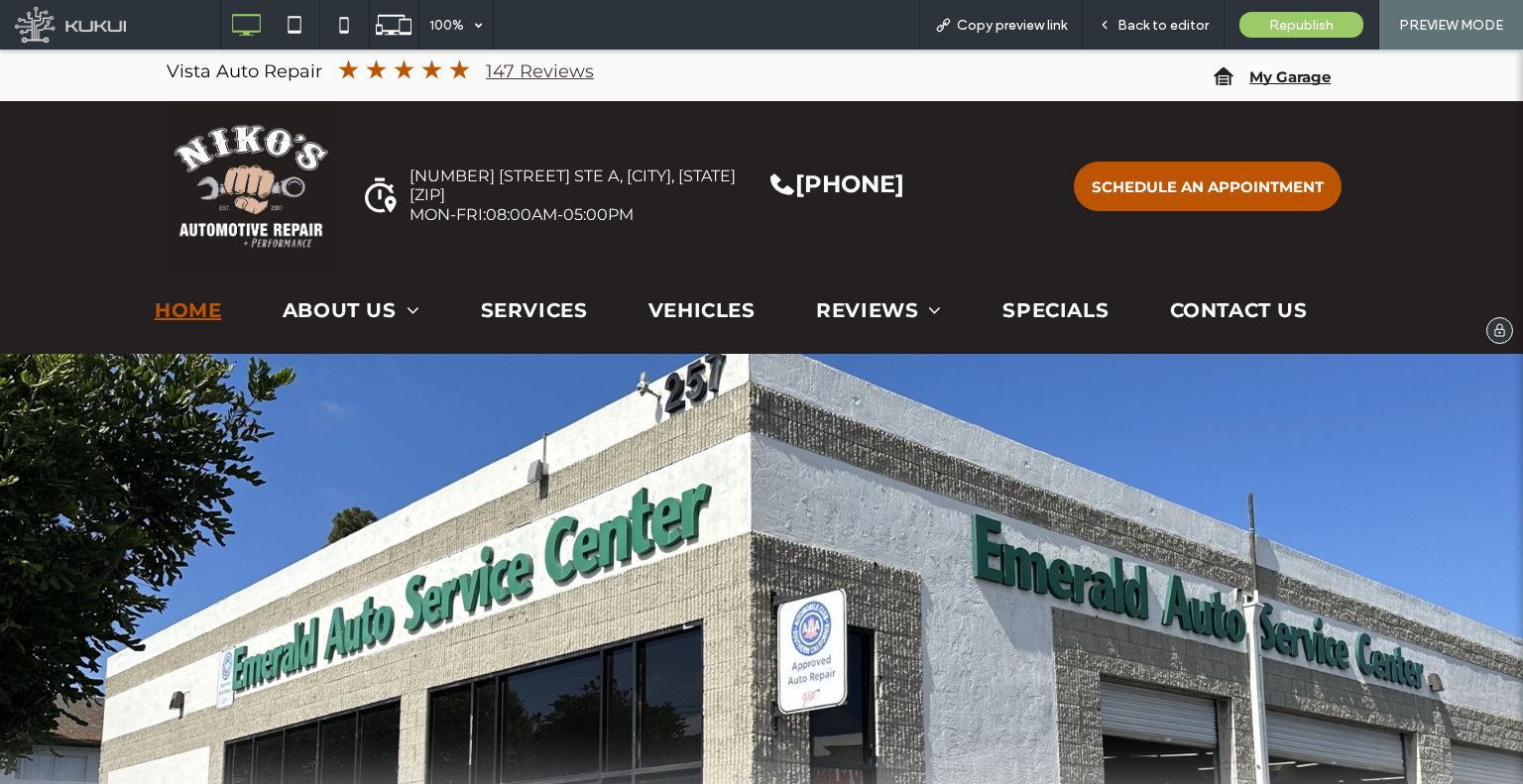 click on "My Garage" at bounding box center [1290, 76] 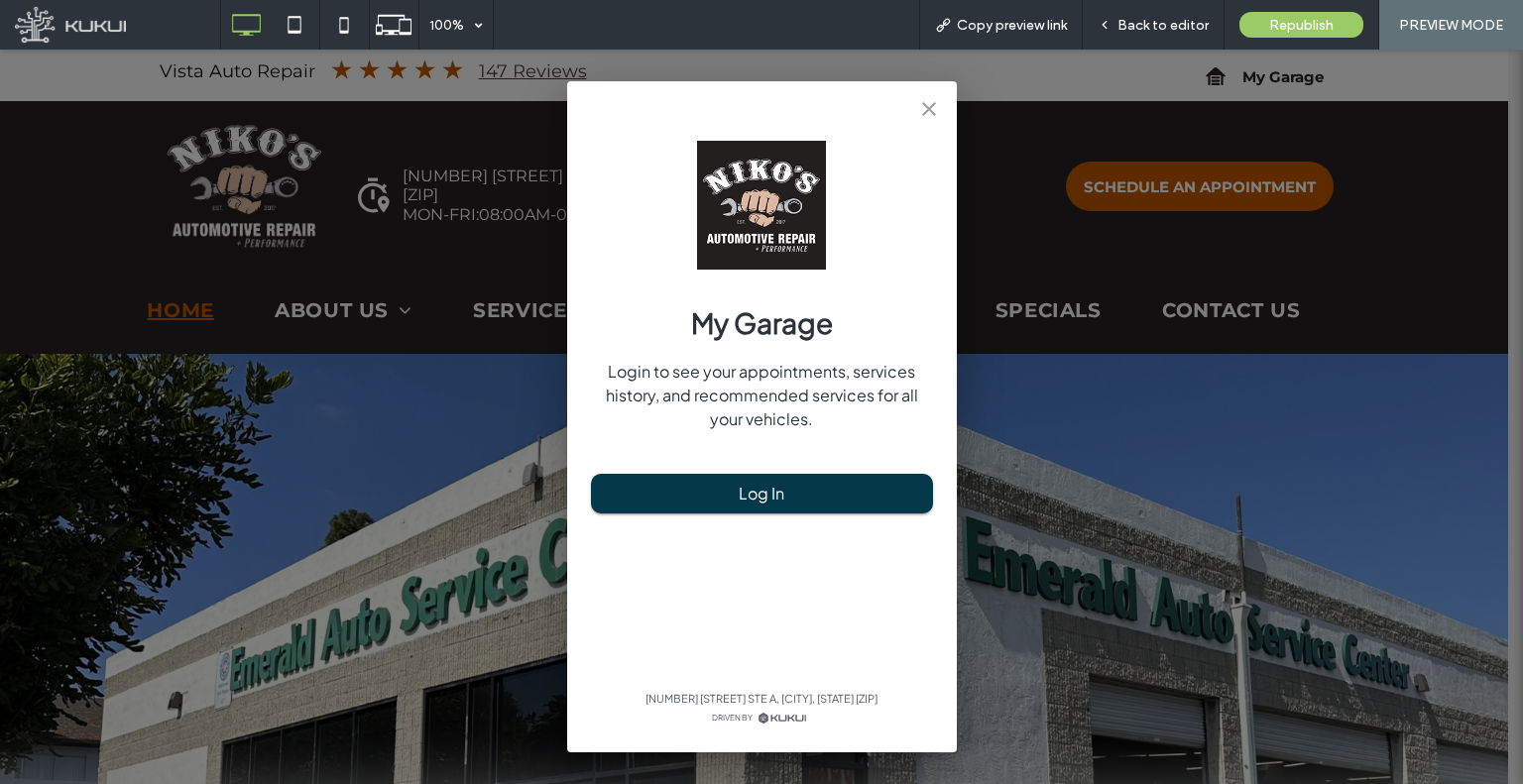 click on "My Garage Login to see your appointments, services history, and recommended services for all your vehicles. Log In 245 N Emerald Dr STE A, Vista, CA 92083 Driven By" at bounding box center [762, 416] 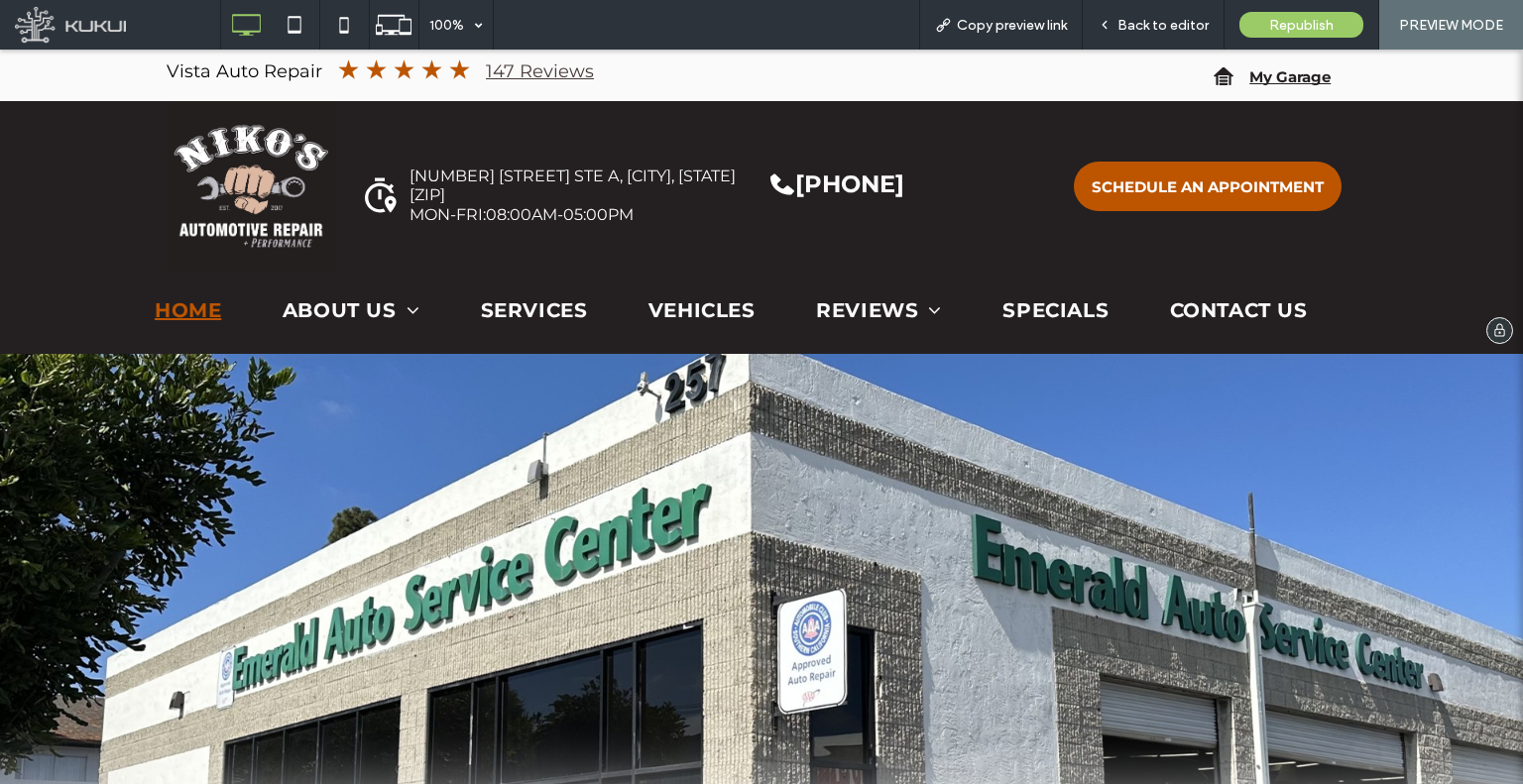 click on "My Garage" at bounding box center [1298, 76] 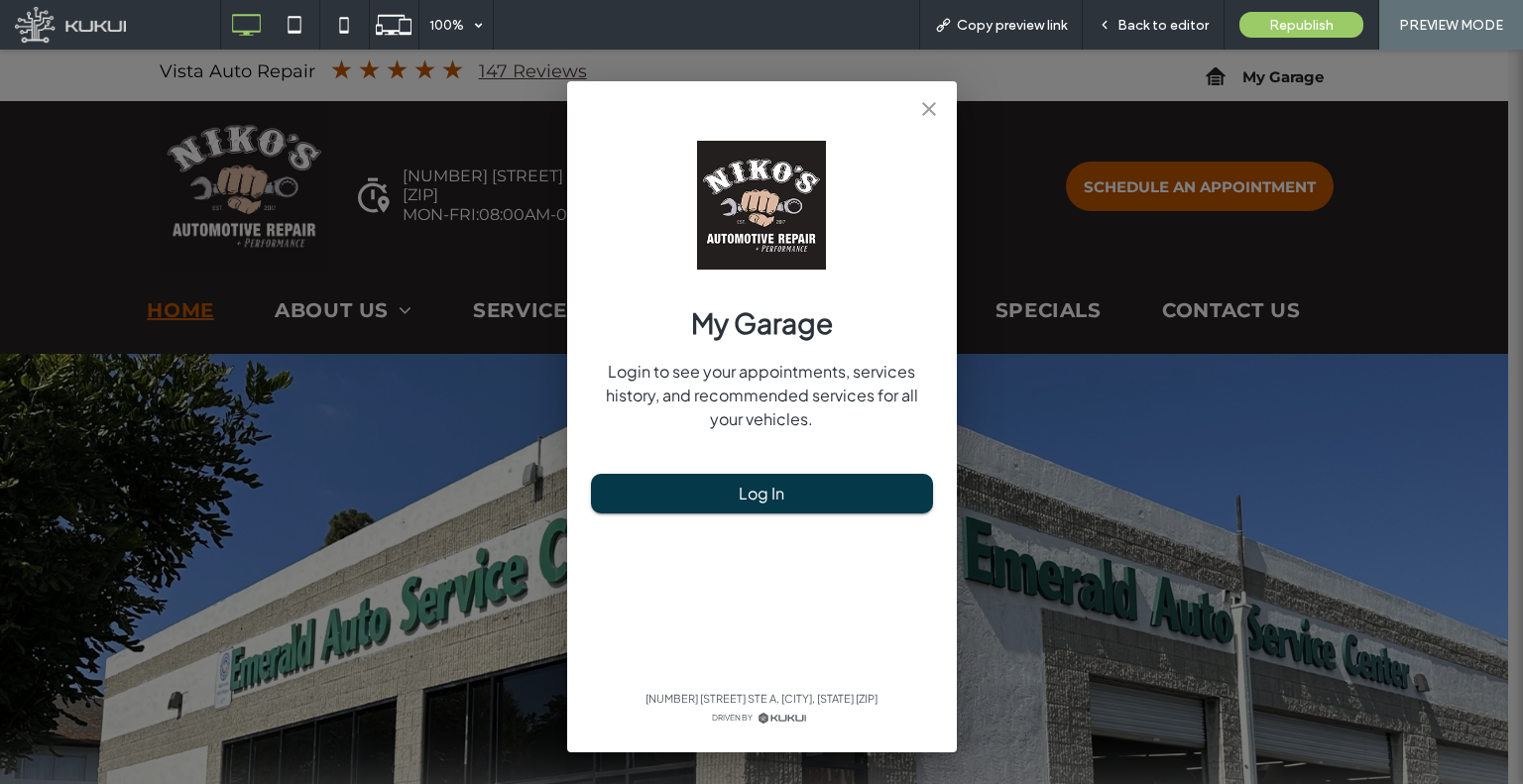 click on "My Garage Login to see your appointments, services history, and recommended services for all your vehicles. Log In 245 N Emerald Dr STE A, Vista, CA 92083 Driven By" at bounding box center (762, 416) 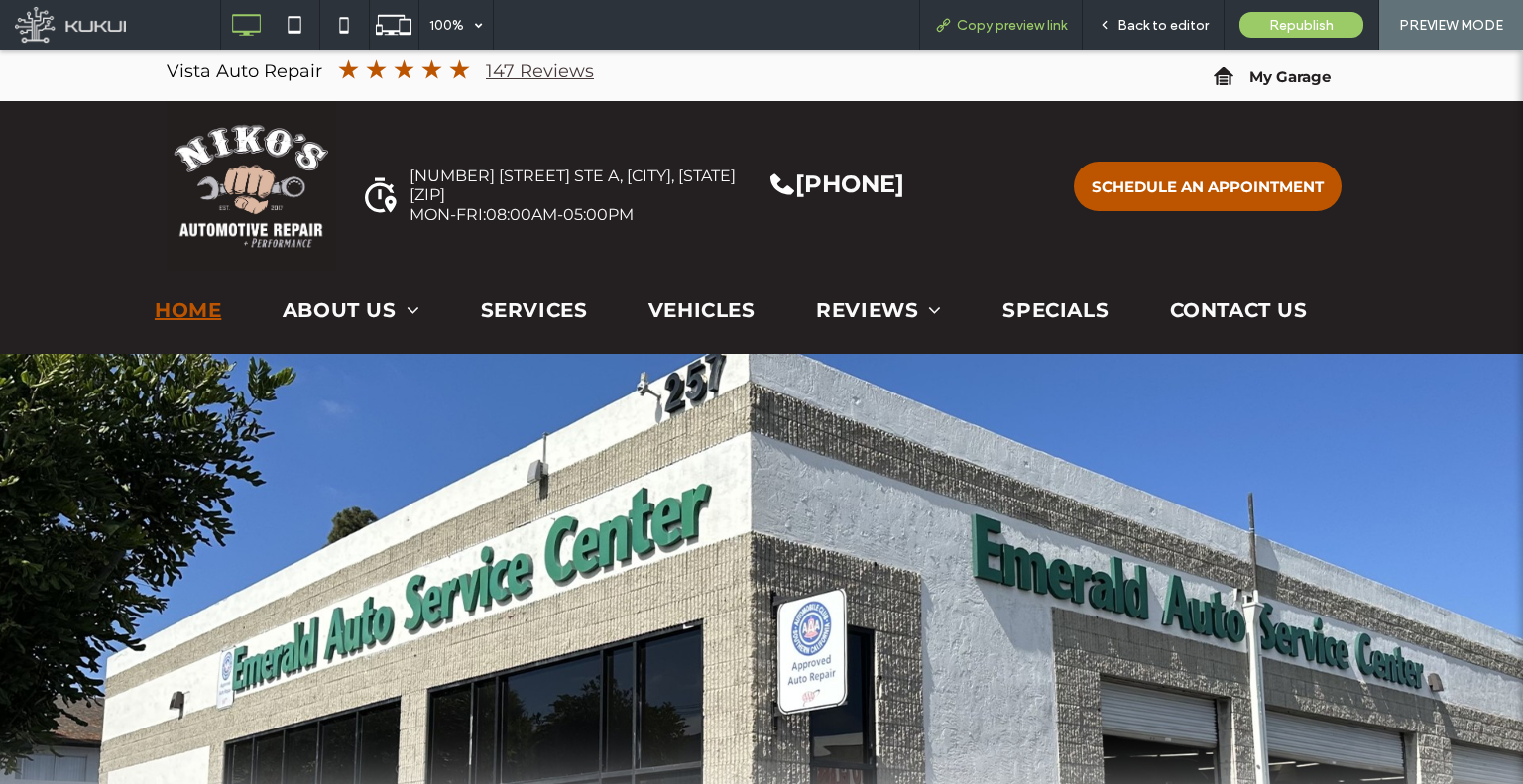 click on "Copy preview link" at bounding box center [1011, 25] 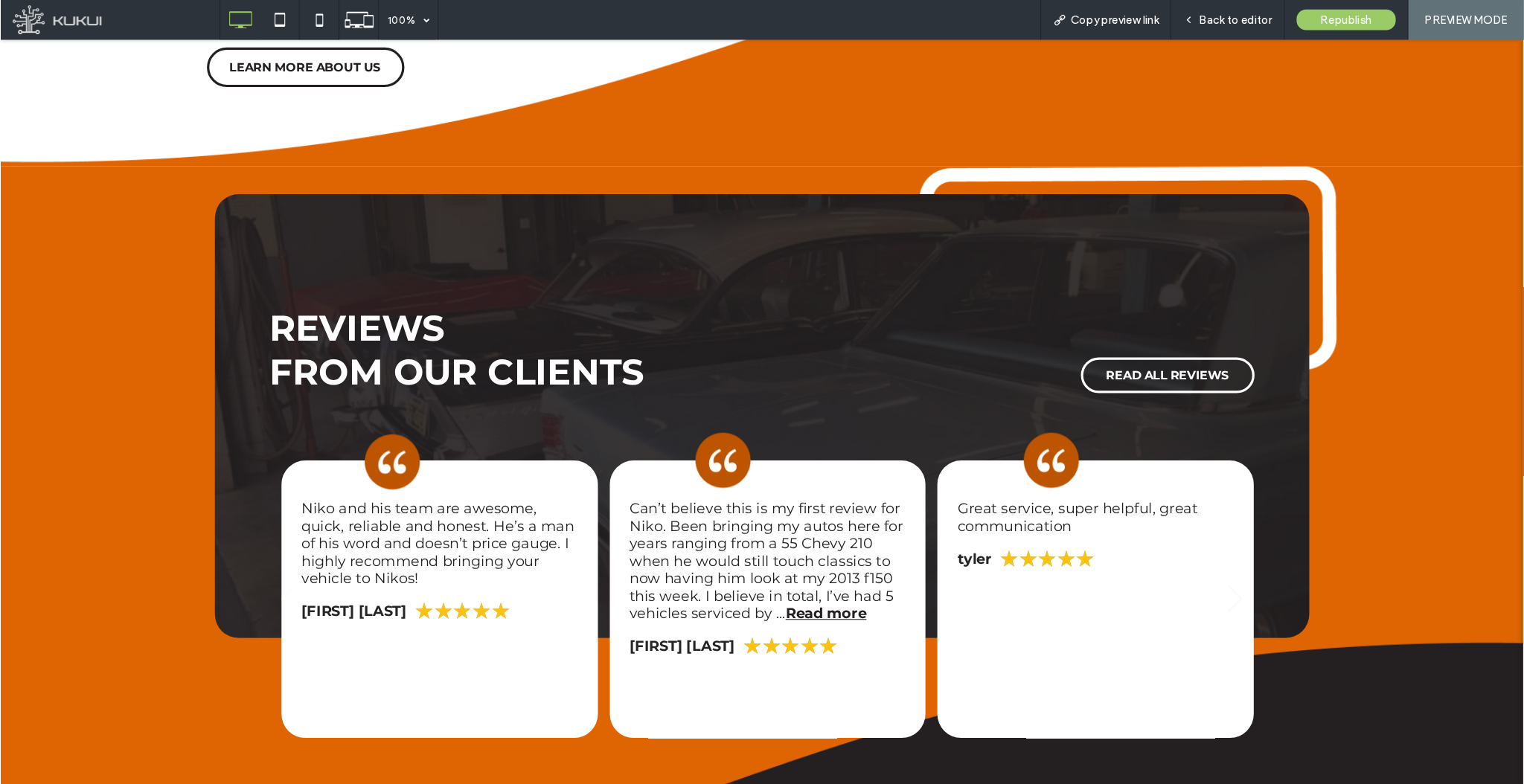 scroll, scrollTop: 1497, scrollLeft: 0, axis: vertical 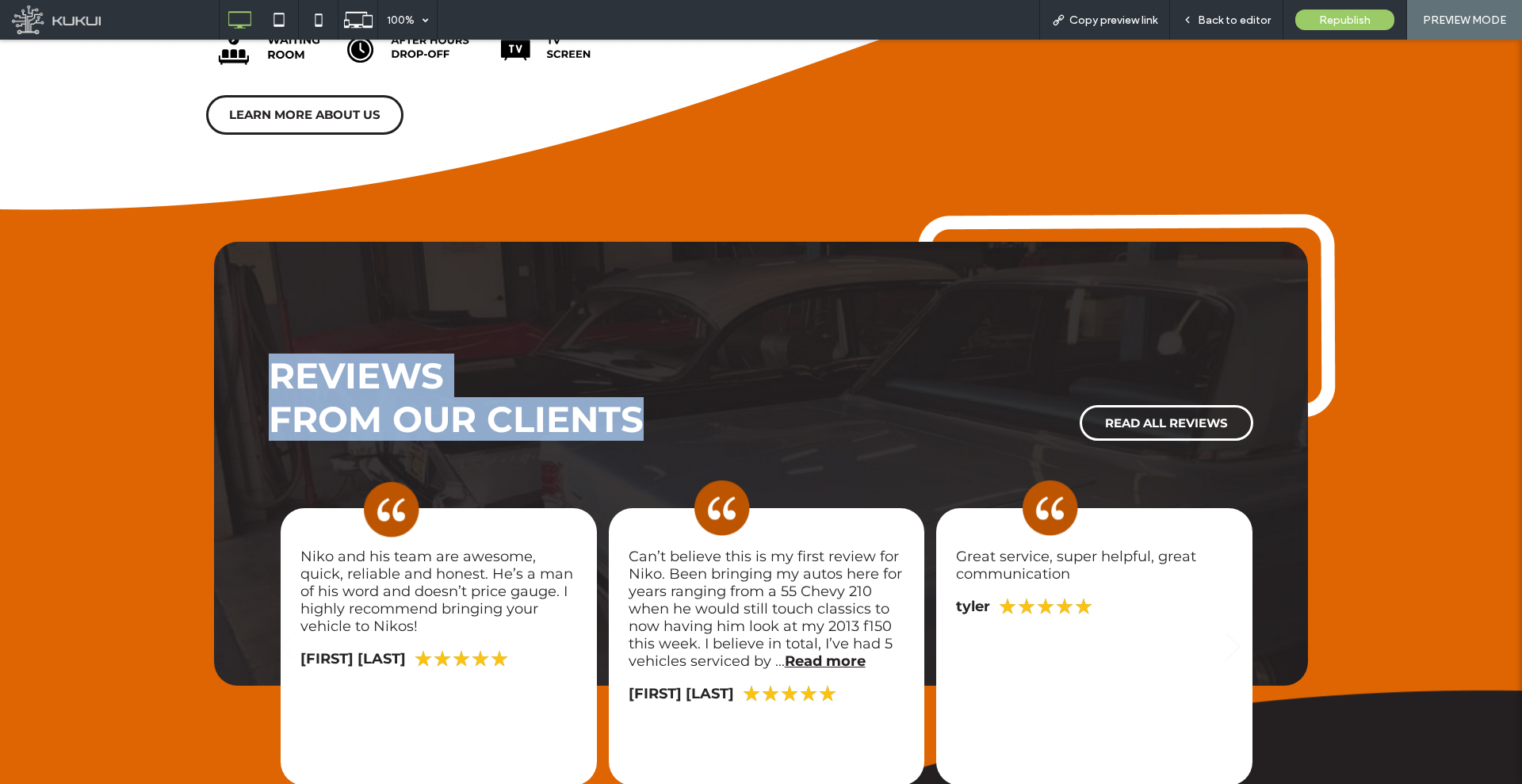 copy on "REVIEWS FROM OUR CLIENTS" 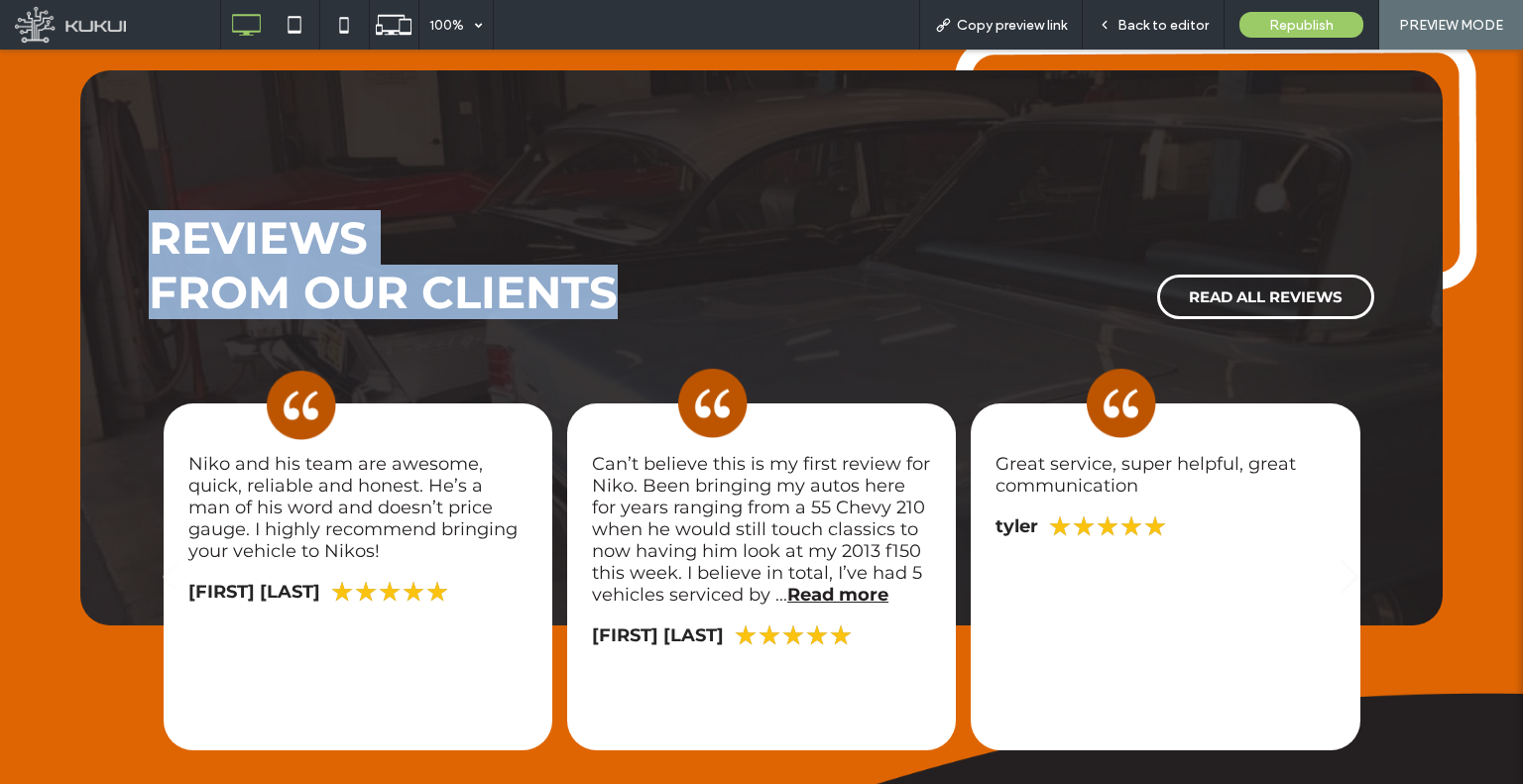 scroll, scrollTop: 2292, scrollLeft: 0, axis: vertical 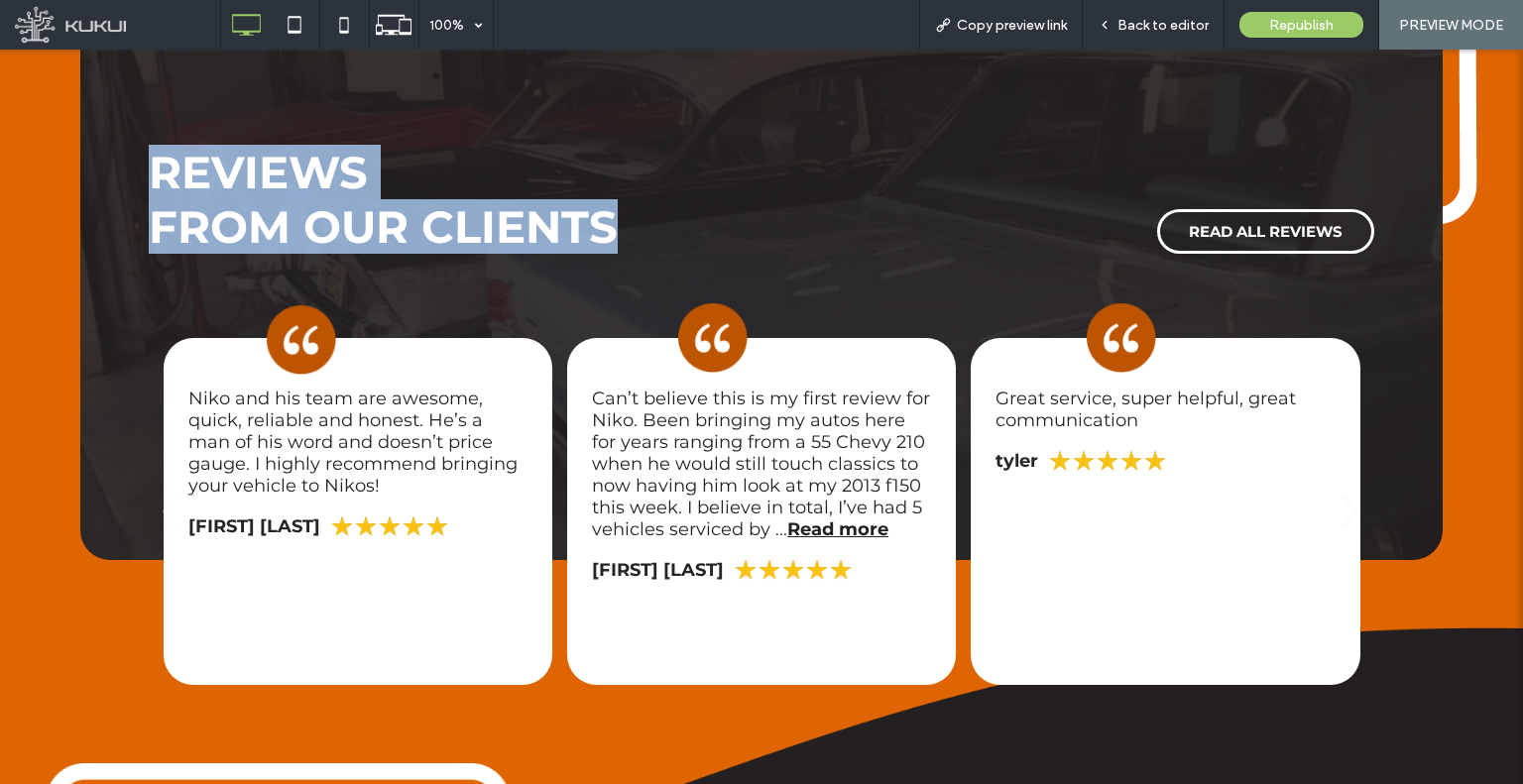 click on "REVIEWS FROM OUR CLIENTS" at bounding box center (629, 199) 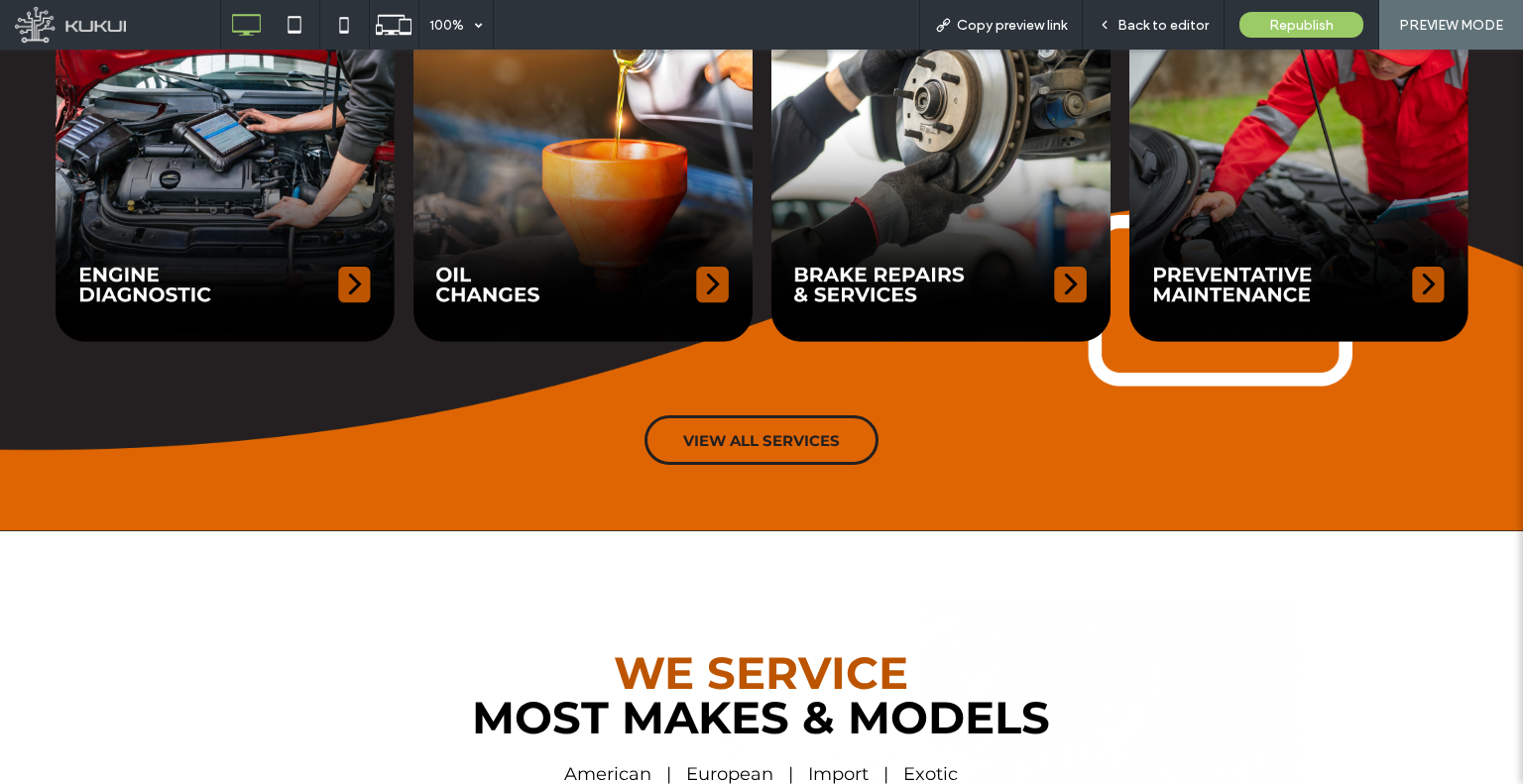 scroll, scrollTop: 3877, scrollLeft: 0, axis: vertical 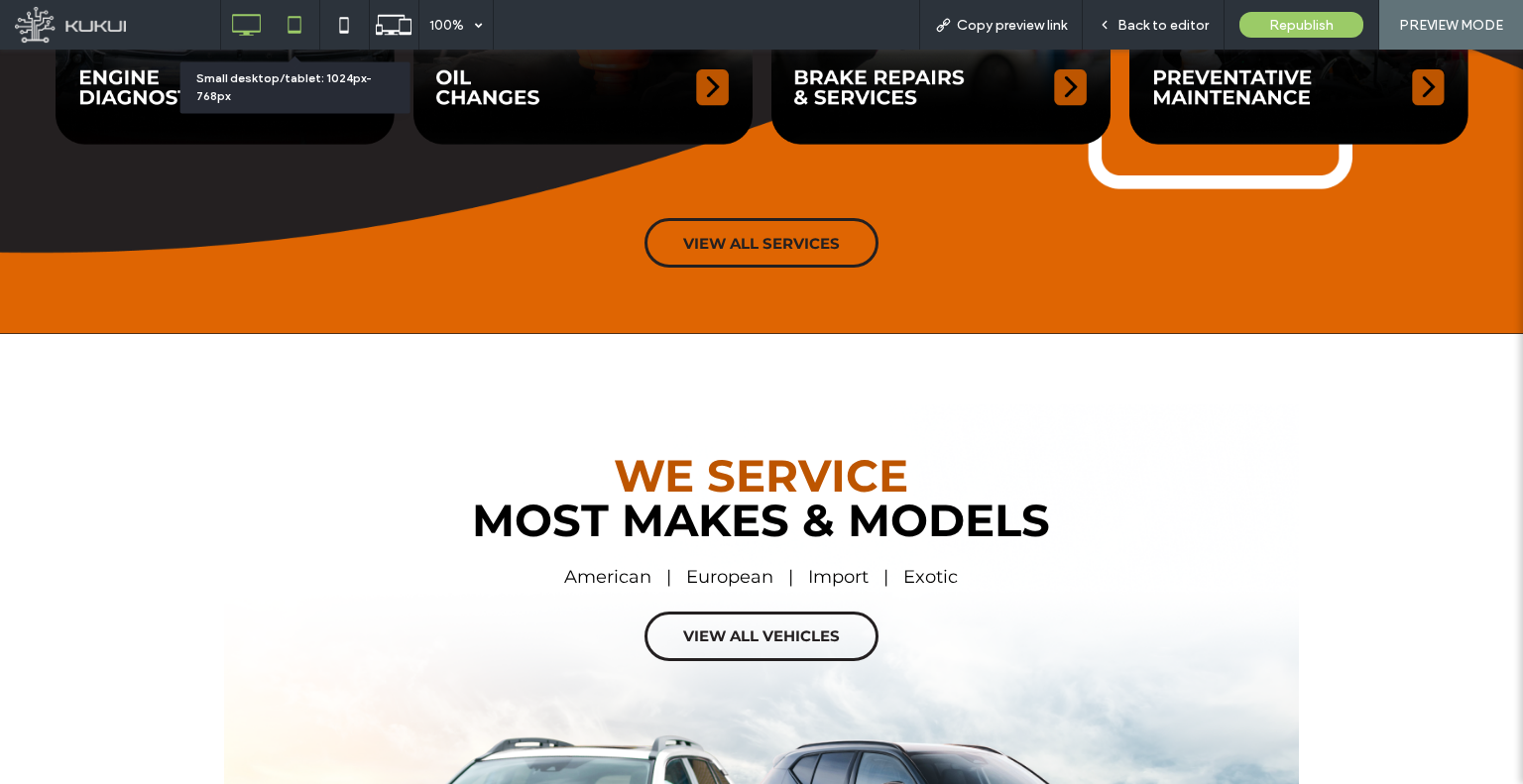 click 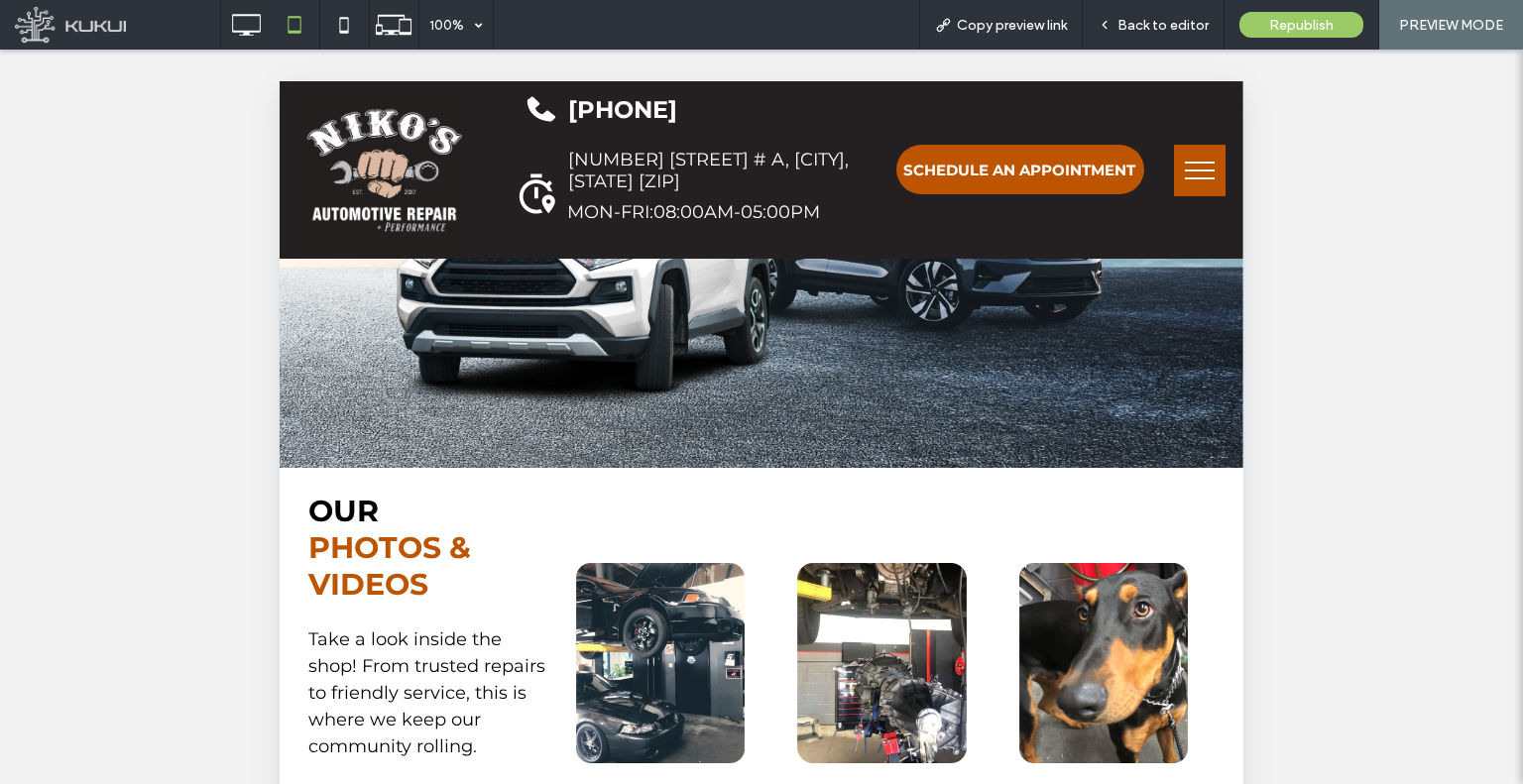 scroll, scrollTop: 4049, scrollLeft: 0, axis: vertical 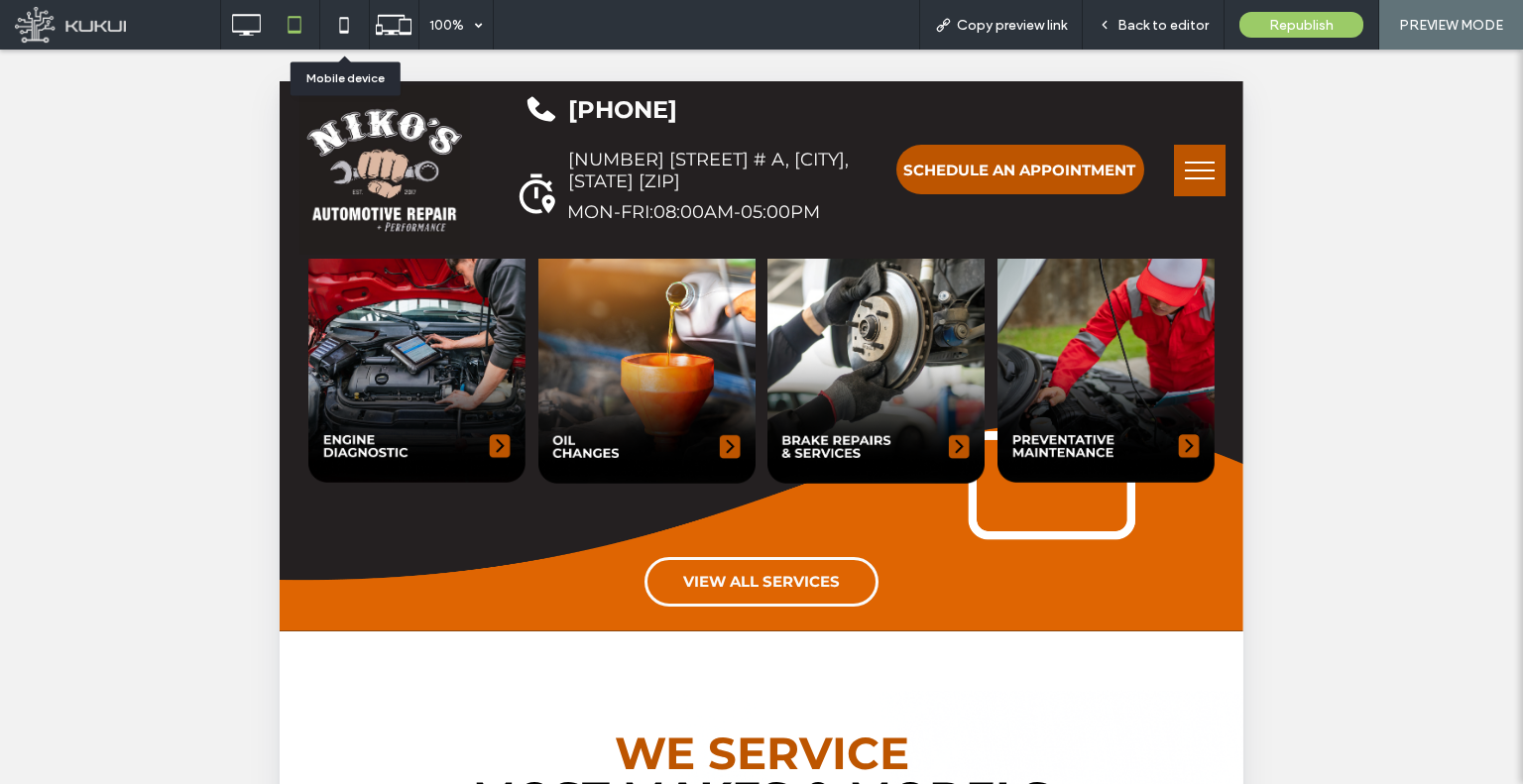 drag, startPoint x: 343, startPoint y: 24, endPoint x: 353, endPoint y: 47, distance: 25.079872 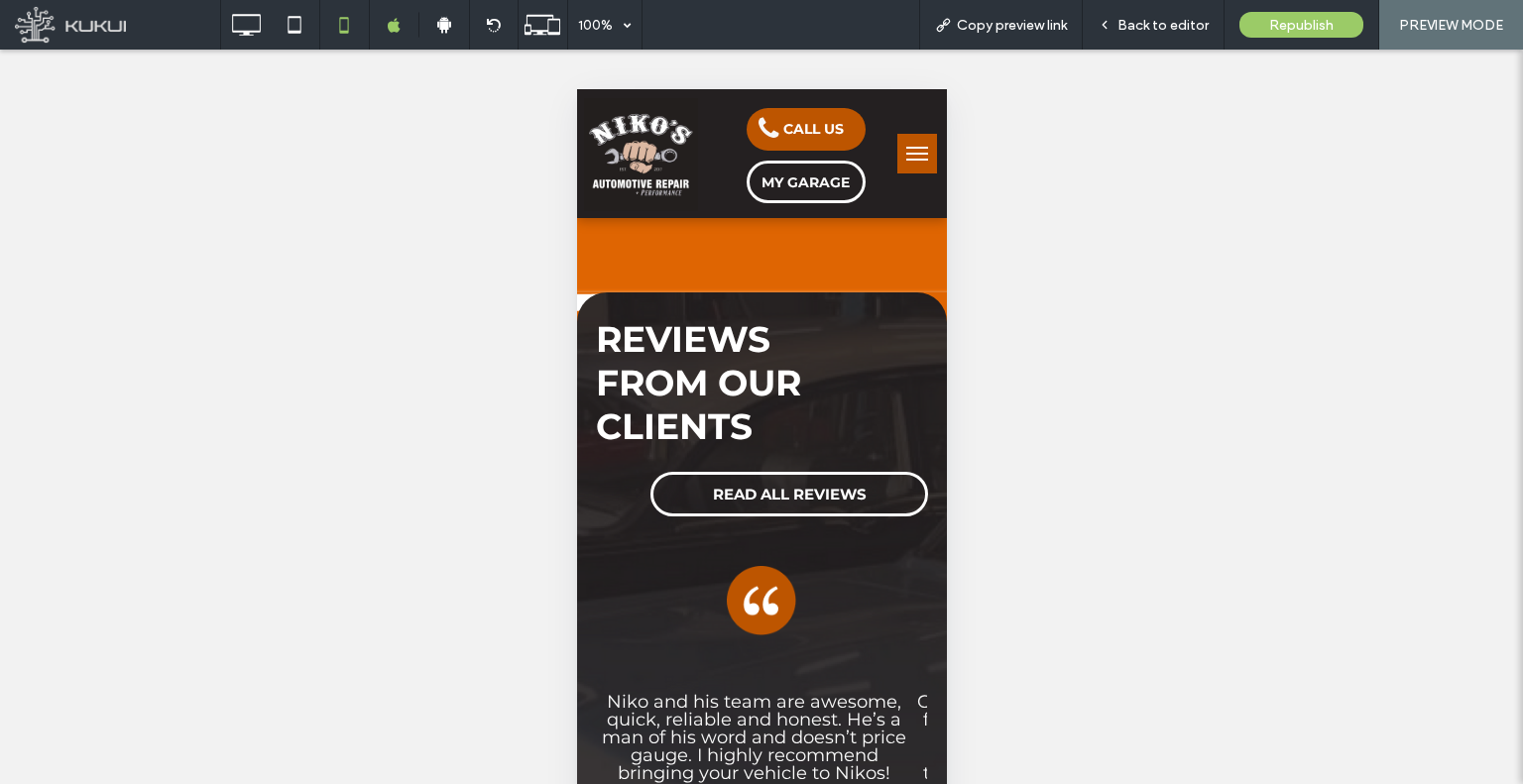 scroll, scrollTop: 2478, scrollLeft: 0, axis: vertical 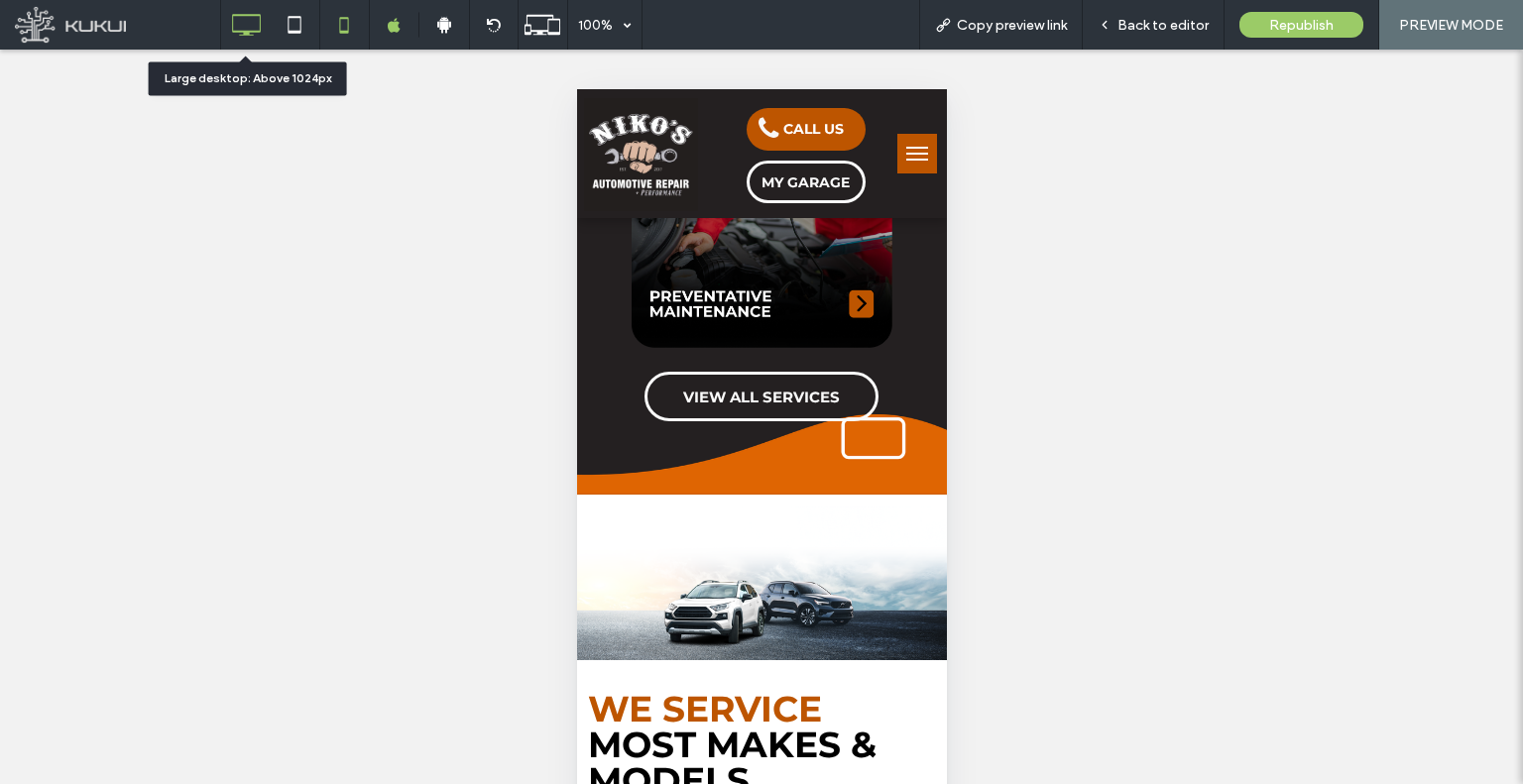 click 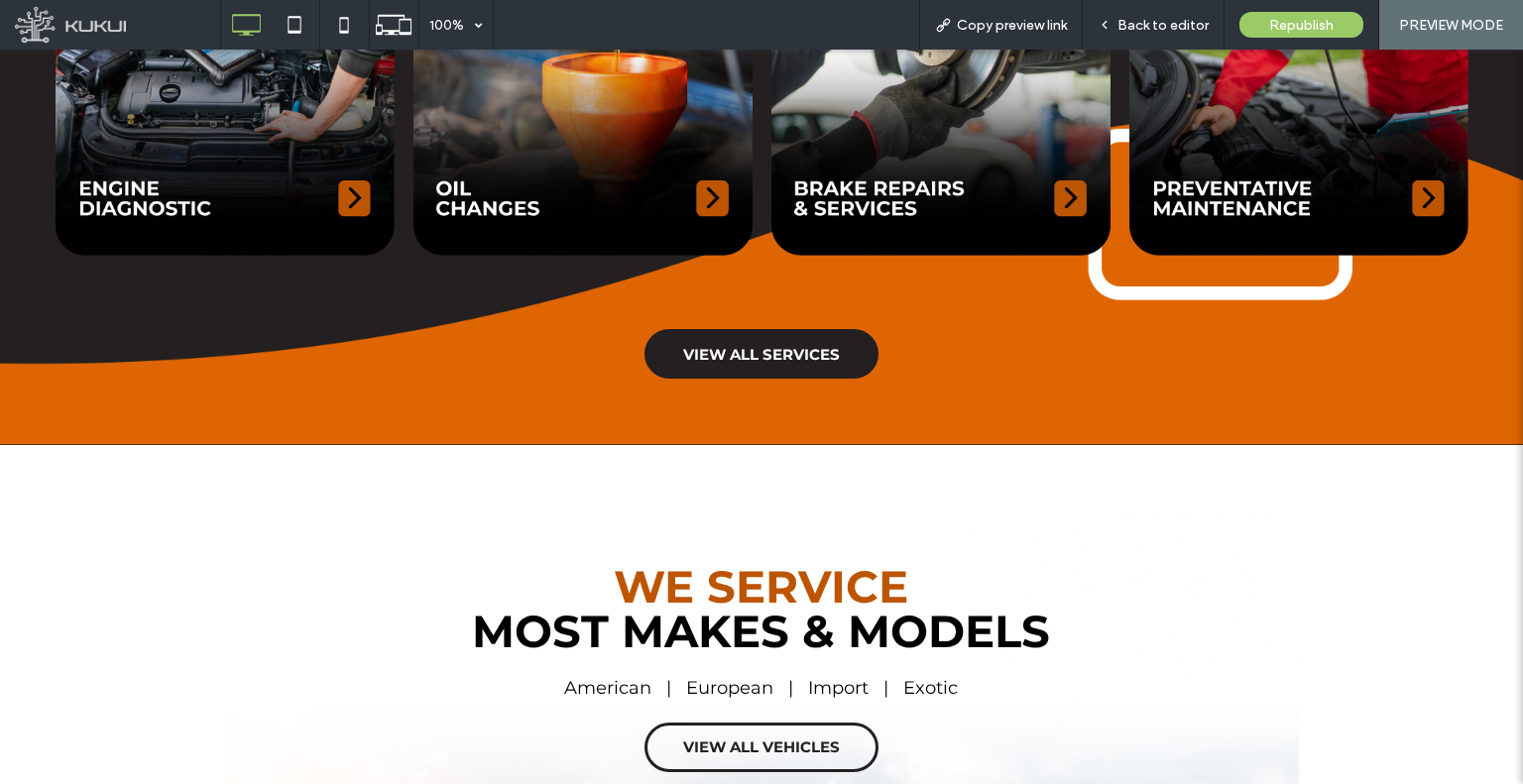 scroll, scrollTop: 3667, scrollLeft: 0, axis: vertical 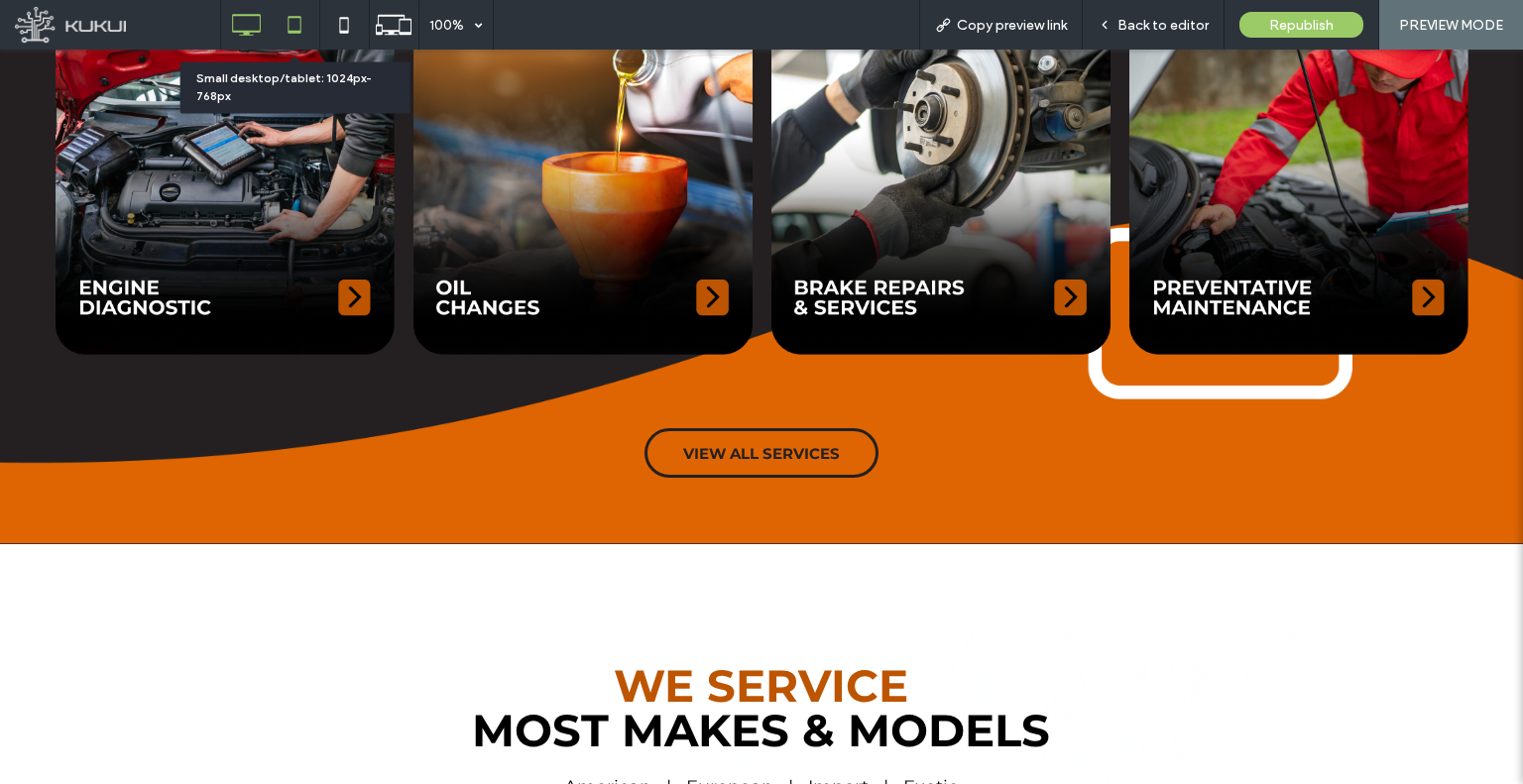 click 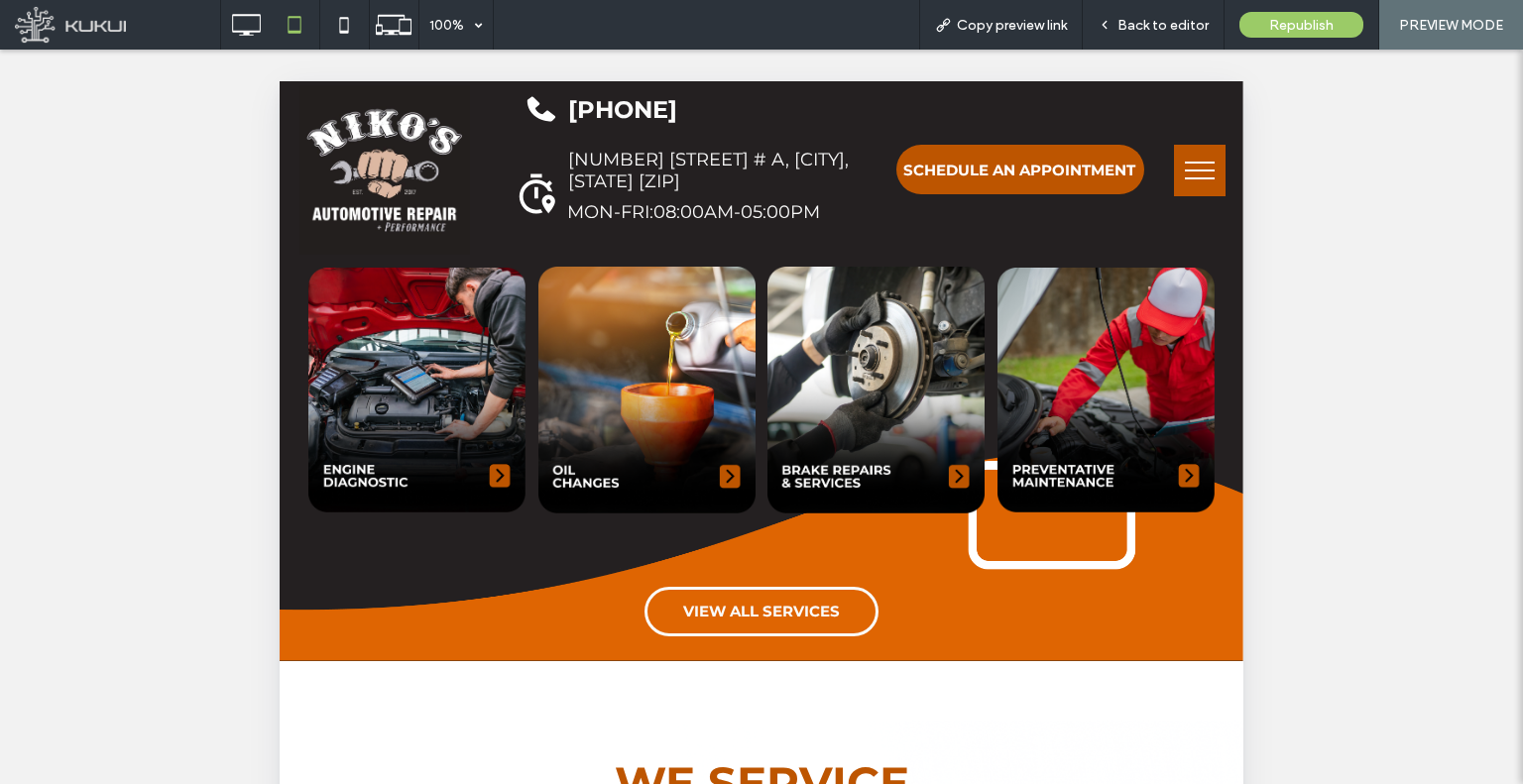 scroll, scrollTop: 3157, scrollLeft: 0, axis: vertical 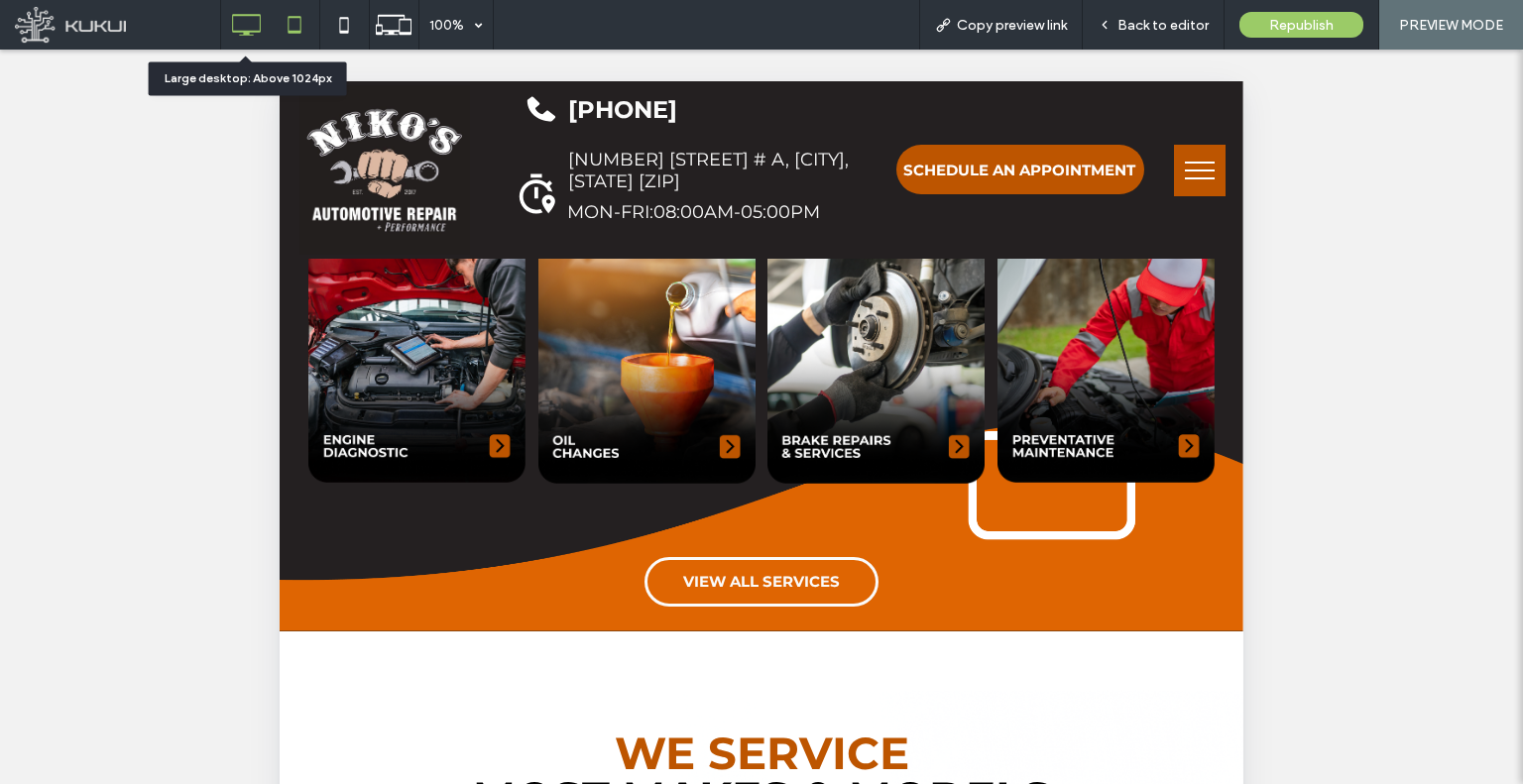 click 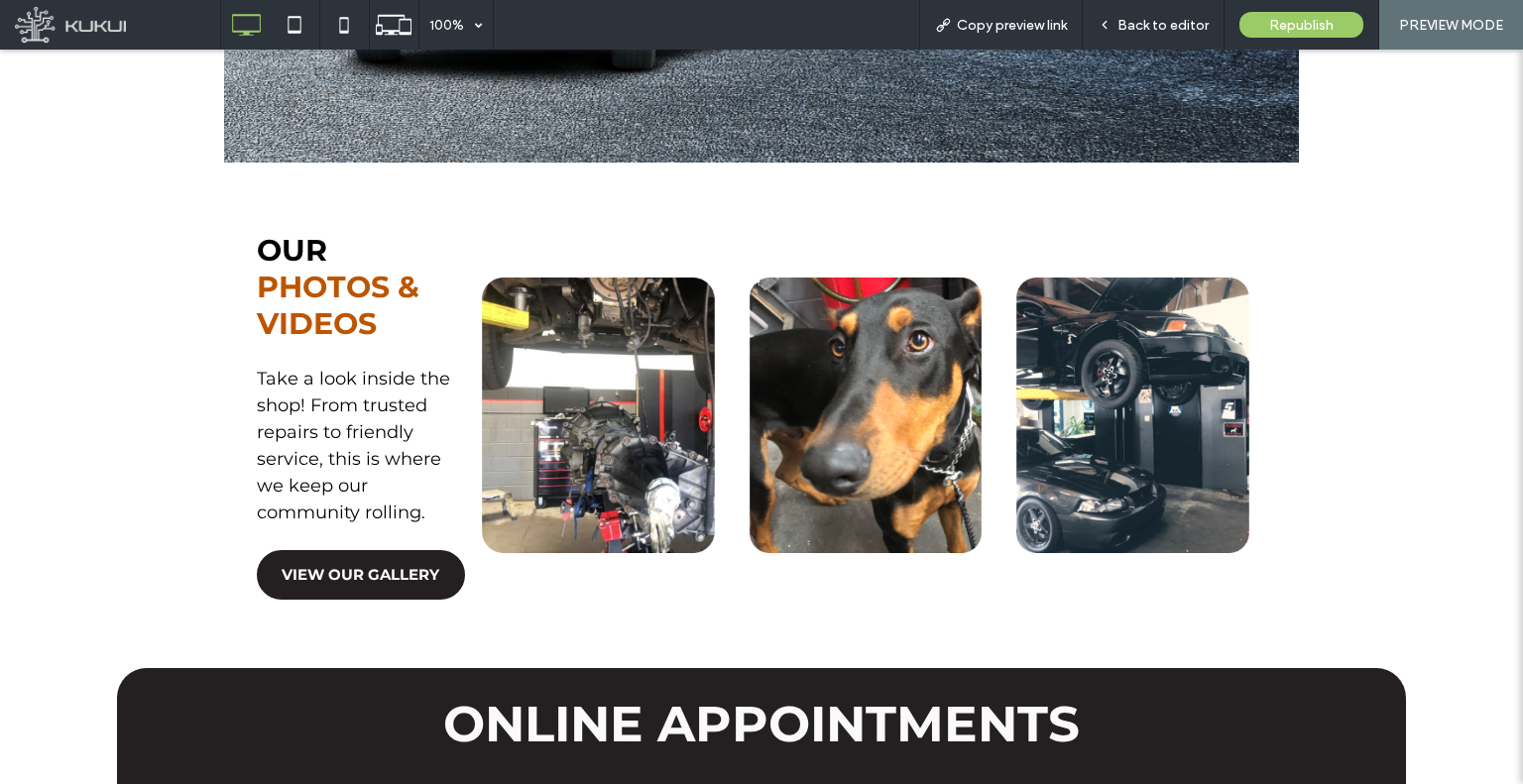 scroll, scrollTop: 4934, scrollLeft: 0, axis: vertical 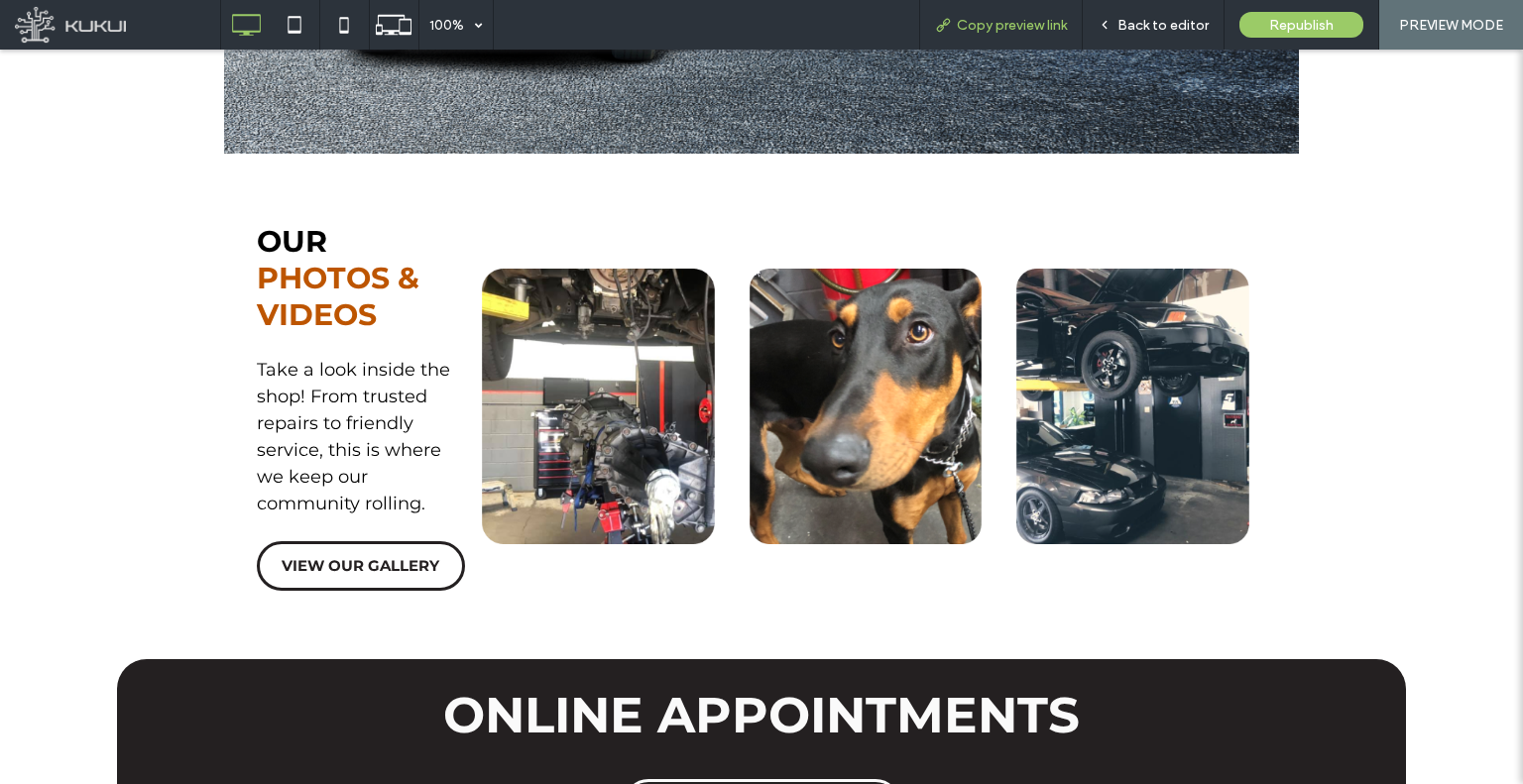 click on "Copy preview link" at bounding box center (1011, 25) 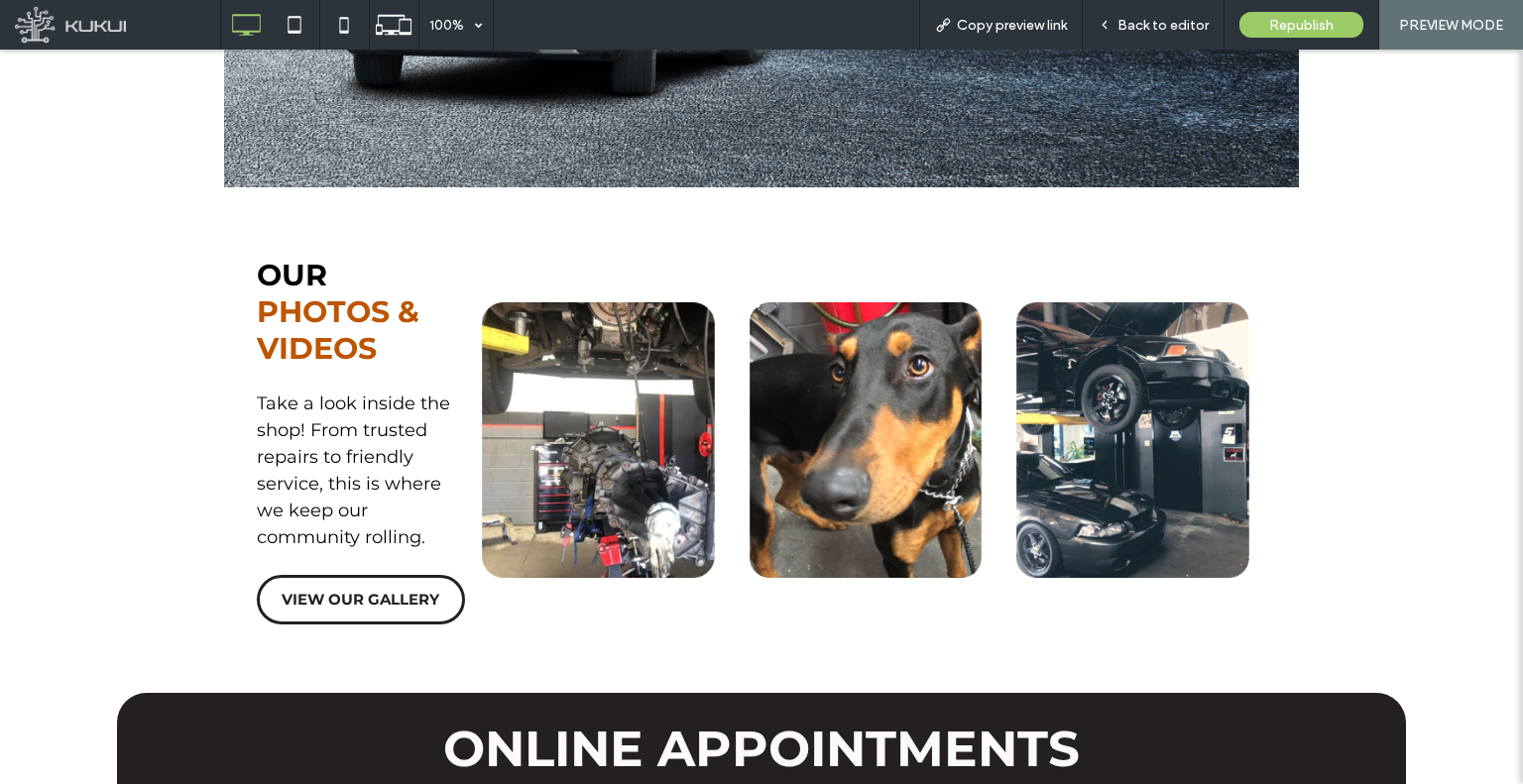 scroll, scrollTop: 4835, scrollLeft: 0, axis: vertical 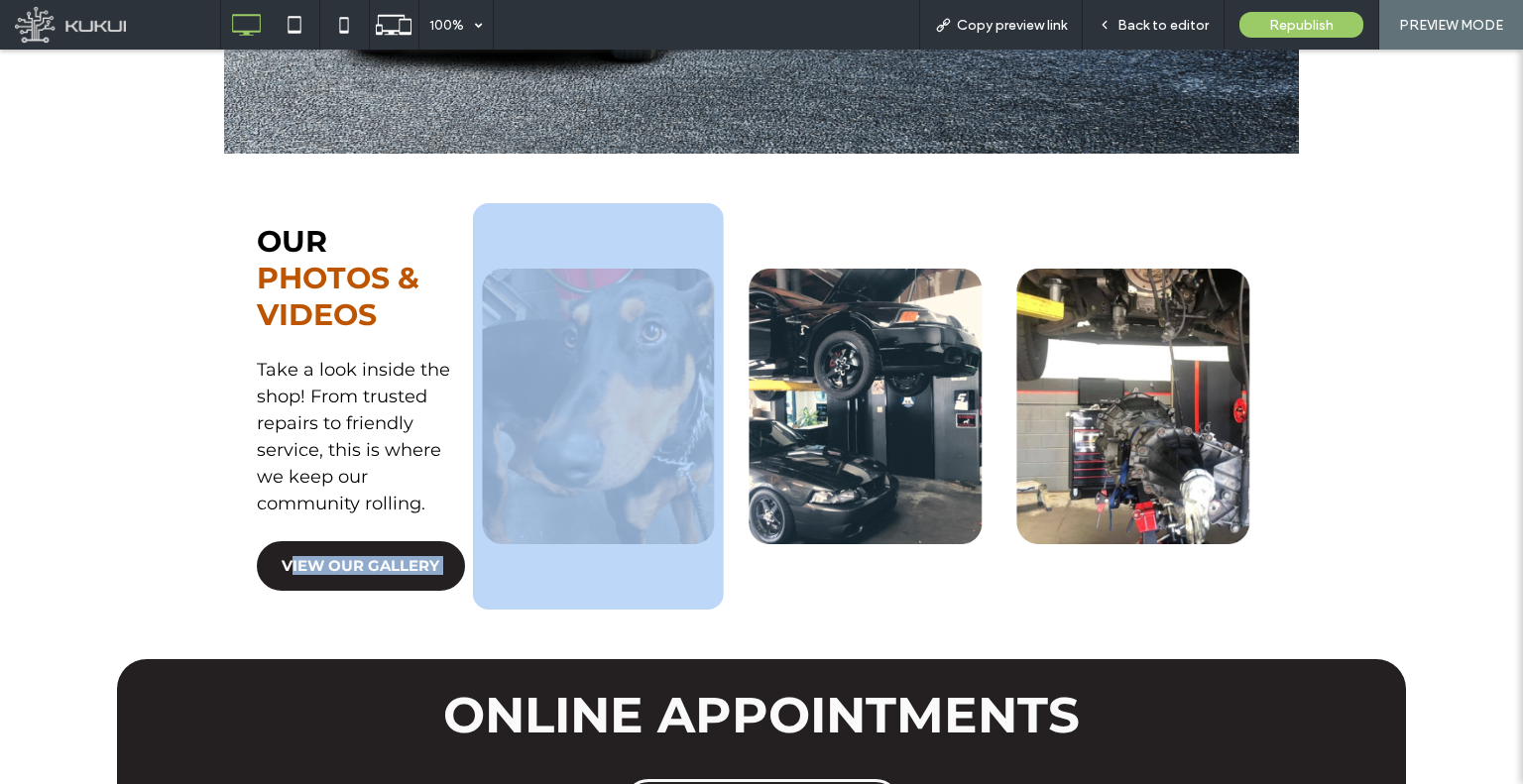 drag, startPoint x: 493, startPoint y: 554, endPoint x: 287, endPoint y: 533, distance: 207.0676 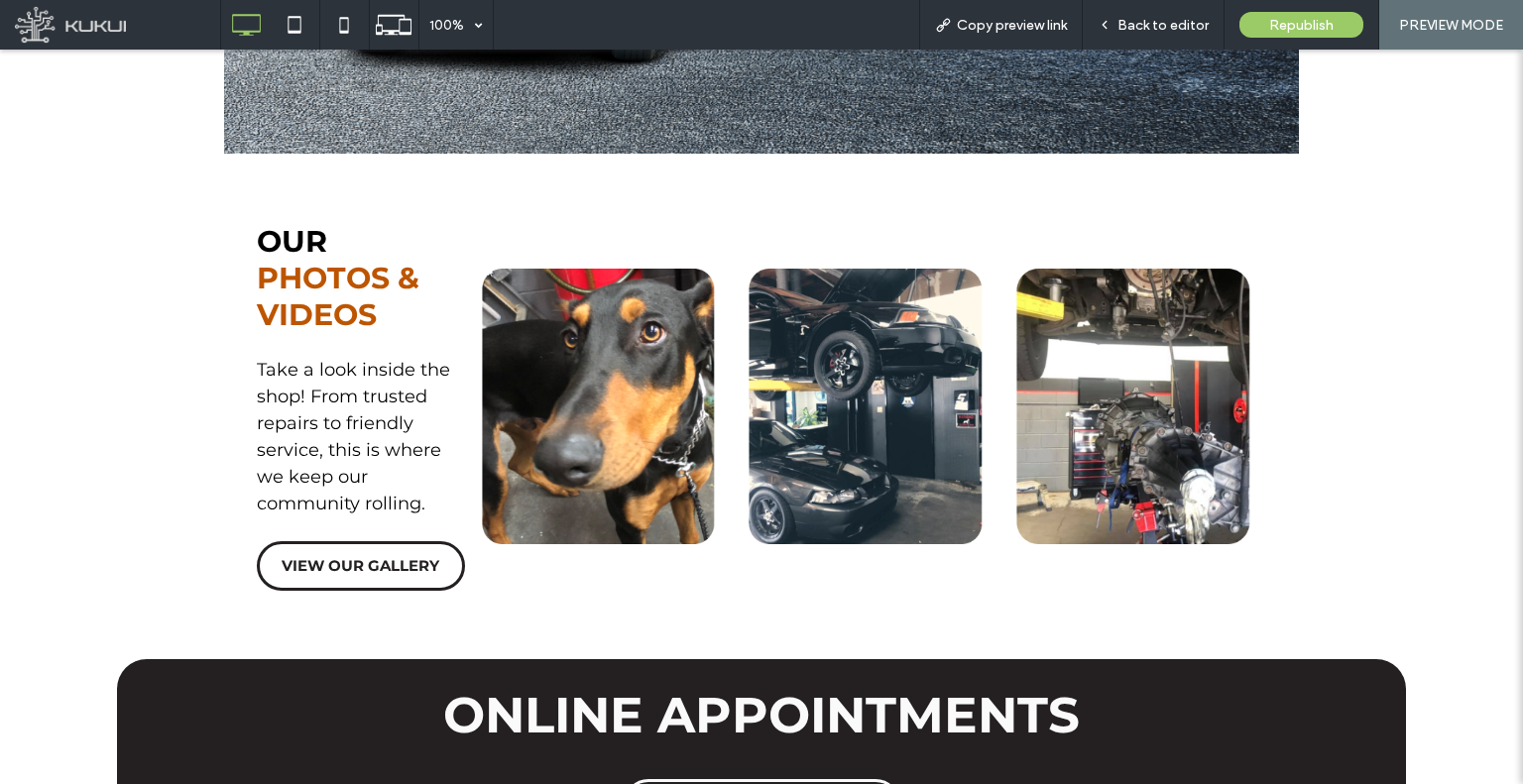 click on "OUR PHOTOS & VIDEOS
Take a look inside the shop! From trusted repairs to friendly service, this is where we keep our community rolling.
VIEW OUR GALLERY" at bounding box center [361, 406] 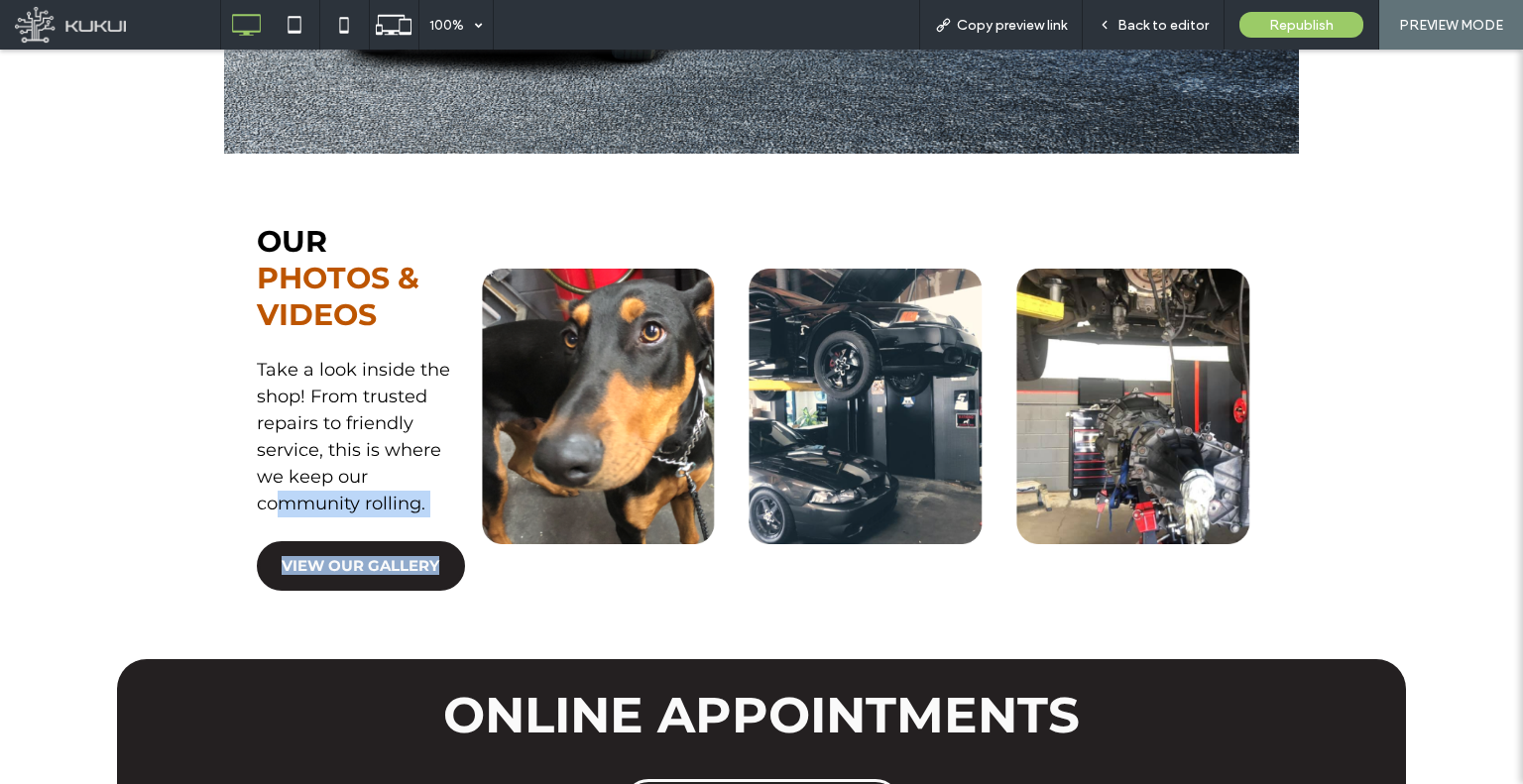 copy on "mmunity rolling.
VIEW OUR GALLERY" 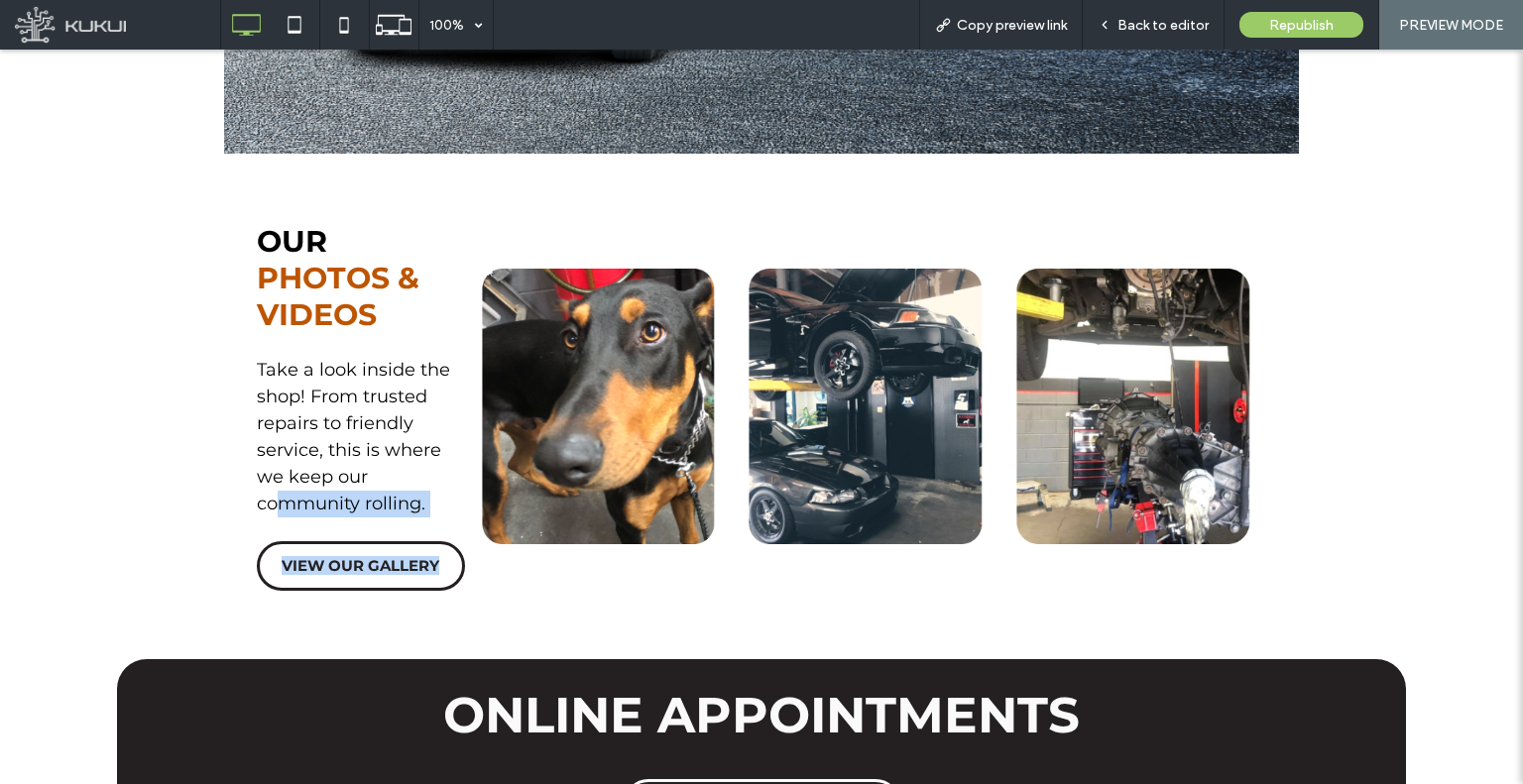 drag, startPoint x: 276, startPoint y: 498, endPoint x: 527, endPoint y: 502, distance: 251.0319 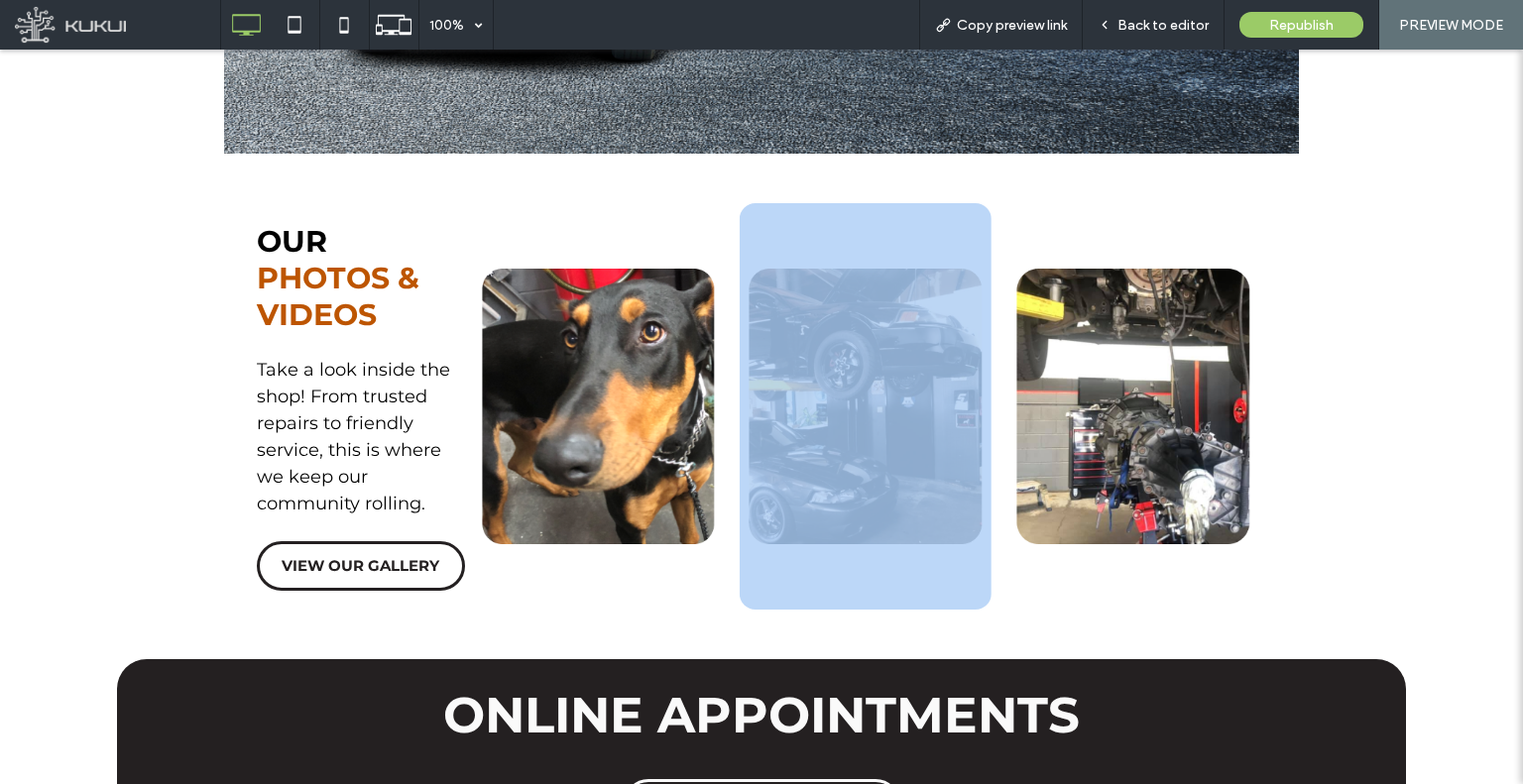 drag, startPoint x: 657, startPoint y: 455, endPoint x: 865, endPoint y: 451, distance: 208.03846 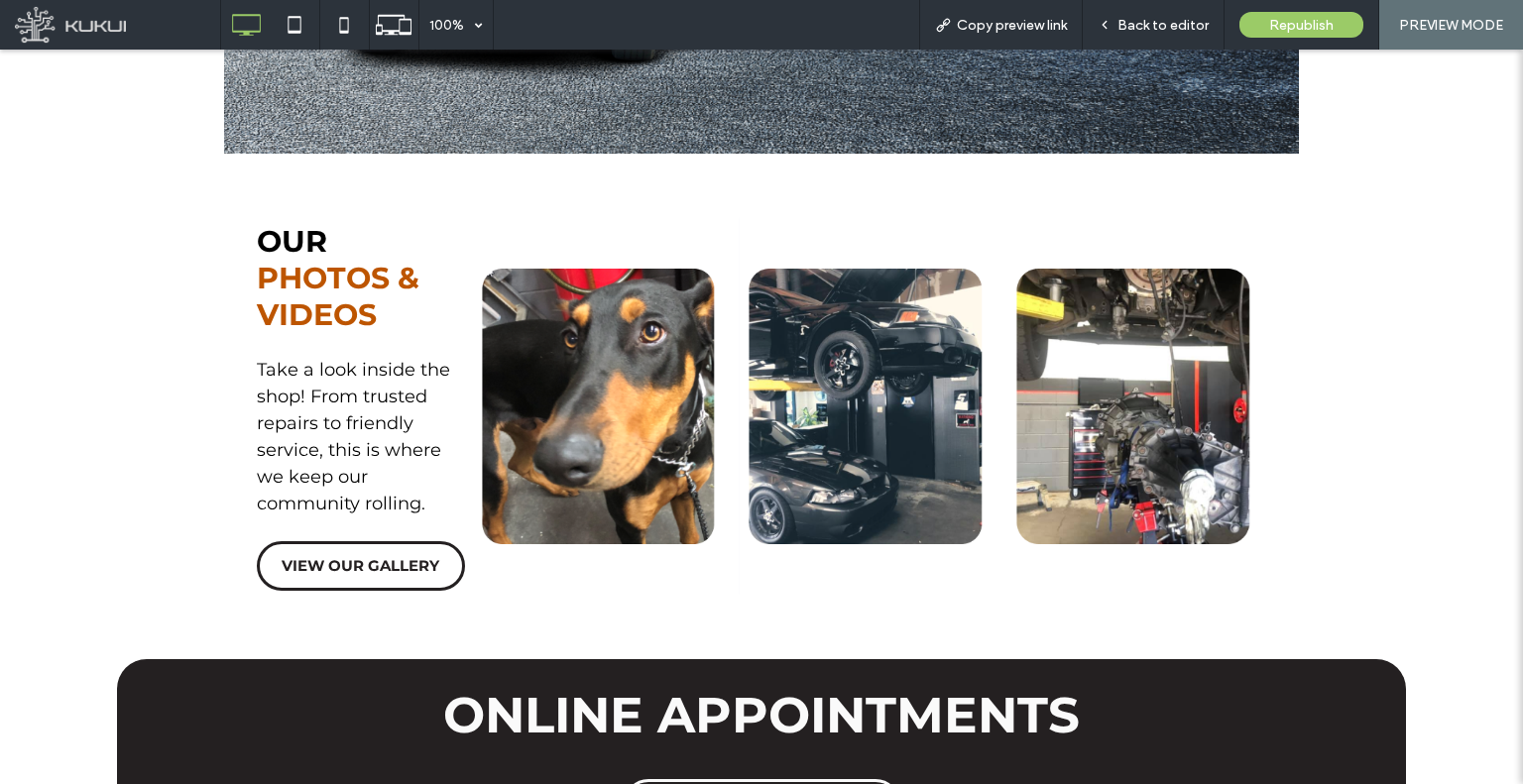 click on "OUR PHOTOS & VIDEOS
Take a look inside the shop! From trusted repairs to friendly service, this is where we keep our community rolling.
VIEW OUR GALLERY" at bounding box center (361, 406) 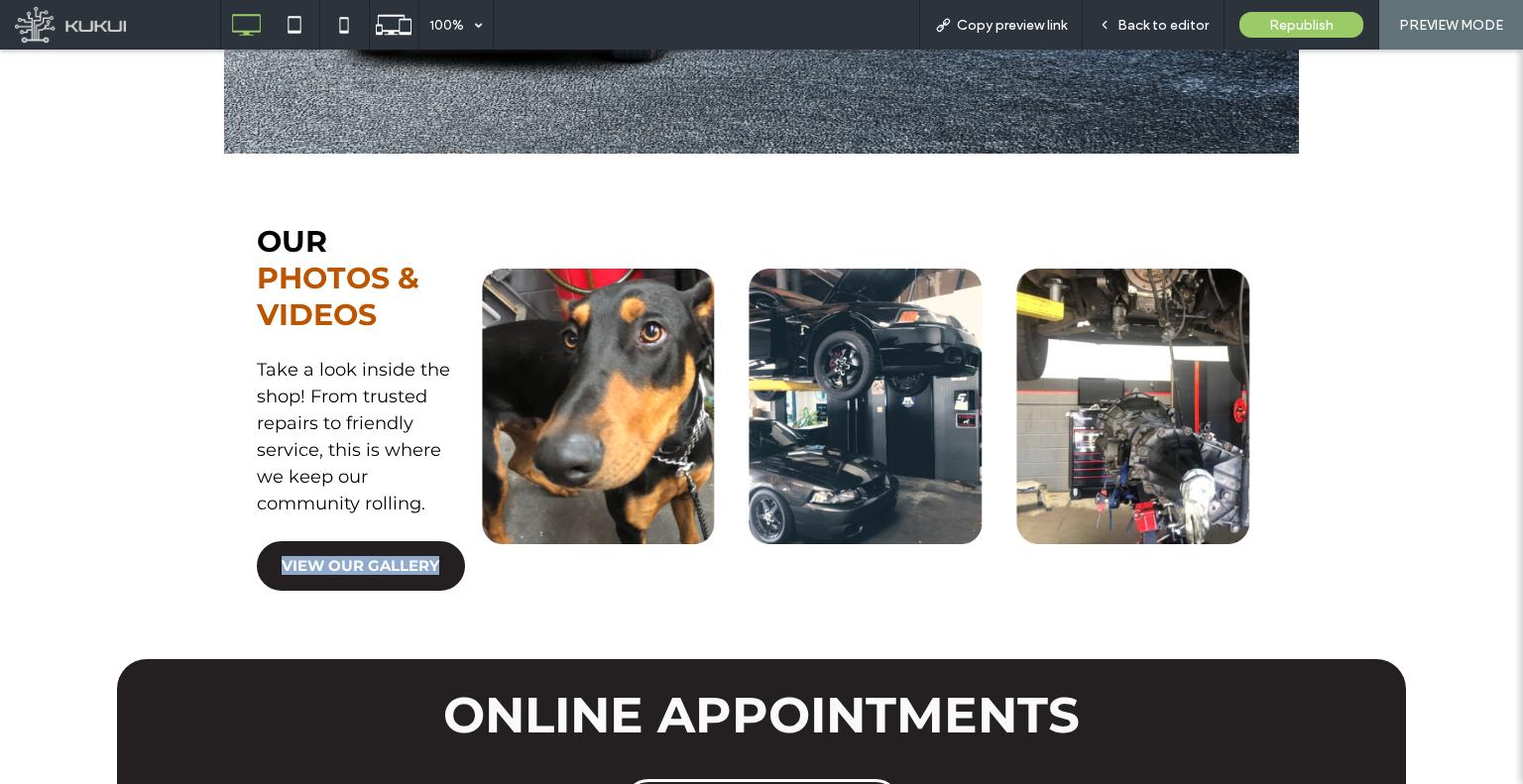 copy on "VIEW OUR GALLERY" 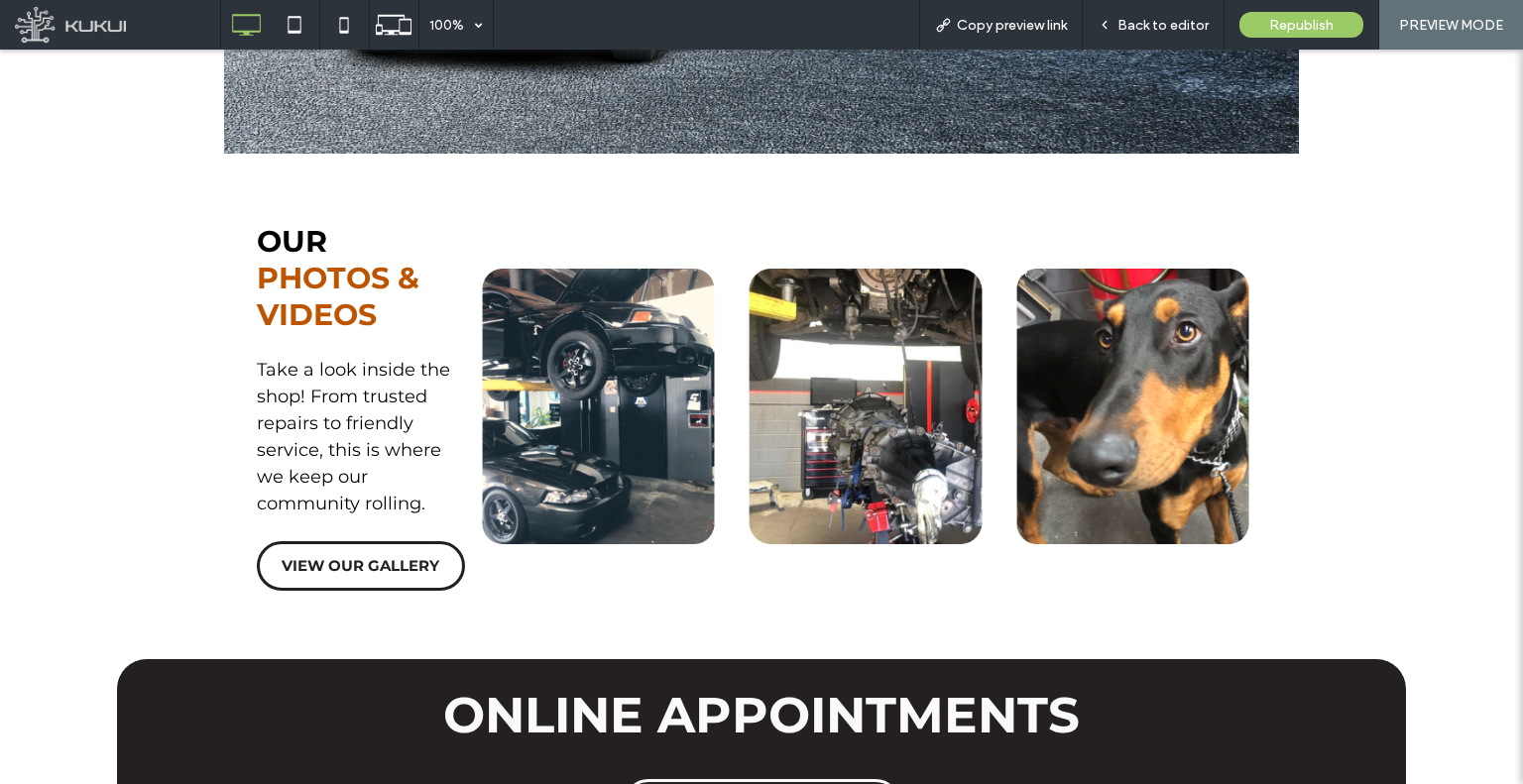click on "OUR PHOTOS & VIDEOS
Take a look inside the shop! From trusted repairs to friendly service, this is where we keep our community rolling.
VIEW OUR GALLERY" at bounding box center (762, 406) 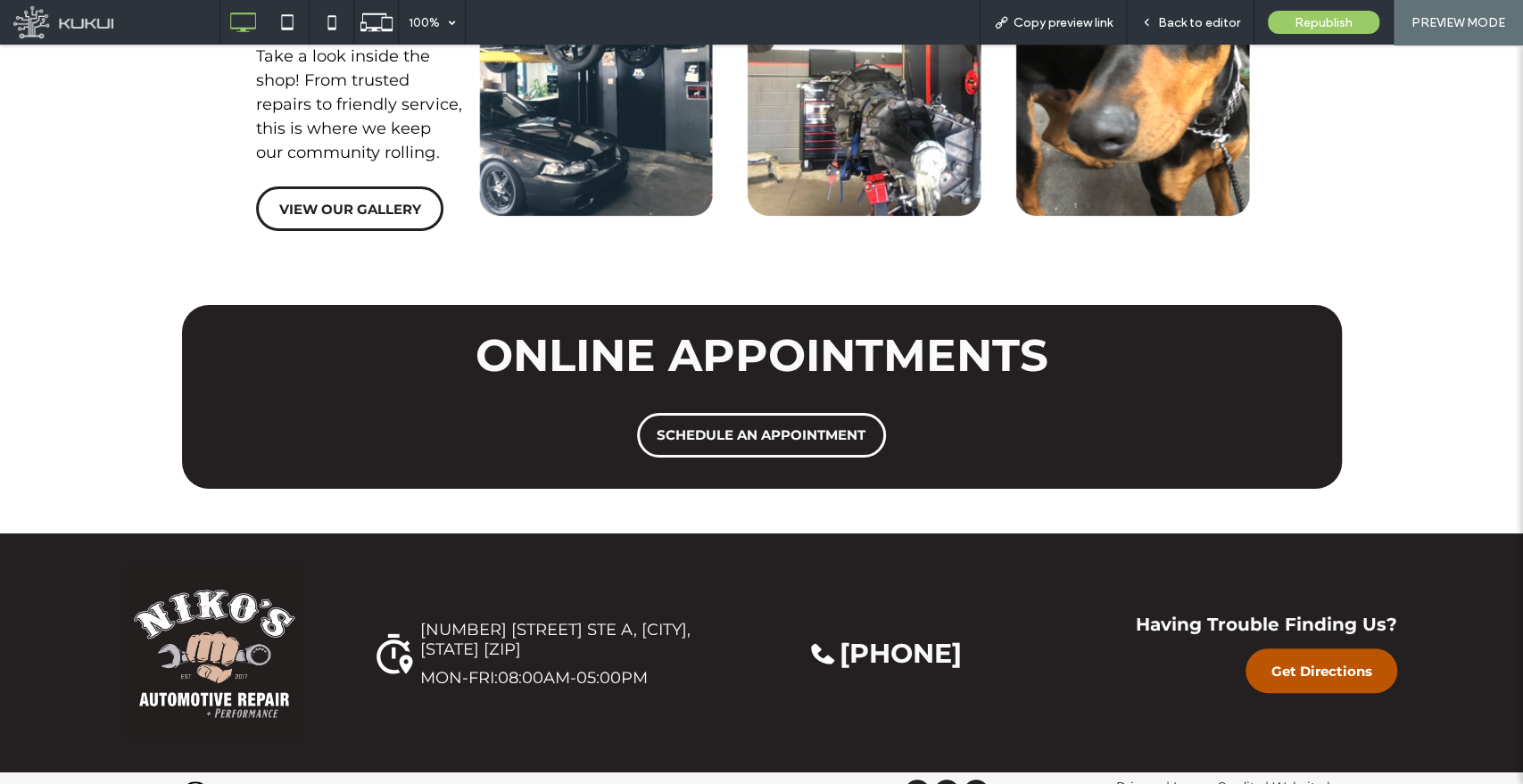 scroll, scrollTop: 4648, scrollLeft: 0, axis: vertical 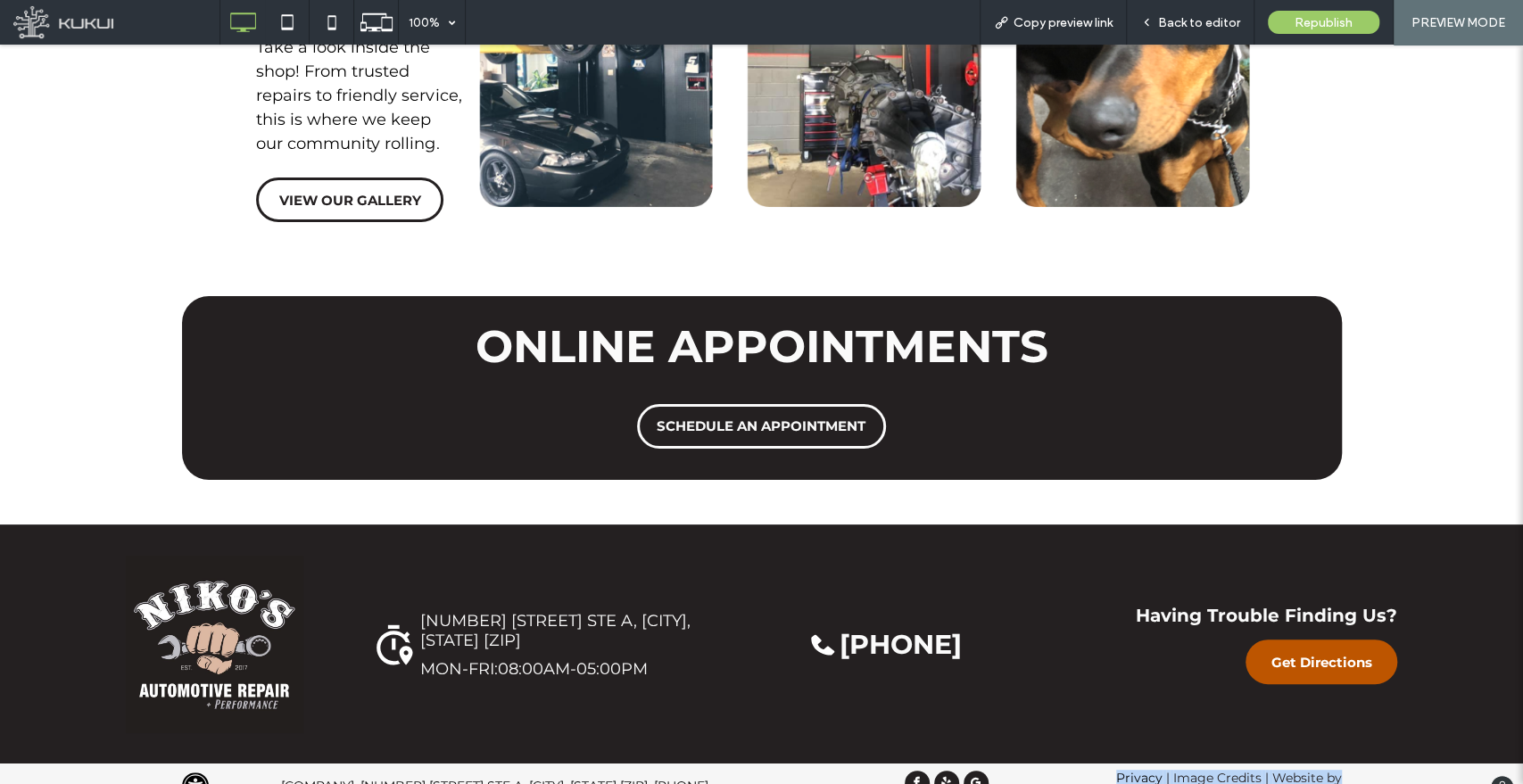 drag, startPoint x: 1335, startPoint y: 773, endPoint x: 1108, endPoint y: 751, distance: 228.06359 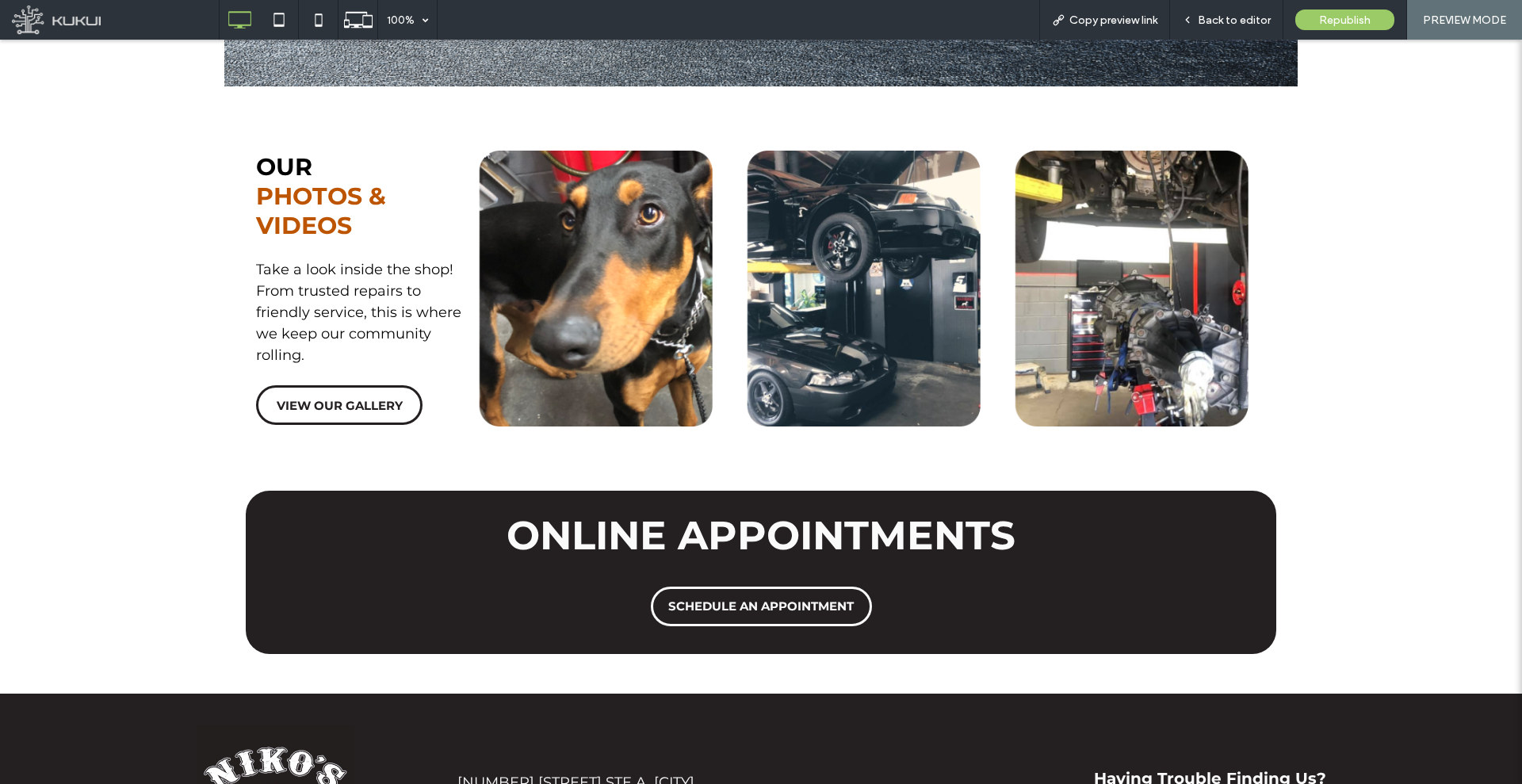 click on "ONLINE APPOINTMENTS
SCHEDULE AN APPOINTMENT
You do not have My Garage enabled.
Section under maintenance." at bounding box center [761, 572] 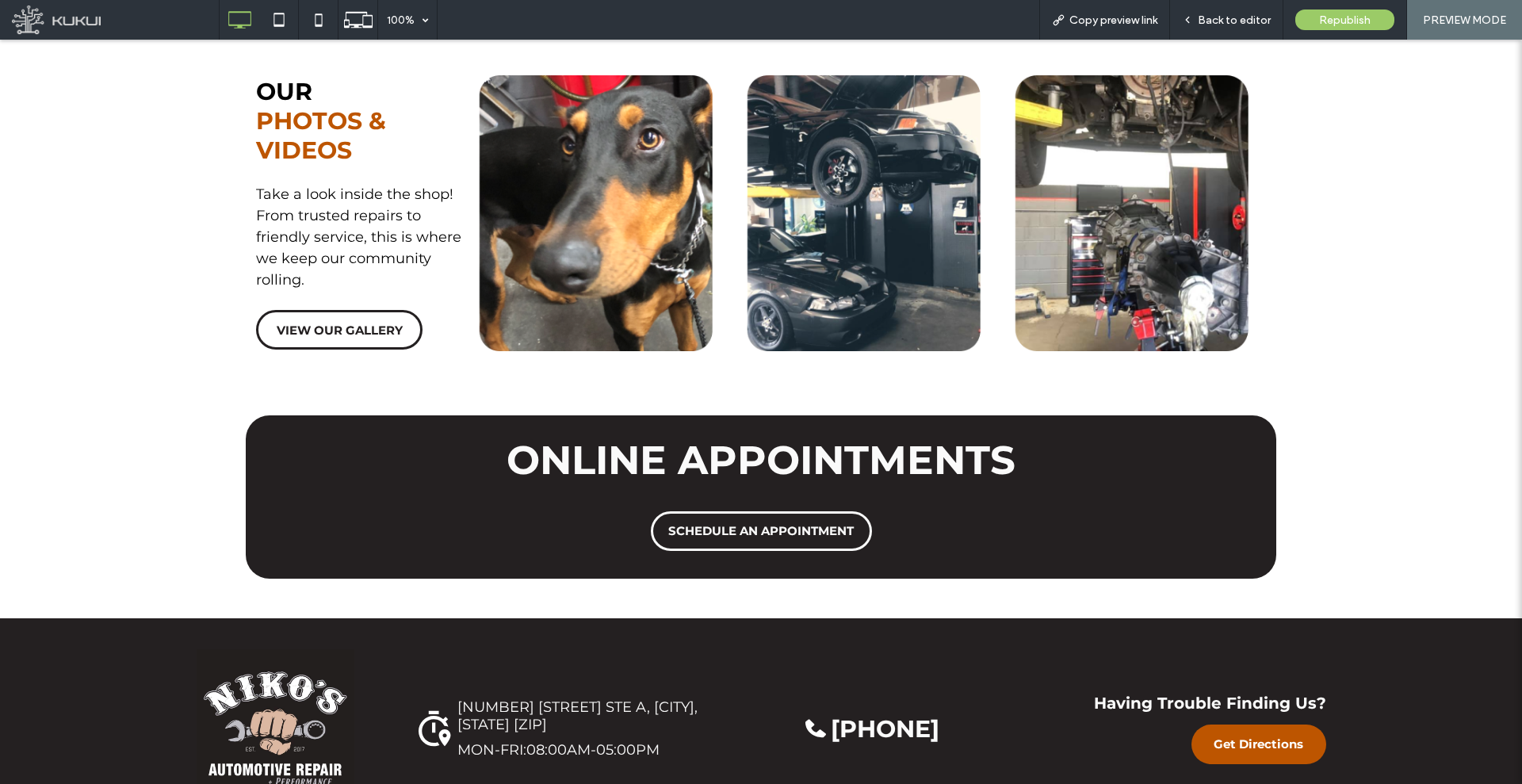 scroll, scrollTop: 4049, scrollLeft: 0, axis: vertical 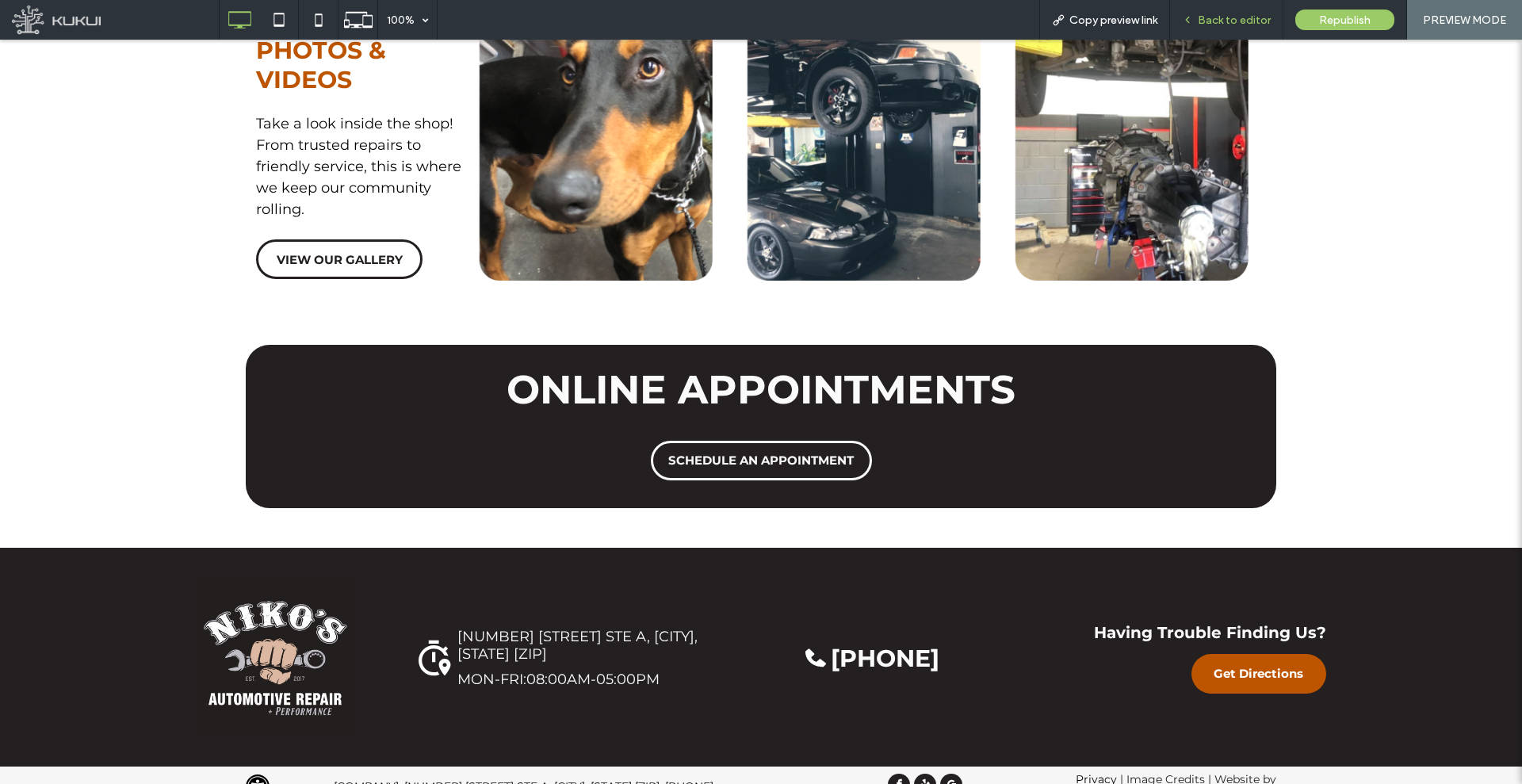click on "Back to editor" at bounding box center (1234, 20) 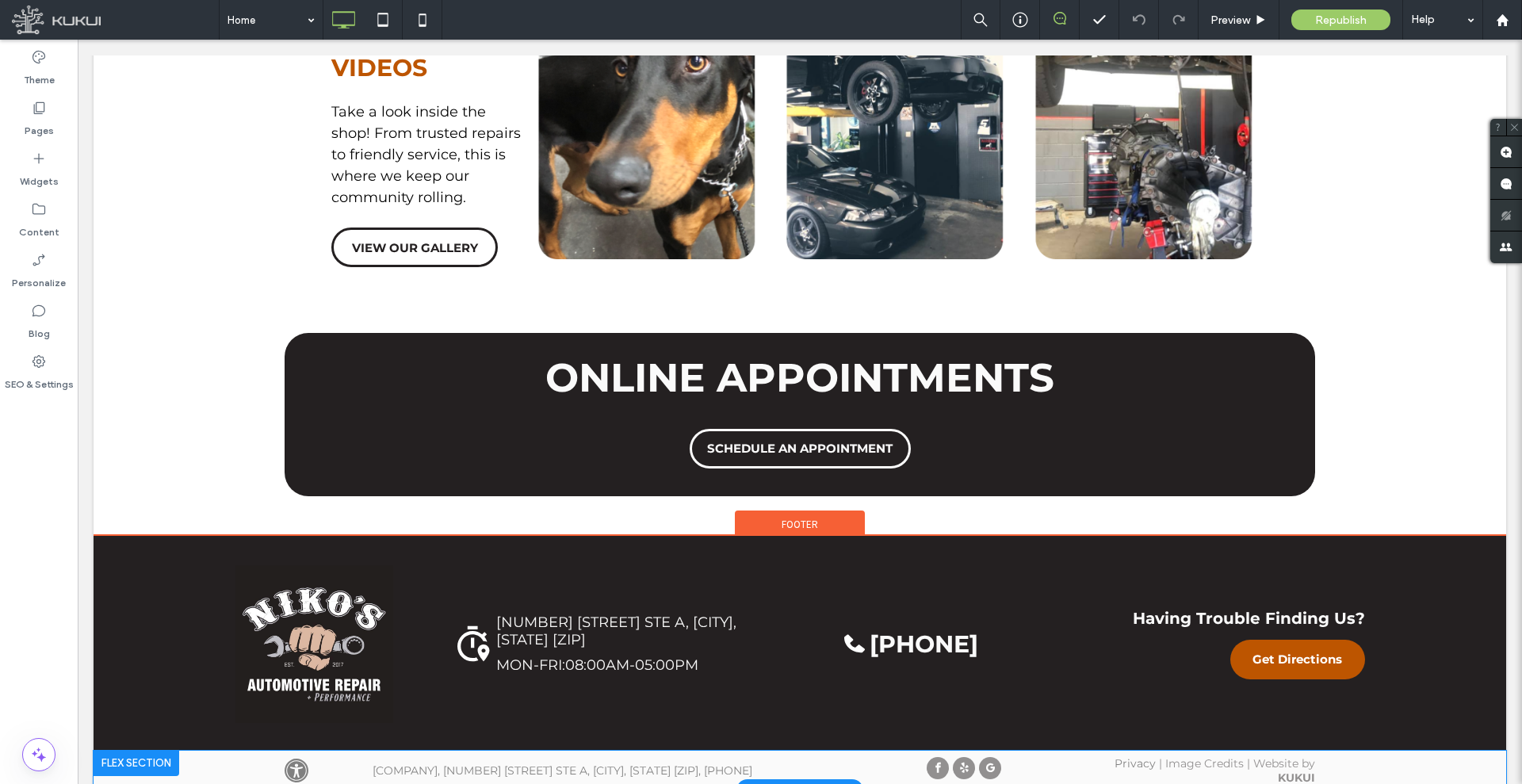 click on "Click to edit in Flex Mode" at bounding box center [800, 771] 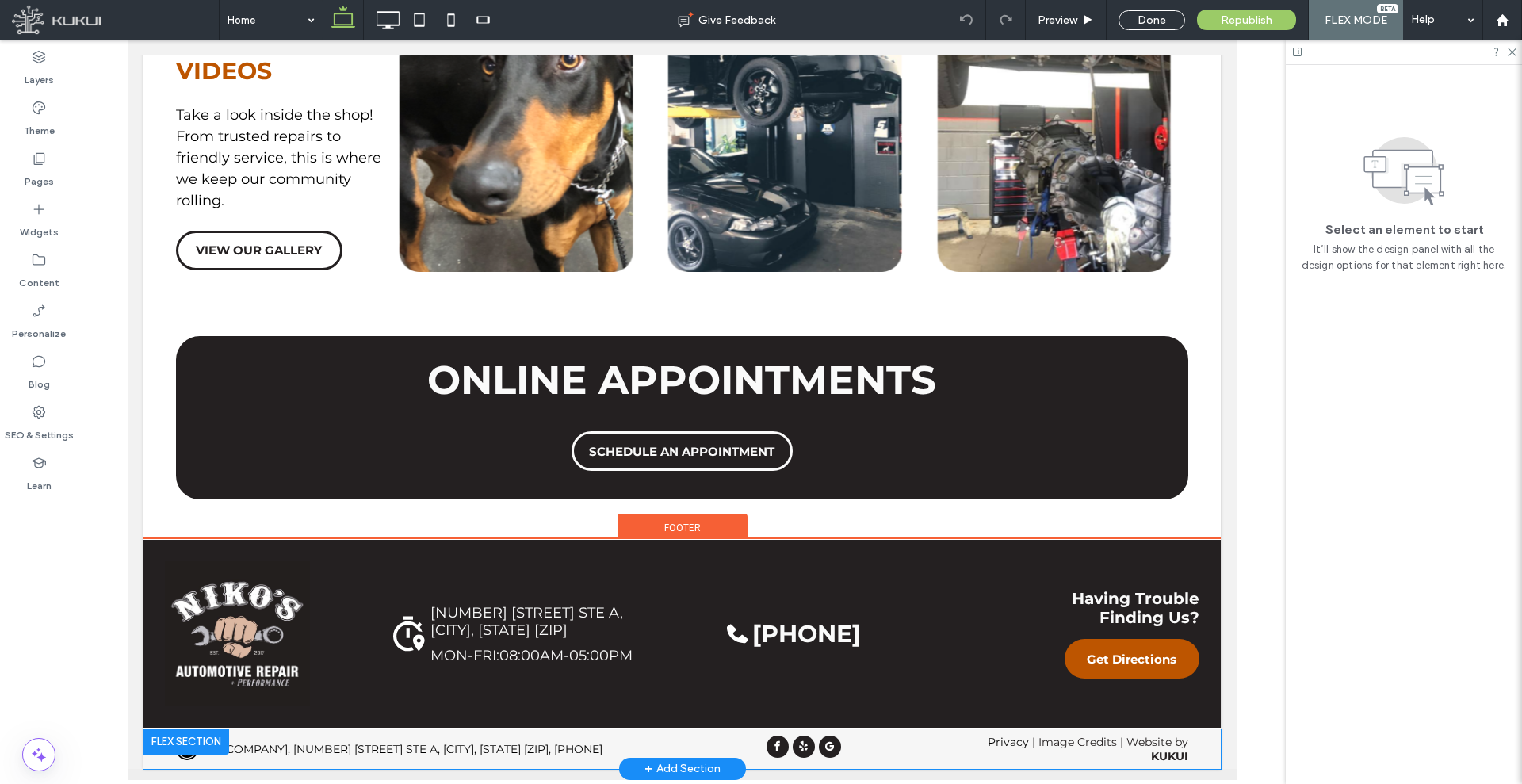 scroll, scrollTop: 3846, scrollLeft: 0, axis: vertical 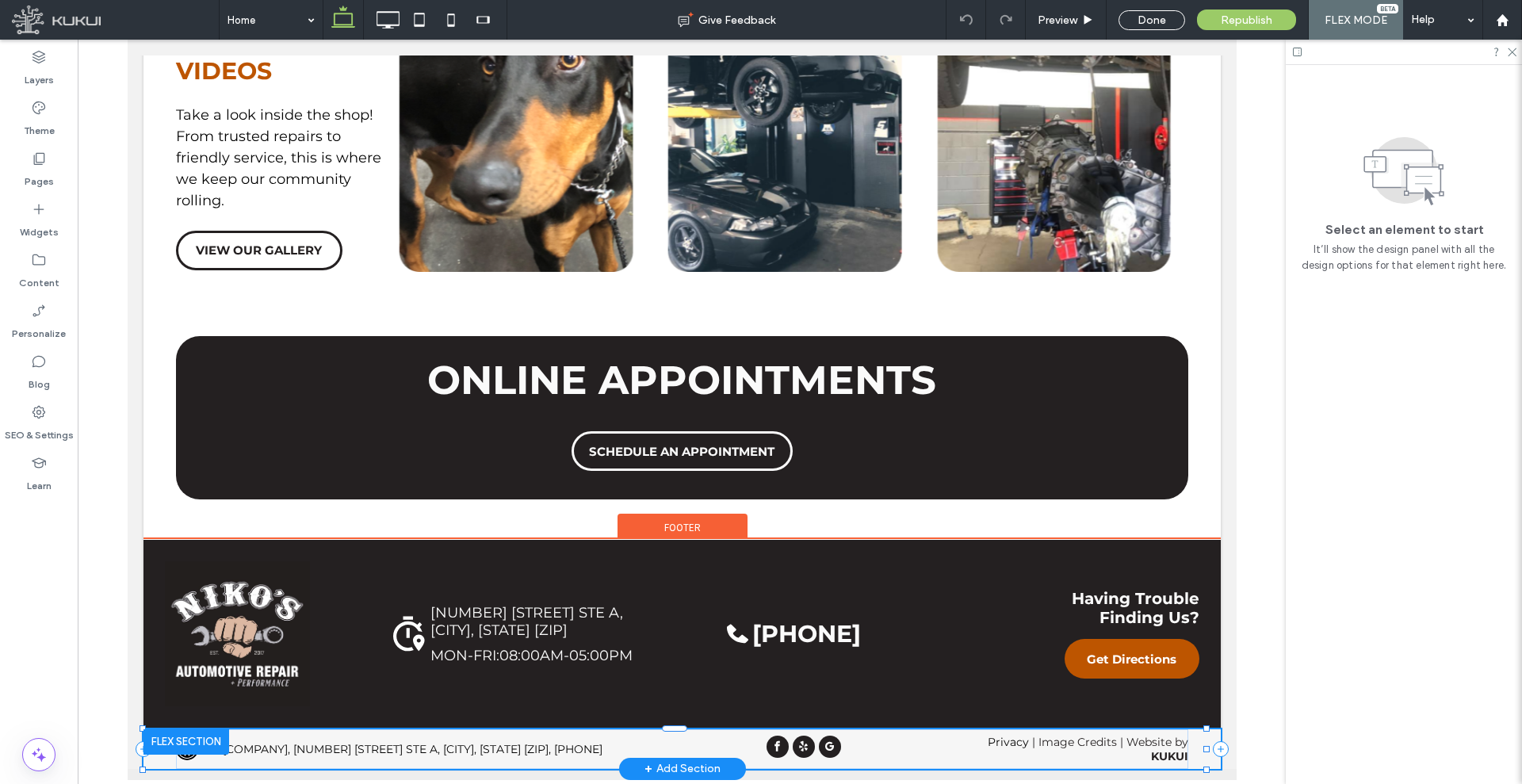 click on "[COMPANY], [NUMBER] [STREET] STE [LETTER], [CITY], [STATE] [POSTAL_CODE], [PHONE]" at bounding box center [411, 749] 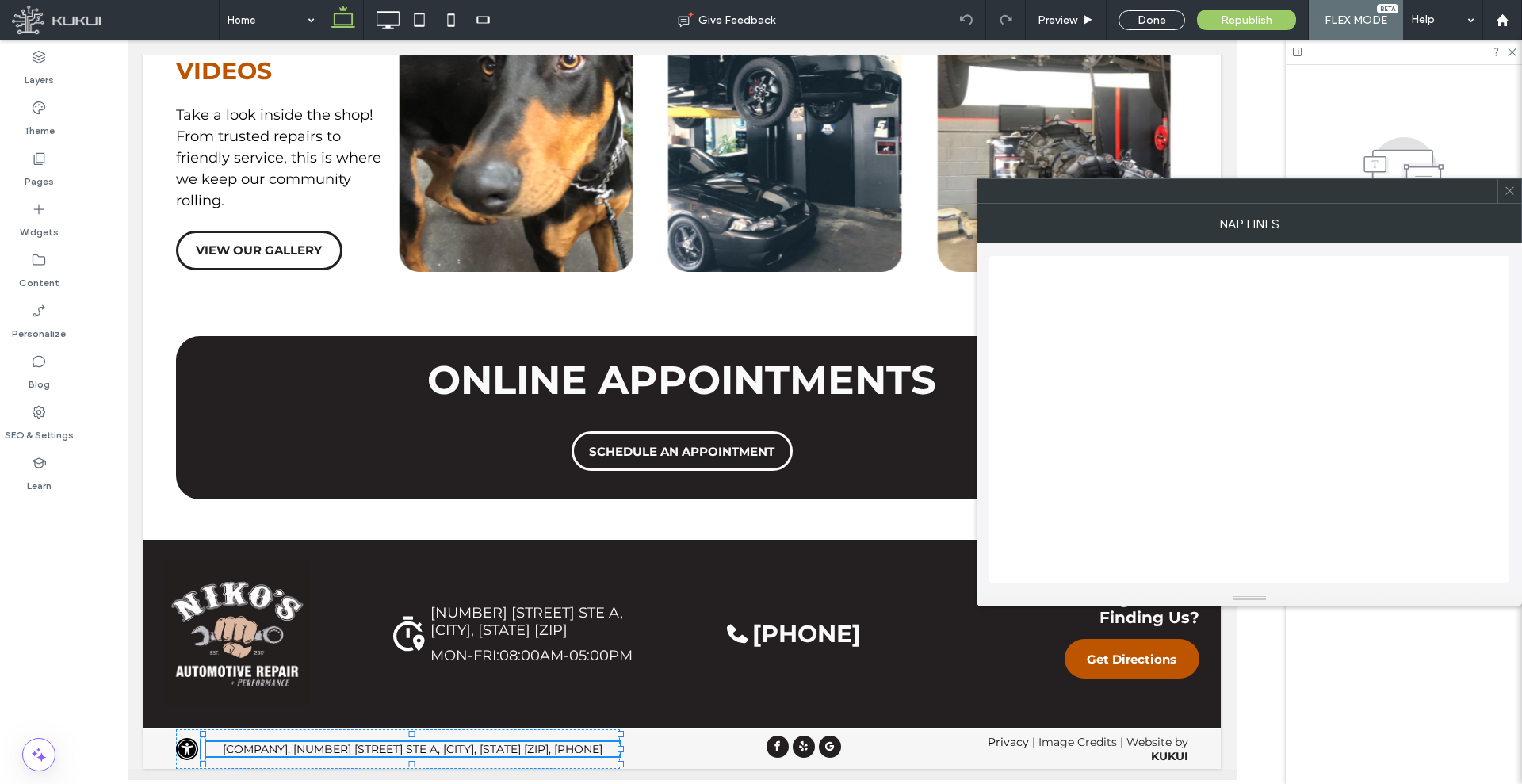 click at bounding box center [1509, 191] 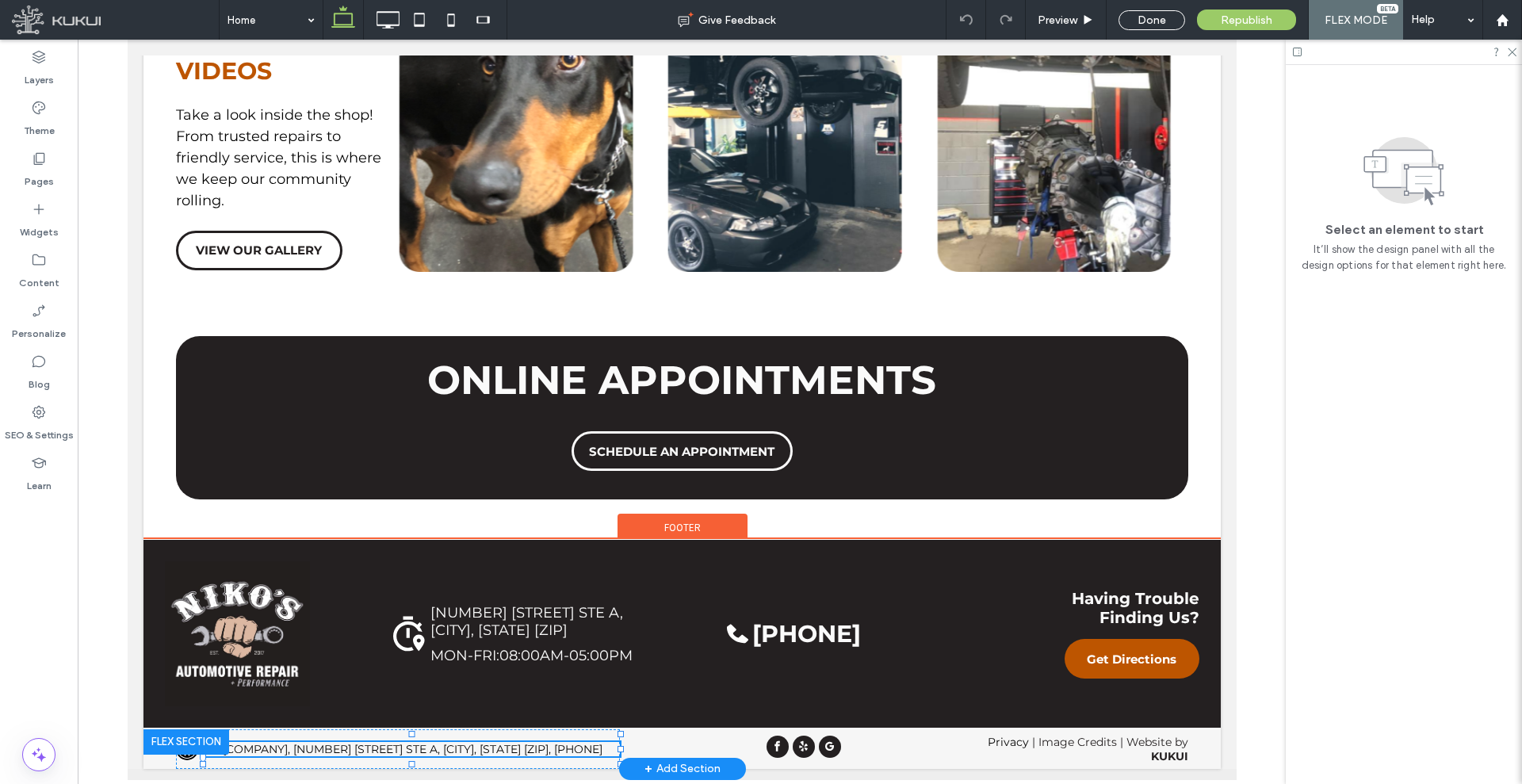 click on "[COMPANY], [NUMBER] [STREET] STE [LETTER], [CITY], [STATE] [POSTAL_CODE], [PHONE]" at bounding box center (411, 749) 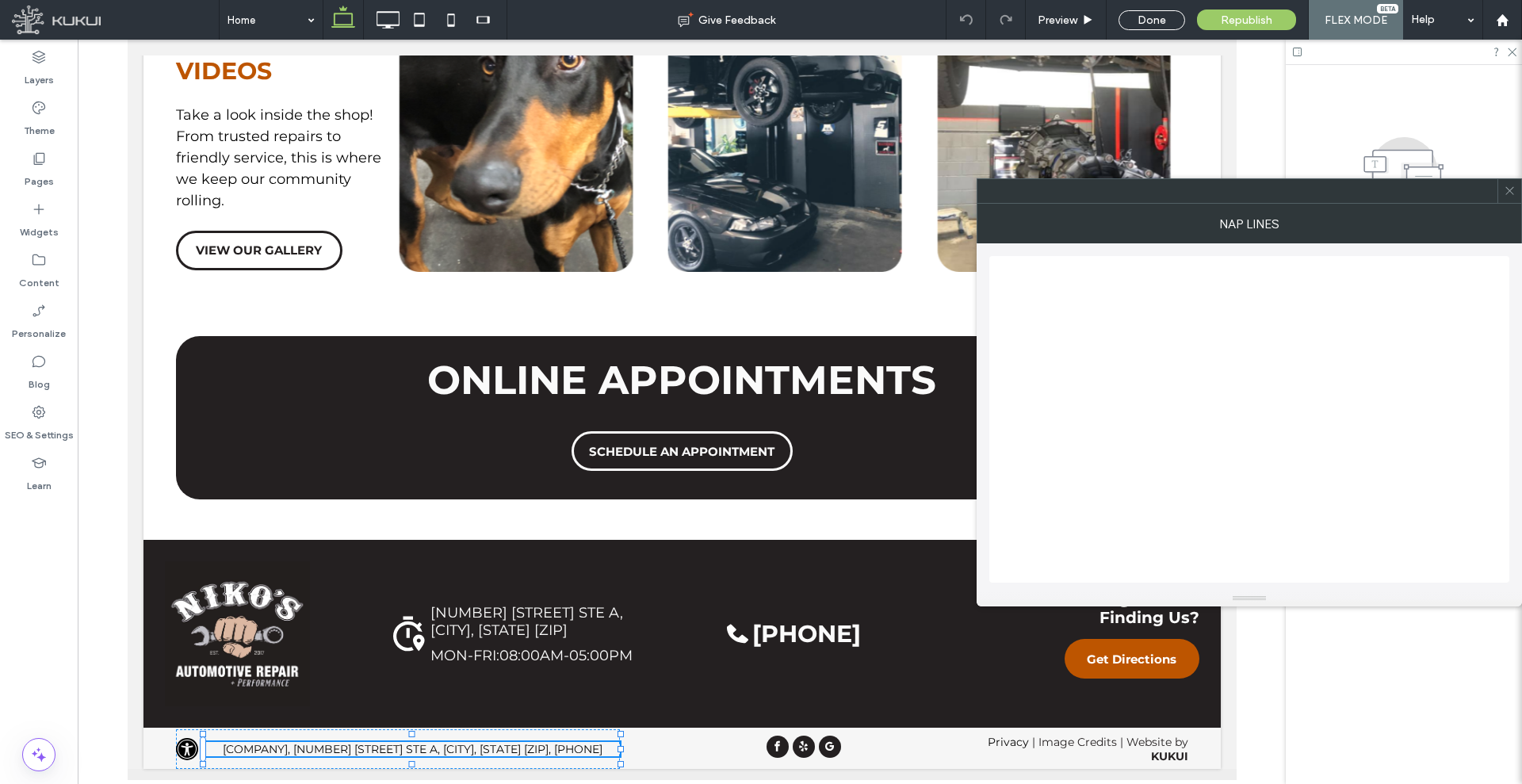 click 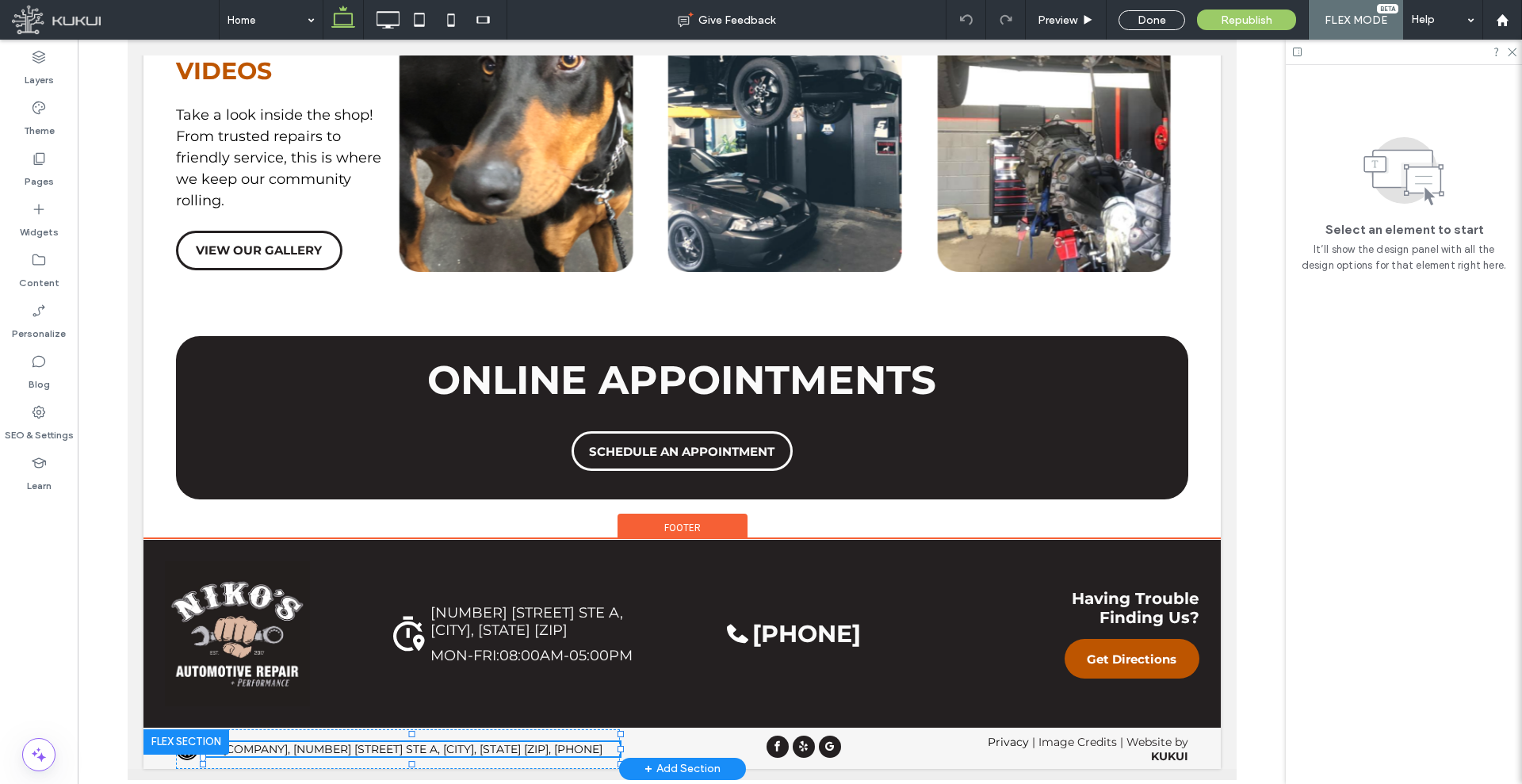 click on "[COMPANY], [NUMBER] [STREET] STE [LETTER], [CITY], [STATE] [POSTAL_CODE], [PHONE]" at bounding box center [411, 749] 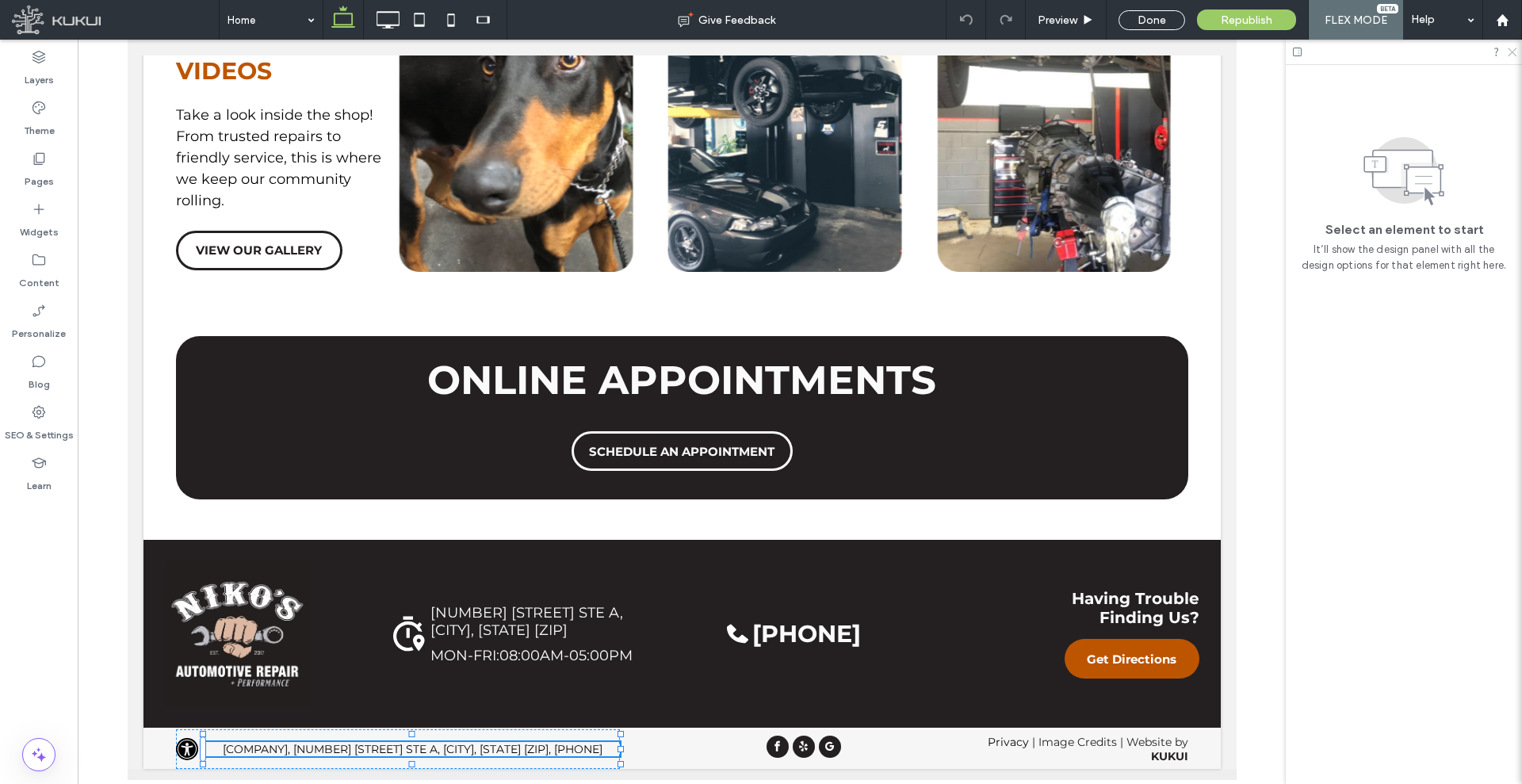 click 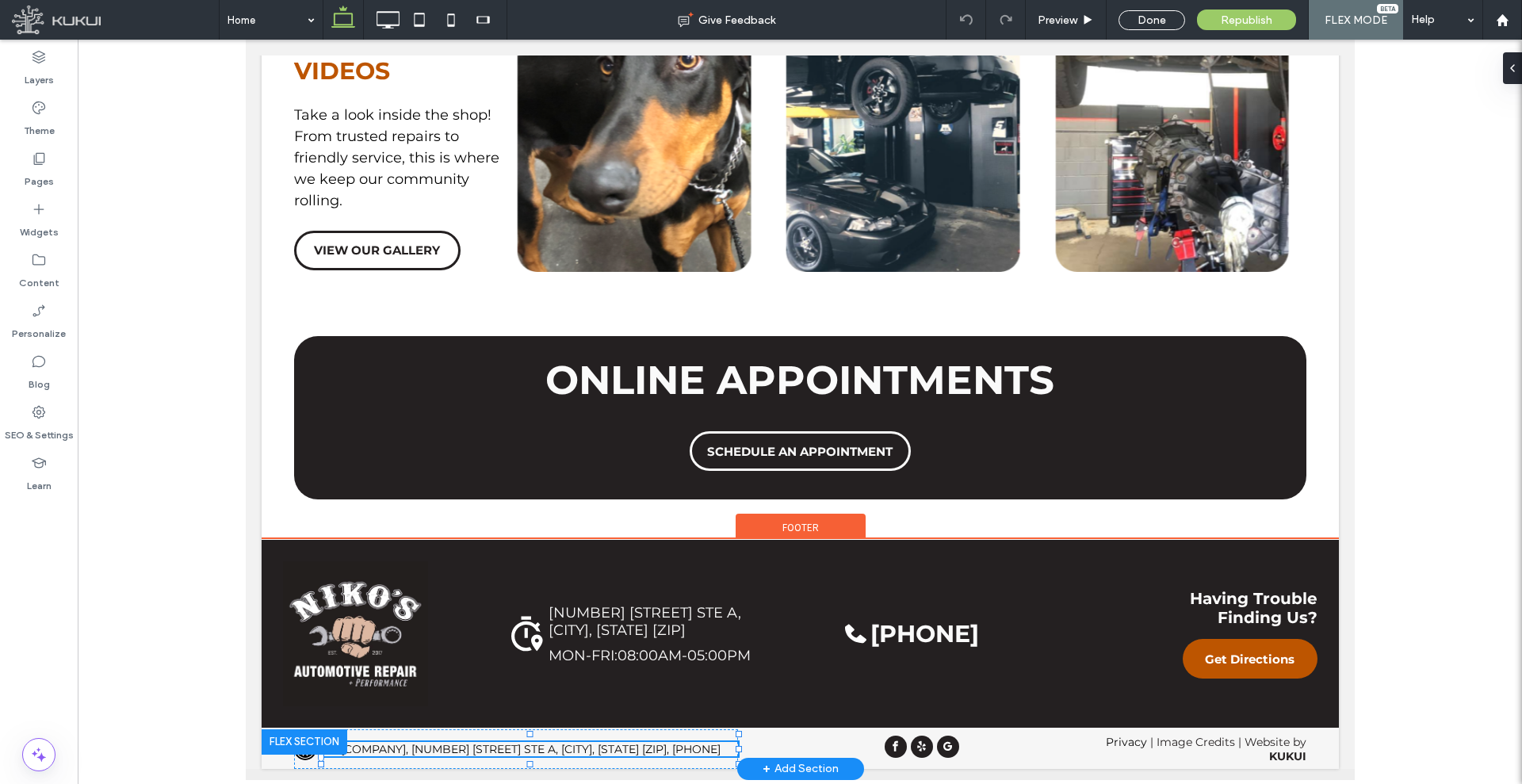 click on "[COMPANY], [NUMBER] [STREET] STE [LETTER], [CITY], [STATE] [POSTAL_CODE], [PHONE]" at bounding box center [530, 749] 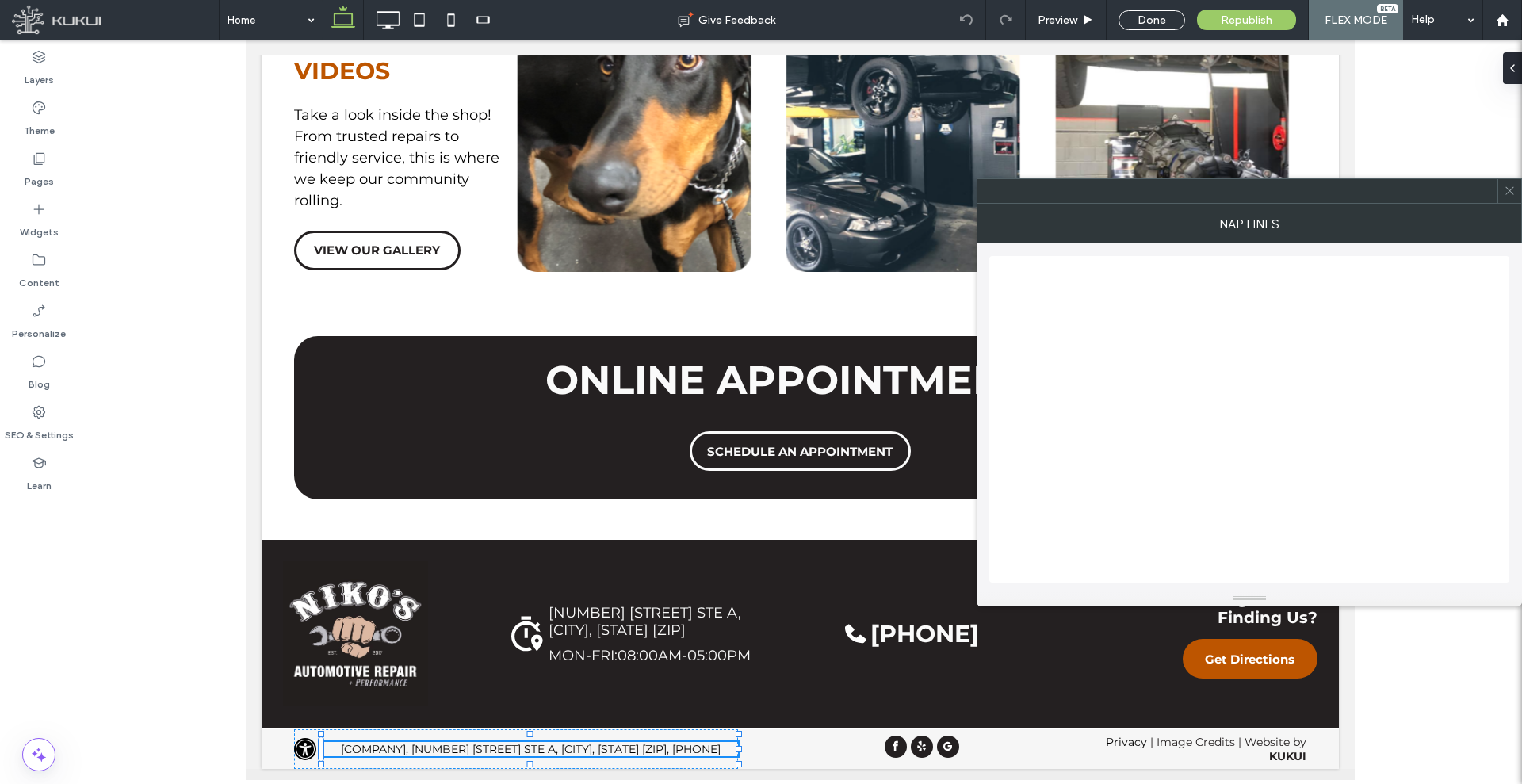 drag, startPoint x: 1512, startPoint y: 189, endPoint x: 969, endPoint y: 40, distance: 563.0719 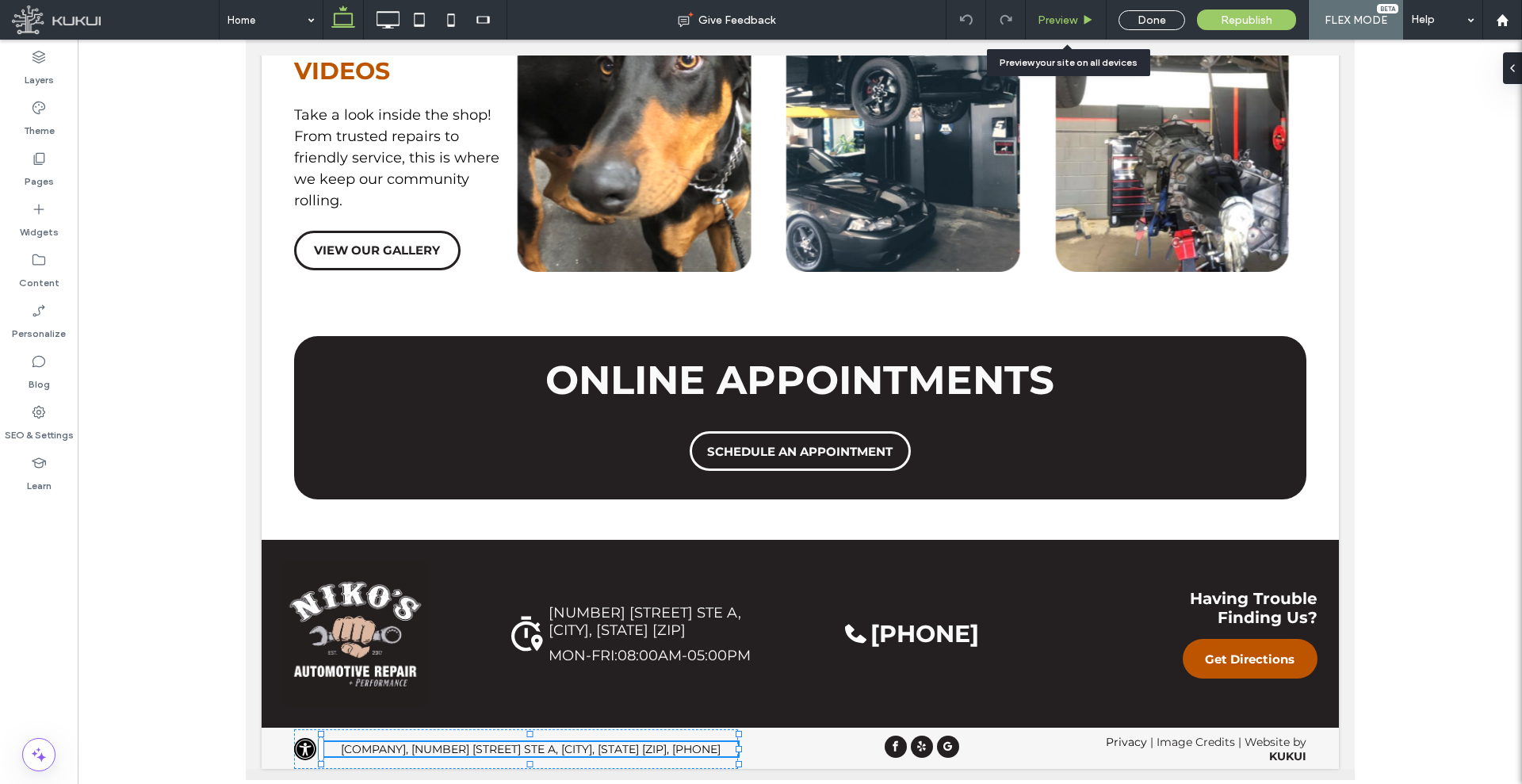 click on "Preview" at bounding box center (1066, 20) 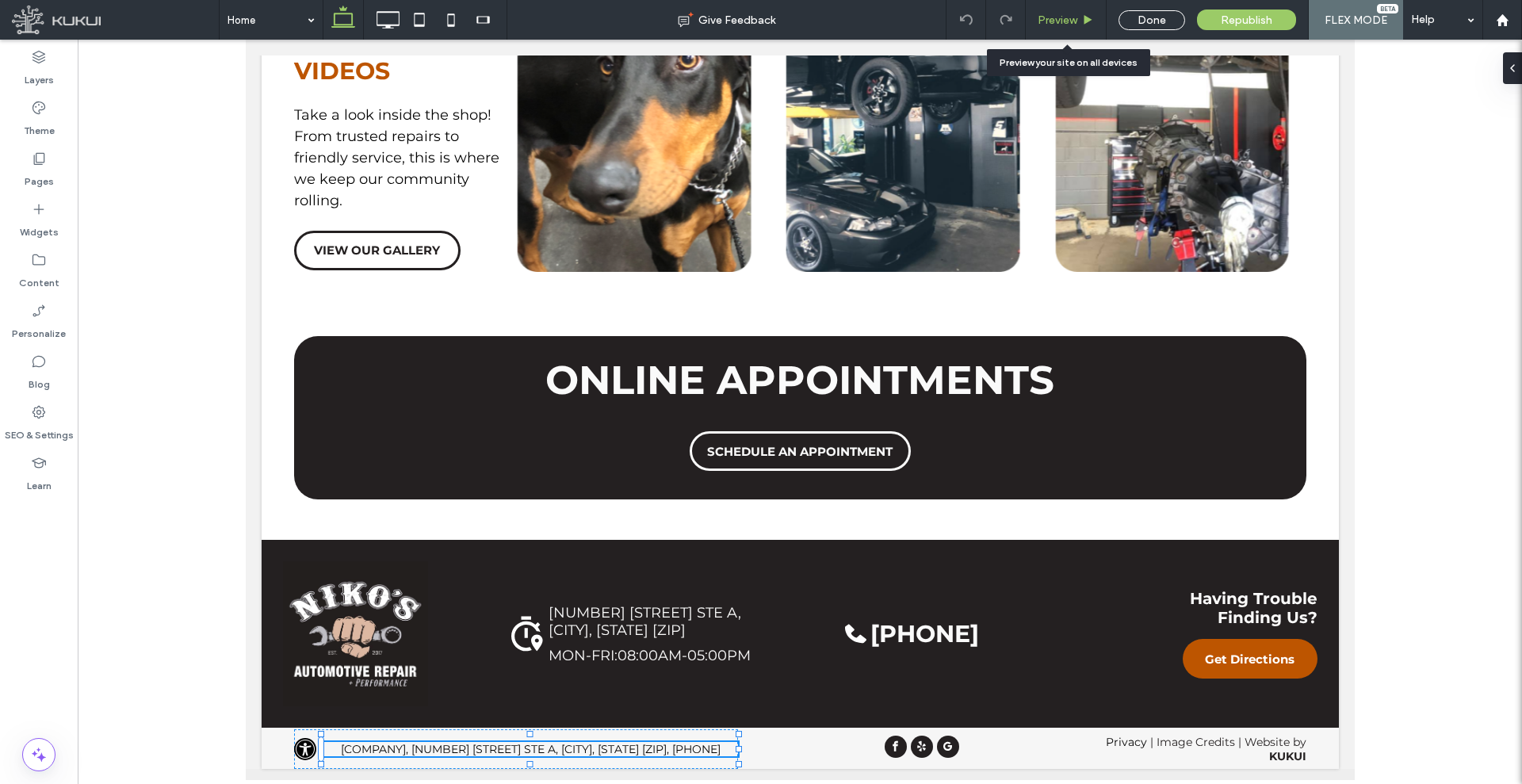 click on "Preview" at bounding box center (1066, 20) 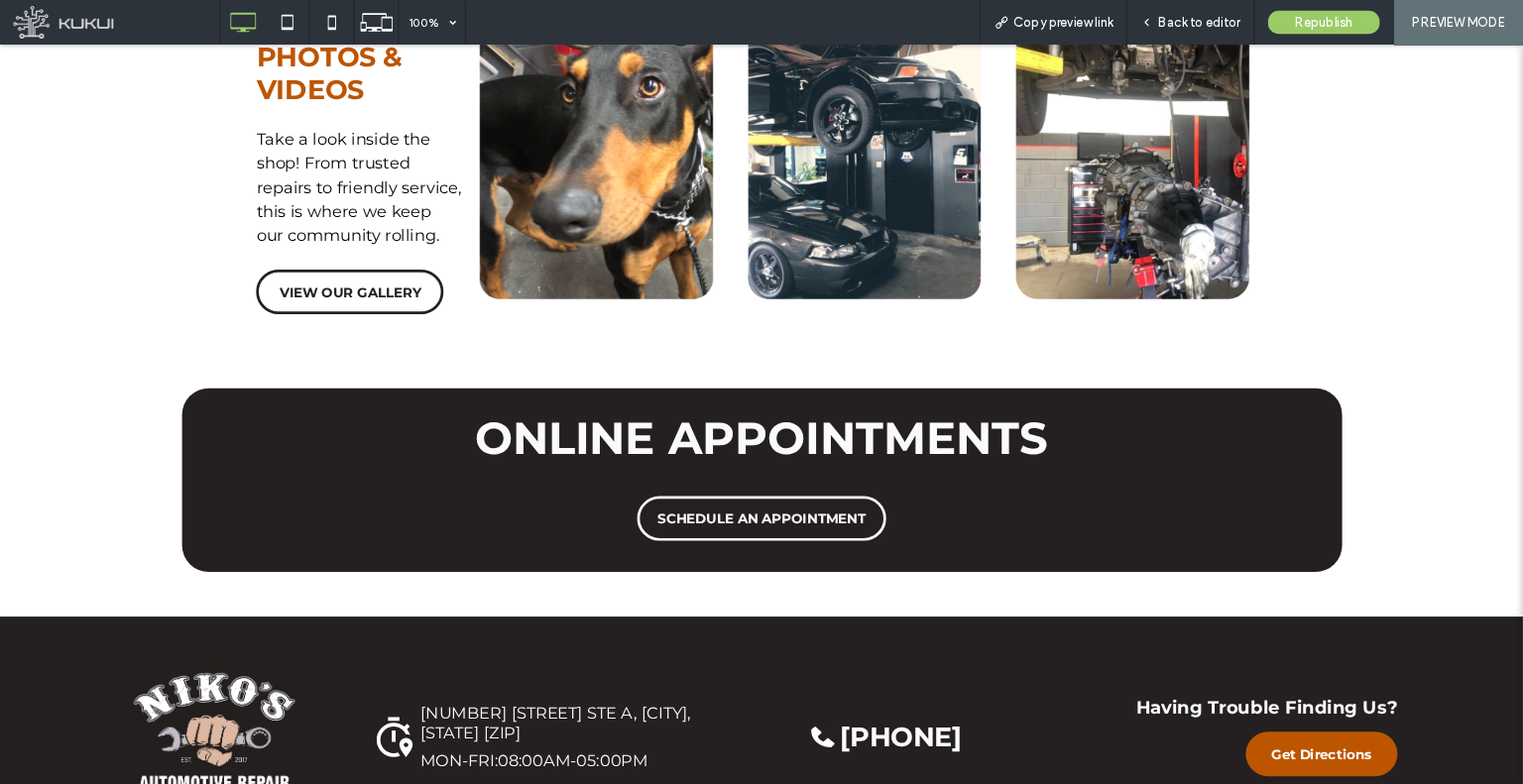 scroll, scrollTop: 5063, scrollLeft: 0, axis: vertical 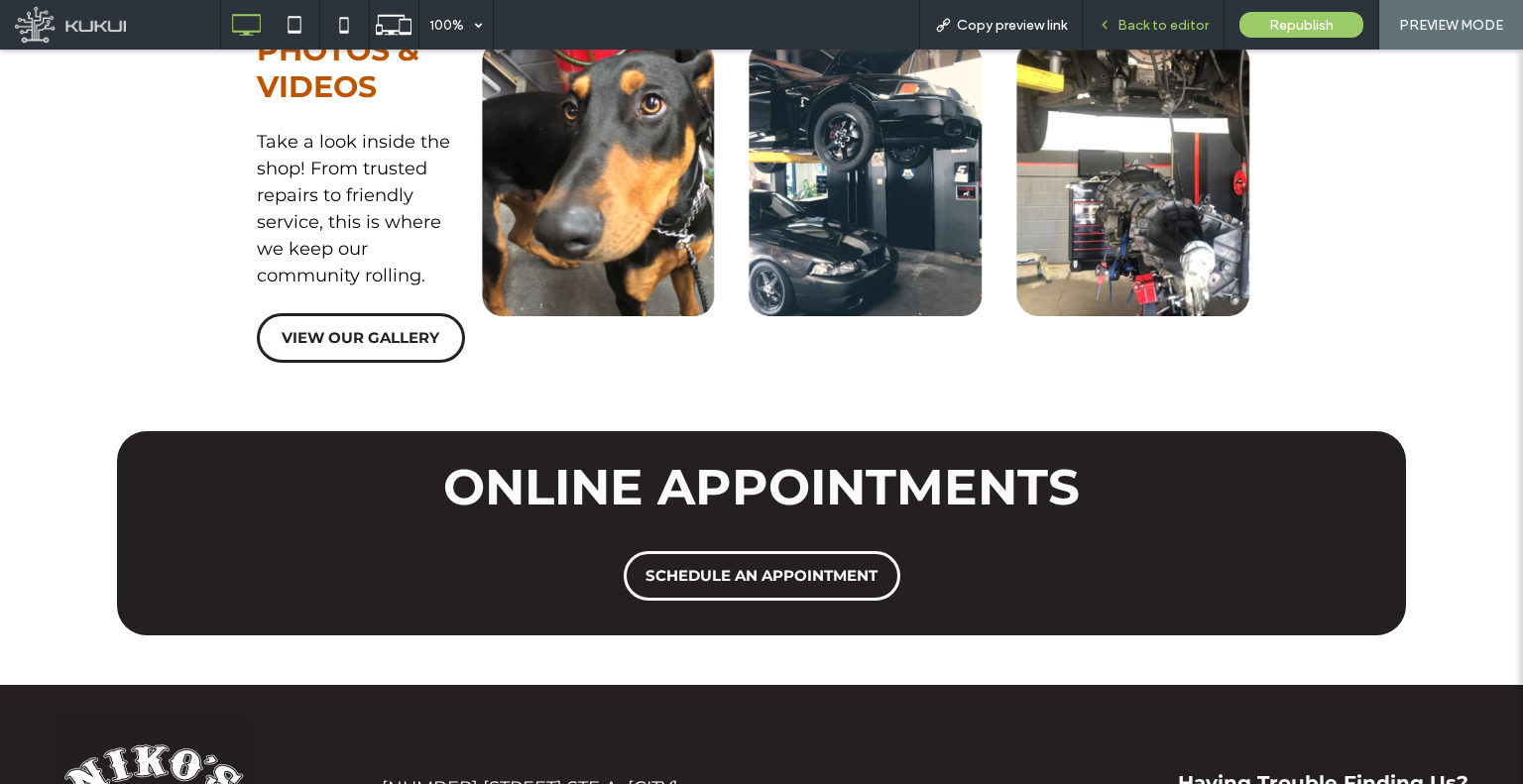 click on "Back to editor" at bounding box center (1163, 25) 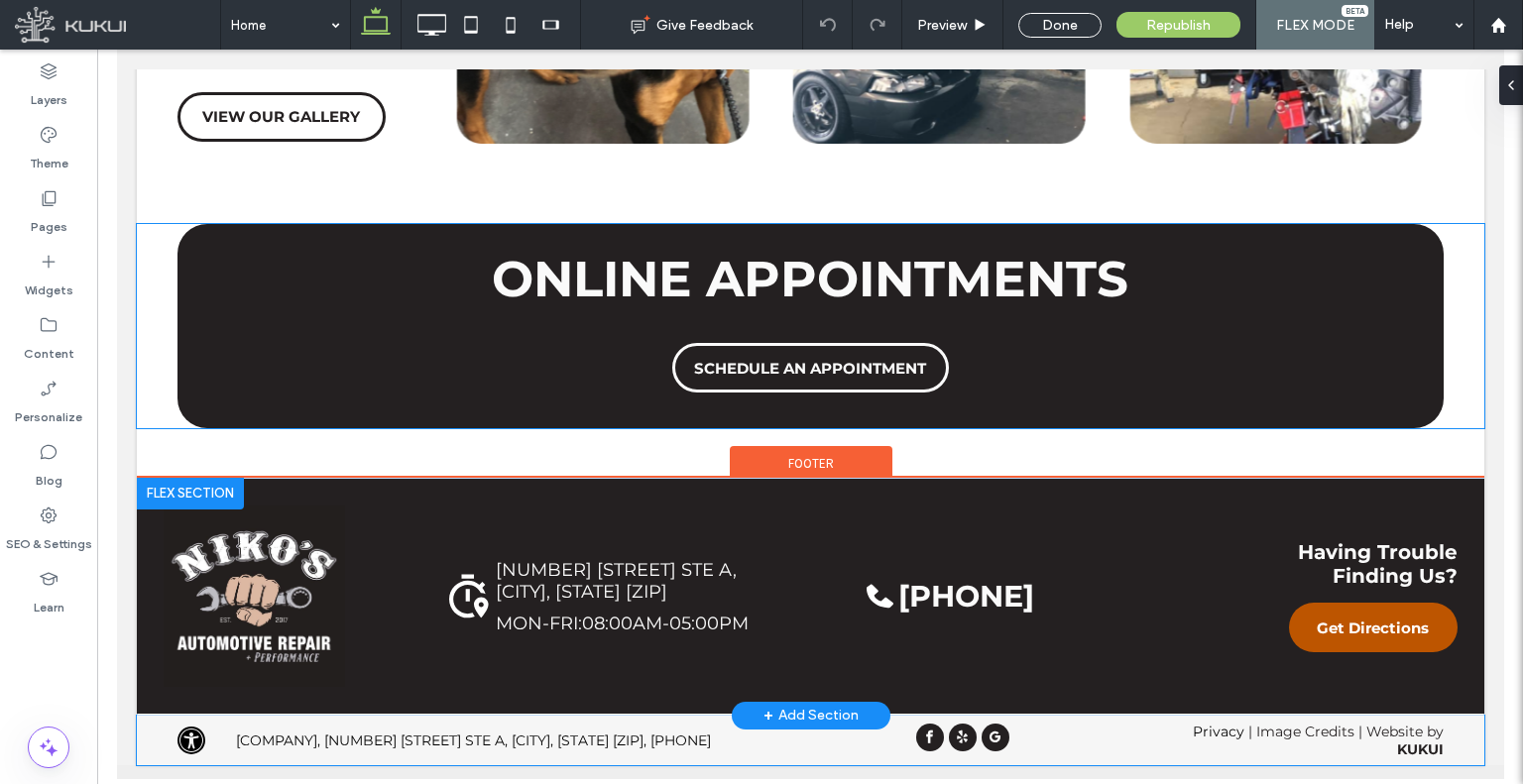 scroll, scrollTop: 5067, scrollLeft: 0, axis: vertical 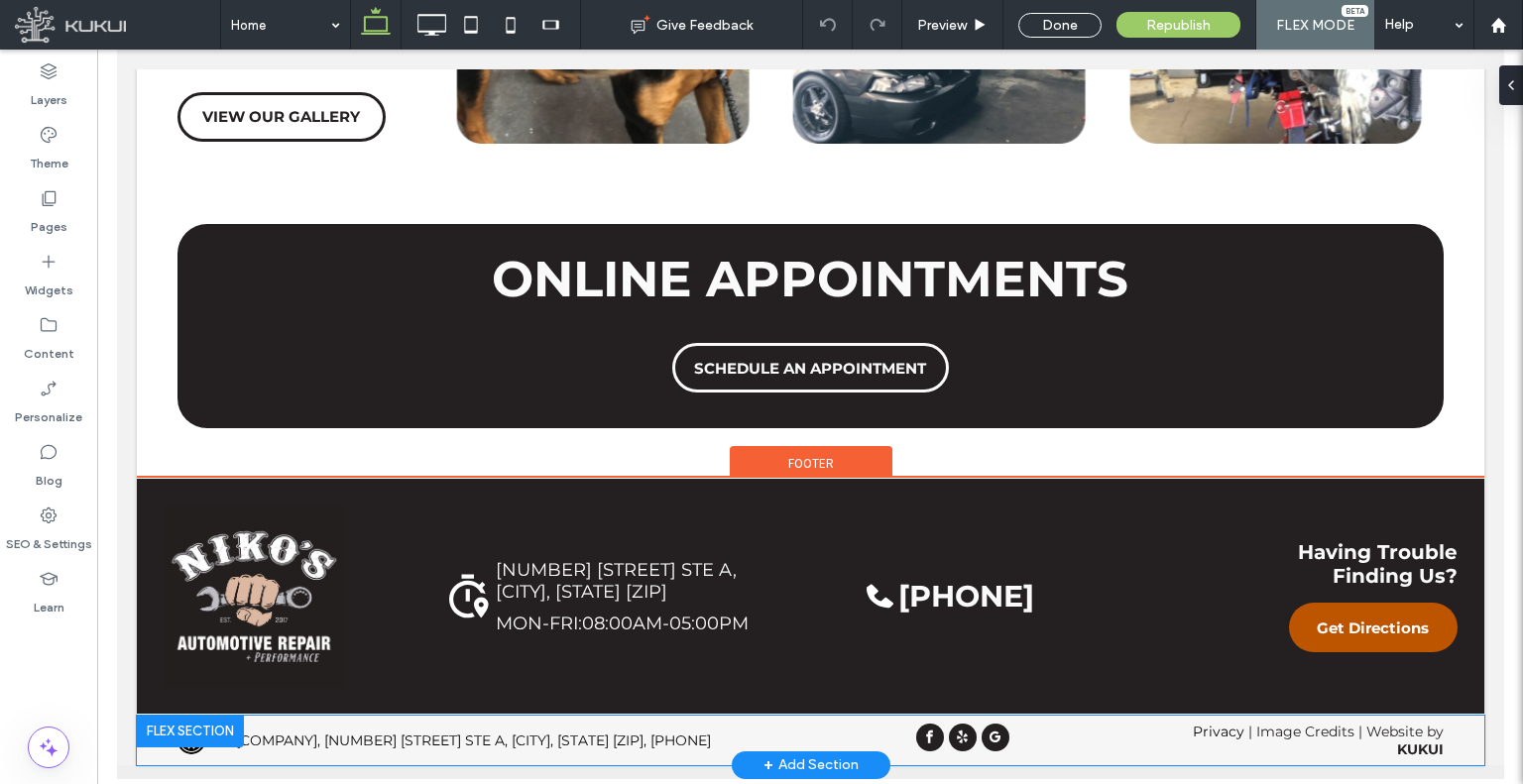 click on "[COMPANY], [NUMBER] [STREET] STE [LETTER], [CITY], [STATE] [POSTAL_CODE], [PHONE]" at bounding box center (472, 740) 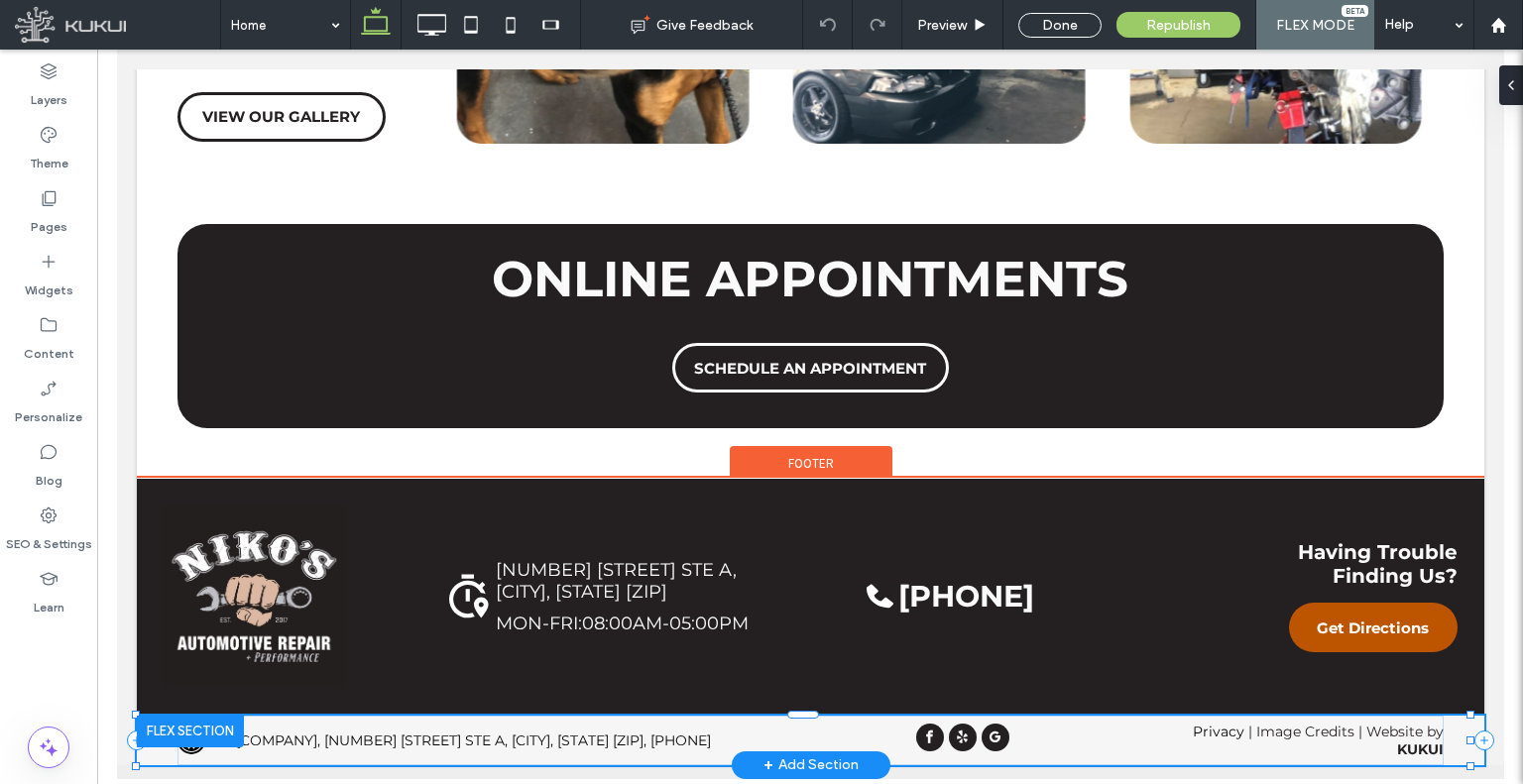 click on "[COMPANY], [NUMBER] [STREET] STE [LETTER], [CITY], [STATE] [POSTAL_CODE], [PHONE]" at bounding box center (472, 740) 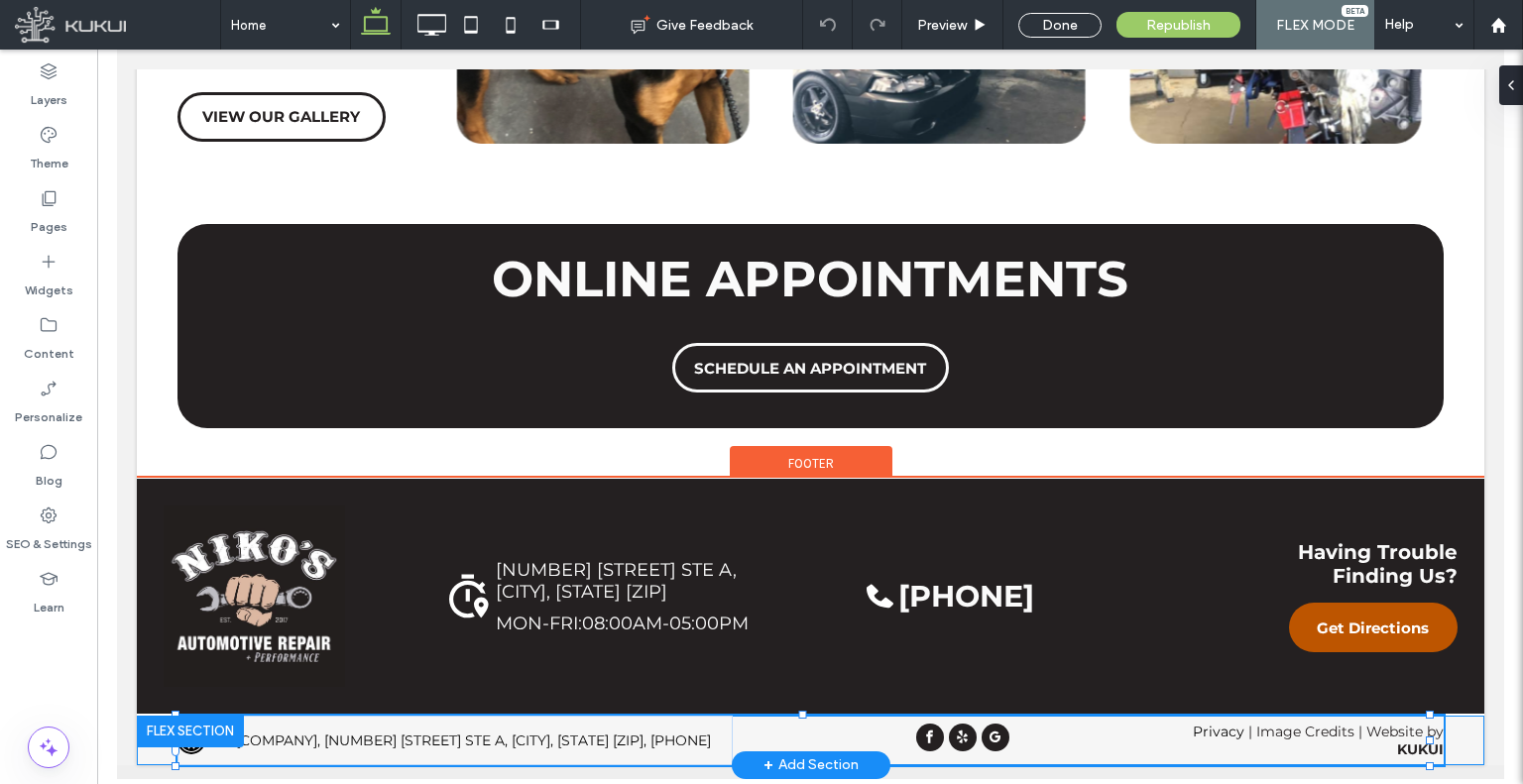 click on "[COMPANY], [NUMBER] [STREET] STE [LETTER], [CITY], [STATE] [POSTAL_CODE], [PHONE]" at bounding box center (472, 740) 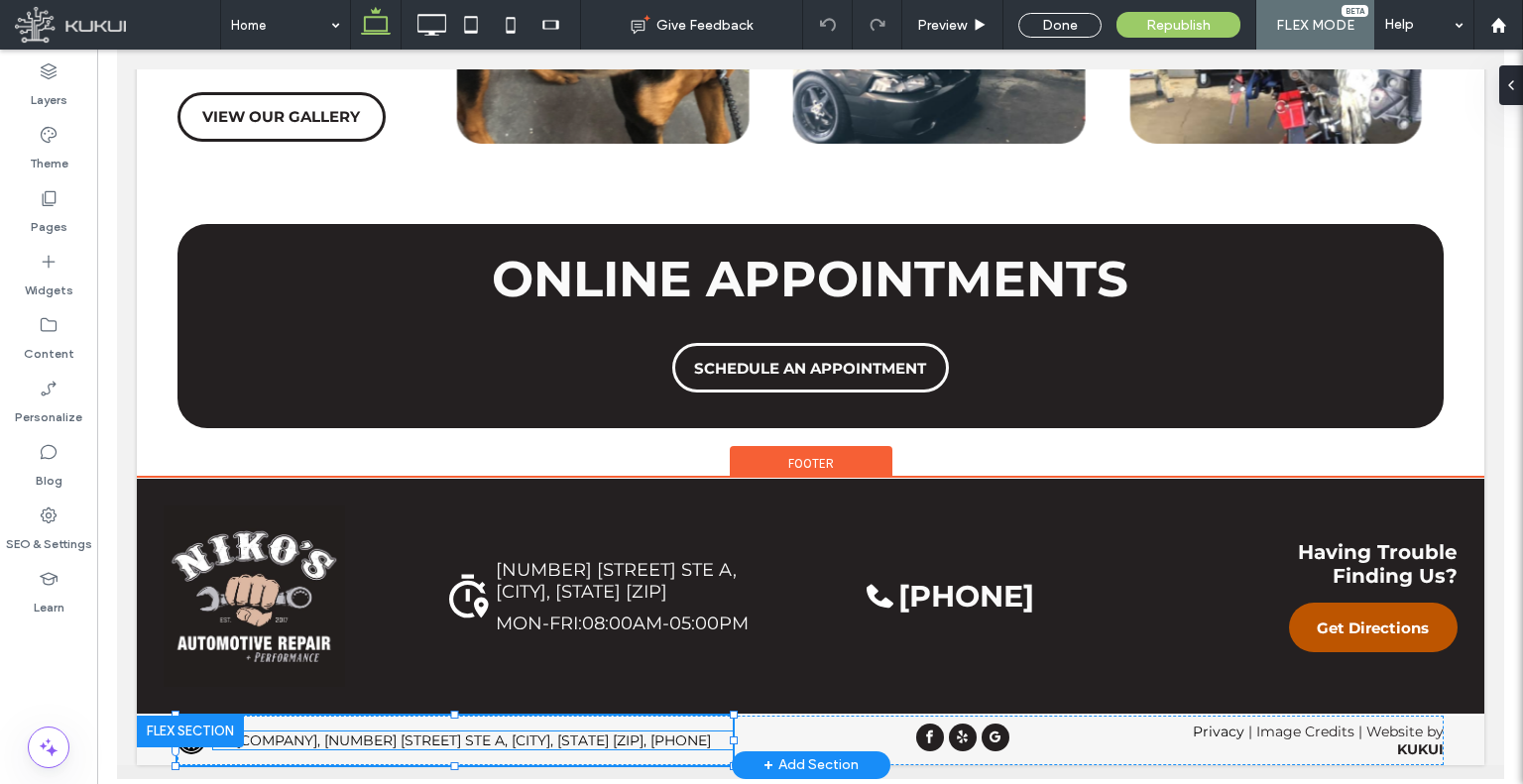 click on "[COMPANY], [NUMBER] [STREET] STE [LETTER], [CITY], [STATE] [POSTAL_CODE], [PHONE]" at bounding box center (472, 740) 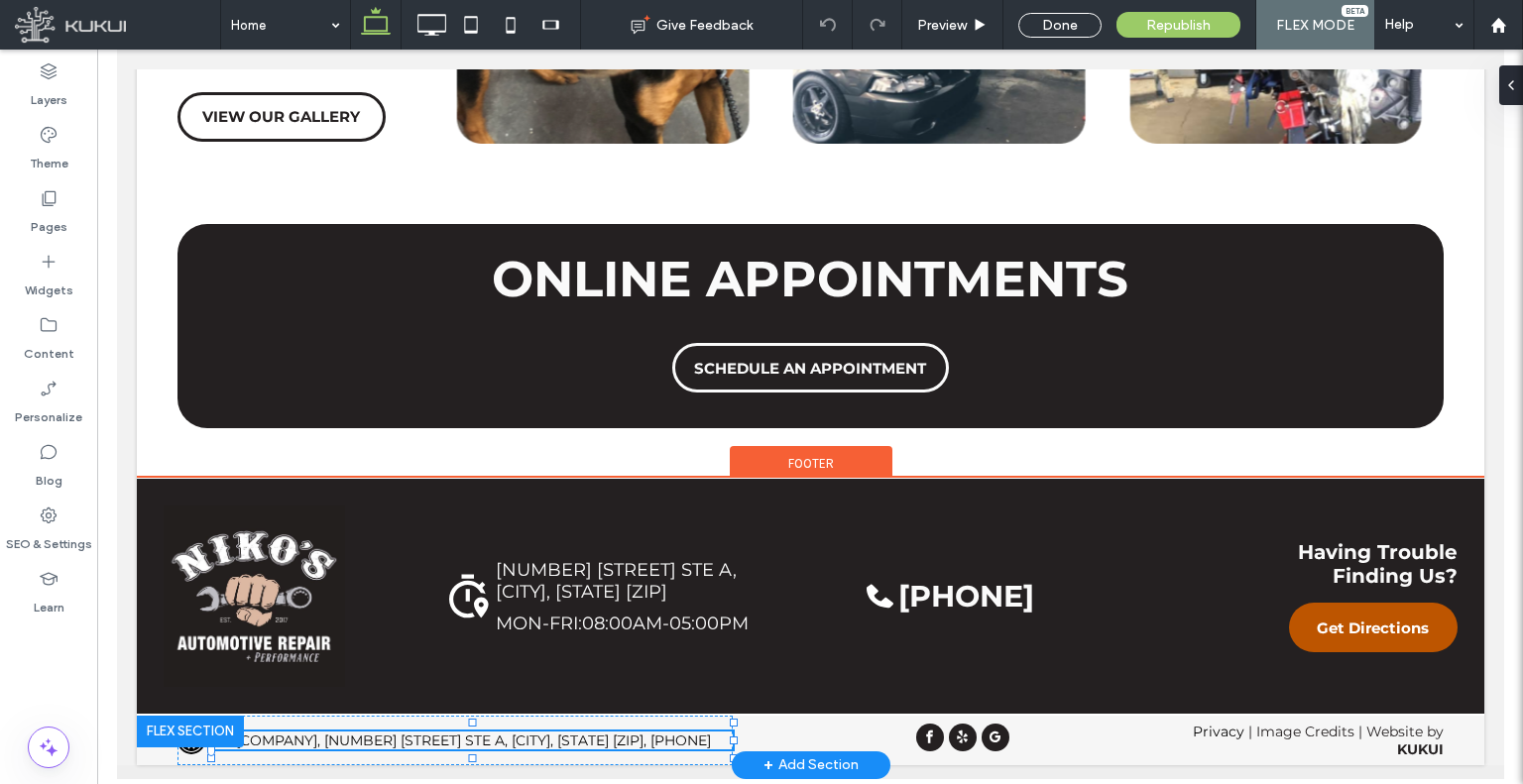 click on "[COMPANY], [NUMBER] [STREET] STE [LETTER], [CITY], [STATE] [POSTAL_CODE], [PHONE]" at bounding box center (472, 740) 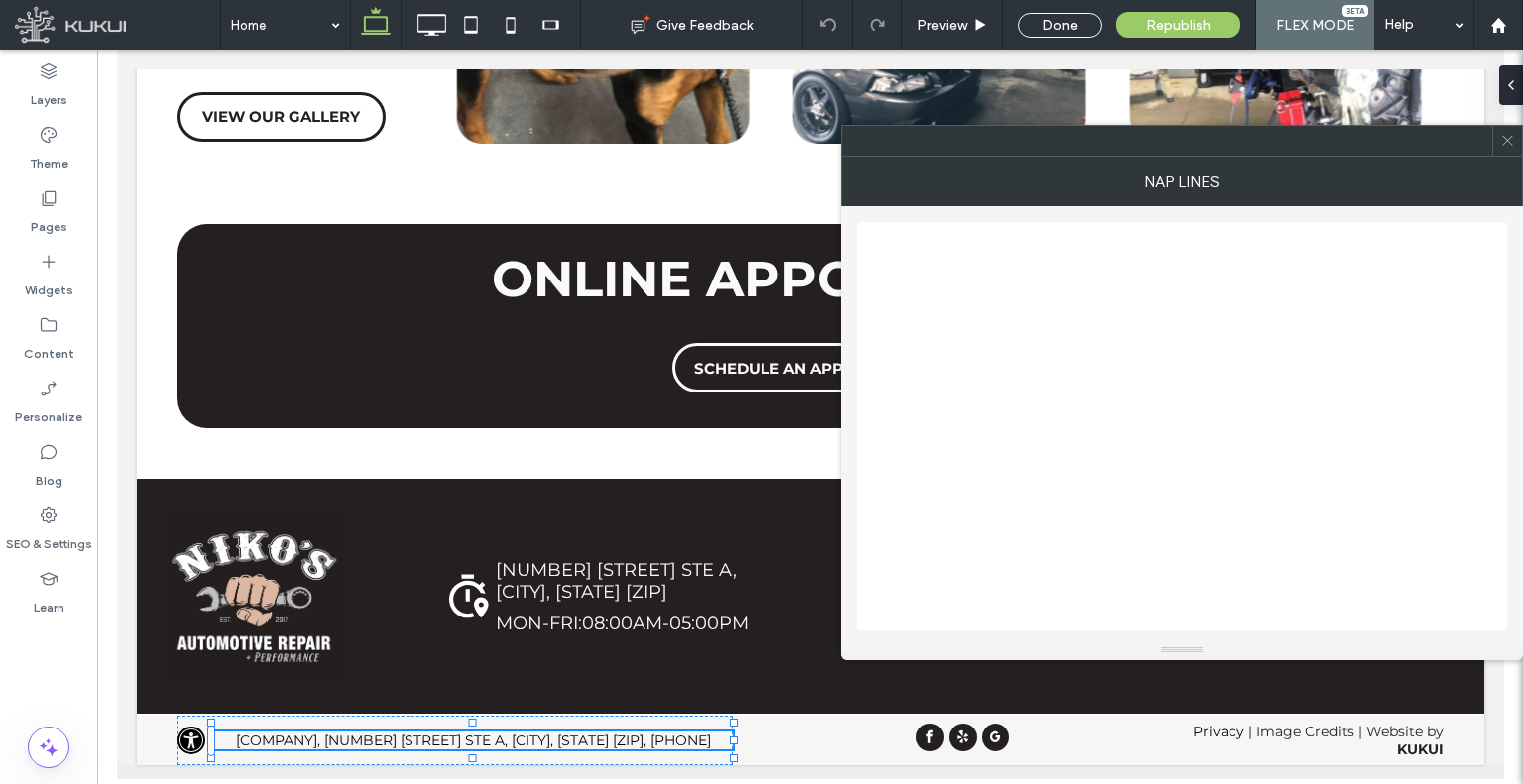 click 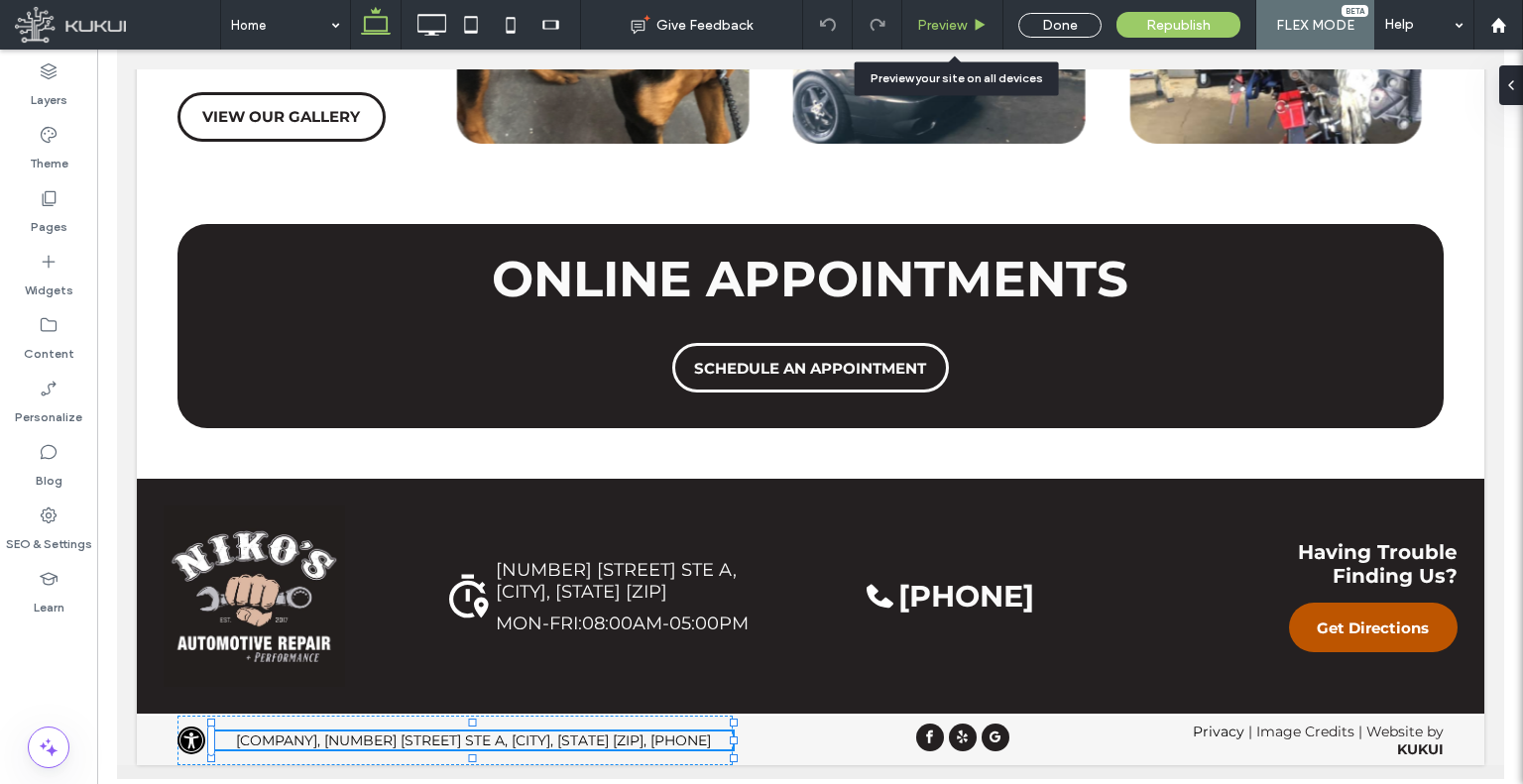 click on "Preview" at bounding box center [953, 25] 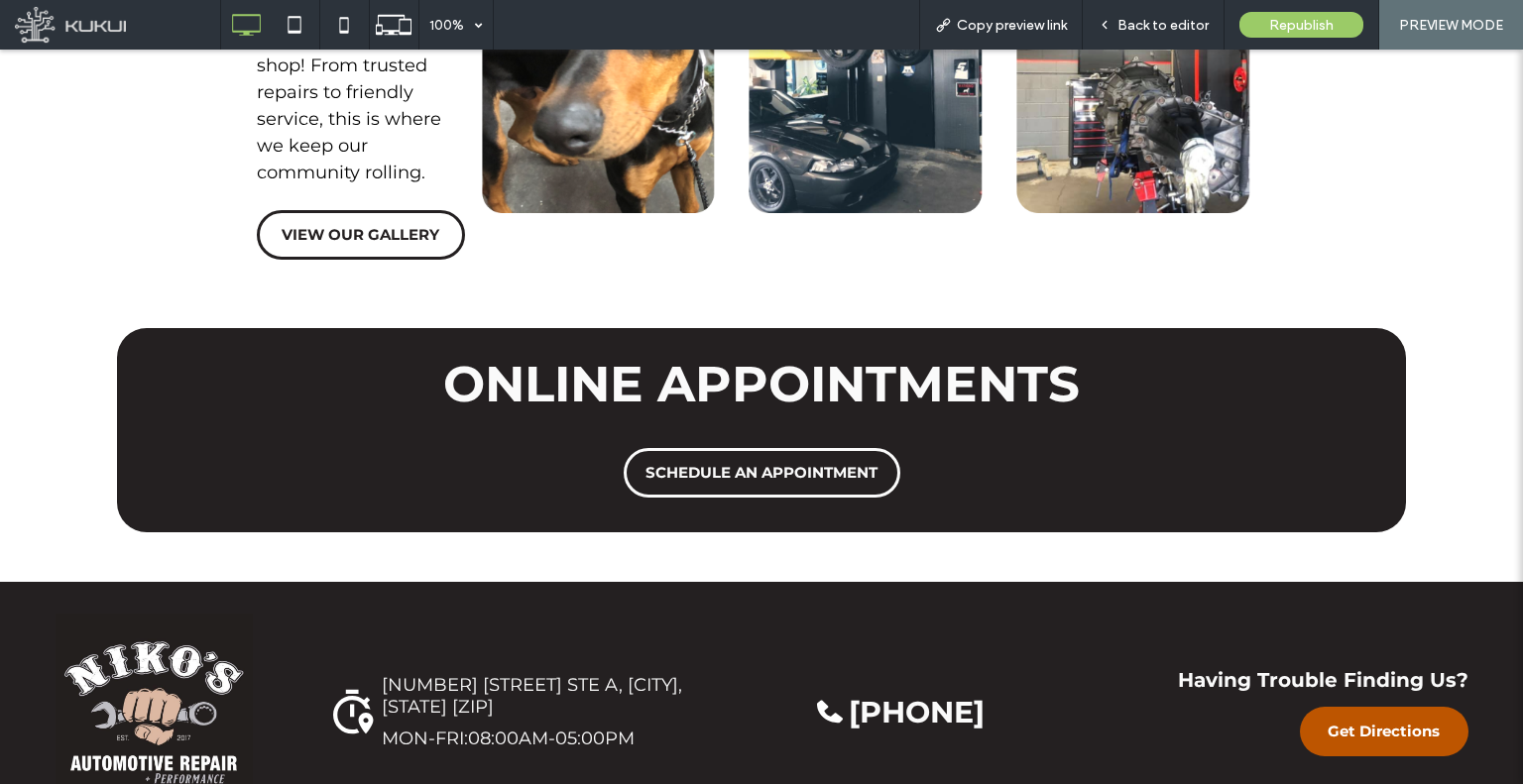 scroll, scrollTop: 5242, scrollLeft: 0, axis: vertical 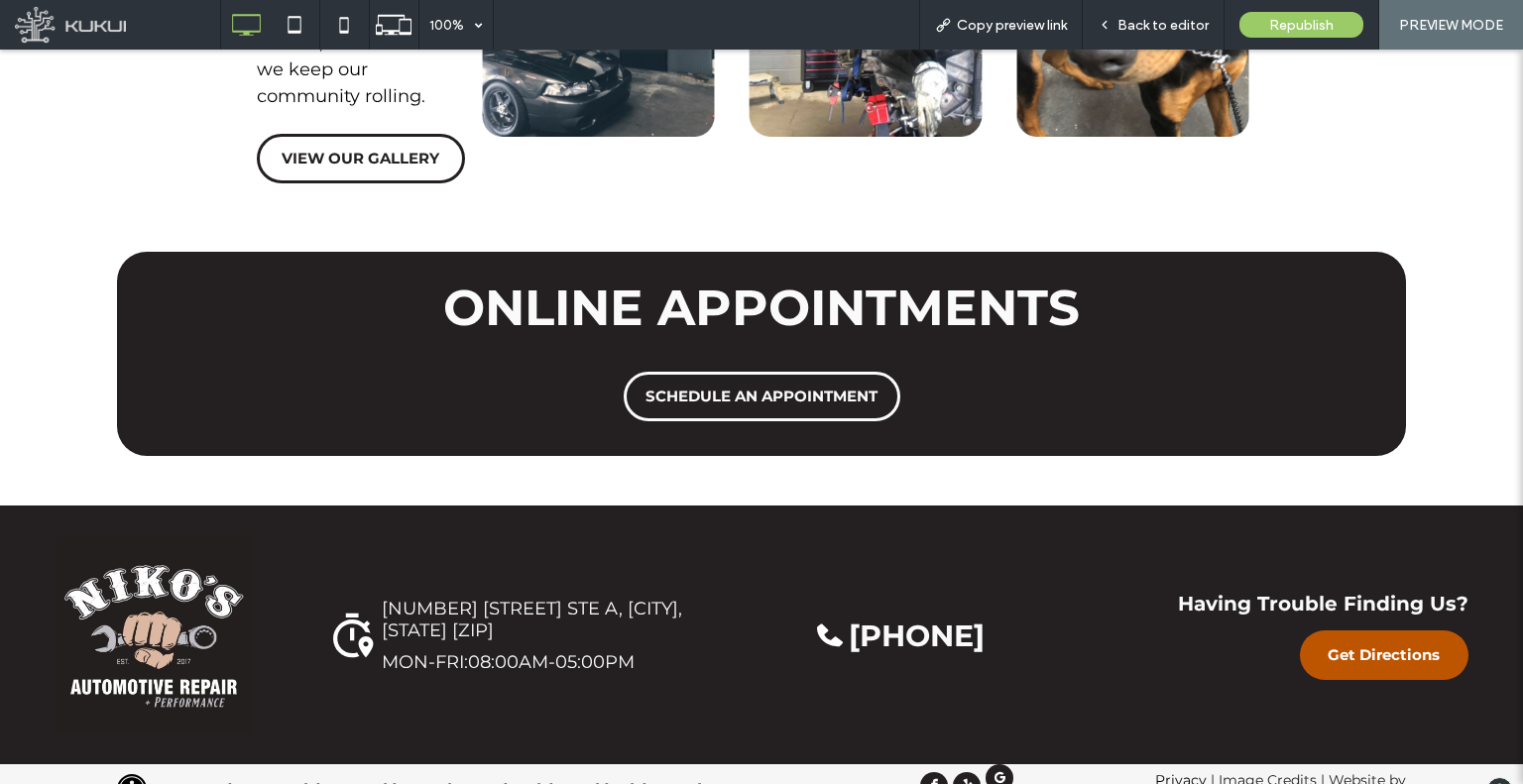 click at bounding box center [999, 778] 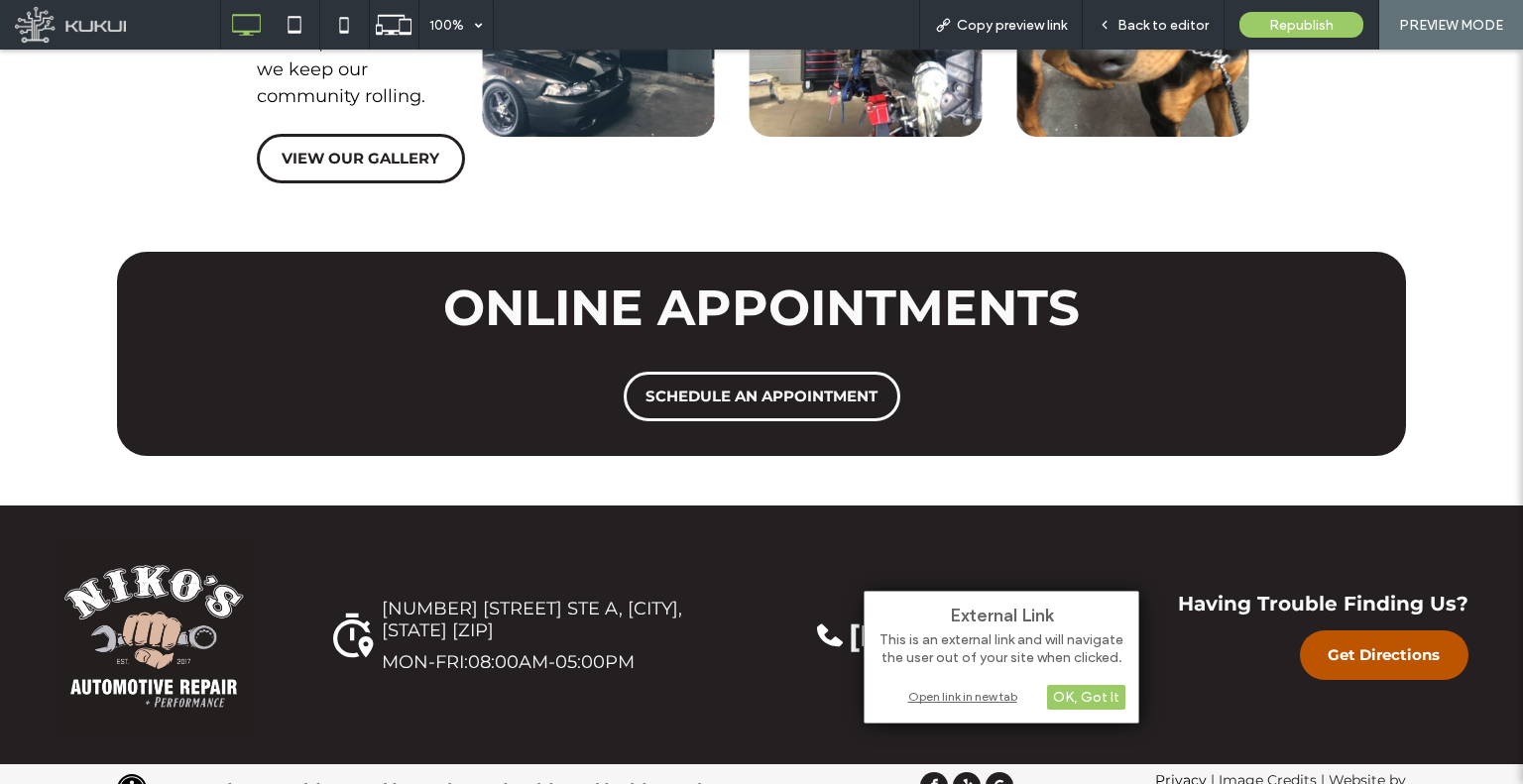 click on "Open link in new tab" at bounding box center (1001, 696) 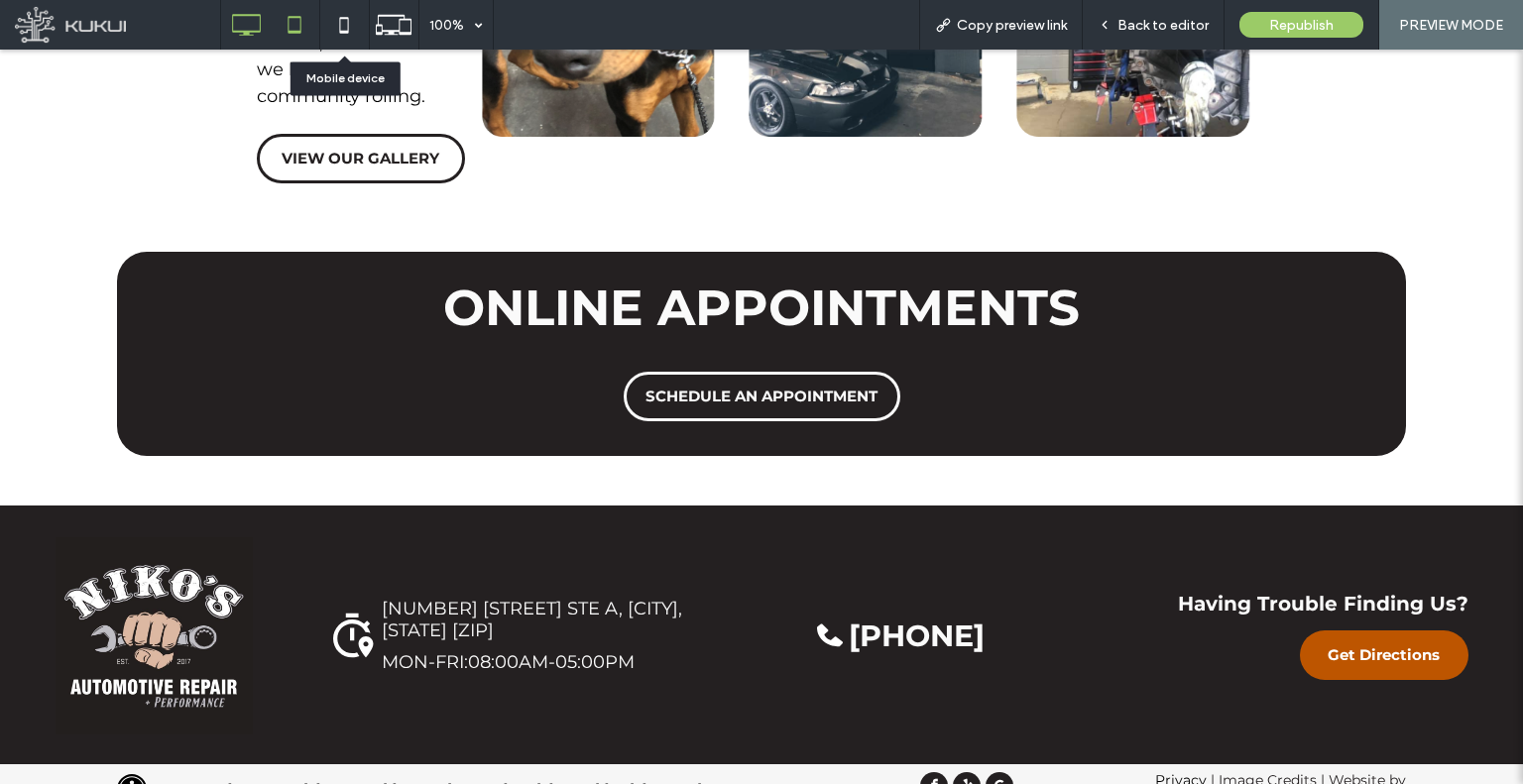 click 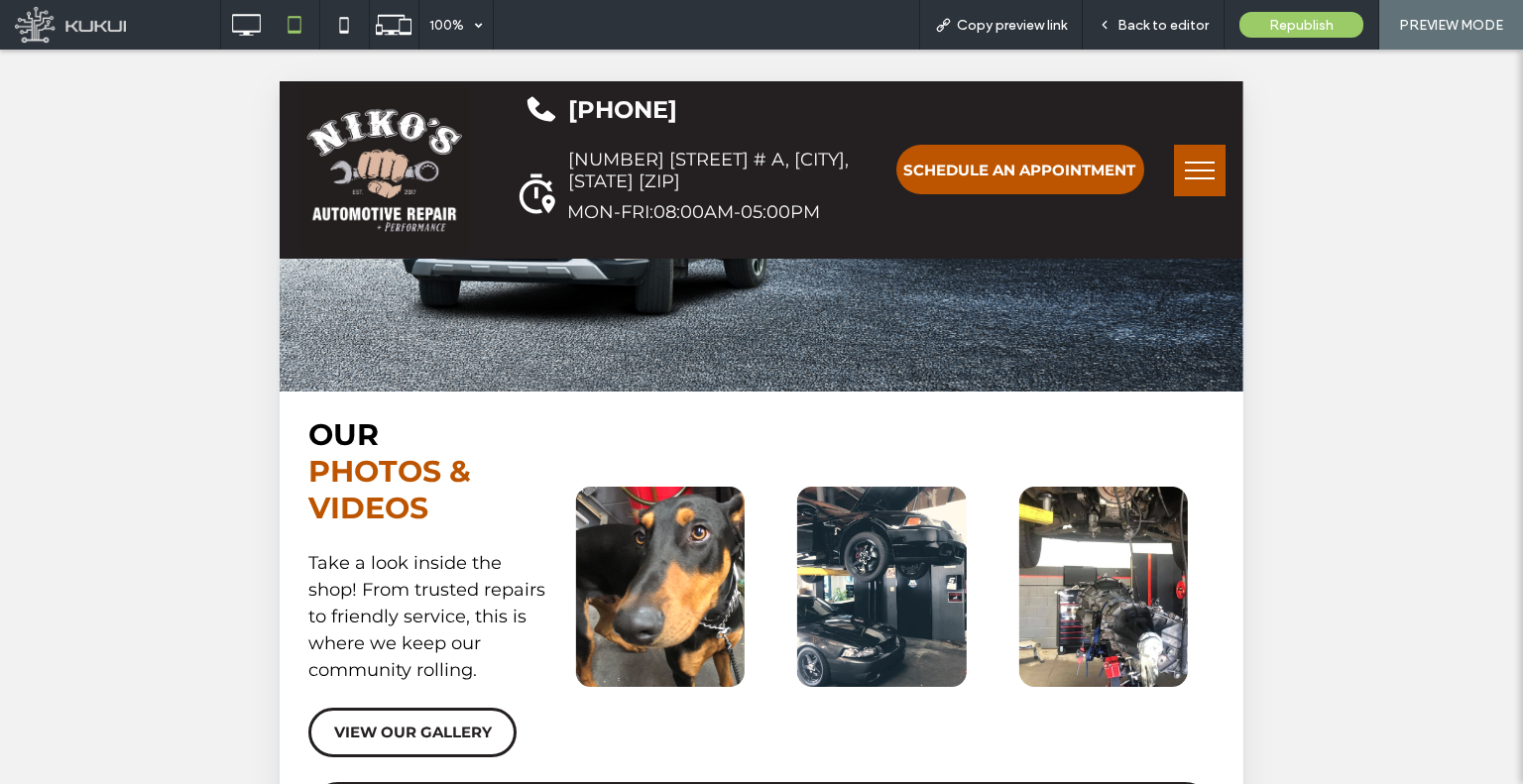 click at bounding box center [1200, 170] 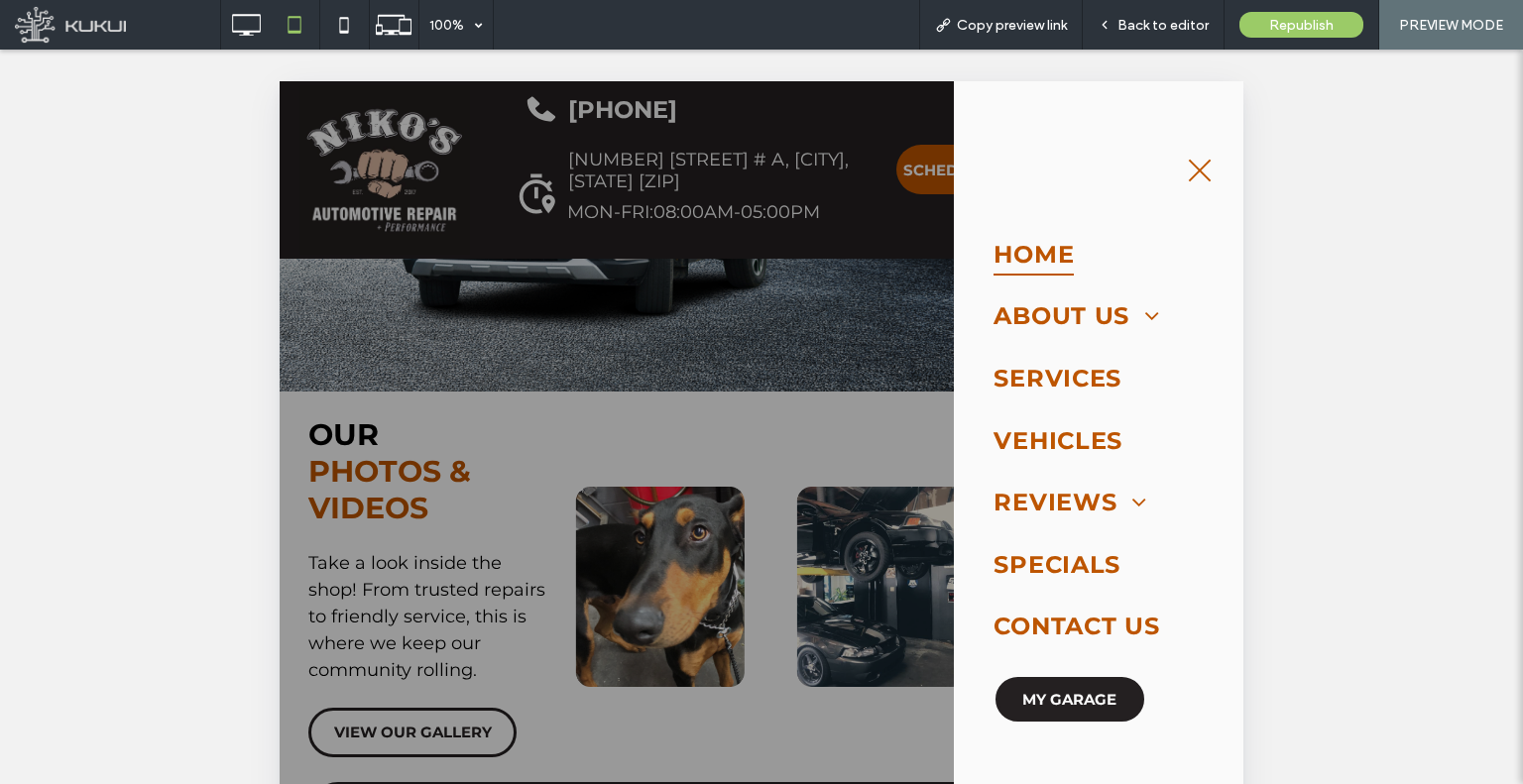 click on "MY GARAGE" at bounding box center (1069, 699) 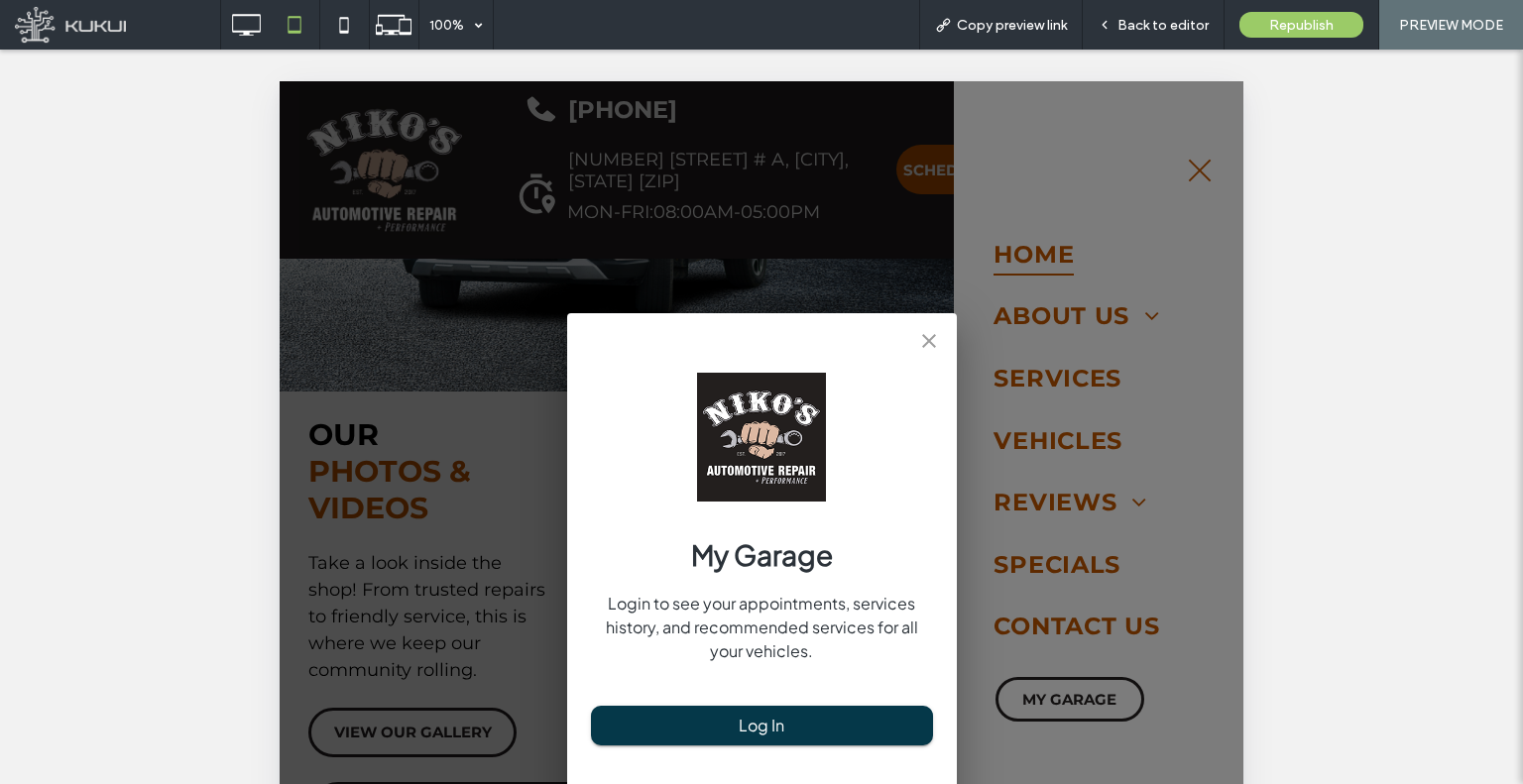 click on "My Garage Login to see your appointments, services history, and recommended services for all your vehicles. Log In 245 N Emerald Dr STE A, Vista, CA 92083 Driven By" at bounding box center (762, 716) 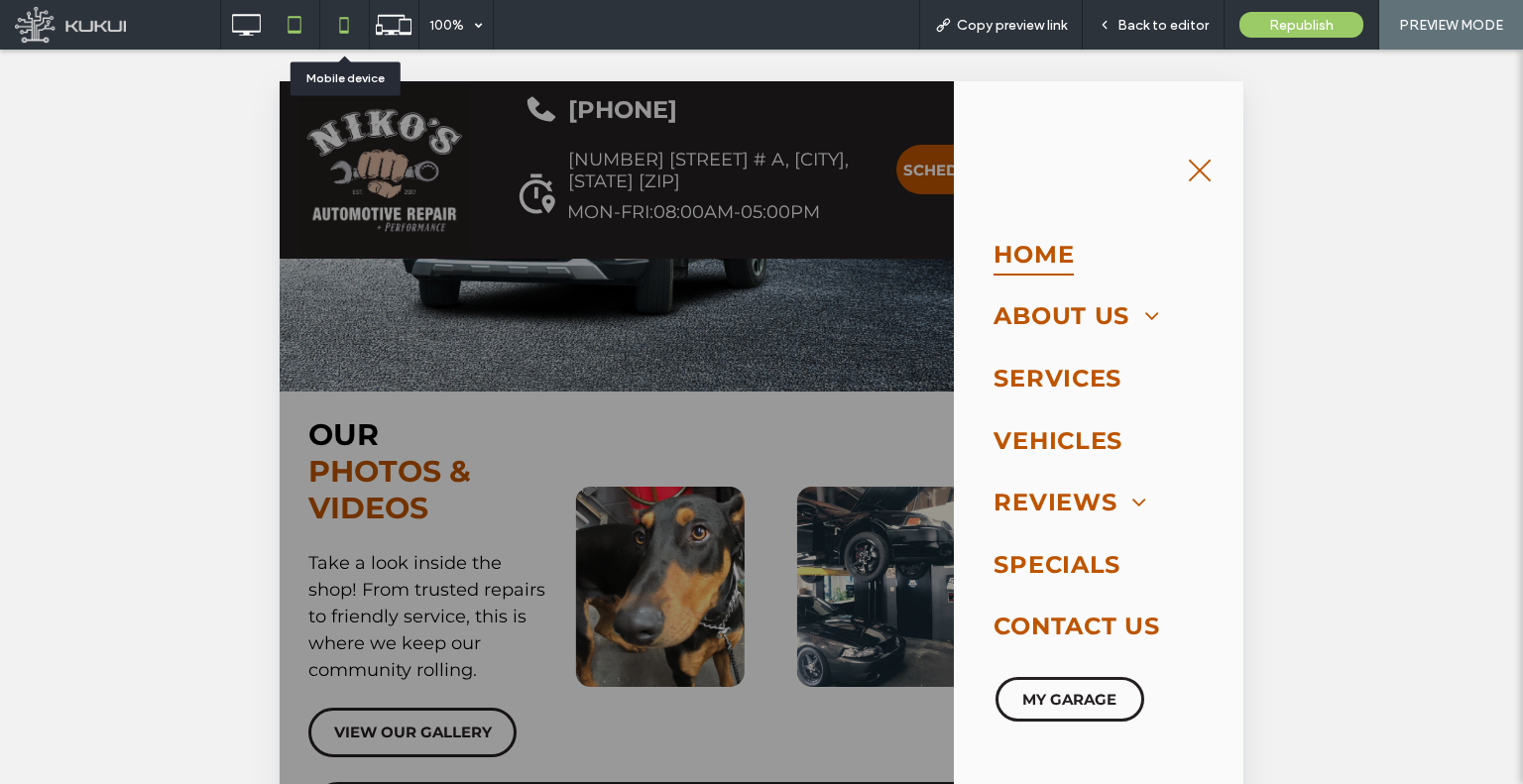click 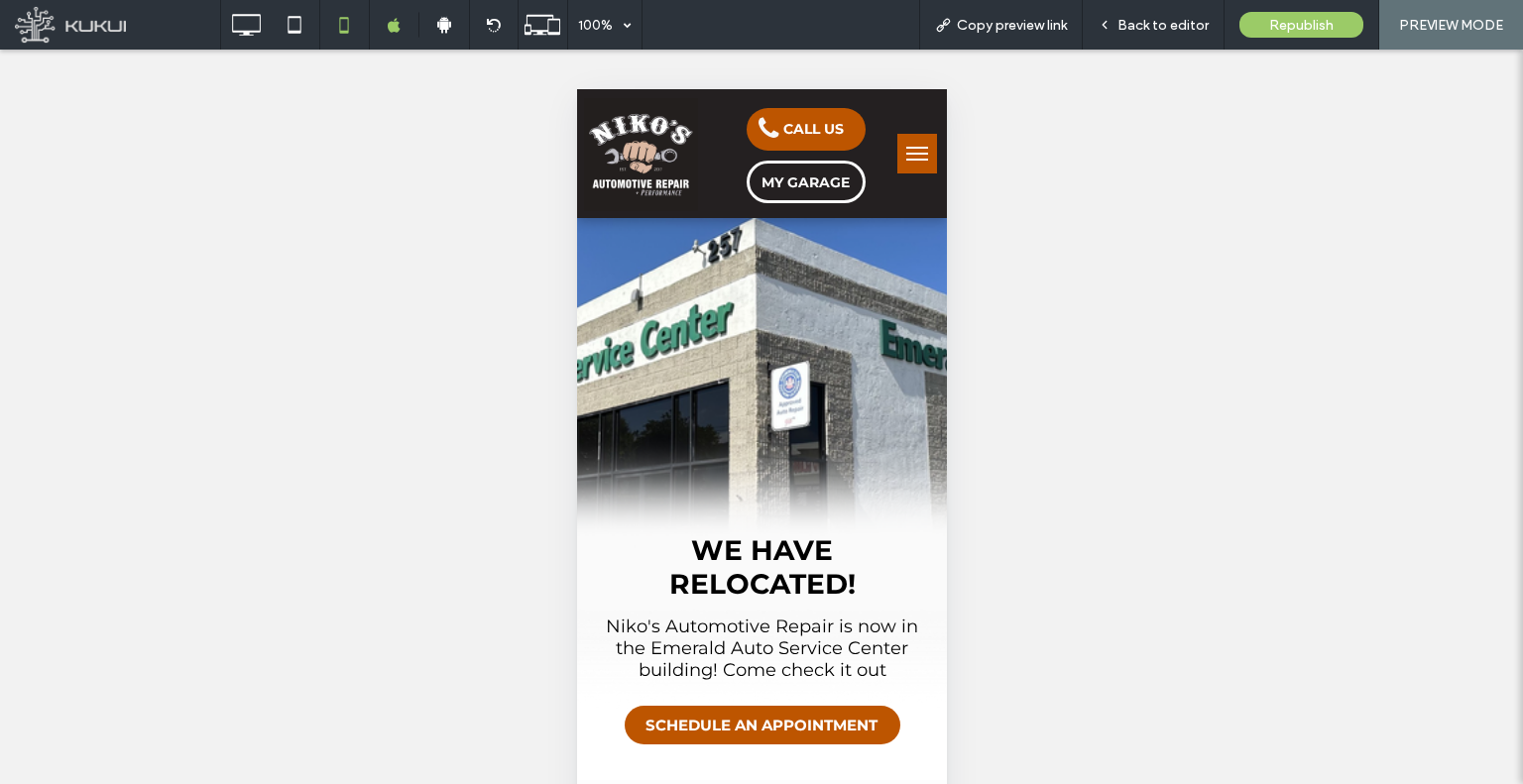 scroll, scrollTop: 0, scrollLeft: 0, axis: both 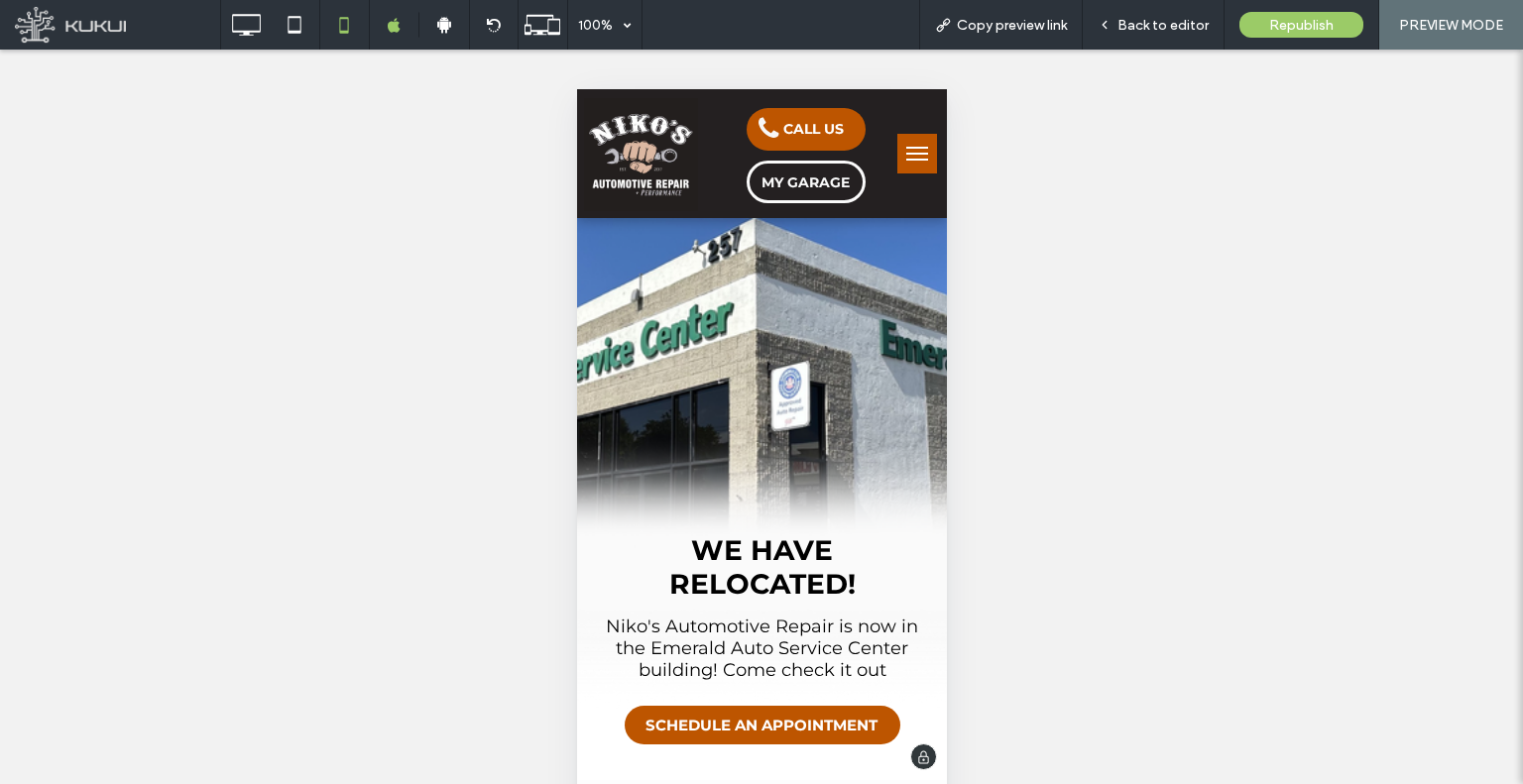 click at bounding box center (761, 466) 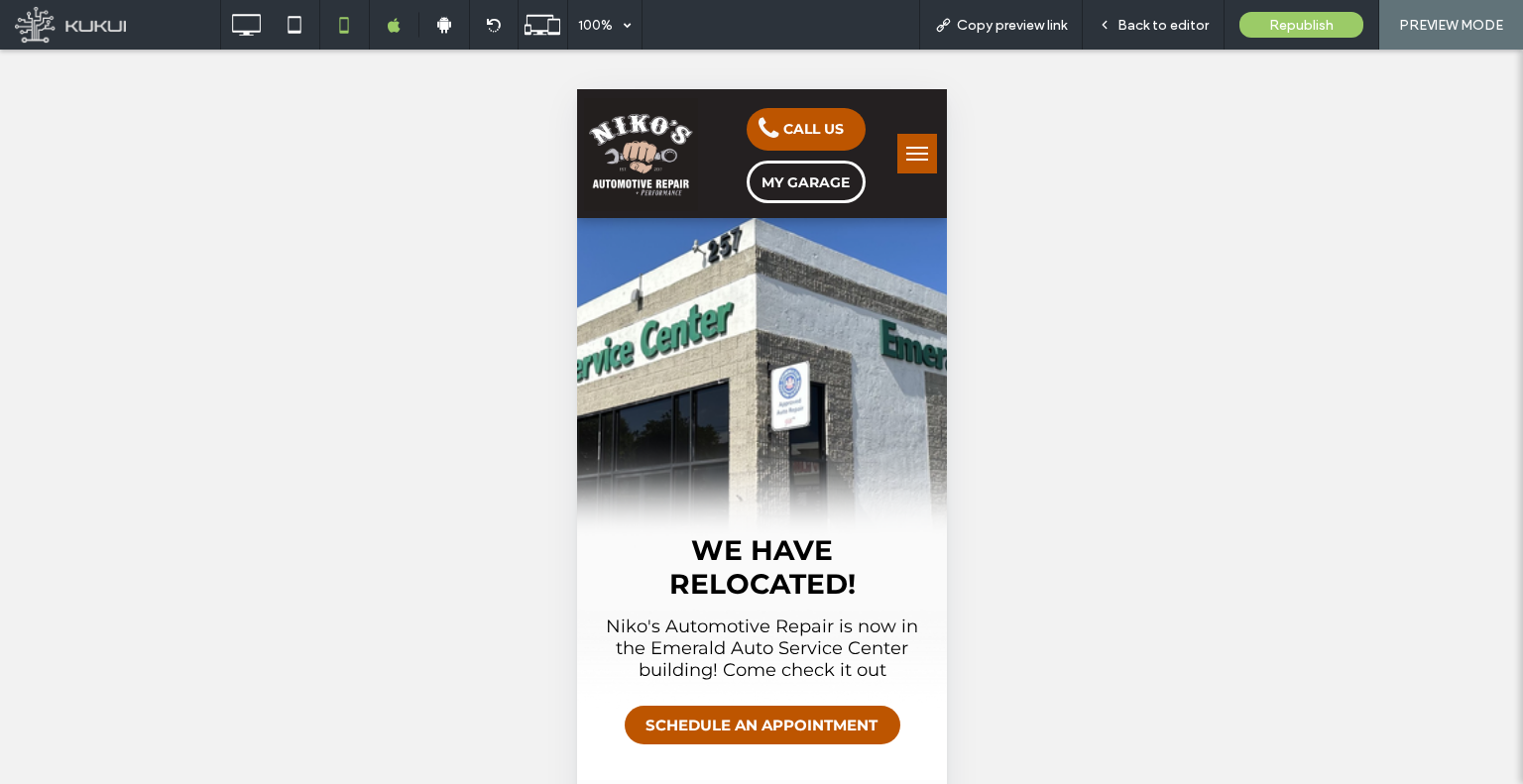 click at bounding box center [916, 154] 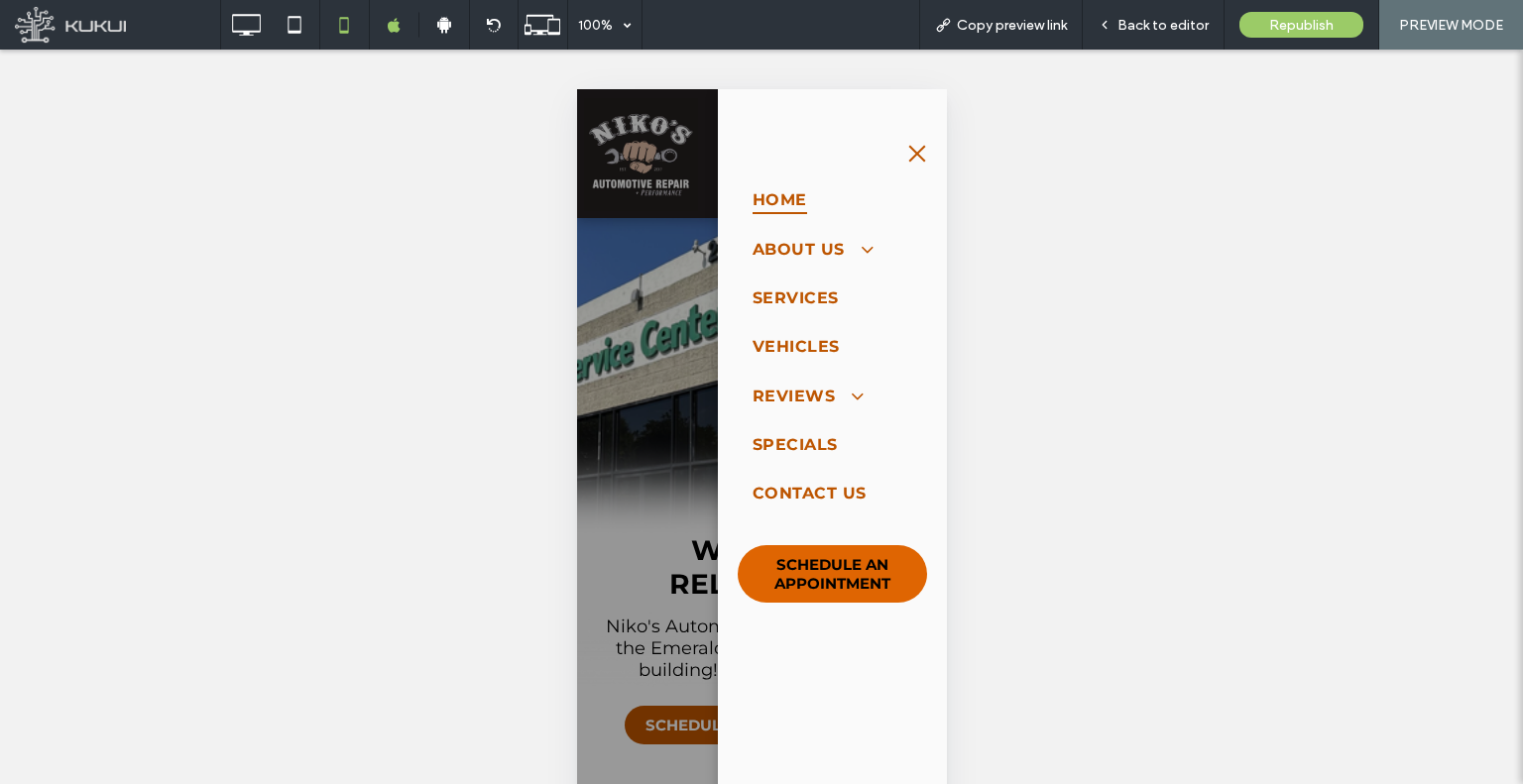 click on "SCHEDULE AN APPOINTMENT" at bounding box center (831, 574) 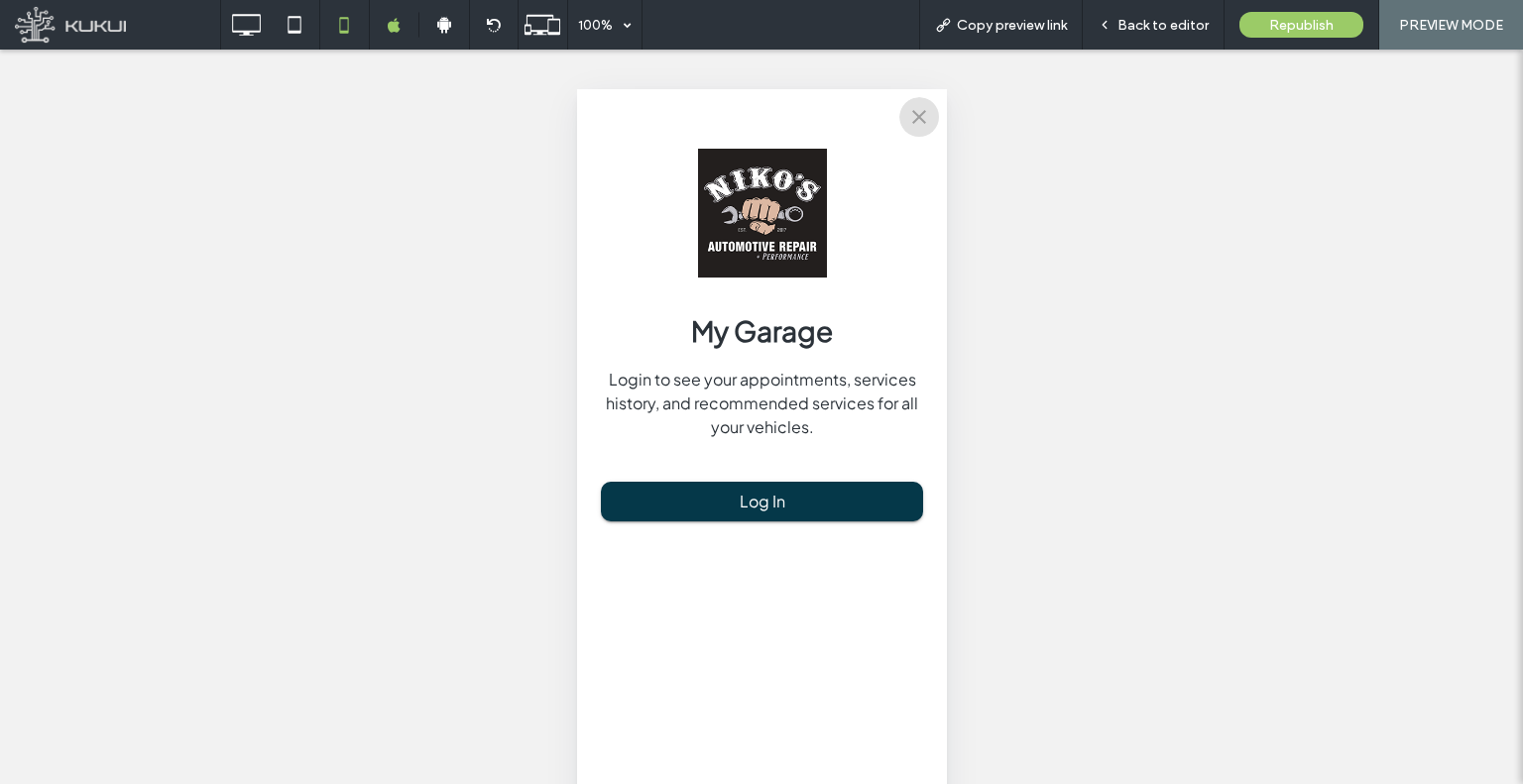 click 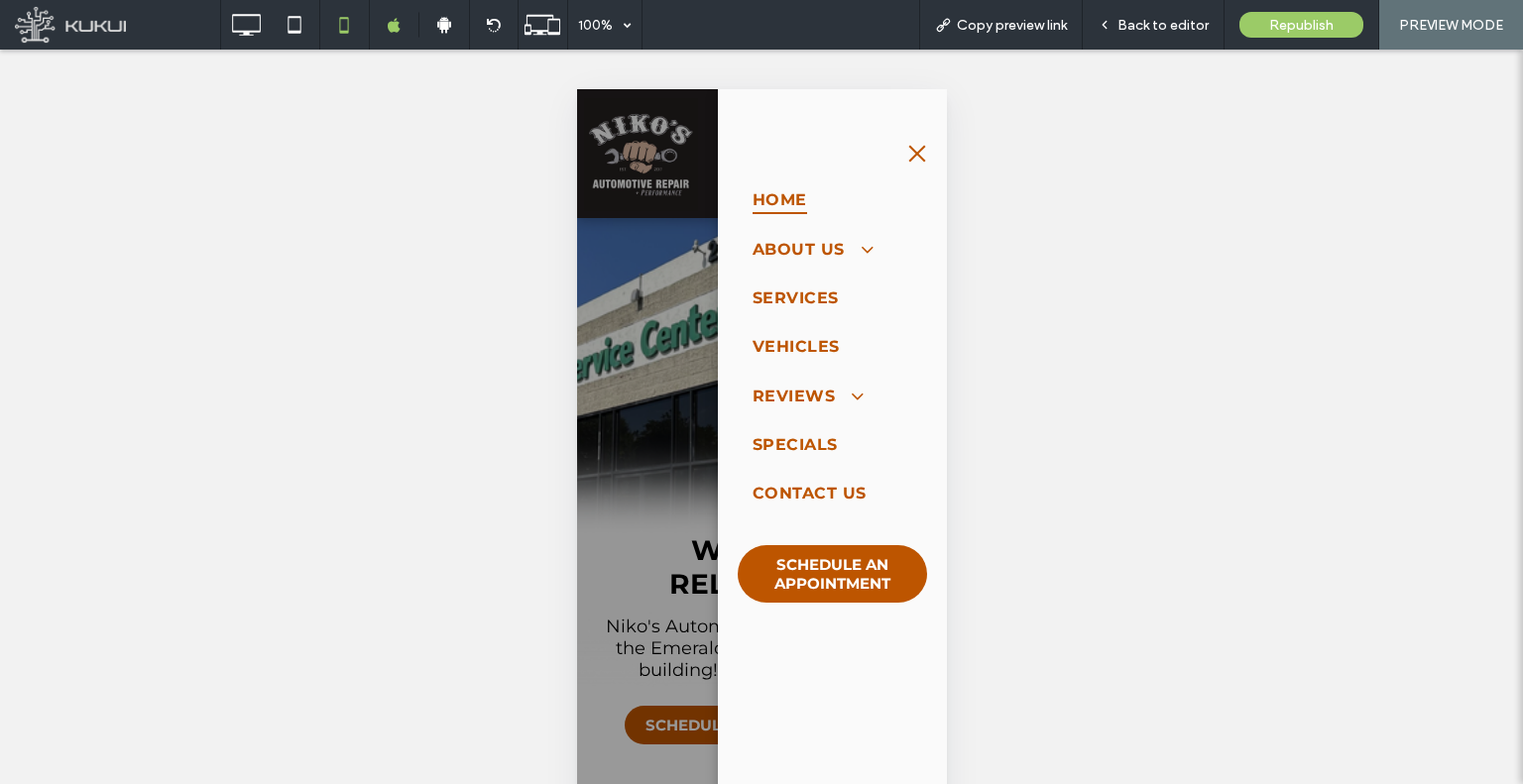 click at bounding box center [761, 467] 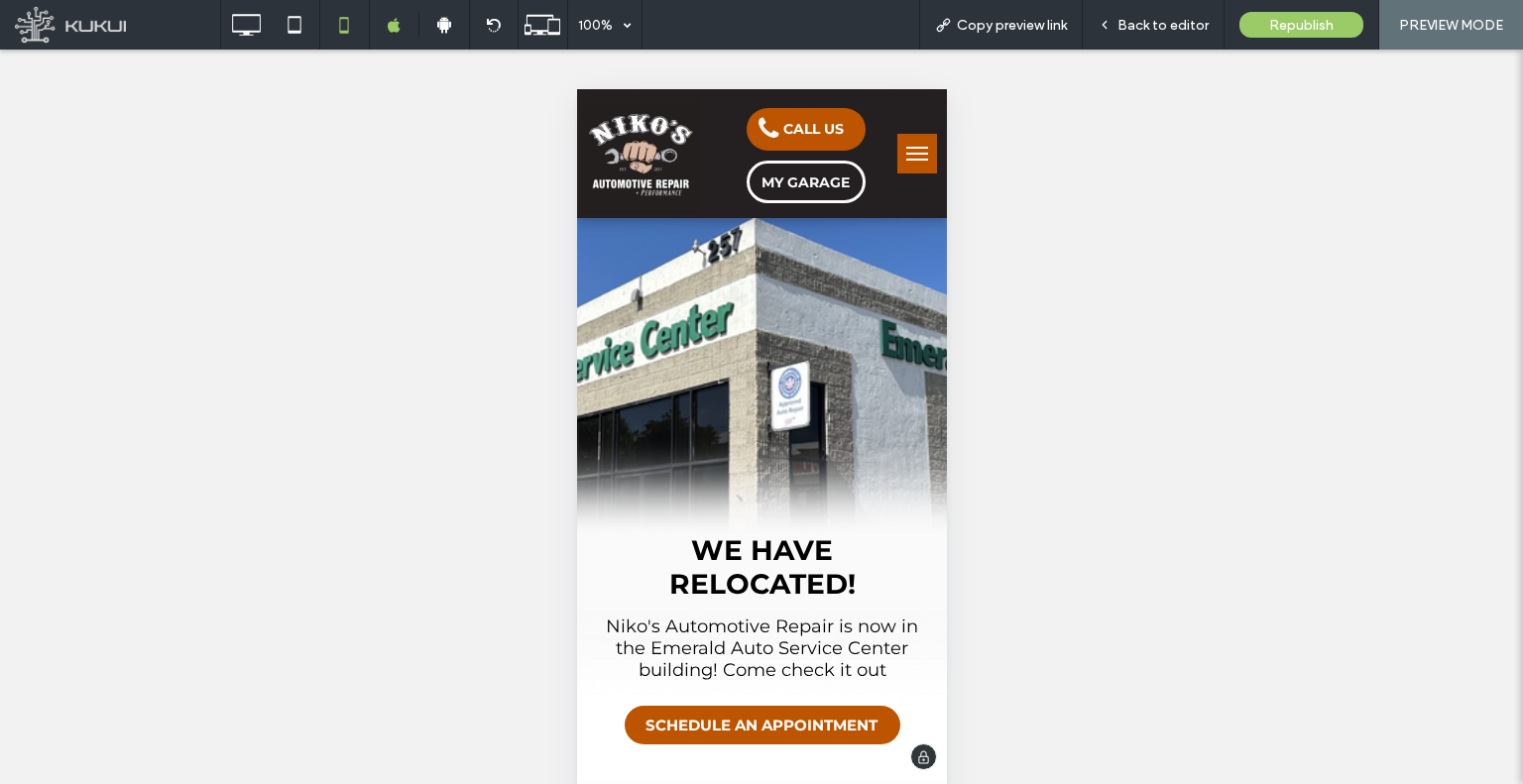 type 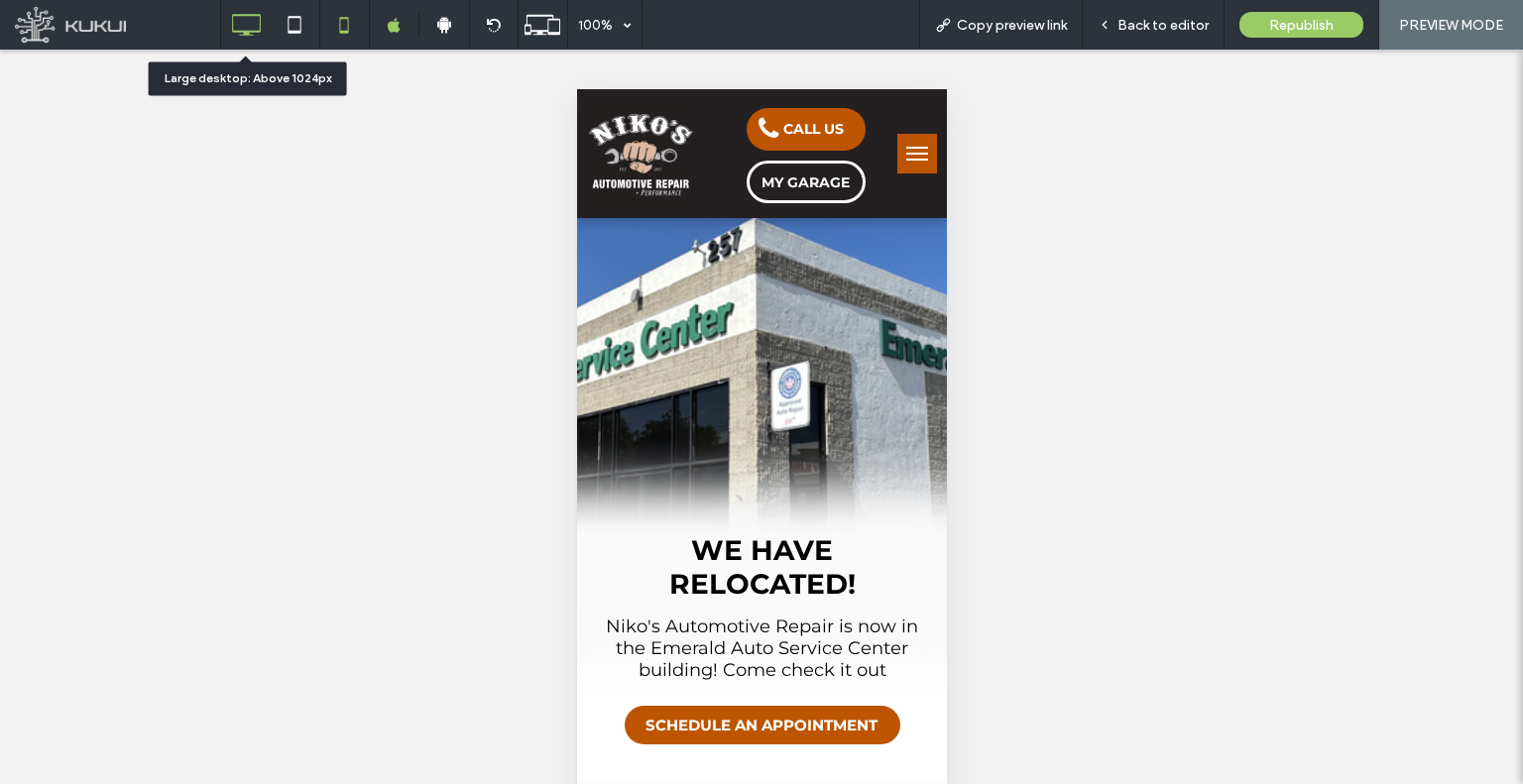 click 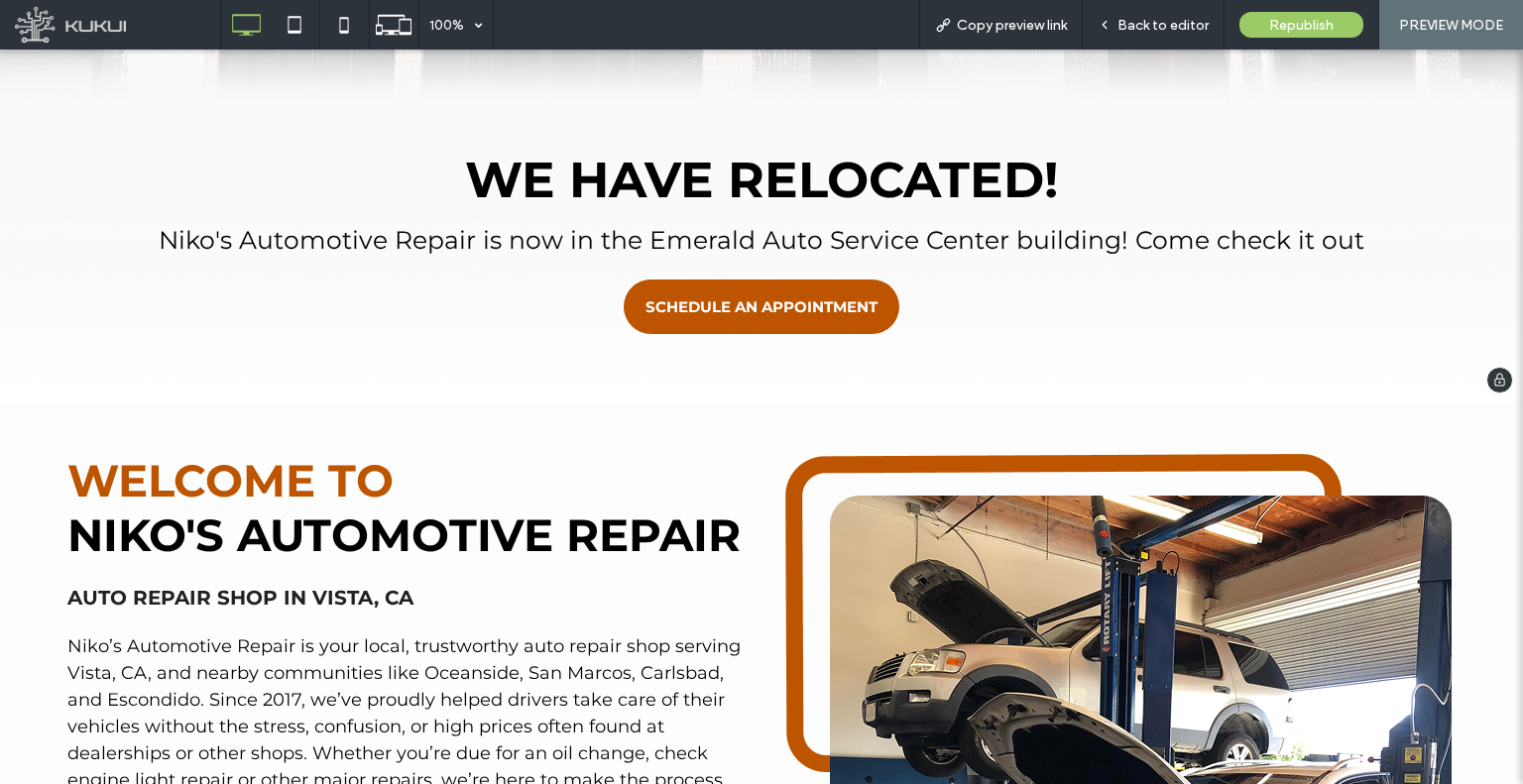 scroll, scrollTop: 793, scrollLeft: 0, axis: vertical 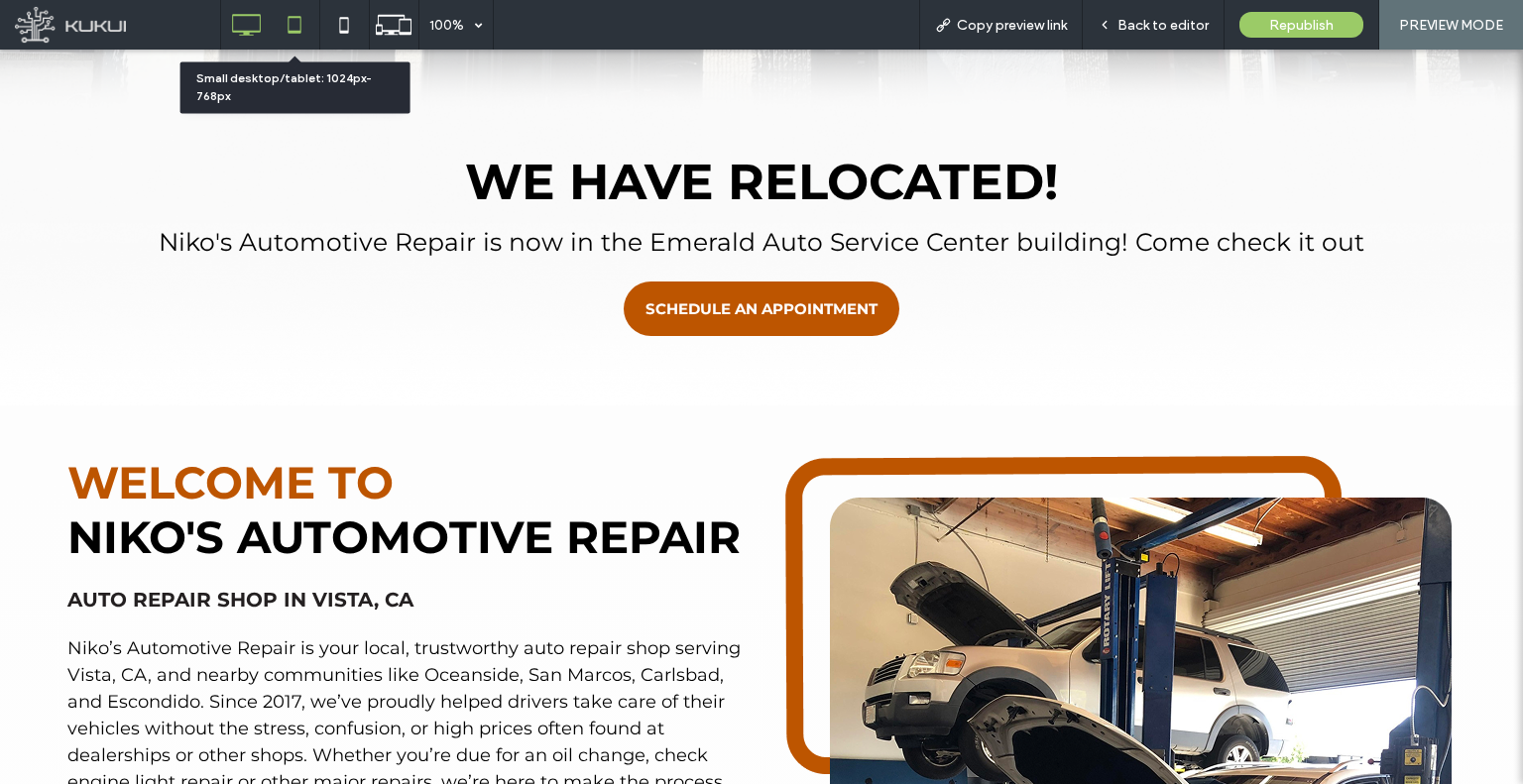 click 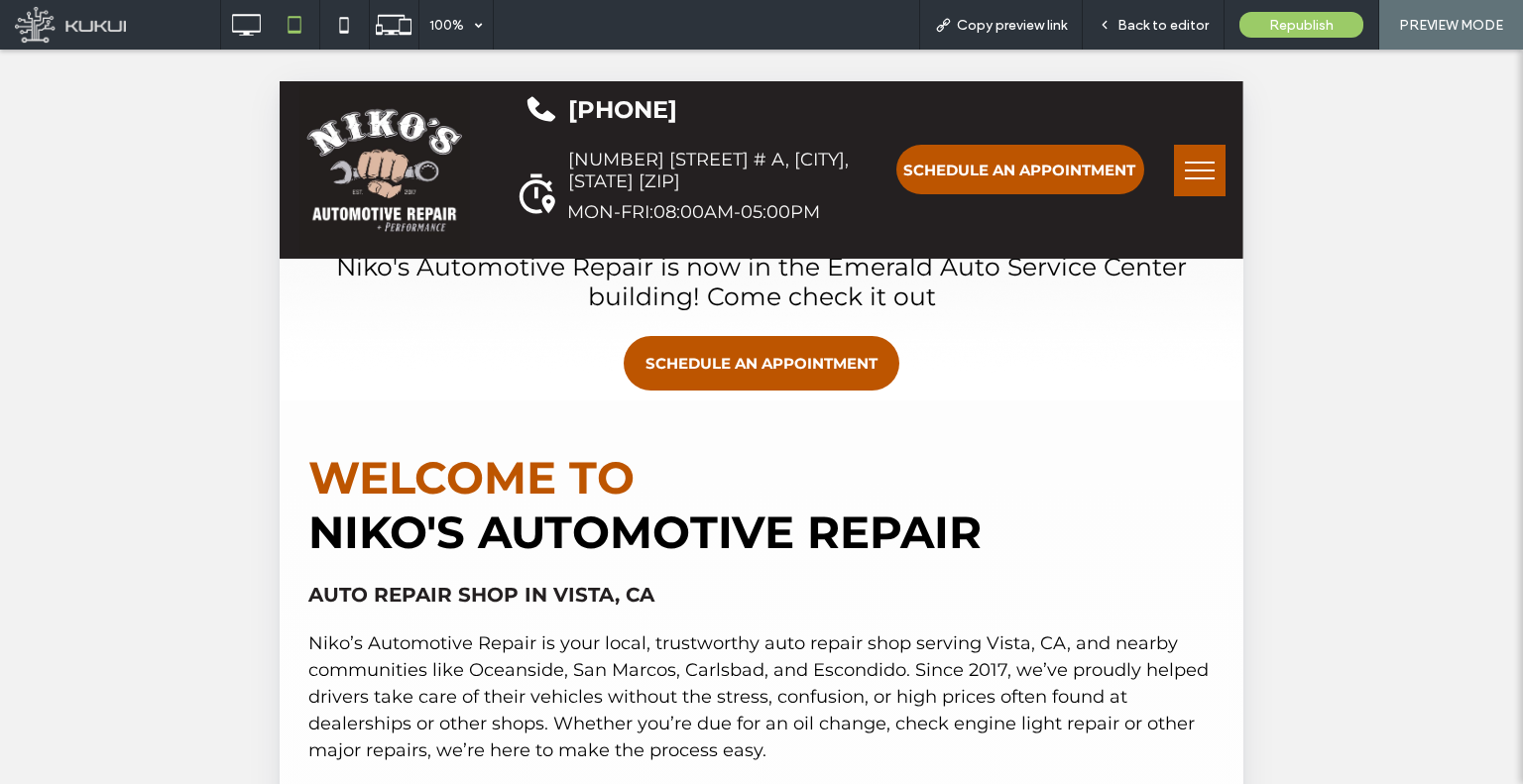 scroll, scrollTop: 297, scrollLeft: 0, axis: vertical 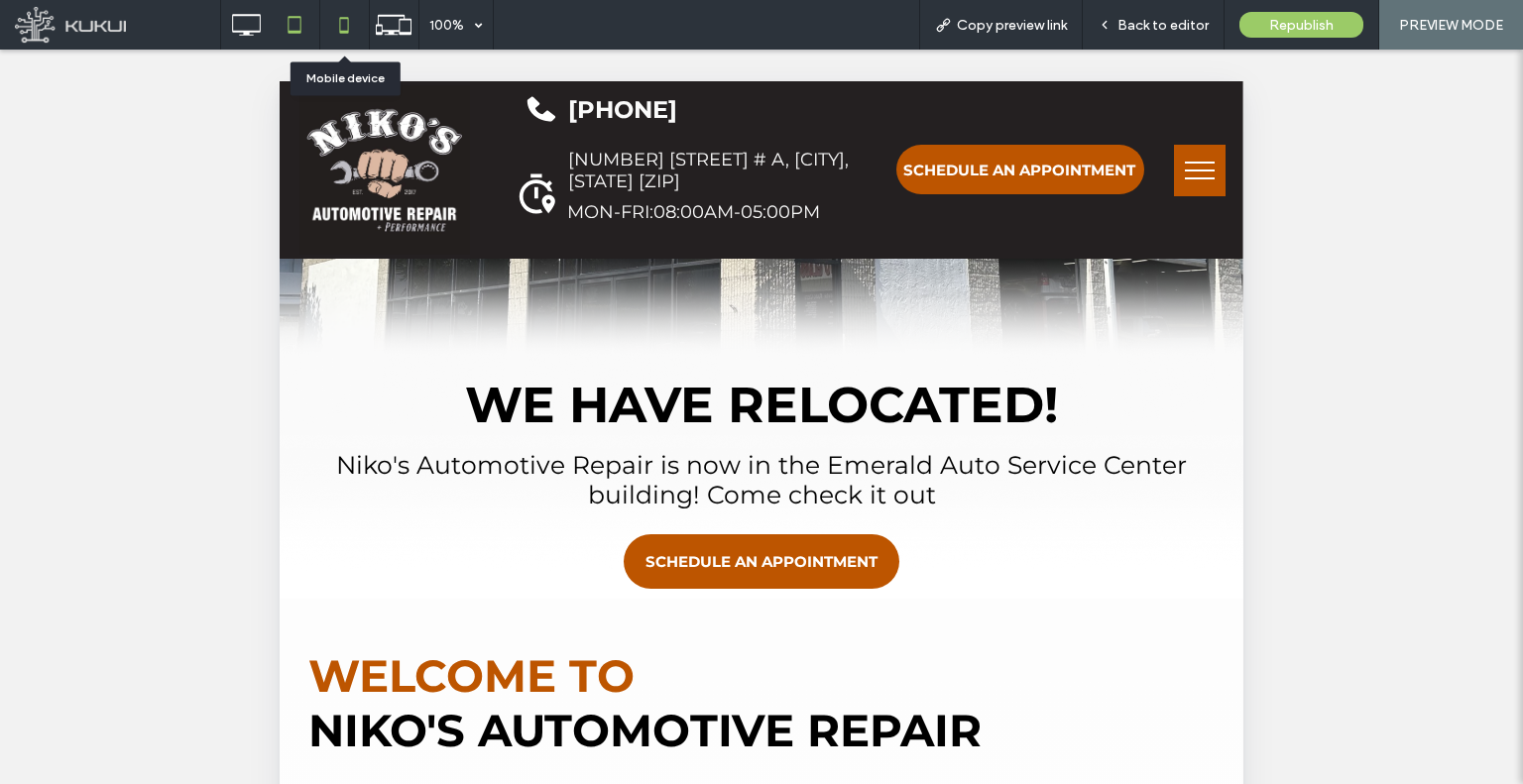 click 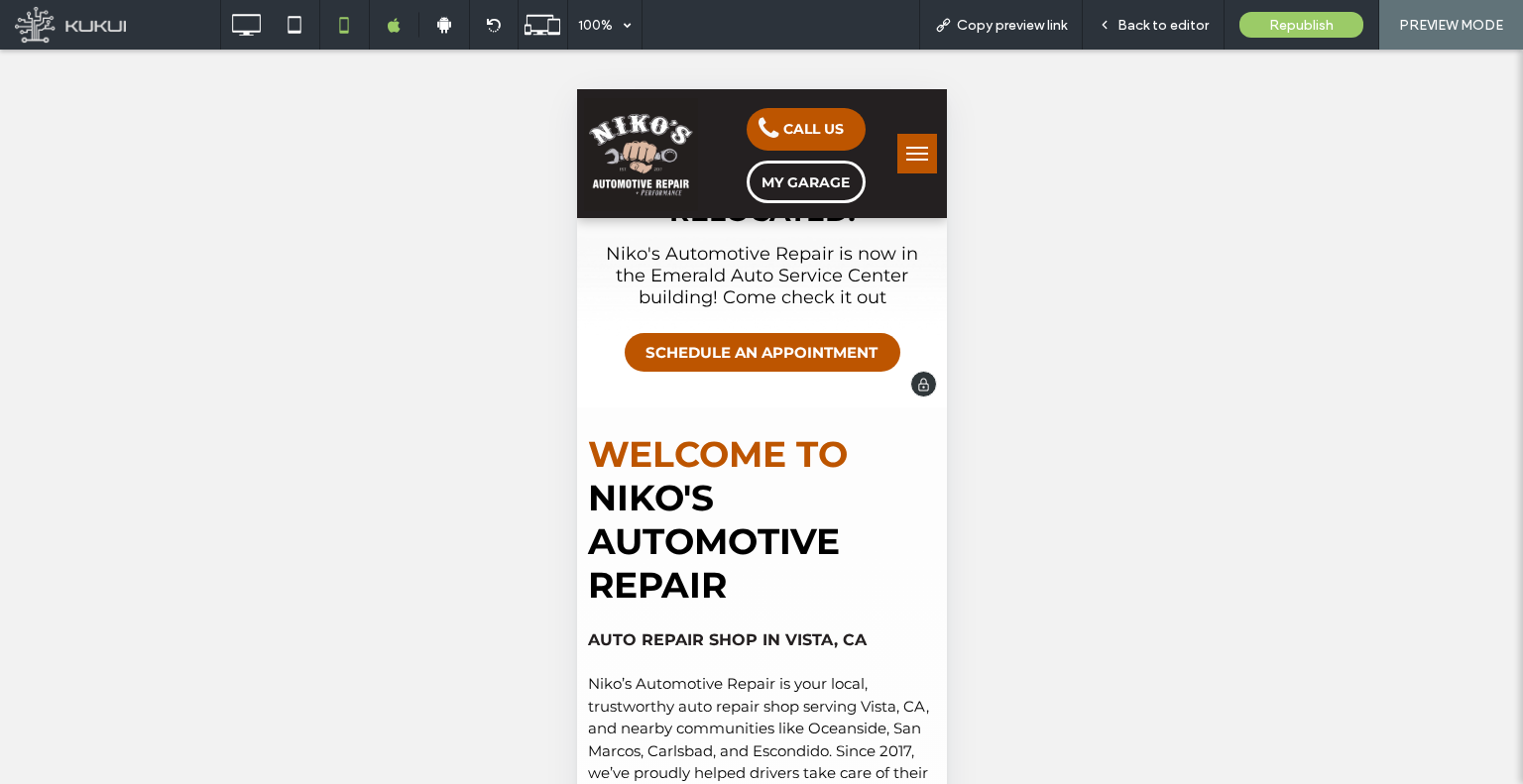 scroll, scrollTop: 396, scrollLeft: 0, axis: vertical 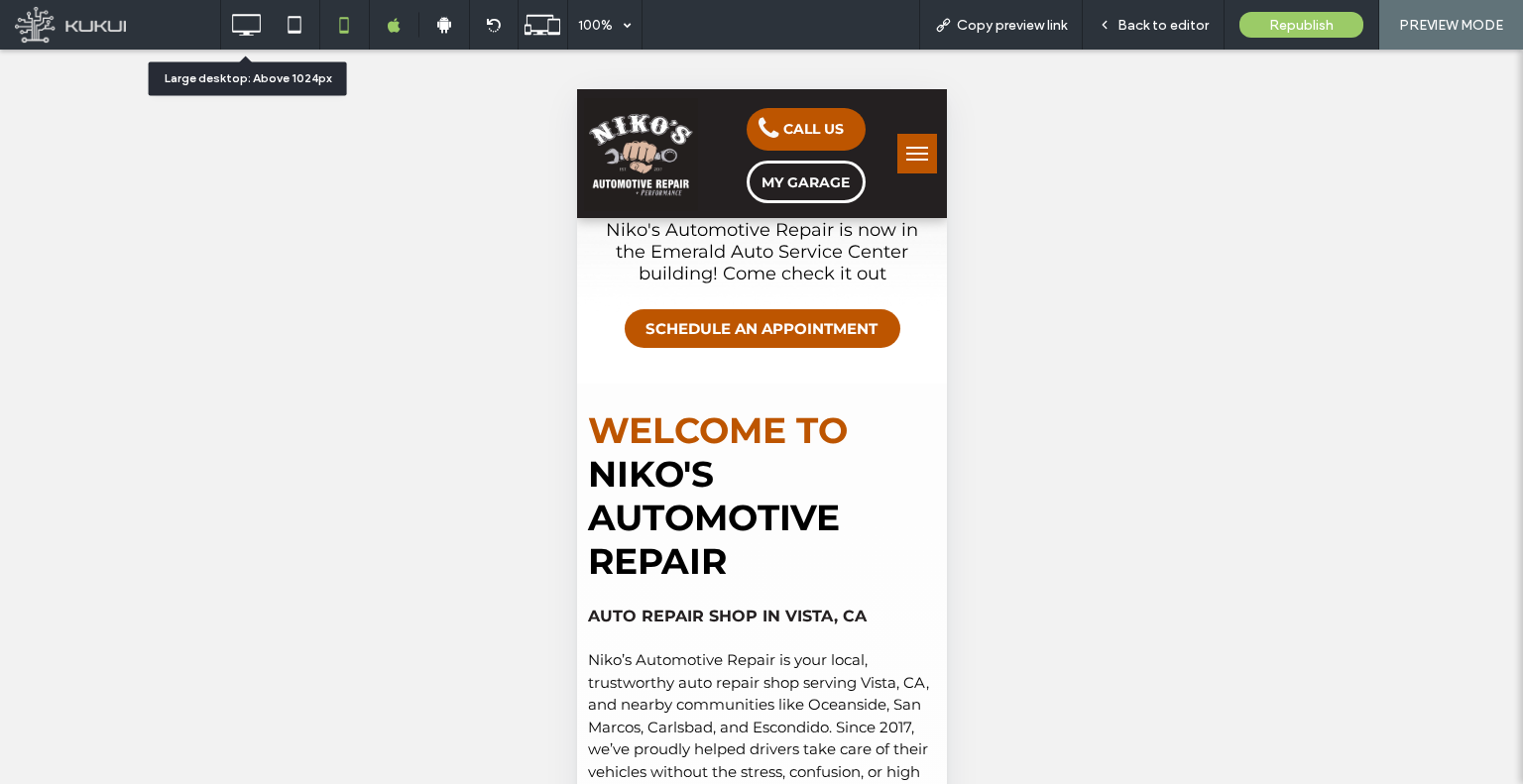 click 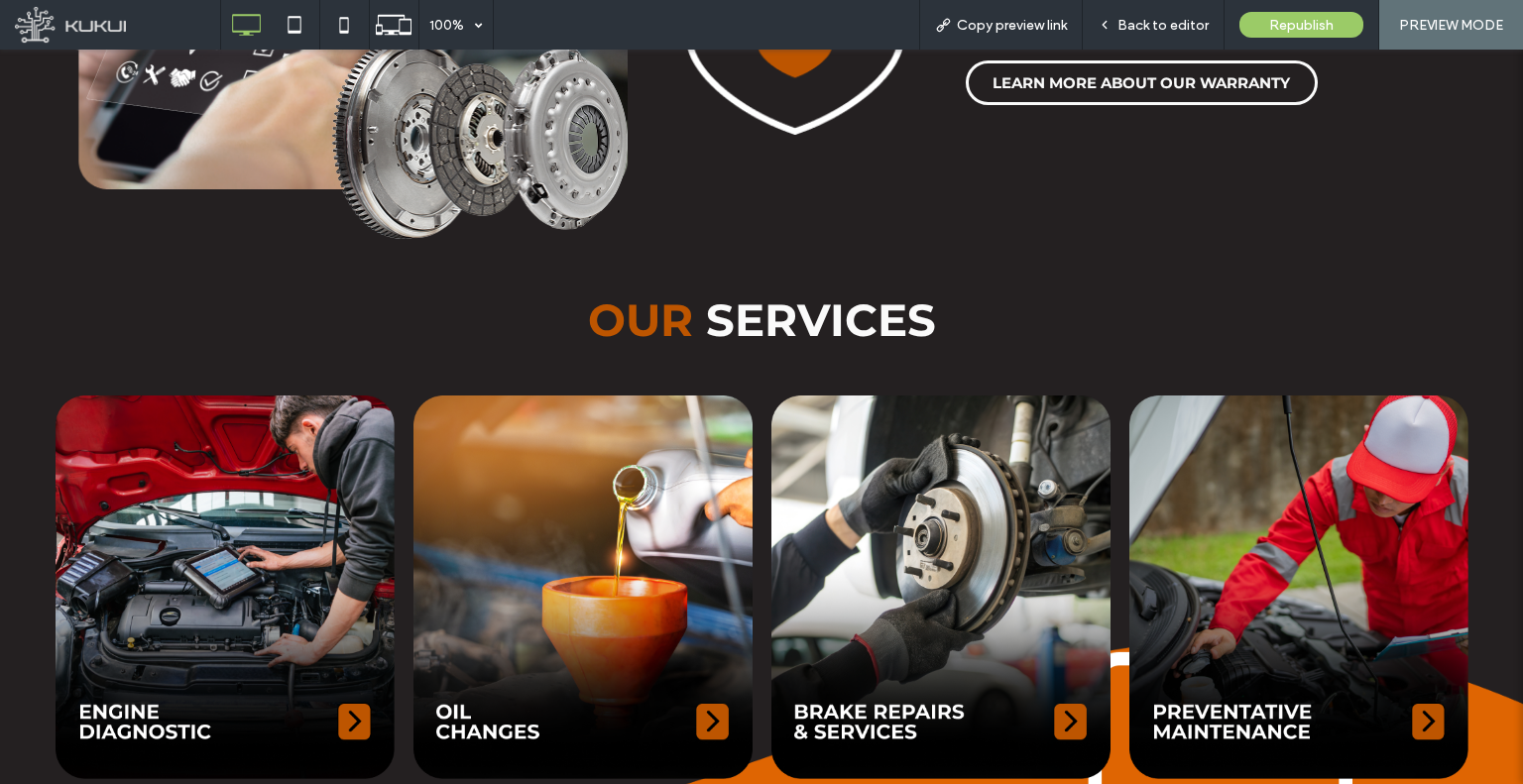 scroll, scrollTop: 3271, scrollLeft: 0, axis: vertical 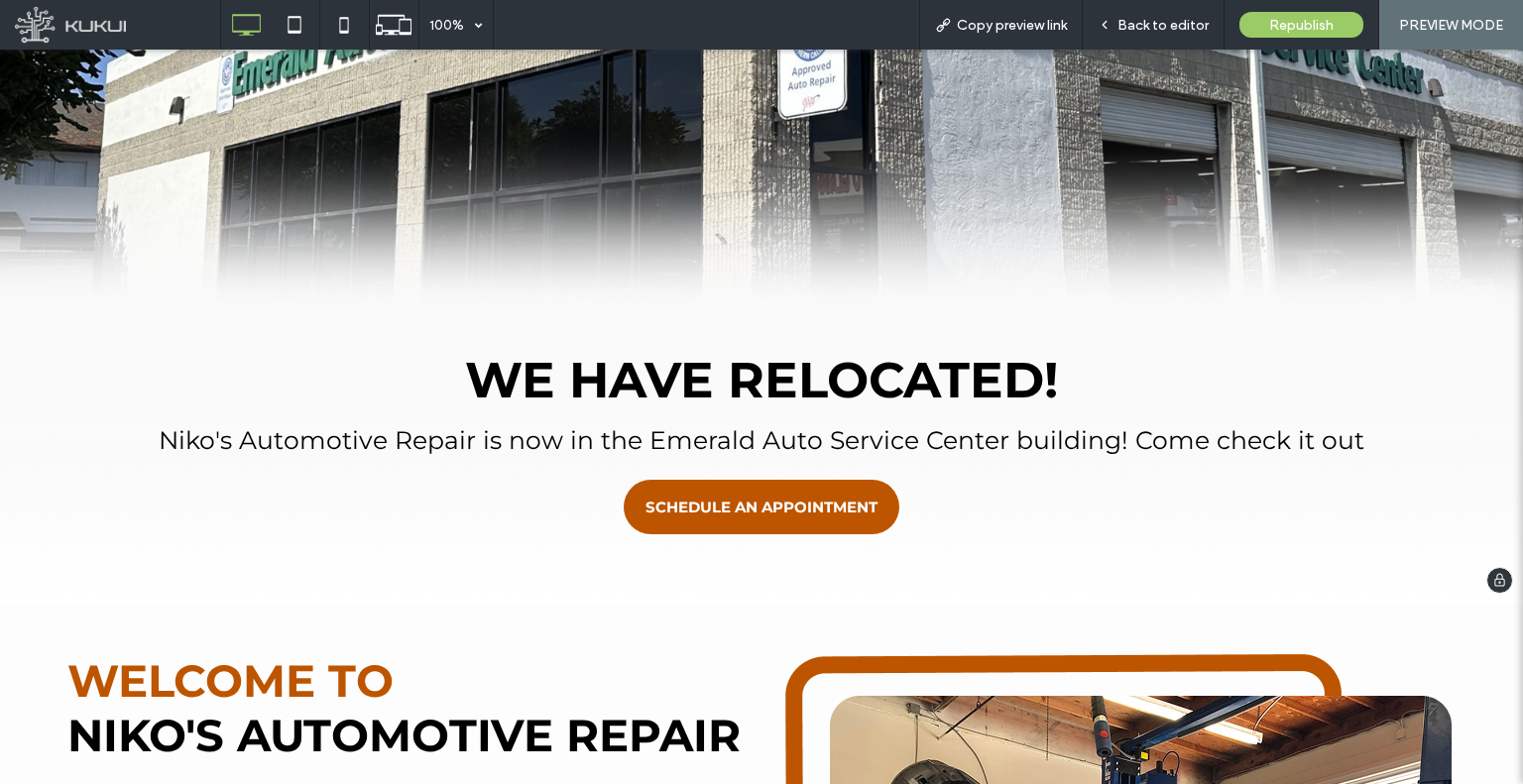 click on "SCHEDULE AN APPOINTMENT
You do not have My Garage enabled.
Section under maintenance." at bounding box center [762, 506] 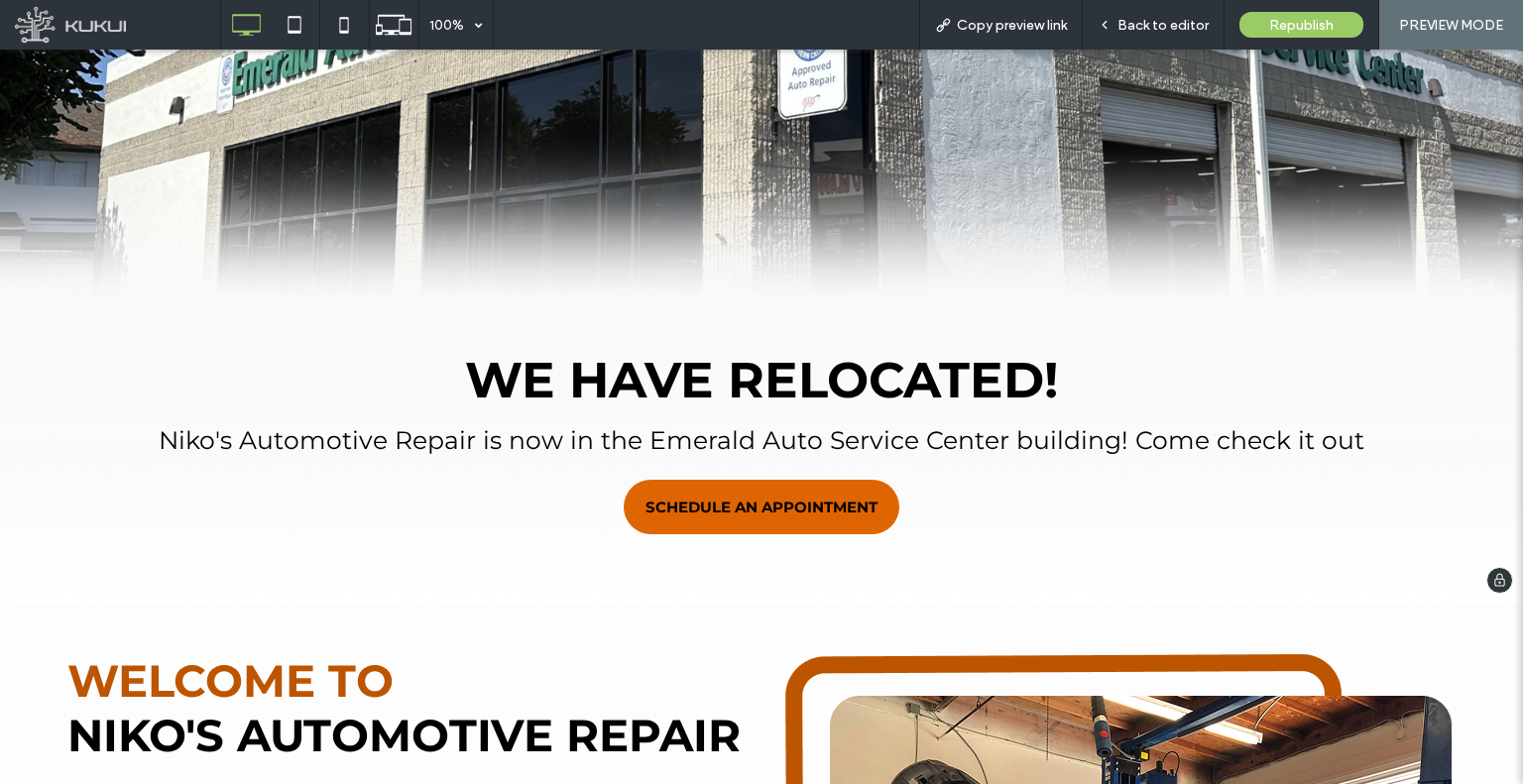 click on "SCHEDULE AN APPOINTMENT" at bounding box center [762, 506] 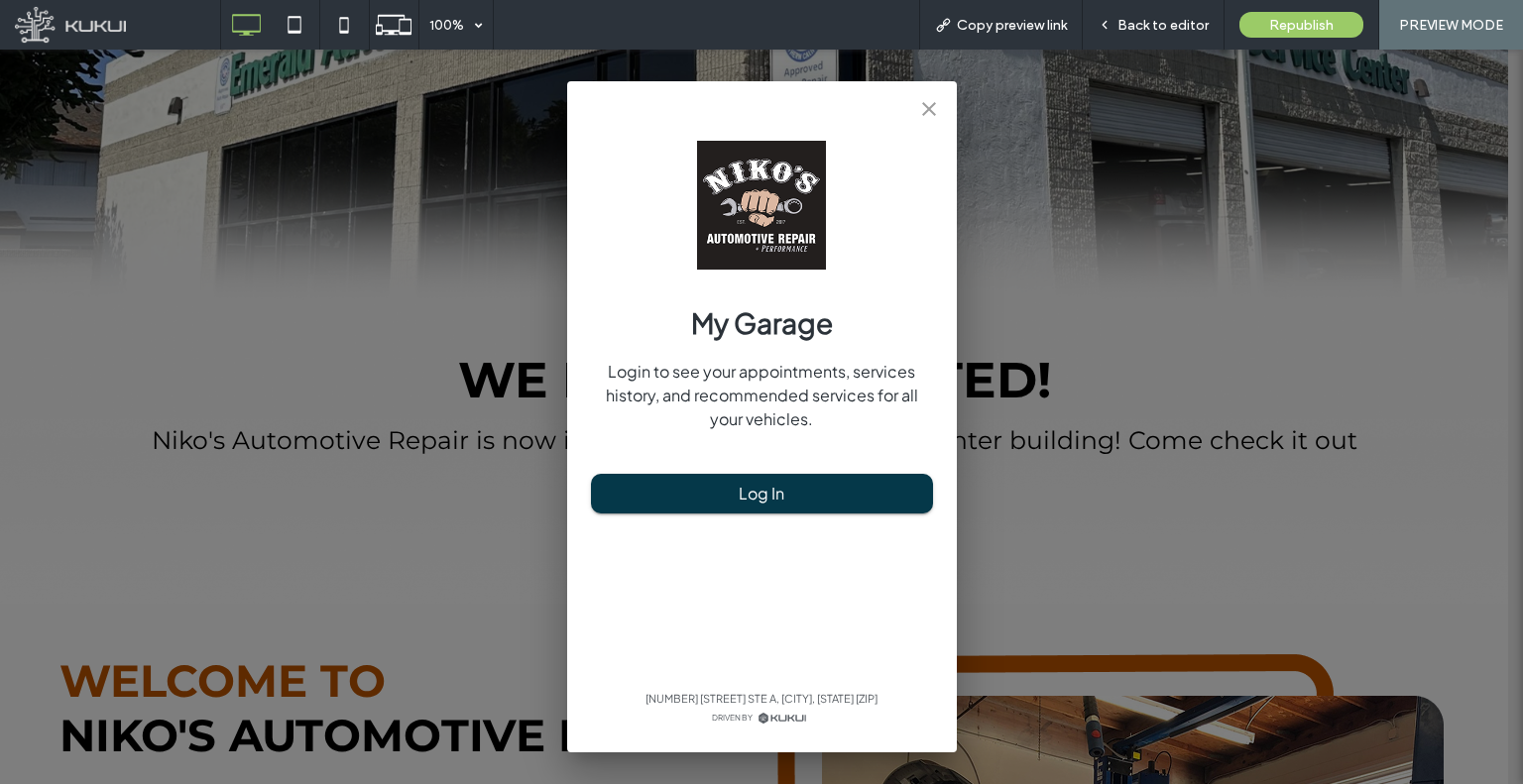 click on "My Garage Login to see your appointments, services history, and recommended services for all your vehicles. Log In 245 N Emerald Dr STE A, Vista, CA 92083 Driven By" at bounding box center (762, 416) 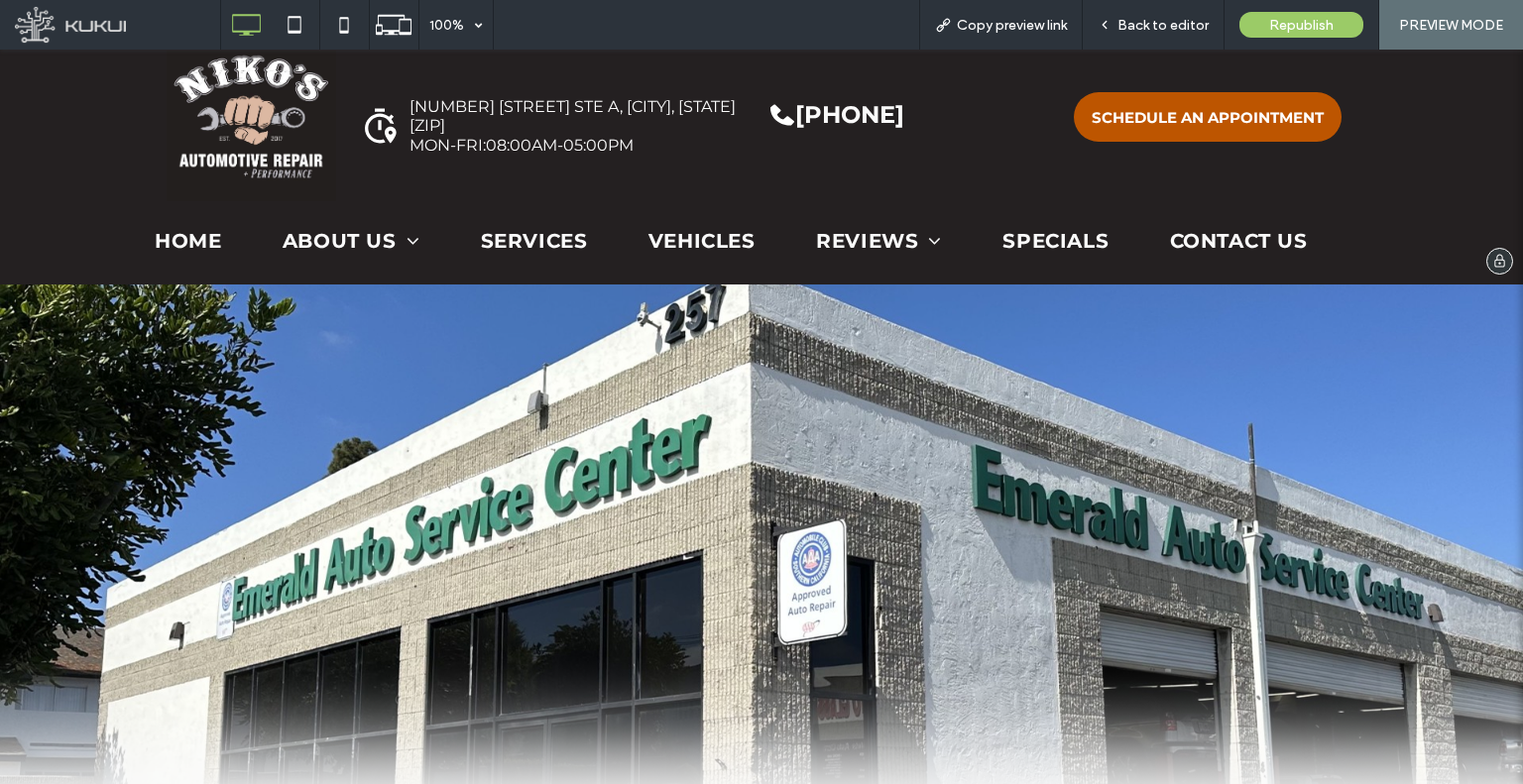 scroll, scrollTop: 0, scrollLeft: 0, axis: both 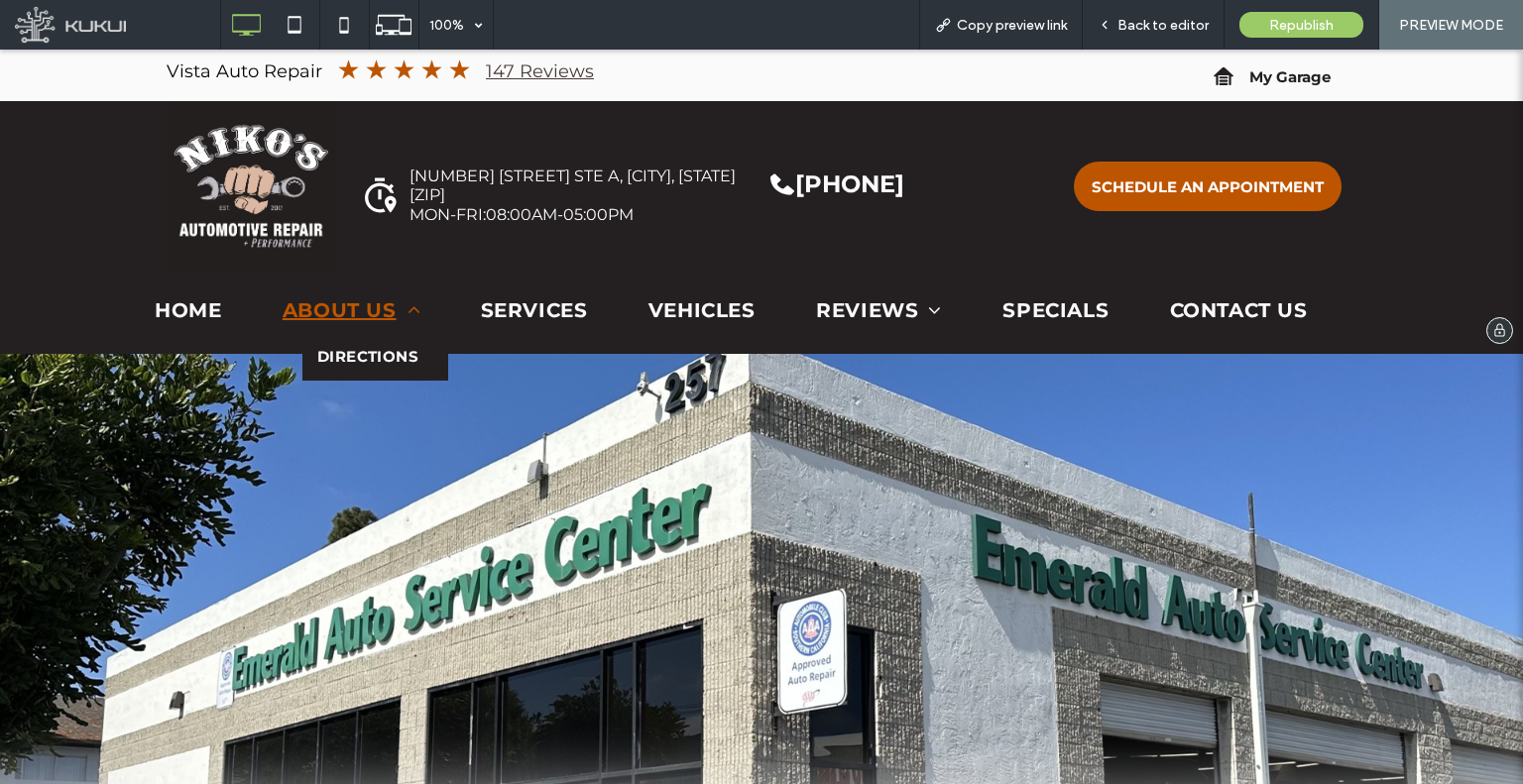 click on "About Us" at bounding box center [351, 310] 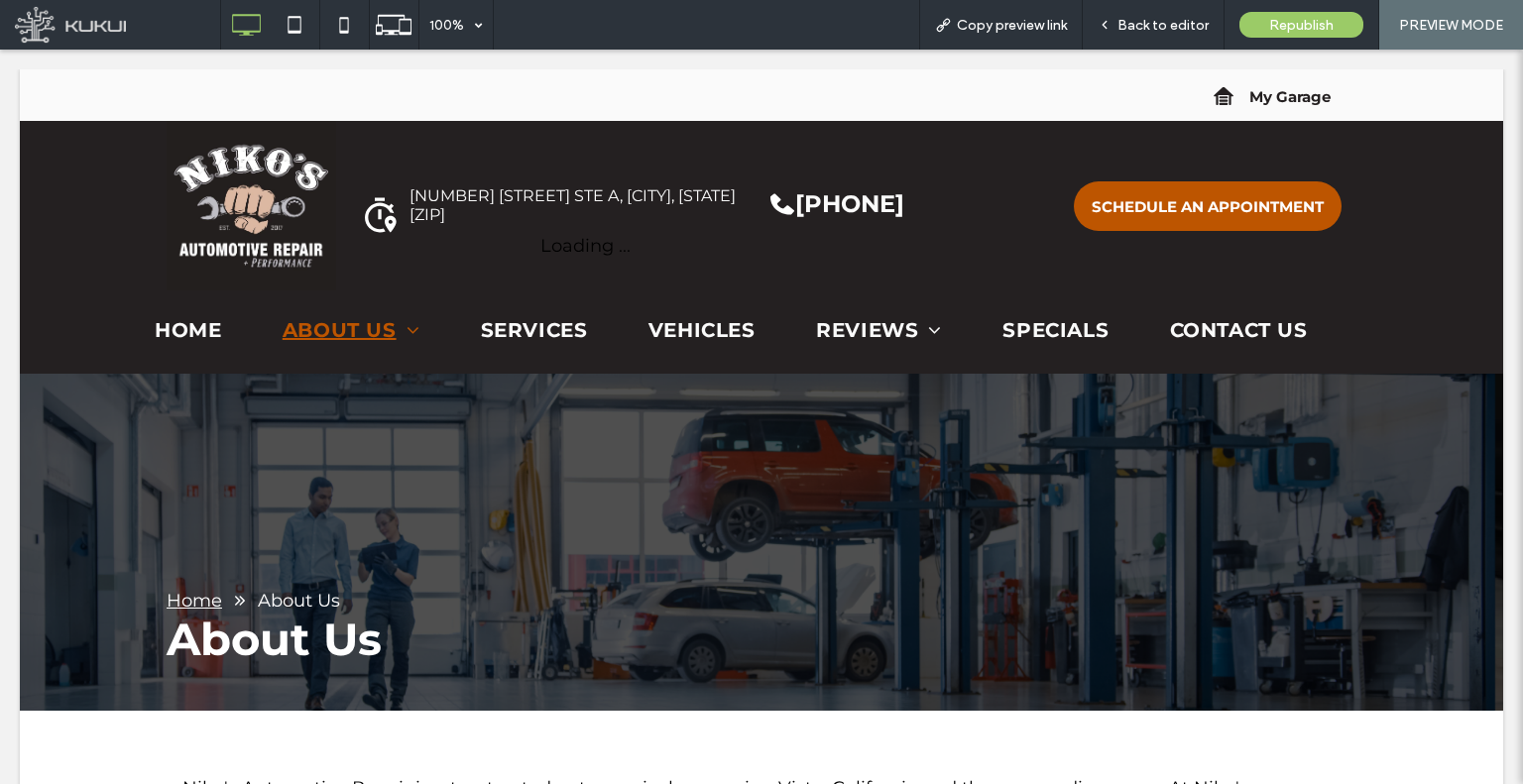 scroll, scrollTop: 0, scrollLeft: 0, axis: both 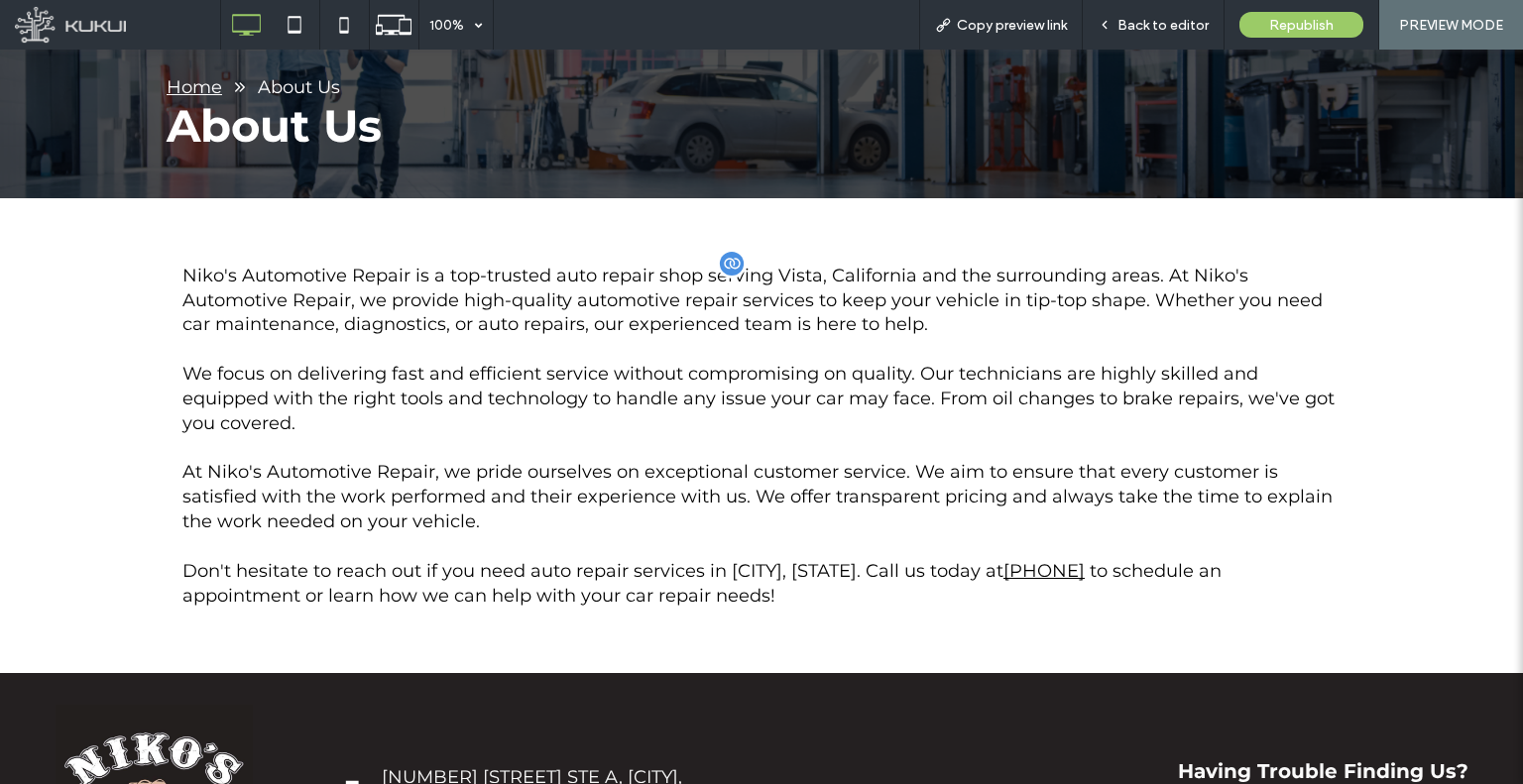click on "[PHONE]" at bounding box center (1044, 571) 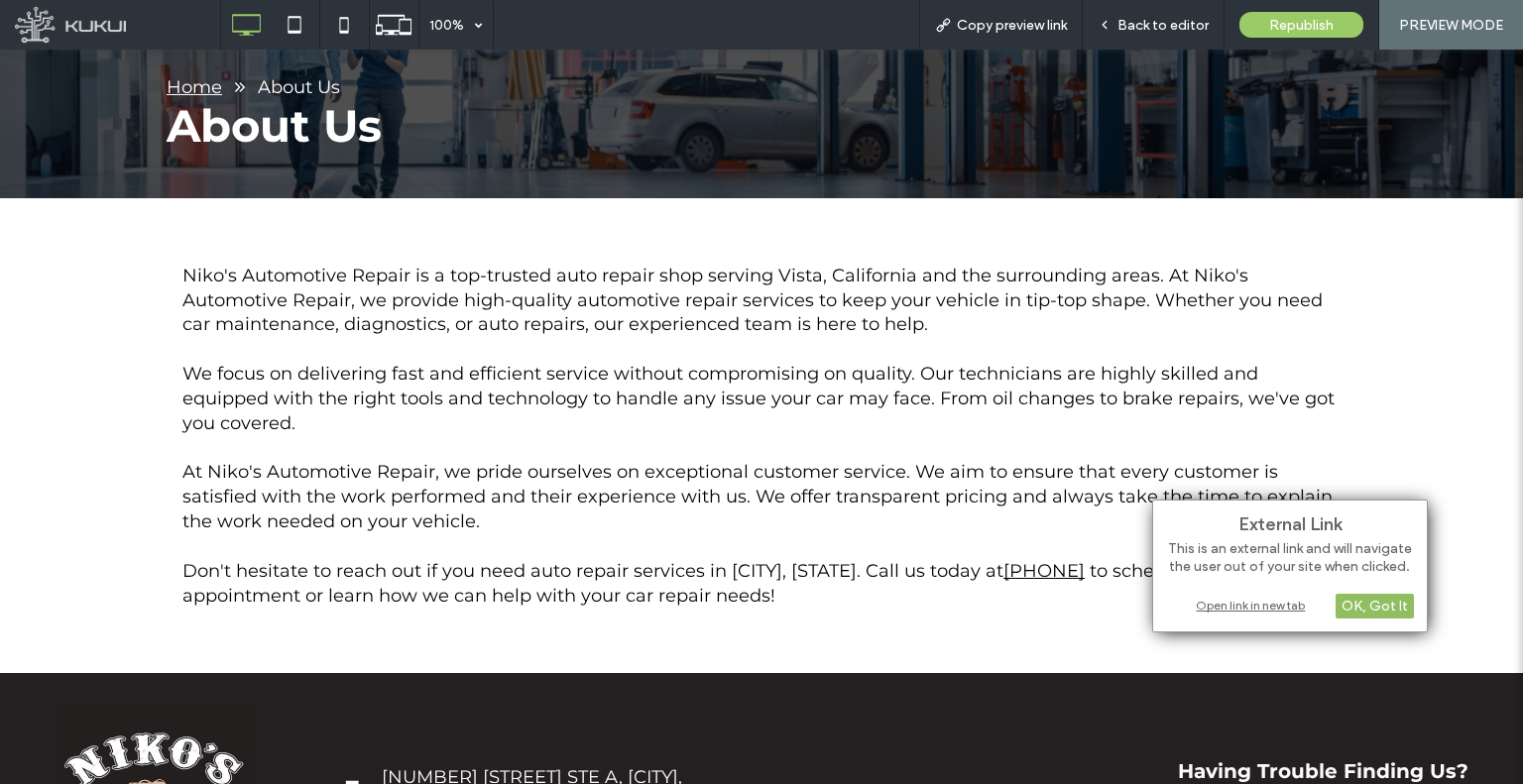 click on "OK, Got It" at bounding box center [1374, 606] 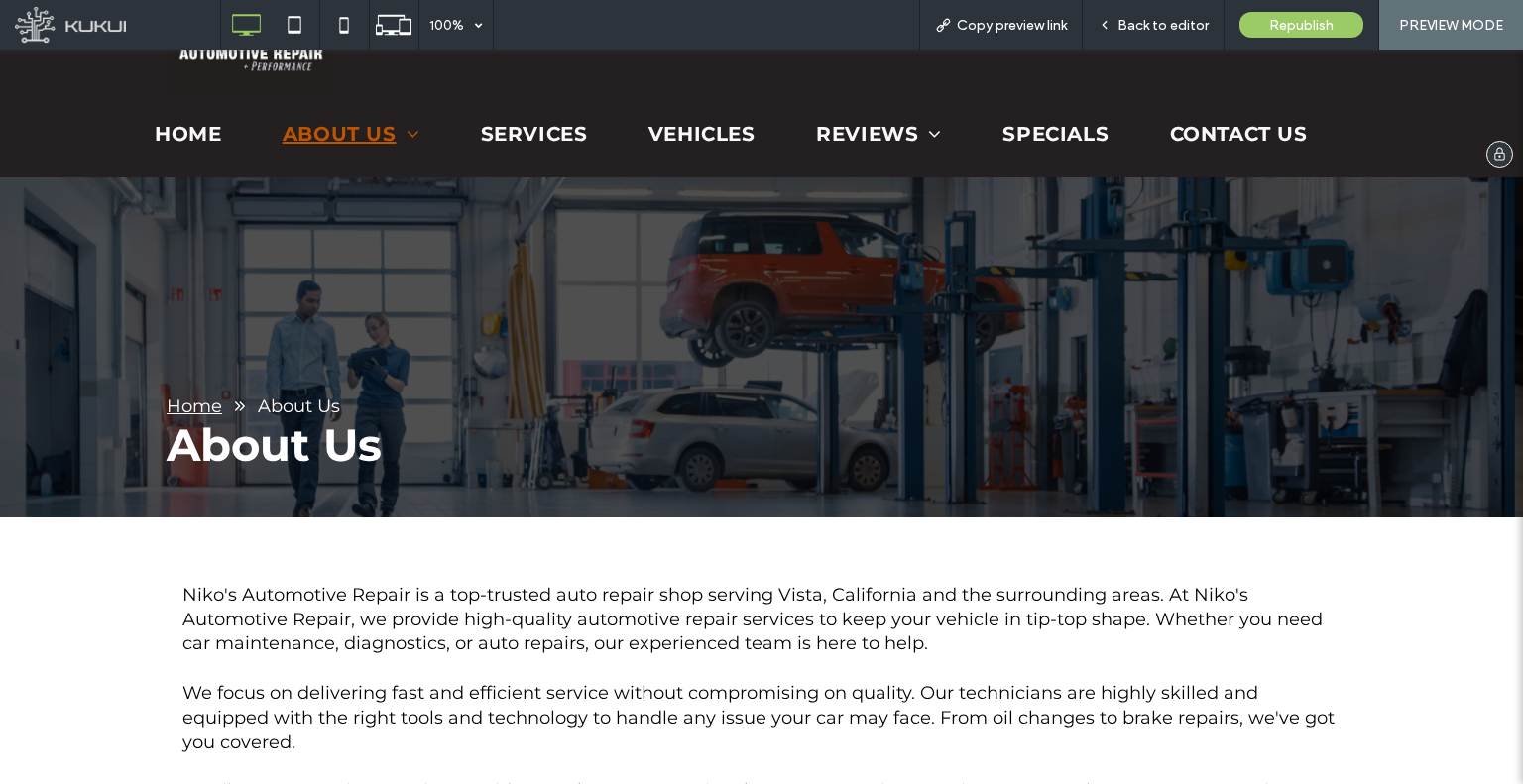 scroll, scrollTop: 0, scrollLeft: 0, axis: both 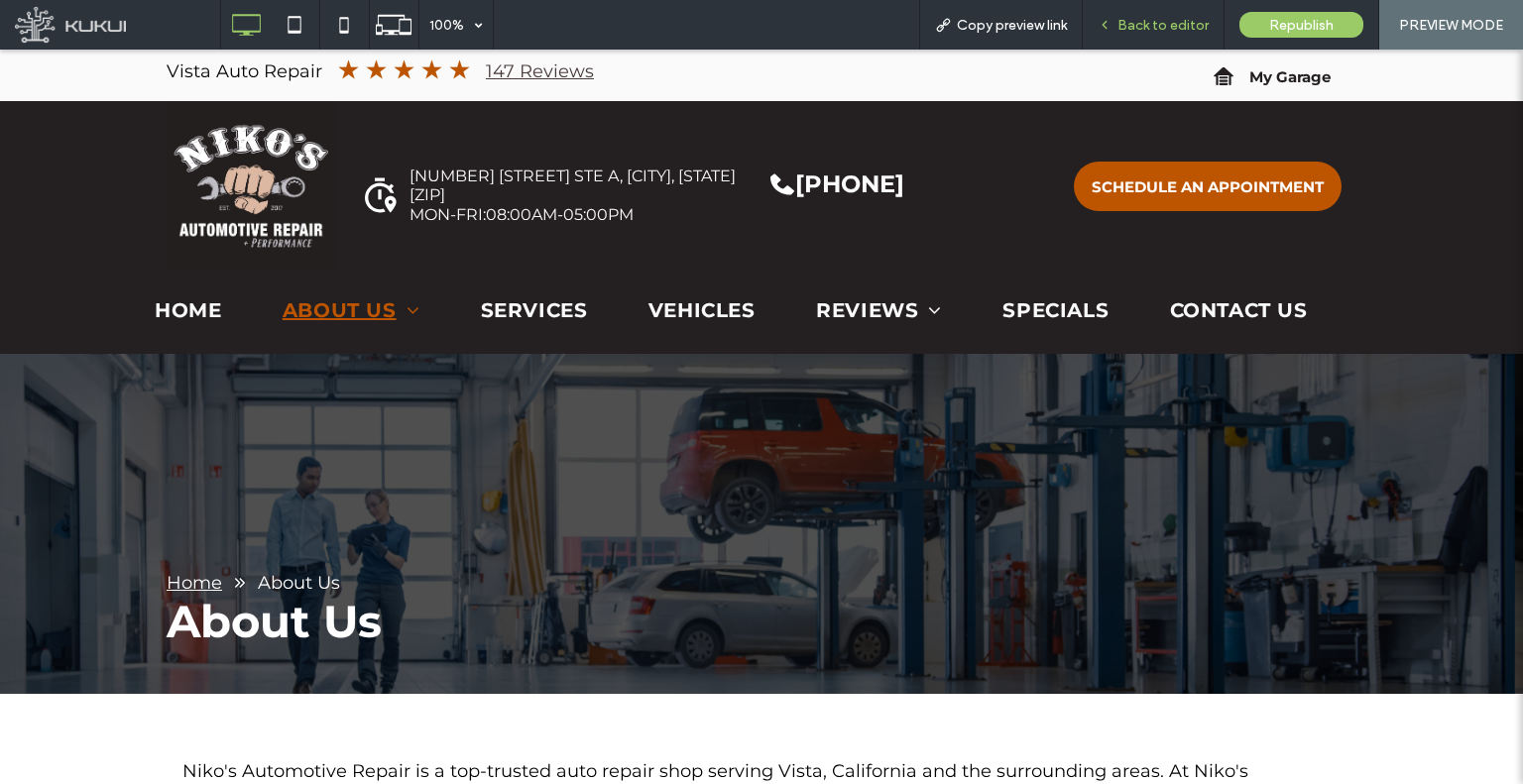 click on "Back to editor" at bounding box center (1163, 25) 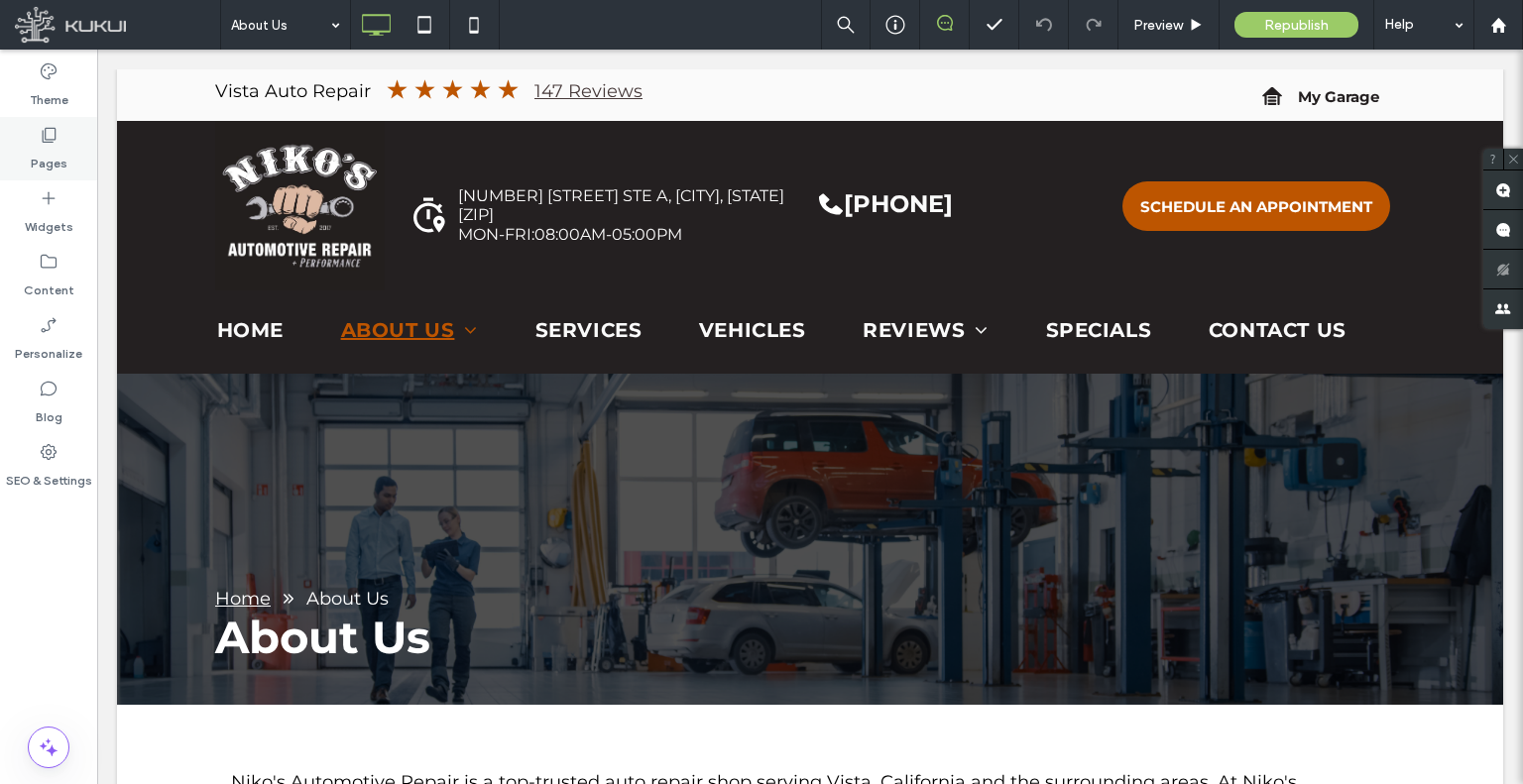 click on "Pages" at bounding box center [49, 149] 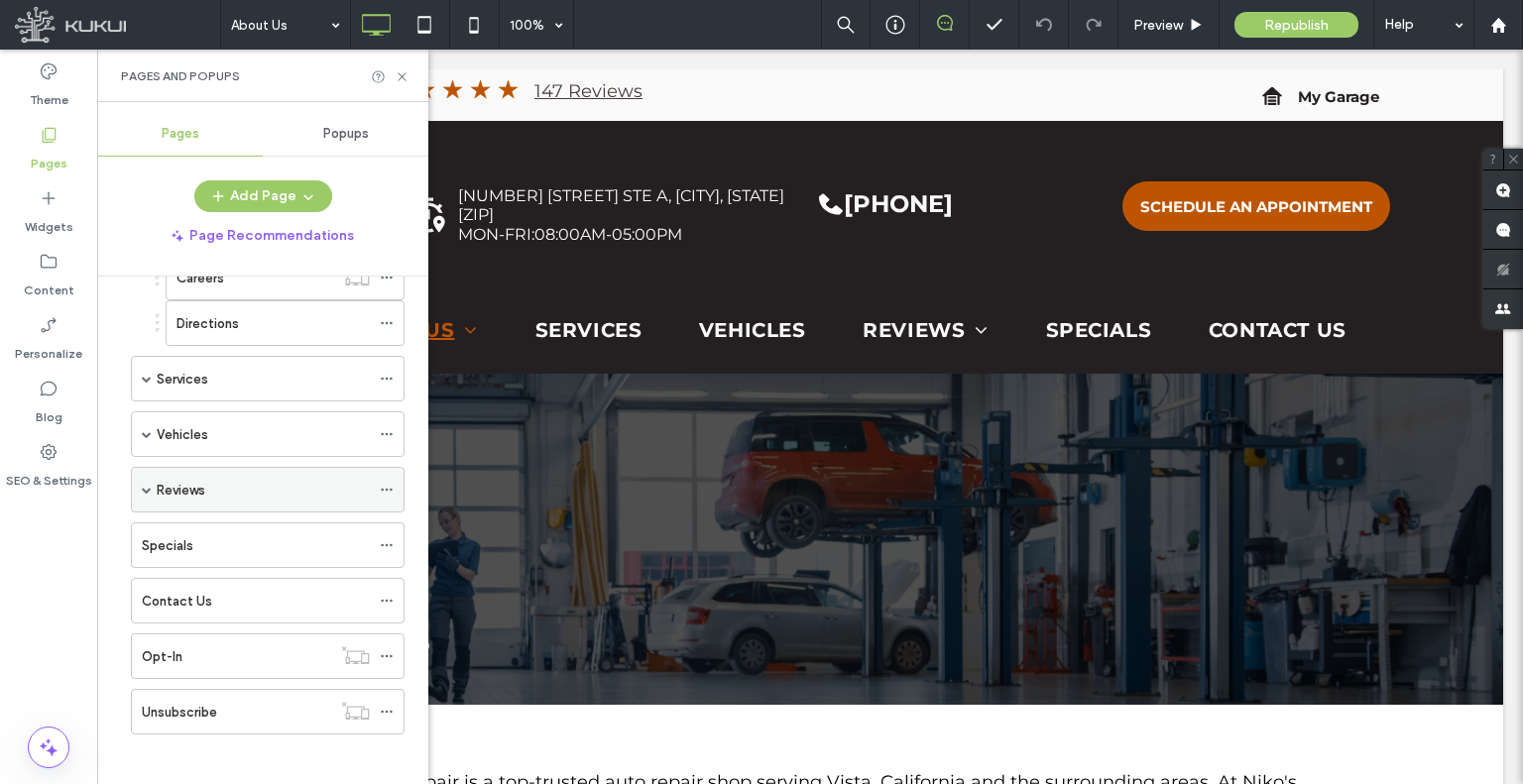 scroll, scrollTop: 206, scrollLeft: 0, axis: vertical 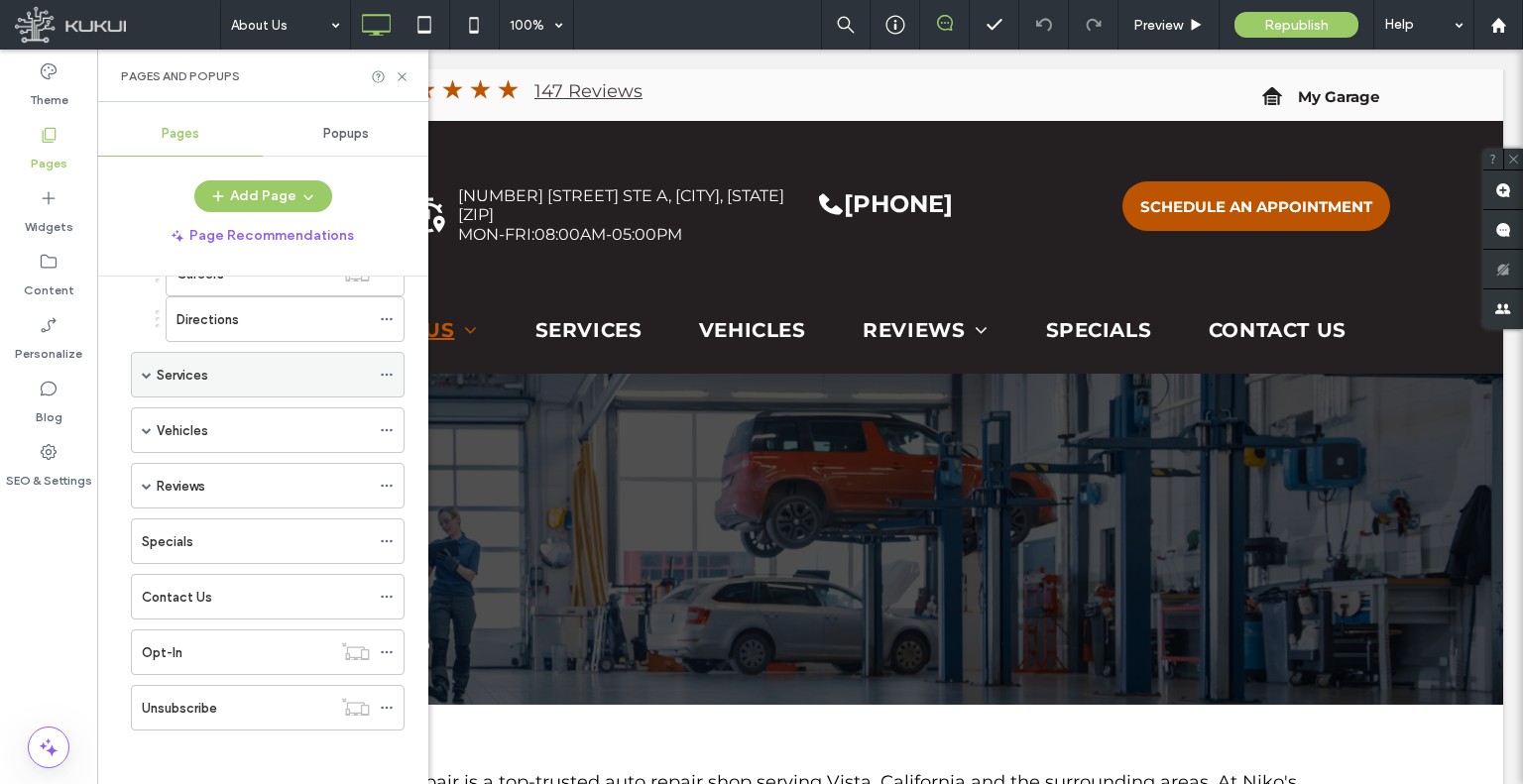 click at bounding box center [147, 375] 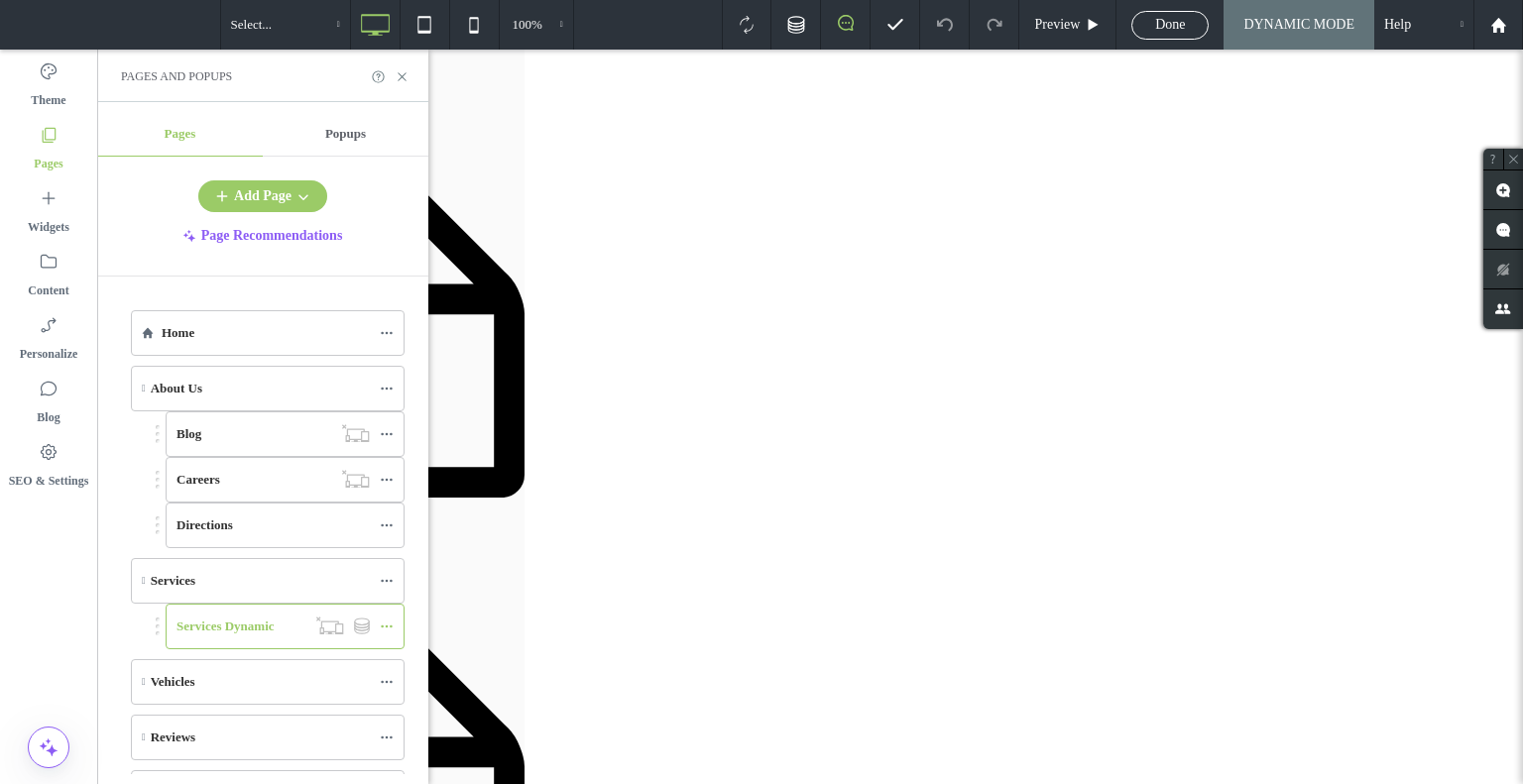 scroll, scrollTop: 0, scrollLeft: 0, axis: both 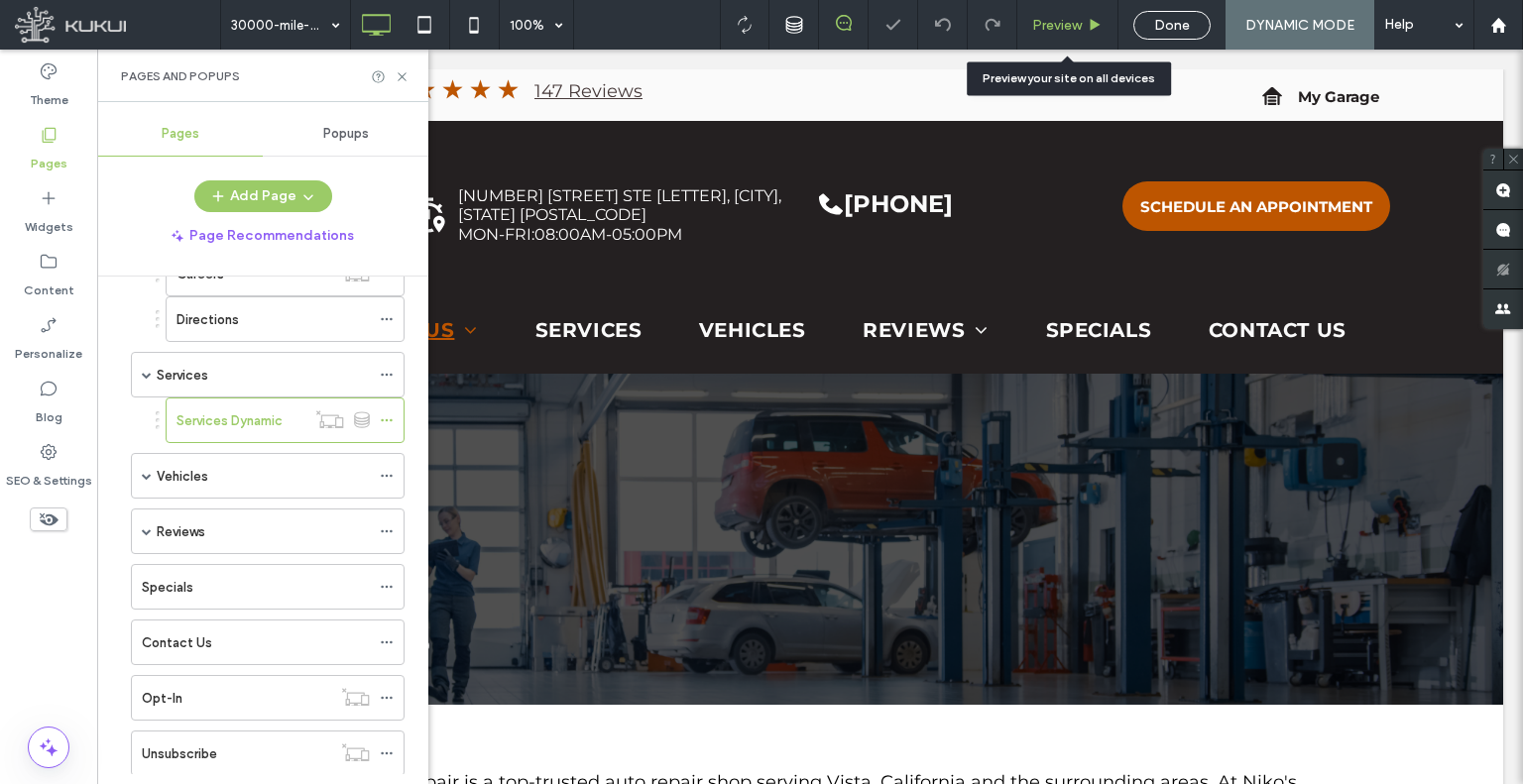 click on "Preview" at bounding box center (1057, 25) 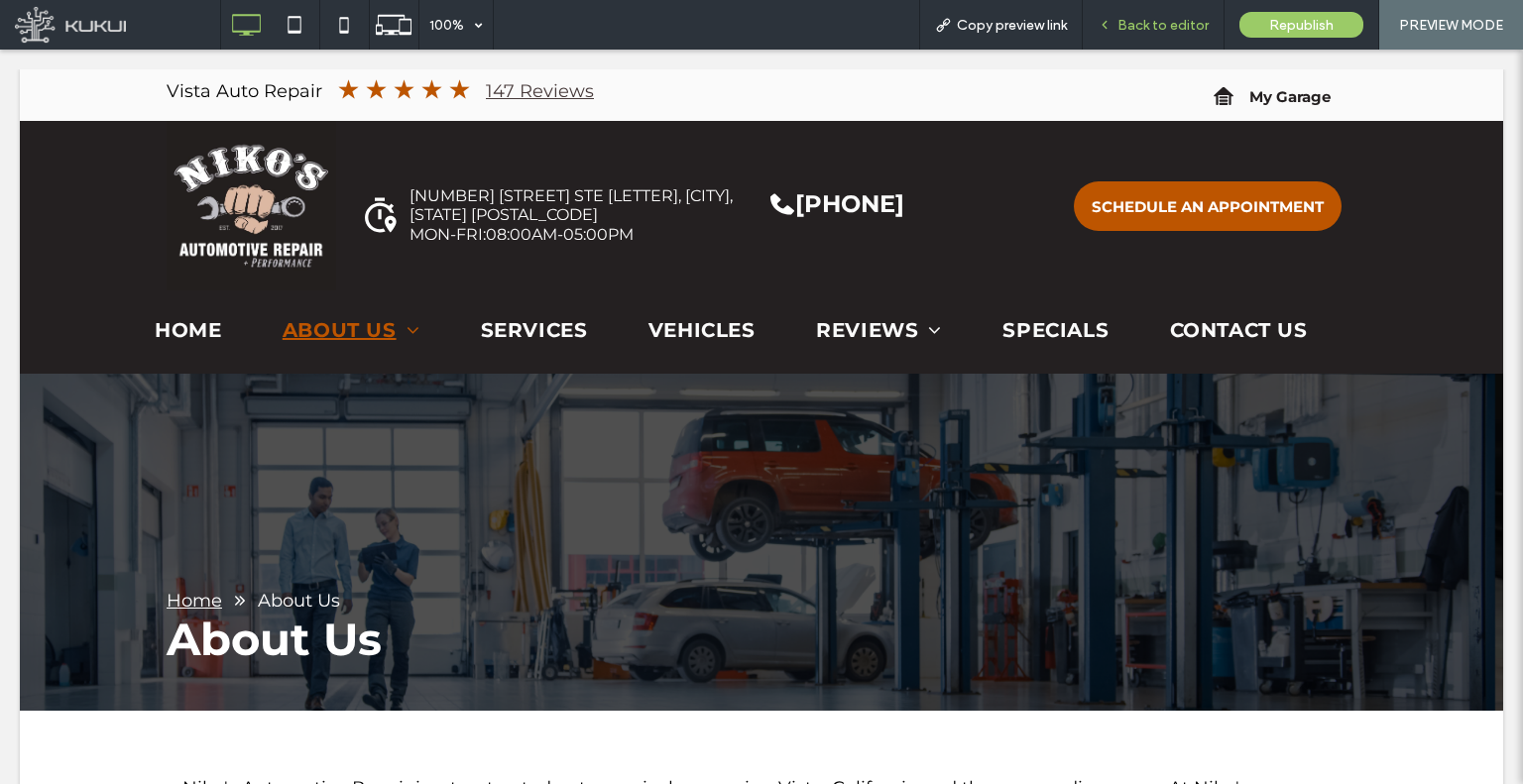 click on "Back to editor" at bounding box center [1163, 25] 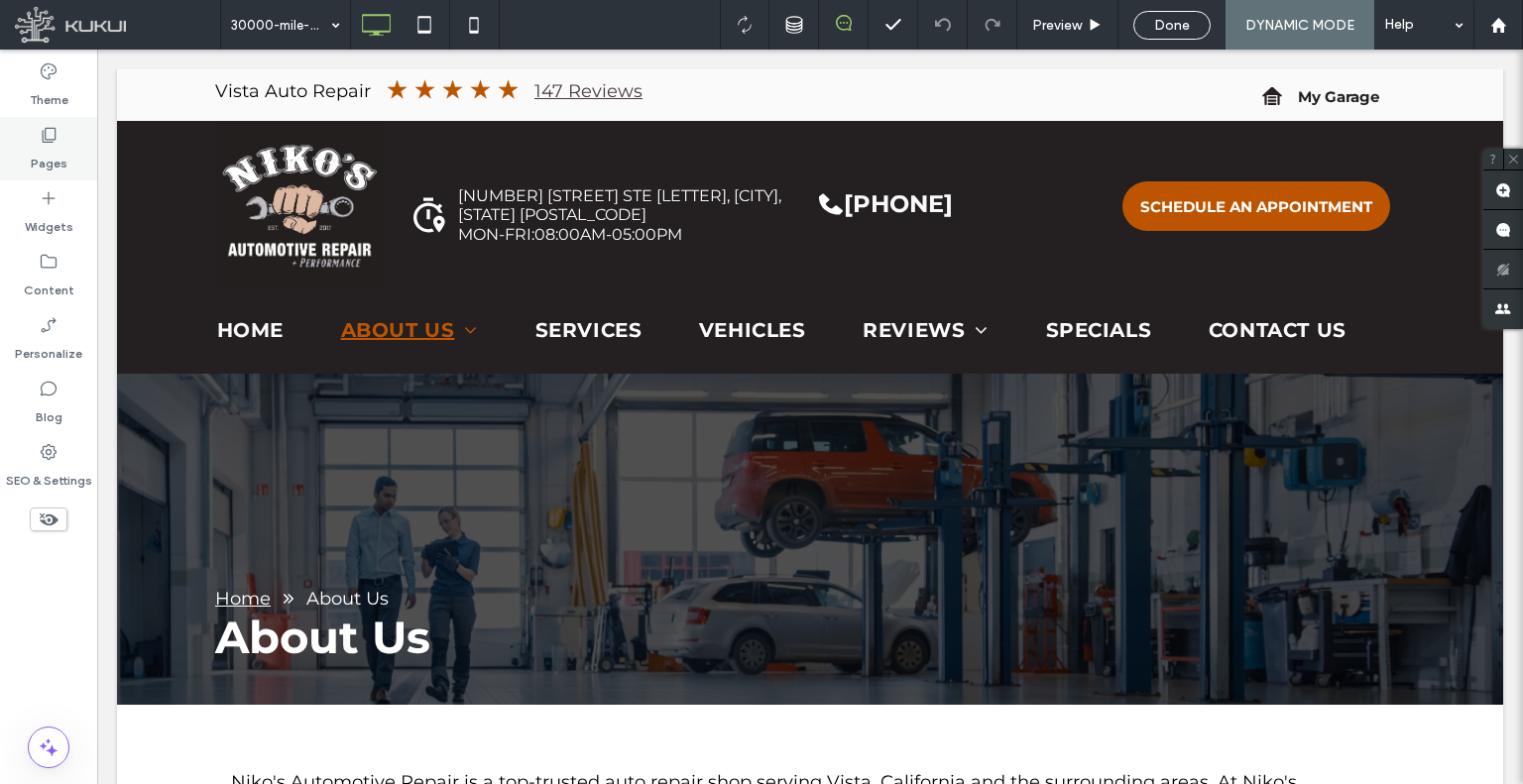click on "Pages" at bounding box center [49, 159] 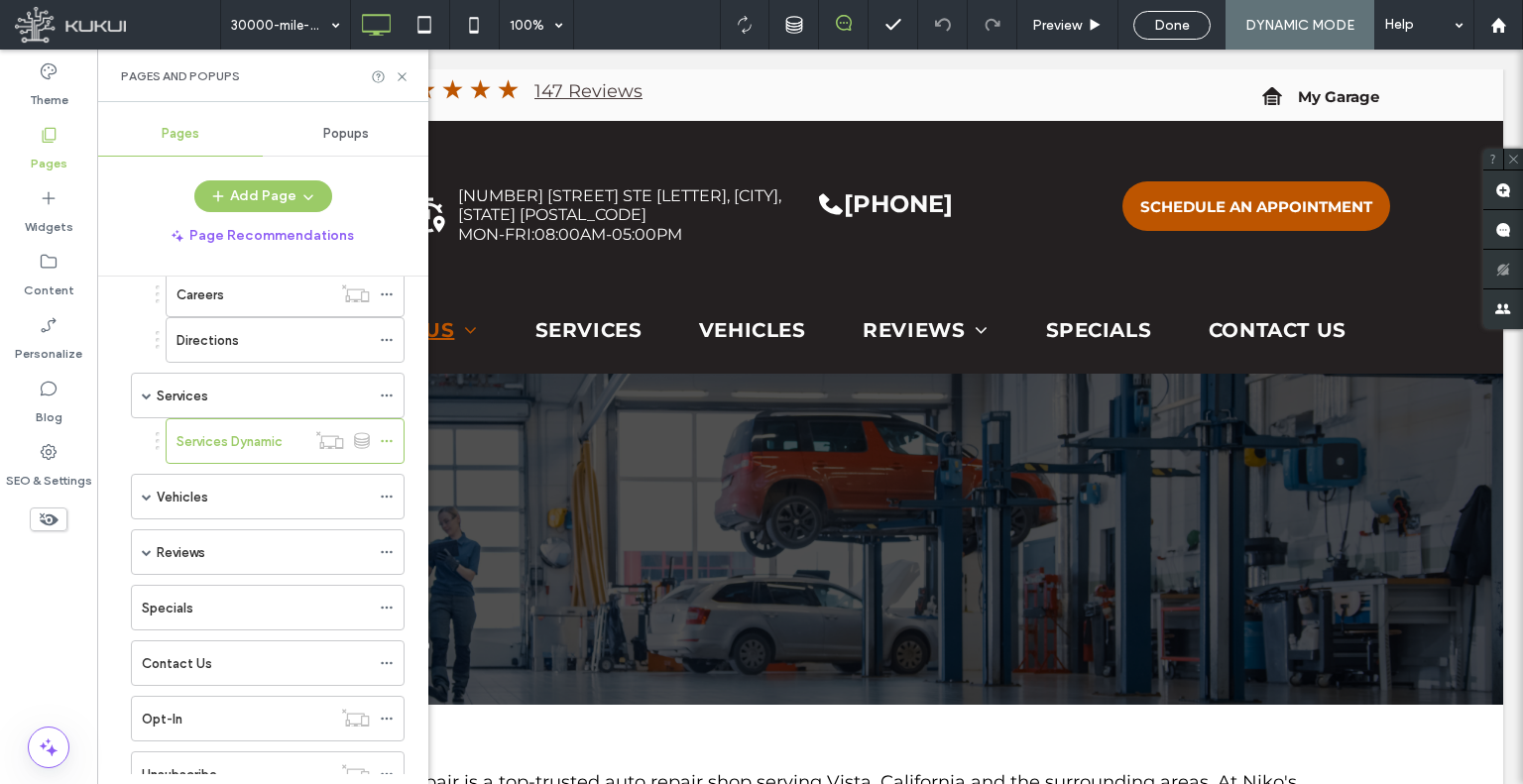 scroll, scrollTop: 152, scrollLeft: 0, axis: vertical 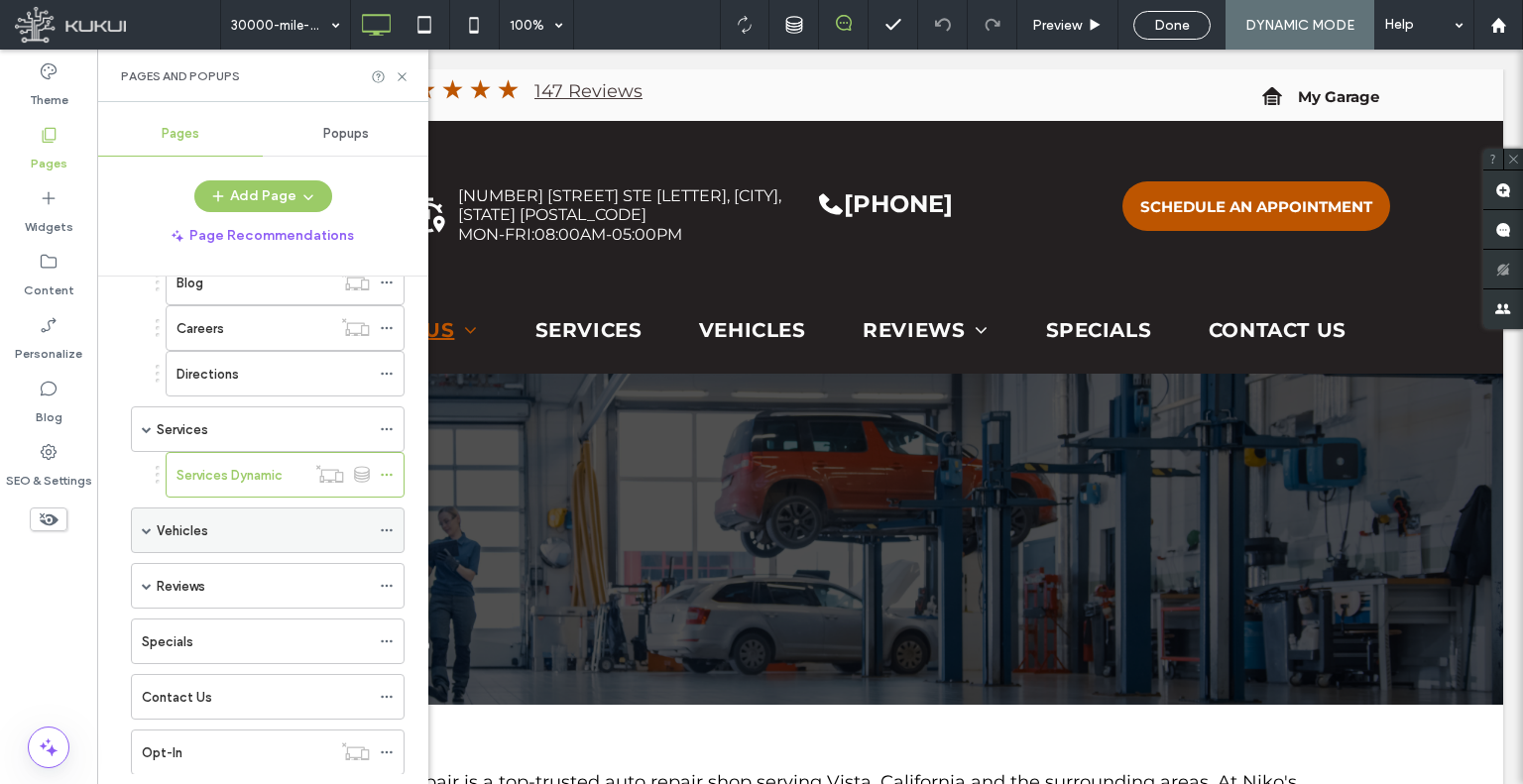 click at bounding box center (147, 530) 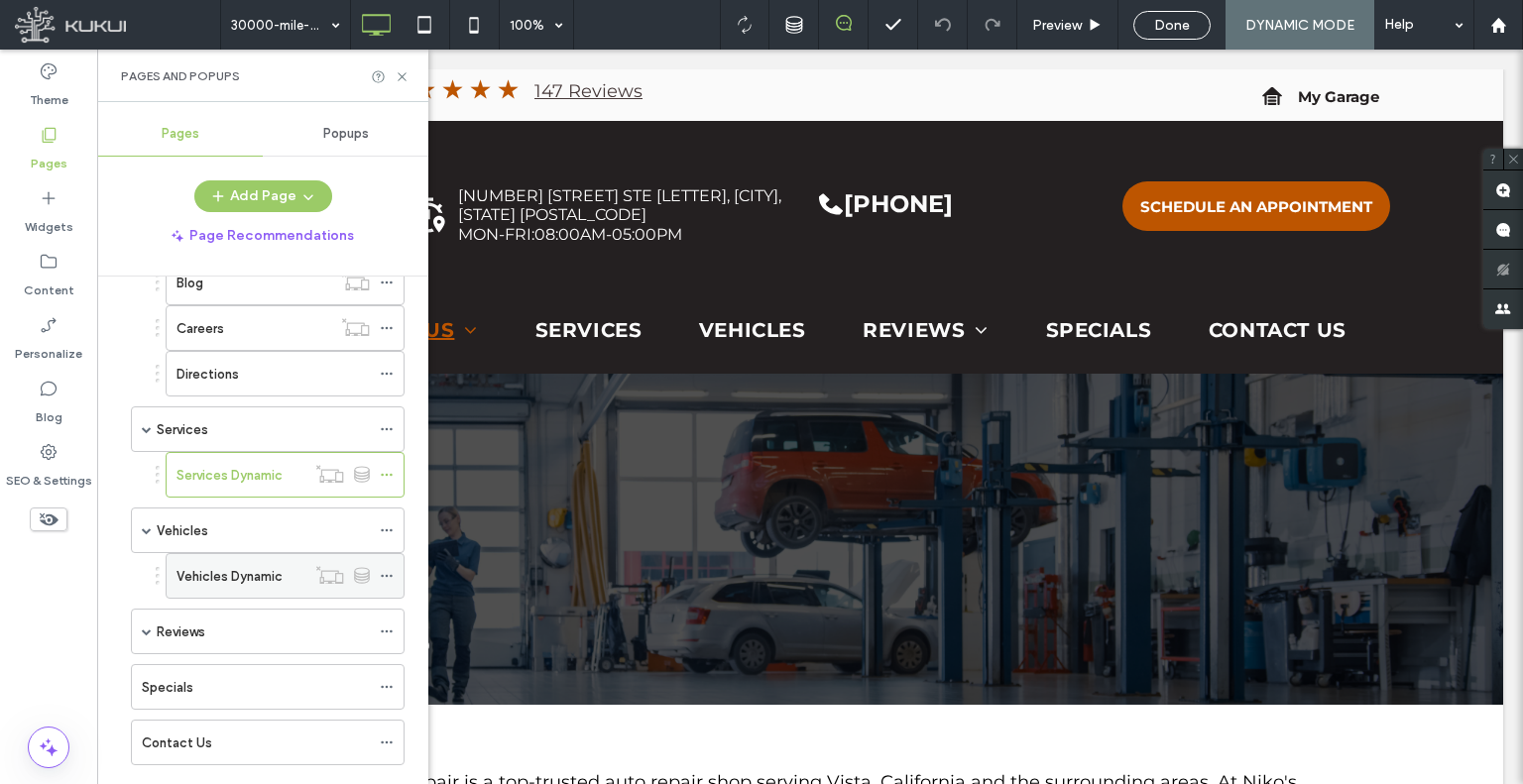 click on "Vehicles Dynamic" at bounding box center (241, 576) 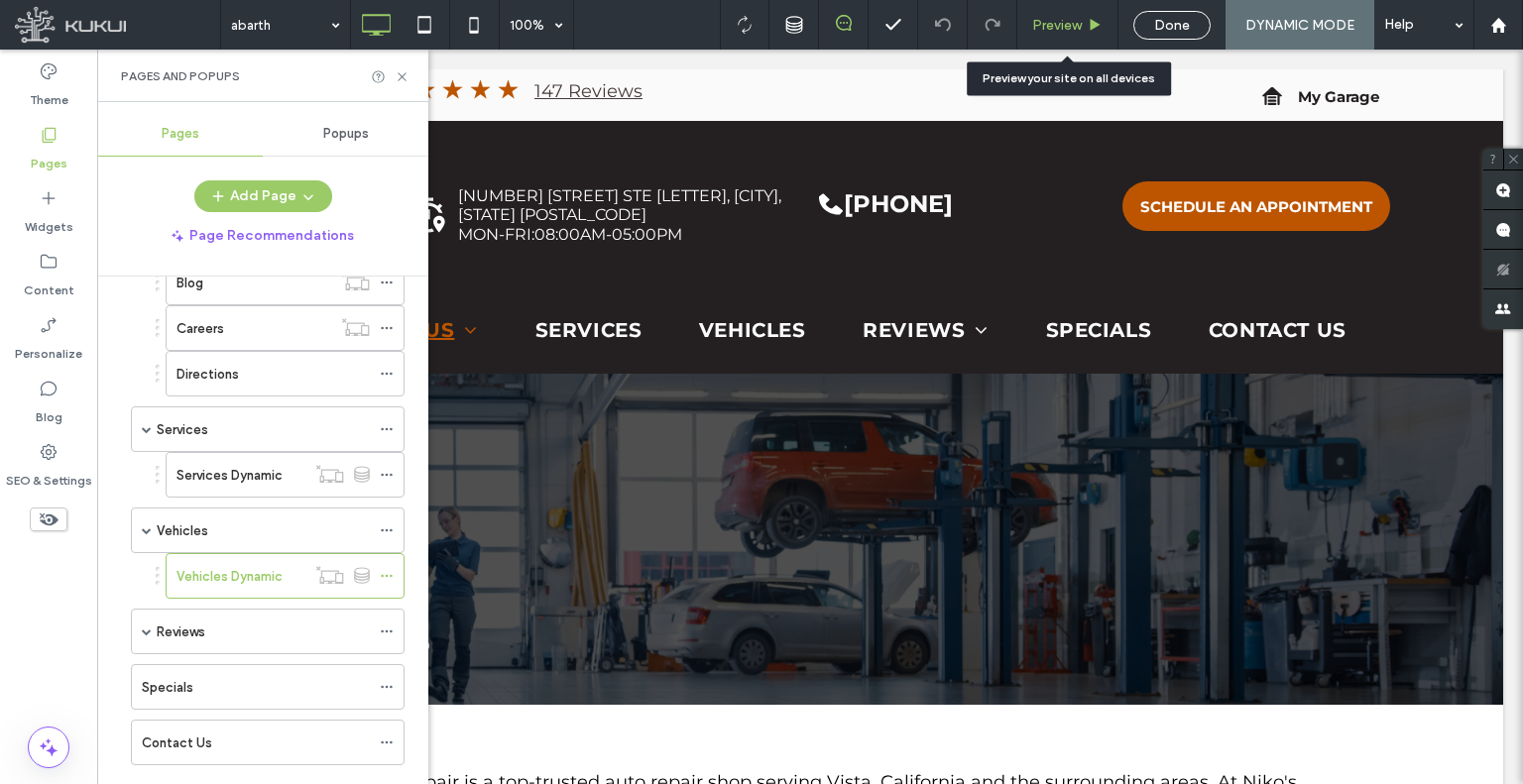 click on "Preview" at bounding box center [1067, 25] 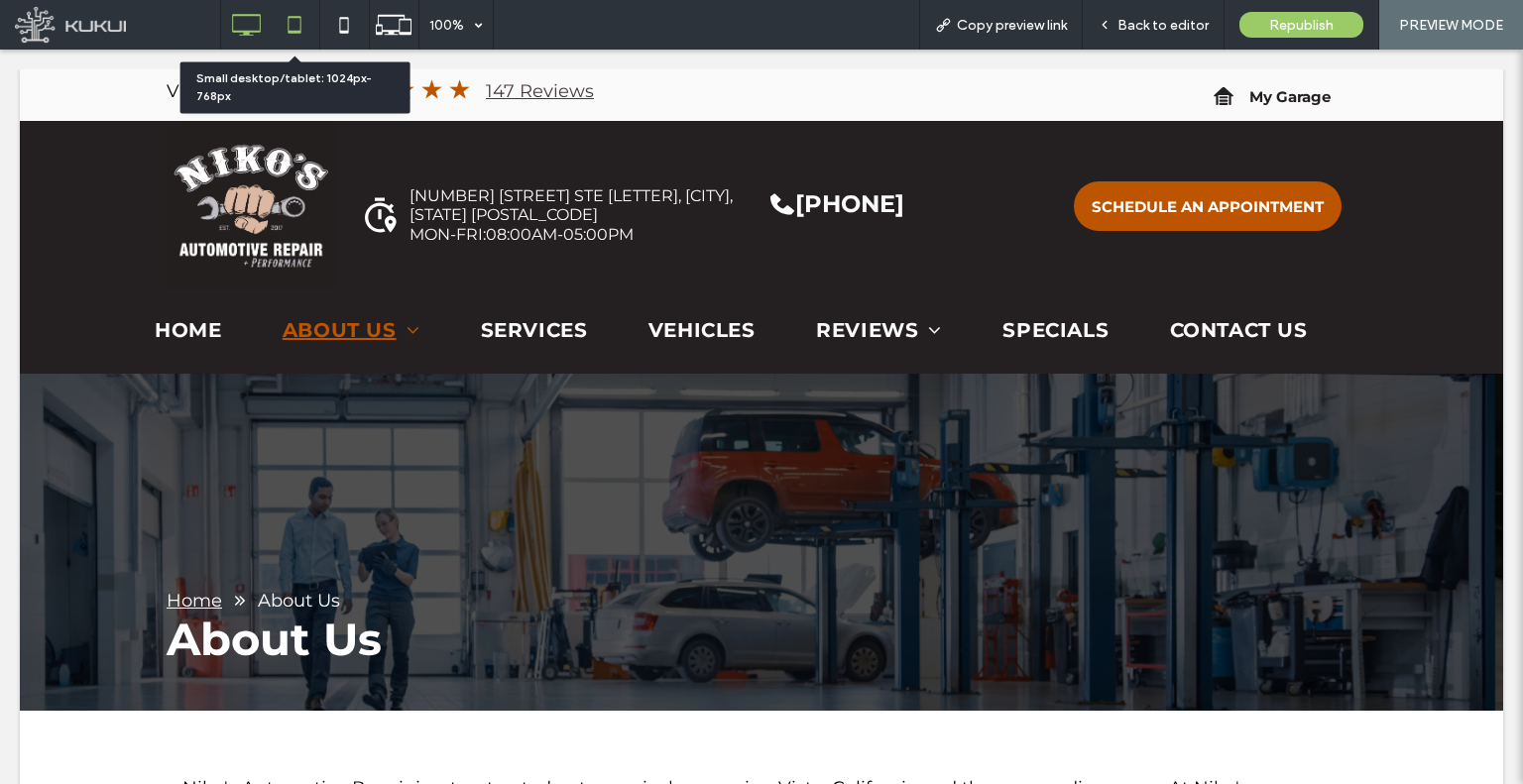 click 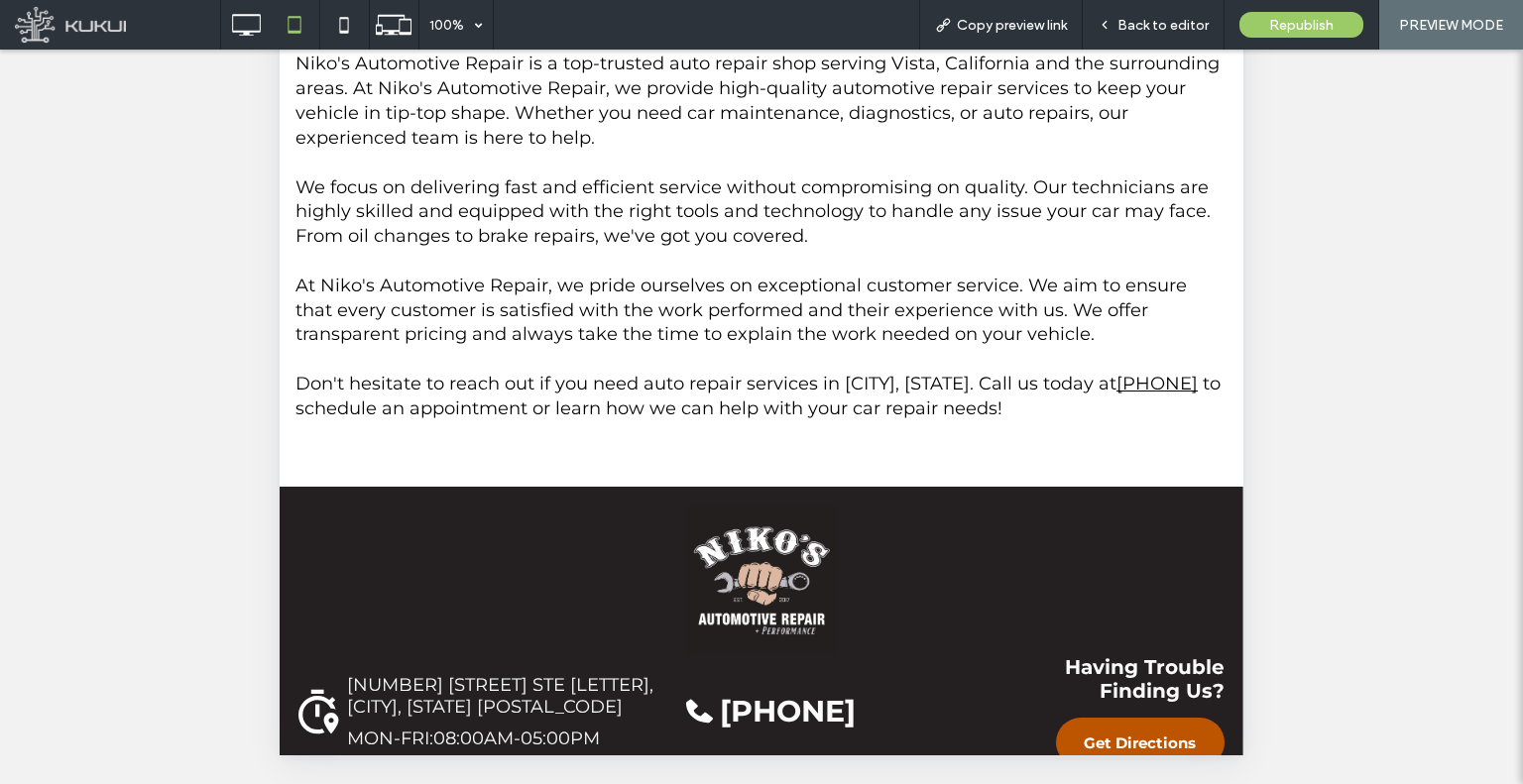 scroll, scrollTop: 597, scrollLeft: 0, axis: vertical 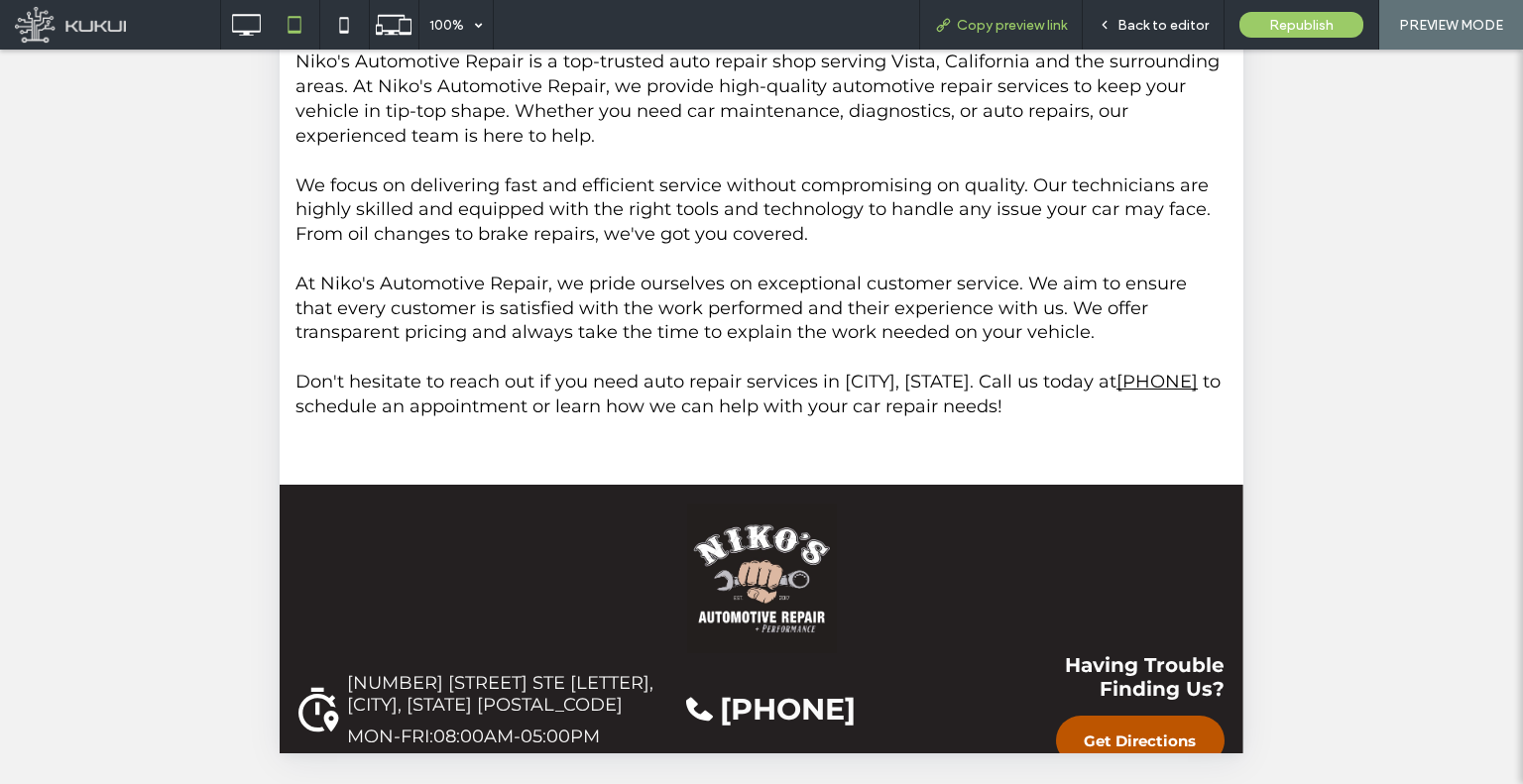 click on "Copy preview link" at bounding box center [1011, 25] 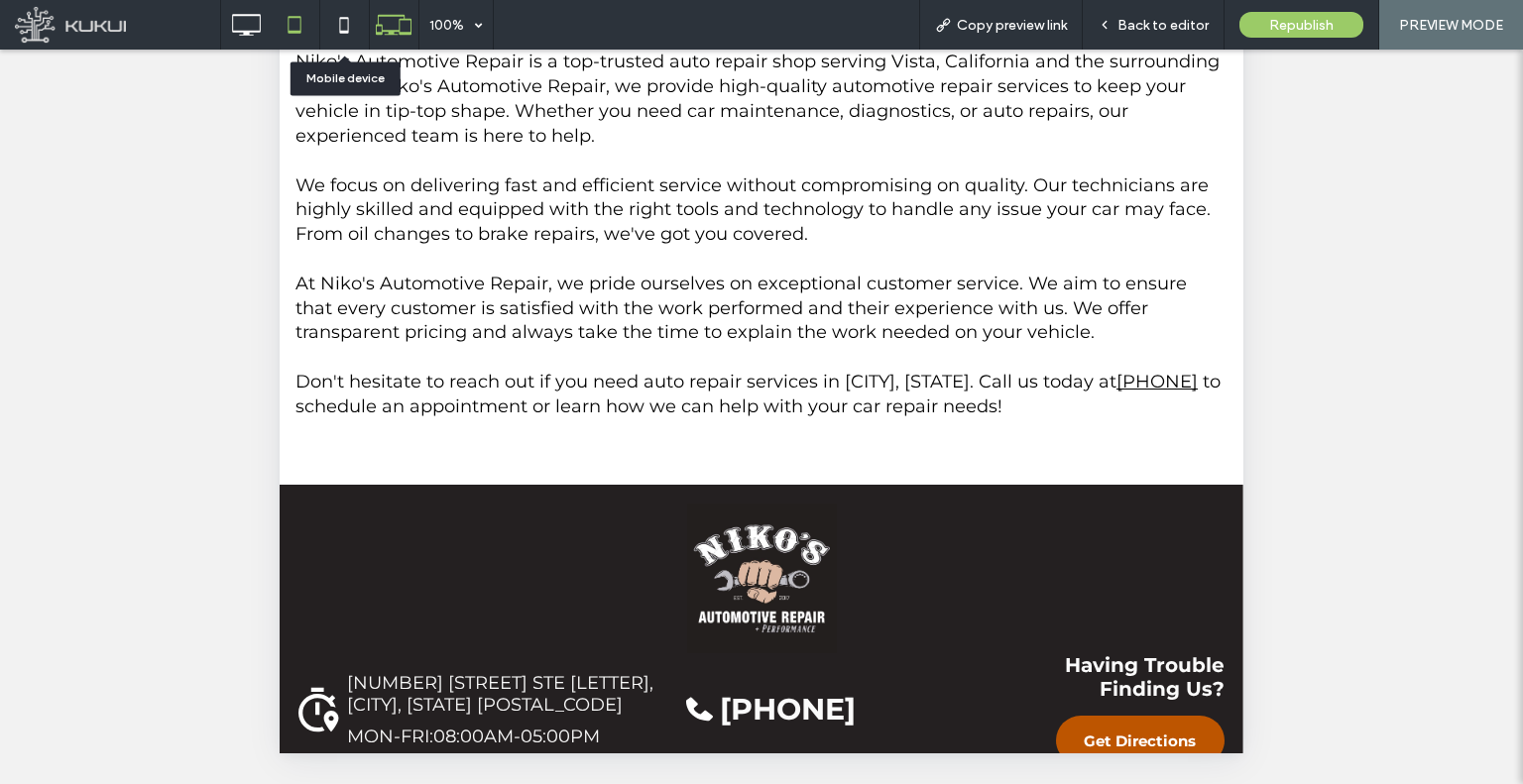 click 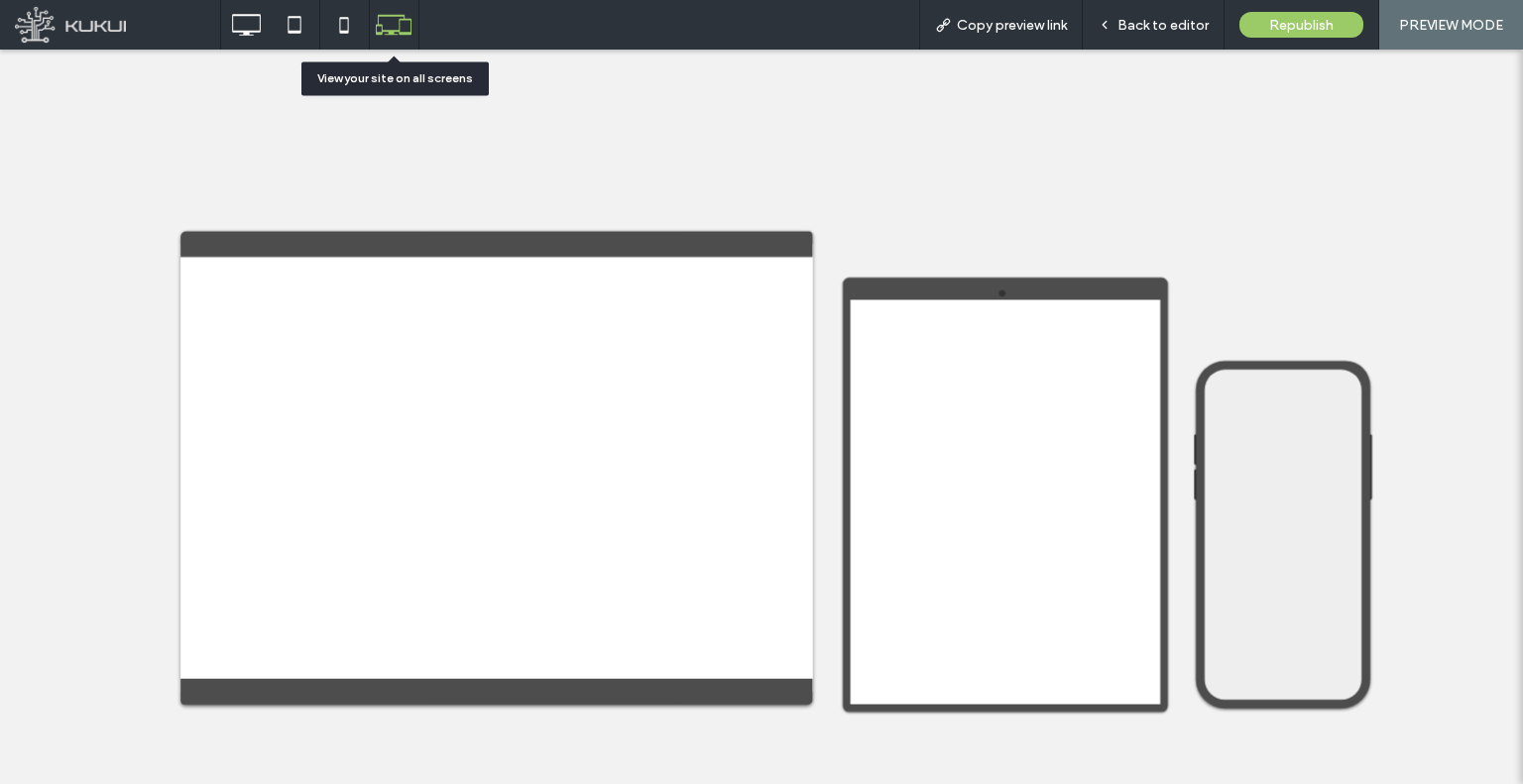 scroll, scrollTop: 0, scrollLeft: 0, axis: both 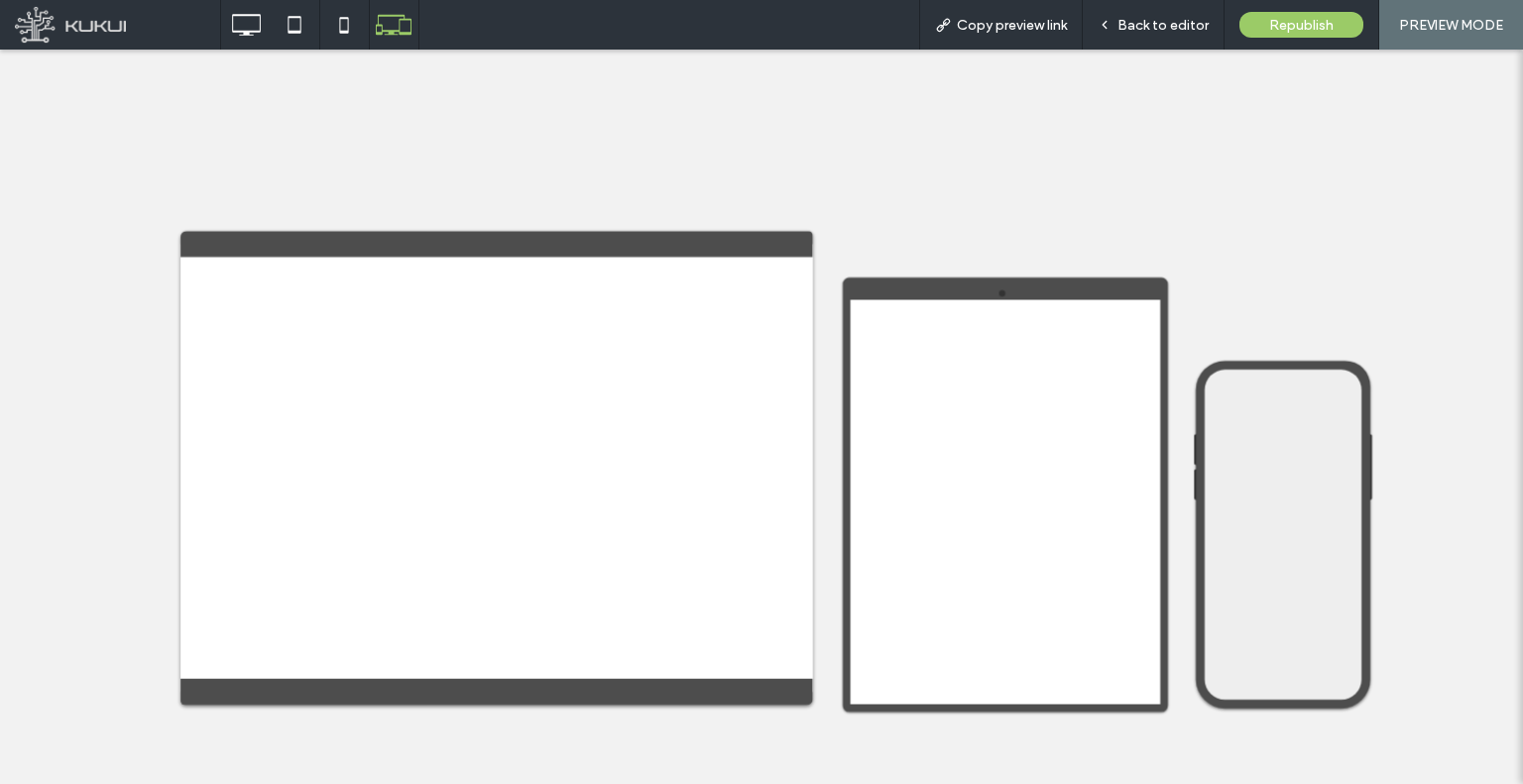click at bounding box center [762, 392] 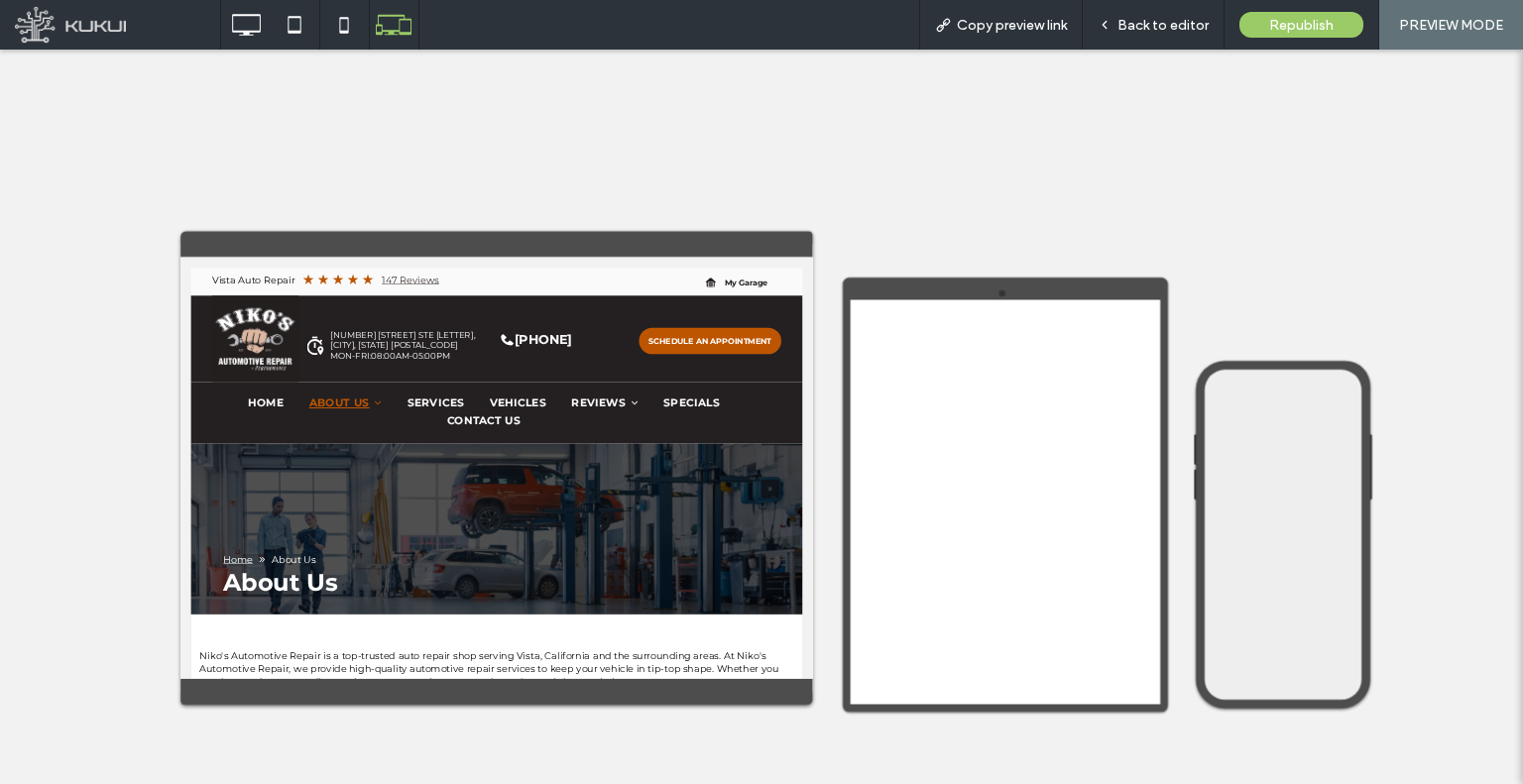click 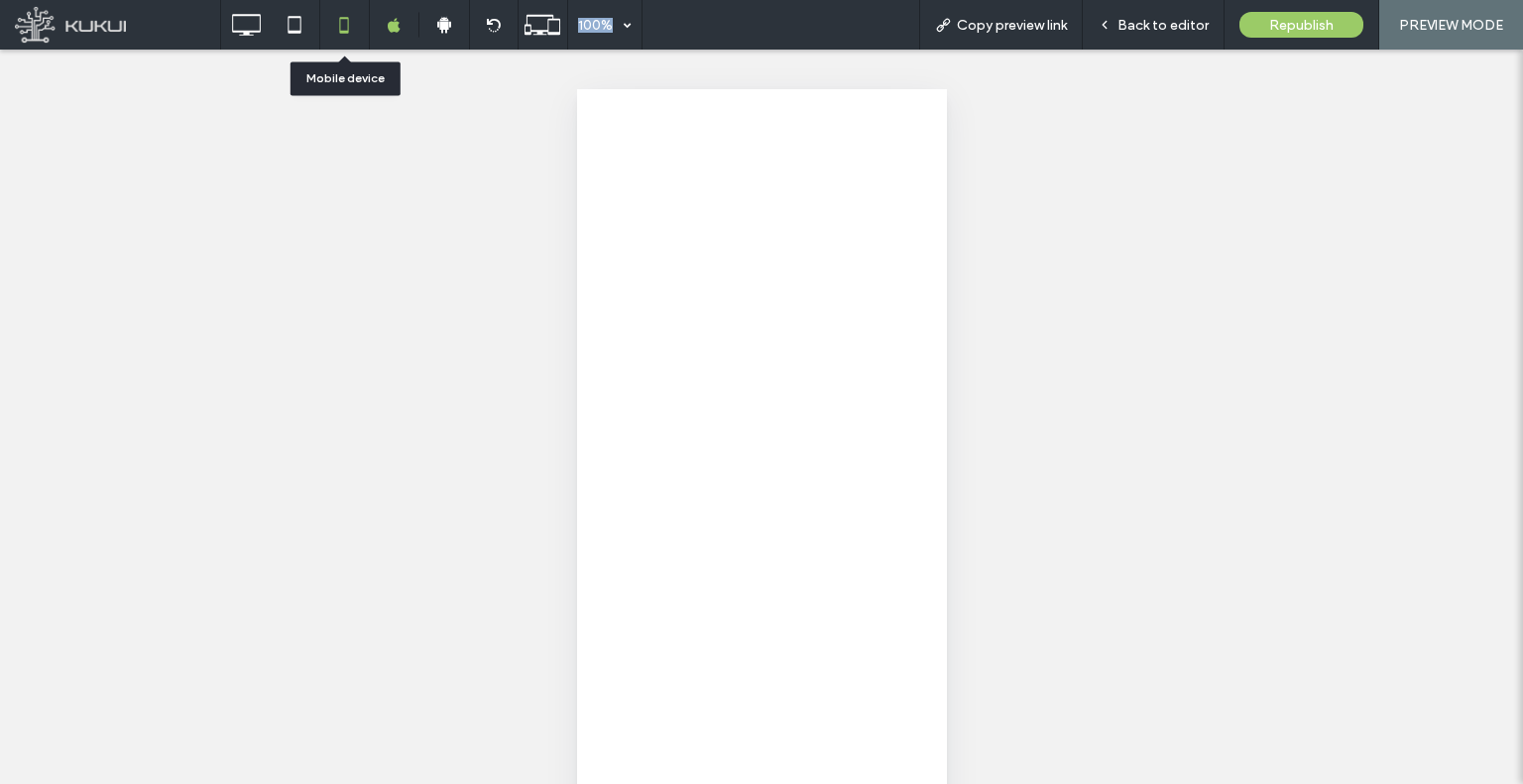 click at bounding box center (762, 392) 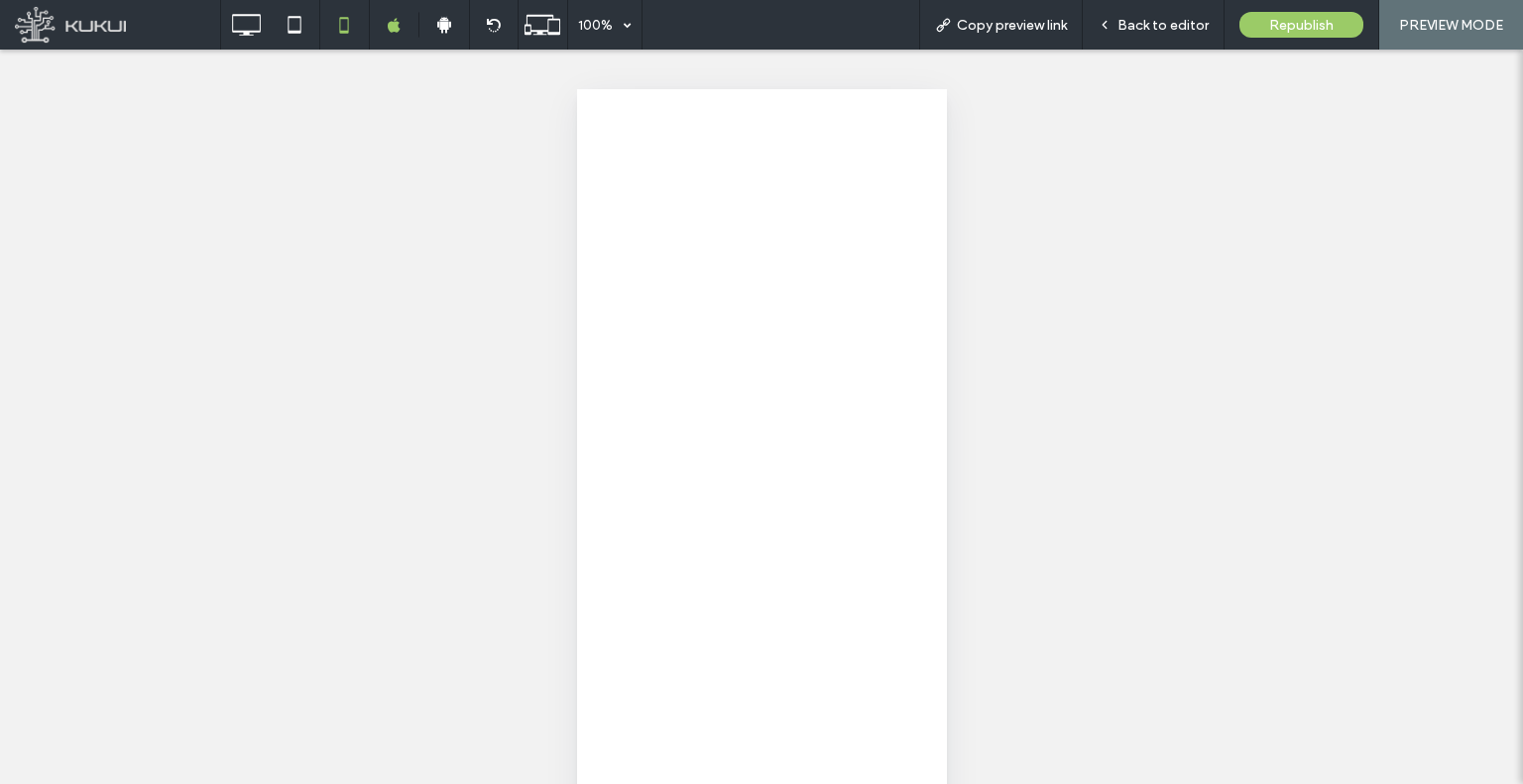 scroll, scrollTop: 0, scrollLeft: 0, axis: both 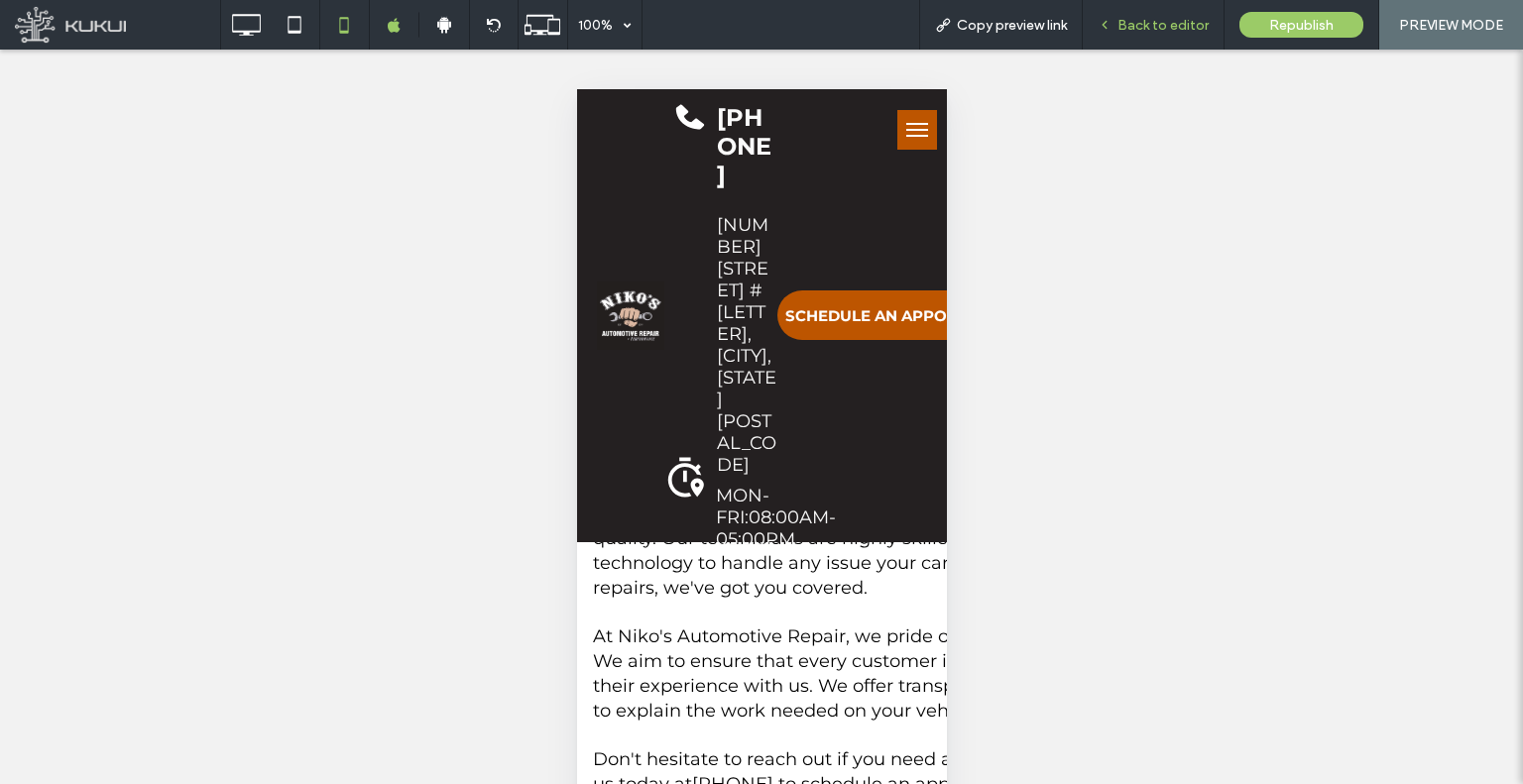 click on "Back to editor" at bounding box center [1153, 25] 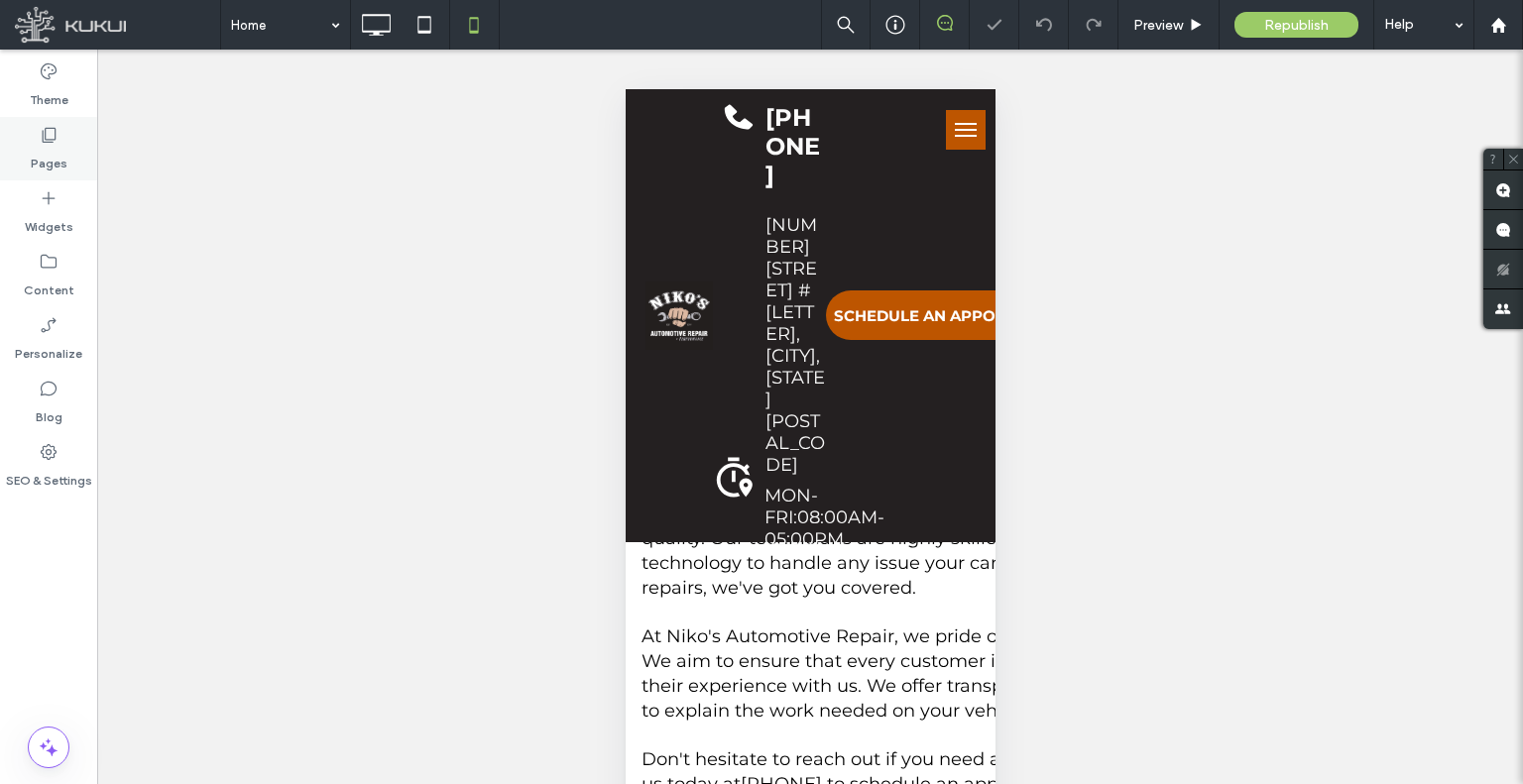 click on "Pages" at bounding box center (49, 149) 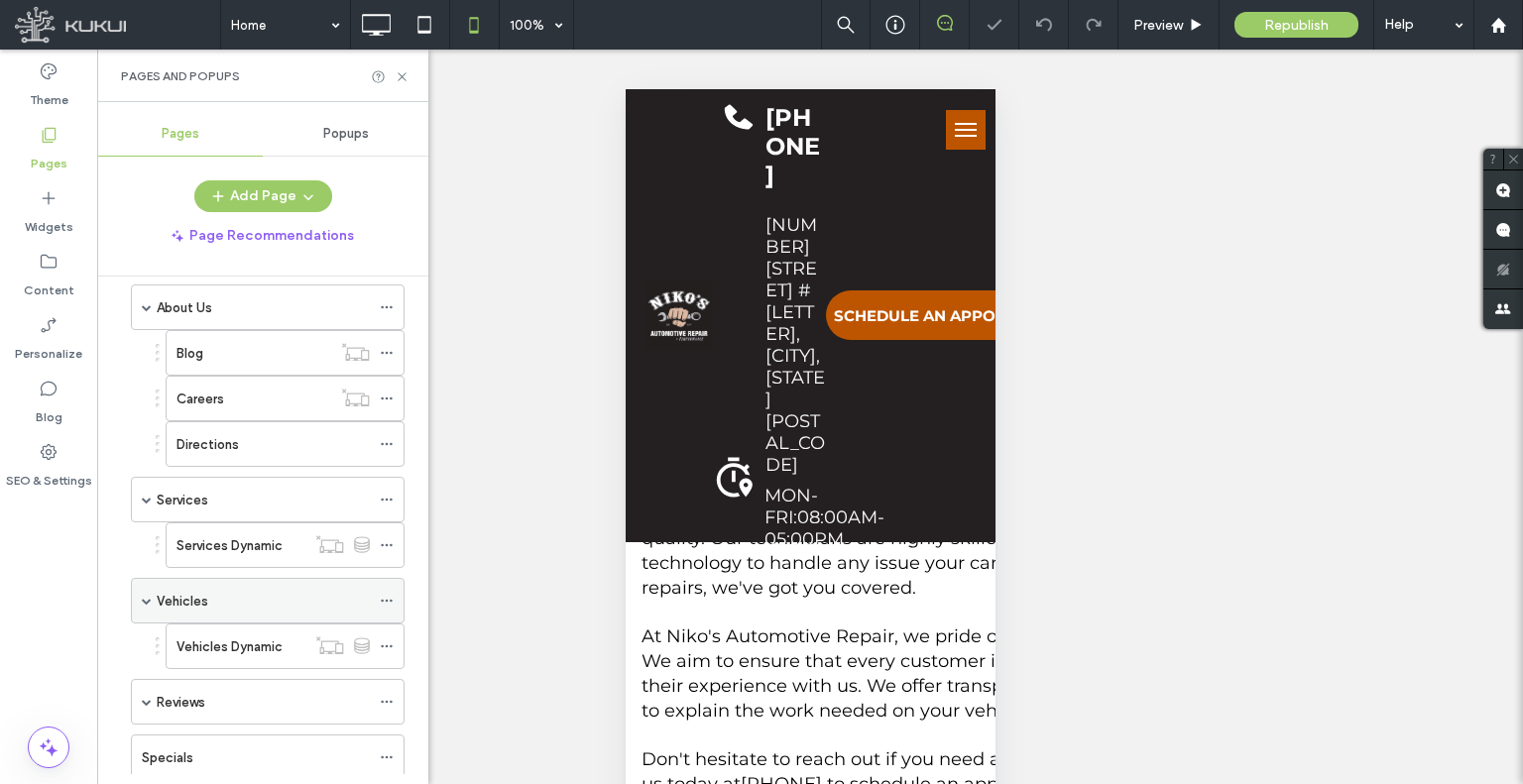 scroll, scrollTop: 198, scrollLeft: 0, axis: vertical 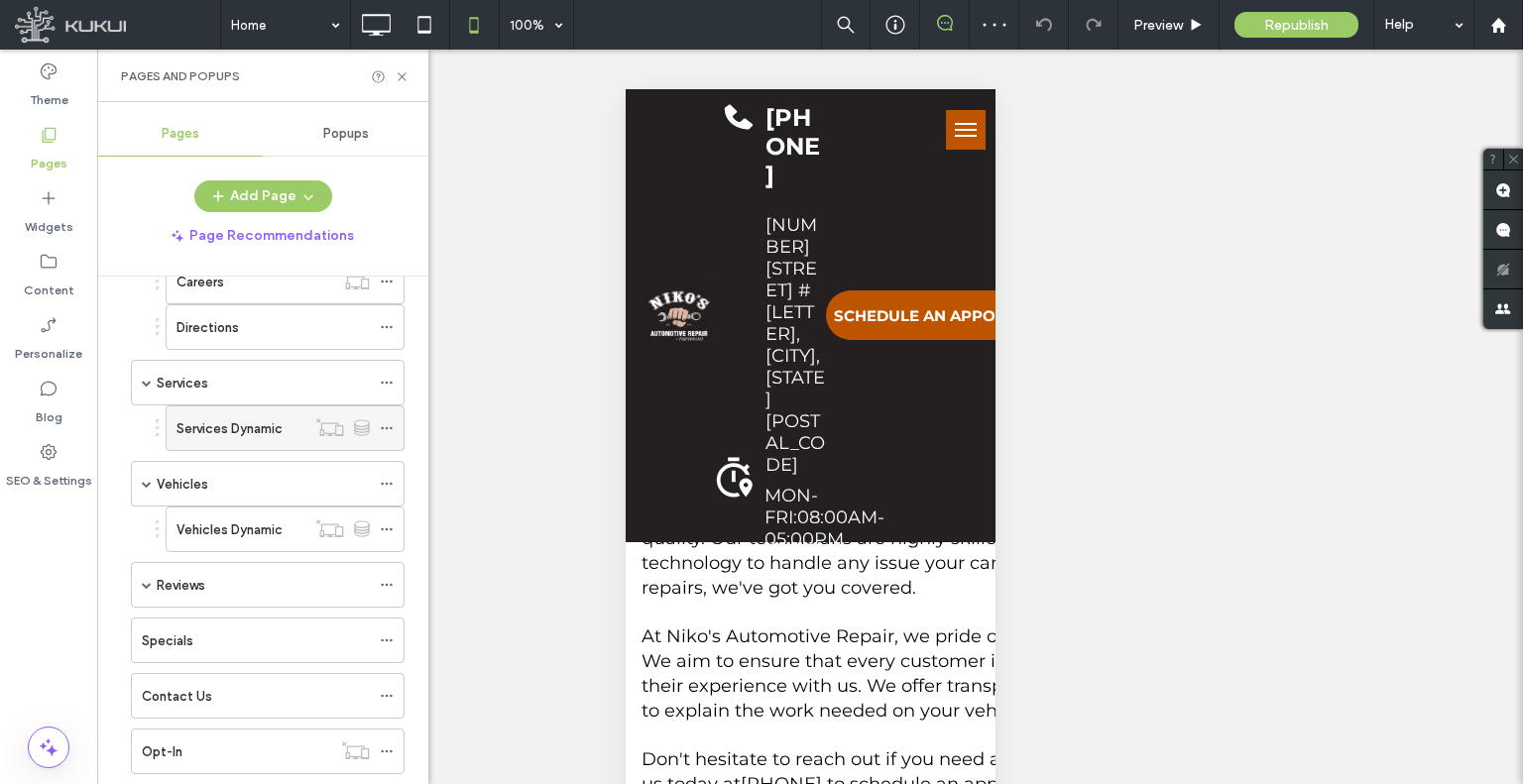 click on "Services Dynamic" at bounding box center (241, 428) 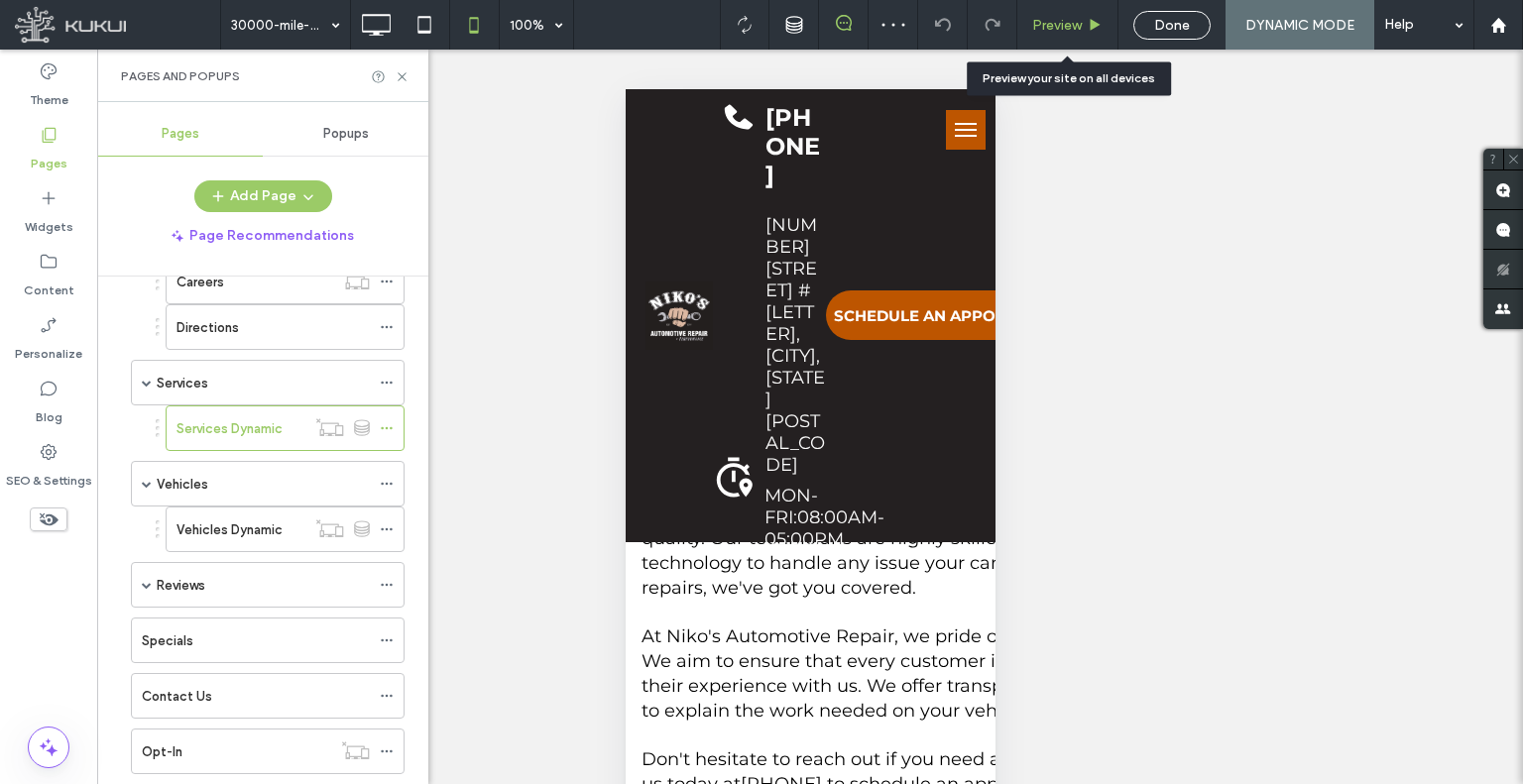click on "Preview" at bounding box center [1057, 25] 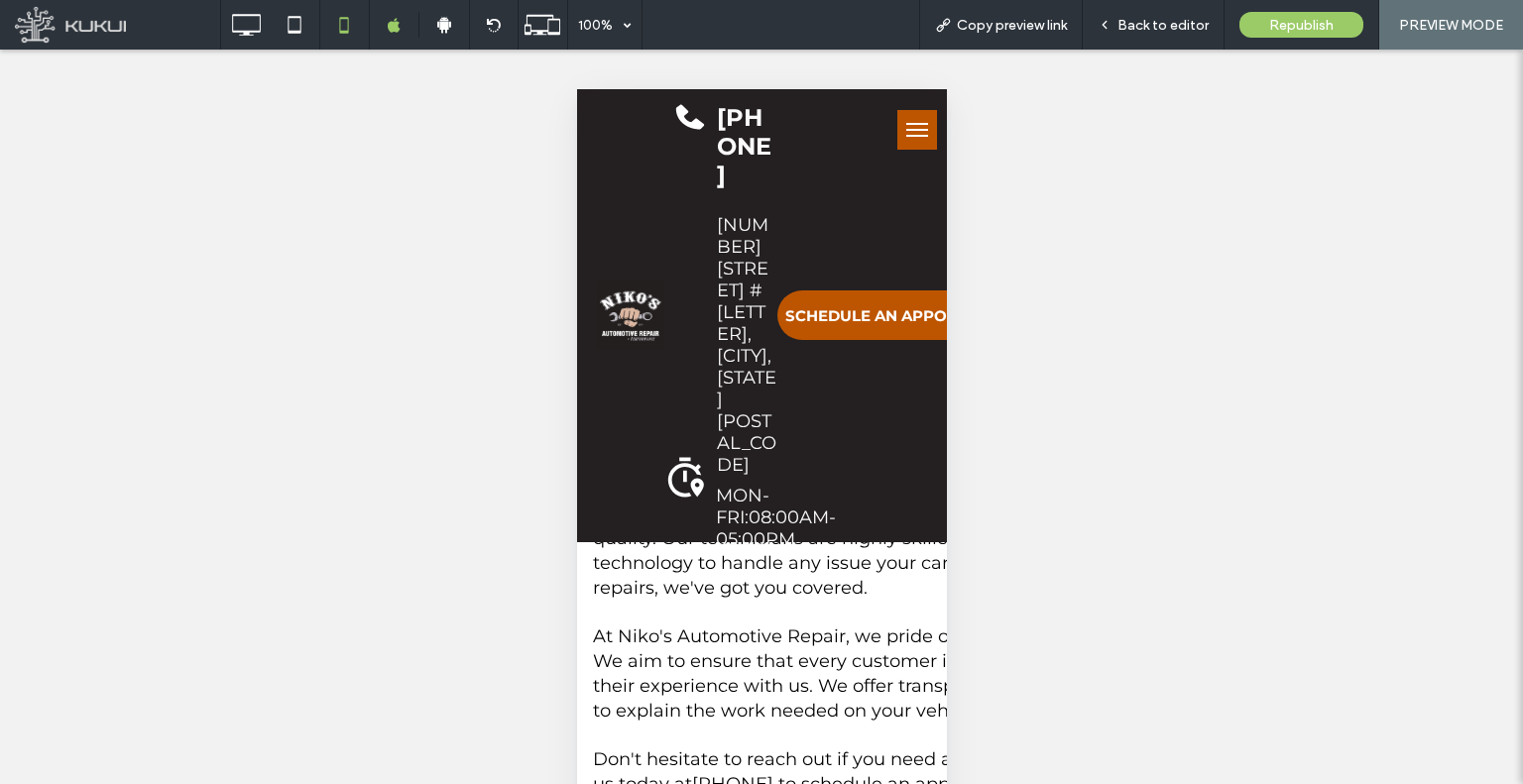 scroll, scrollTop: 35, scrollLeft: 0, axis: vertical 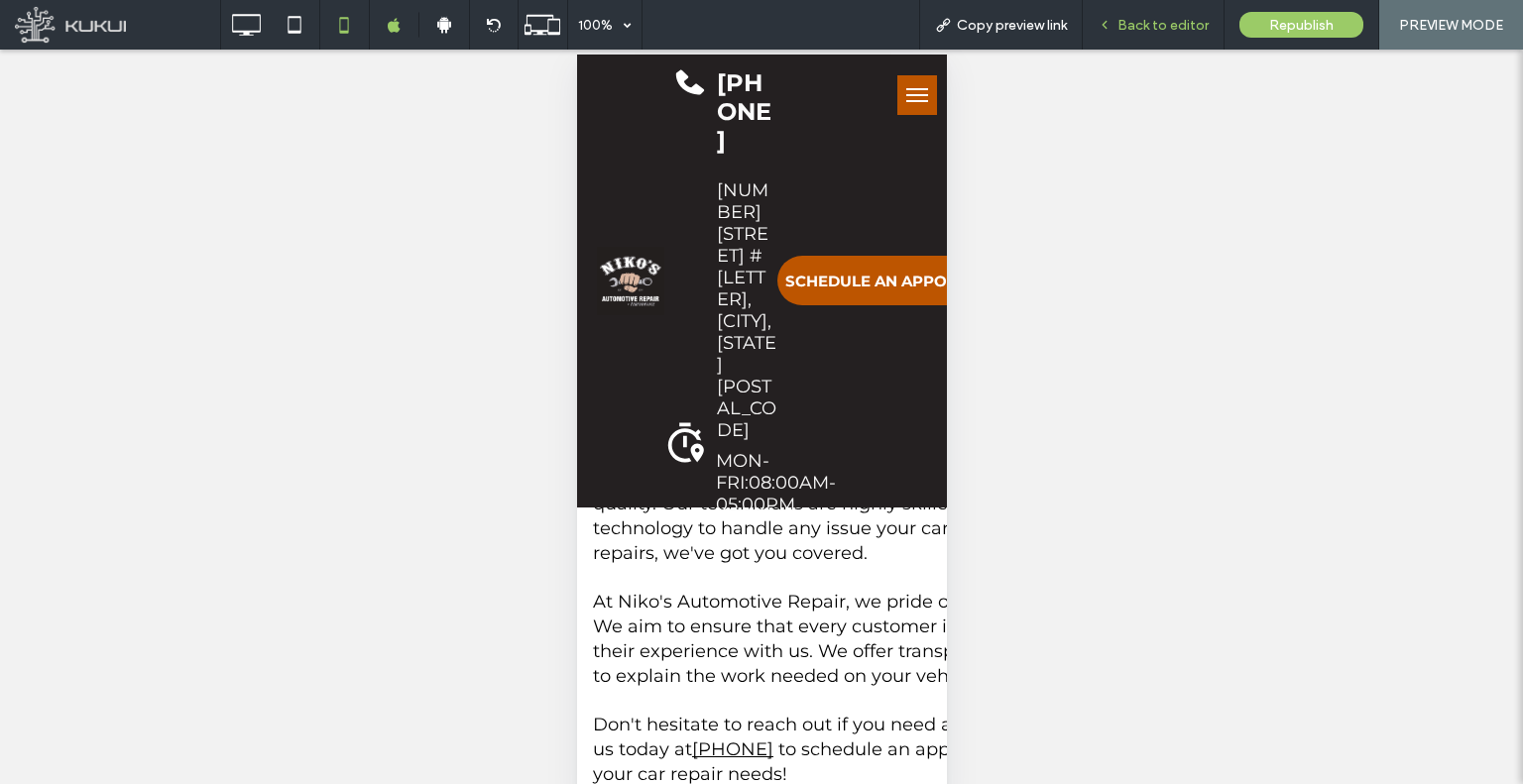 click on "Back to editor" at bounding box center [1153, 25] 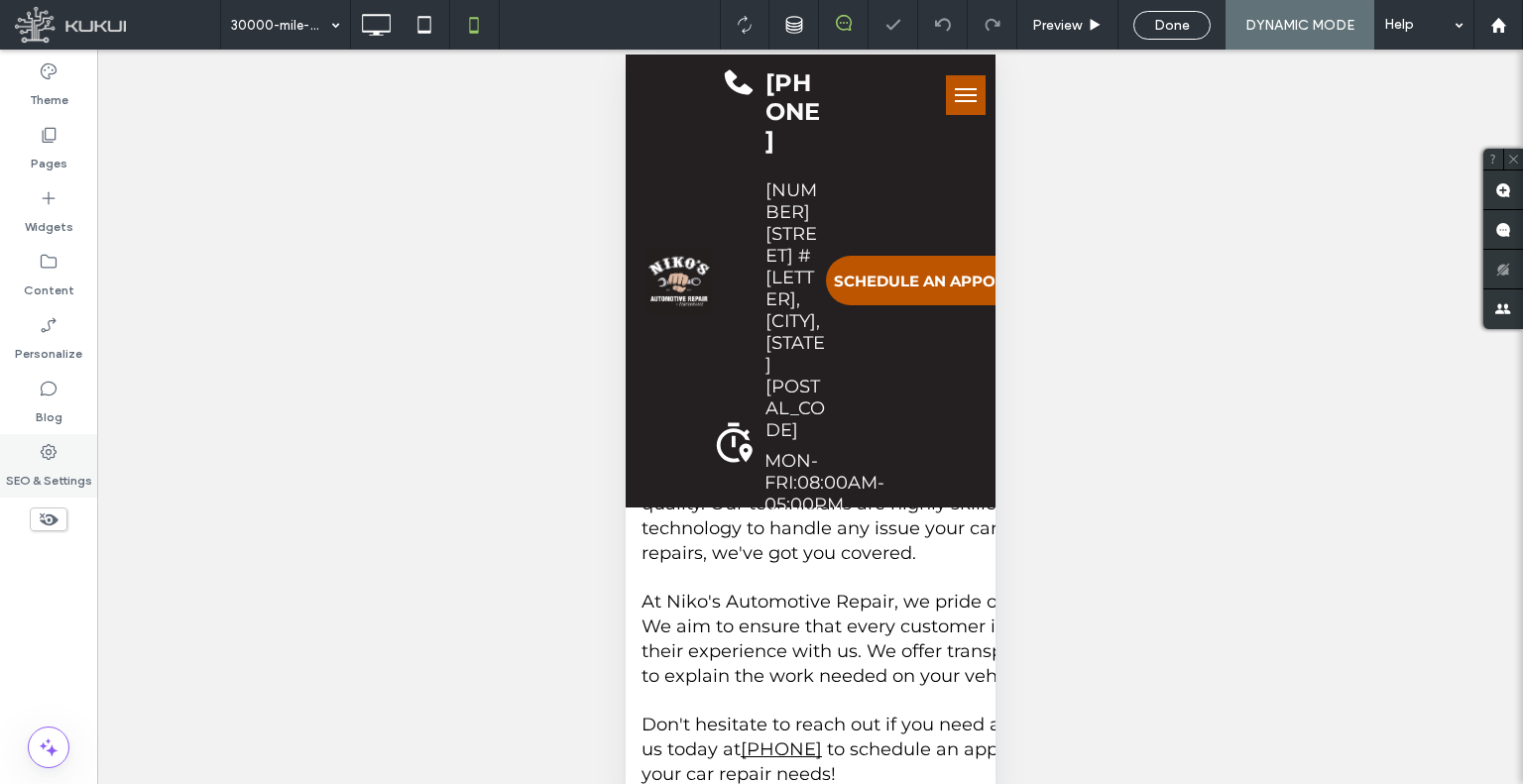 click on "SEO & Settings" at bounding box center [49, 476] 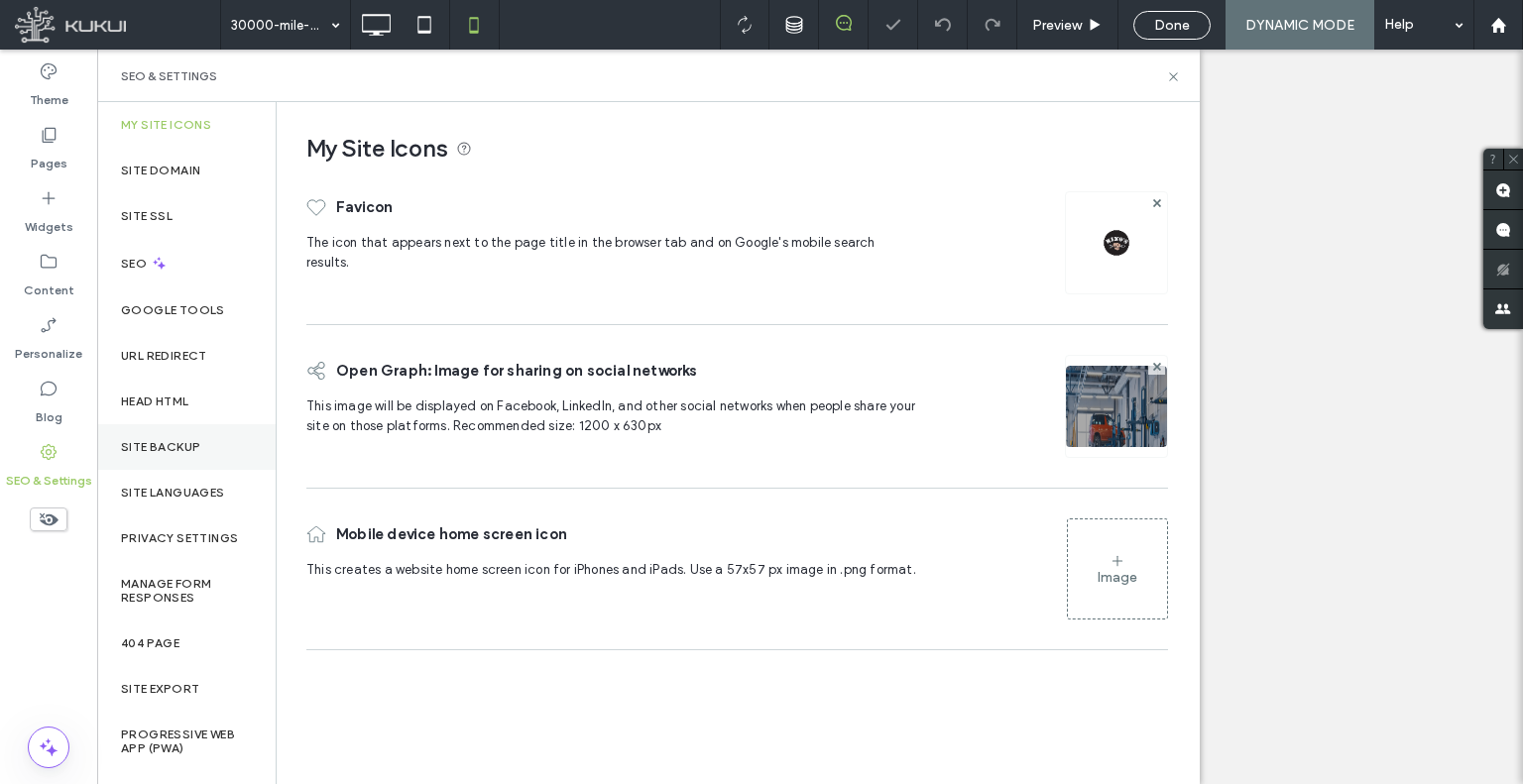 click on "Site Backup" at bounding box center [186, 447] 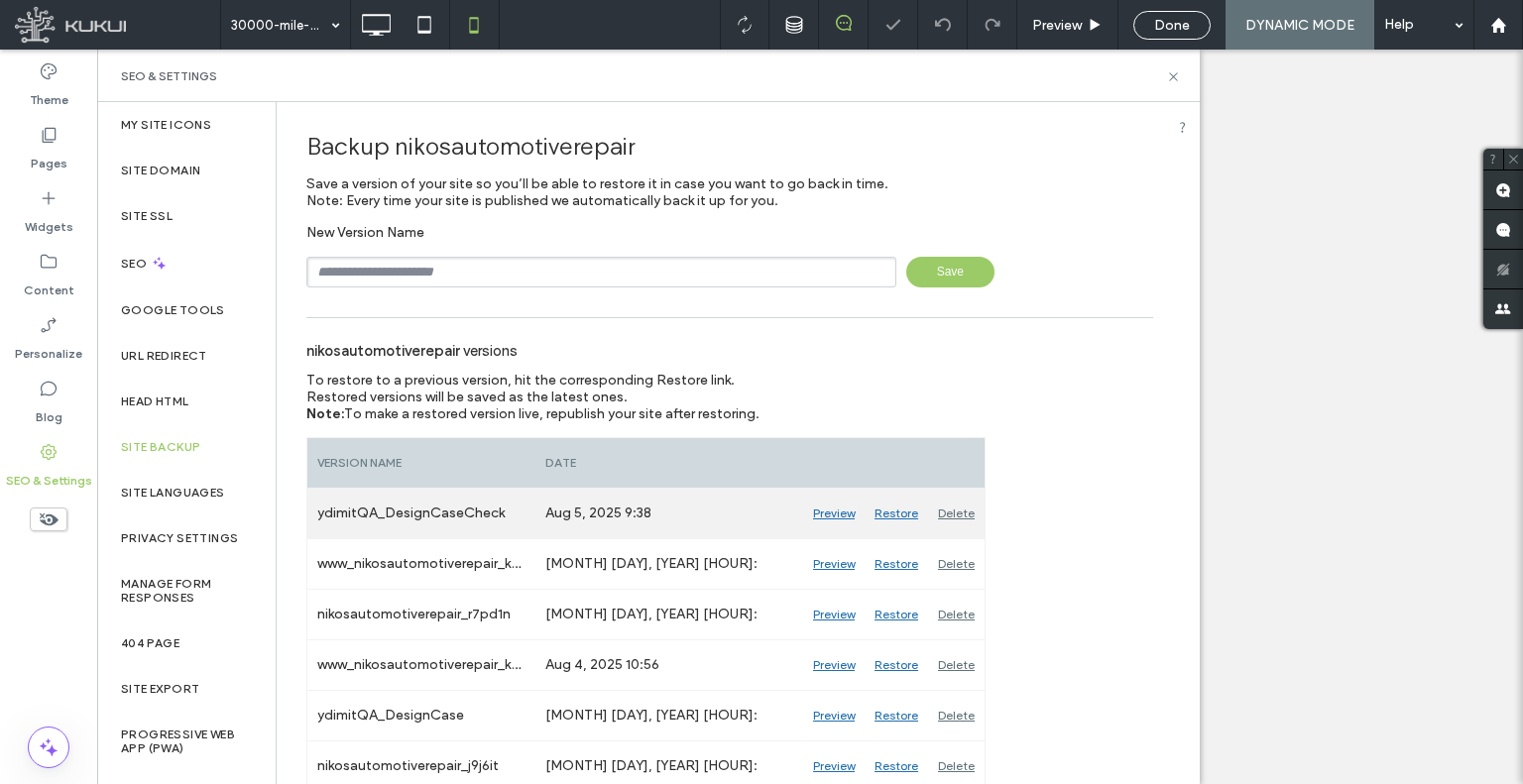 click on "Restore" at bounding box center (896, 513) 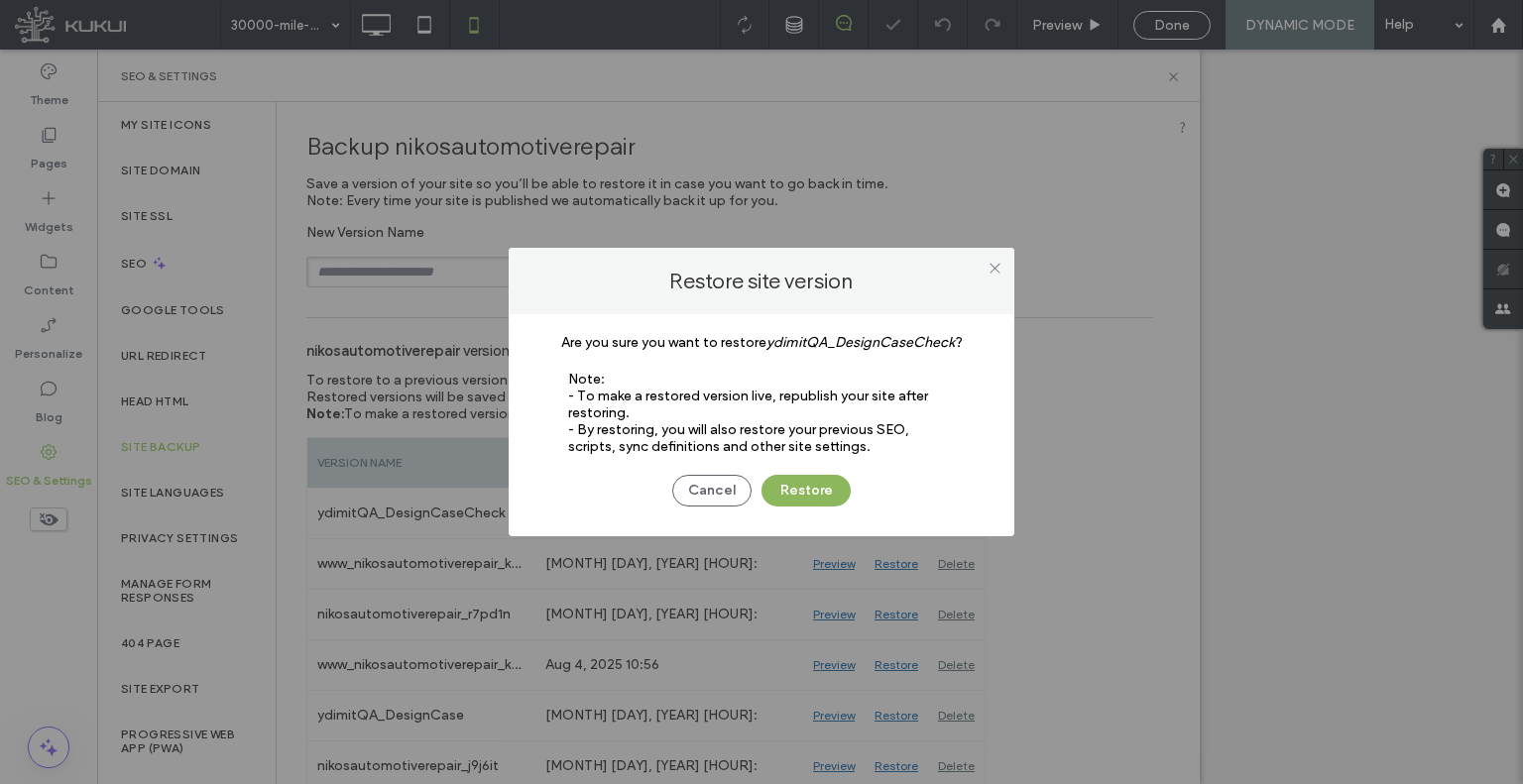 click on "Restore" at bounding box center (806, 491) 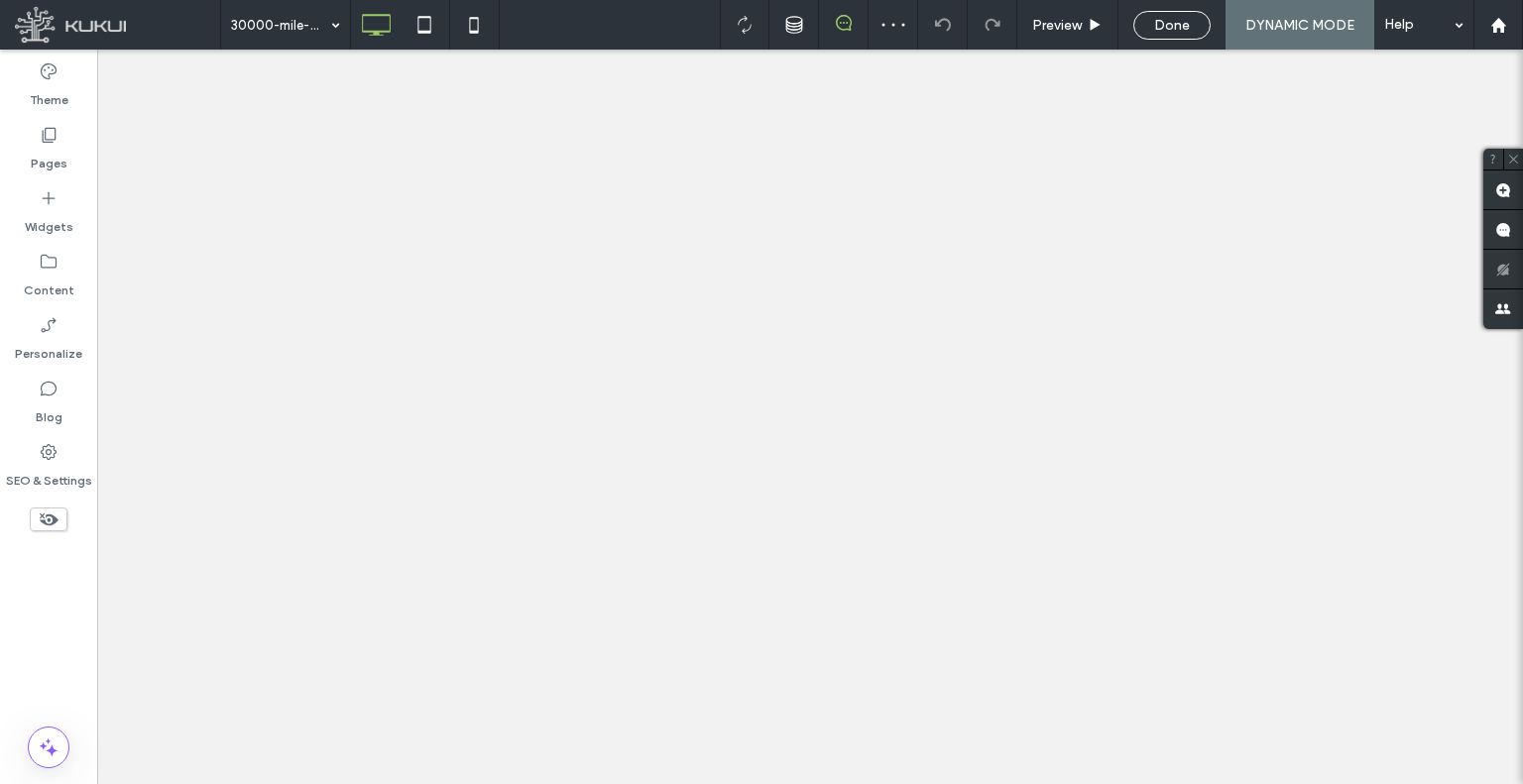 click on "SEO & Settings" at bounding box center [49, 476] 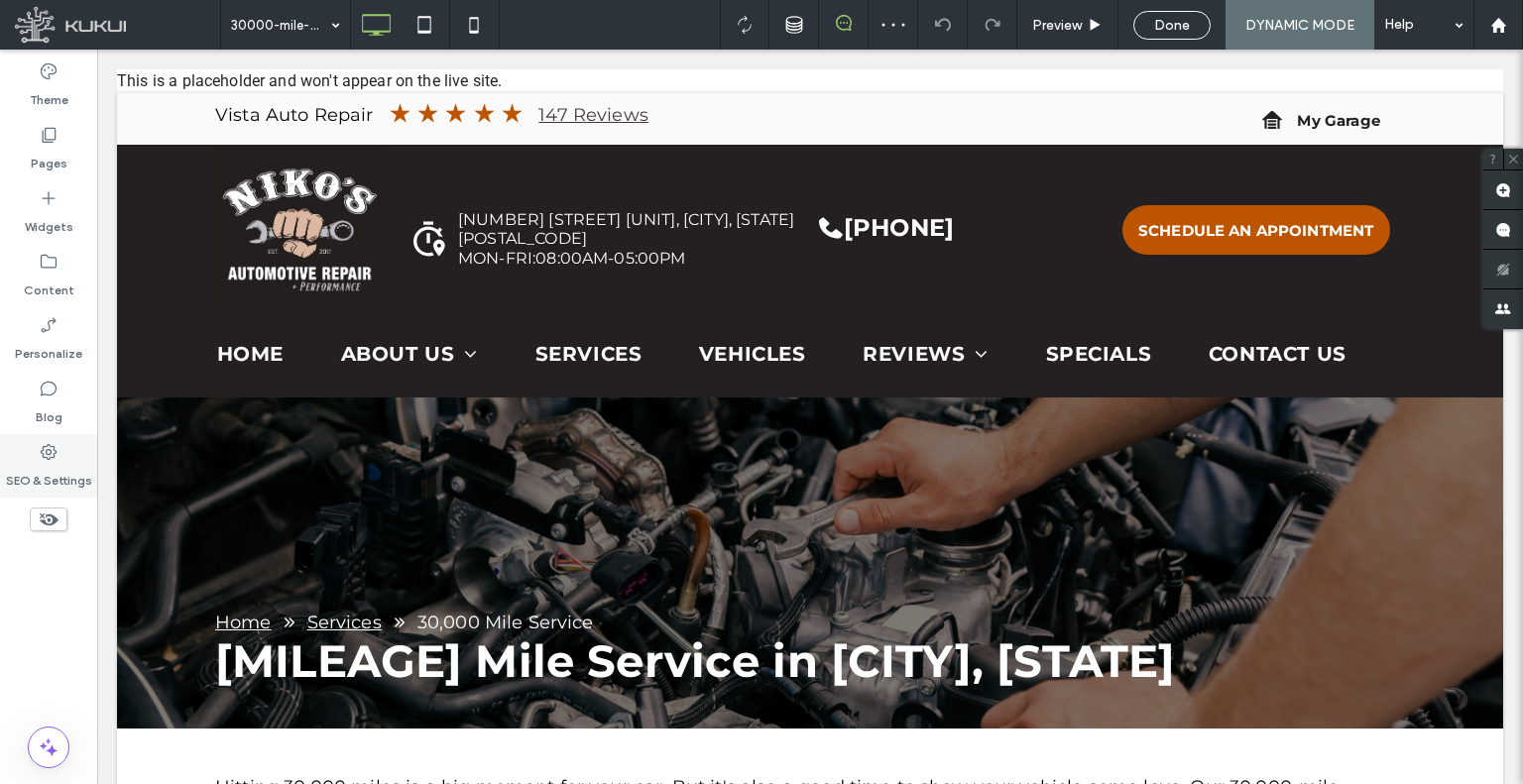 scroll, scrollTop: 0, scrollLeft: 0, axis: both 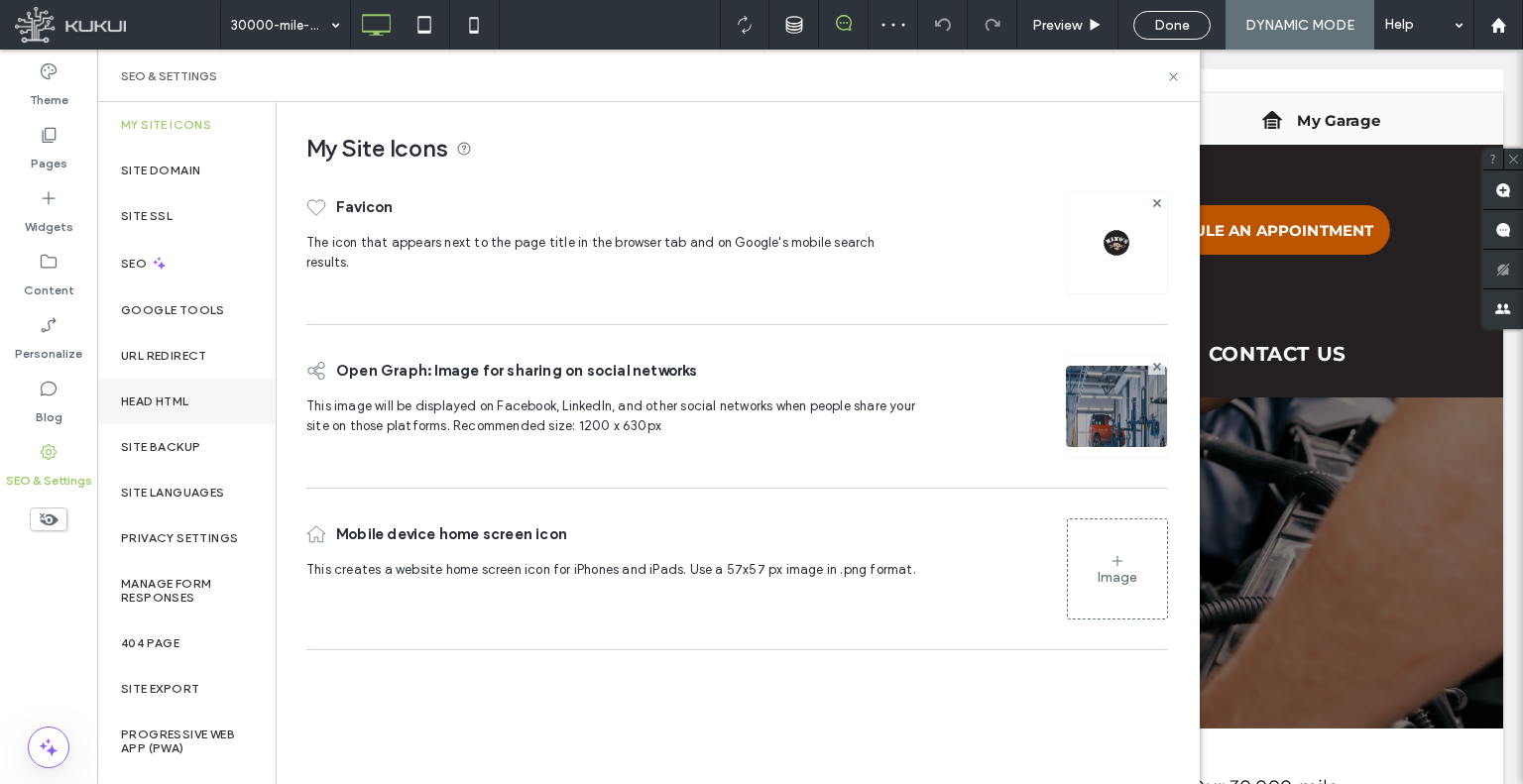 click on "Head HTML" at bounding box center [186, 401] 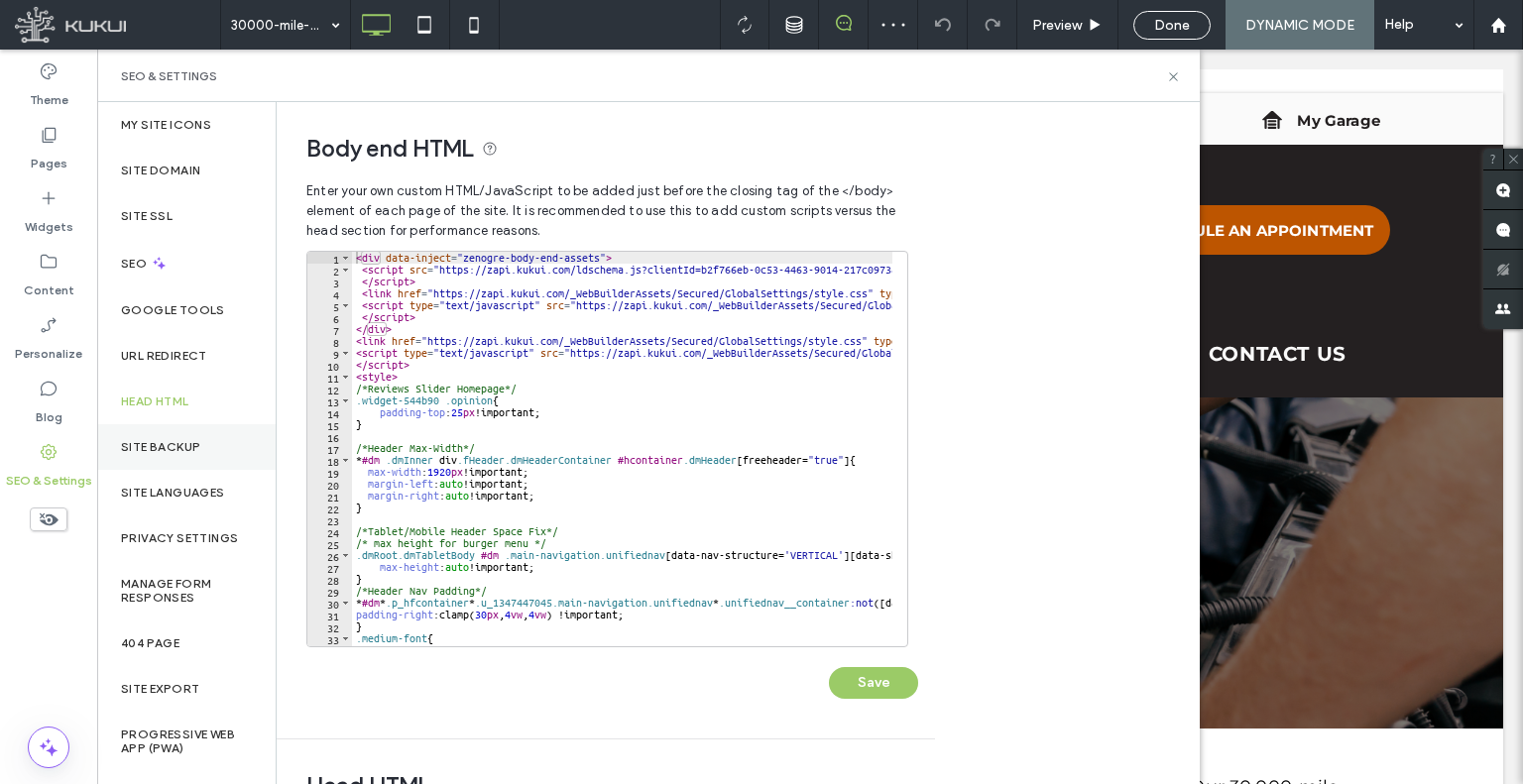click on "Site Backup" at bounding box center [186, 447] 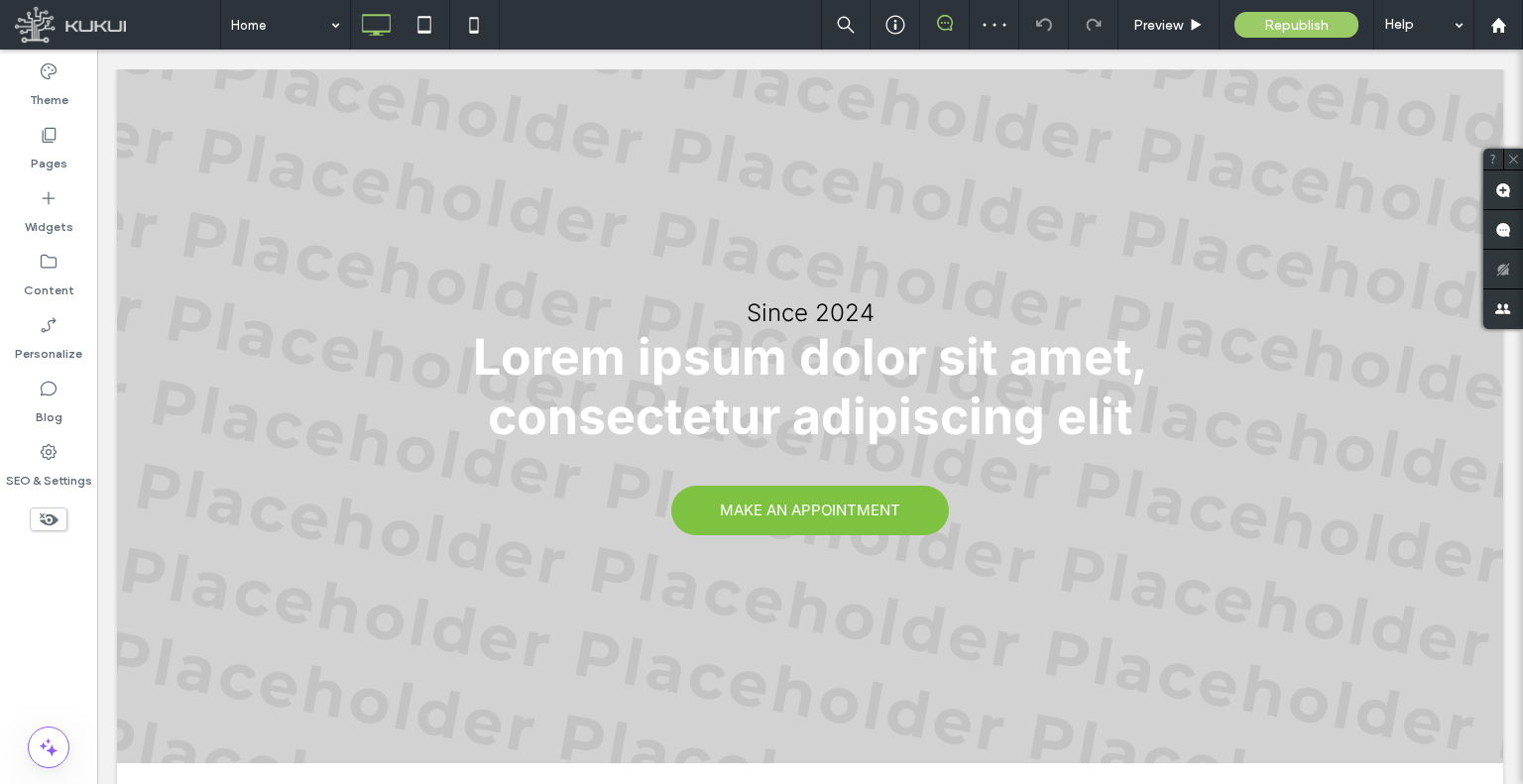 scroll, scrollTop: 0, scrollLeft: 0, axis: both 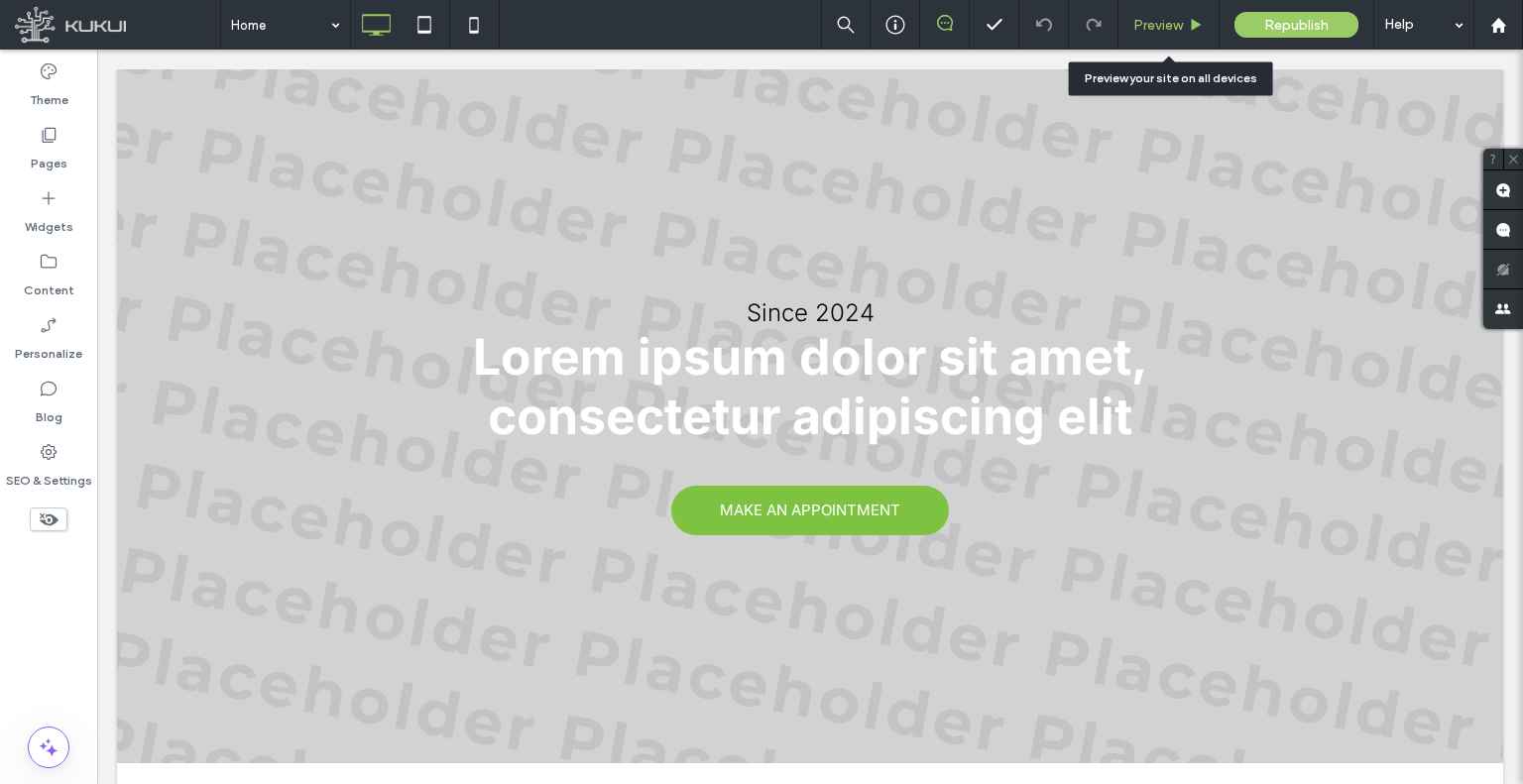 click on "Preview" at bounding box center (1169, 25) 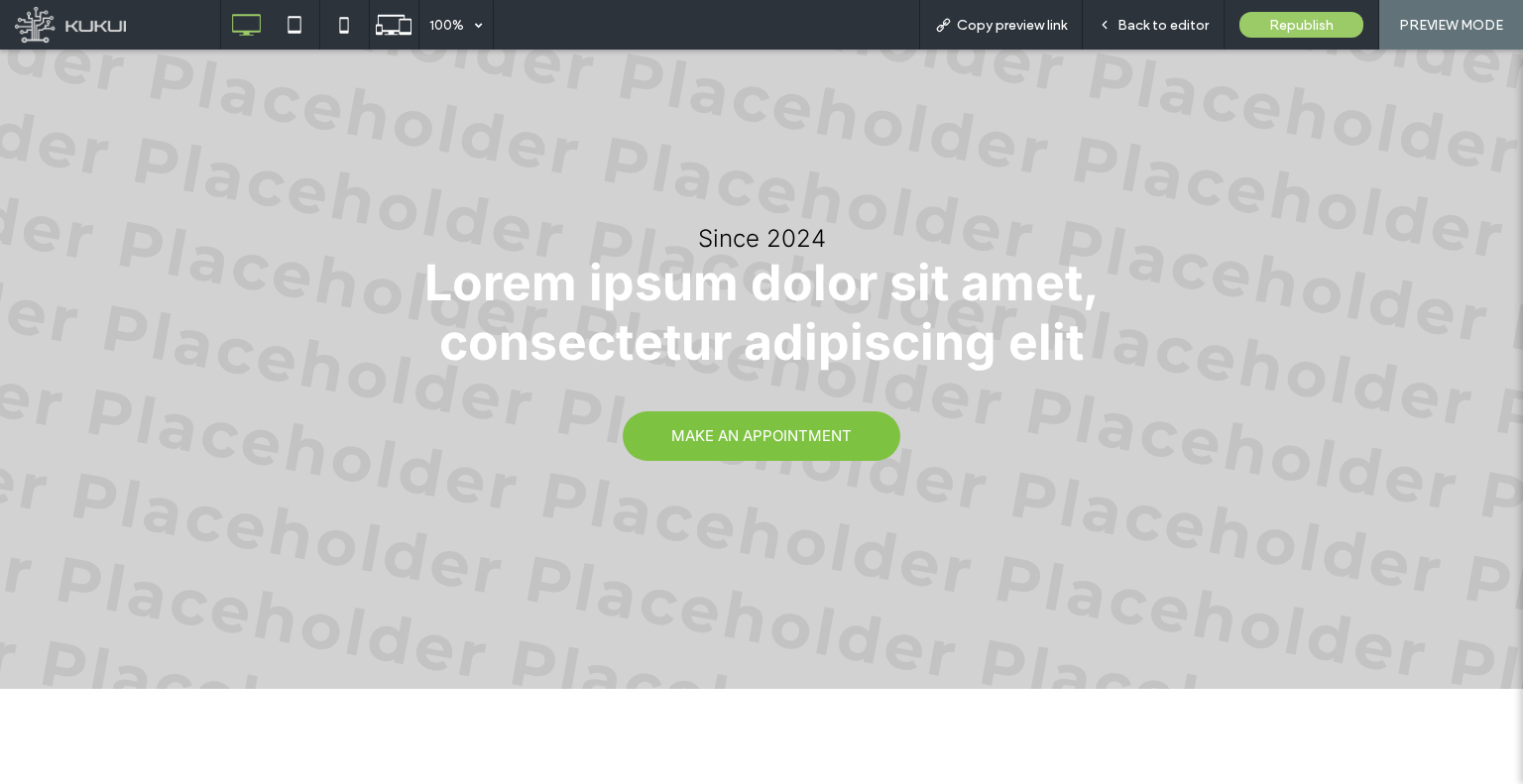 scroll, scrollTop: 0, scrollLeft: 0, axis: both 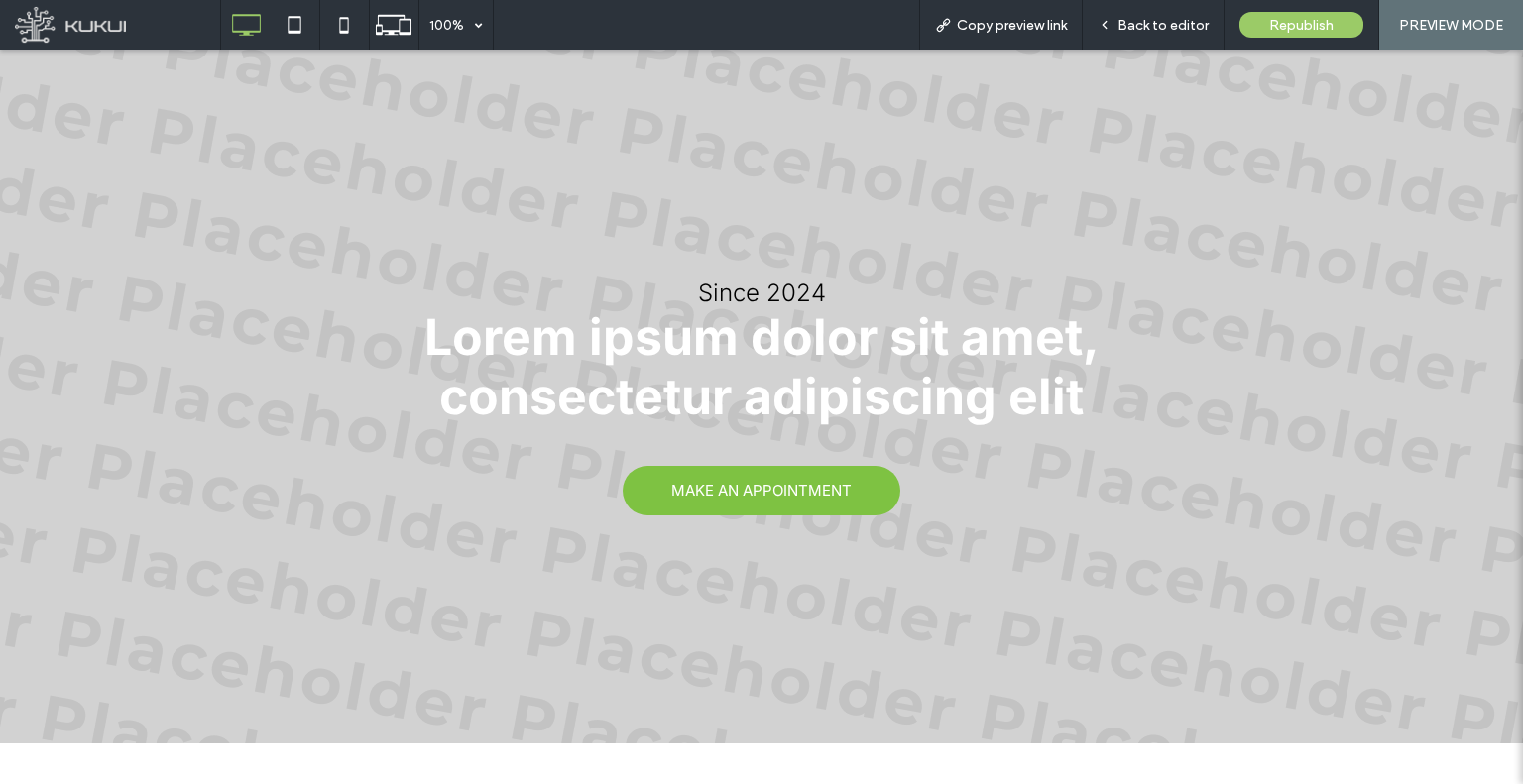 drag, startPoint x: 1211, startPoint y: 189, endPoint x: 1062, endPoint y: -113, distance: 336.75659 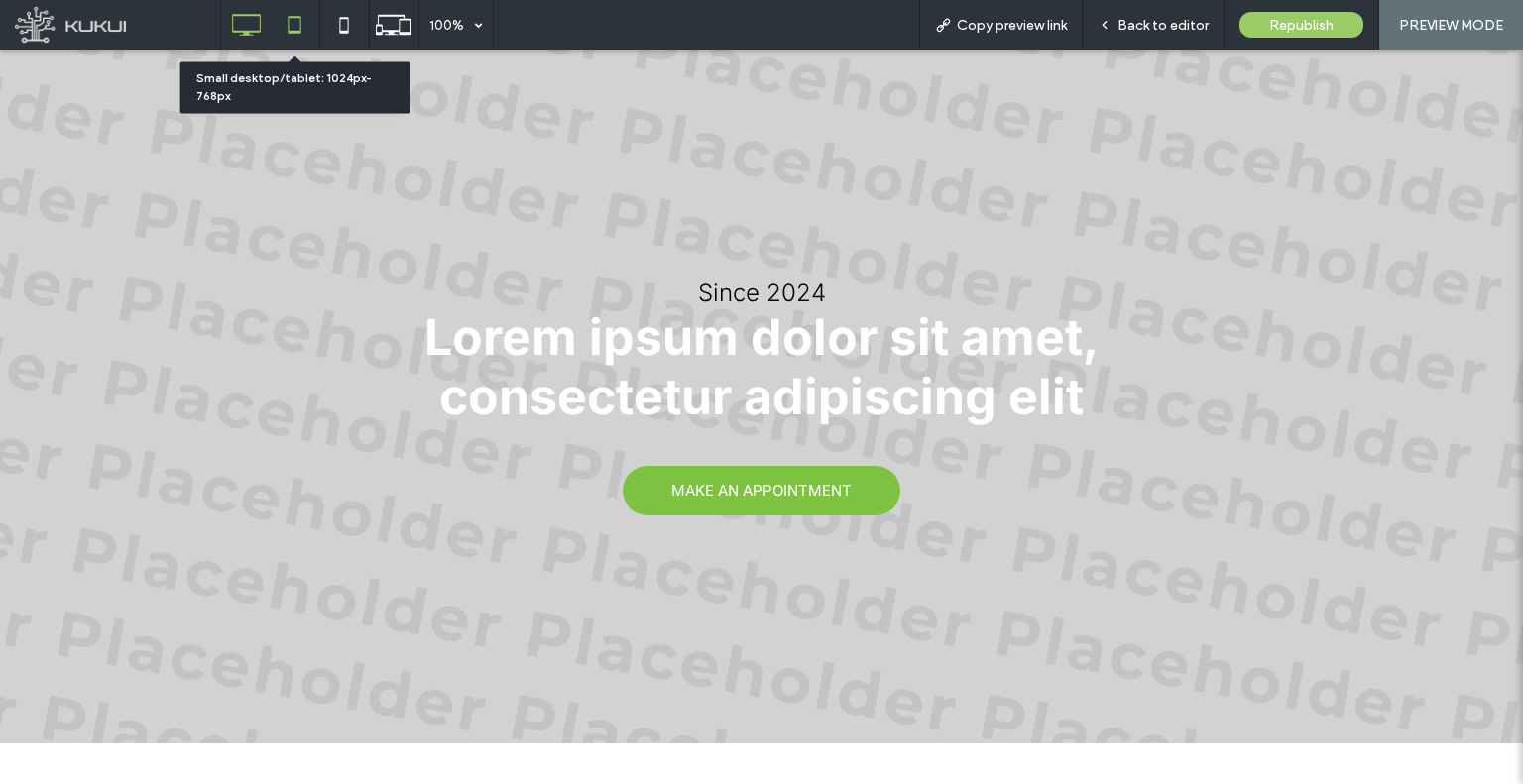 click 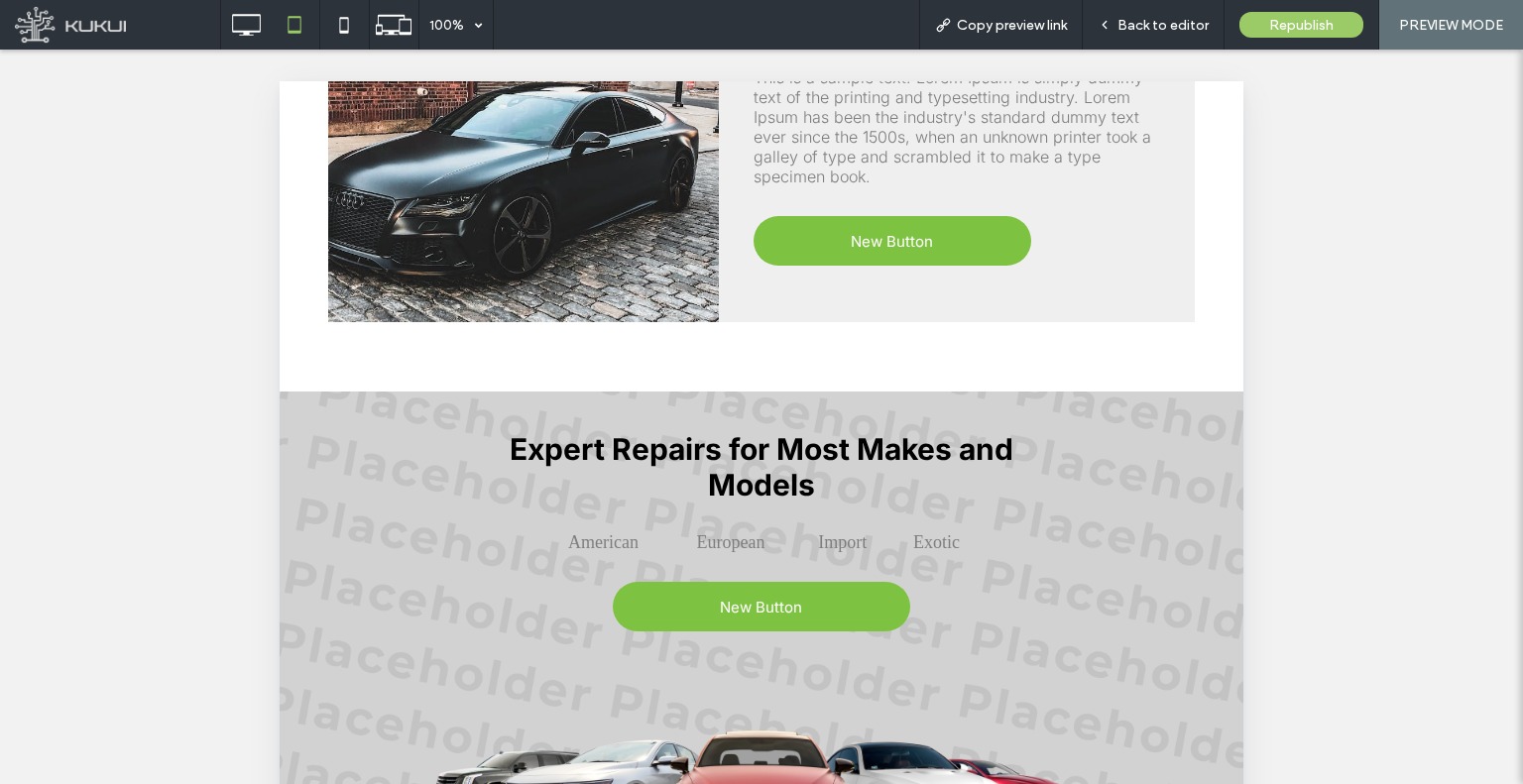 scroll, scrollTop: 971, scrollLeft: 0, axis: vertical 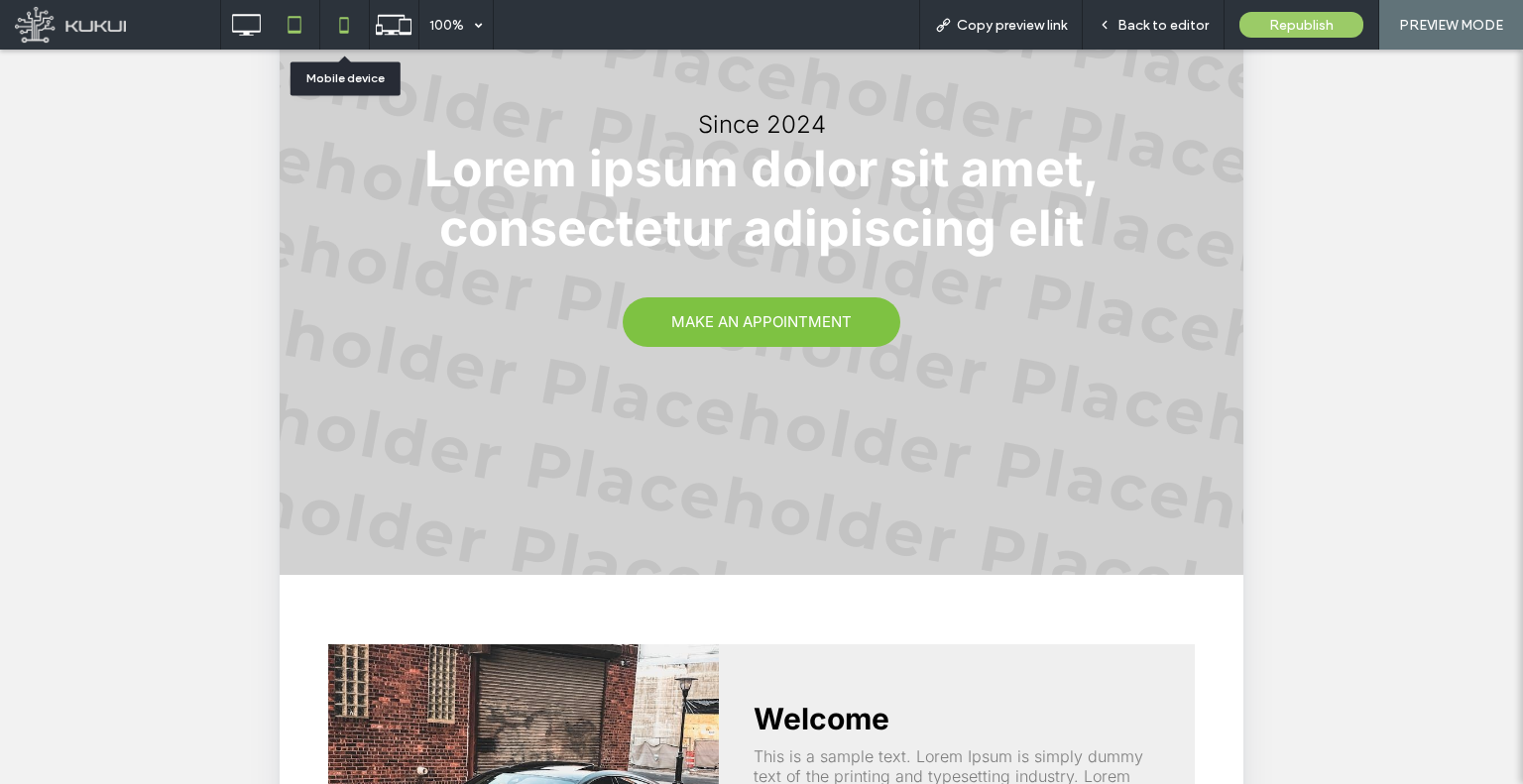 click 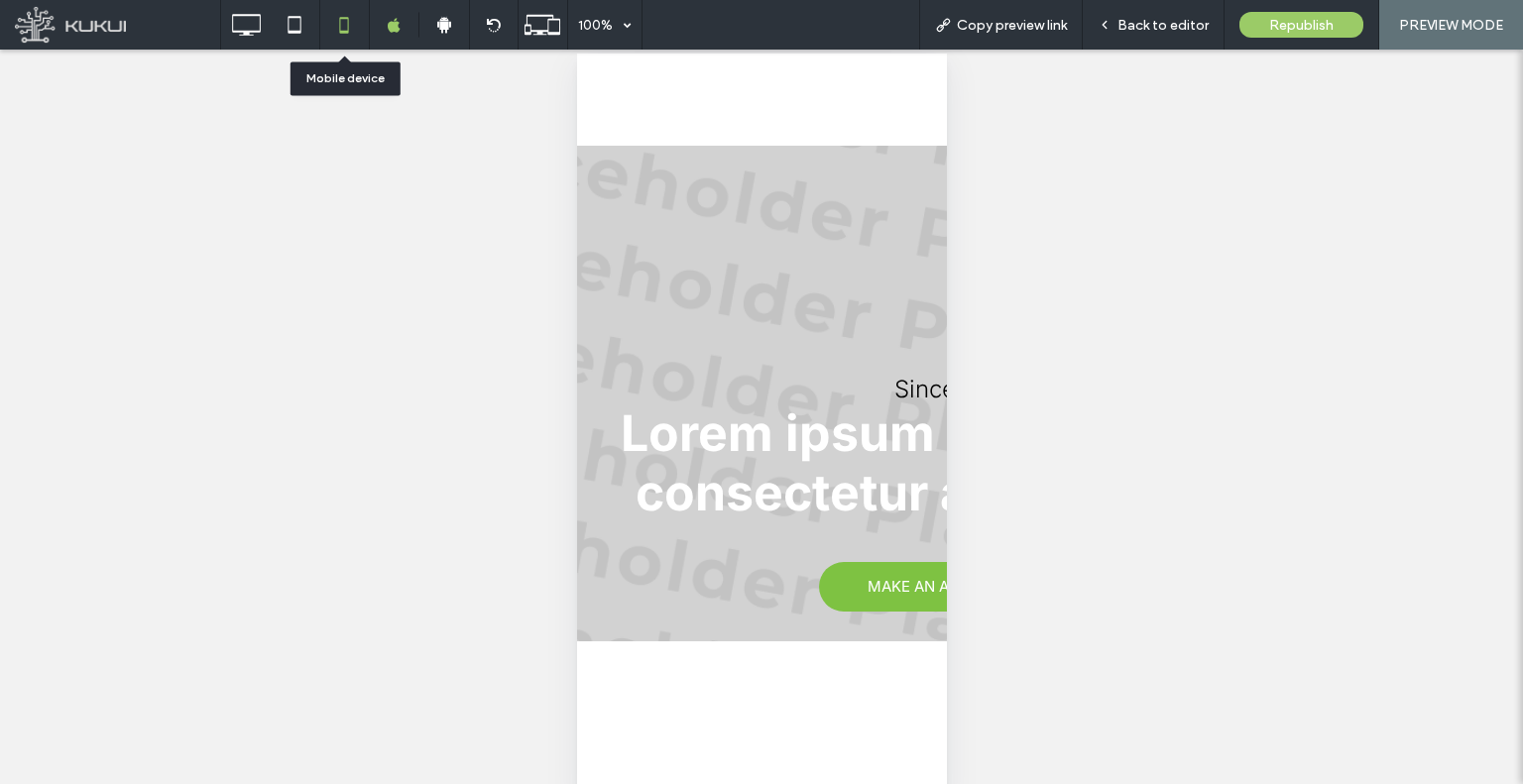 scroll, scrollTop: 36, scrollLeft: 0, axis: vertical 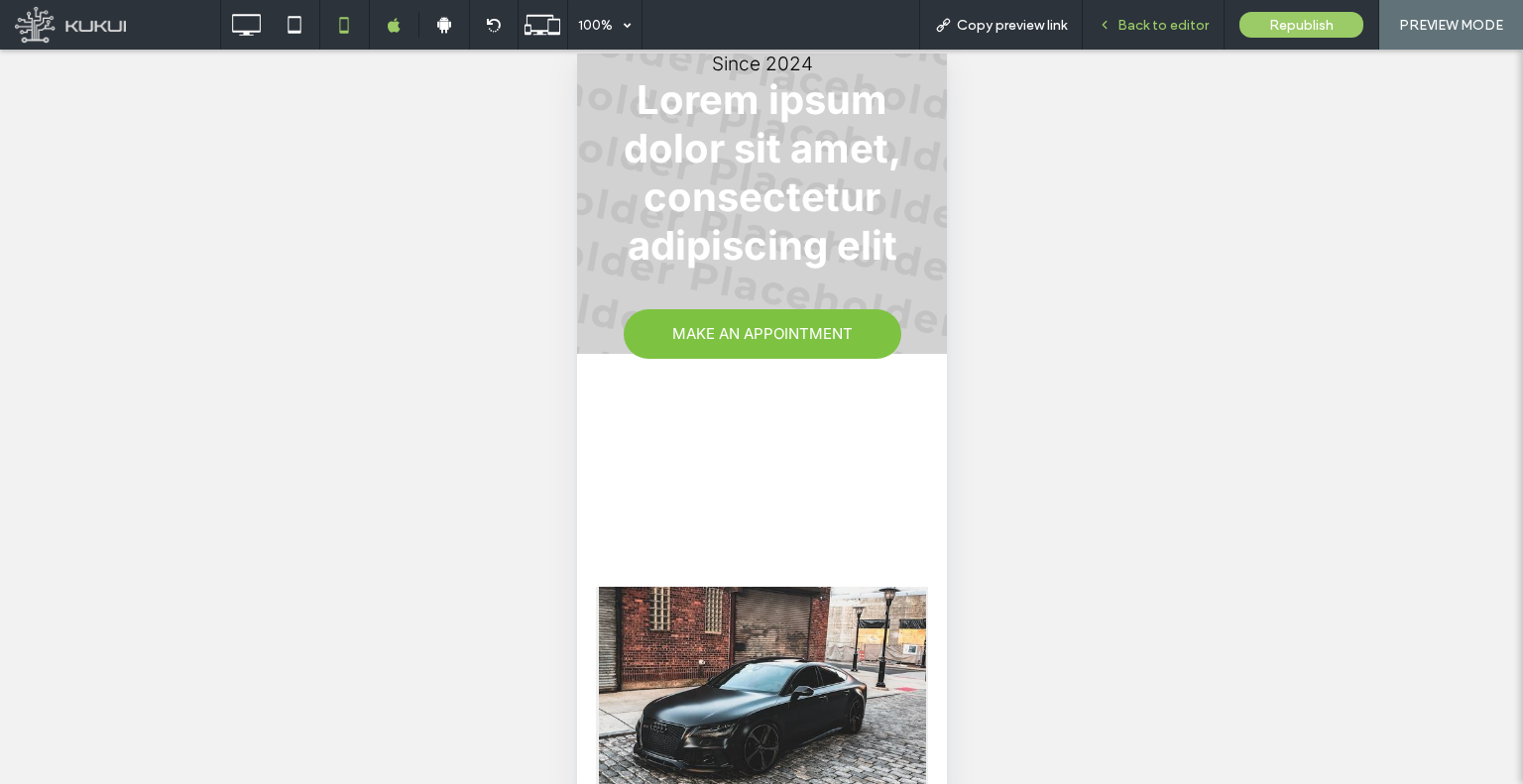 click on "Back to editor" at bounding box center (1153, 25) 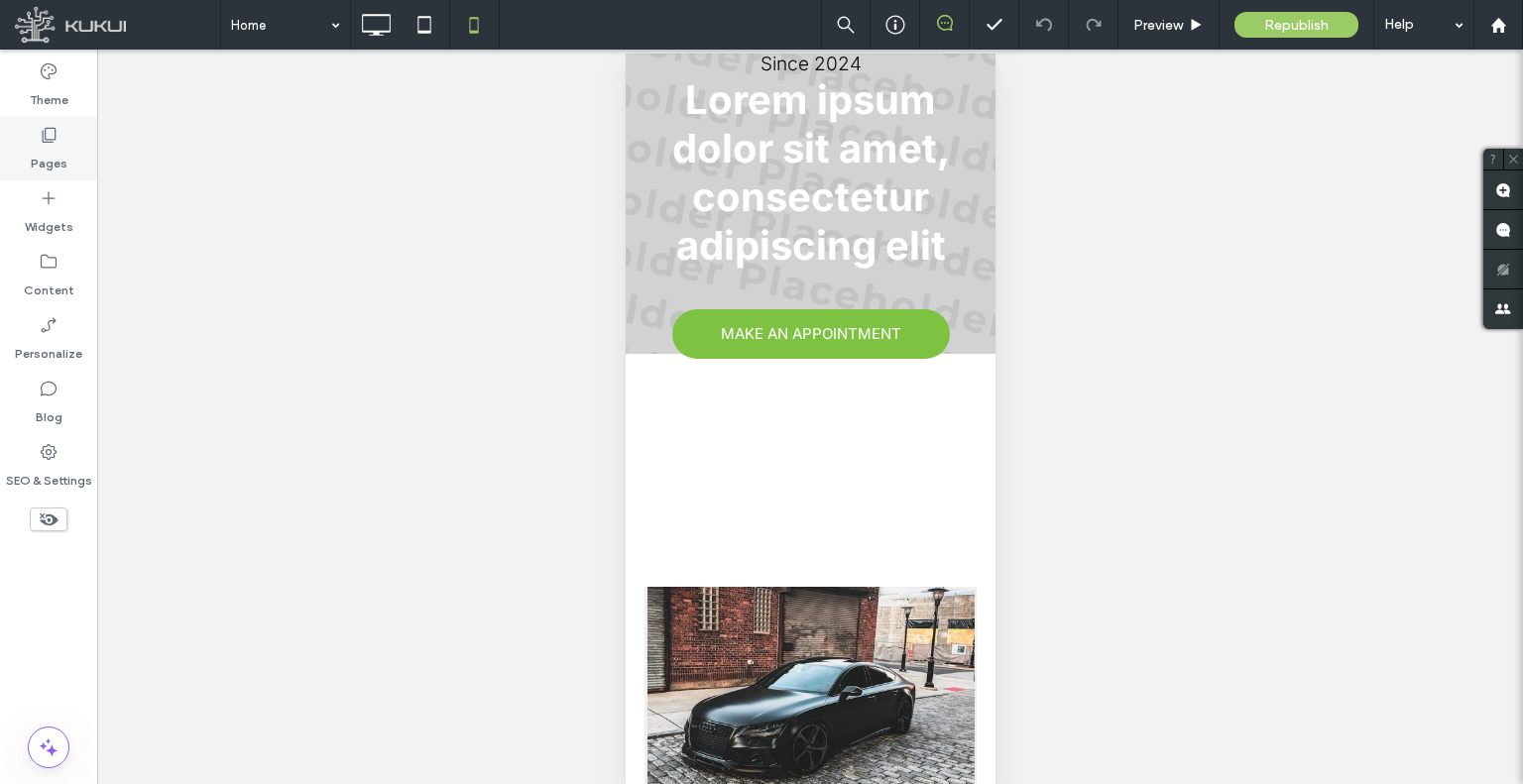 click 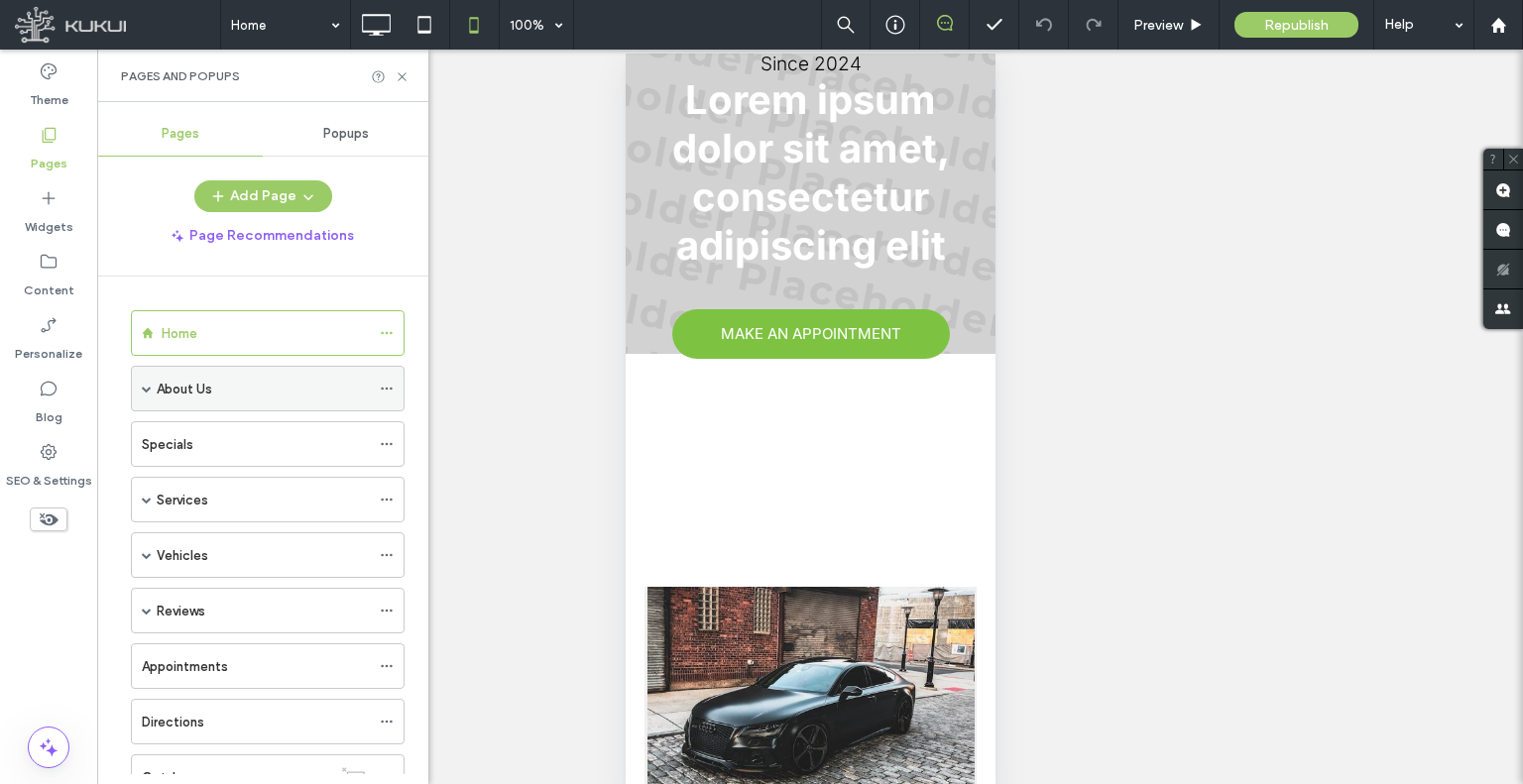 click on "About Us" at bounding box center (263, 389) 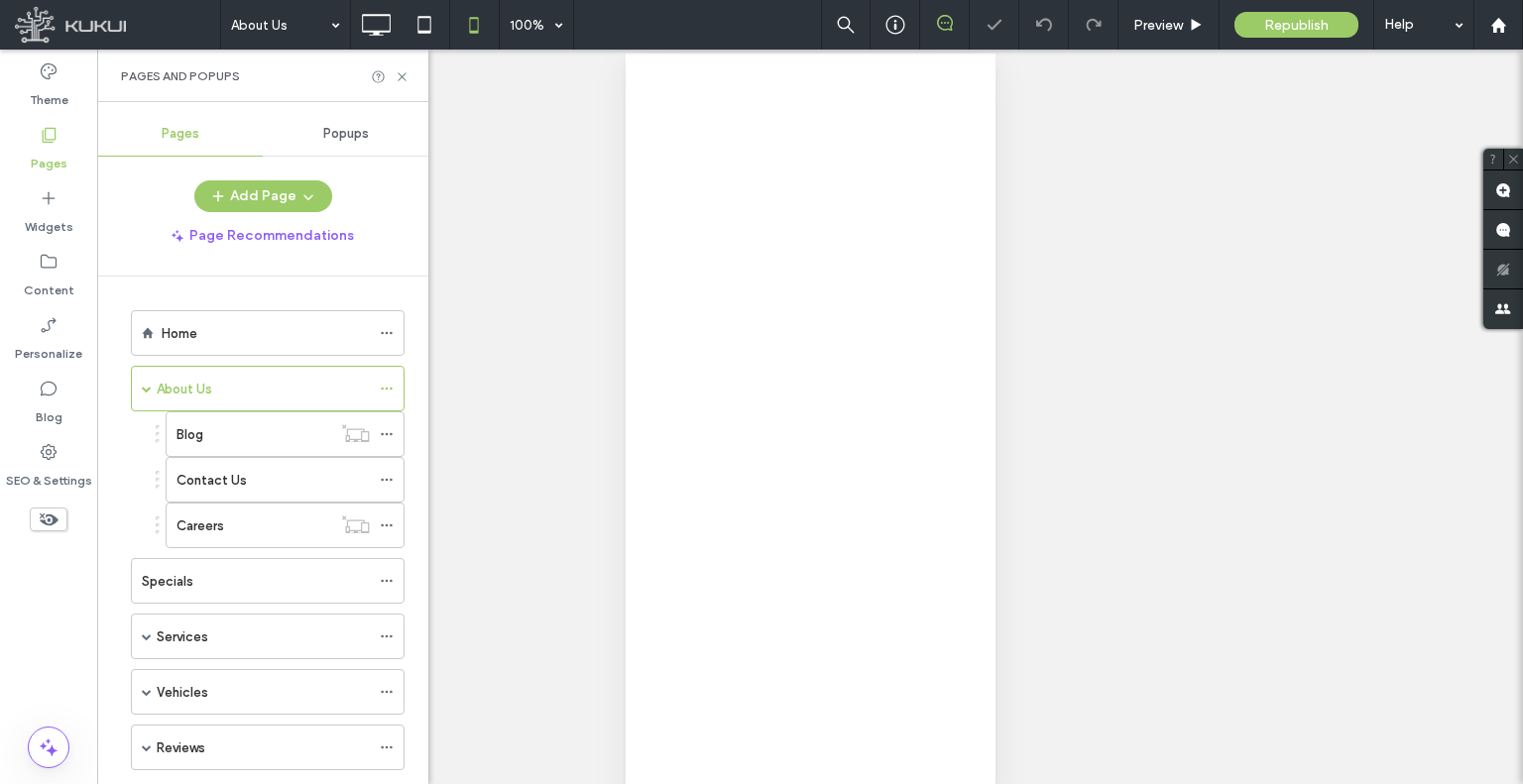 scroll, scrollTop: 0, scrollLeft: 0, axis: both 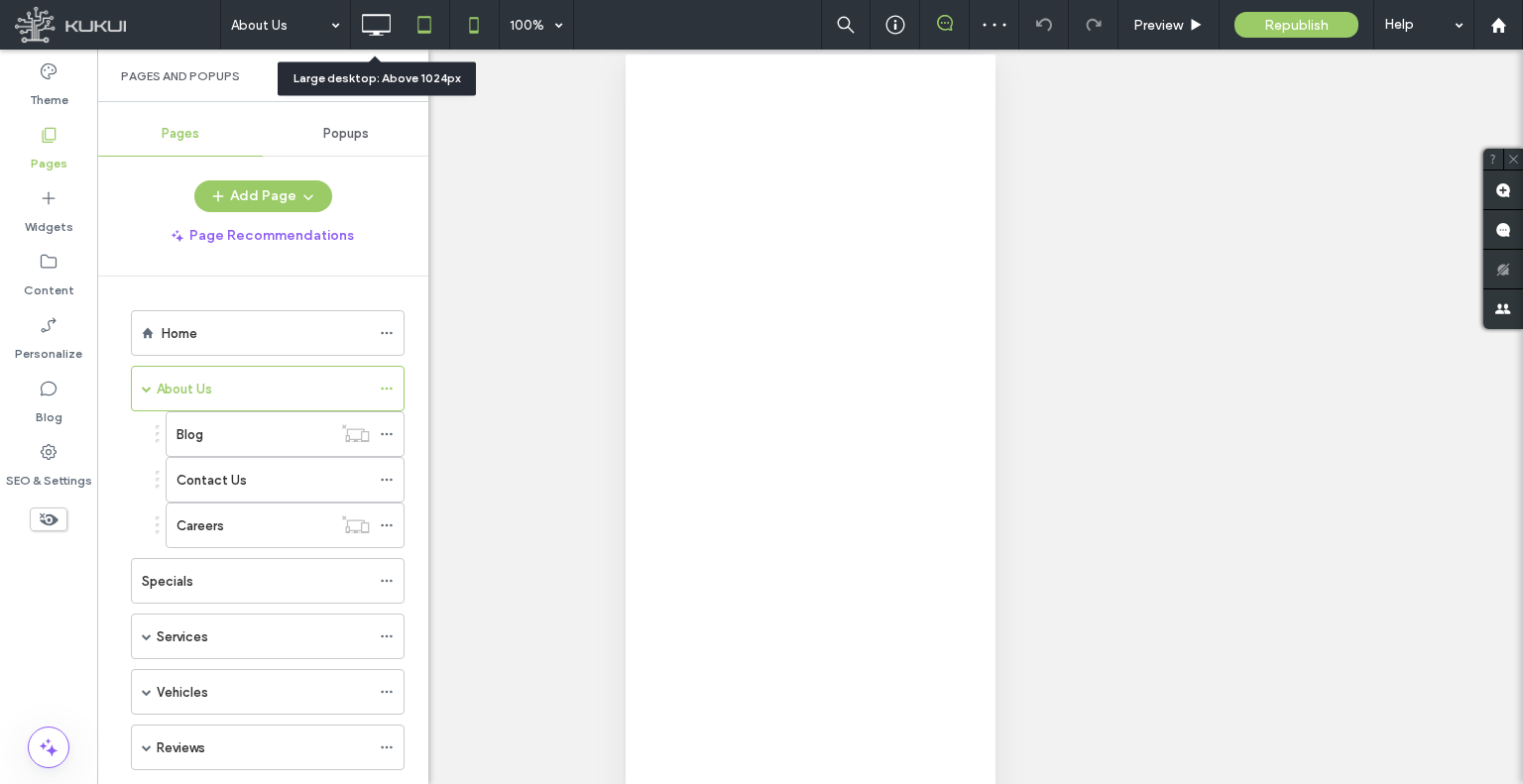click 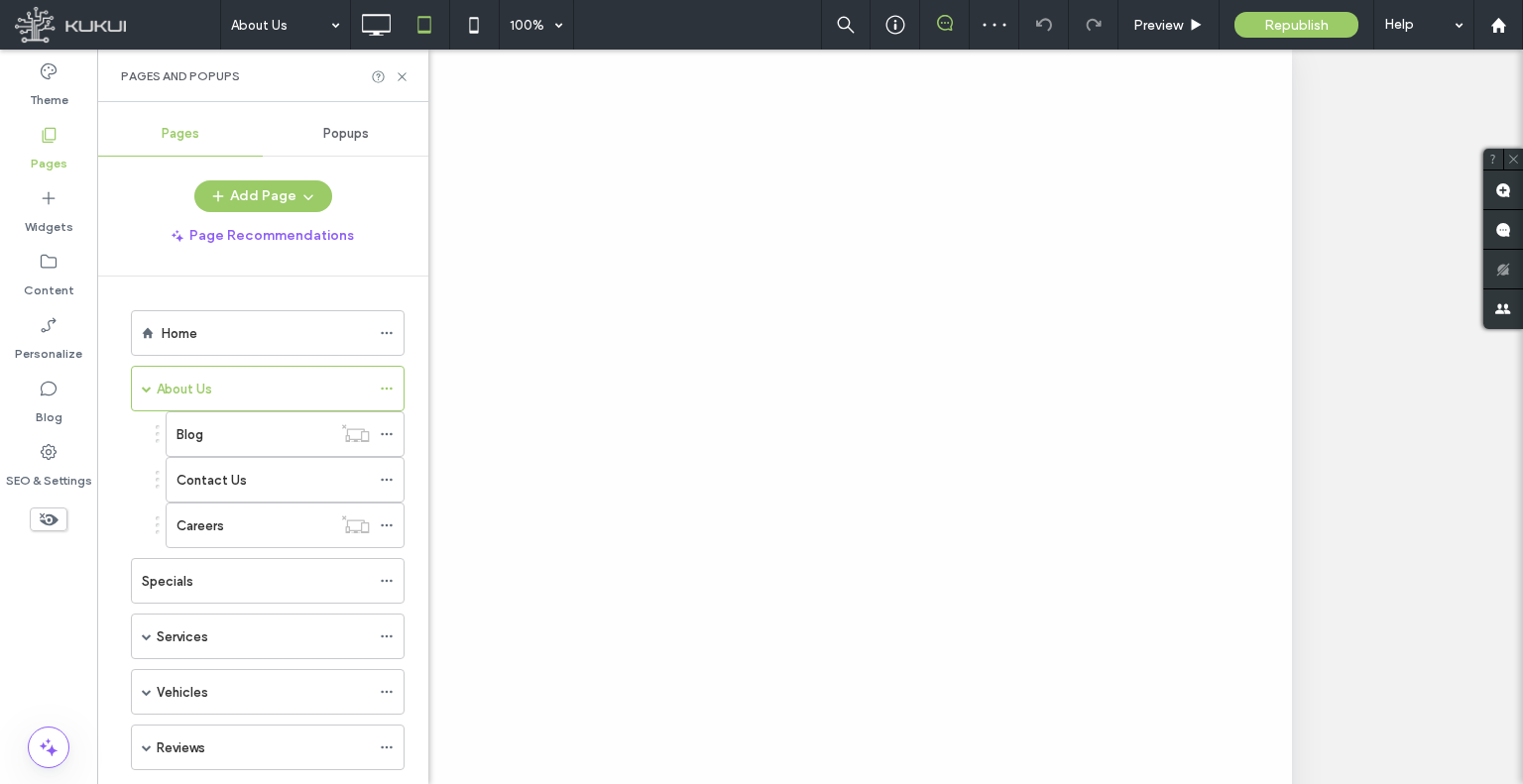 scroll, scrollTop: 0, scrollLeft: 0, axis: both 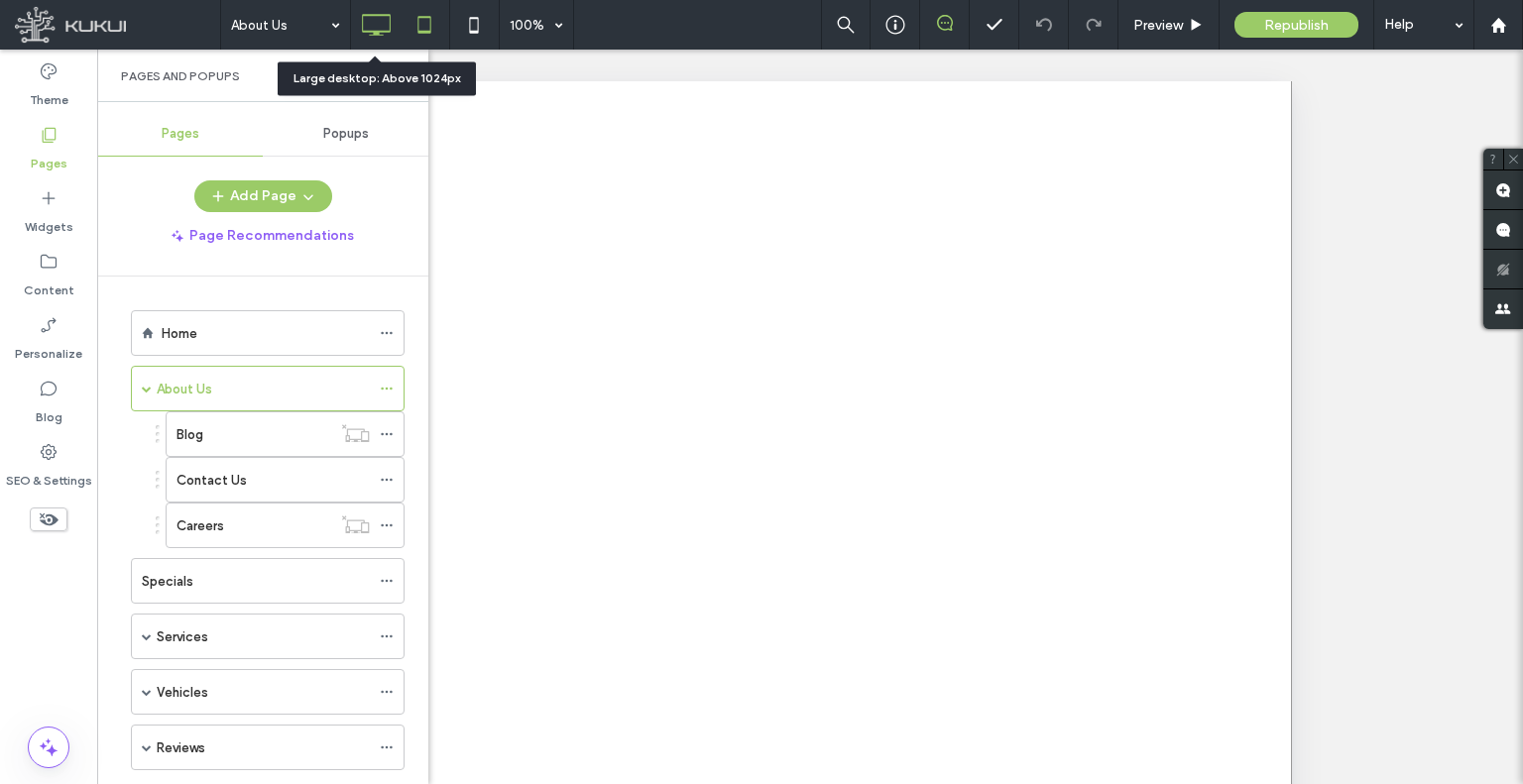 click 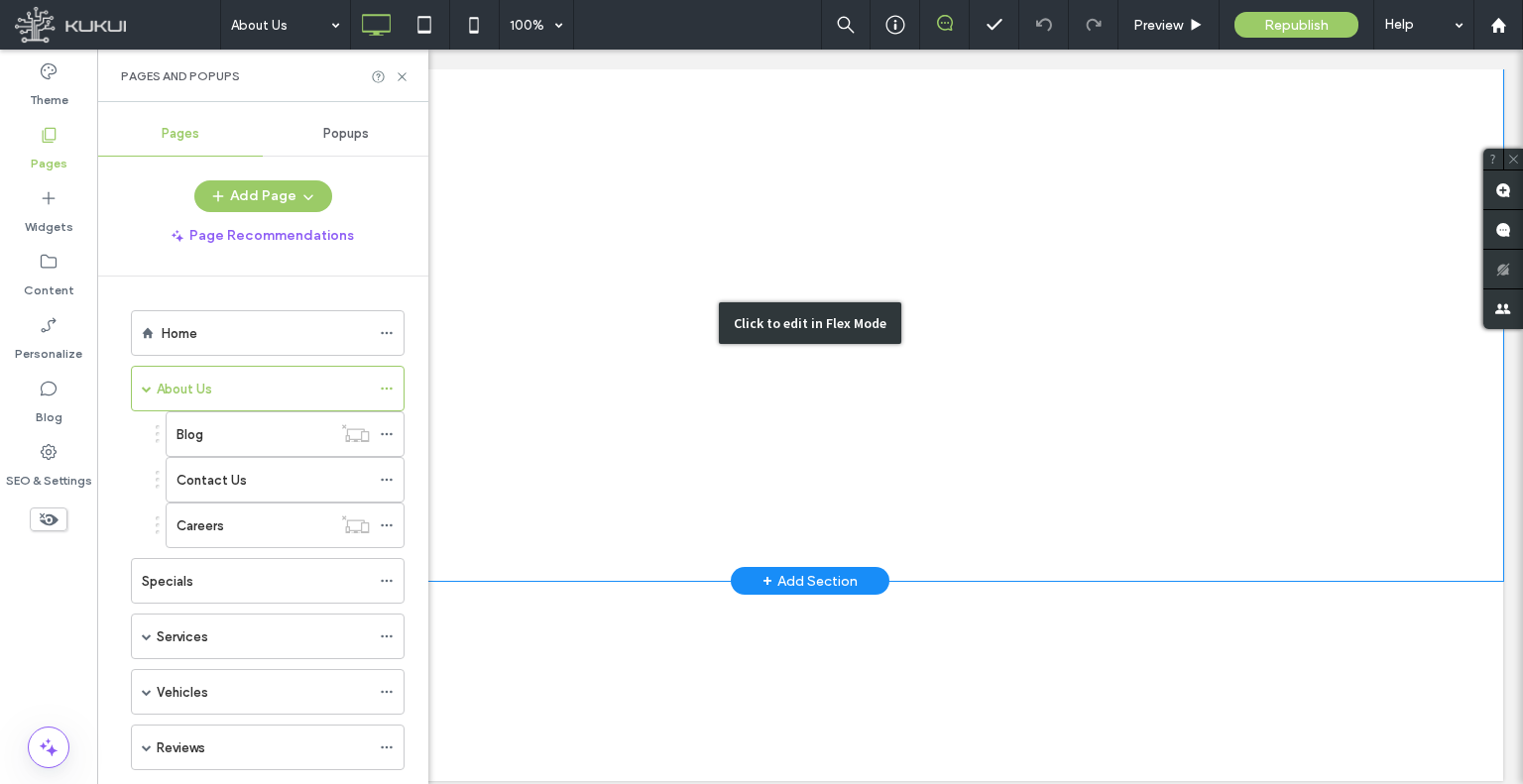 scroll, scrollTop: 0, scrollLeft: 0, axis: both 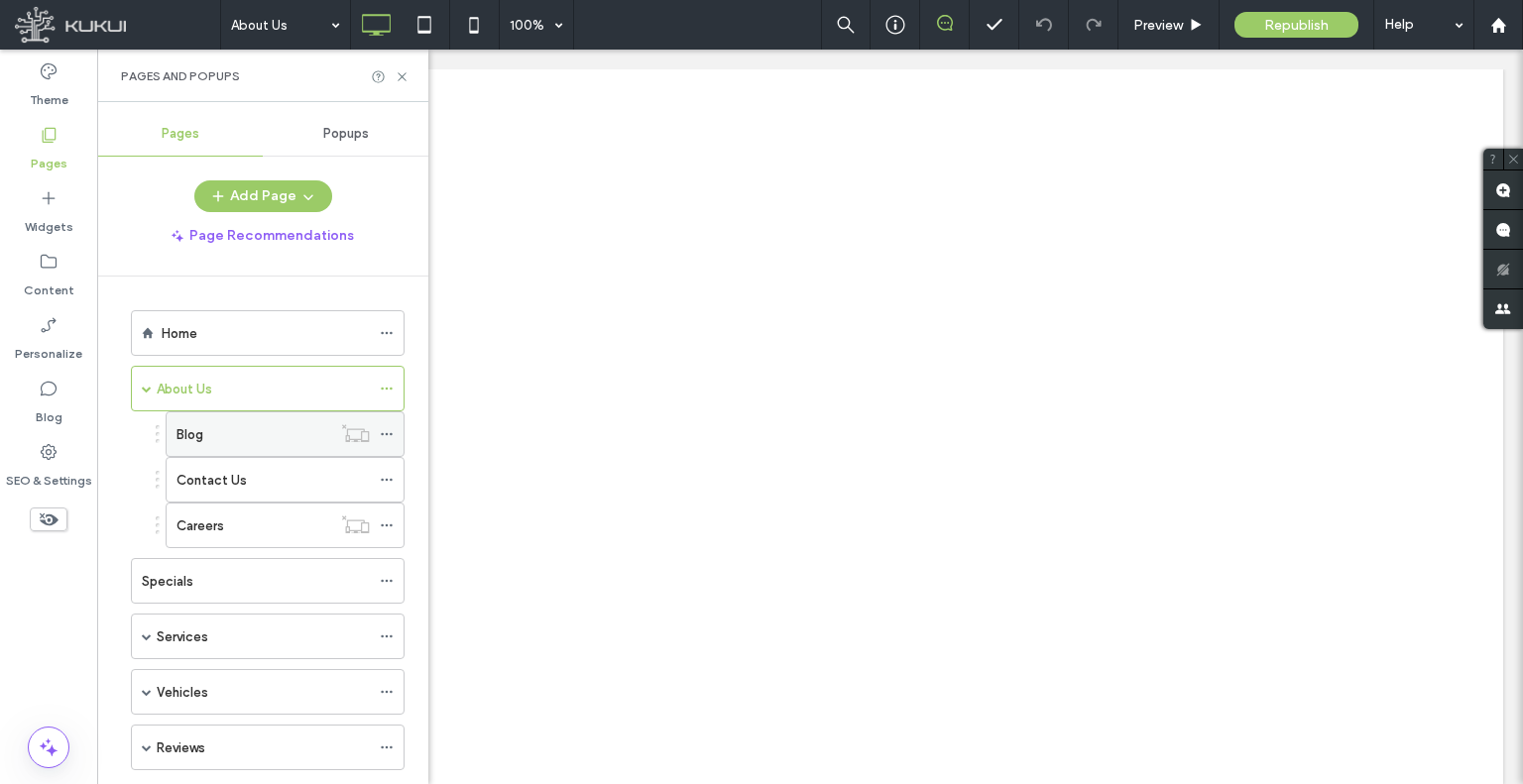 click on "Blog" at bounding box center (254, 434) 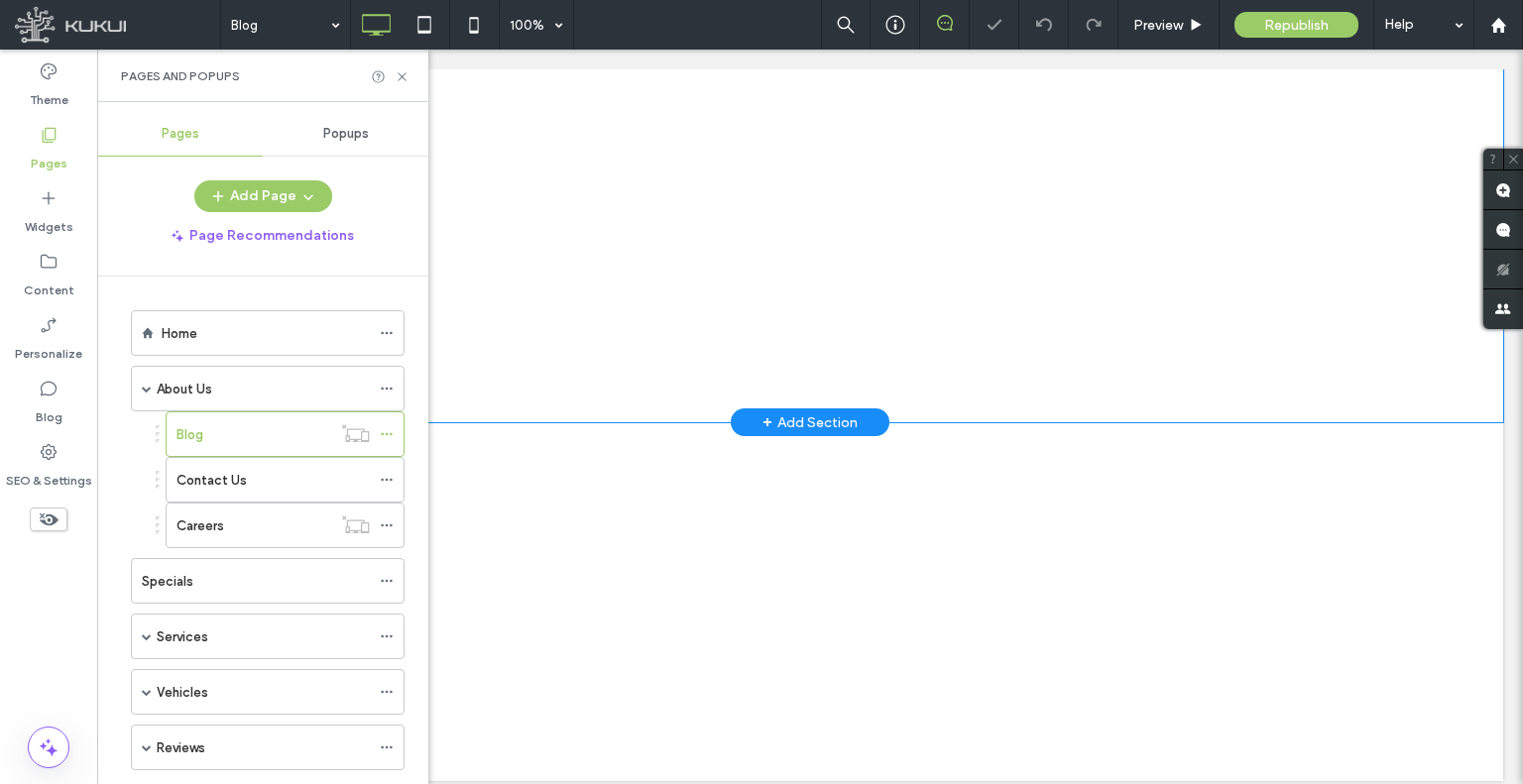 scroll, scrollTop: 0, scrollLeft: 0, axis: both 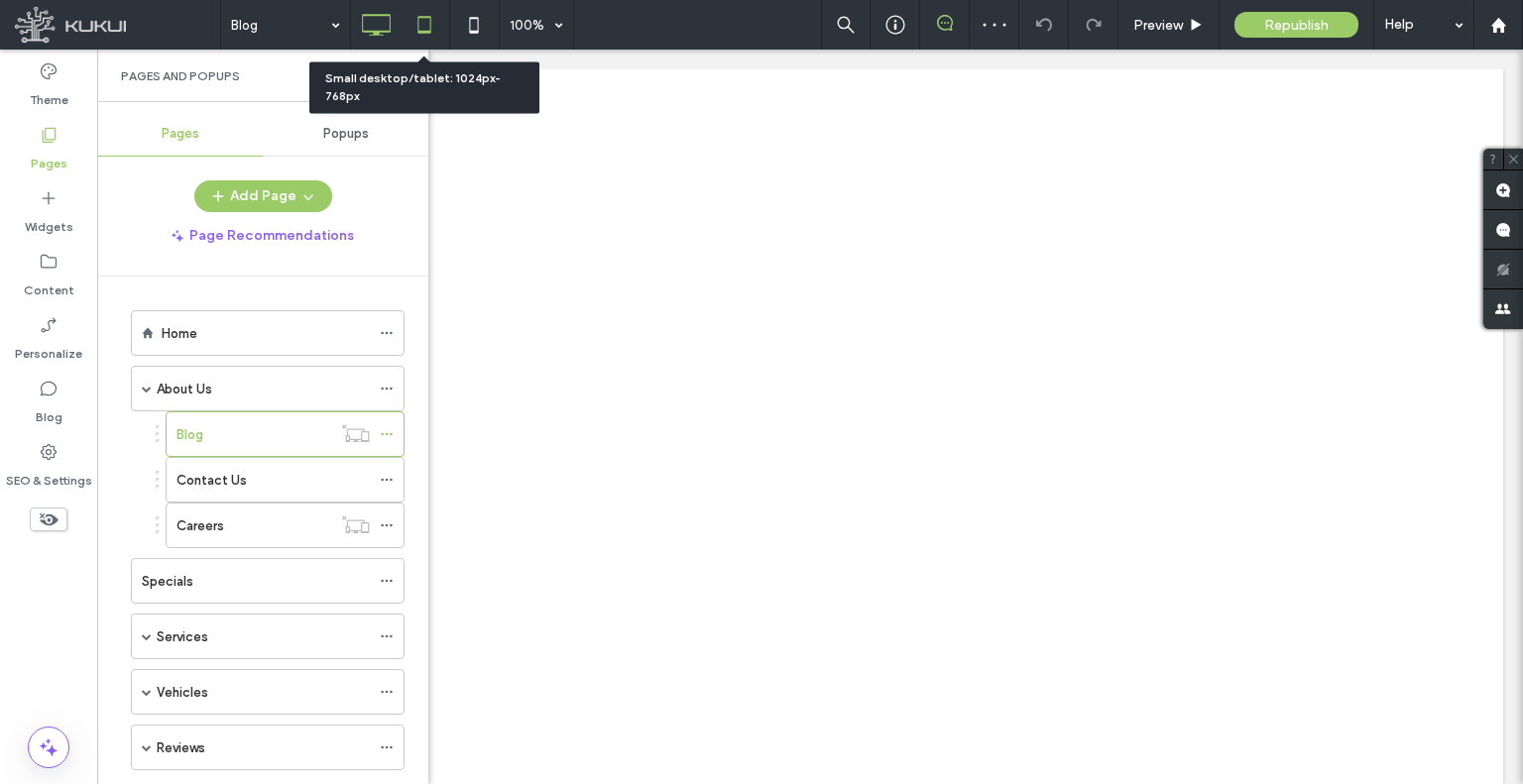 click 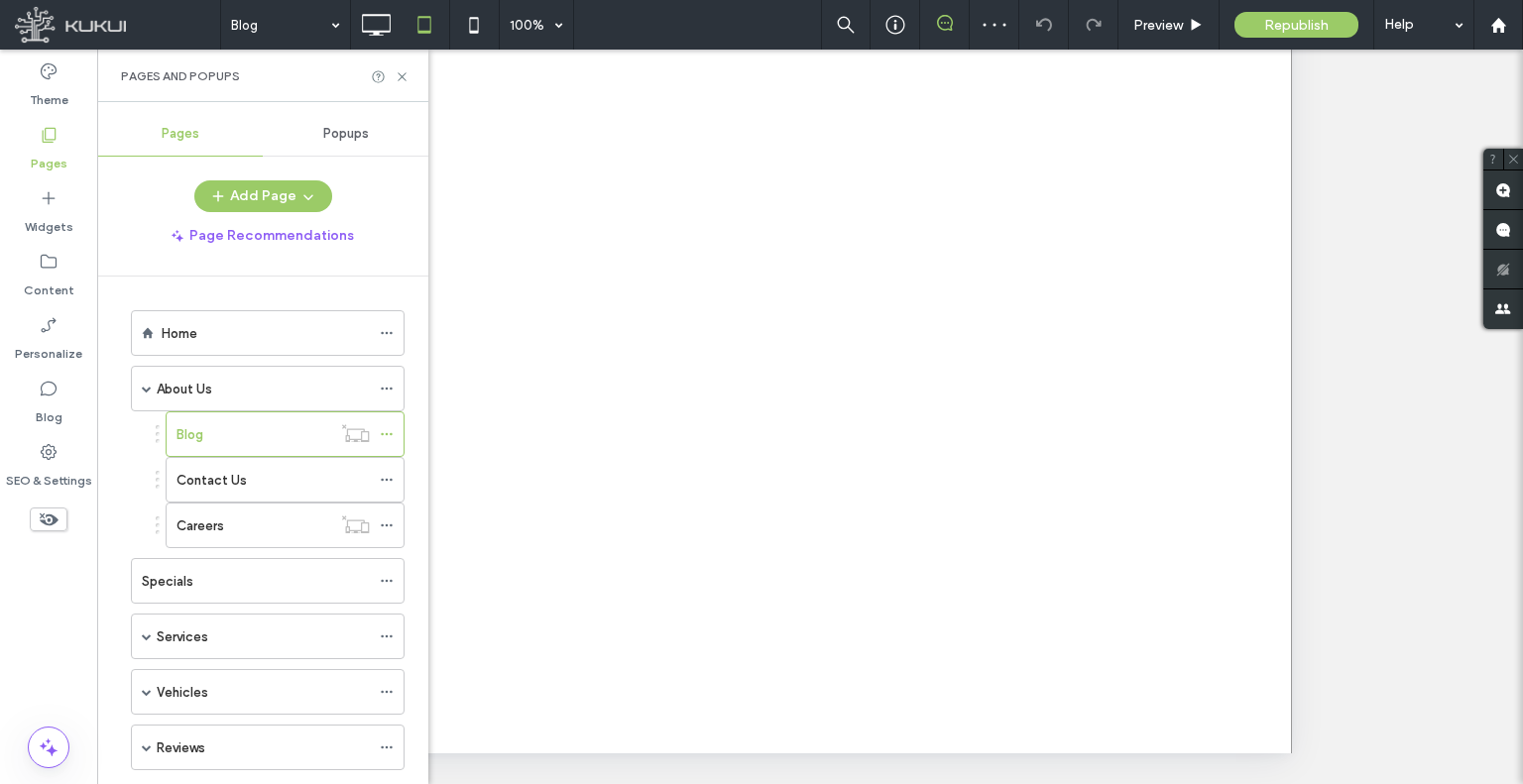 scroll, scrollTop: 0, scrollLeft: 0, axis: both 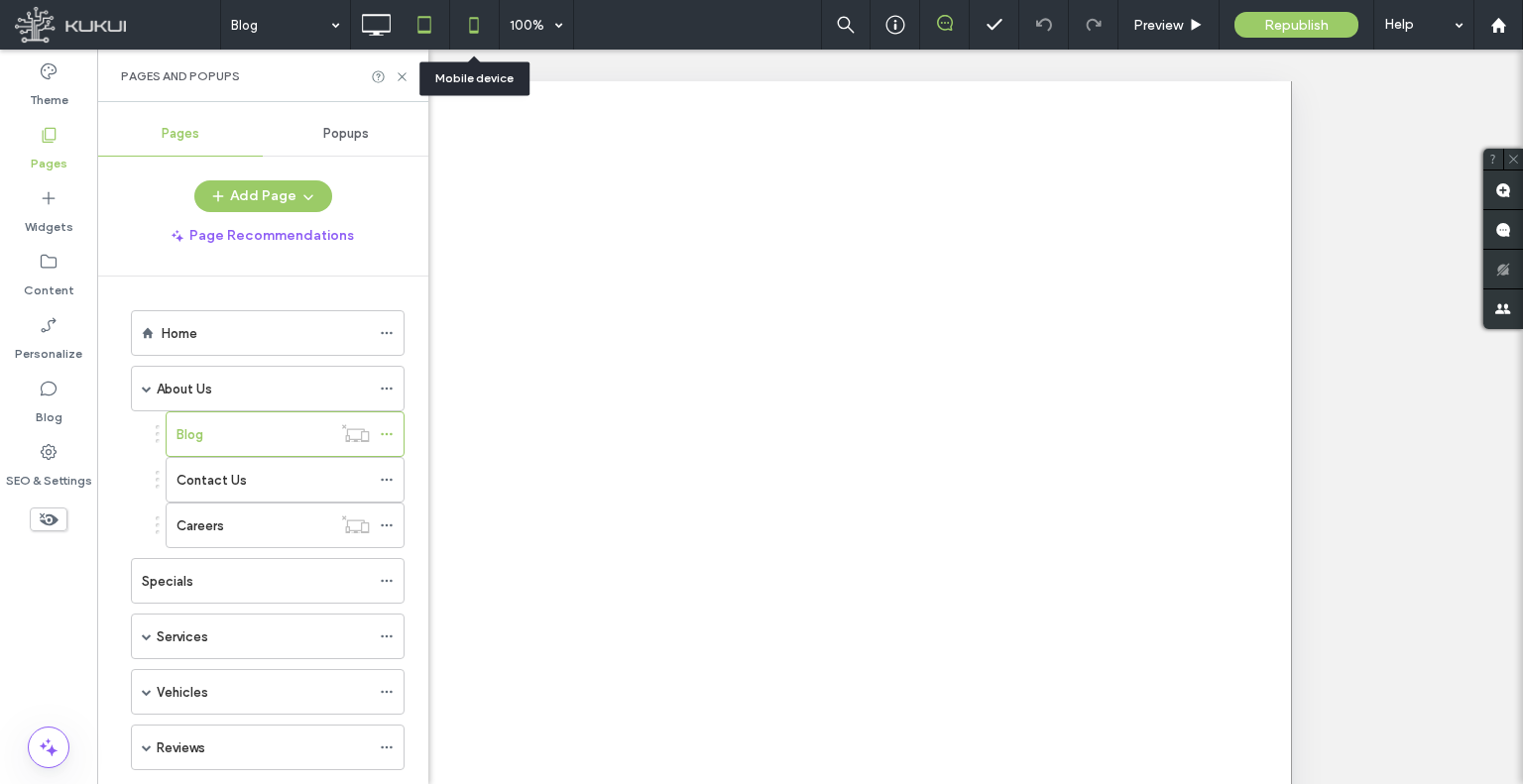 click 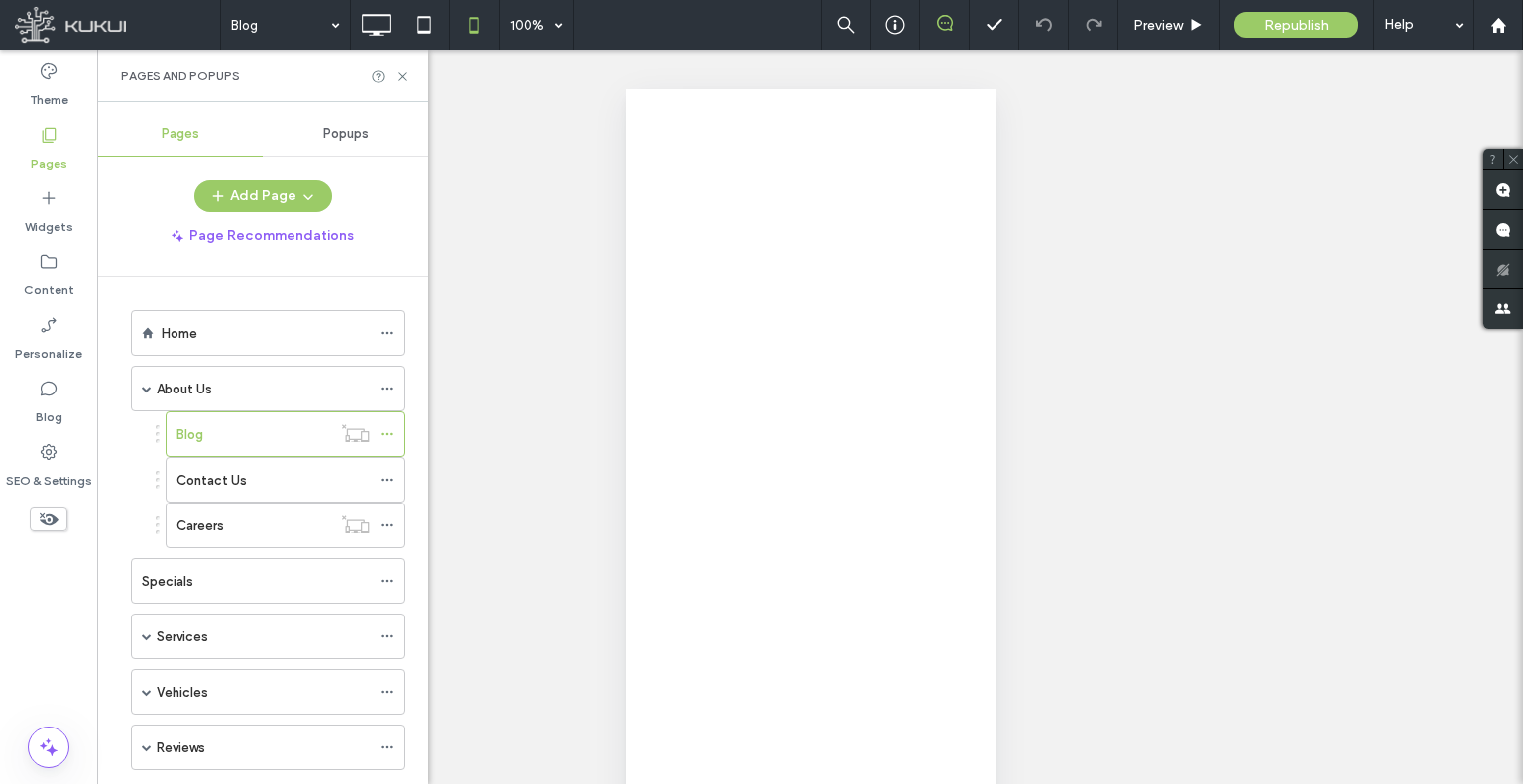 scroll, scrollTop: 0, scrollLeft: 0, axis: both 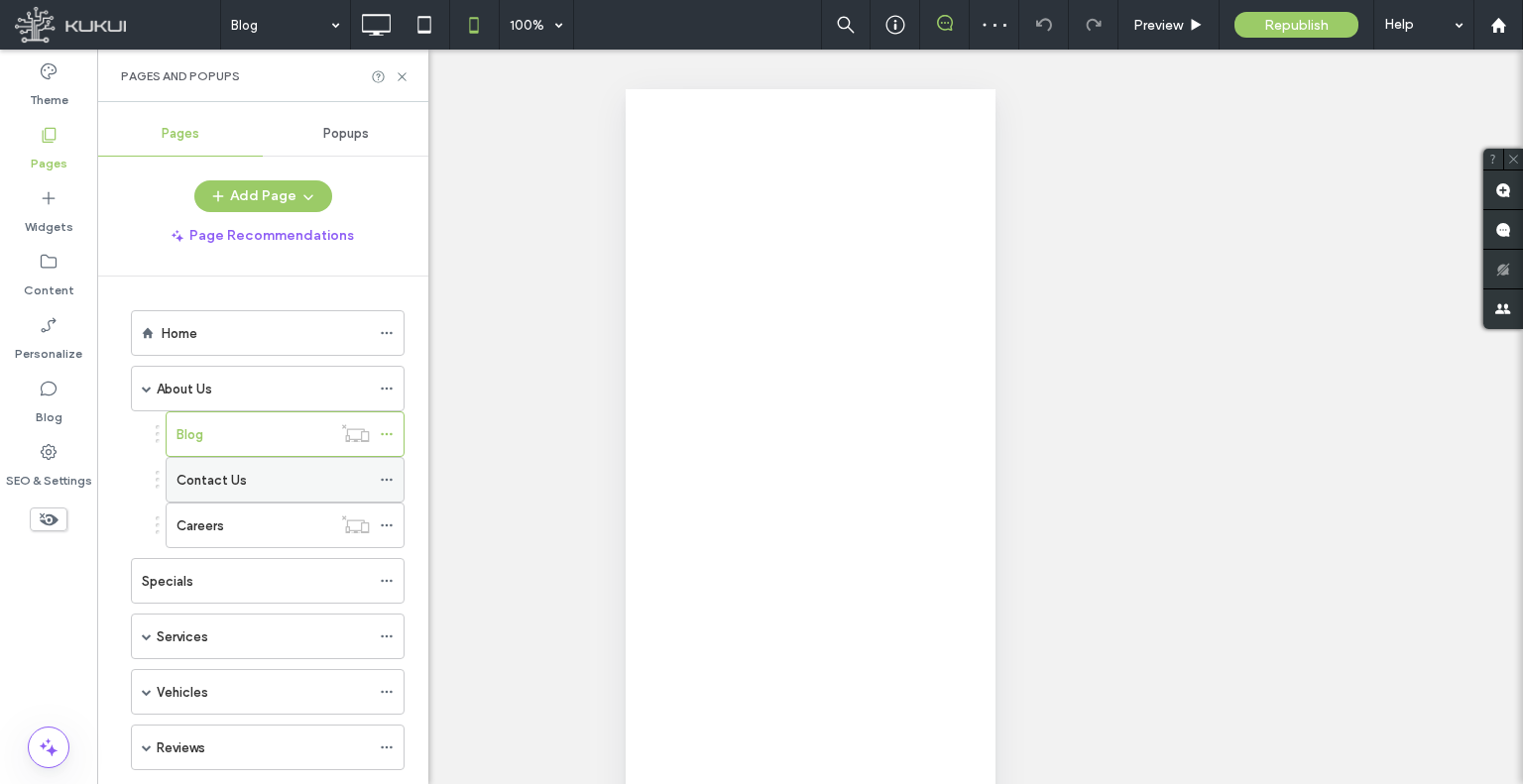 click on "Contact Us" at bounding box center [273, 480] 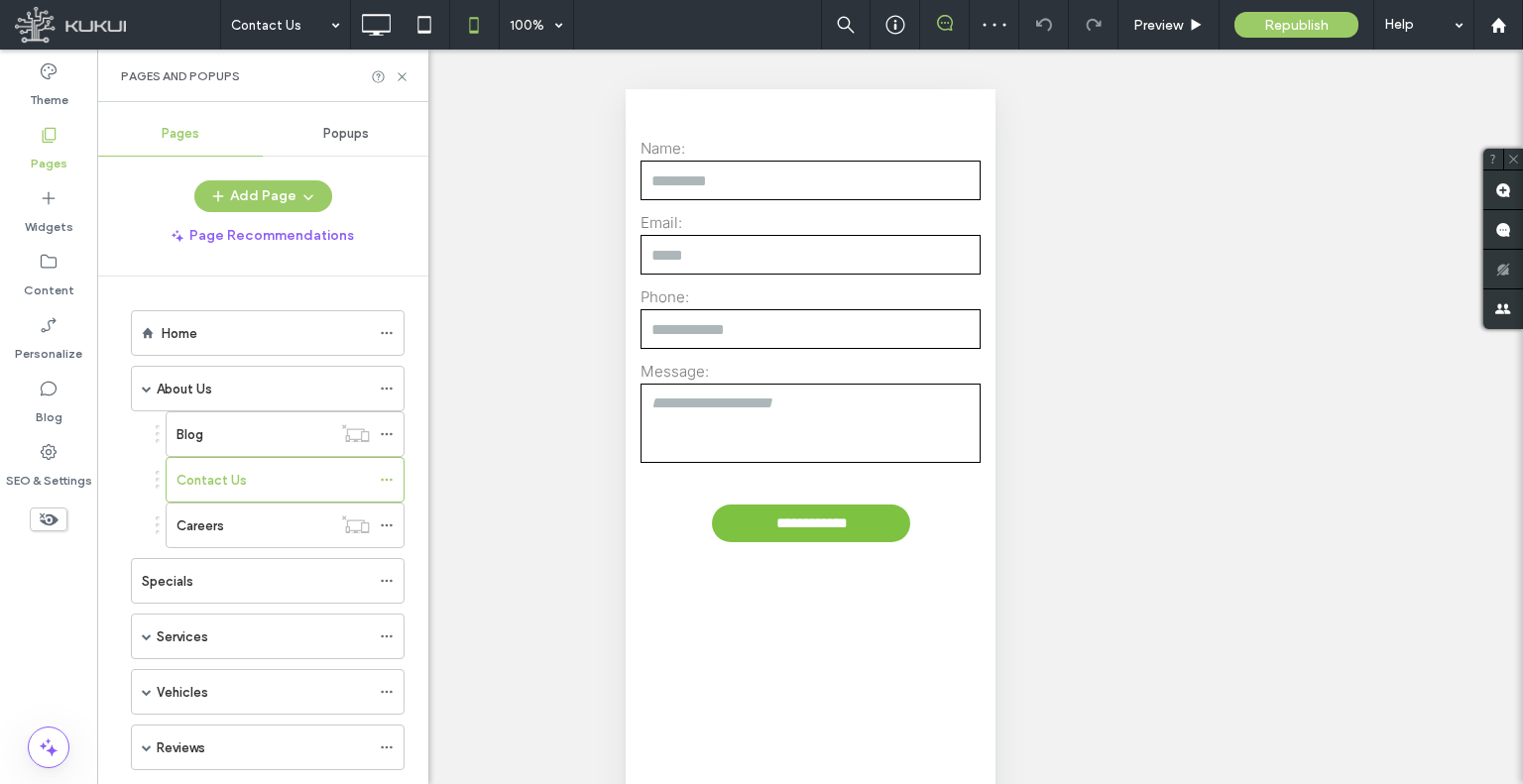 scroll, scrollTop: 0, scrollLeft: 0, axis: both 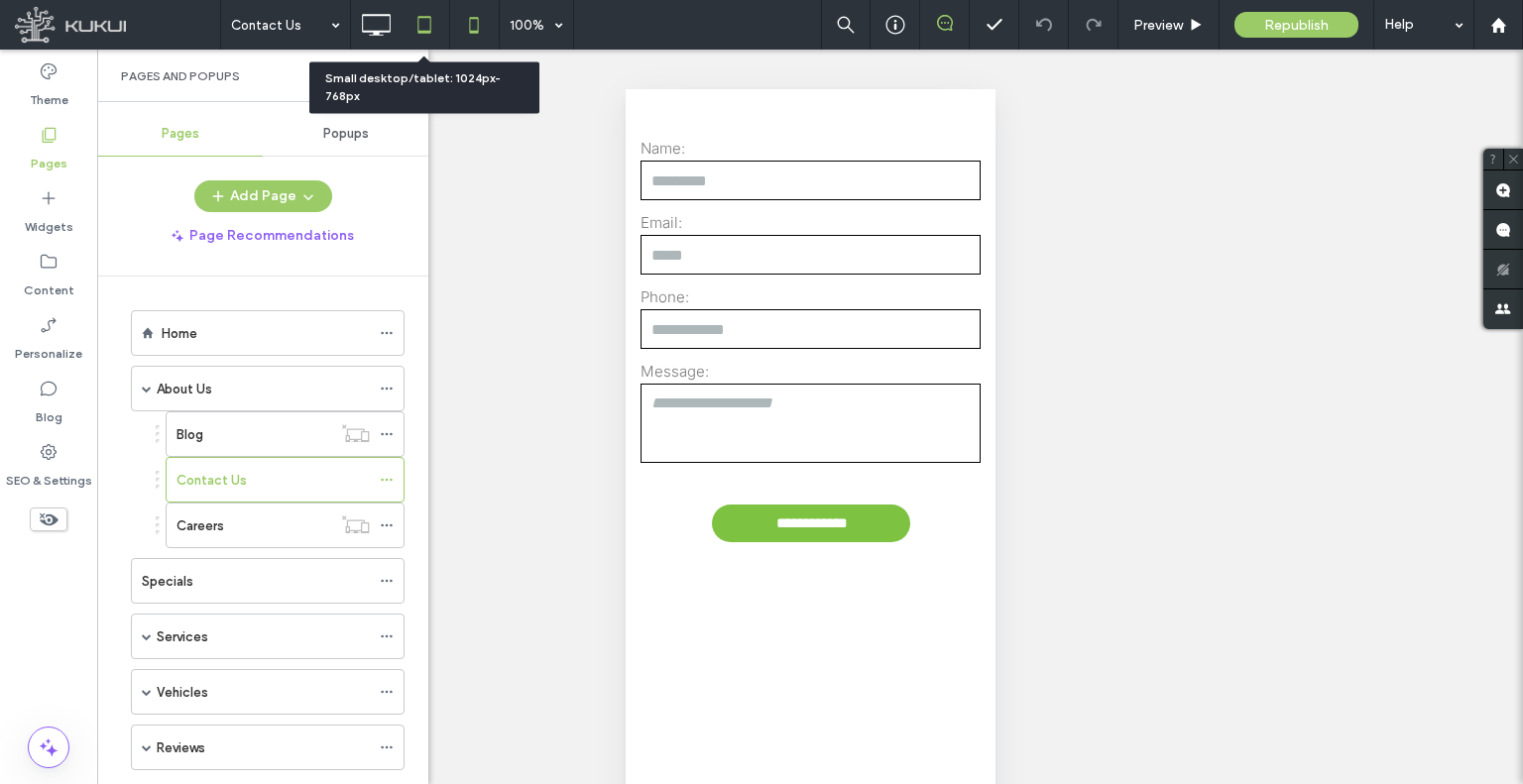 click 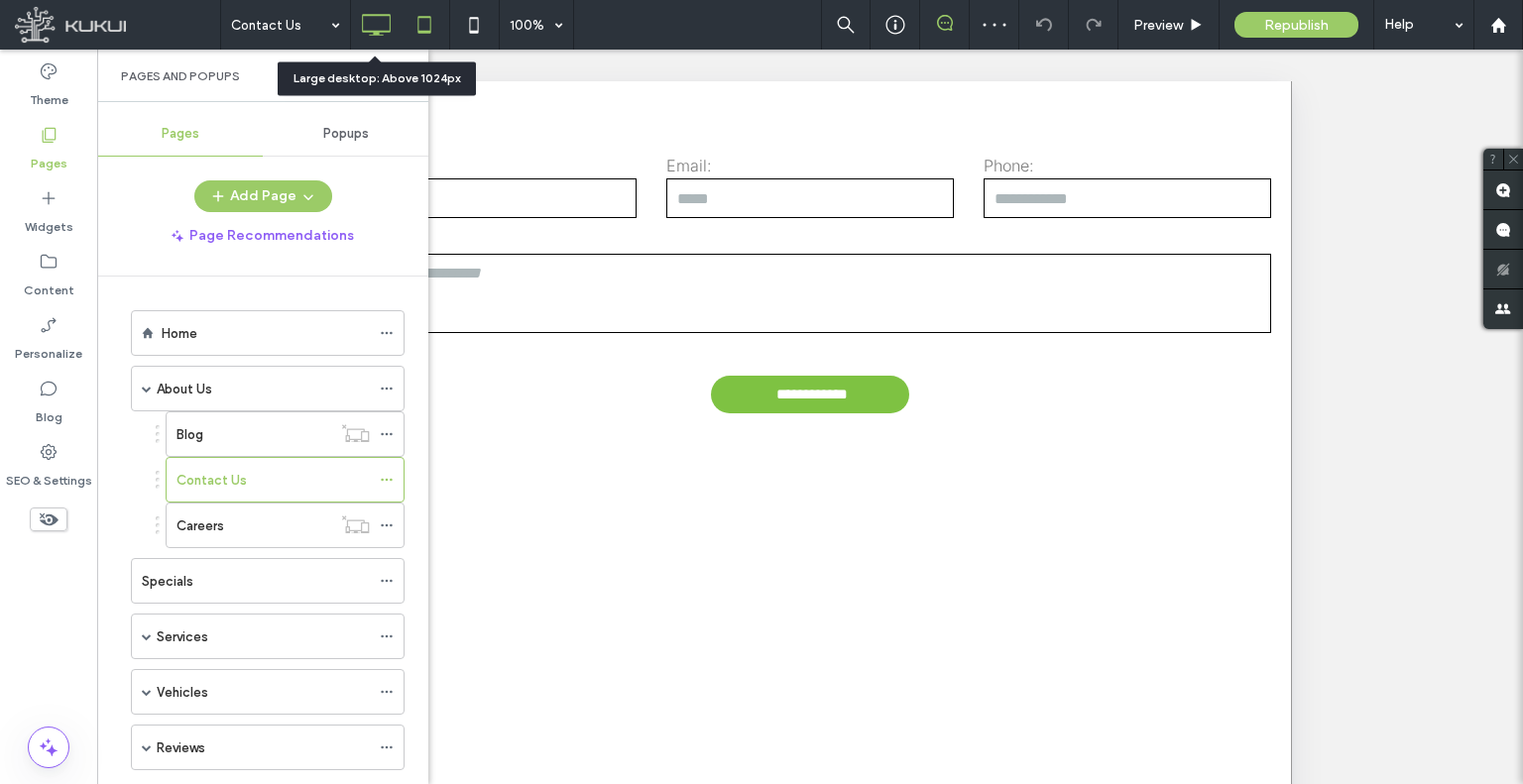 click 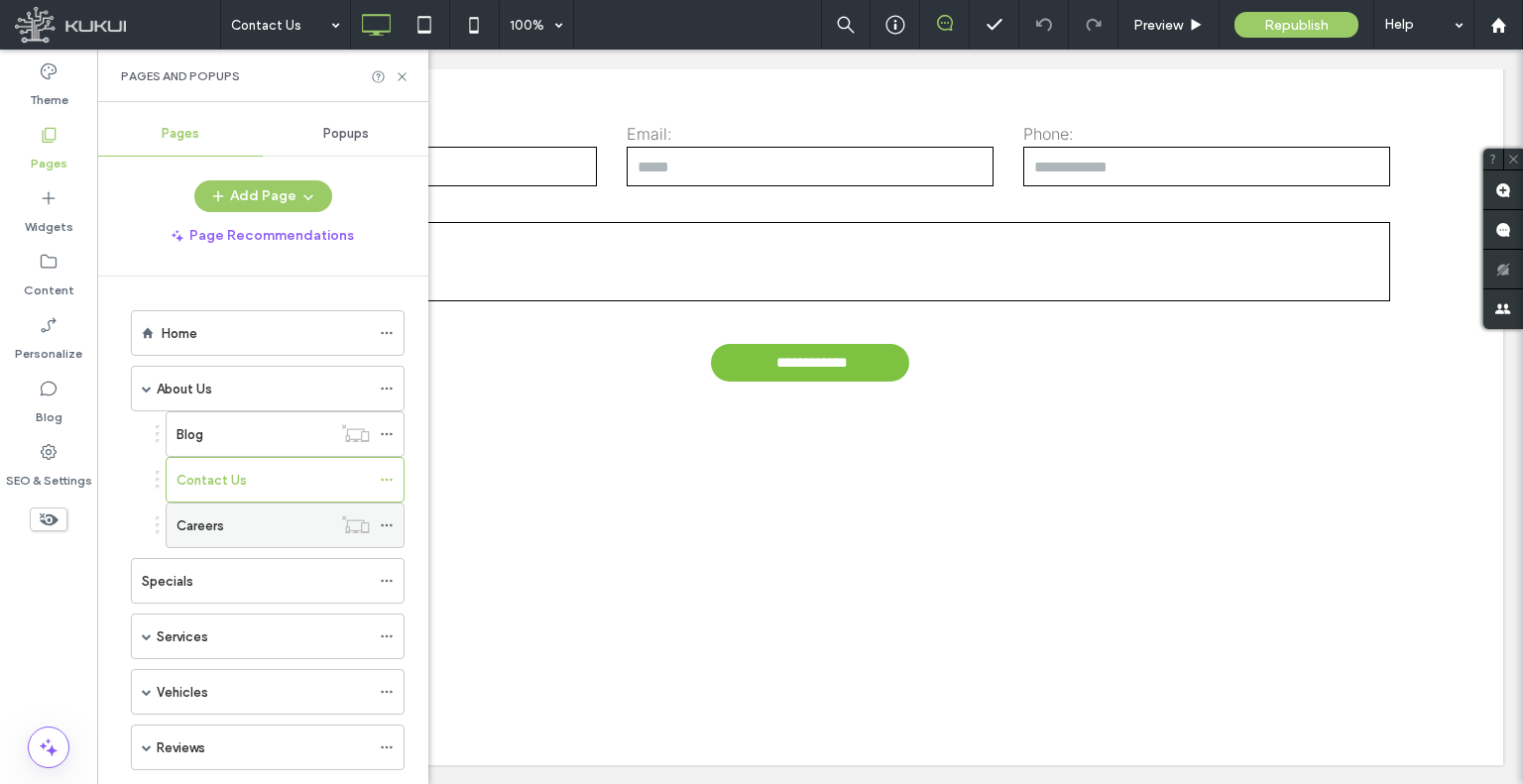 click on "Careers" at bounding box center (254, 525) 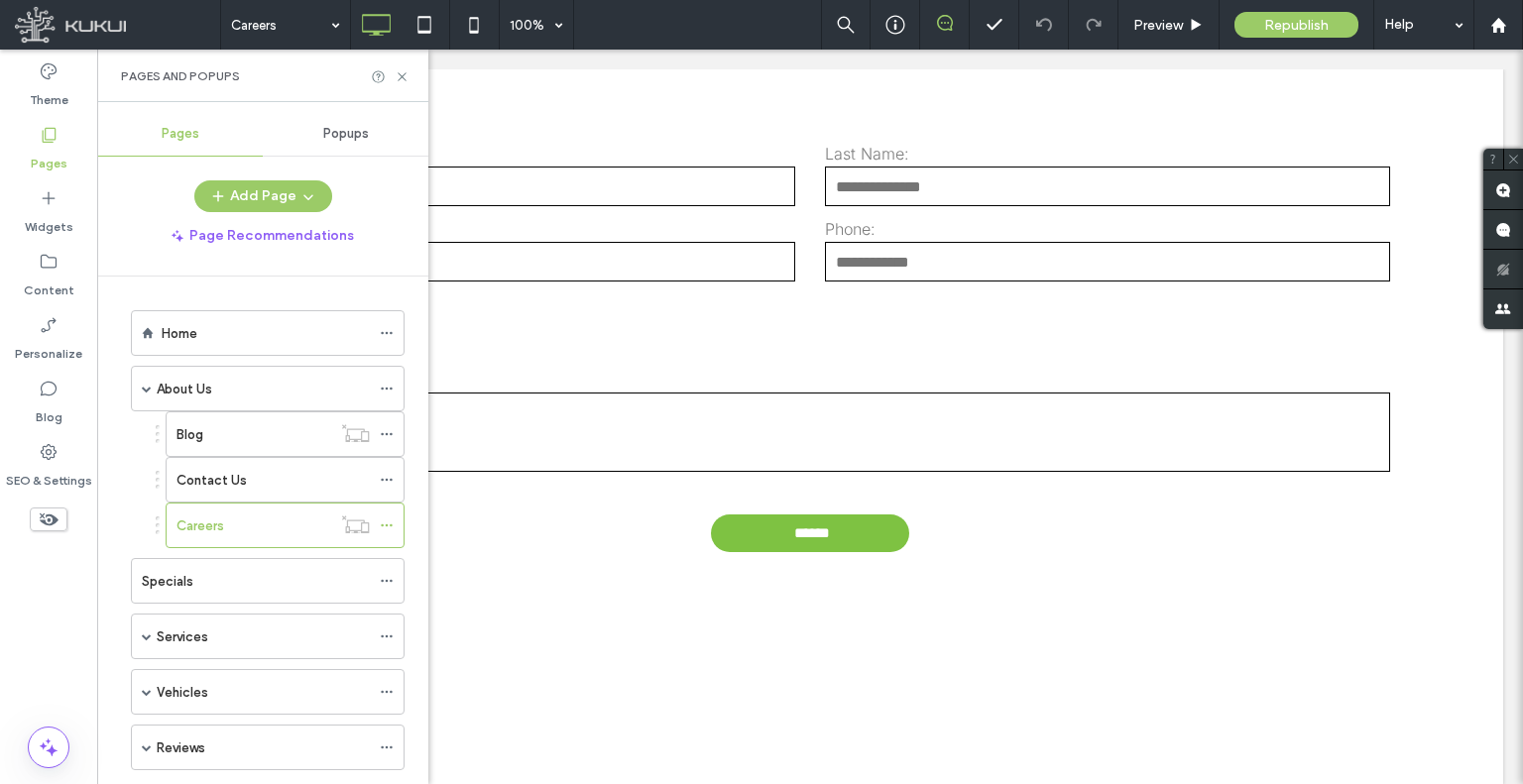 scroll, scrollTop: 0, scrollLeft: 0, axis: both 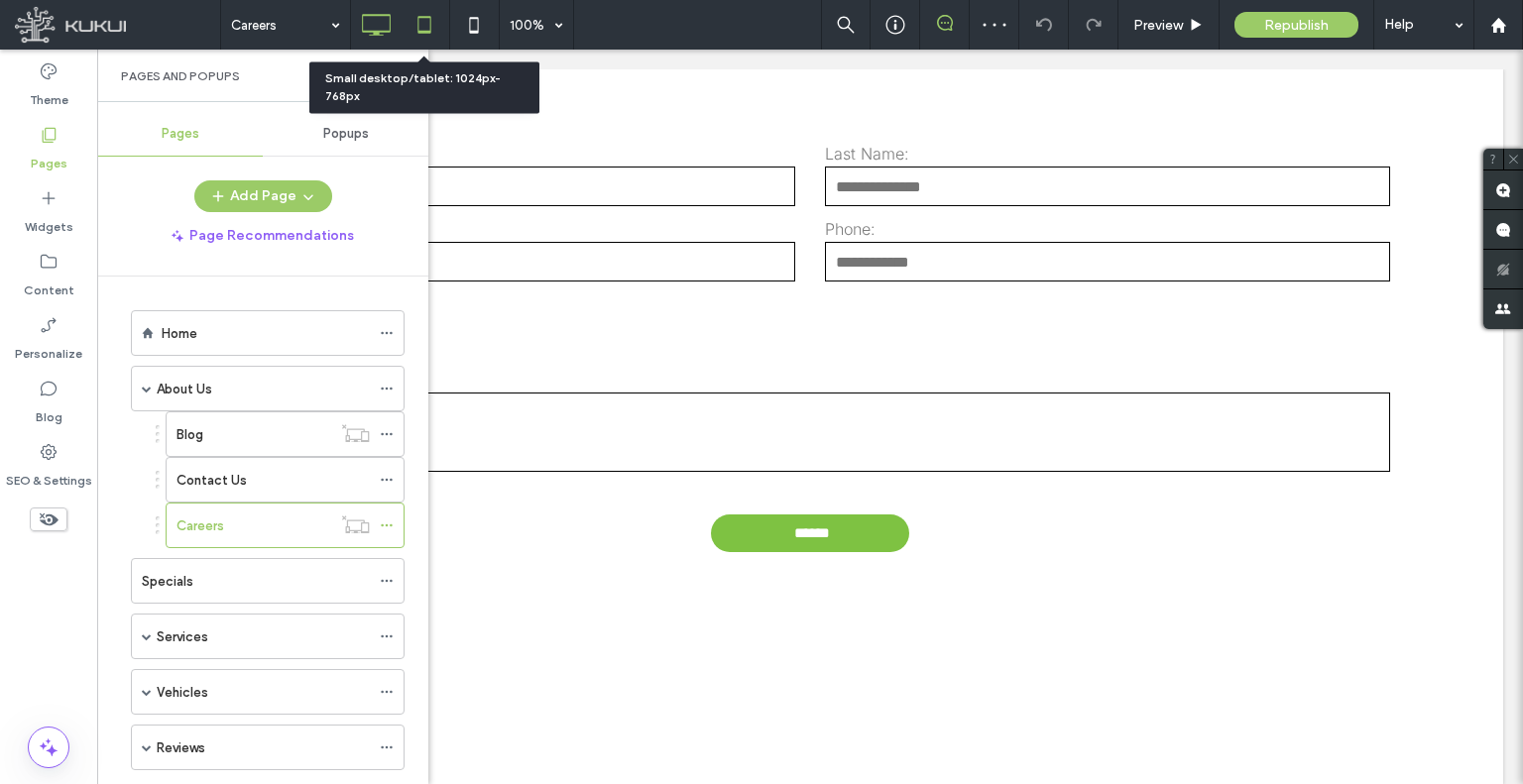 click 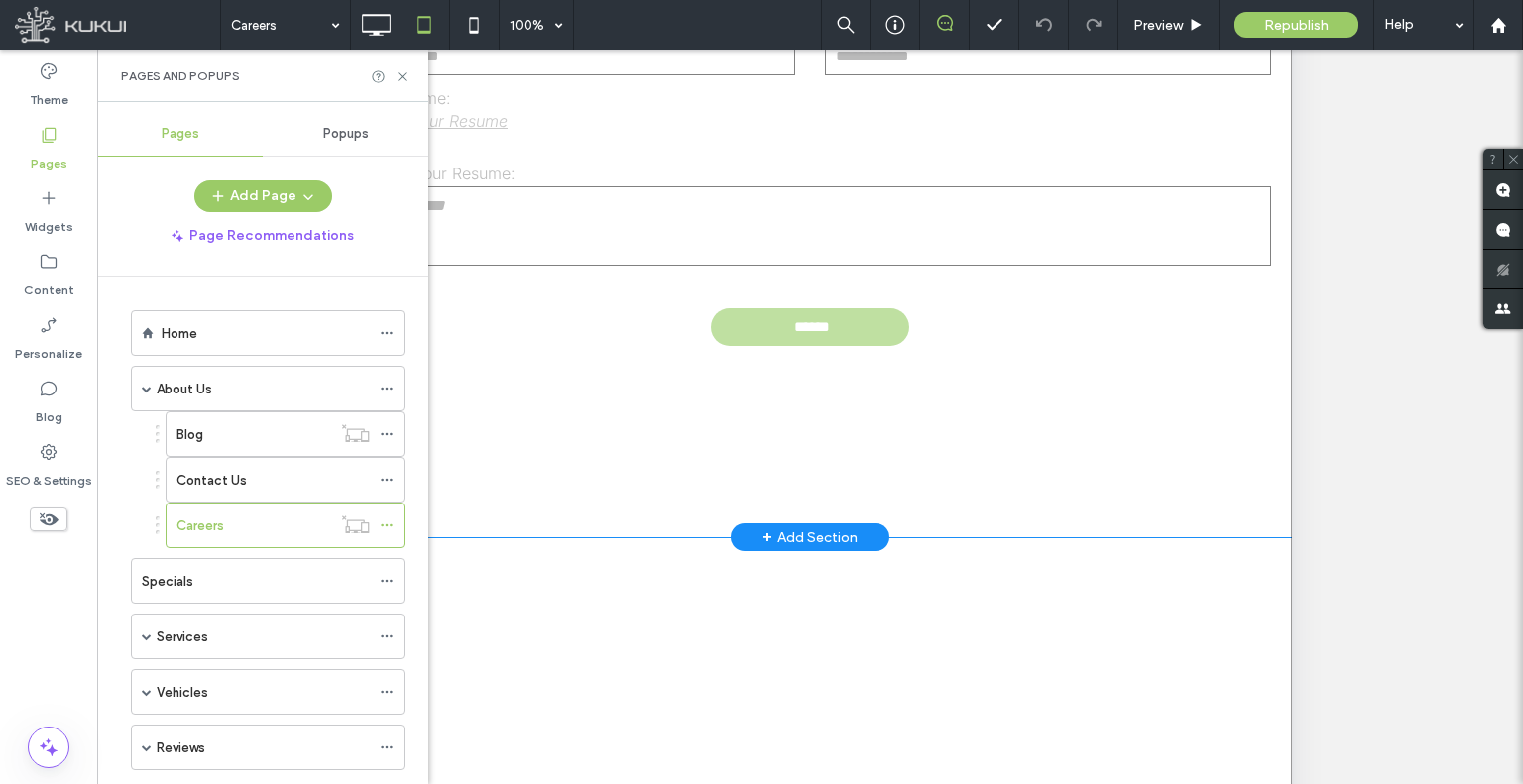 scroll, scrollTop: 2, scrollLeft: 0, axis: vertical 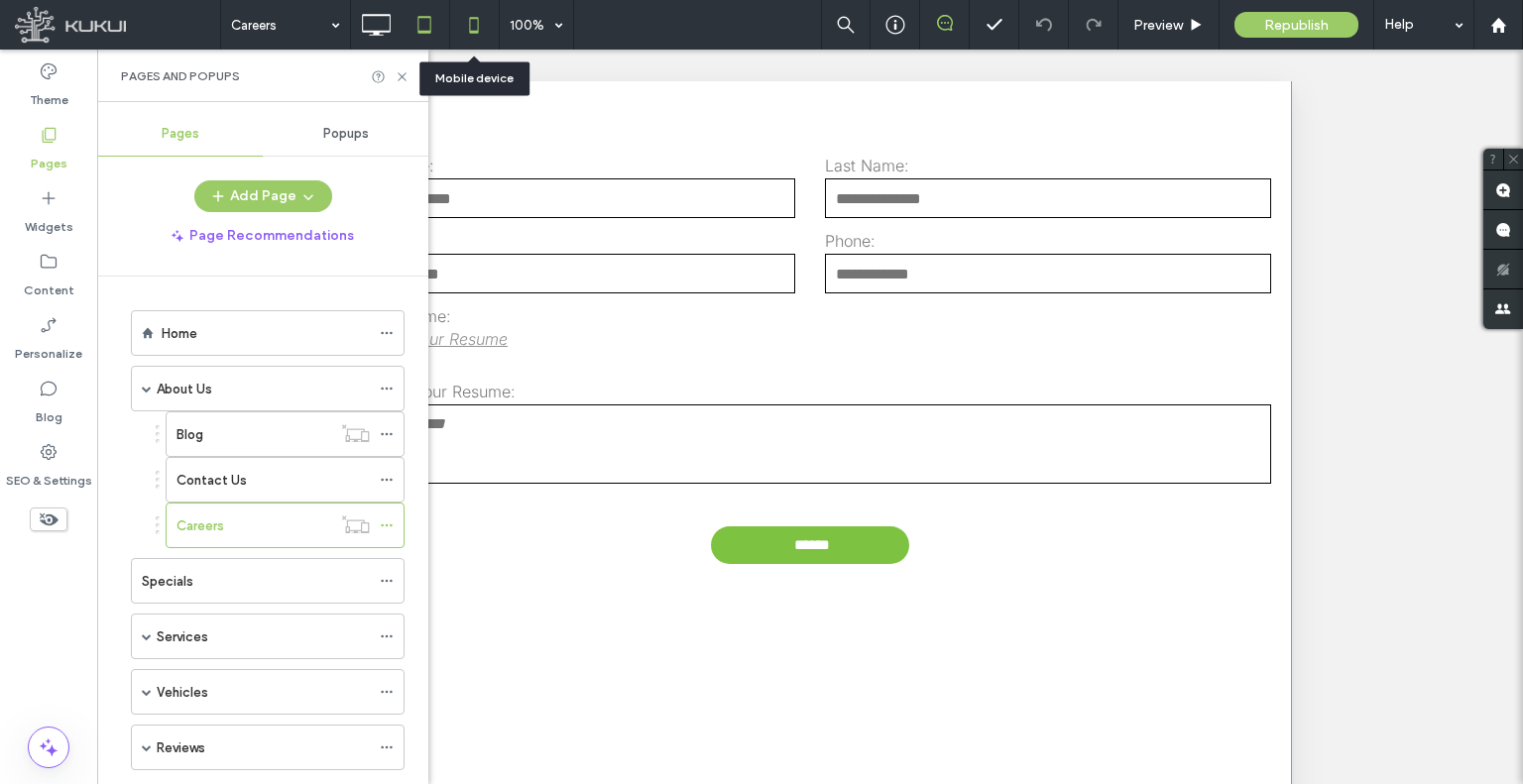 click 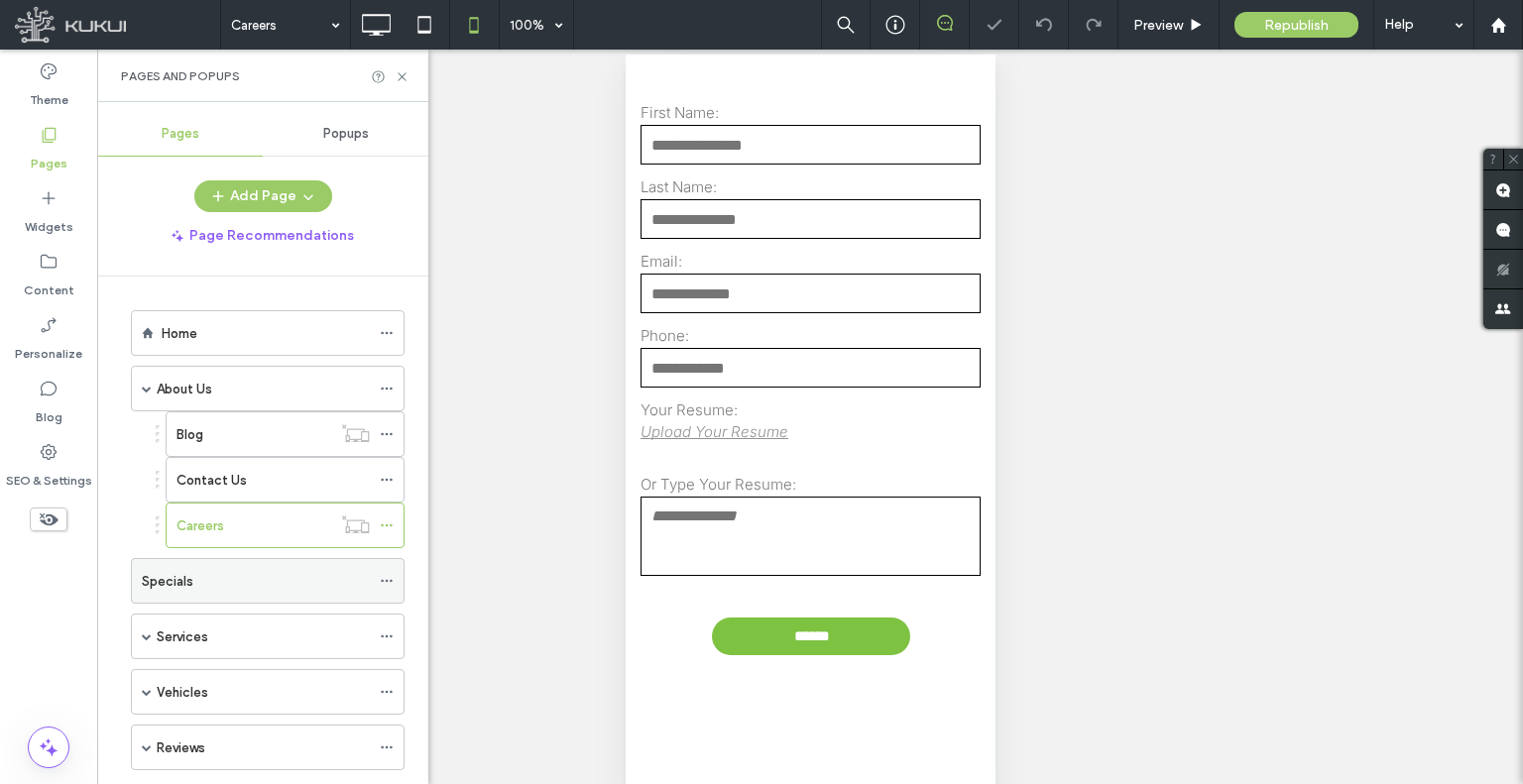 click on "Specials" at bounding box center (256, 581) 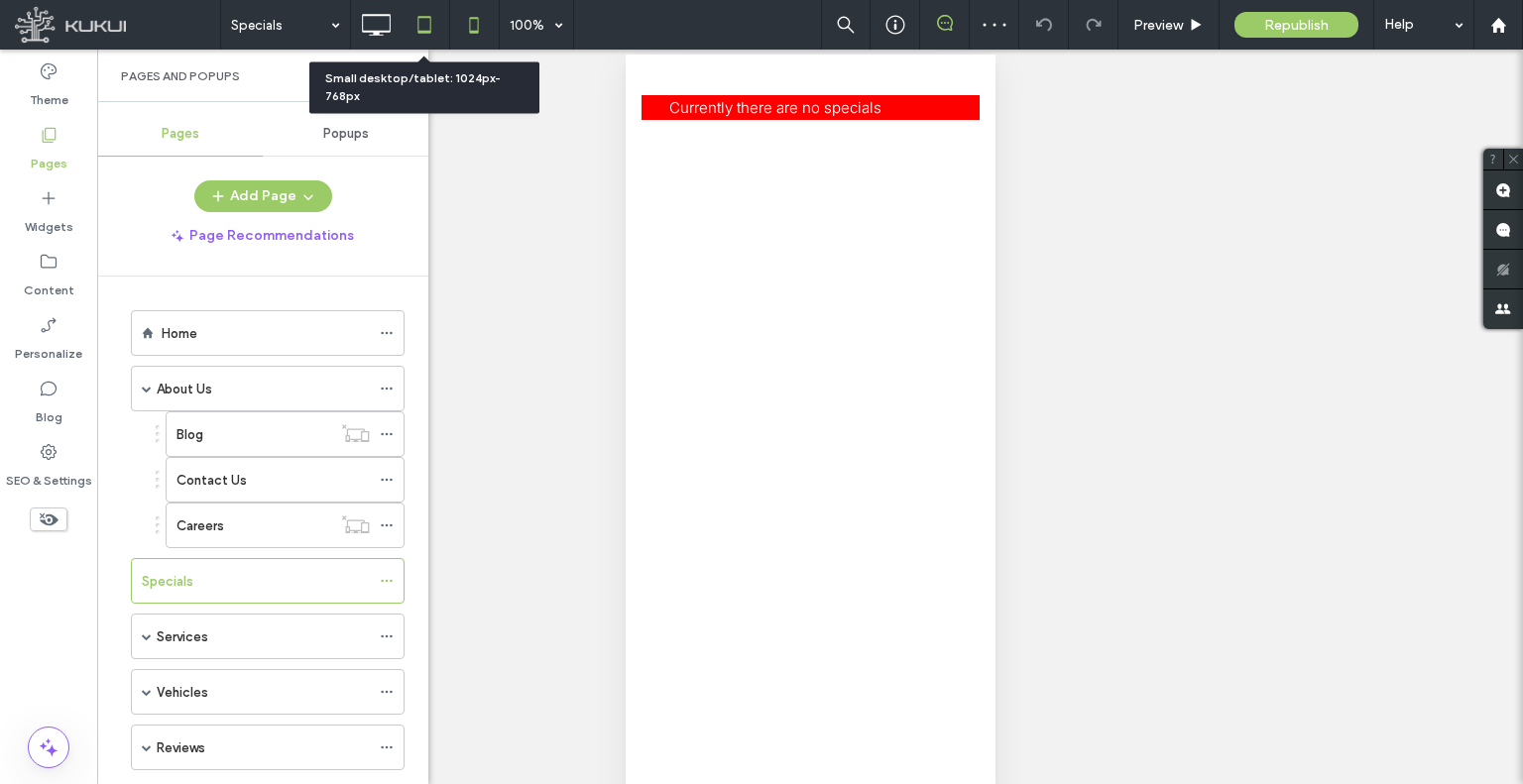 click 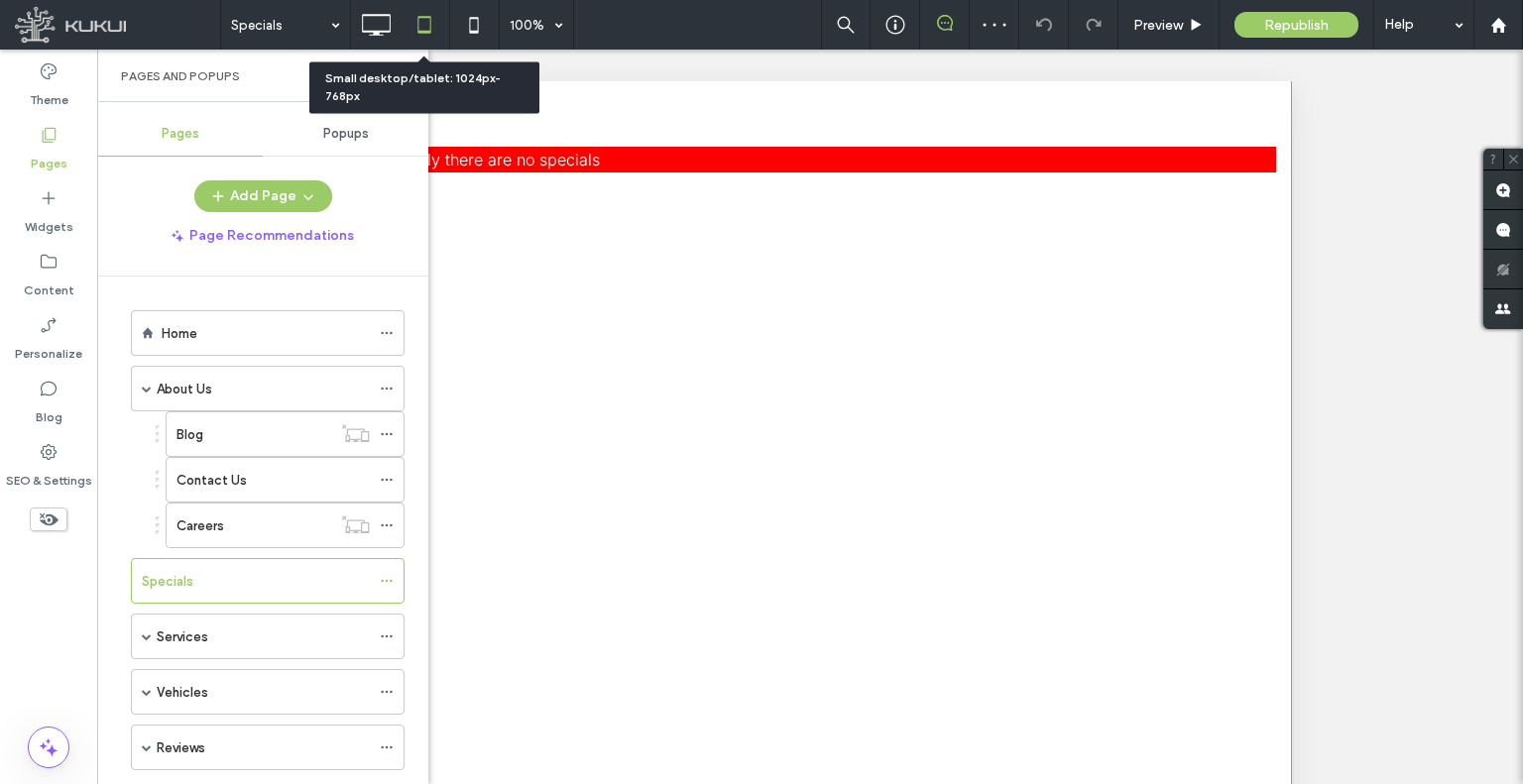 click at bounding box center (424, 25) 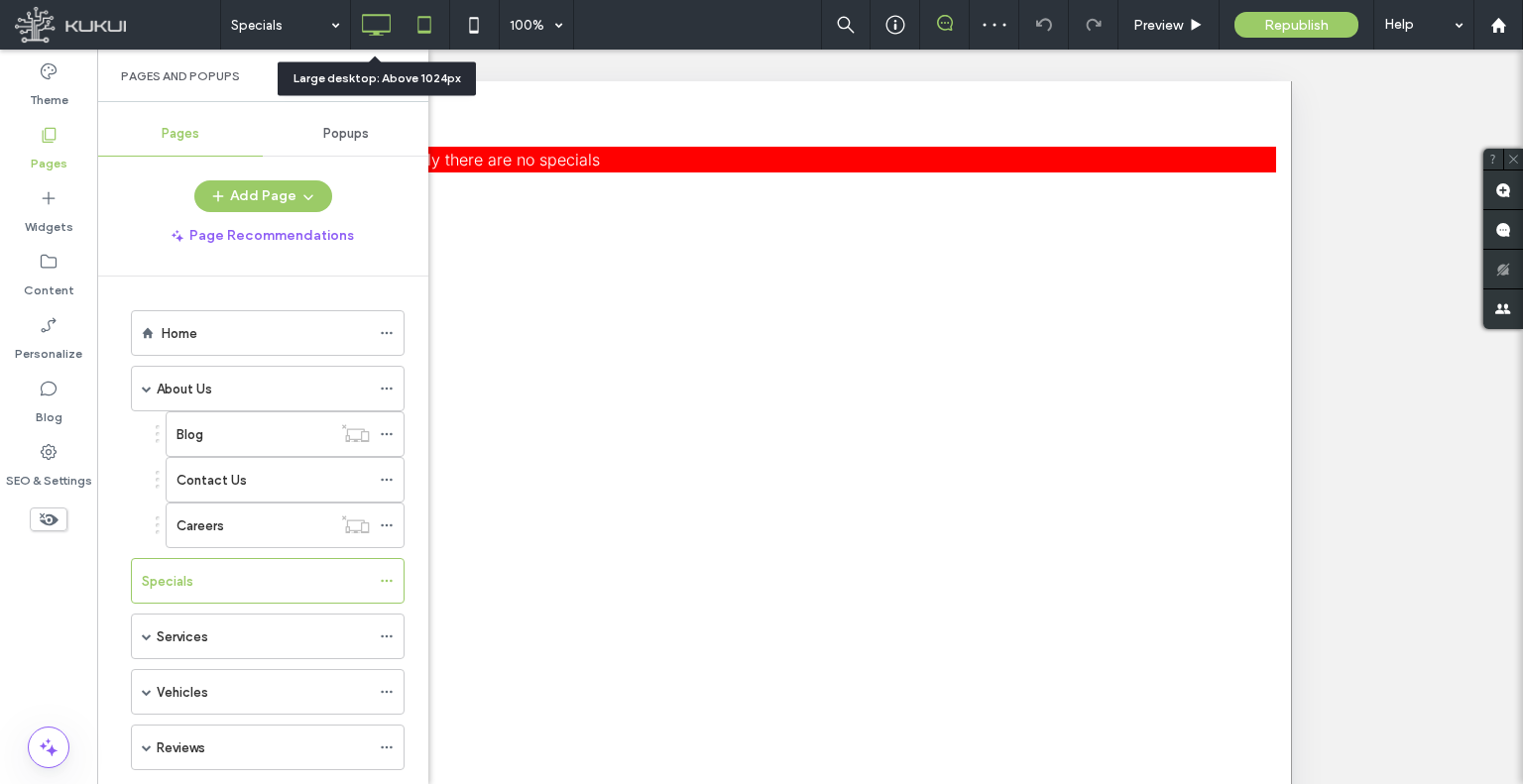 click 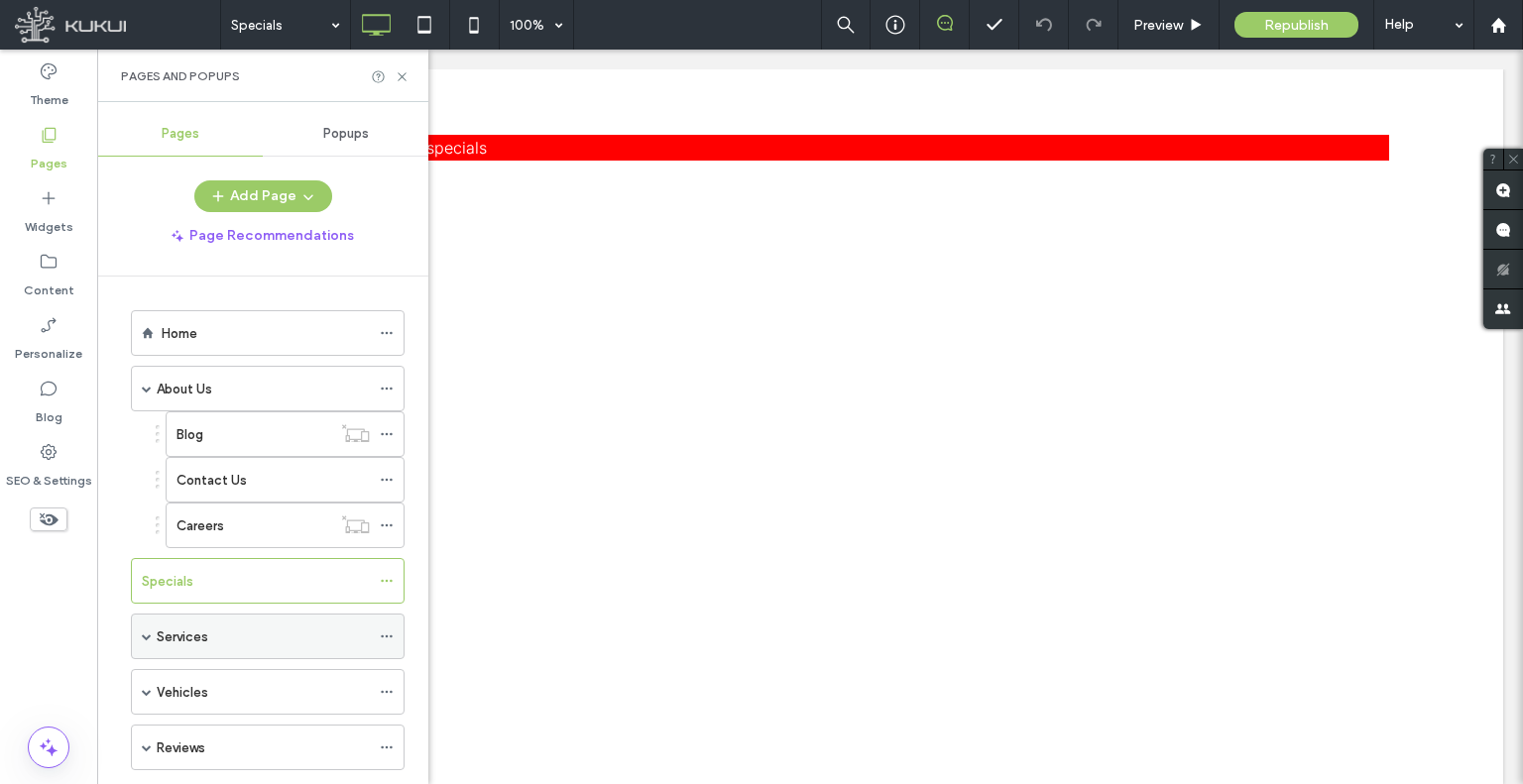 click on "Services" at bounding box center (263, 636) 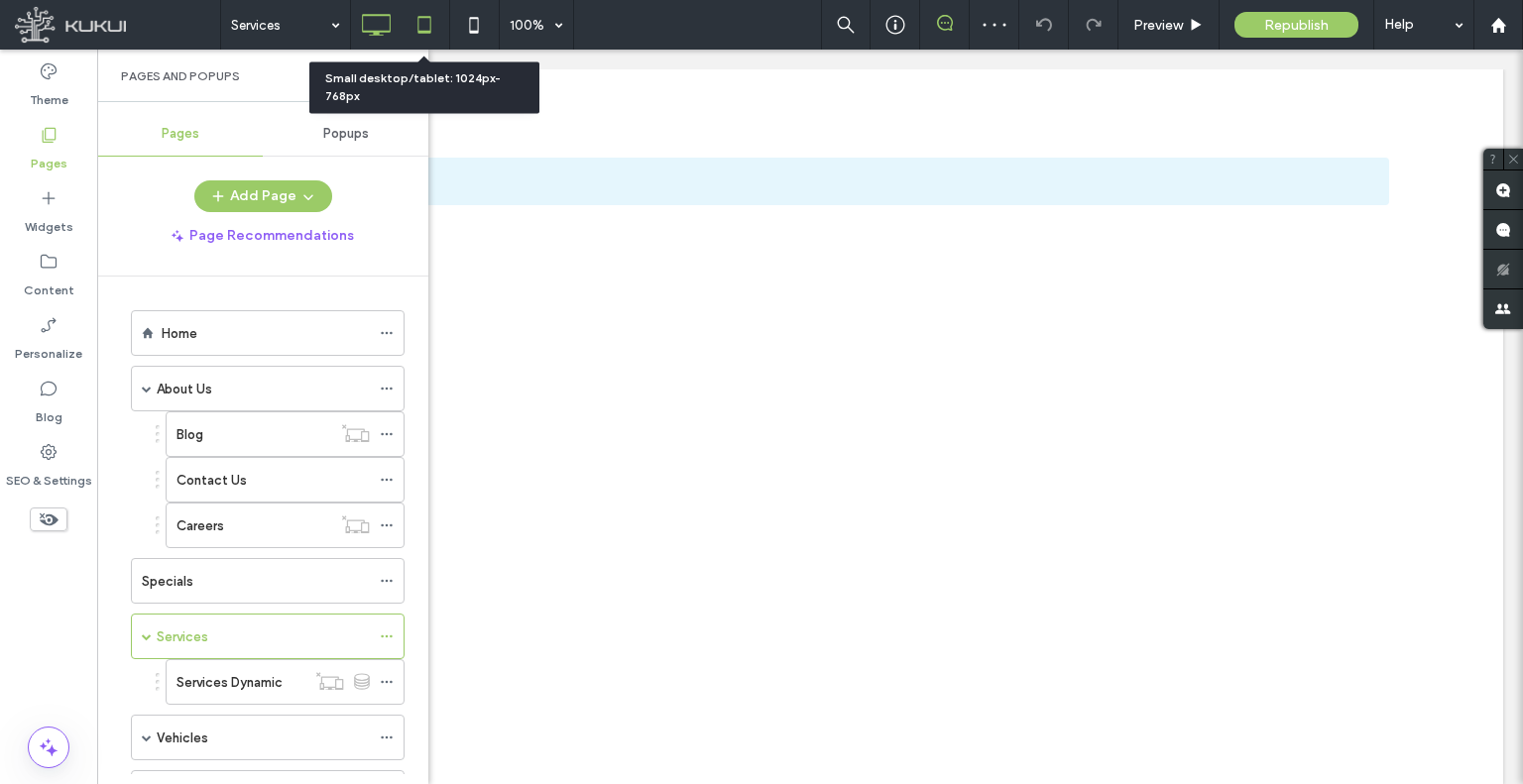 click 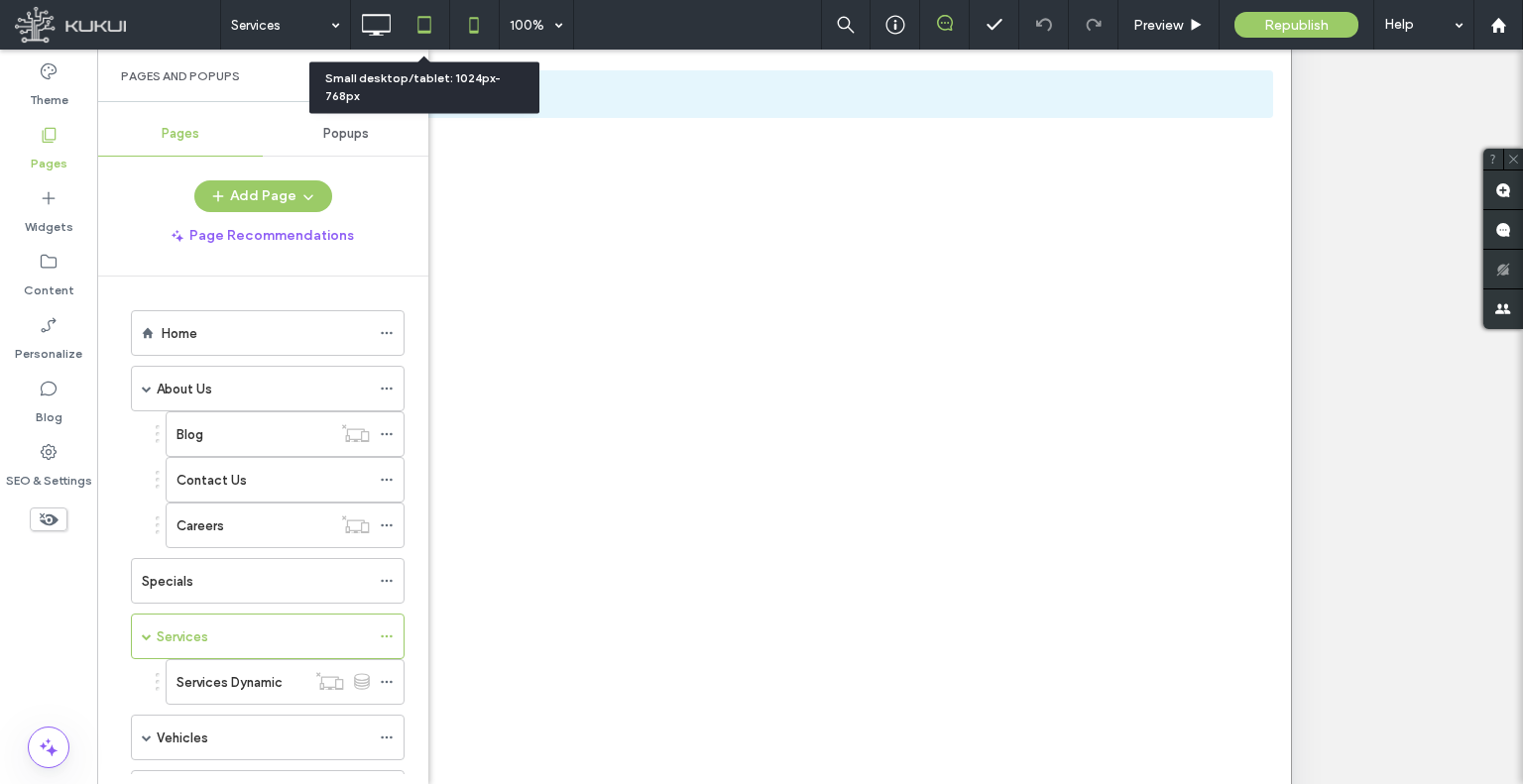 click 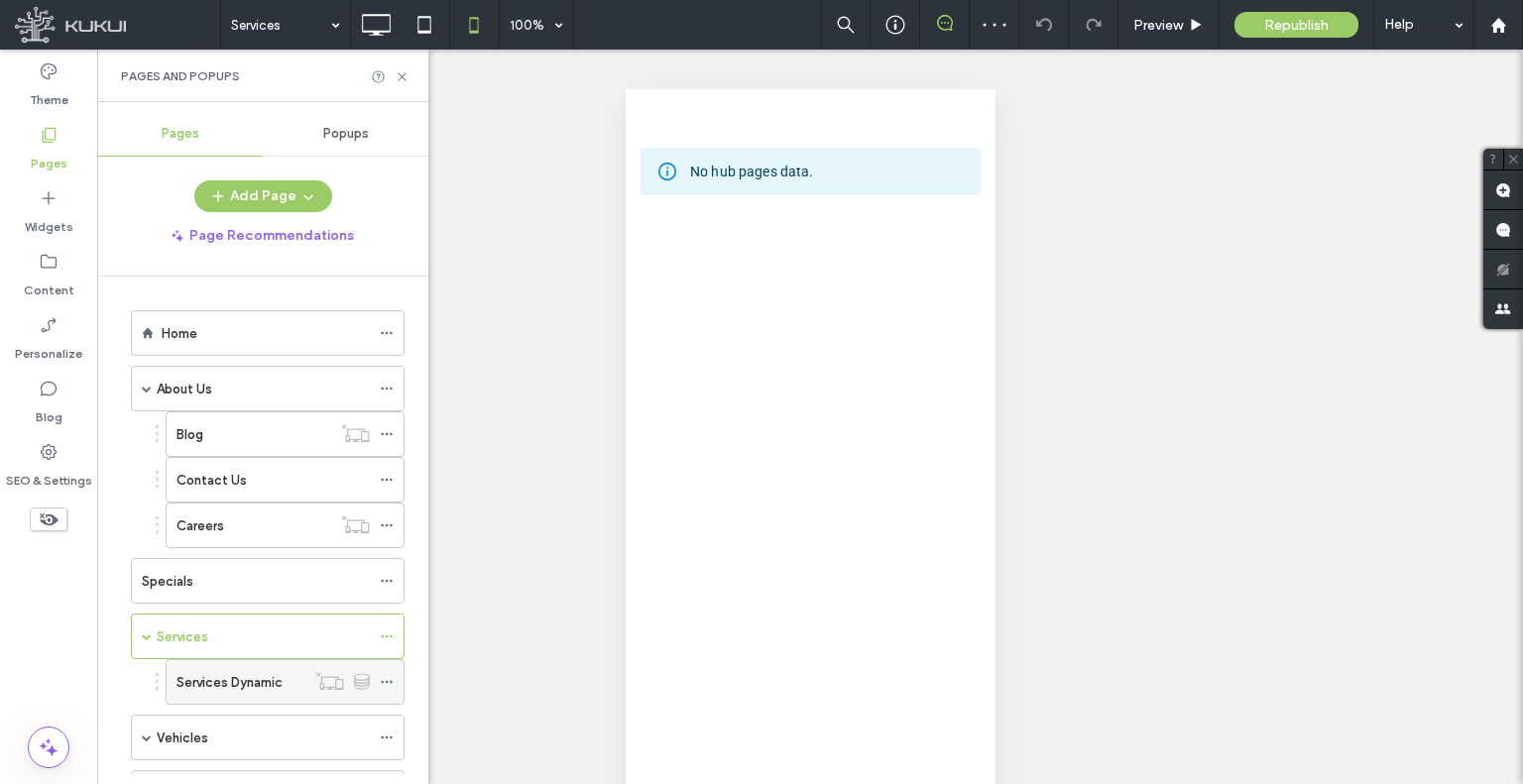 click on "Services Dynamic" at bounding box center [229, 682] 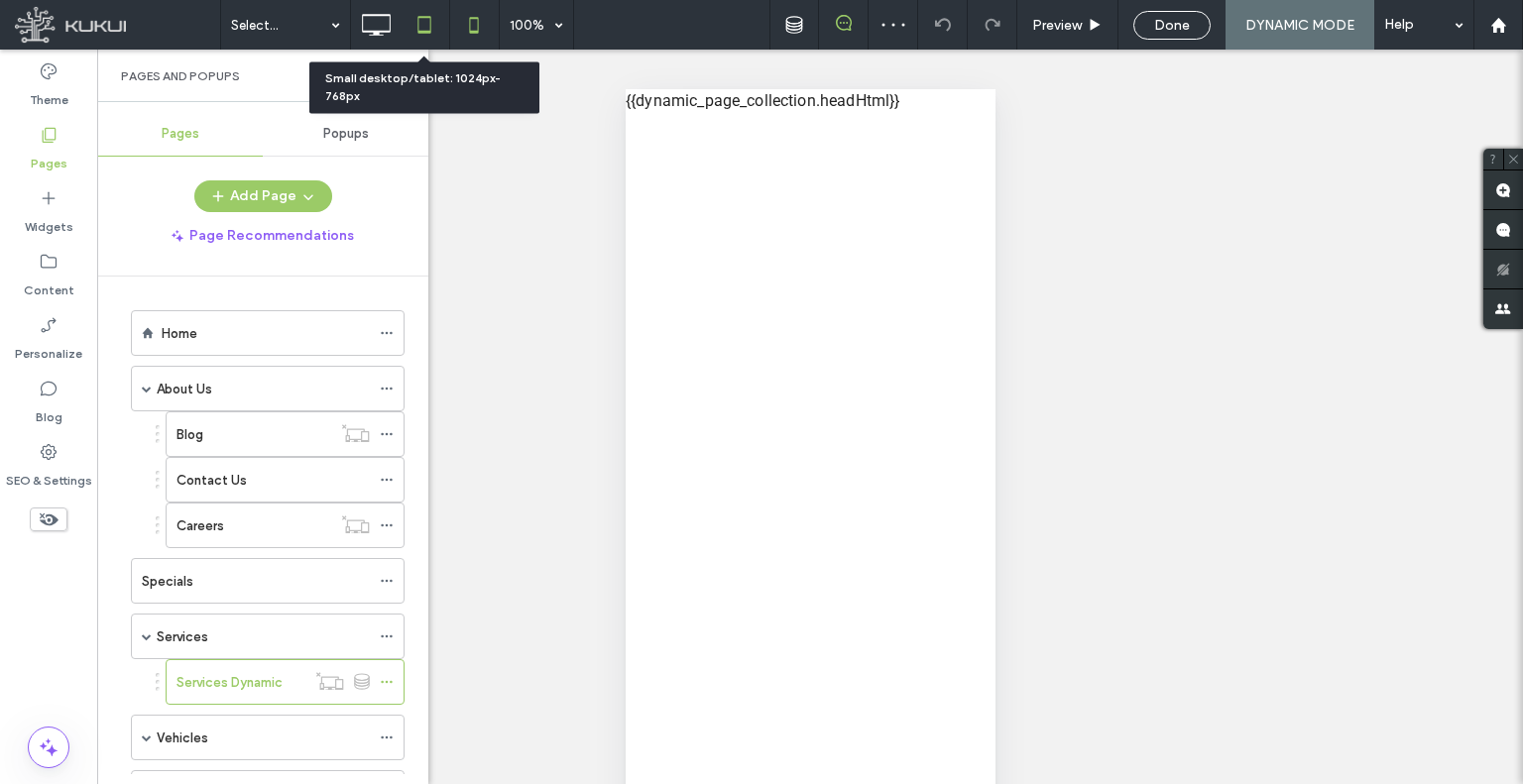 click 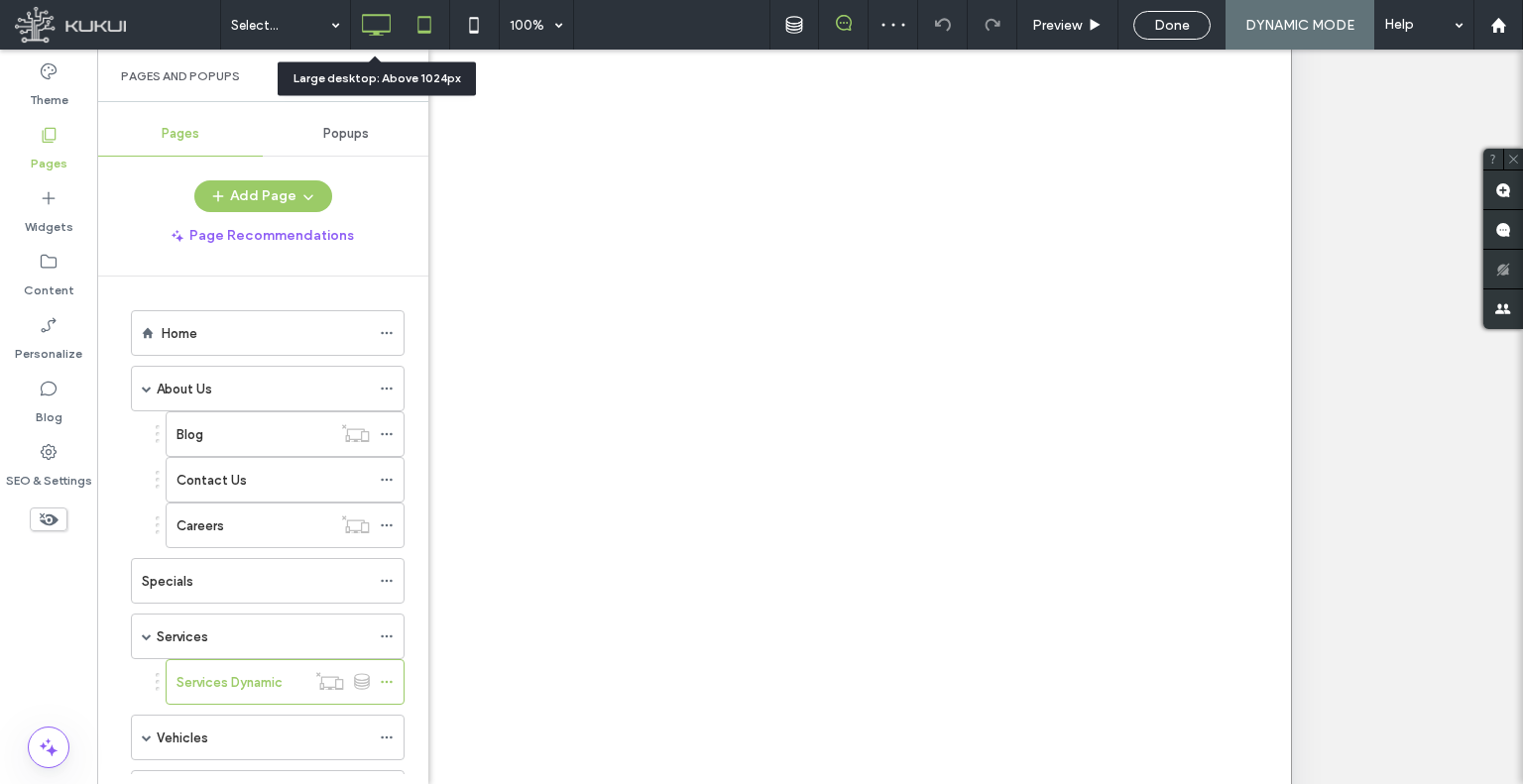 click at bounding box center (376, 25) 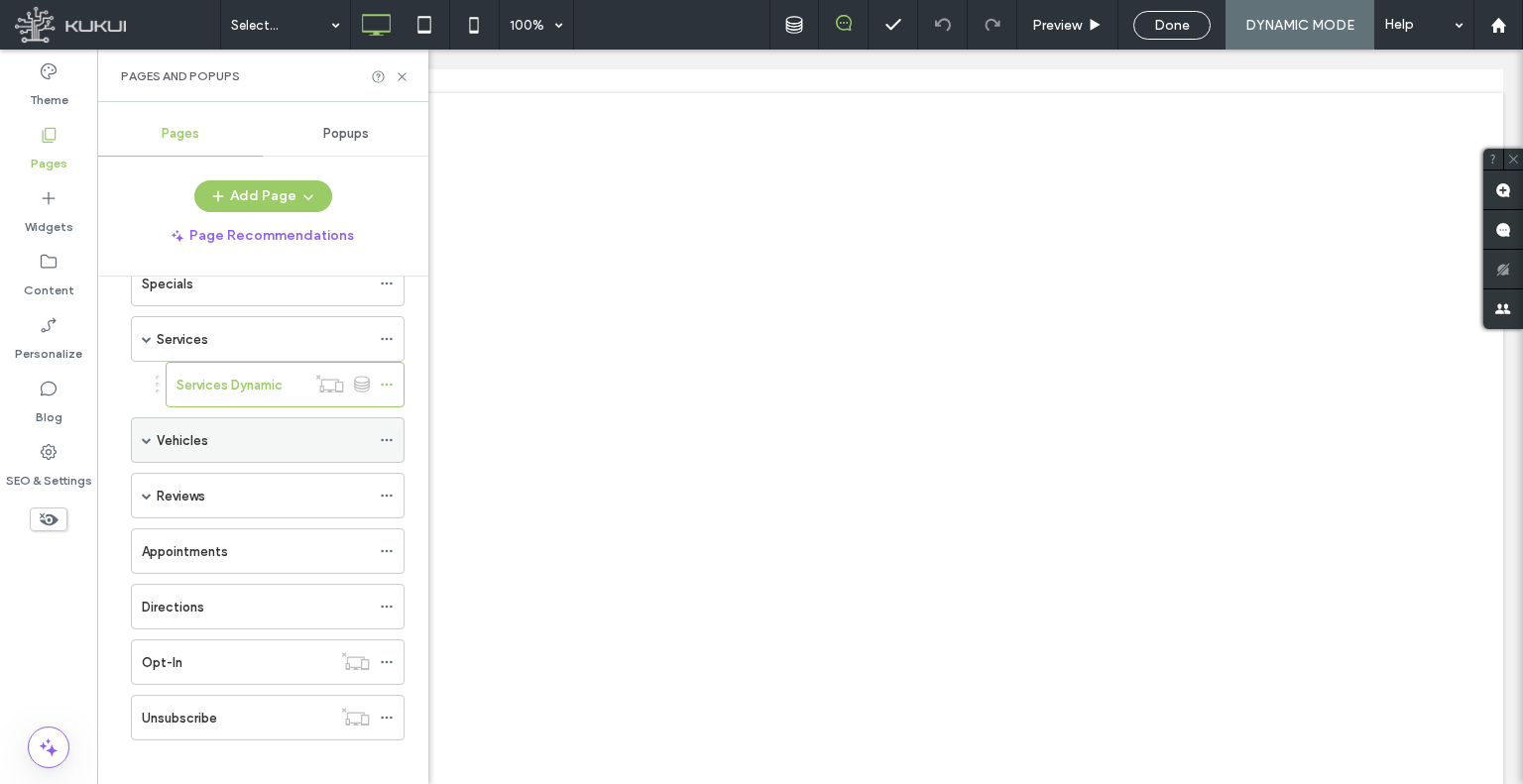 click at bounding box center [147, 440] 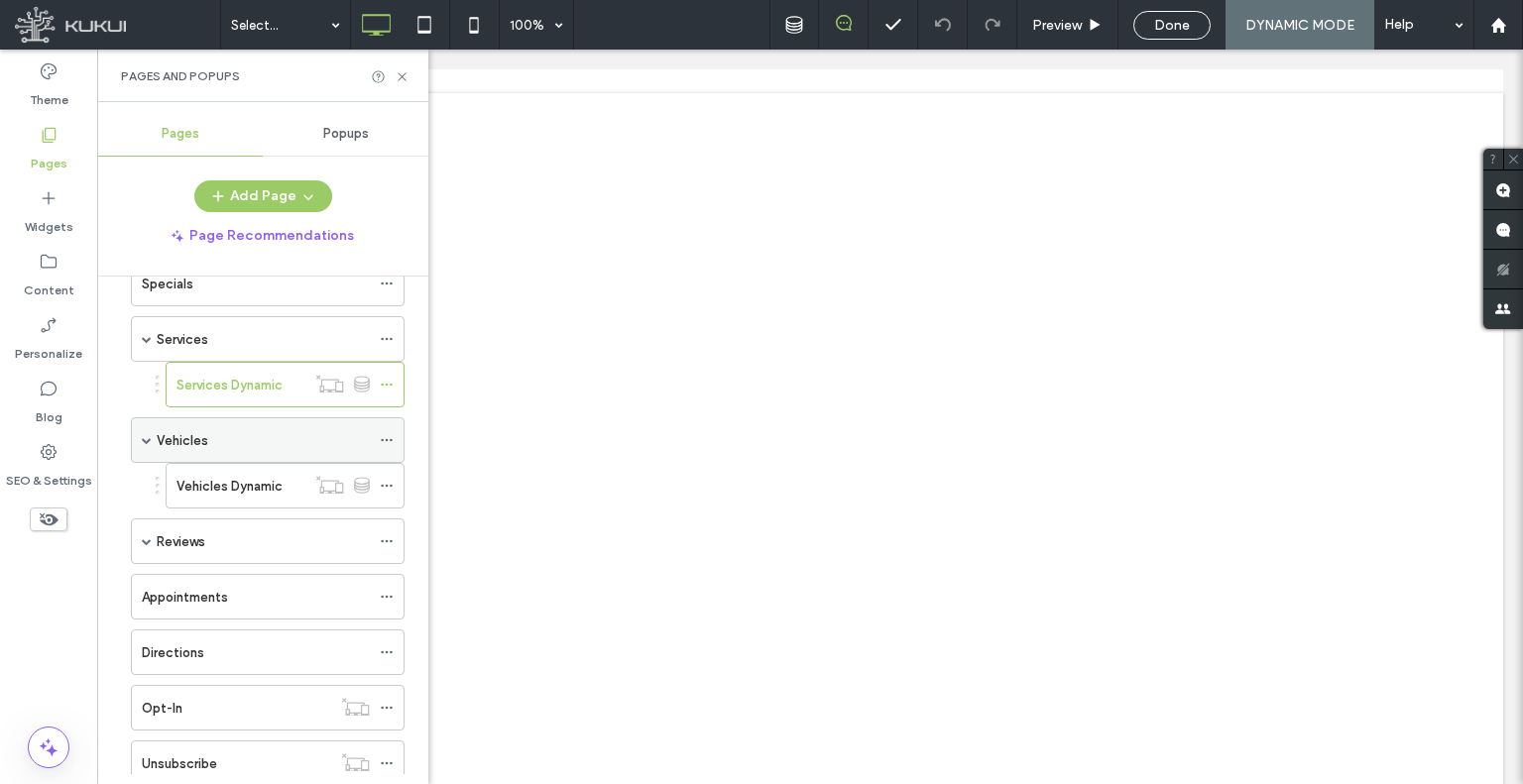 click on "Vehicles" at bounding box center (263, 440) 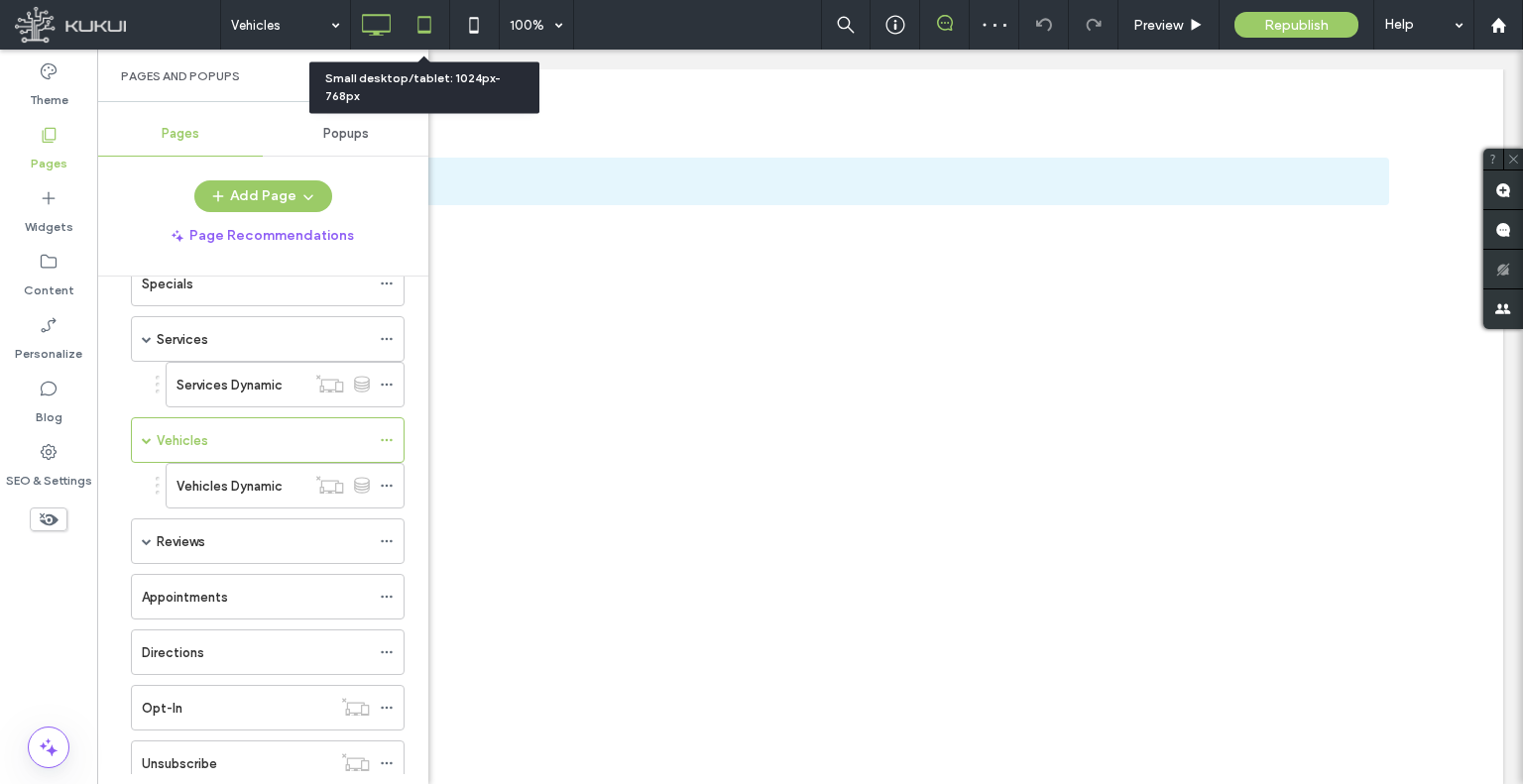 click 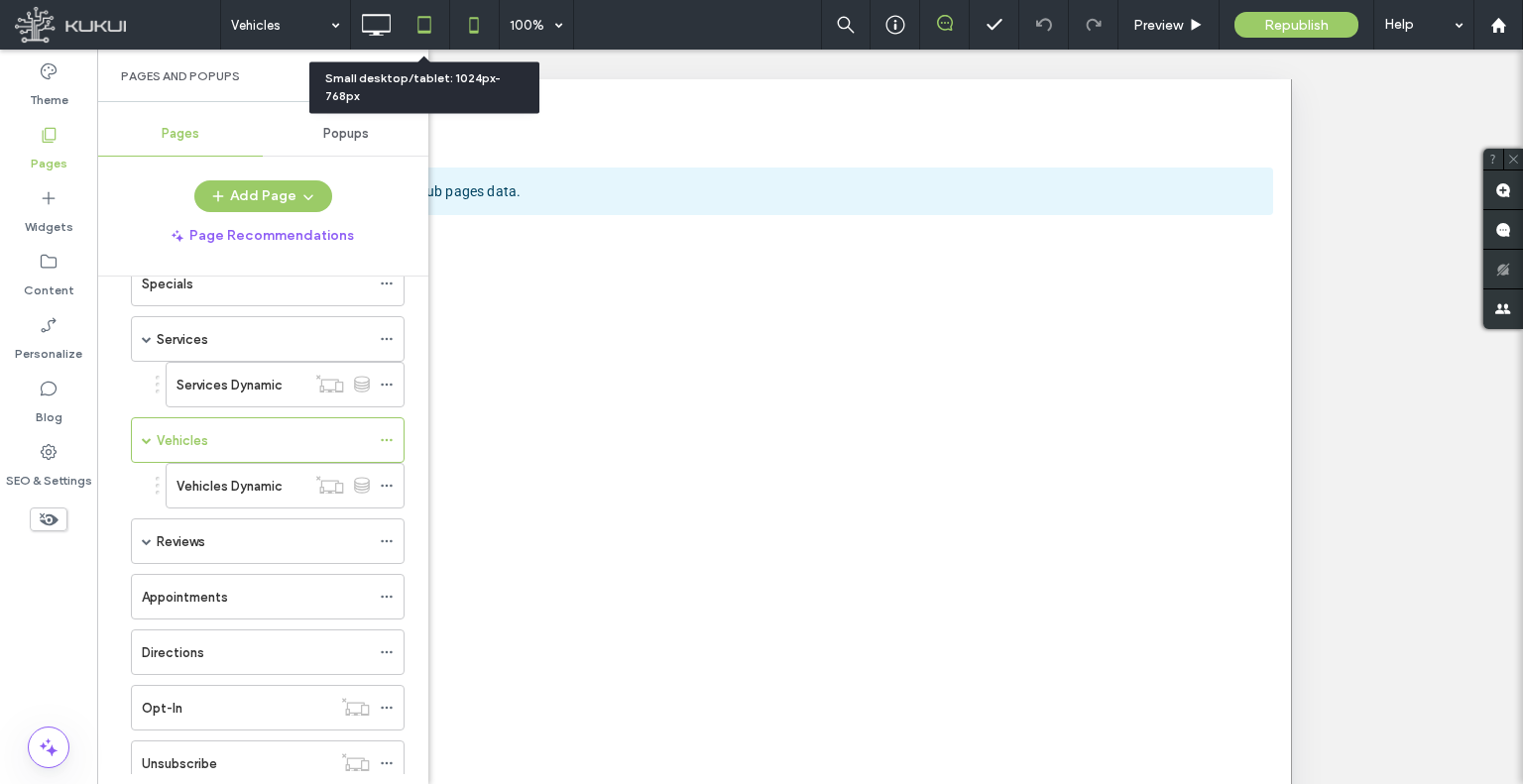 click 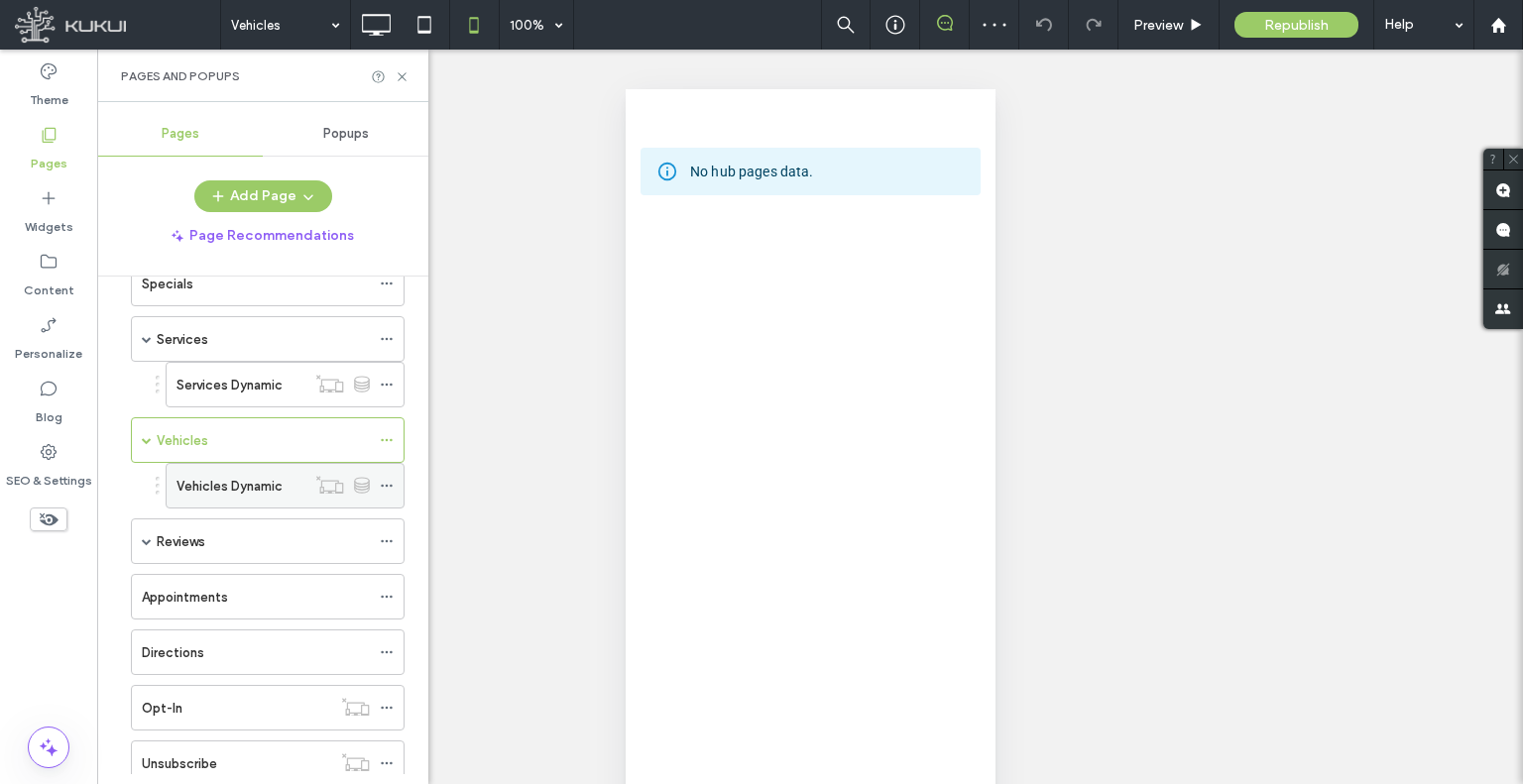 click on "Vehicles Dynamic" at bounding box center (229, 486) 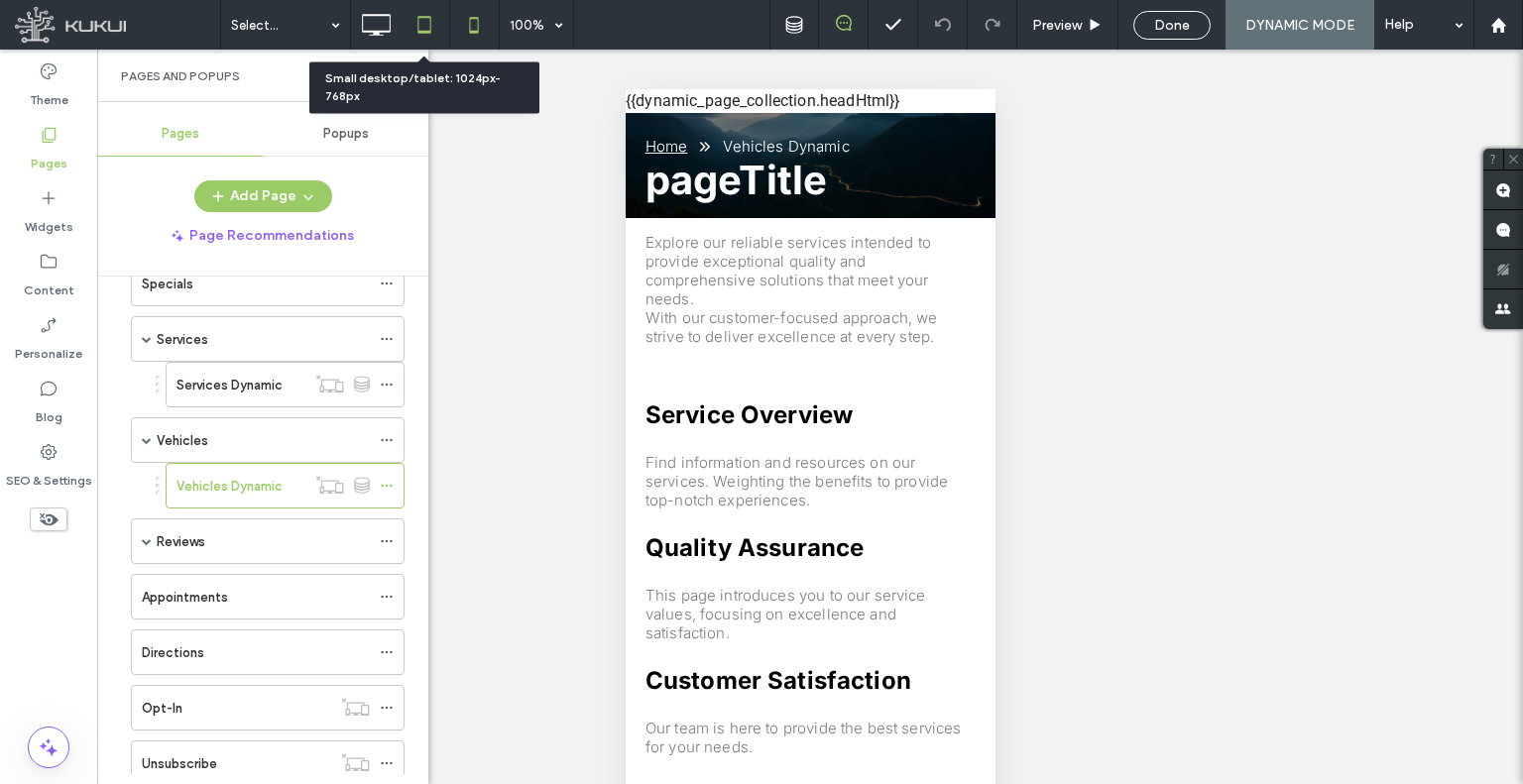 click at bounding box center (424, 25) 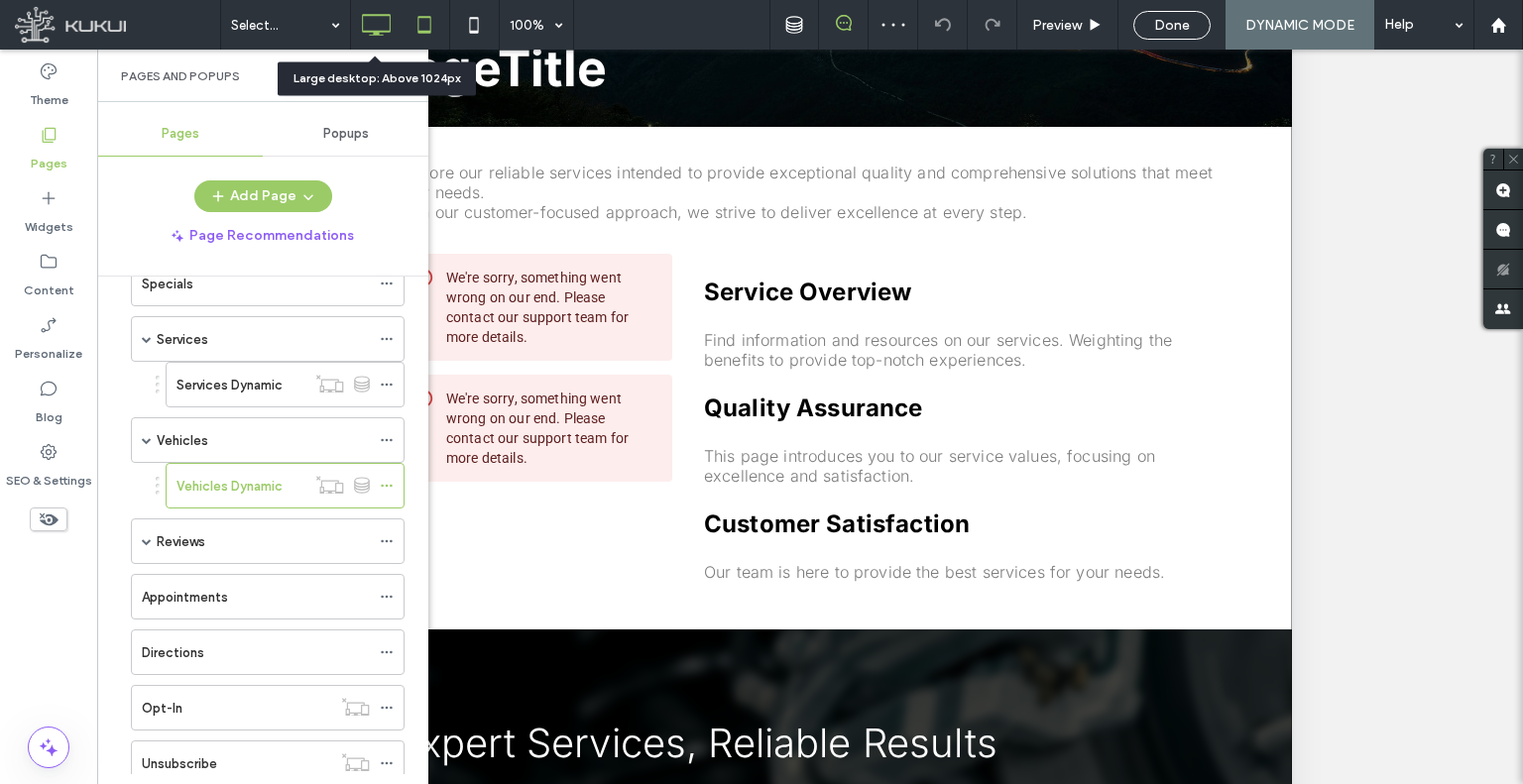 click 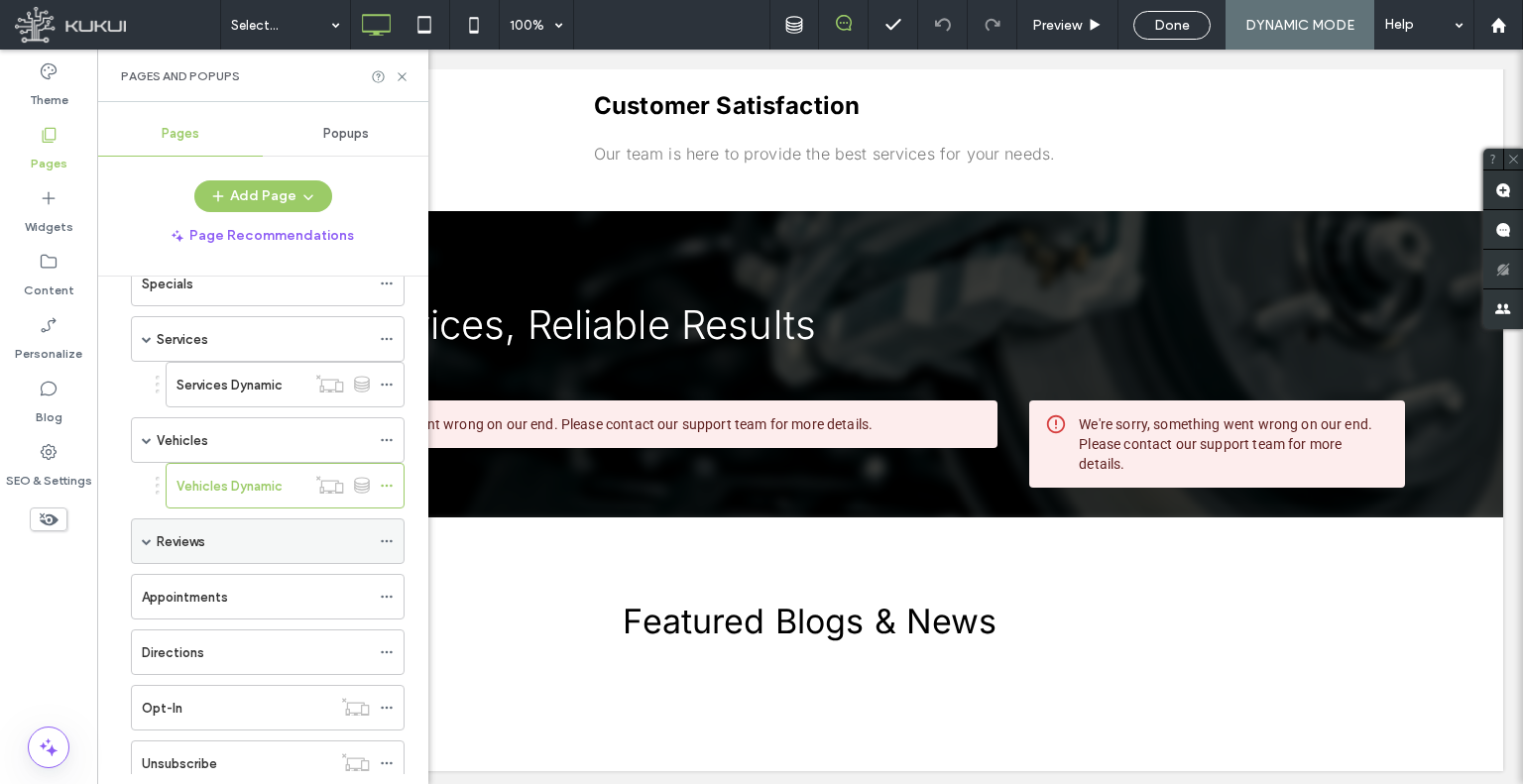 click on "Reviews" at bounding box center (263, 541) 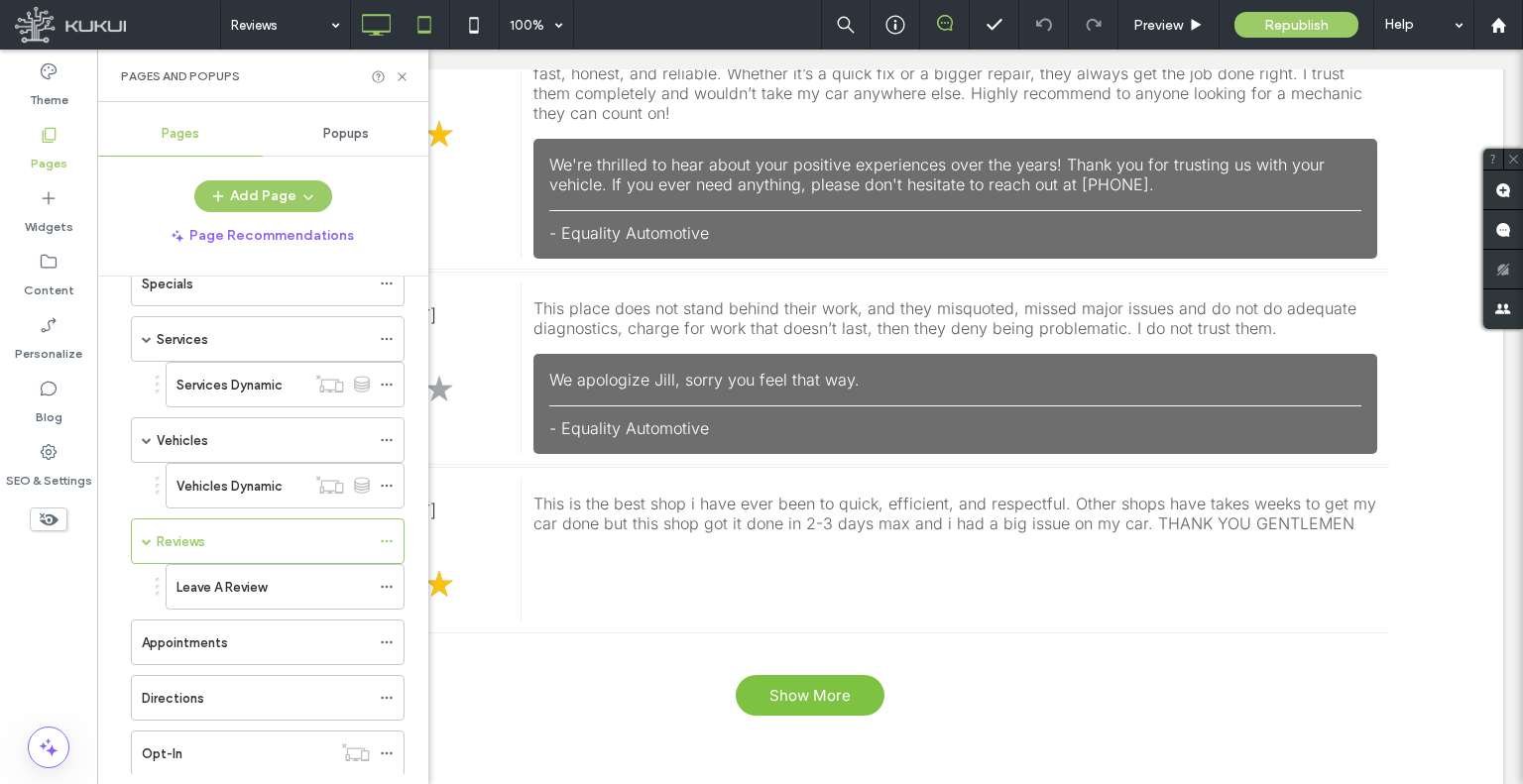 click 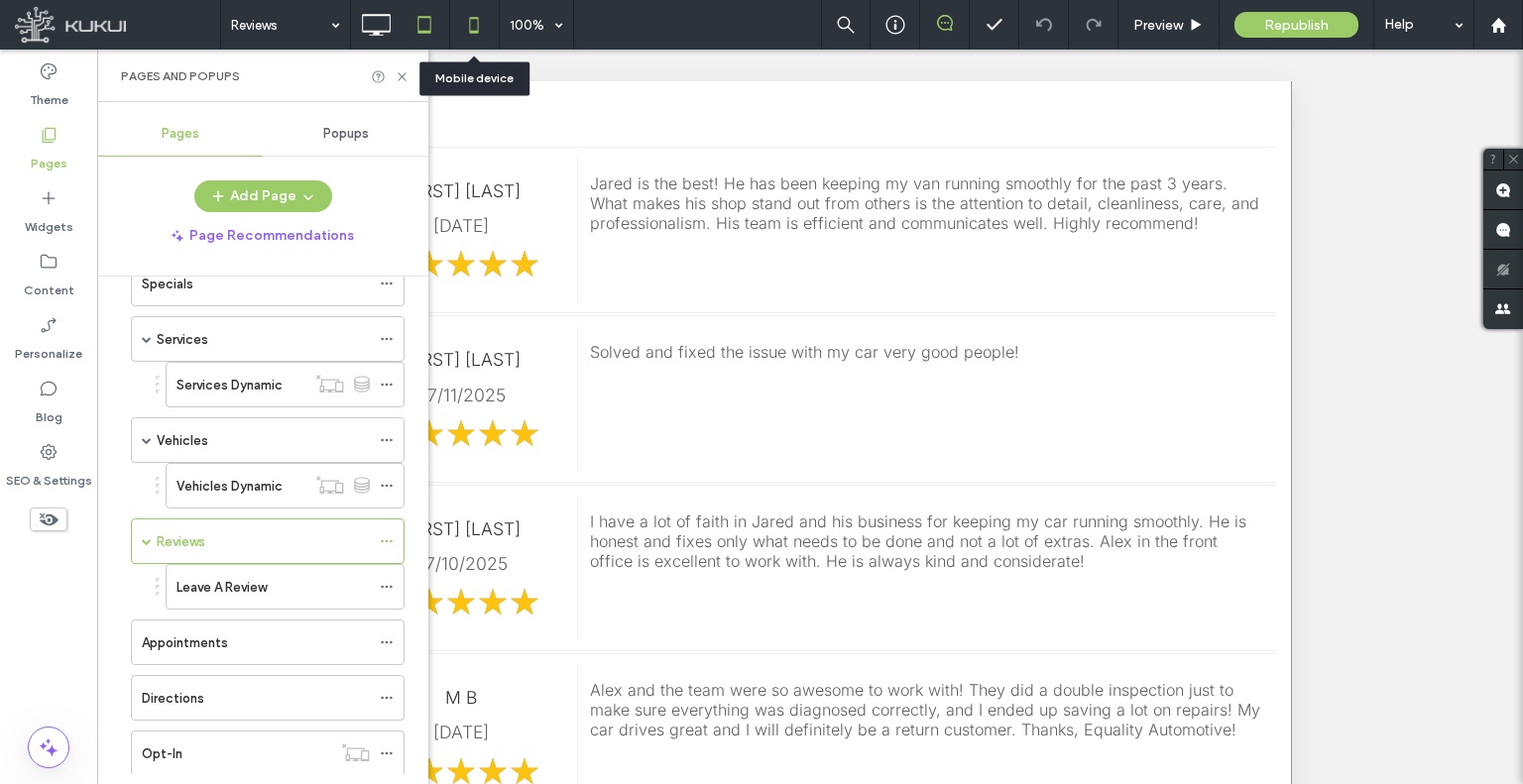 click 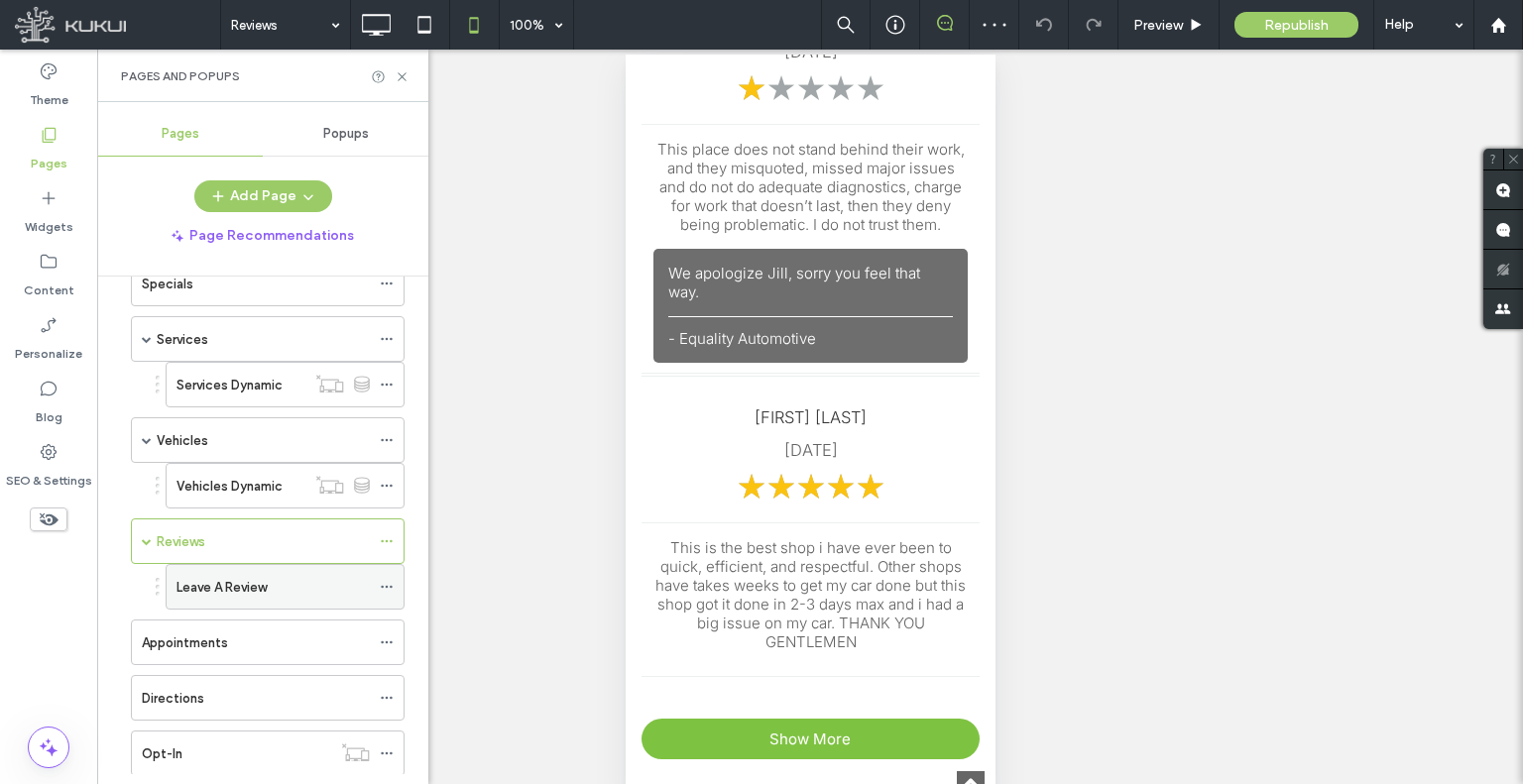 click on "Leave A Review" at bounding box center (221, 587) 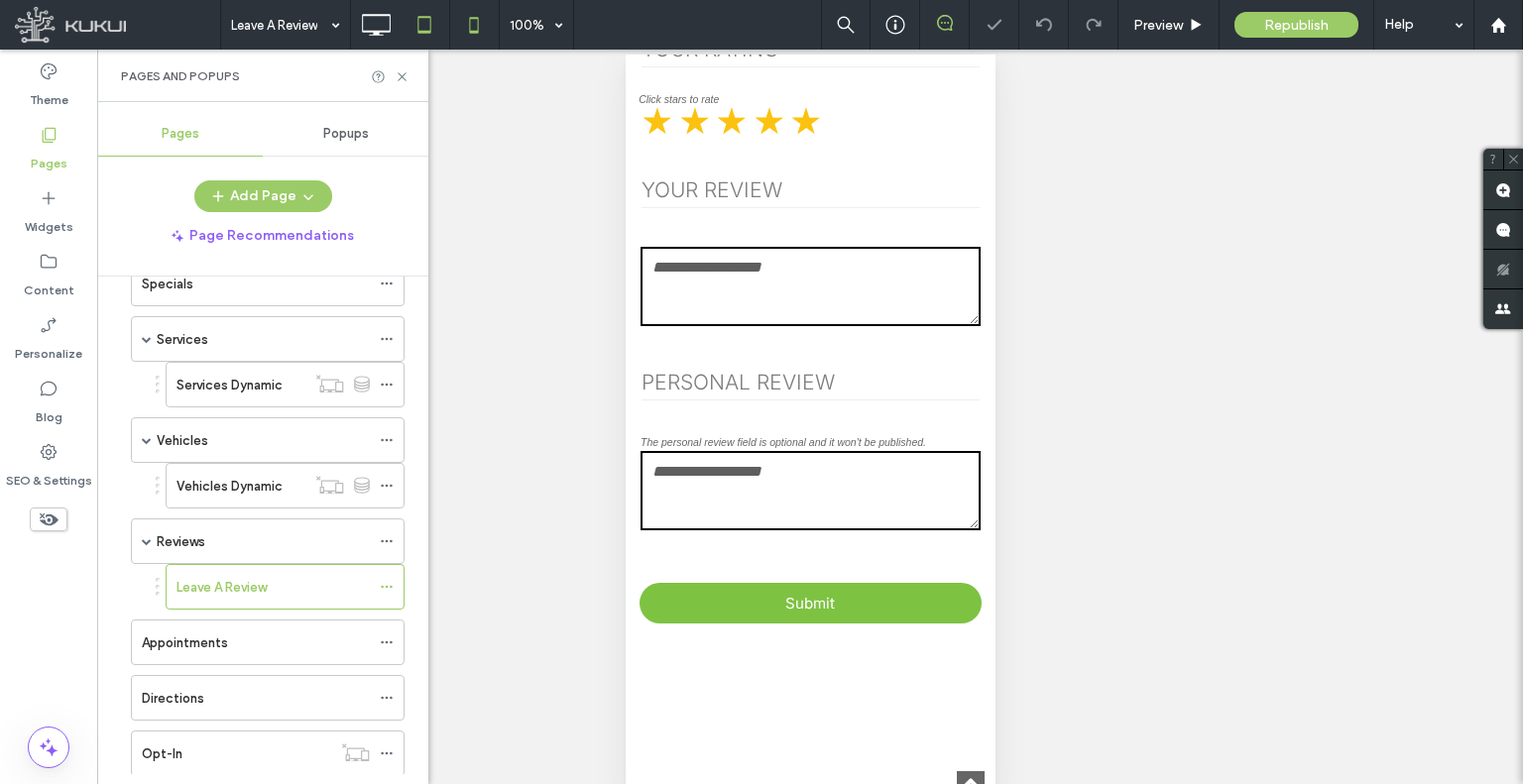 click 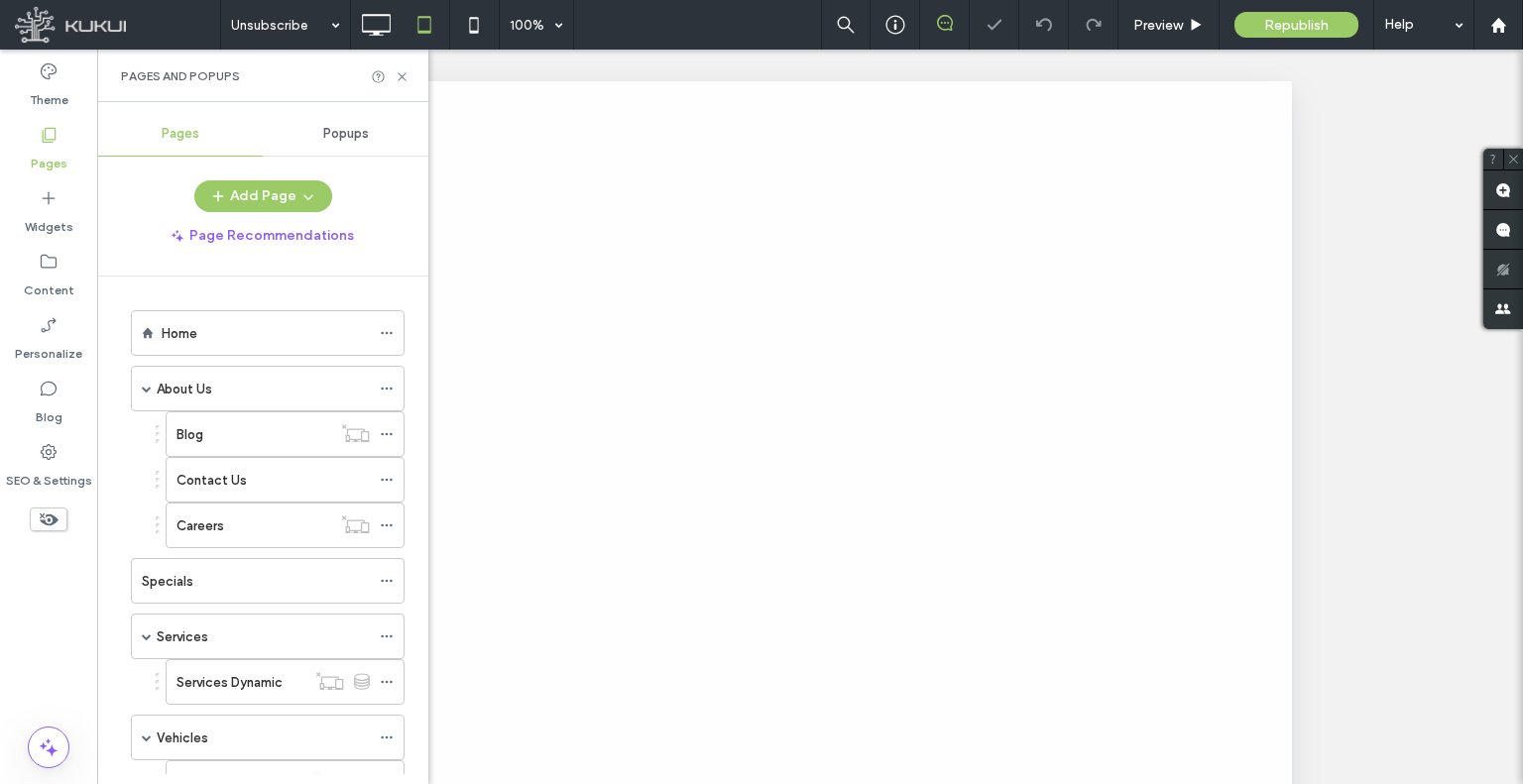 scroll, scrollTop: 0, scrollLeft: 0, axis: both 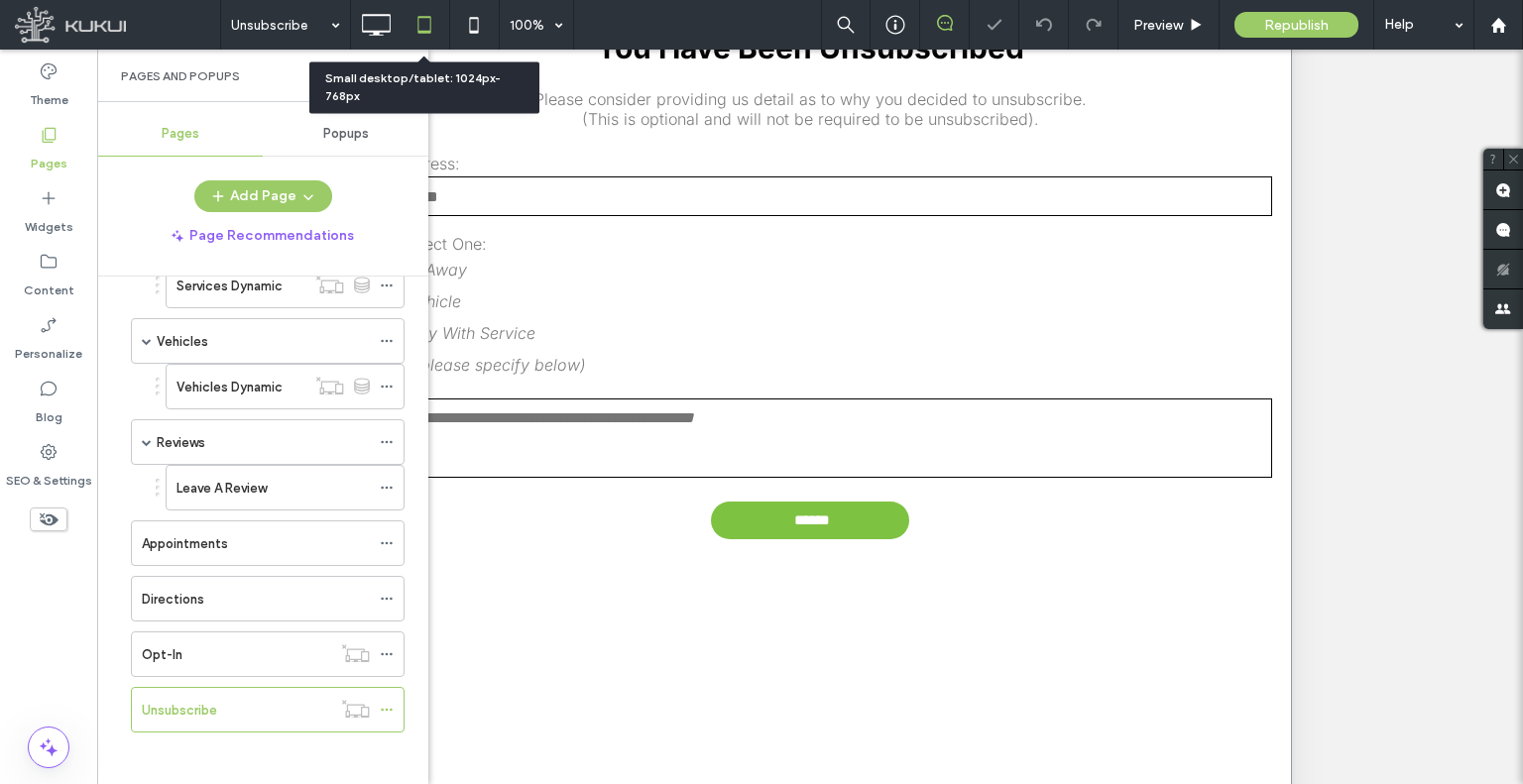 click 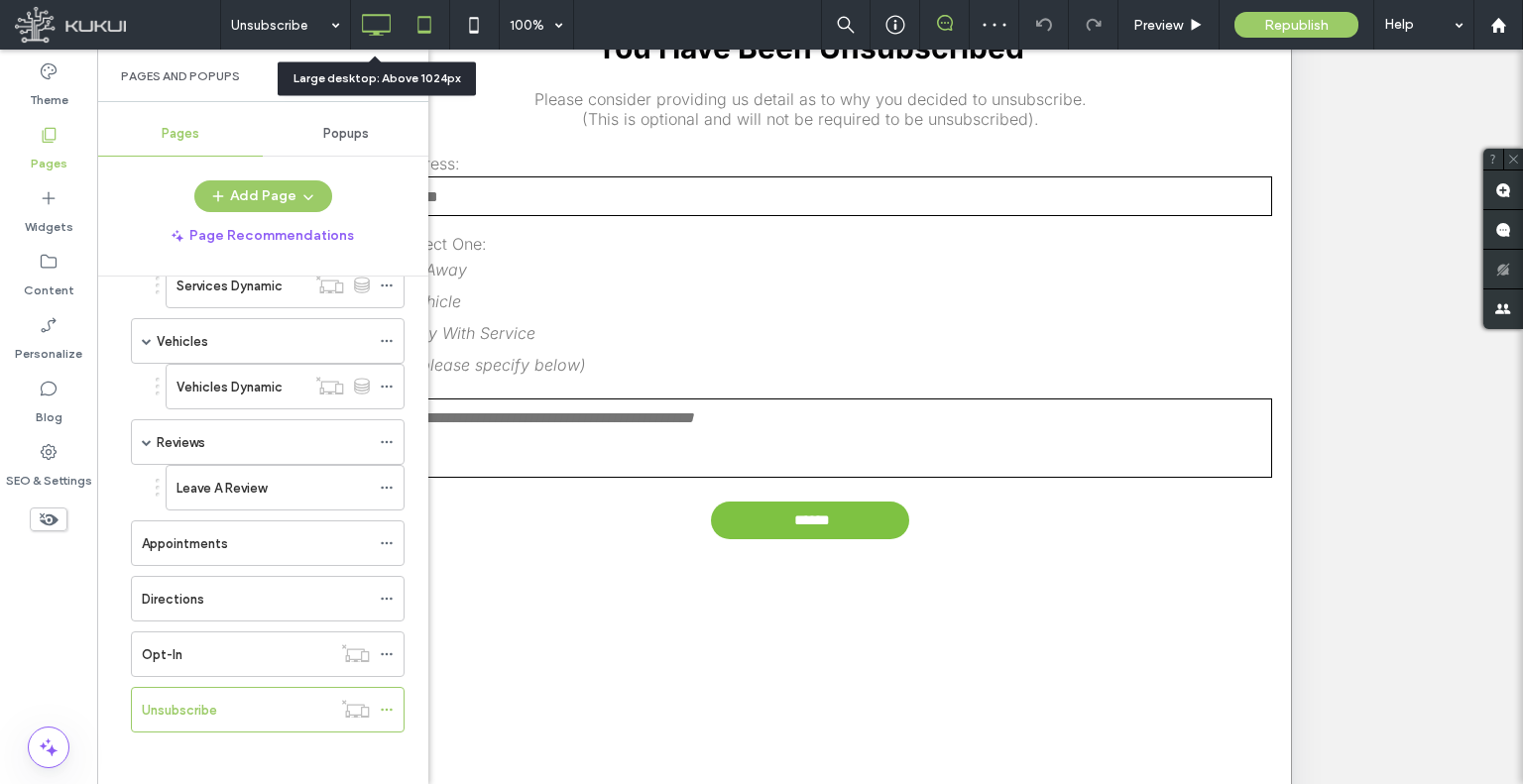 click 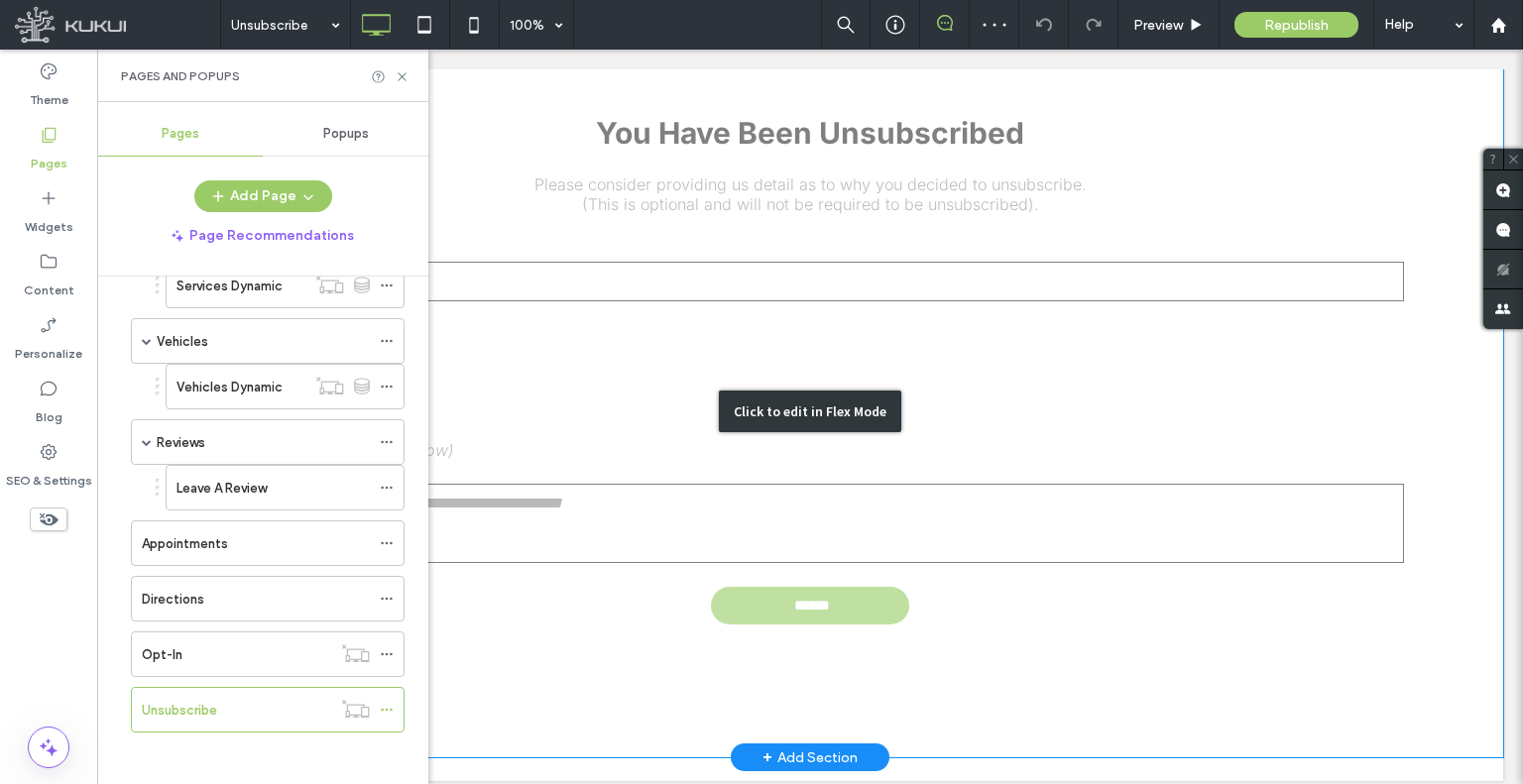 scroll, scrollTop: 0, scrollLeft: 0, axis: both 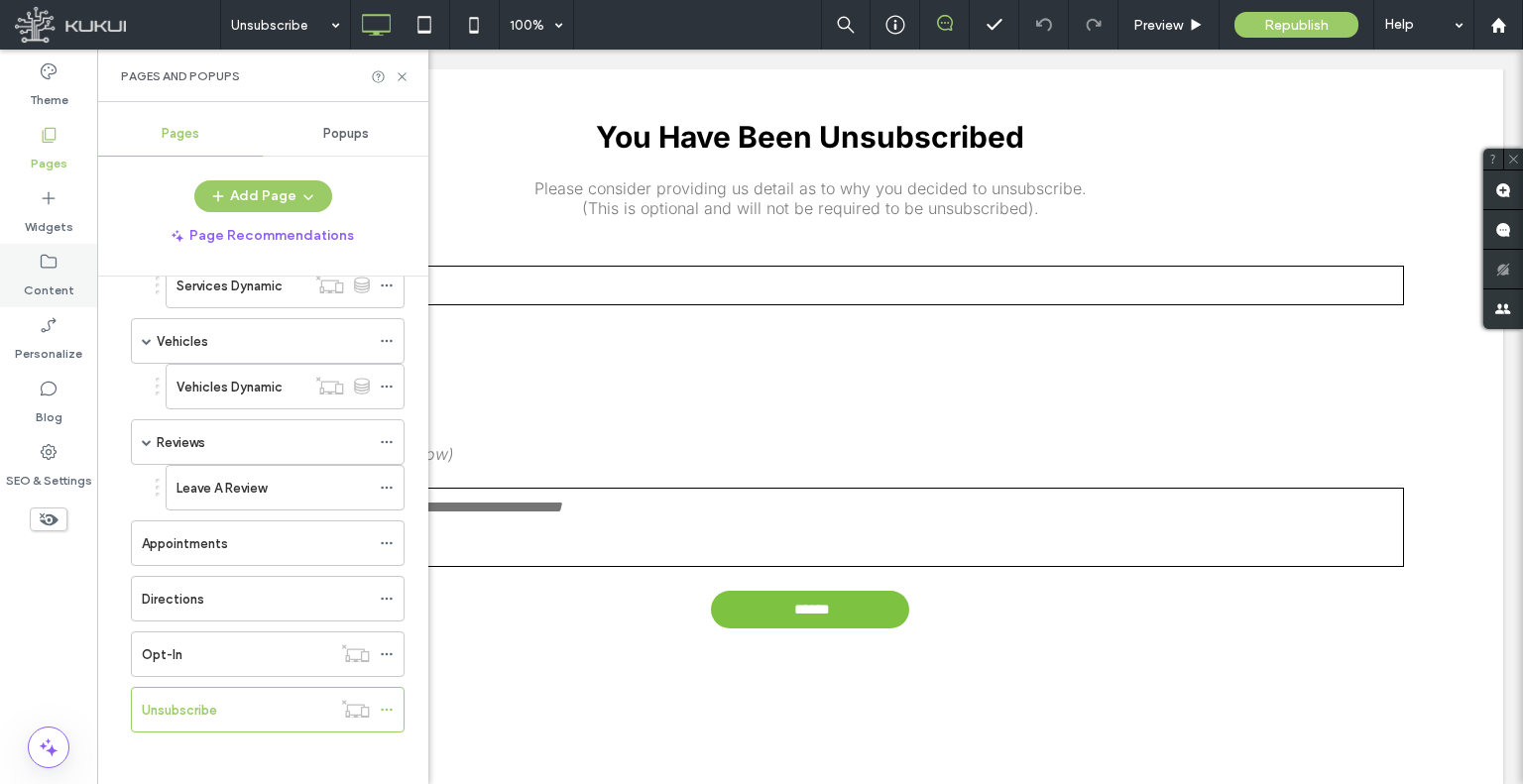 click on "Content" at bounding box center (49, 276) 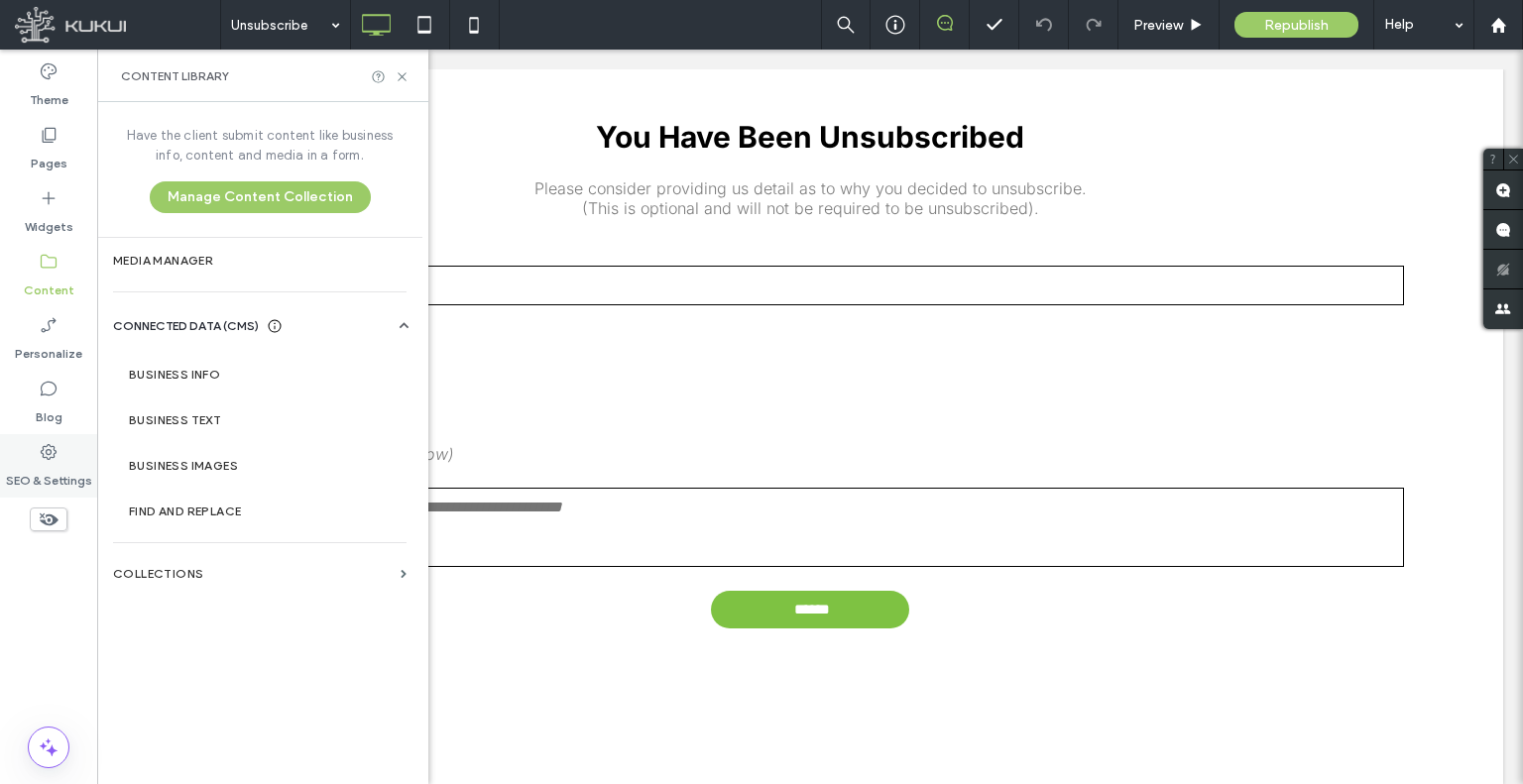 click on "SEO & Settings" at bounding box center [49, 466] 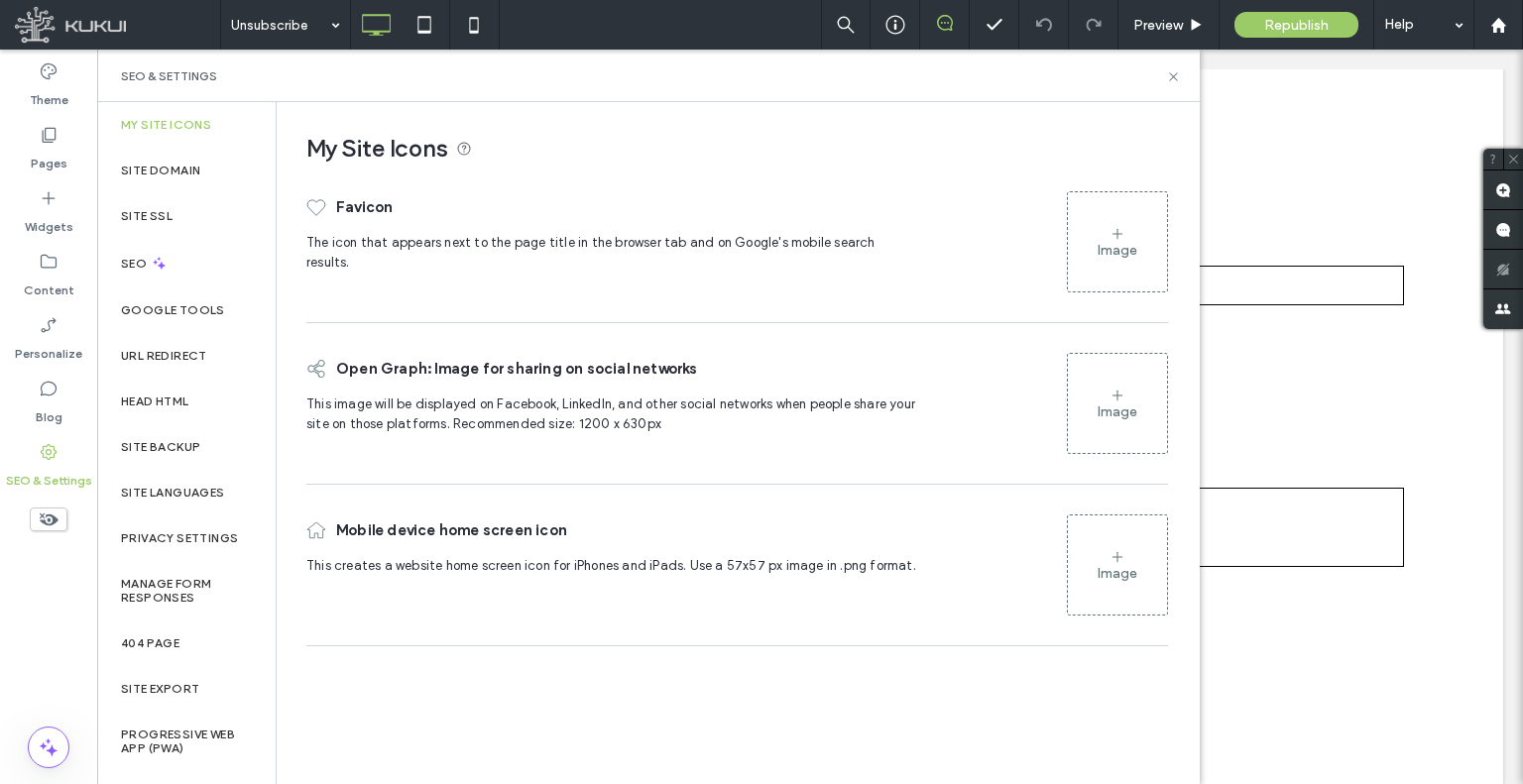 click on "Business Text" at bounding box center (264, 420) 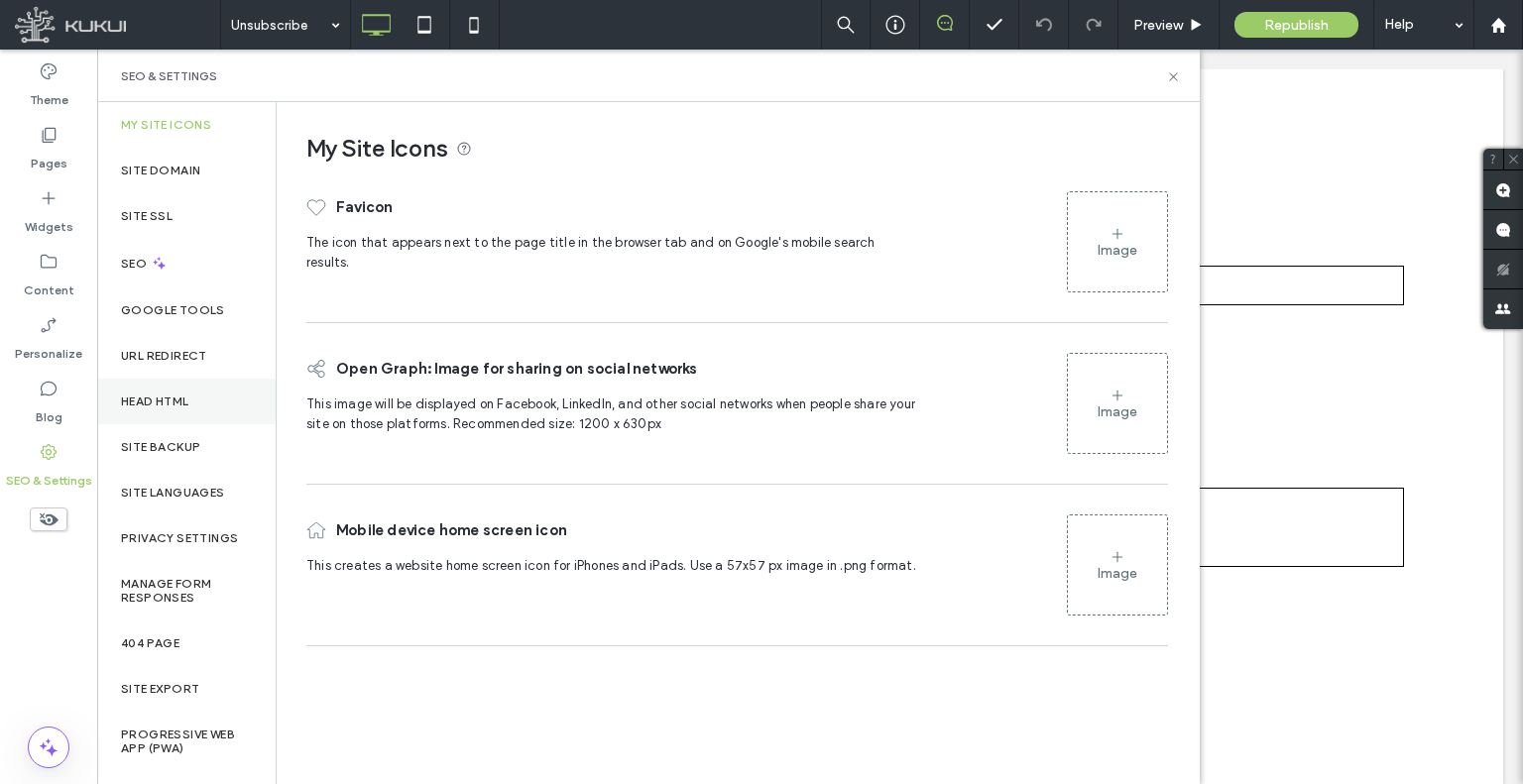 click on "Head HTML" at bounding box center [155, 401] 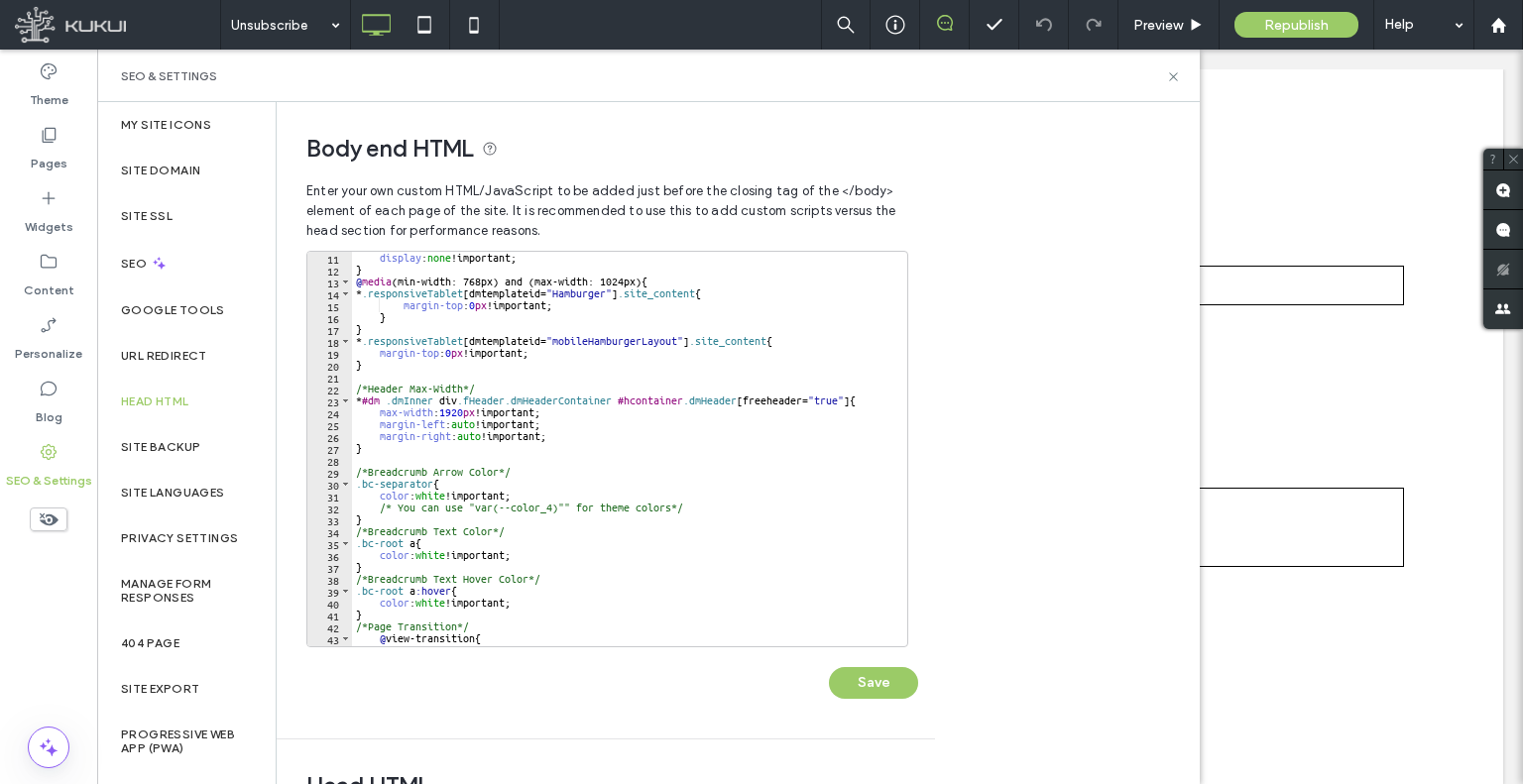 scroll, scrollTop: 178, scrollLeft: 0, axis: vertical 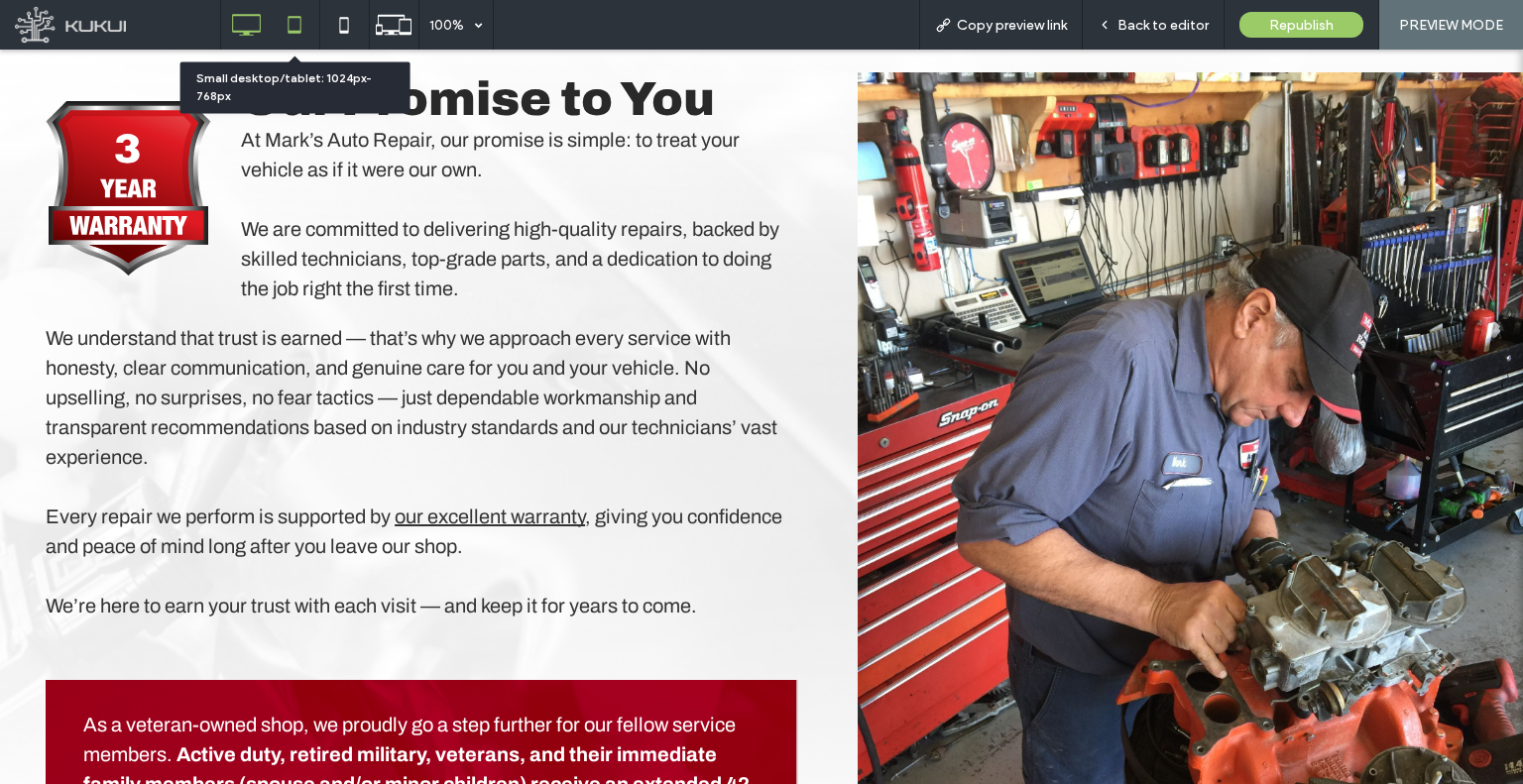 click 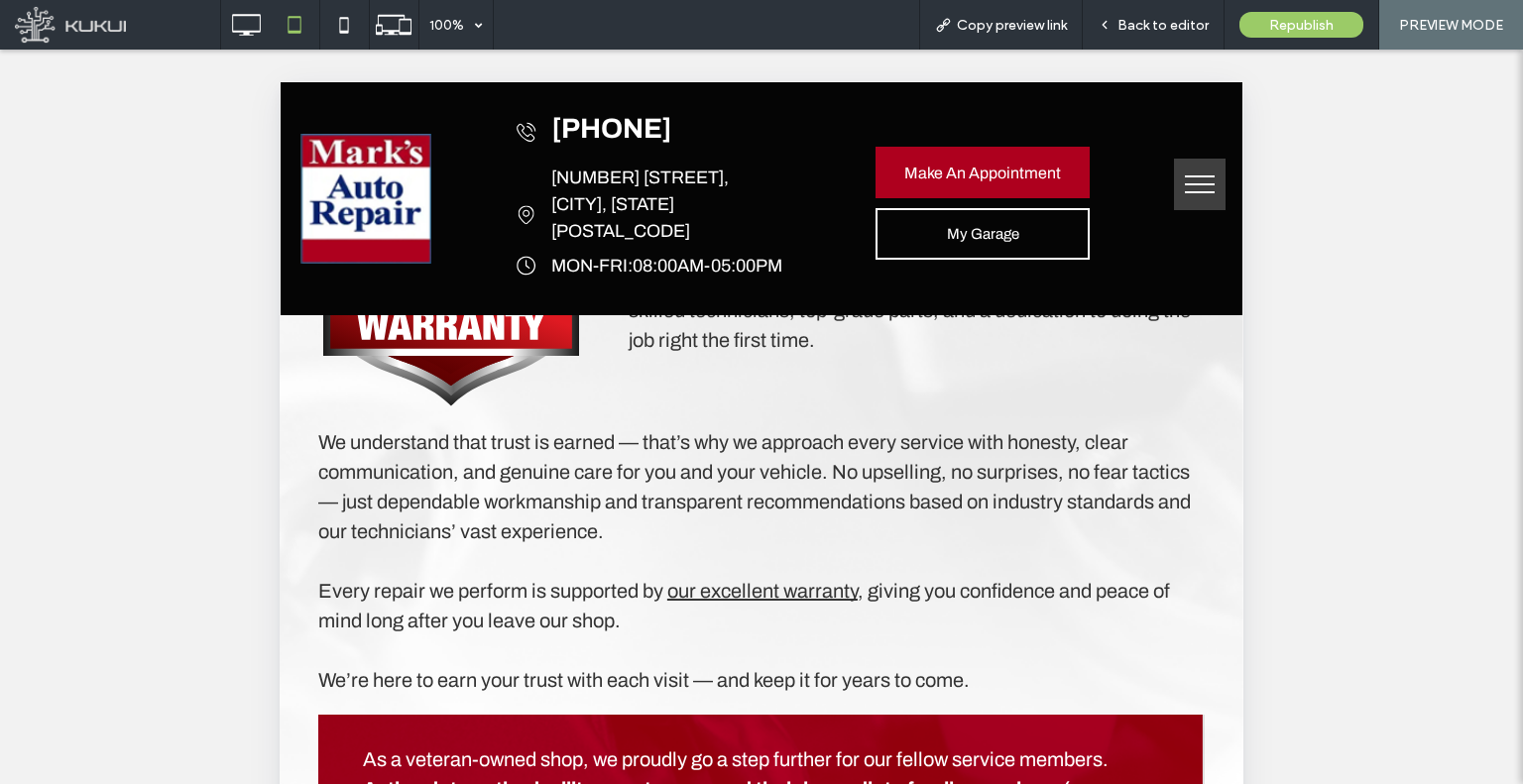 scroll, scrollTop: 4460, scrollLeft: 0, axis: vertical 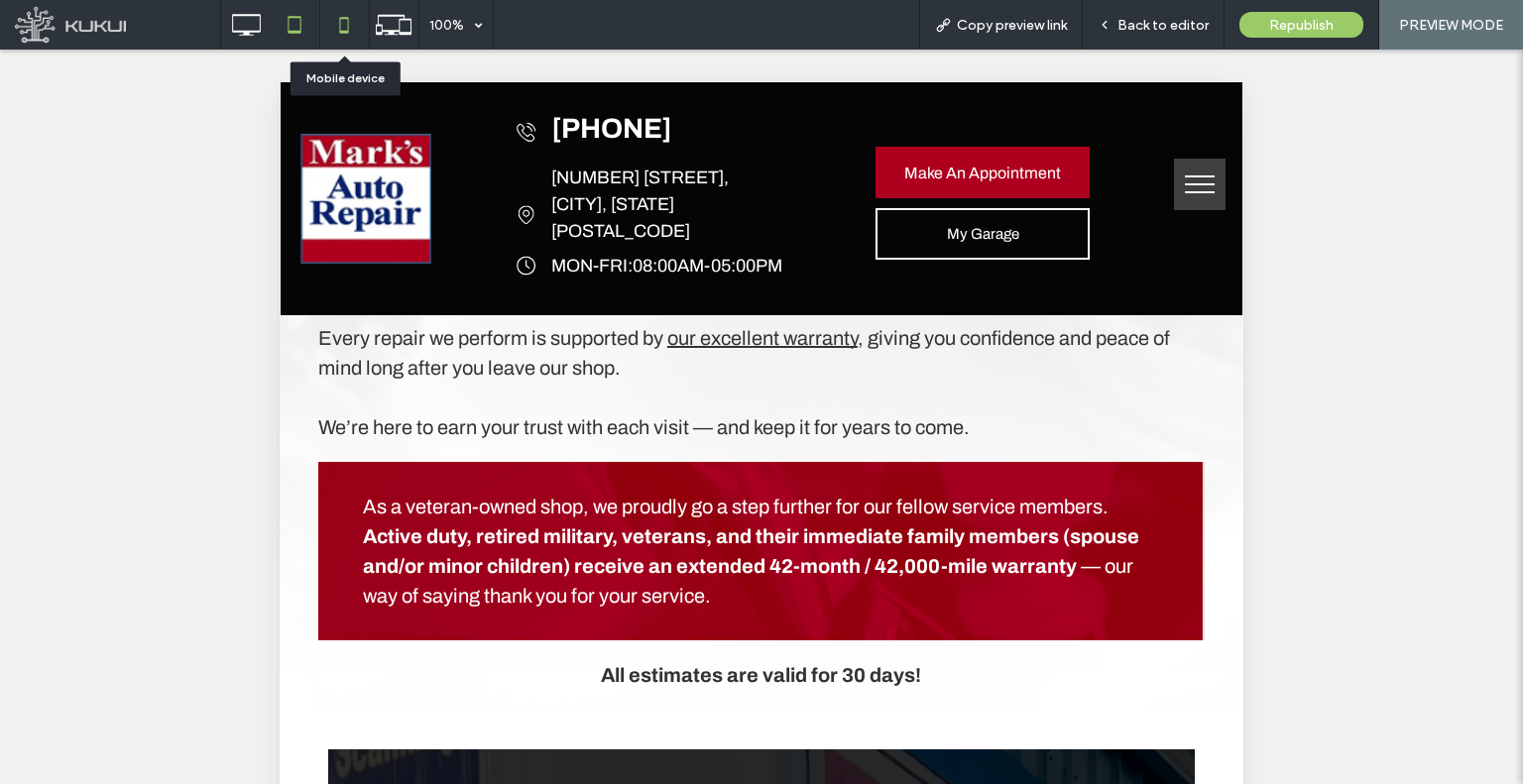 click 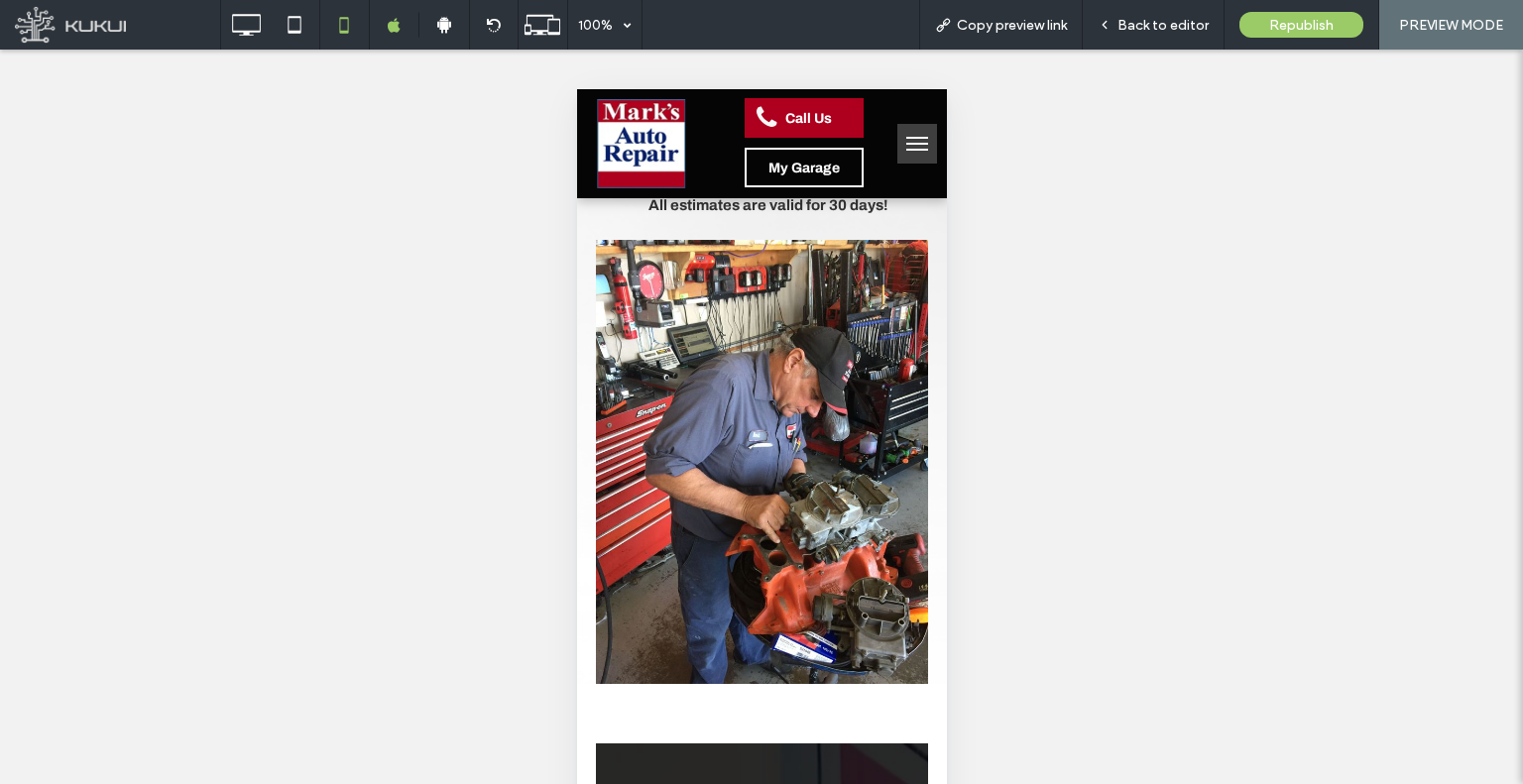 scroll, scrollTop: 5835, scrollLeft: 0, axis: vertical 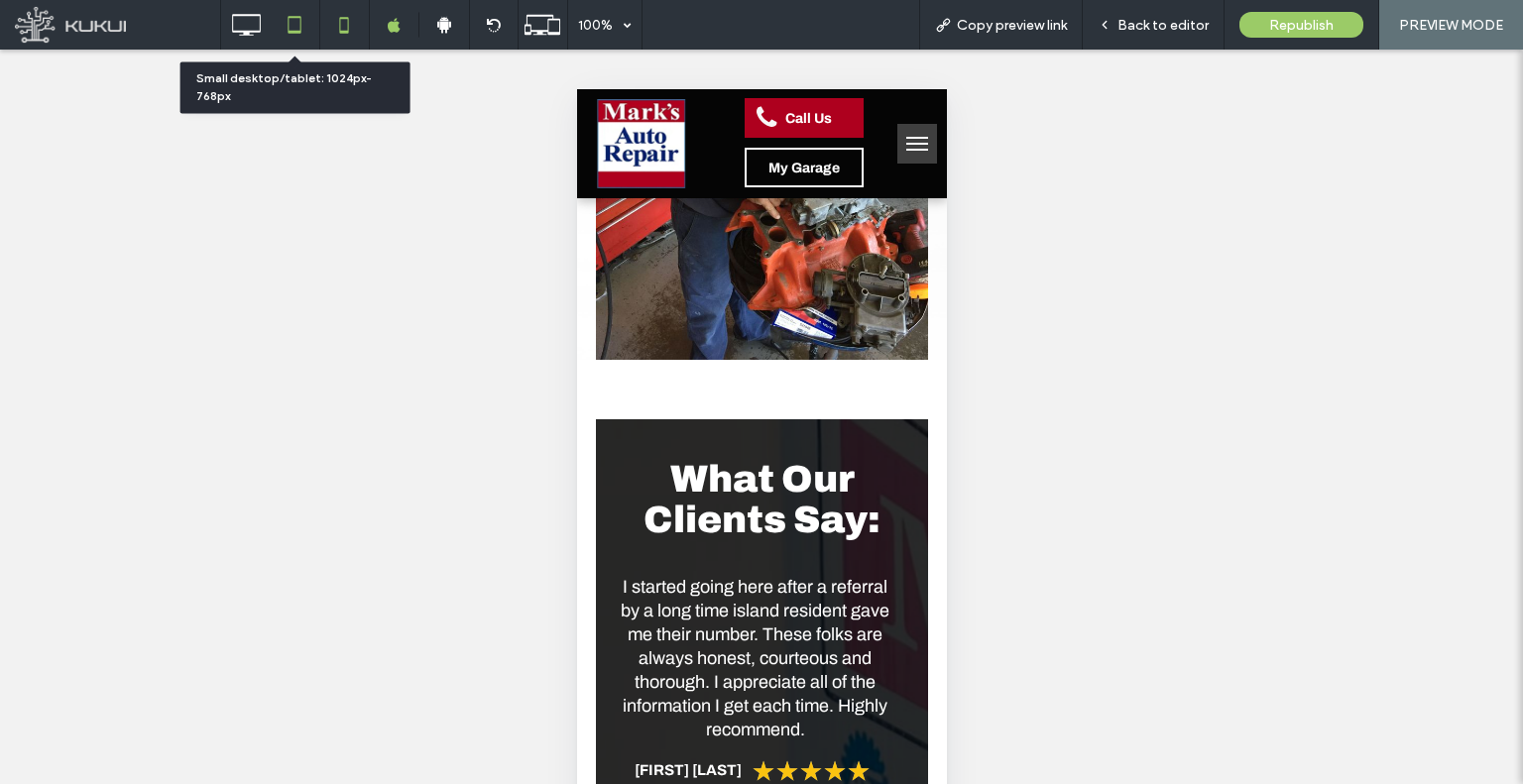 click 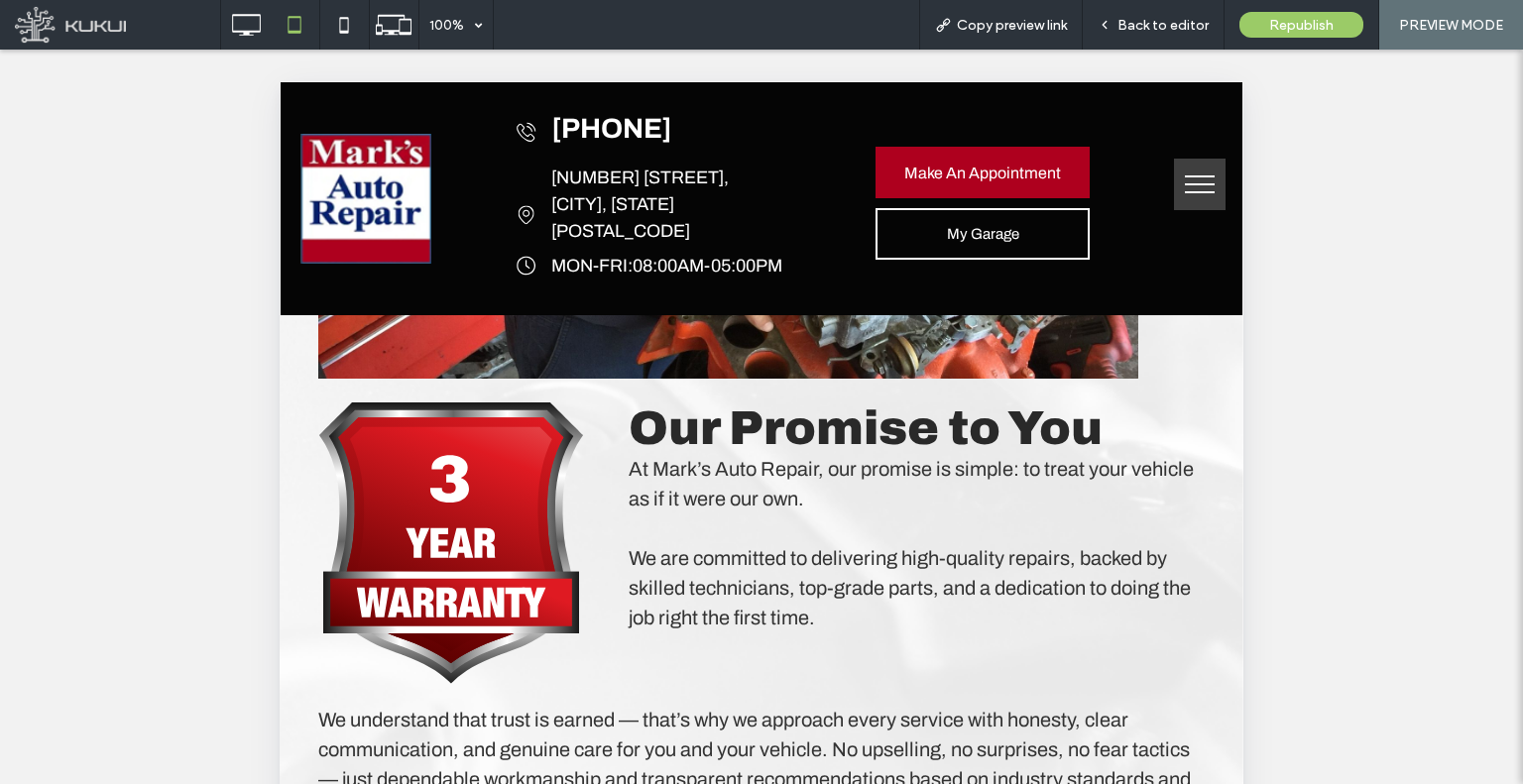 scroll, scrollTop: 3766, scrollLeft: 0, axis: vertical 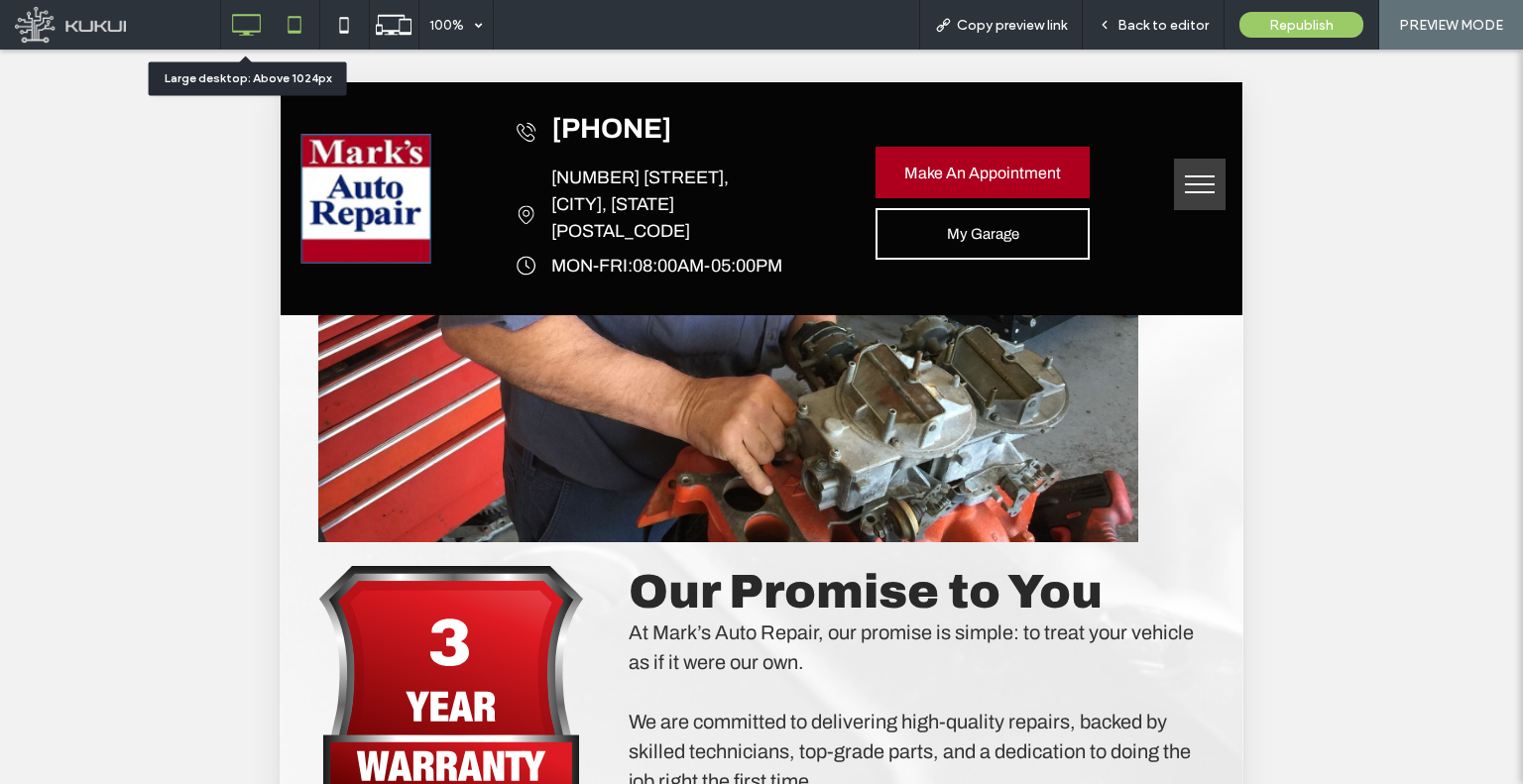click 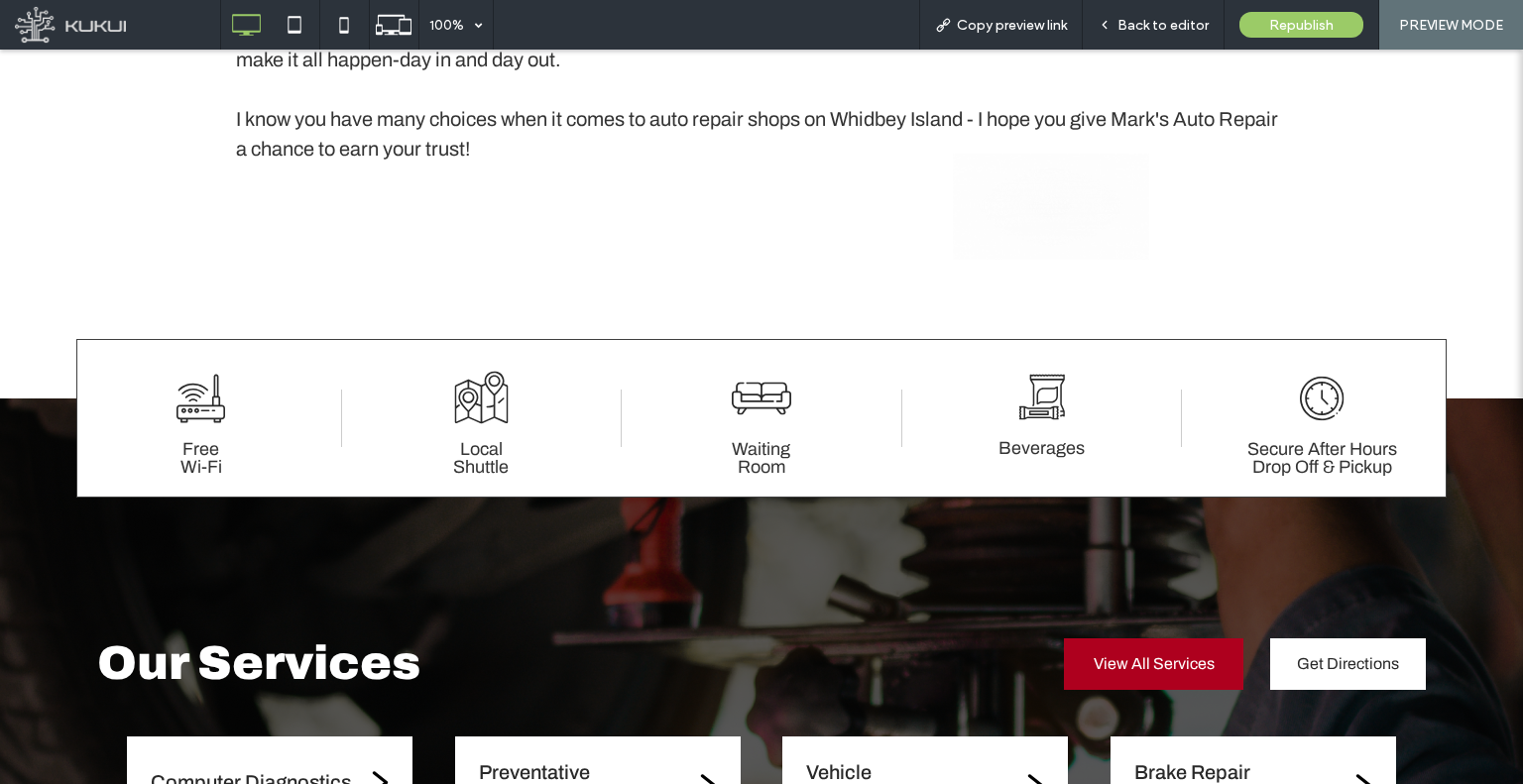 scroll, scrollTop: 1652, scrollLeft: 0, axis: vertical 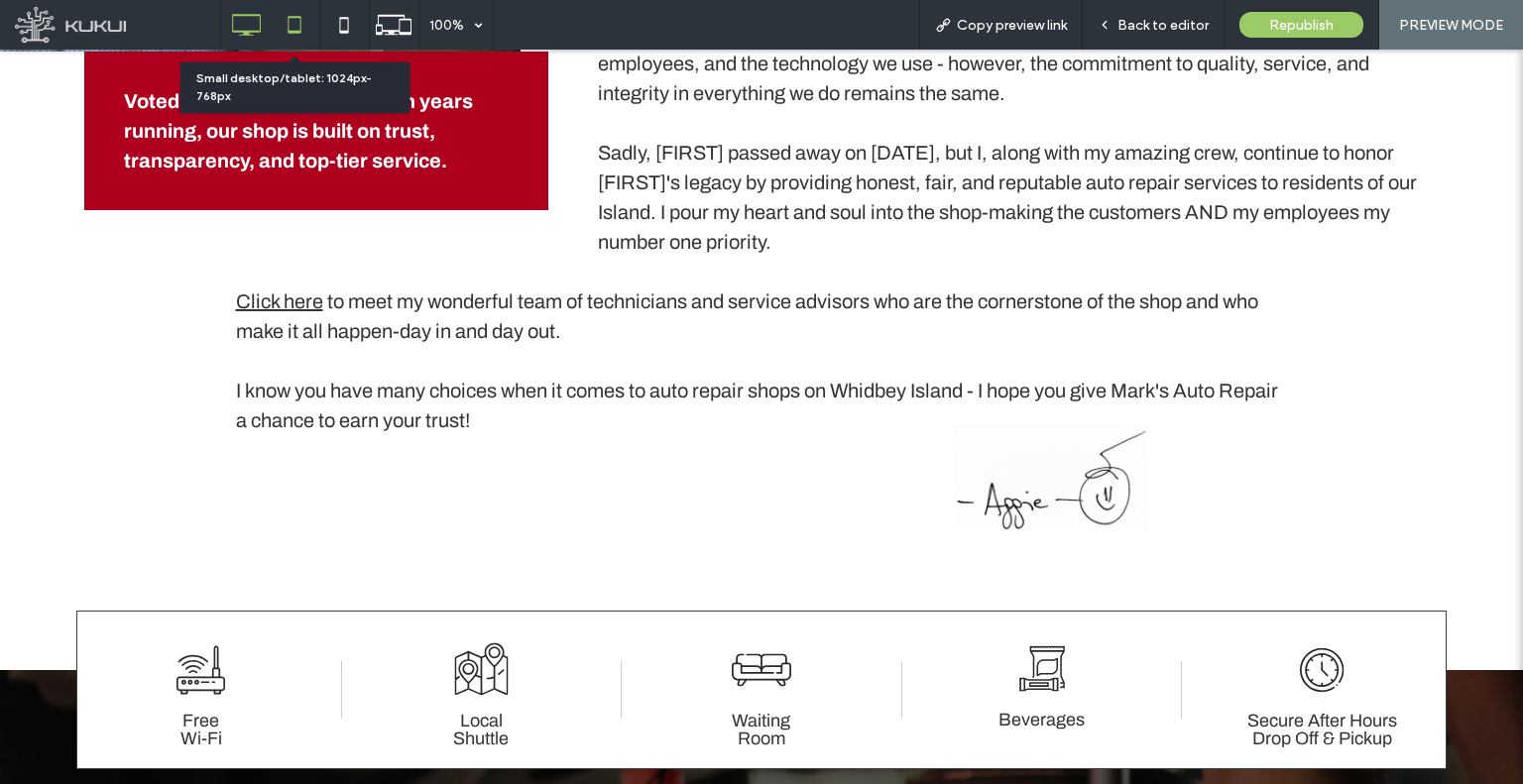 click 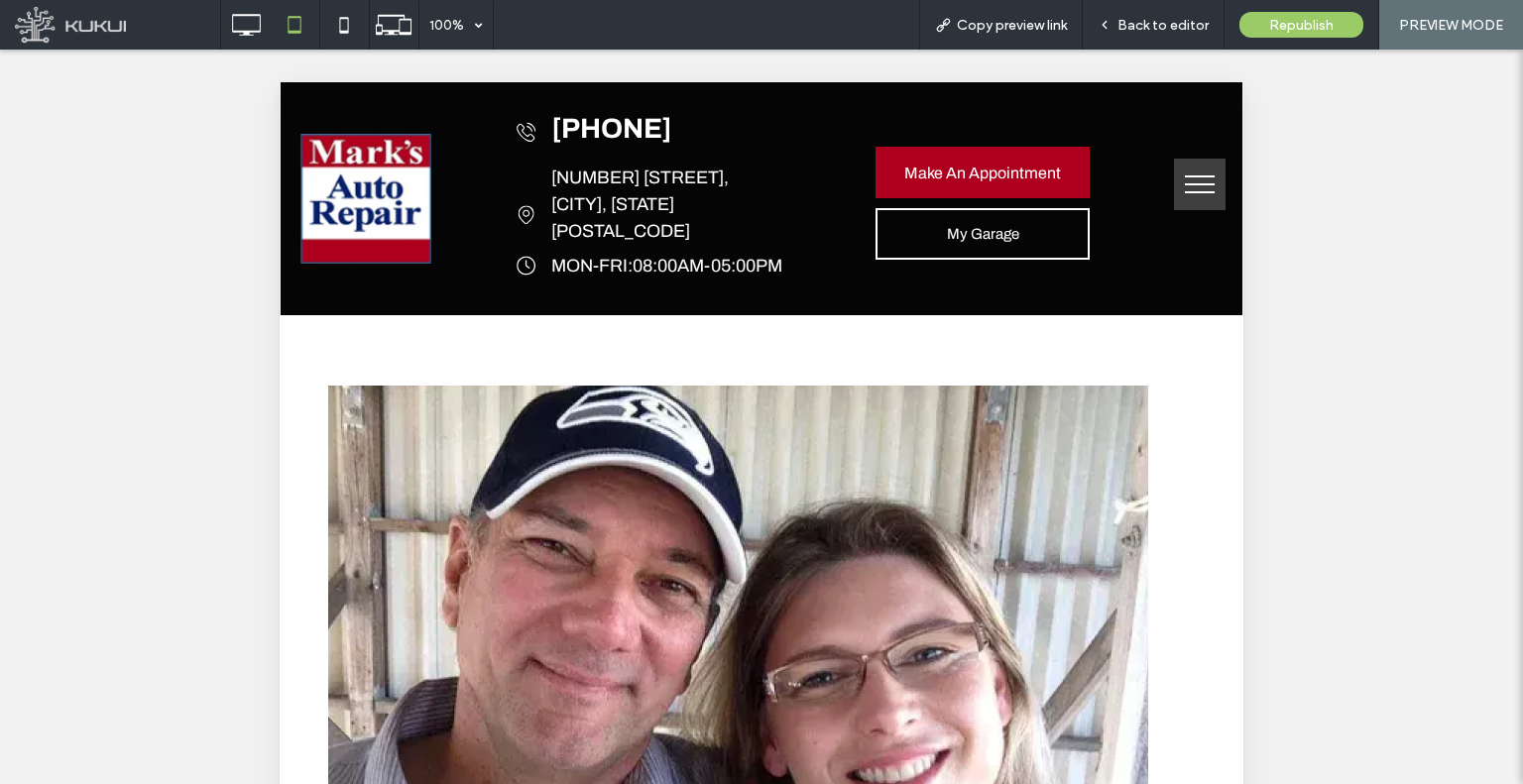scroll, scrollTop: 496, scrollLeft: 0, axis: vertical 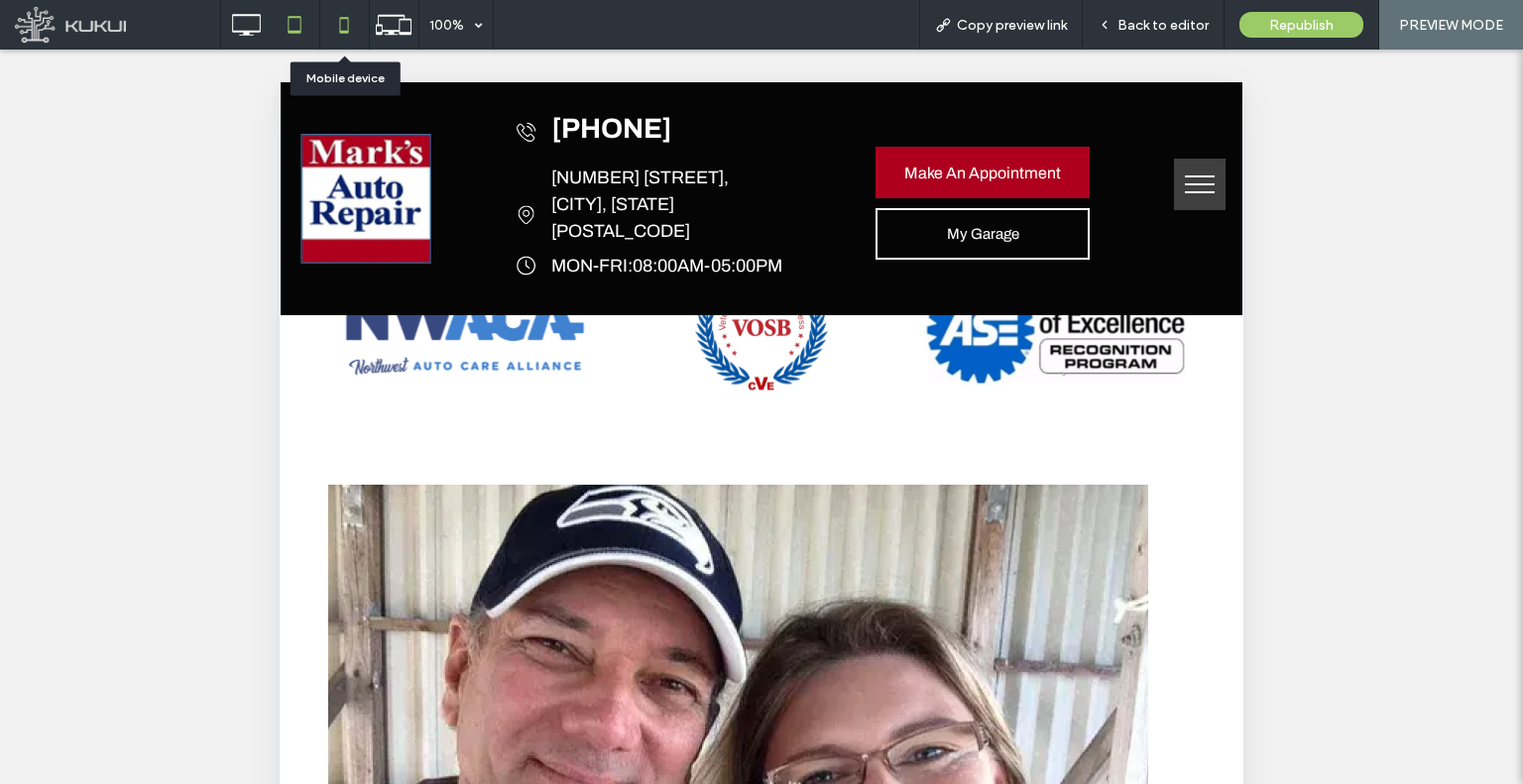 click at bounding box center (344, 25) 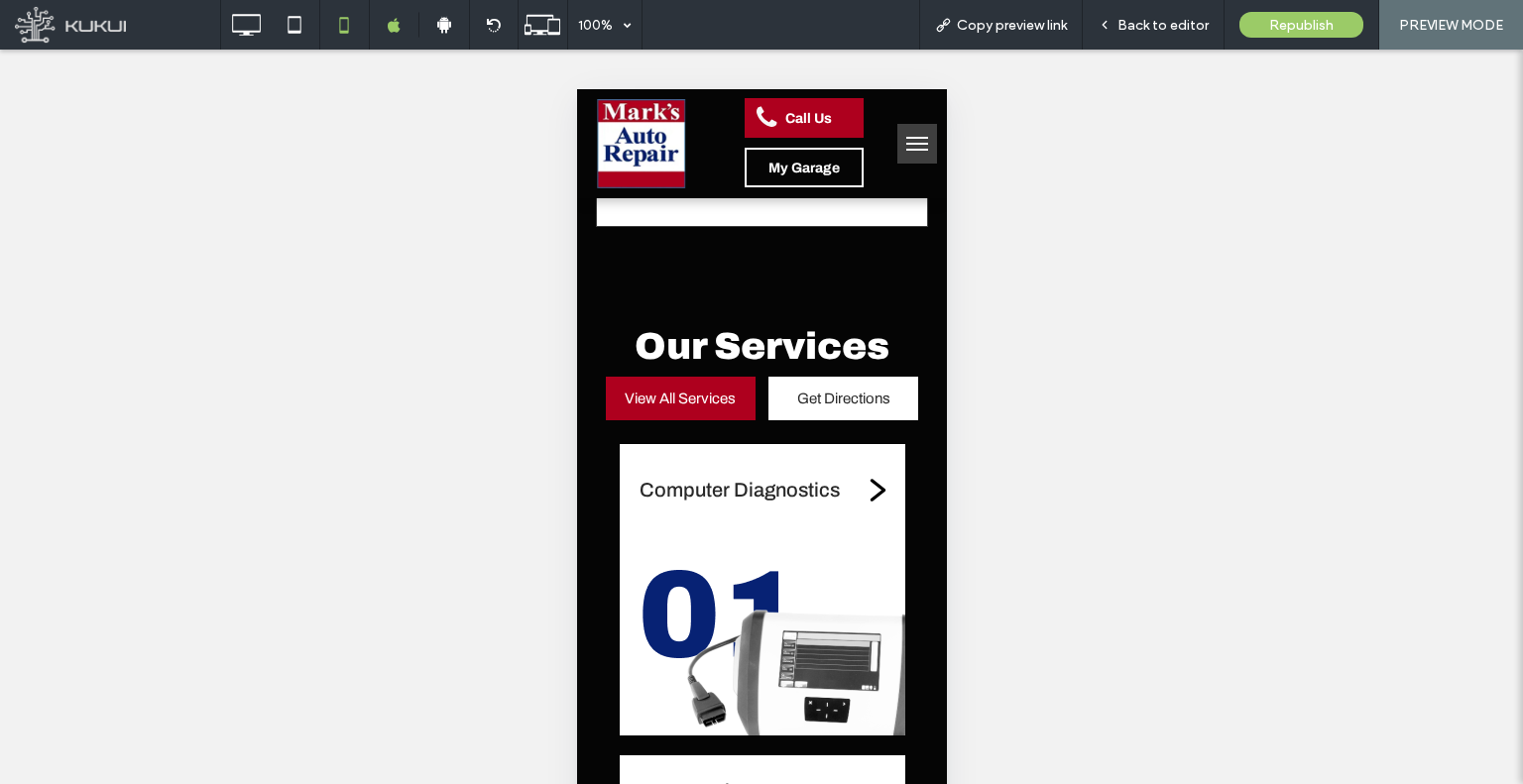 scroll, scrollTop: 2478, scrollLeft: 0, axis: vertical 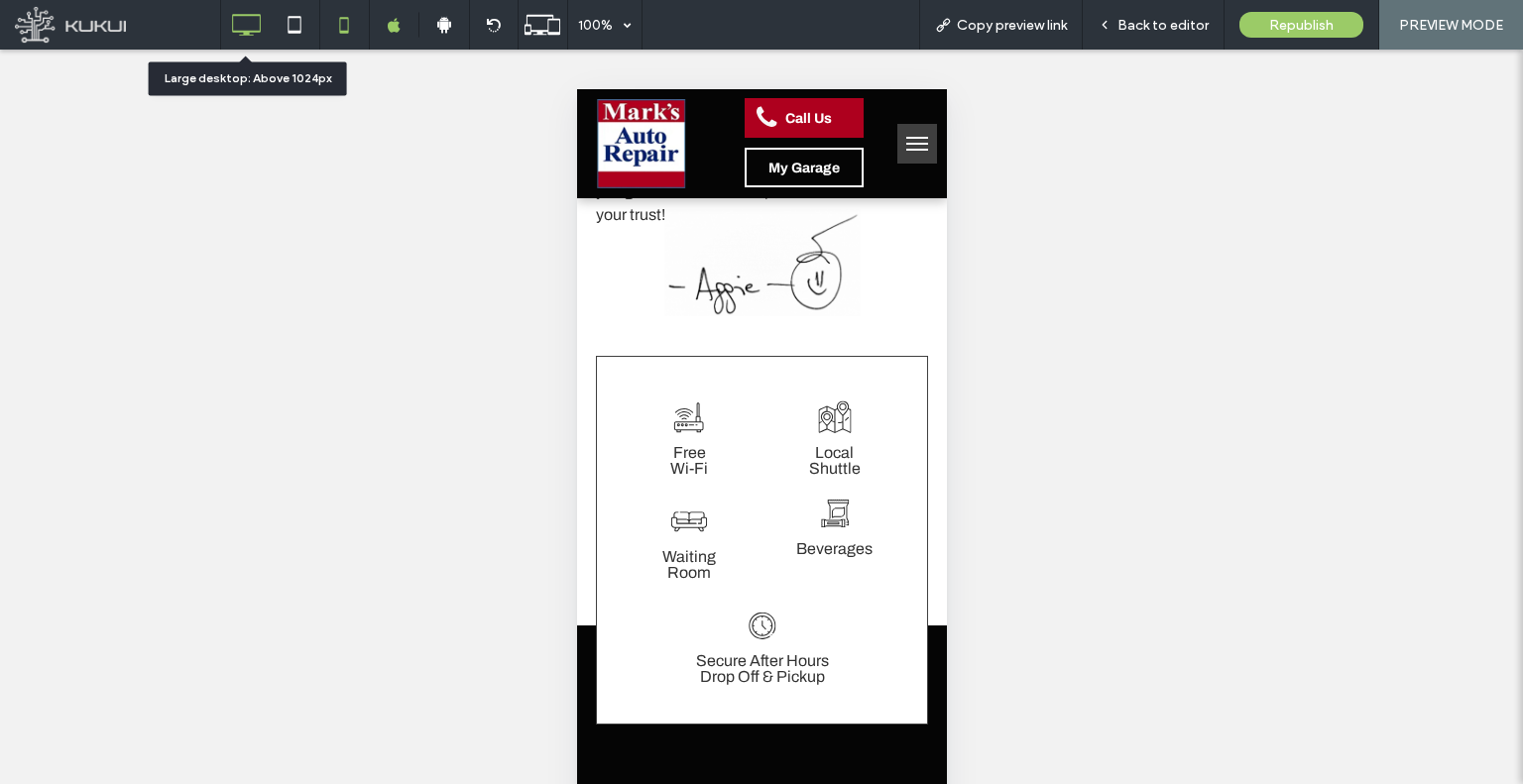 click 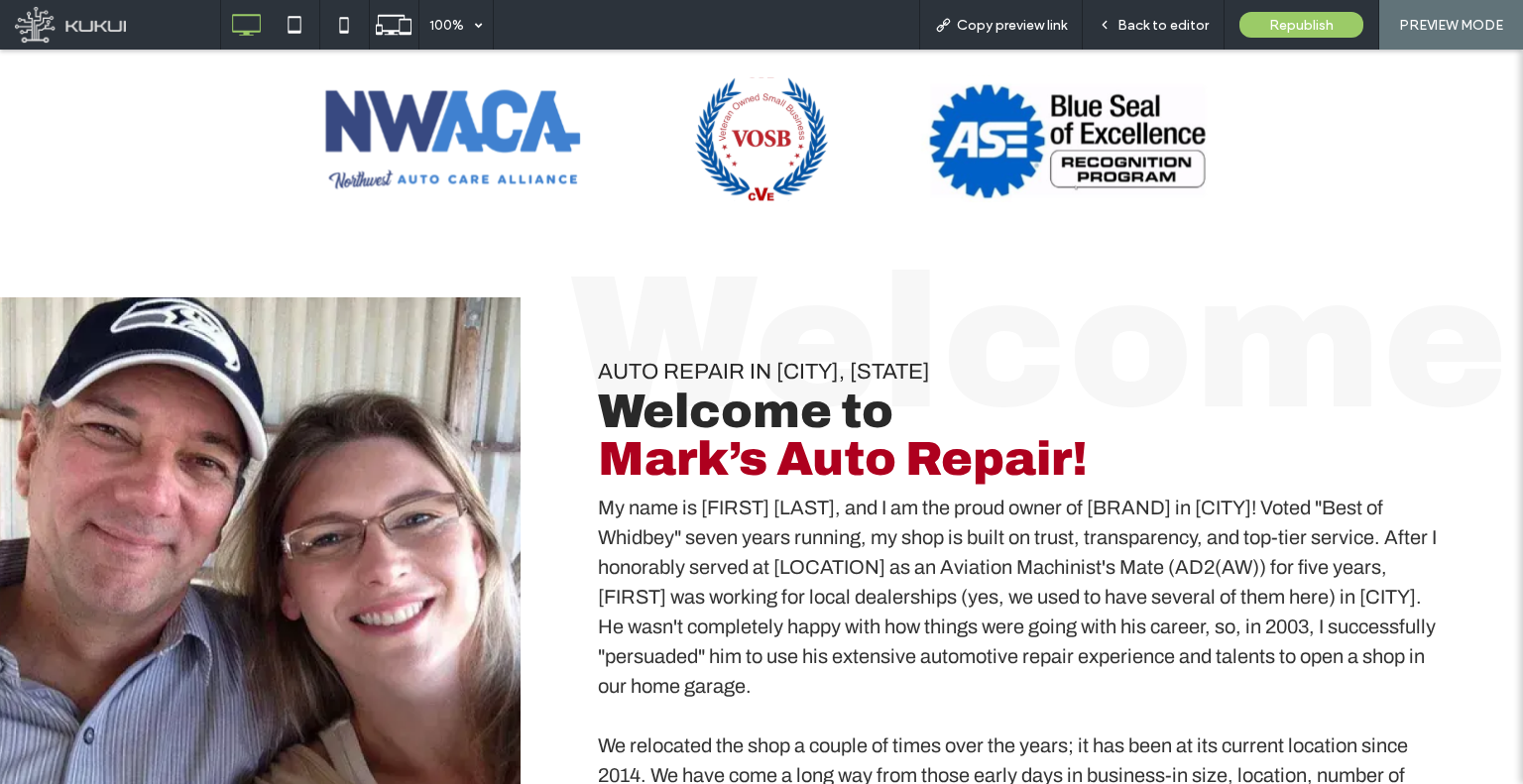 scroll, scrollTop: 793, scrollLeft: 0, axis: vertical 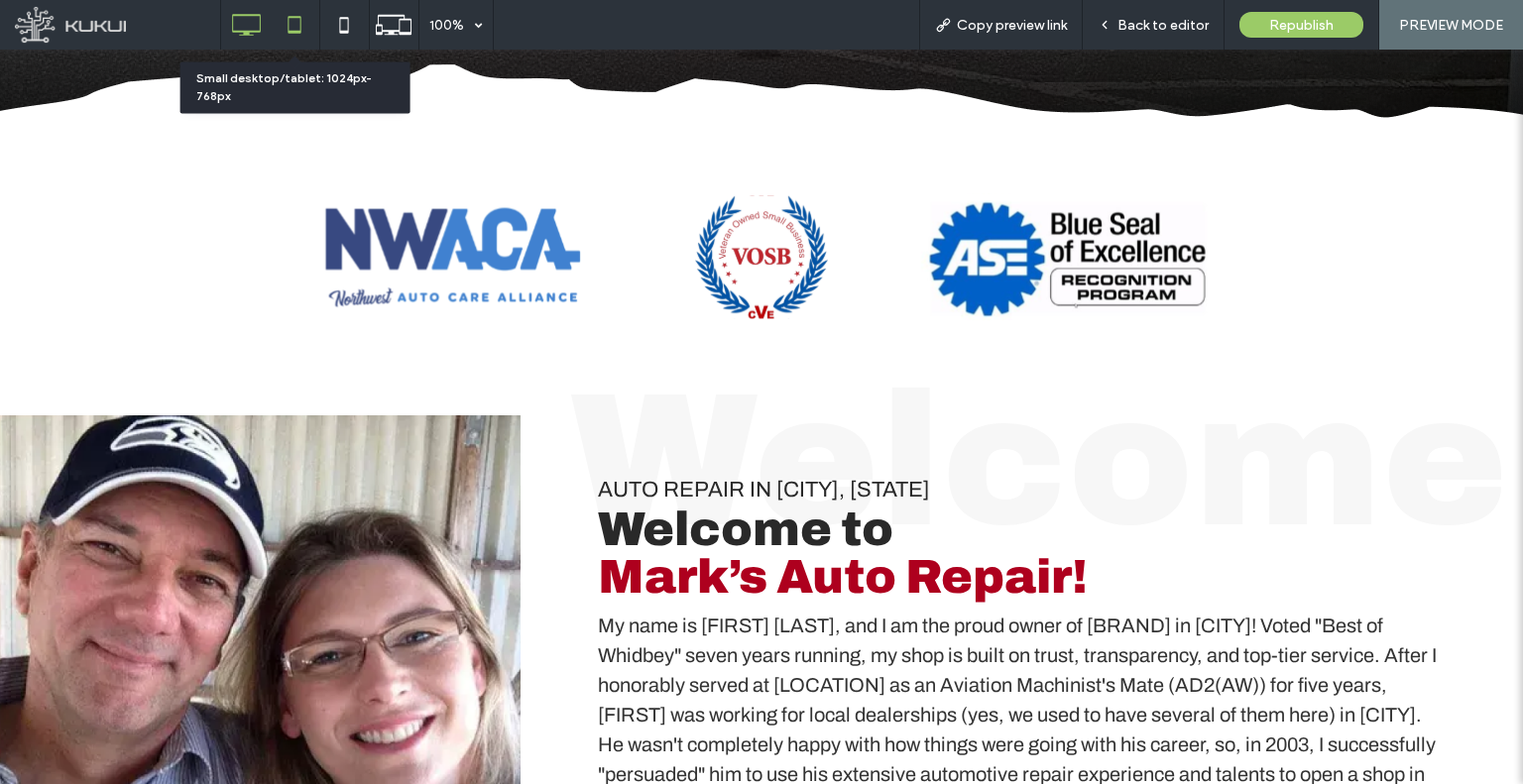 click 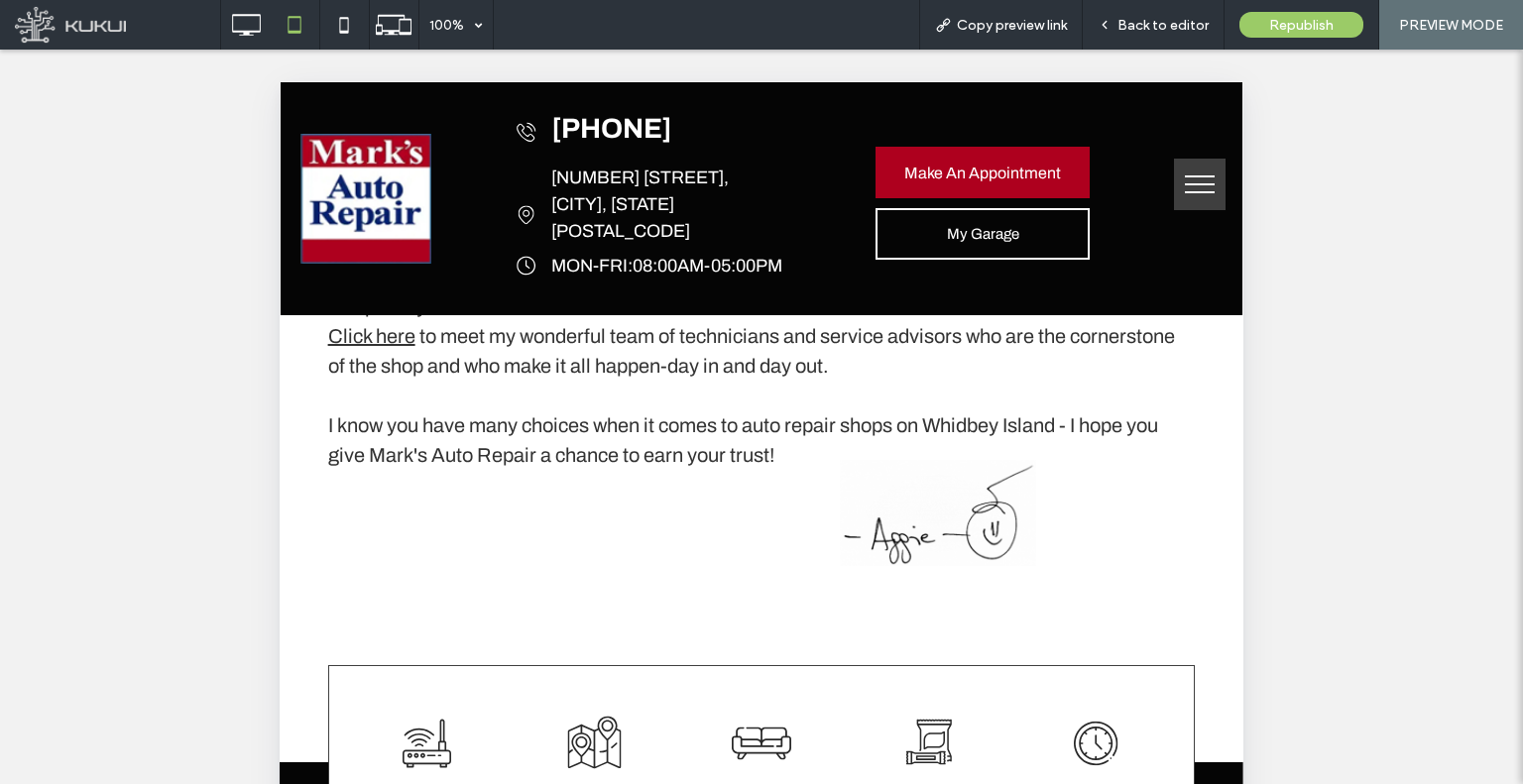 scroll, scrollTop: 1982, scrollLeft: 0, axis: vertical 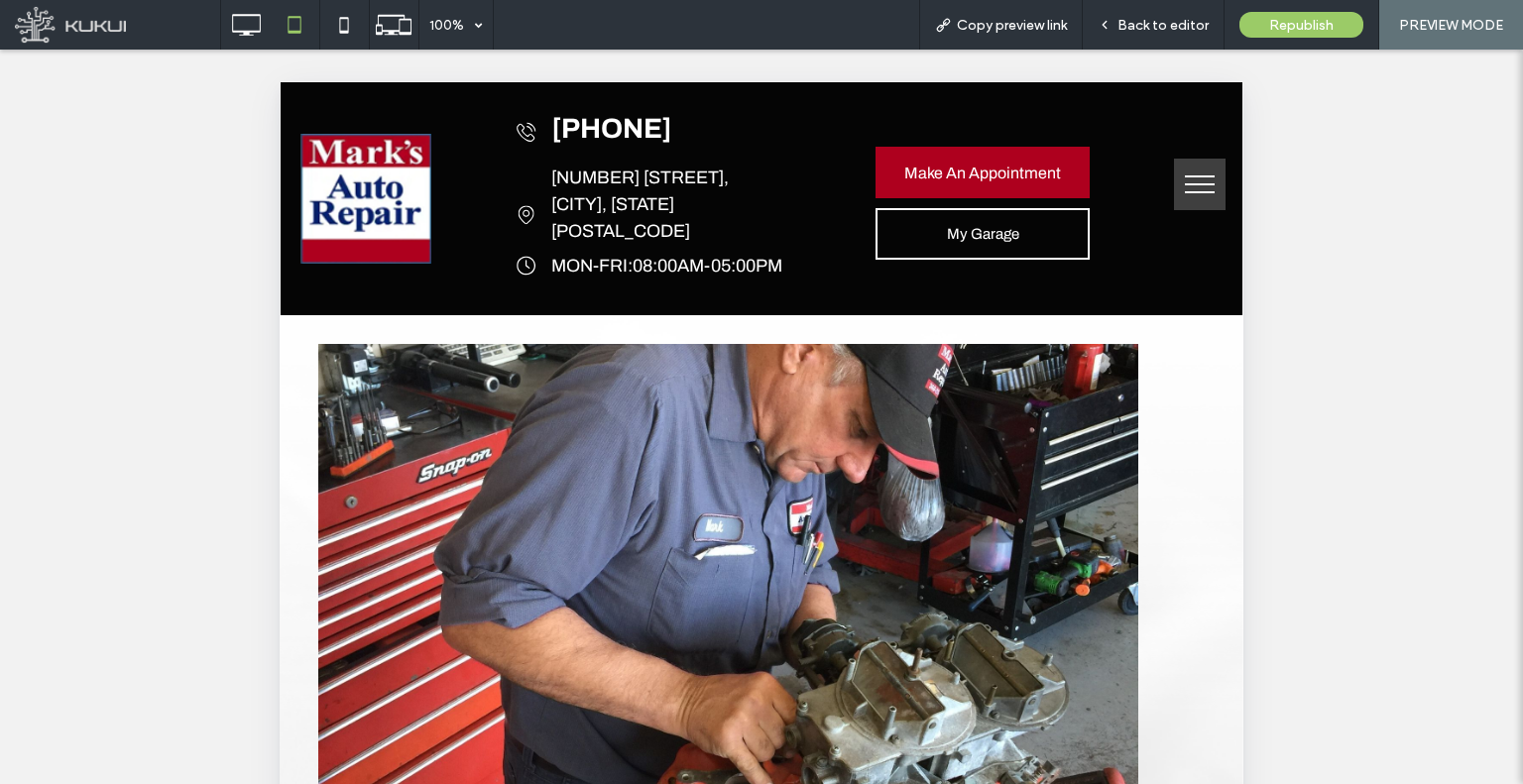 click at bounding box center [728, 592] 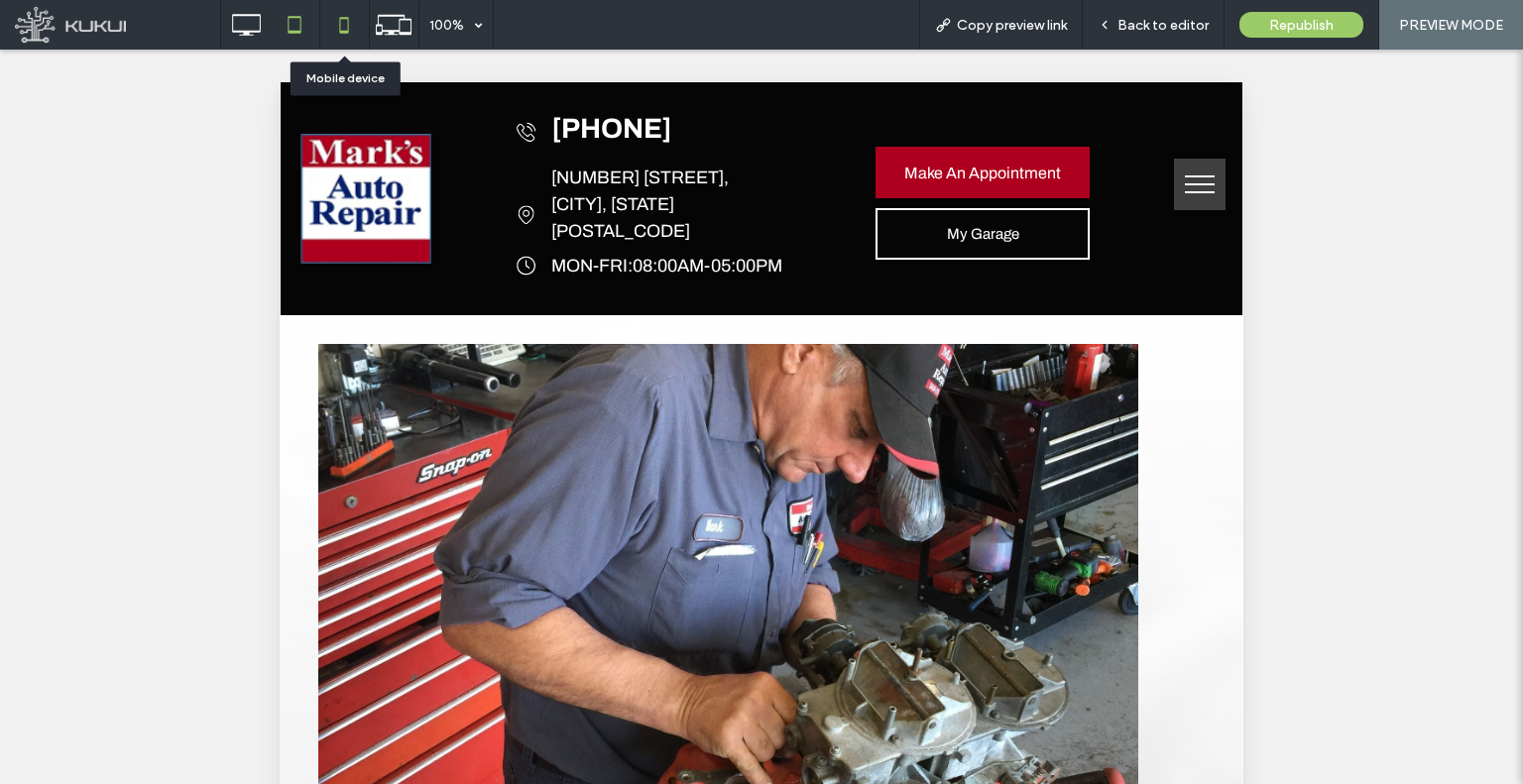 click 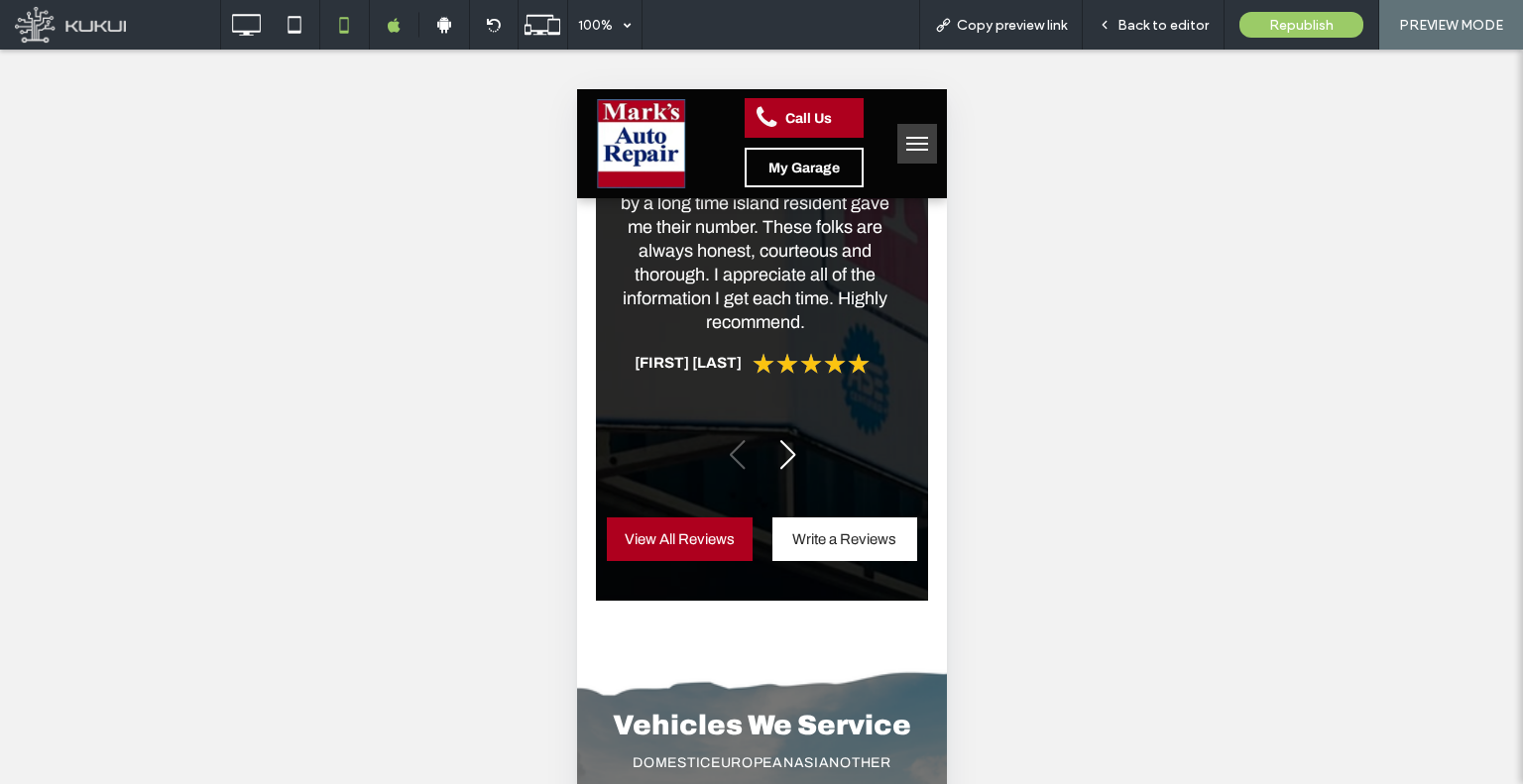 scroll, scrollTop: 6244, scrollLeft: 0, axis: vertical 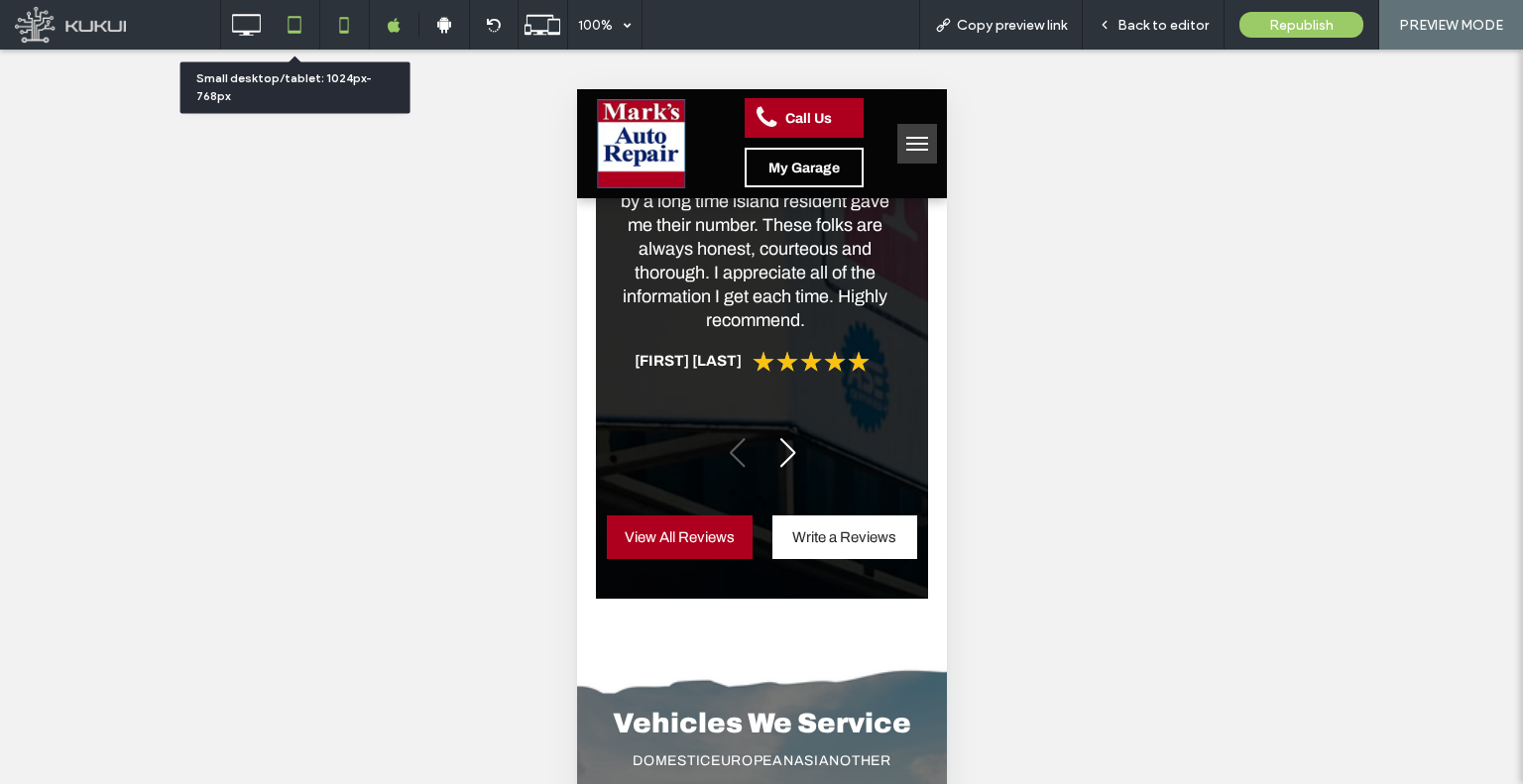 click 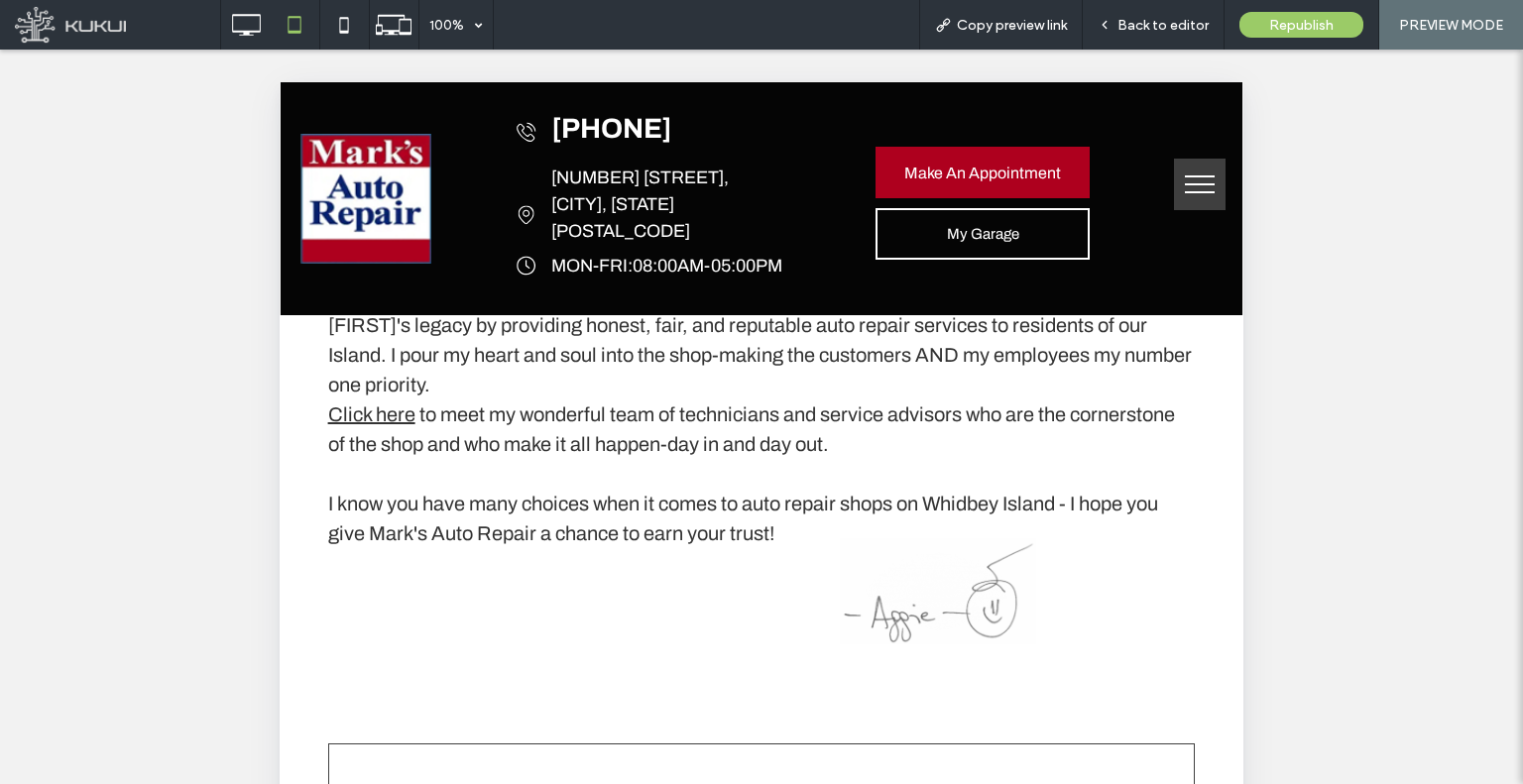 scroll, scrollTop: 1982, scrollLeft: 0, axis: vertical 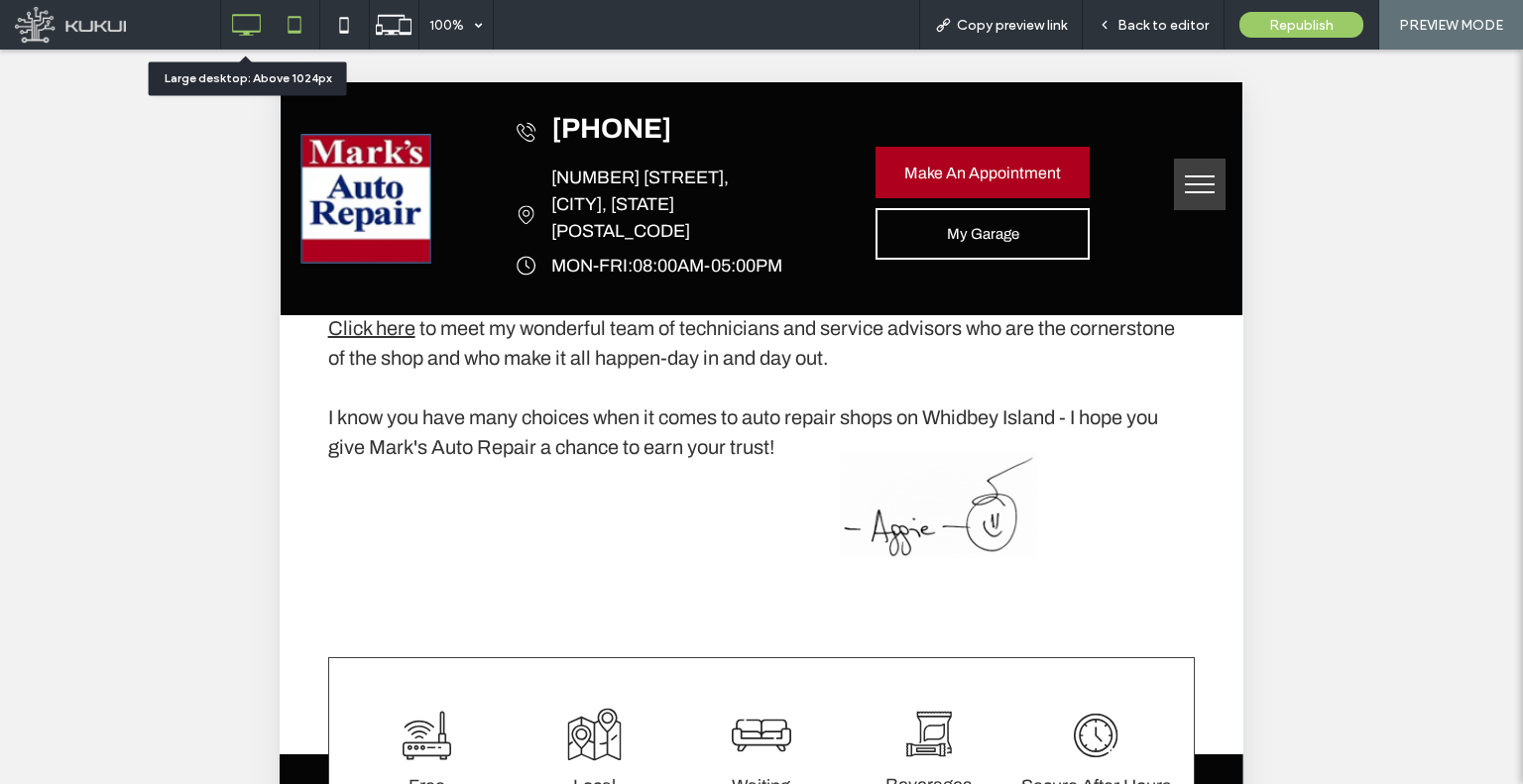click 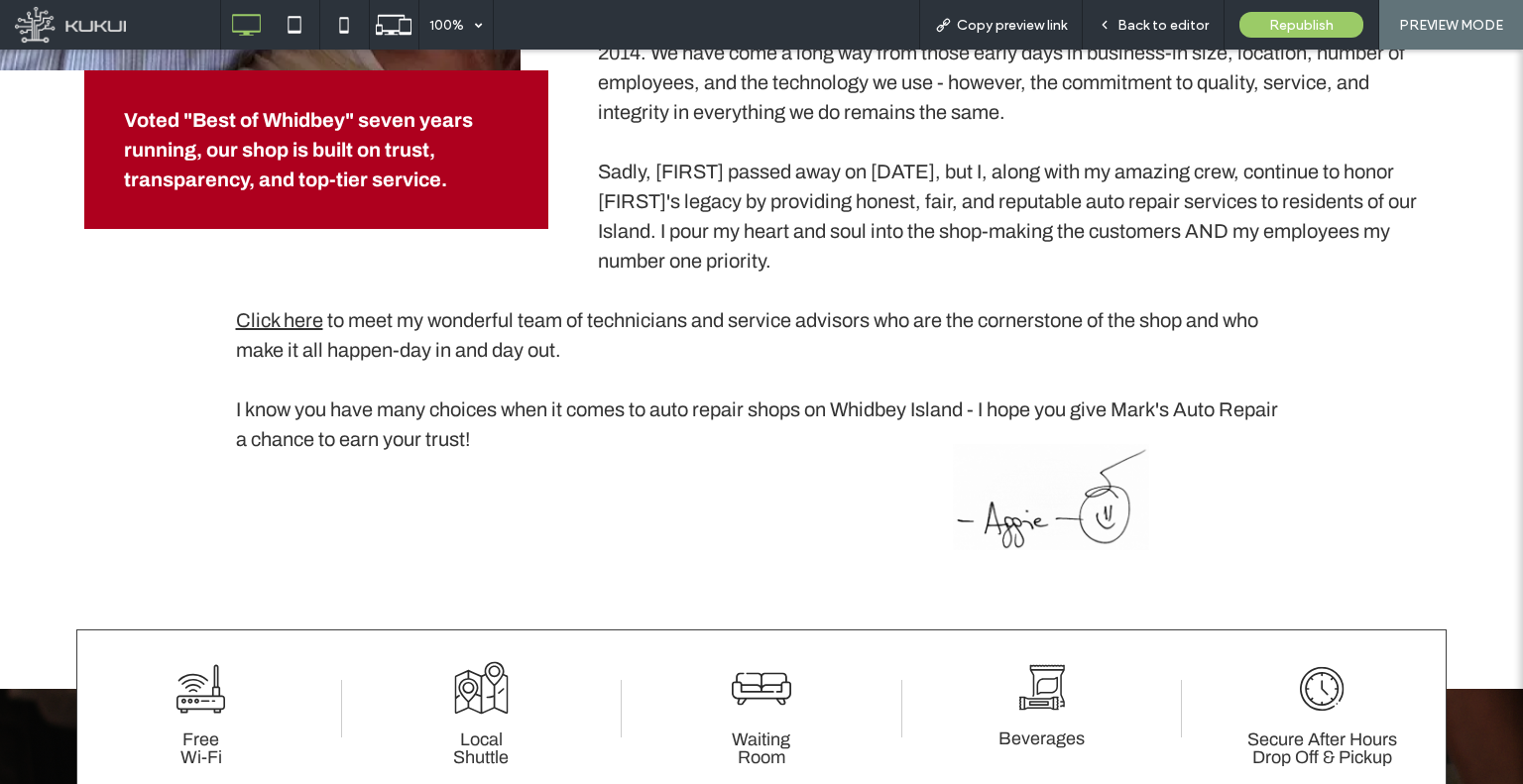 scroll, scrollTop: 1586, scrollLeft: 0, axis: vertical 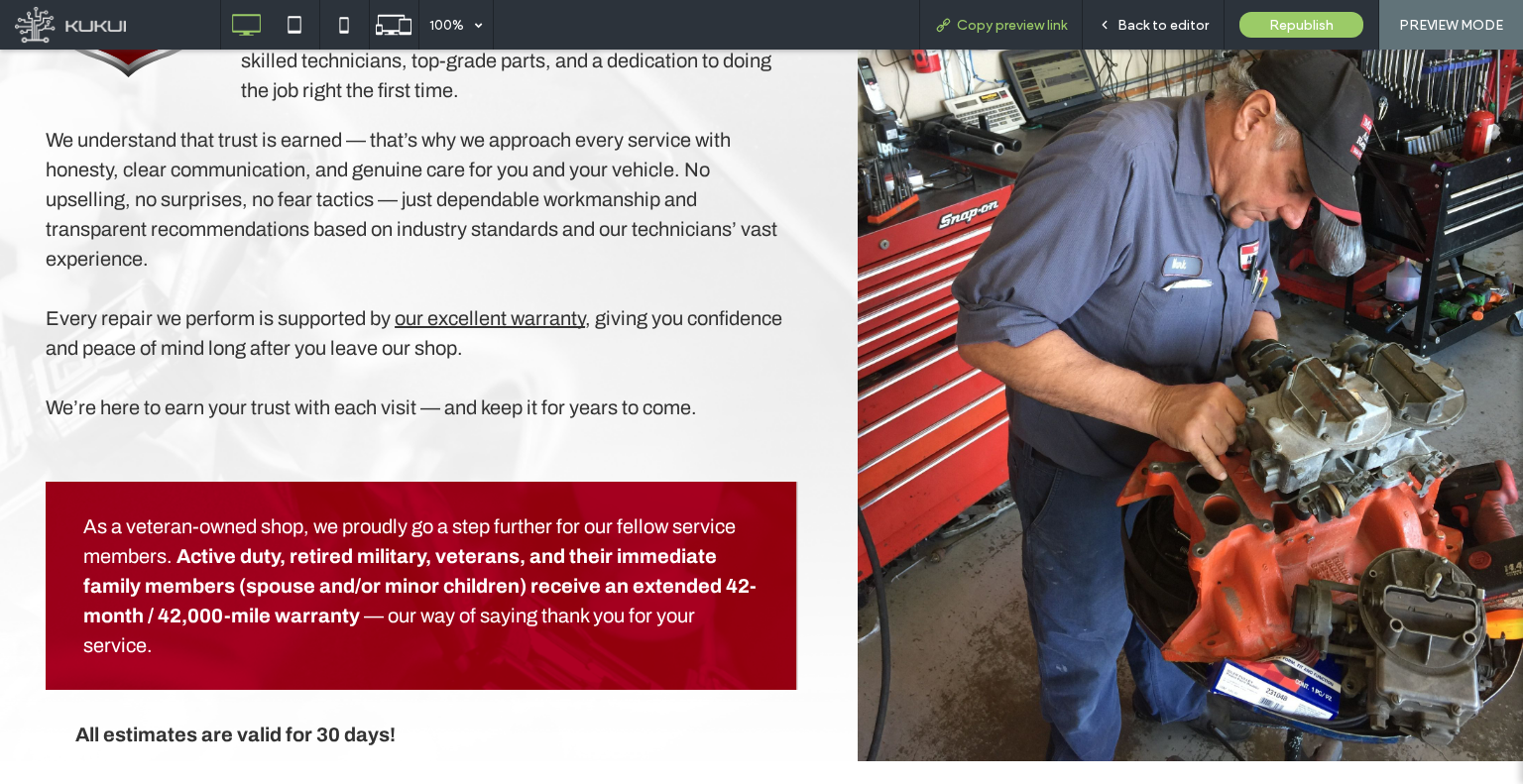 click on "Copy preview link" at bounding box center (1000, 25) 